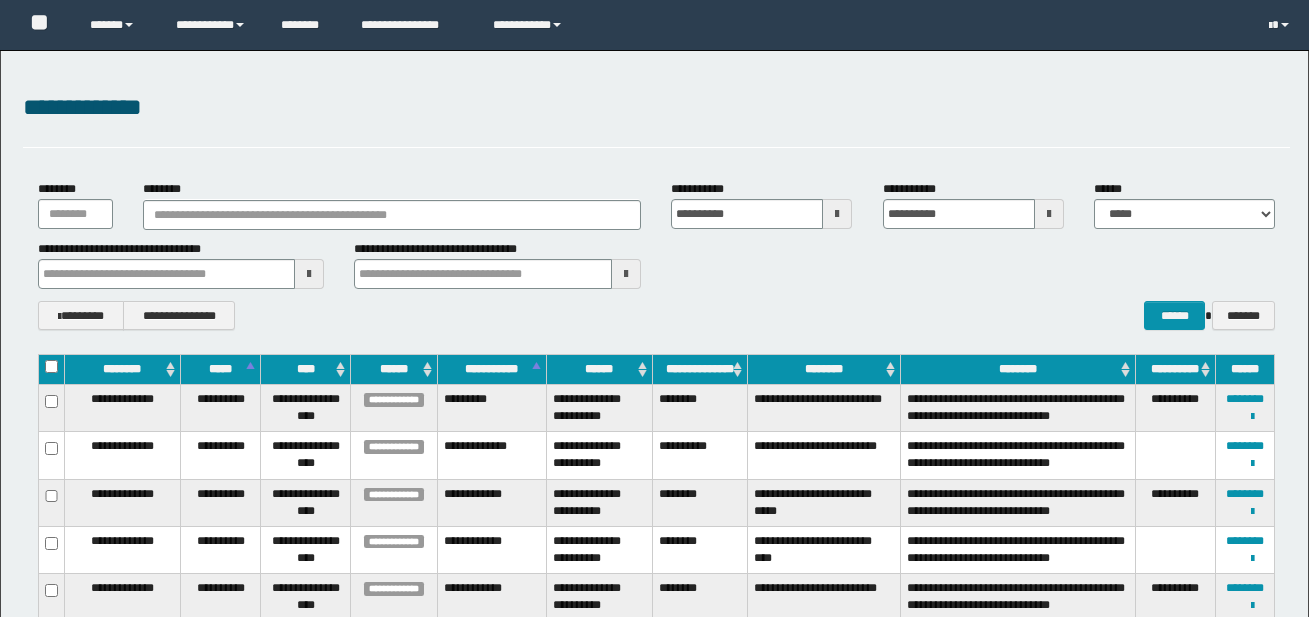 scroll, scrollTop: 1596, scrollLeft: 0, axis: vertical 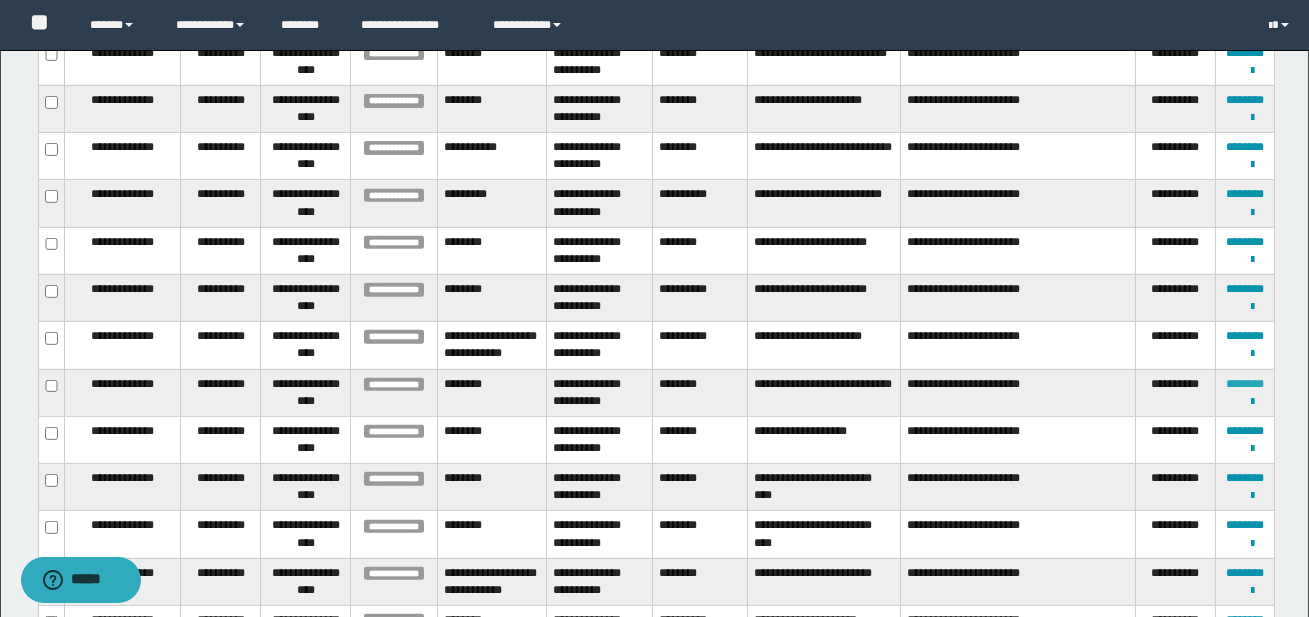 click on "********" at bounding box center [1245, 384] 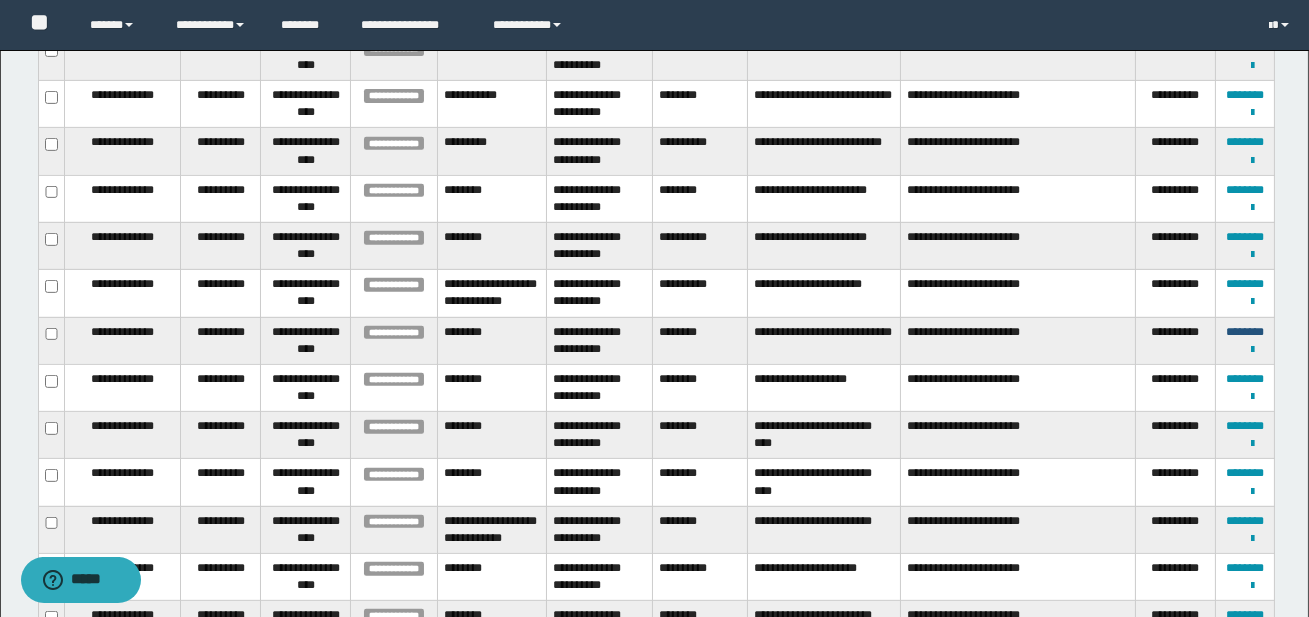 scroll, scrollTop: 1679, scrollLeft: 0, axis: vertical 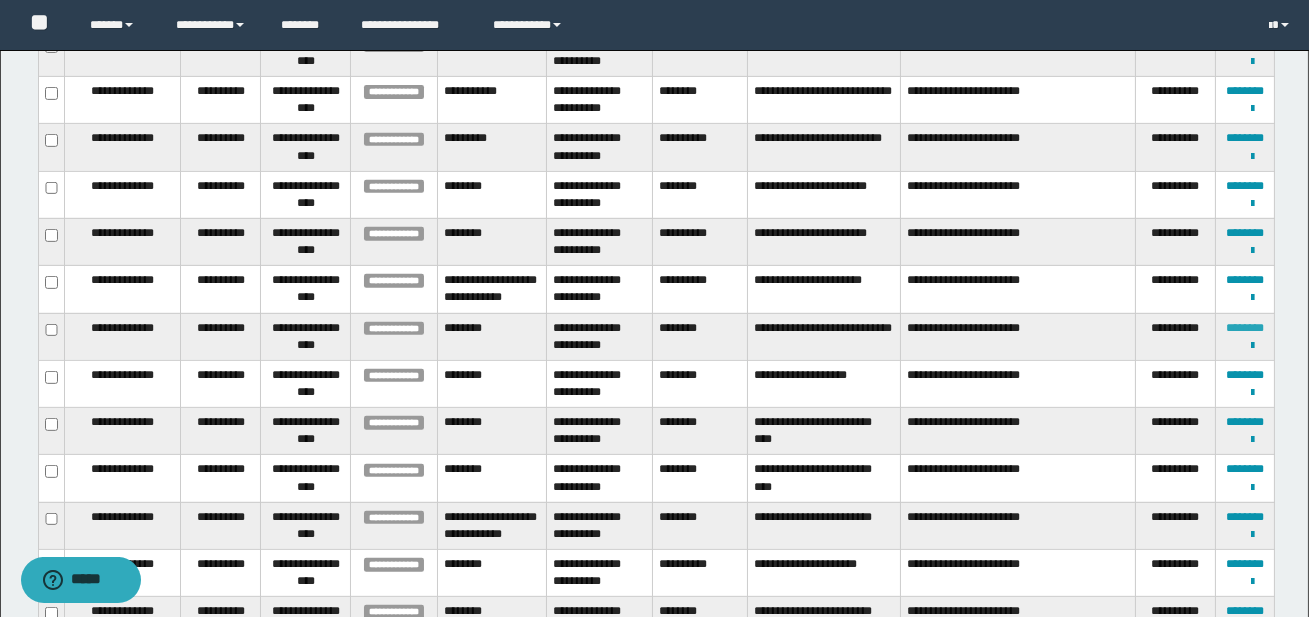 click on "********" at bounding box center [1245, 328] 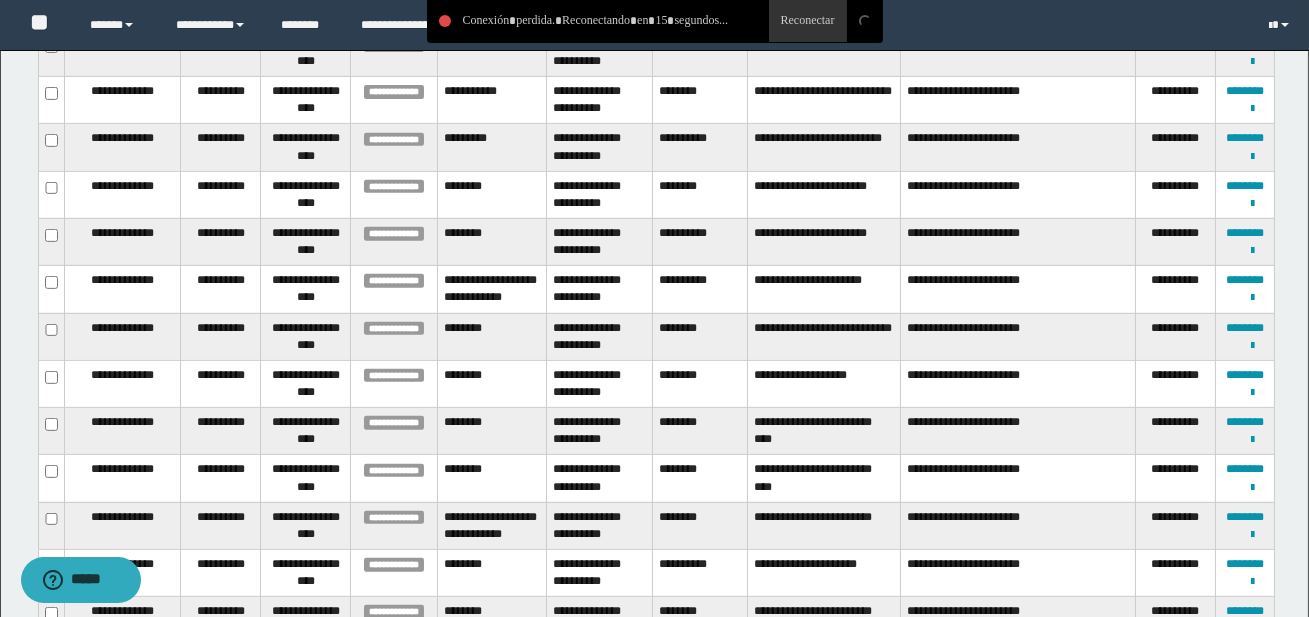 click on "**********" at bounding box center [599, 147] 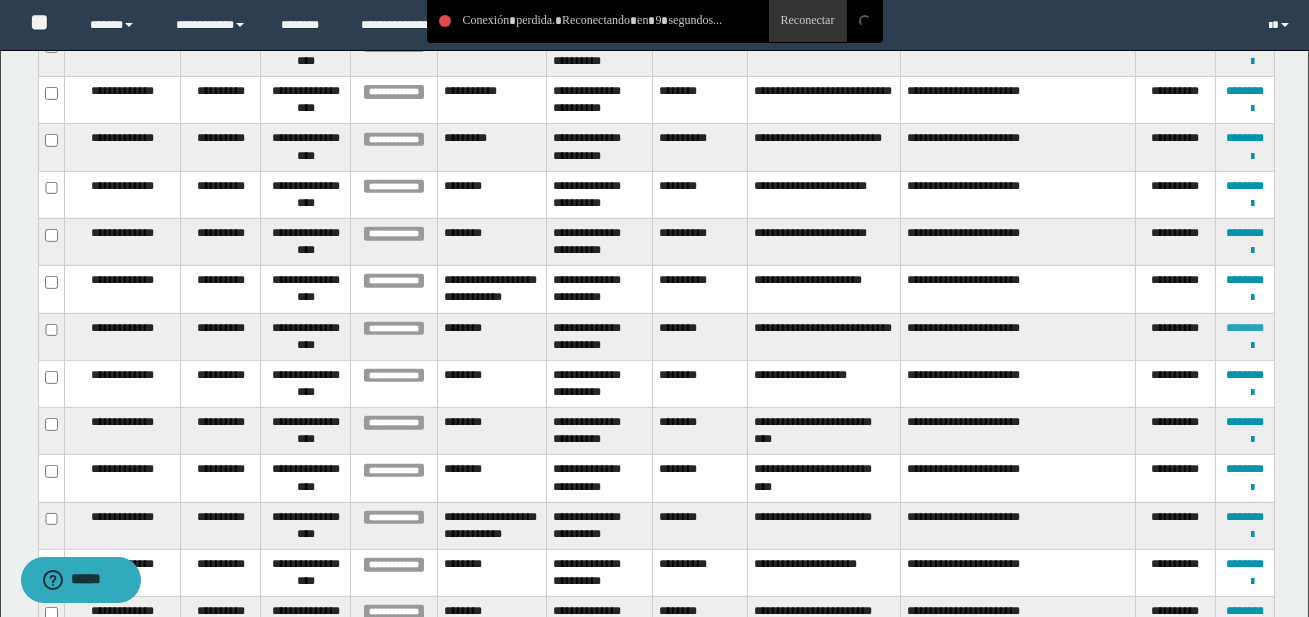 click on "********" at bounding box center [1245, 328] 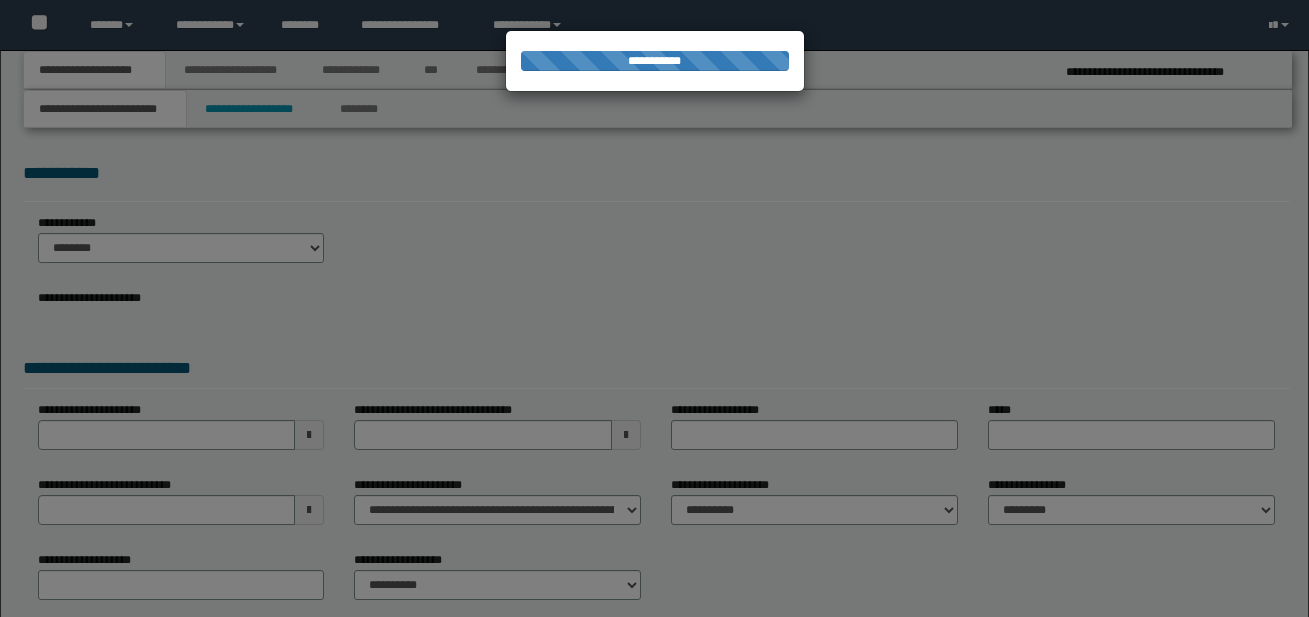 scroll, scrollTop: 0, scrollLeft: 0, axis: both 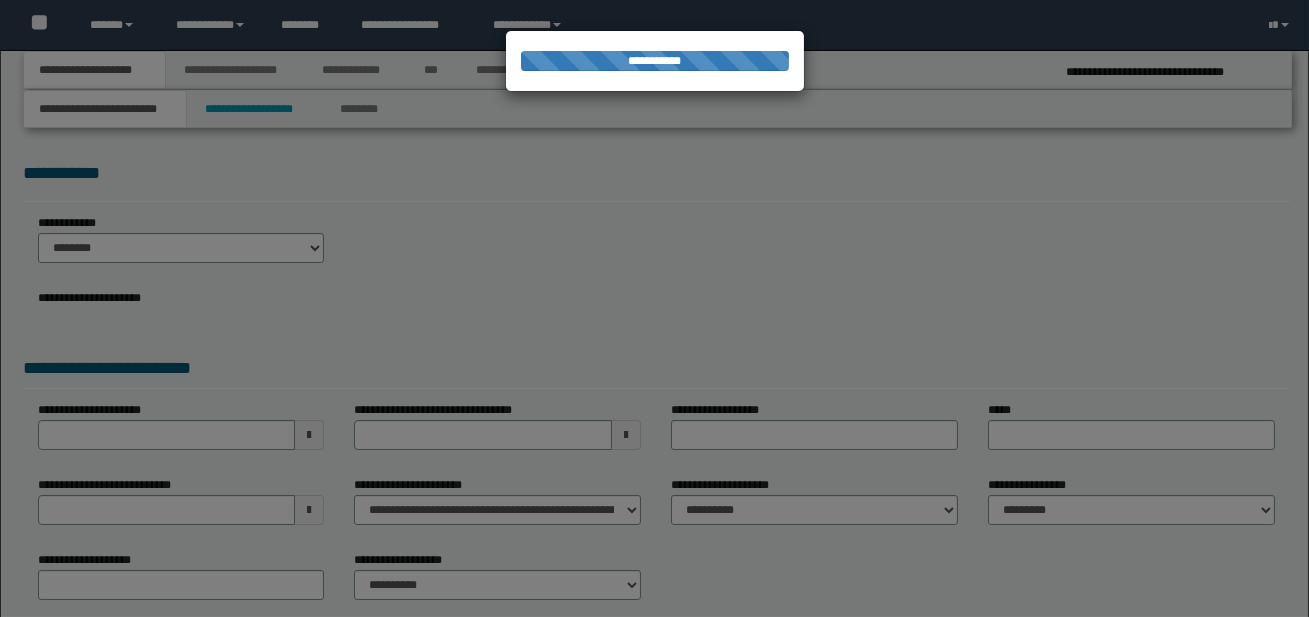 select on "*" 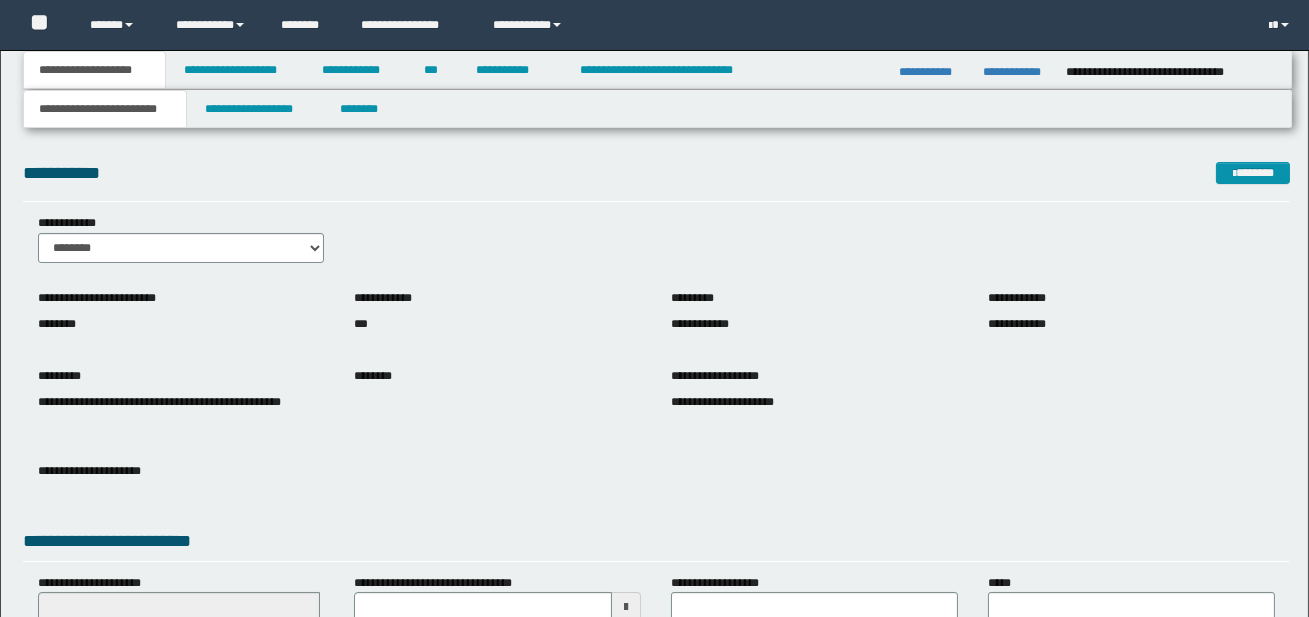 scroll, scrollTop: 0, scrollLeft: 0, axis: both 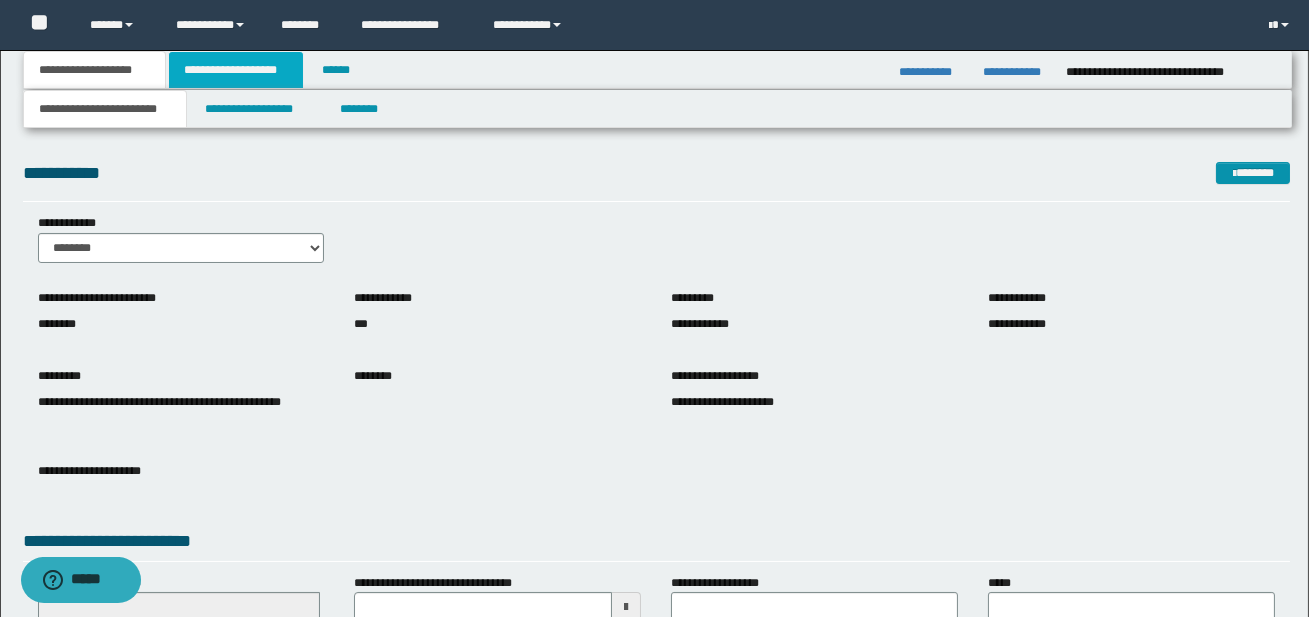 click on "**********" at bounding box center (236, 70) 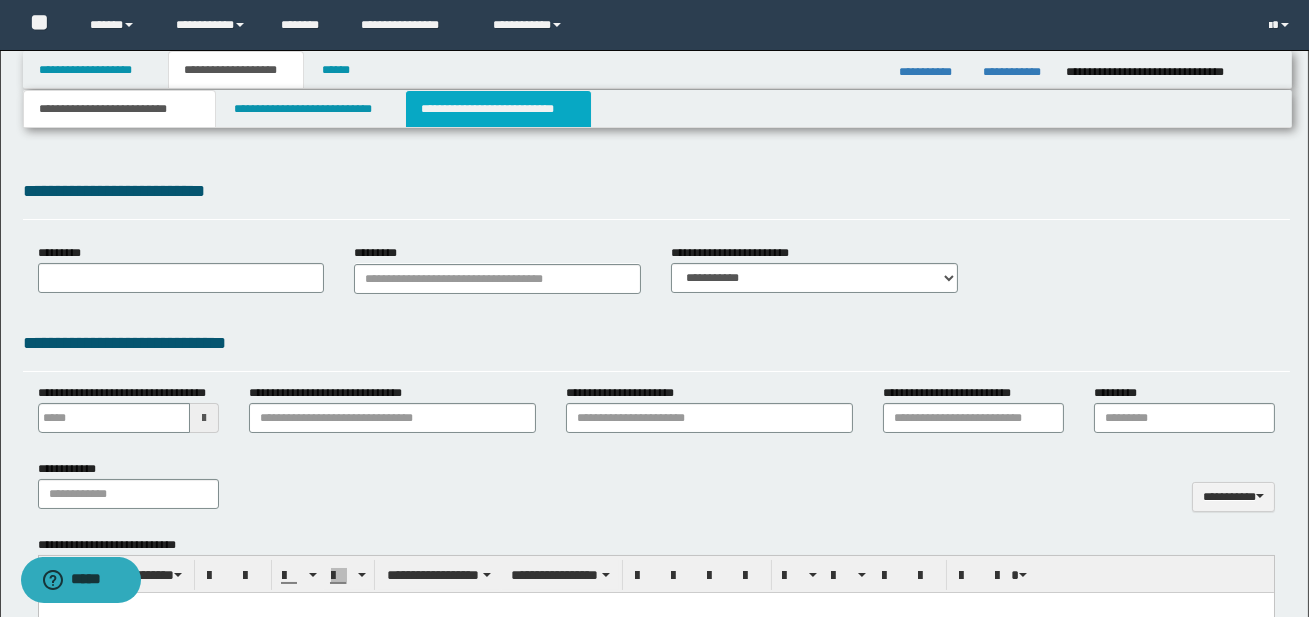 type 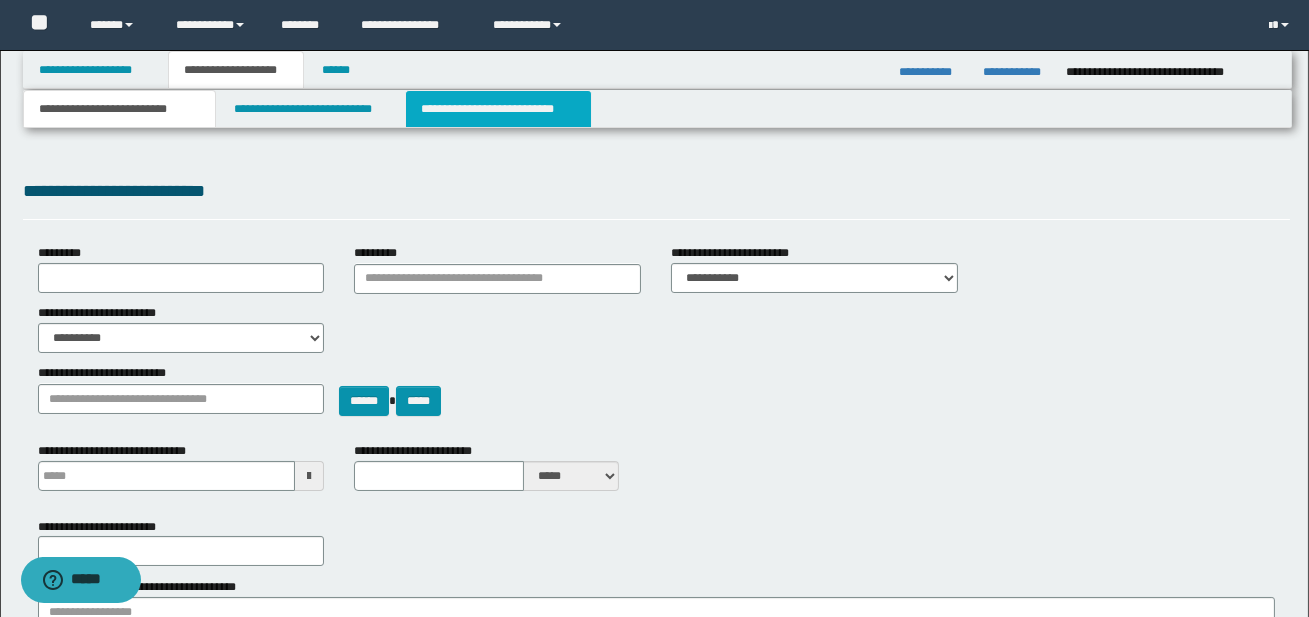 scroll, scrollTop: 0, scrollLeft: 0, axis: both 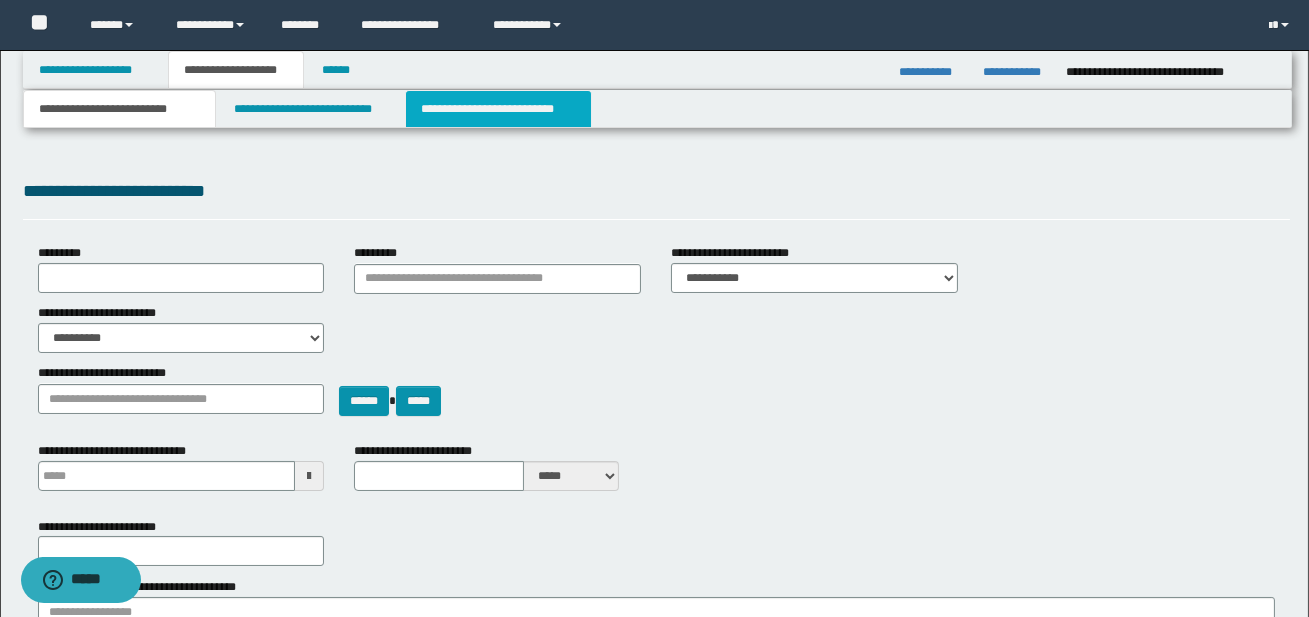 click on "**********" at bounding box center (498, 109) 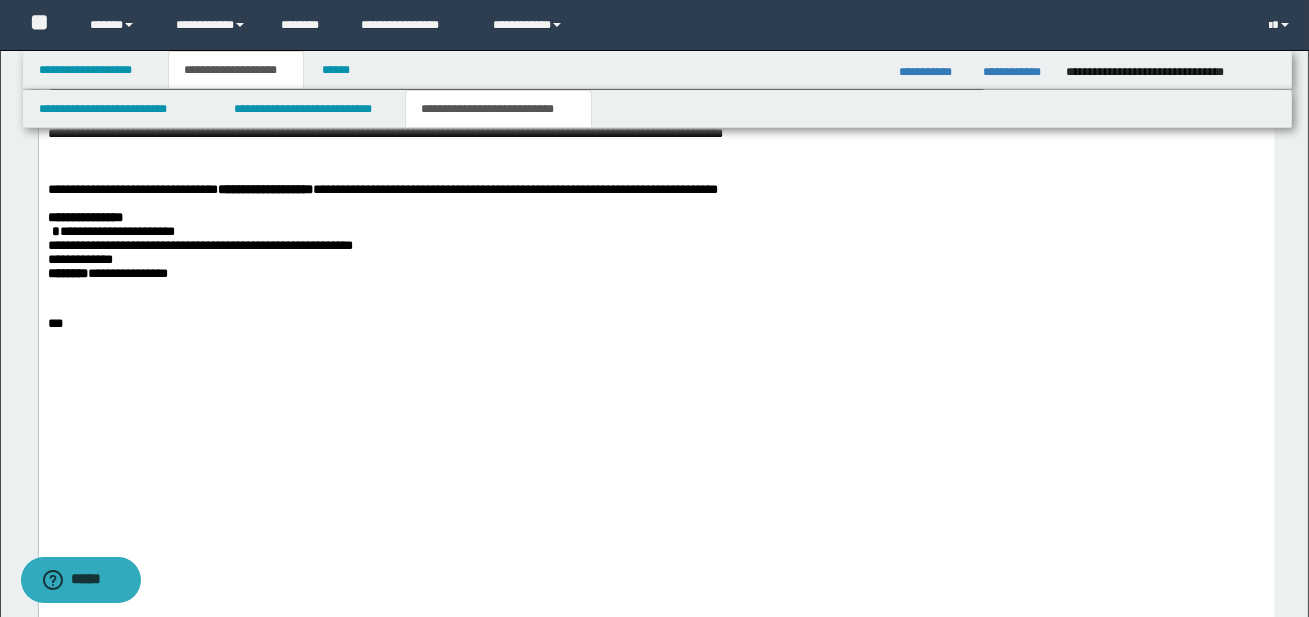 scroll, scrollTop: 2860, scrollLeft: 0, axis: vertical 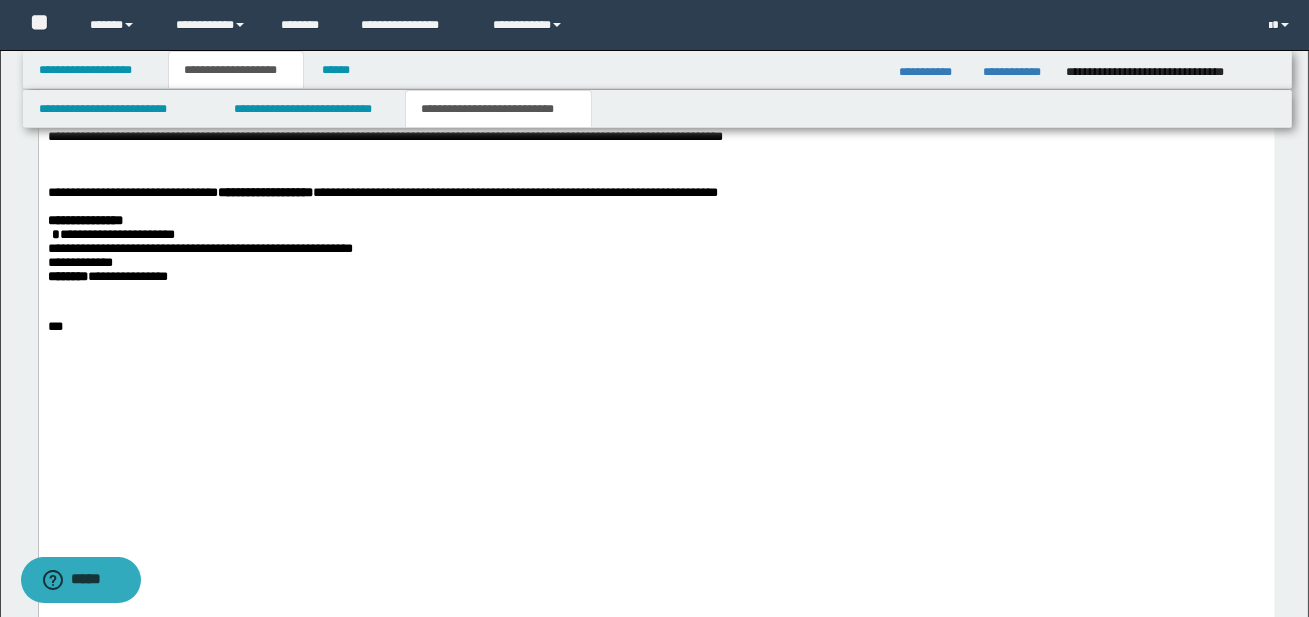 click at bounding box center [656, 166] 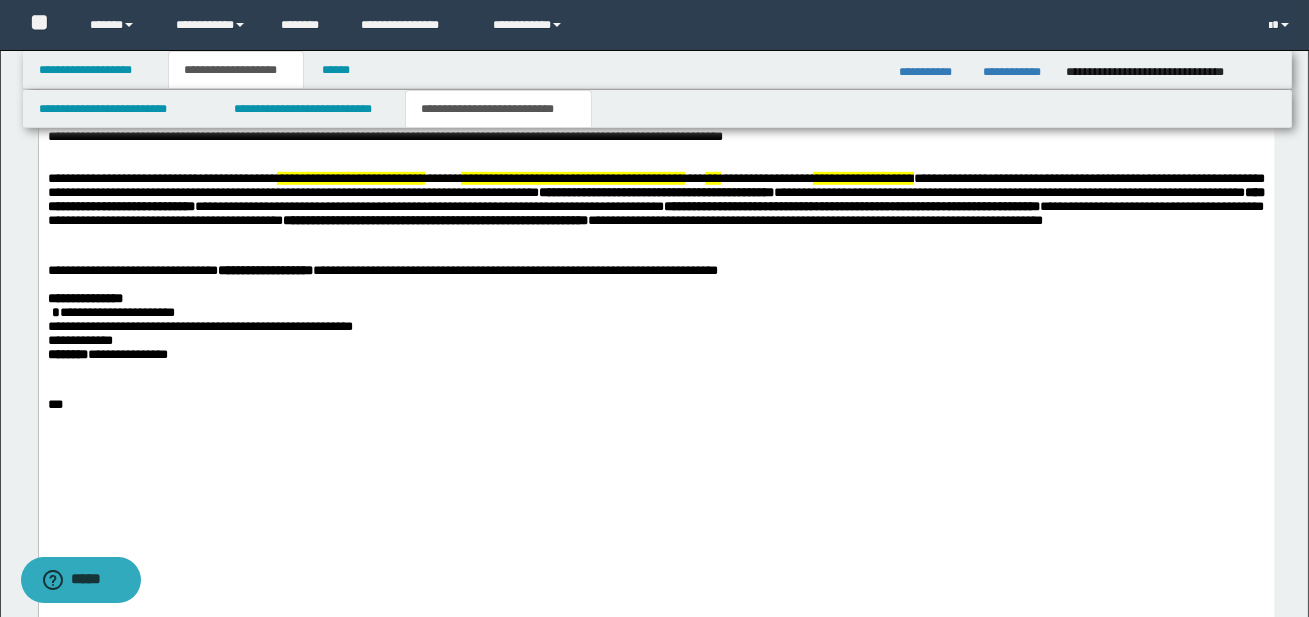 click on "**********" at bounding box center [656, -392] 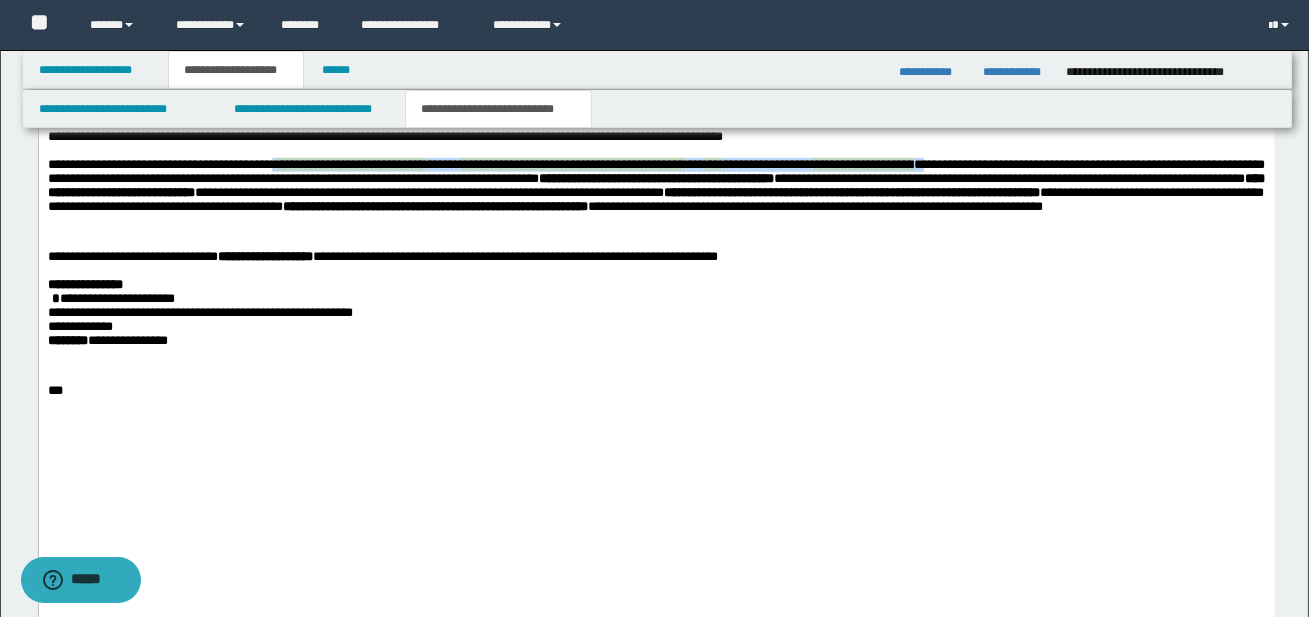drag, startPoint x: 303, startPoint y: 330, endPoint x: 1067, endPoint y: 337, distance: 764.03204 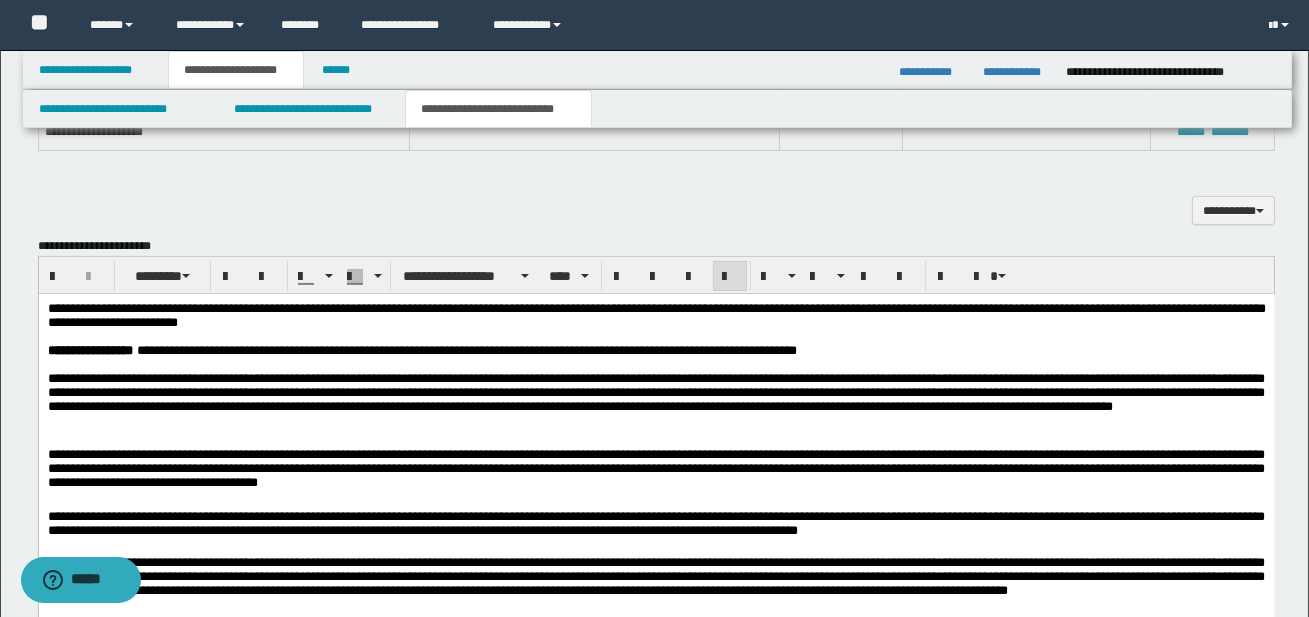scroll, scrollTop: 1315, scrollLeft: 0, axis: vertical 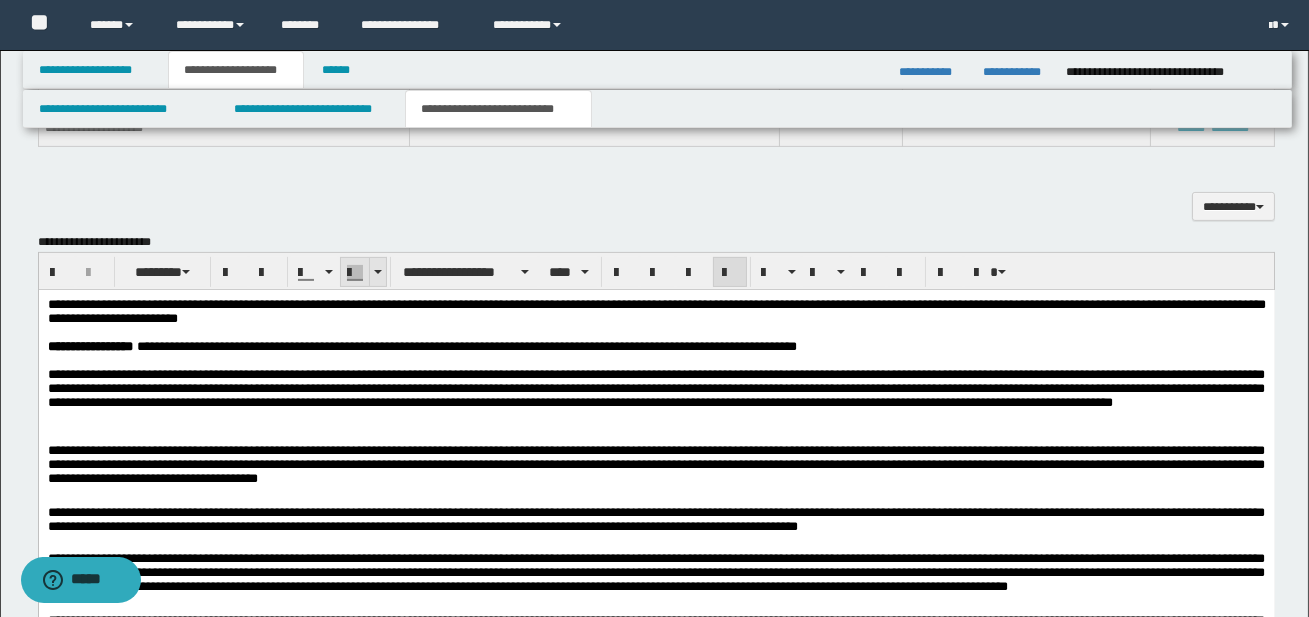 click at bounding box center [378, 272] 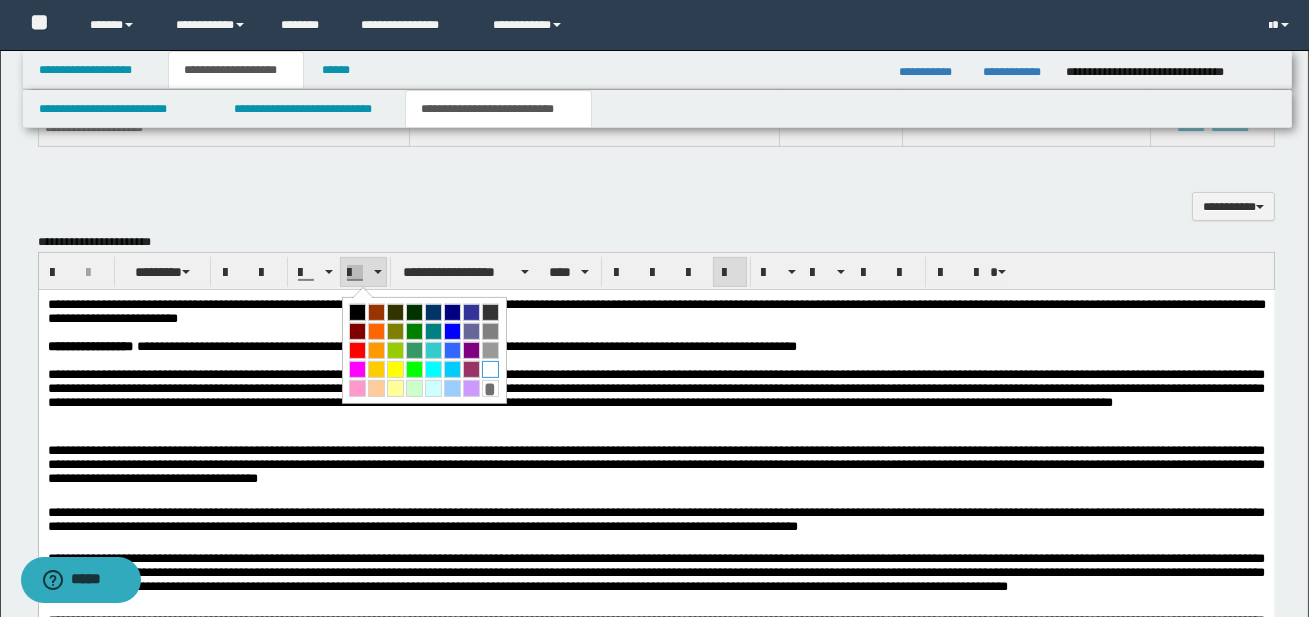 click at bounding box center (490, 369) 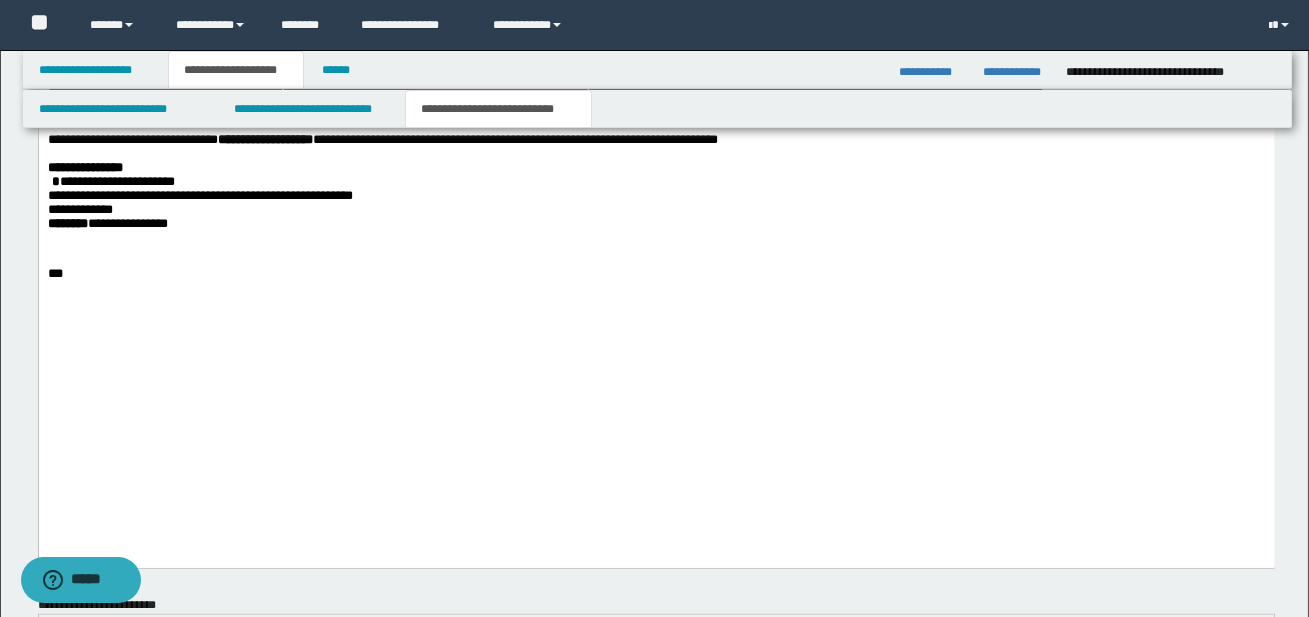 scroll, scrollTop: 2970, scrollLeft: 0, axis: vertical 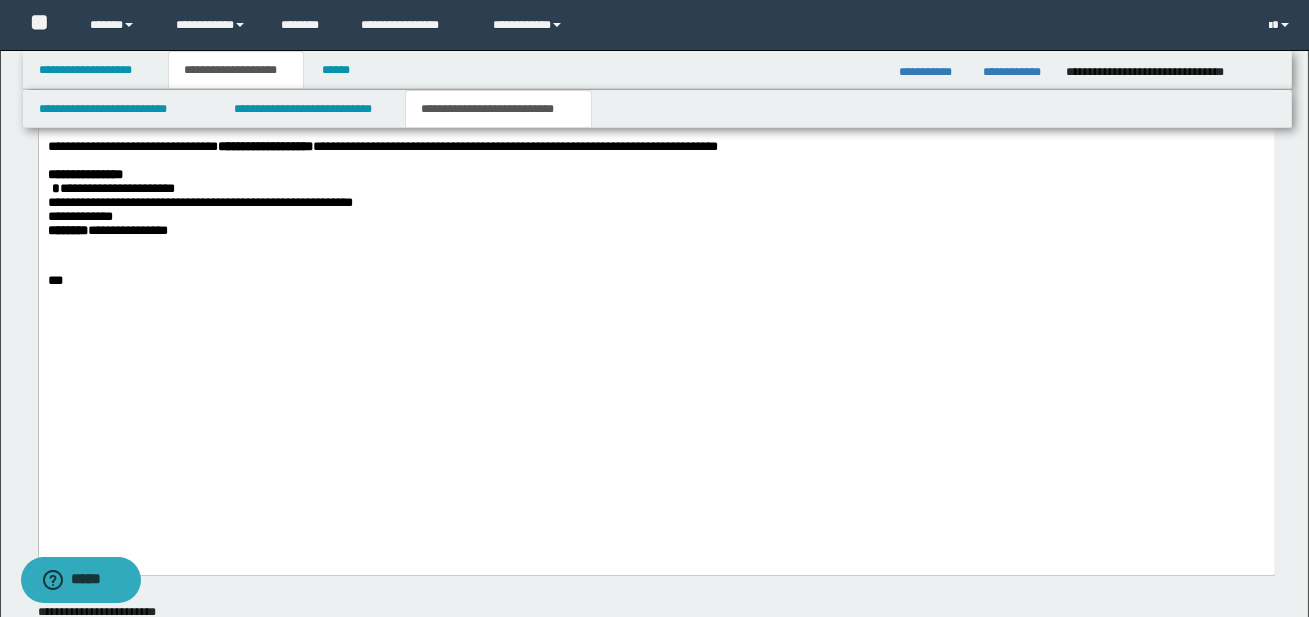 click on "**********" at bounding box center [656, 190] 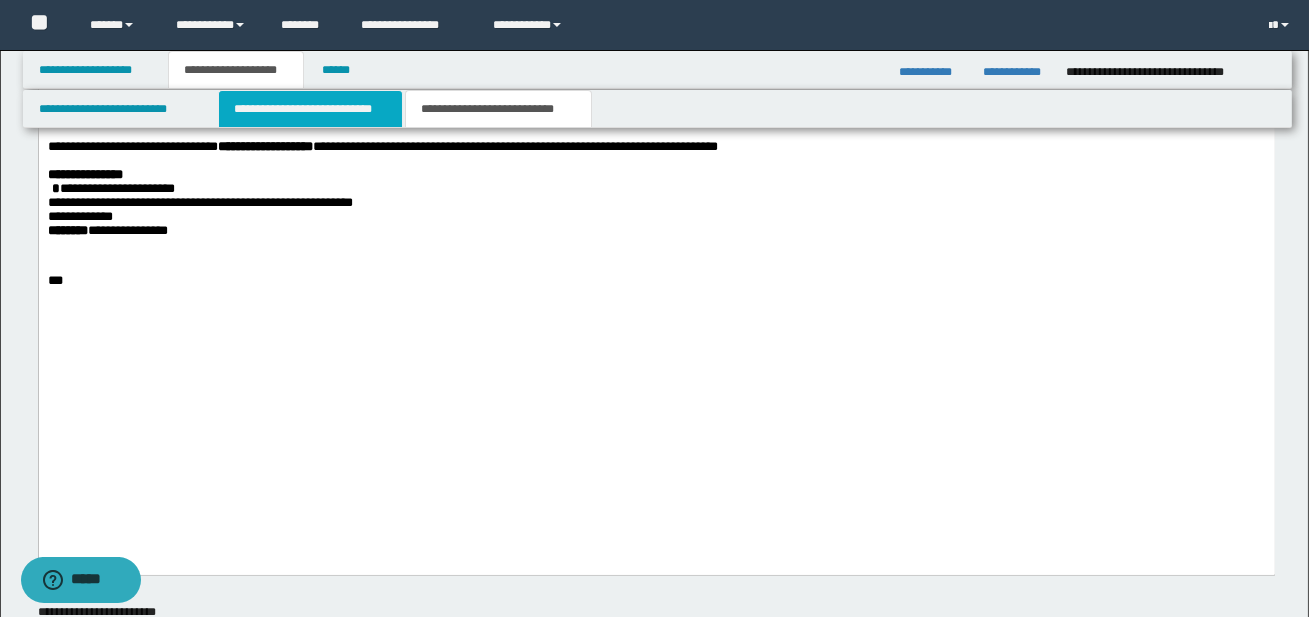 click on "**********" at bounding box center [310, 109] 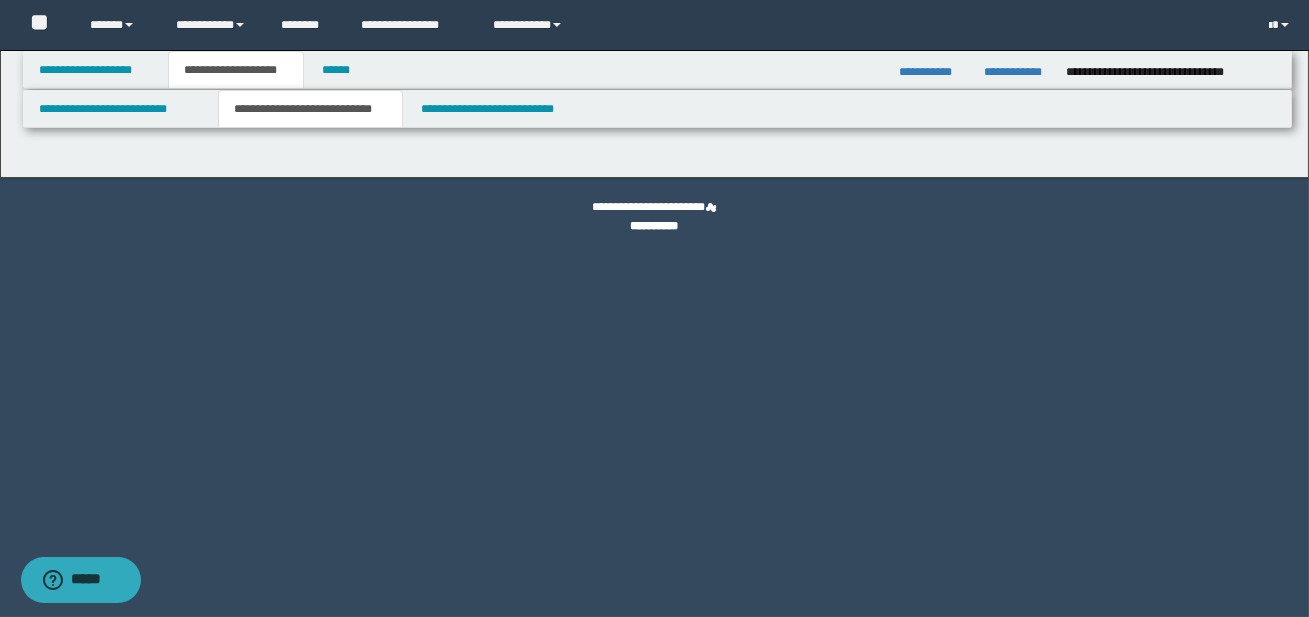 scroll, scrollTop: 0, scrollLeft: 0, axis: both 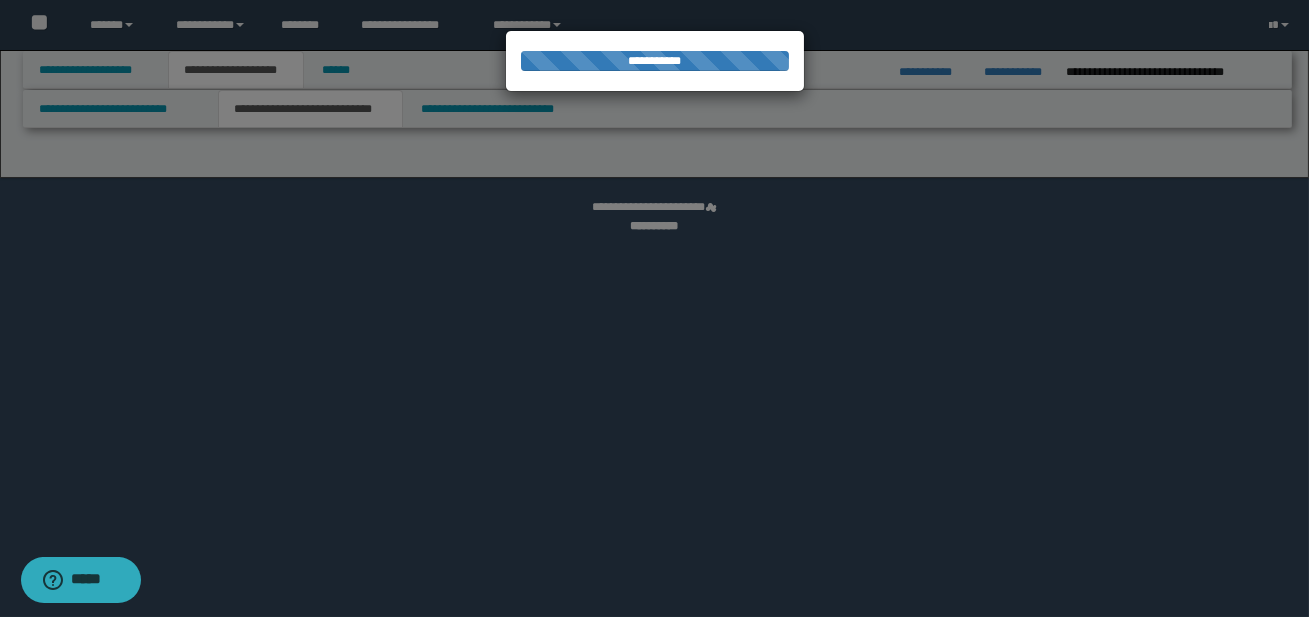 select on "*" 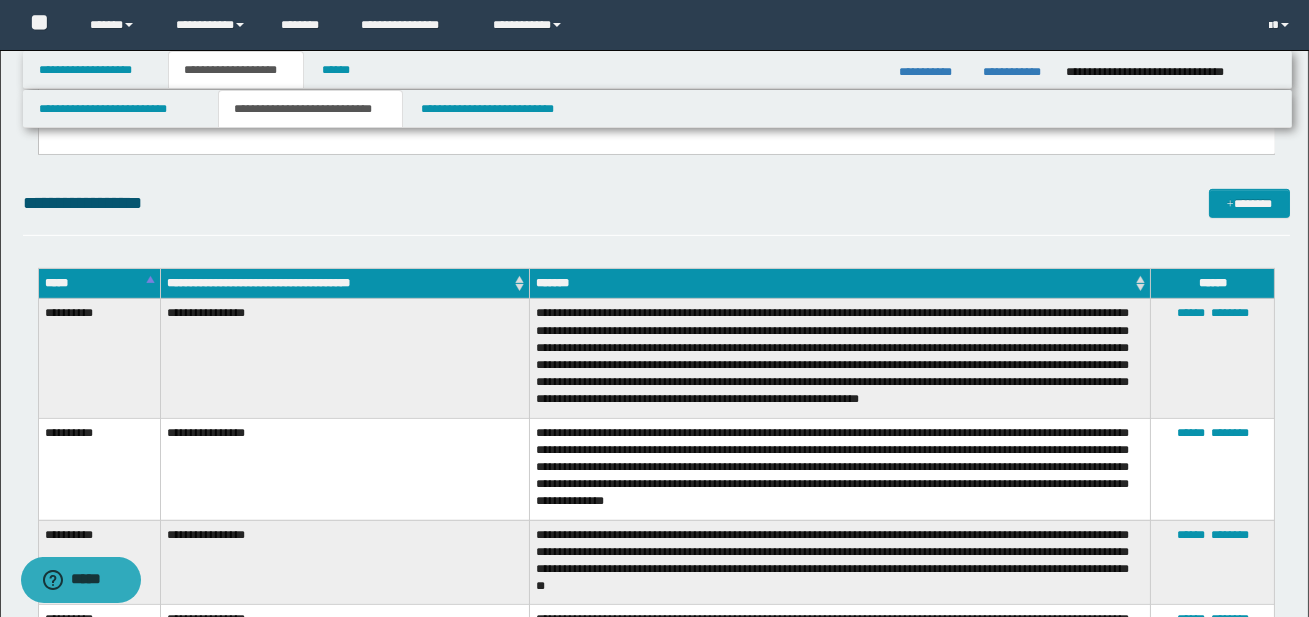 scroll, scrollTop: 1975, scrollLeft: 0, axis: vertical 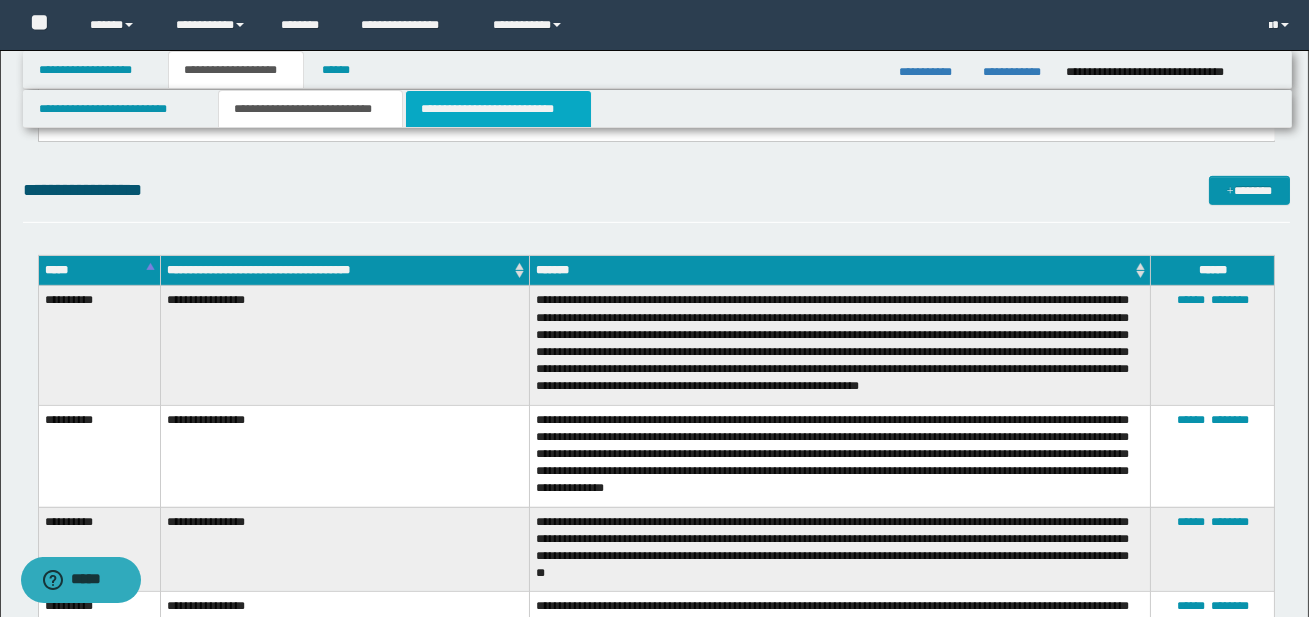 click on "**********" at bounding box center (498, 109) 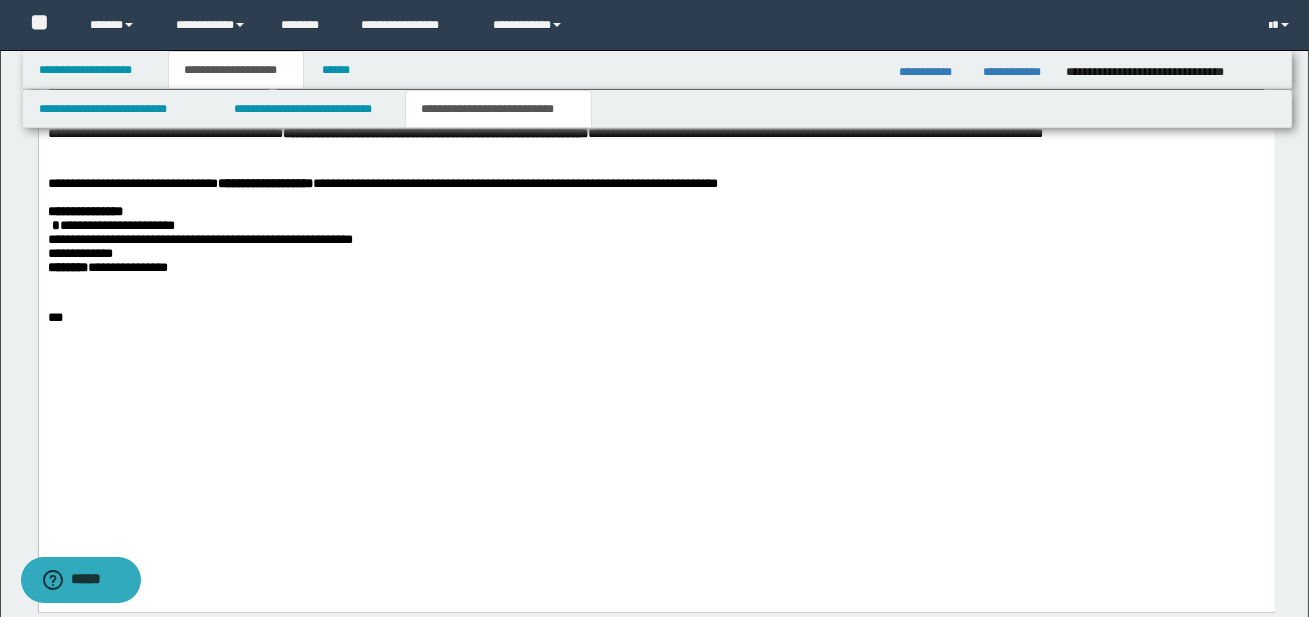 scroll, scrollTop: 2937, scrollLeft: 0, axis: vertical 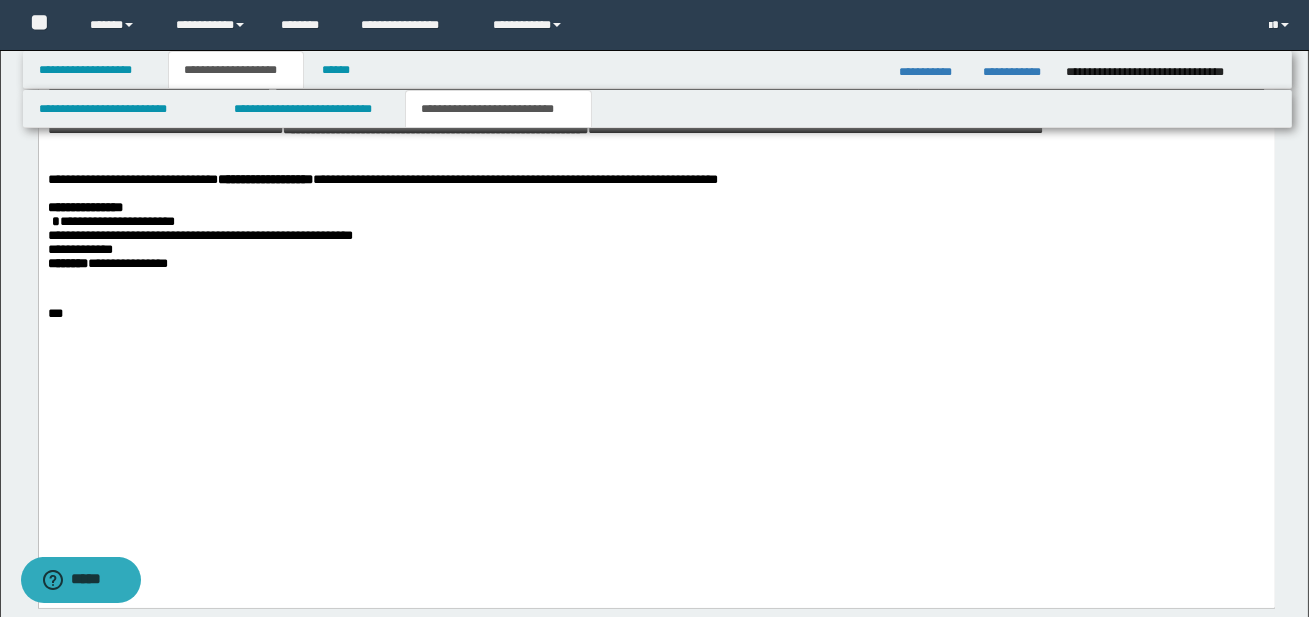 drag, startPoint x: 1226, startPoint y: 252, endPoint x: 1261, endPoint y: 252, distance: 35 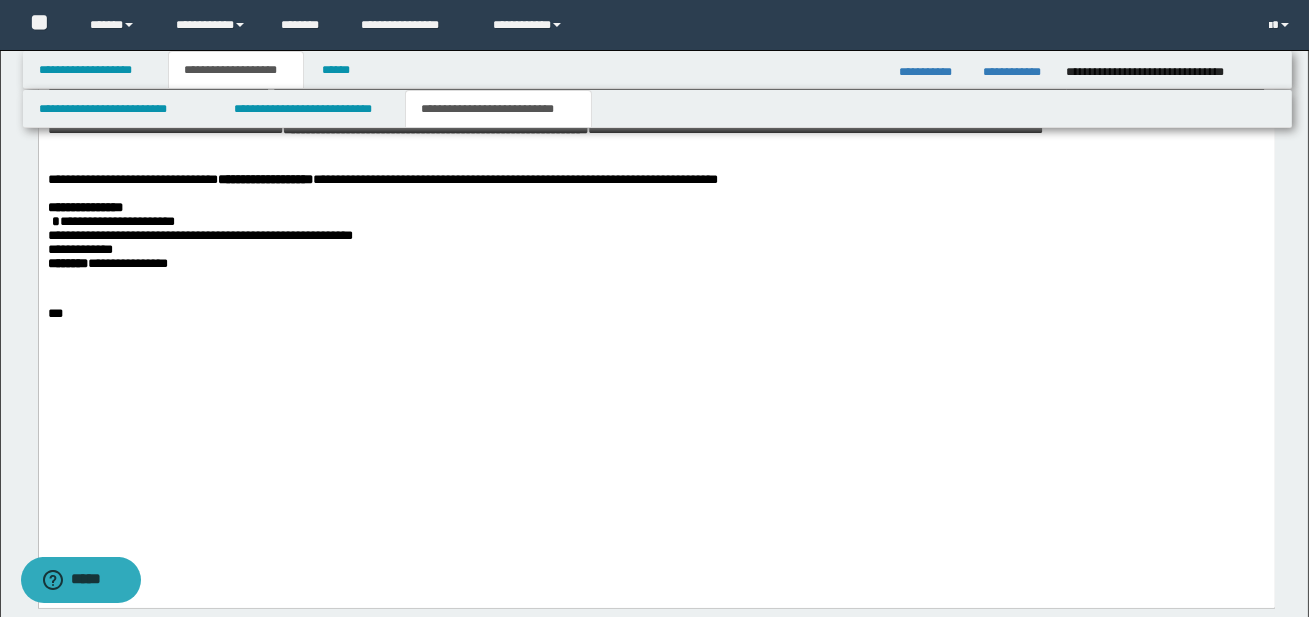 click on "**********" at bounding box center [655, 120] 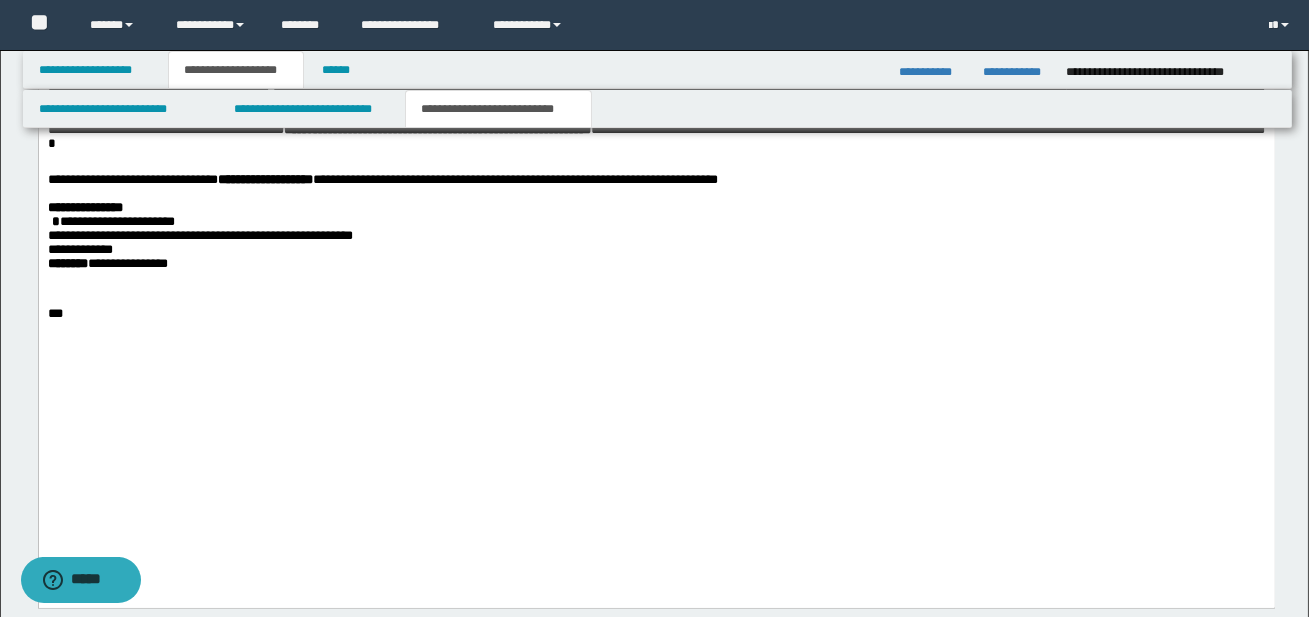 click on "**********" at bounding box center [655, 130] 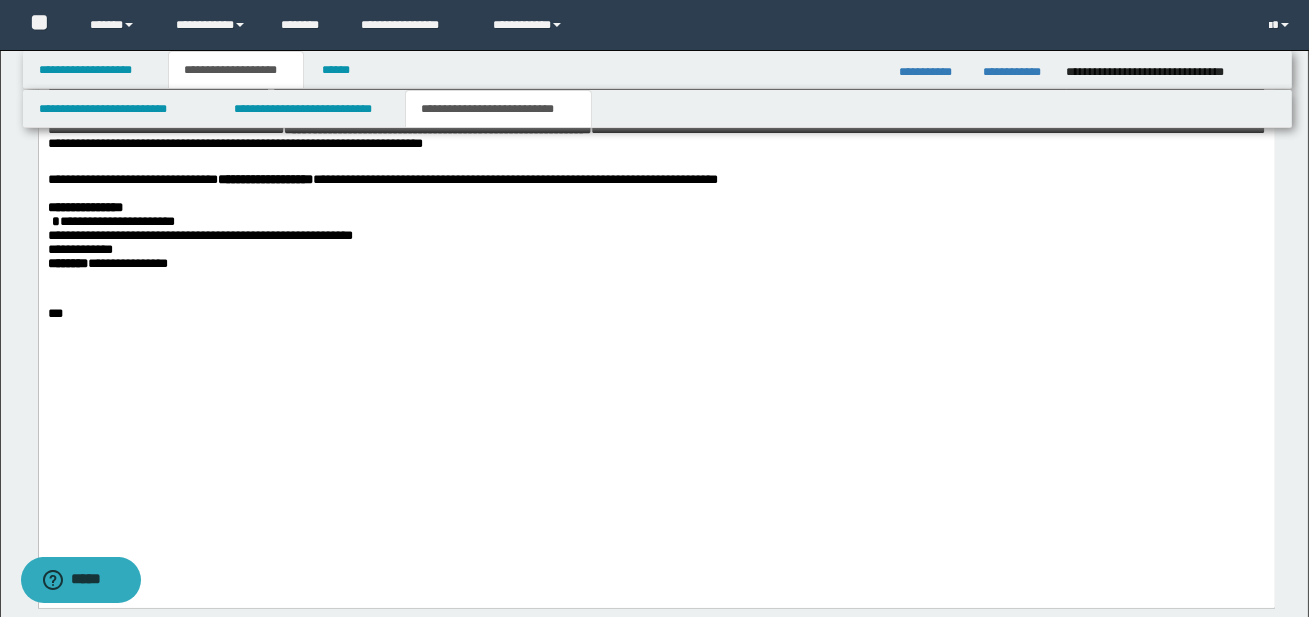 click on "***" at bounding box center [683, 88] 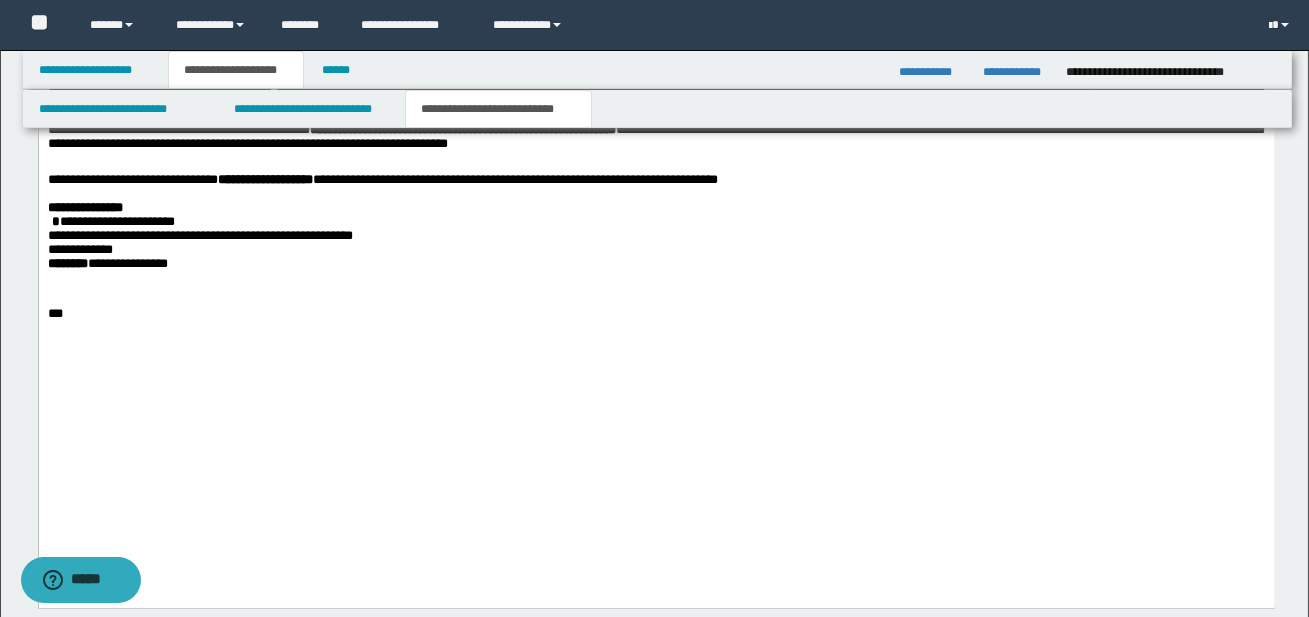 click at bounding box center [656, 167] 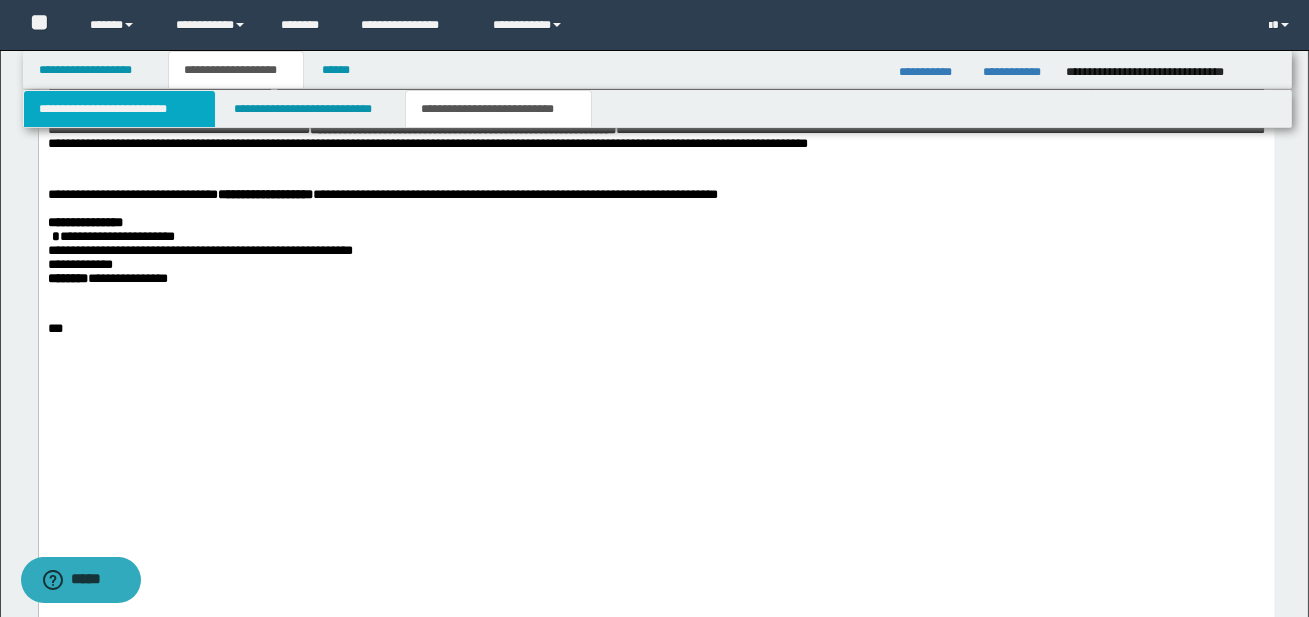 click on "**********" at bounding box center (119, 109) 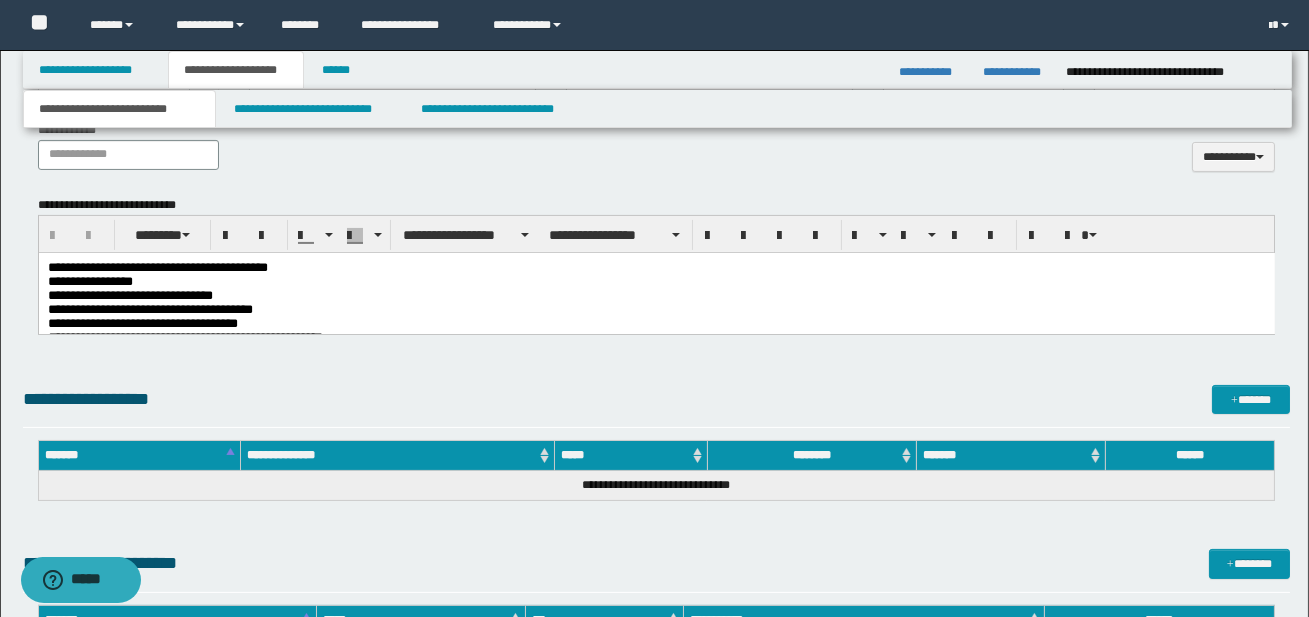 scroll, scrollTop: 779, scrollLeft: 0, axis: vertical 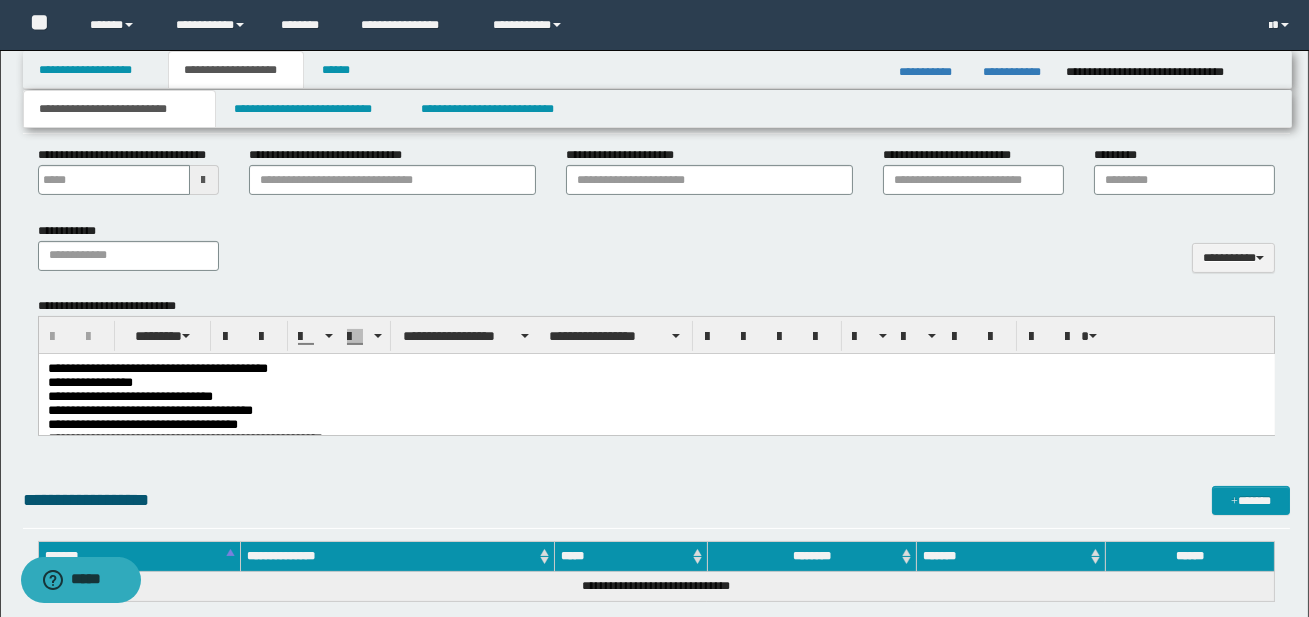 click on "**********" at bounding box center [656, 382] 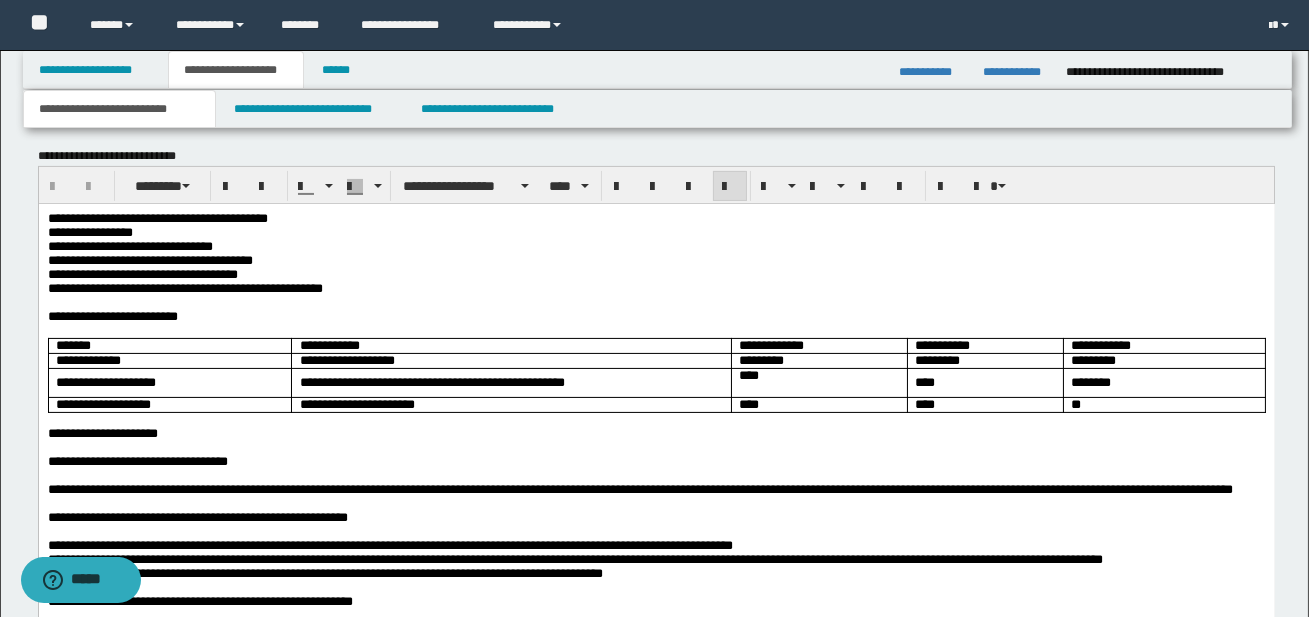 scroll, scrollTop: 1096, scrollLeft: 0, axis: vertical 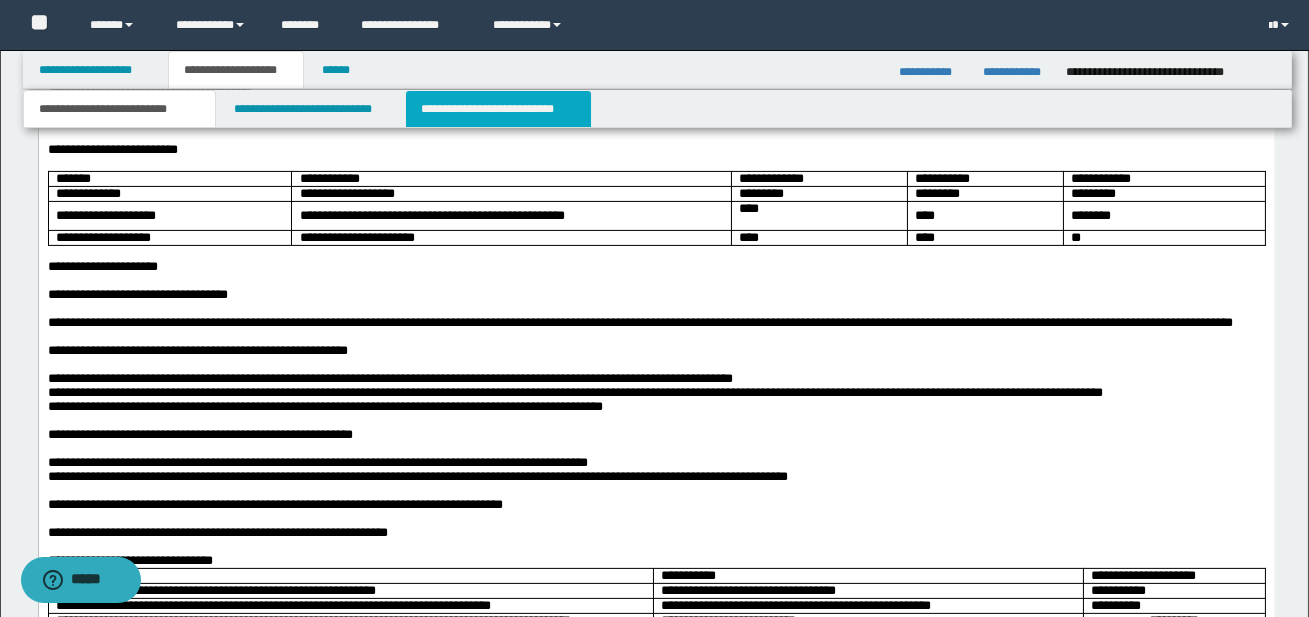 click on "**********" at bounding box center [498, 109] 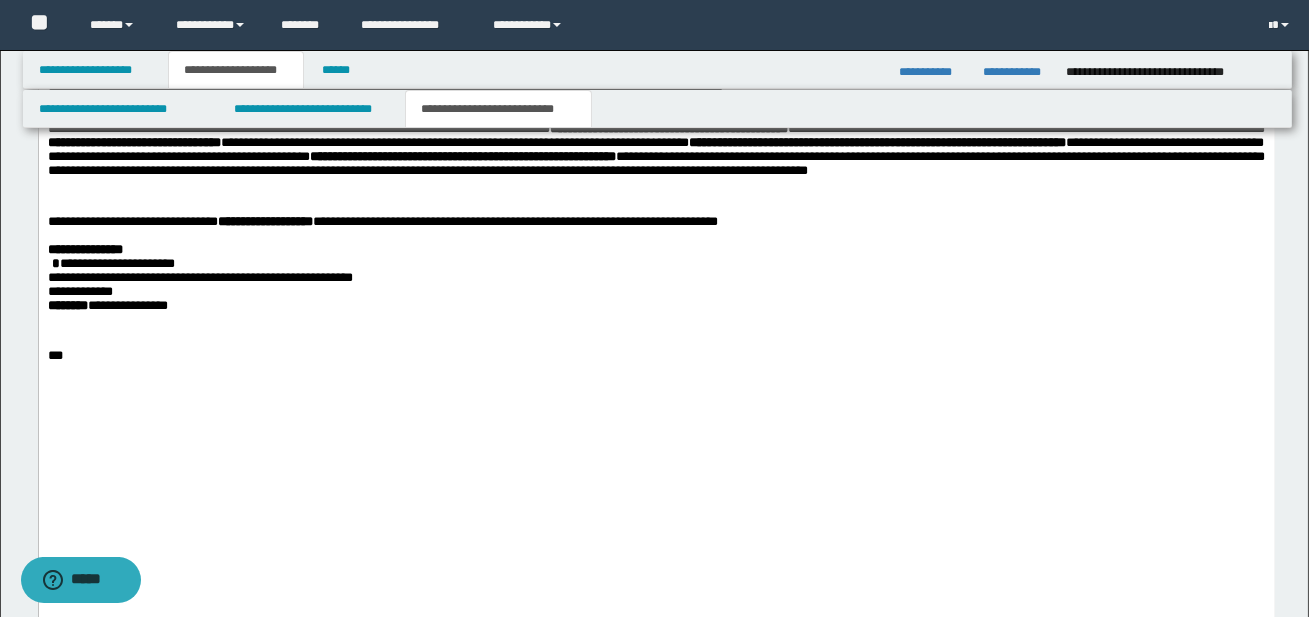 scroll, scrollTop: 2915, scrollLeft: 0, axis: vertical 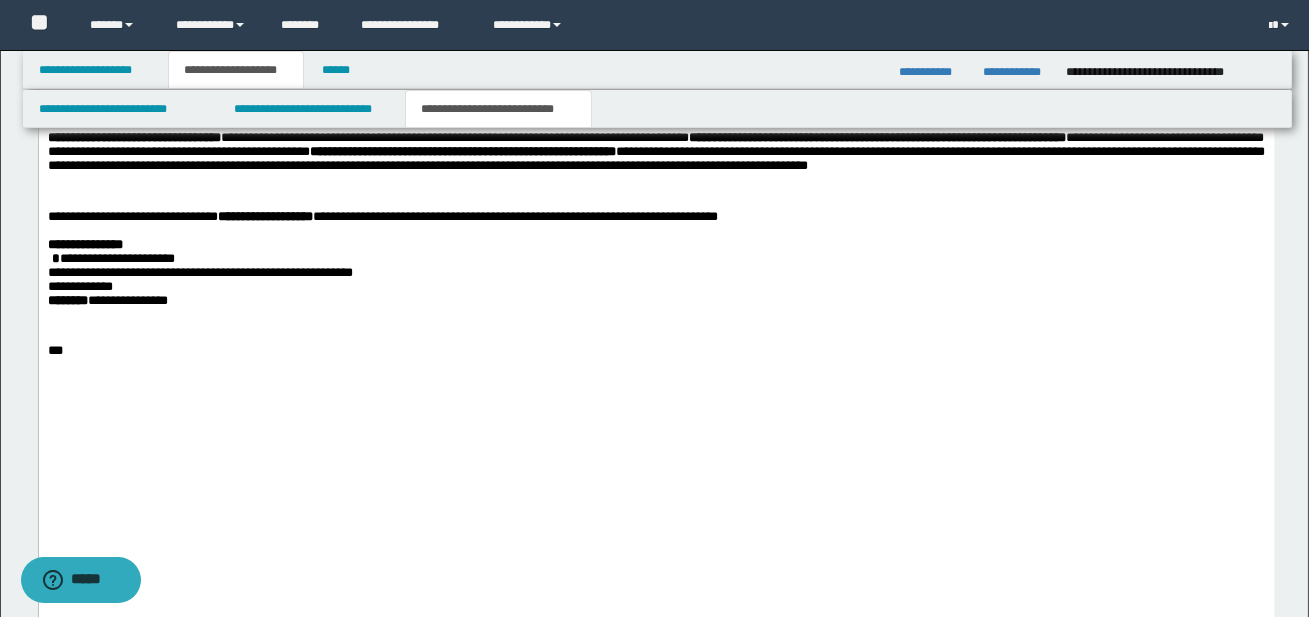 click on "**********" at bounding box center (655, 150) 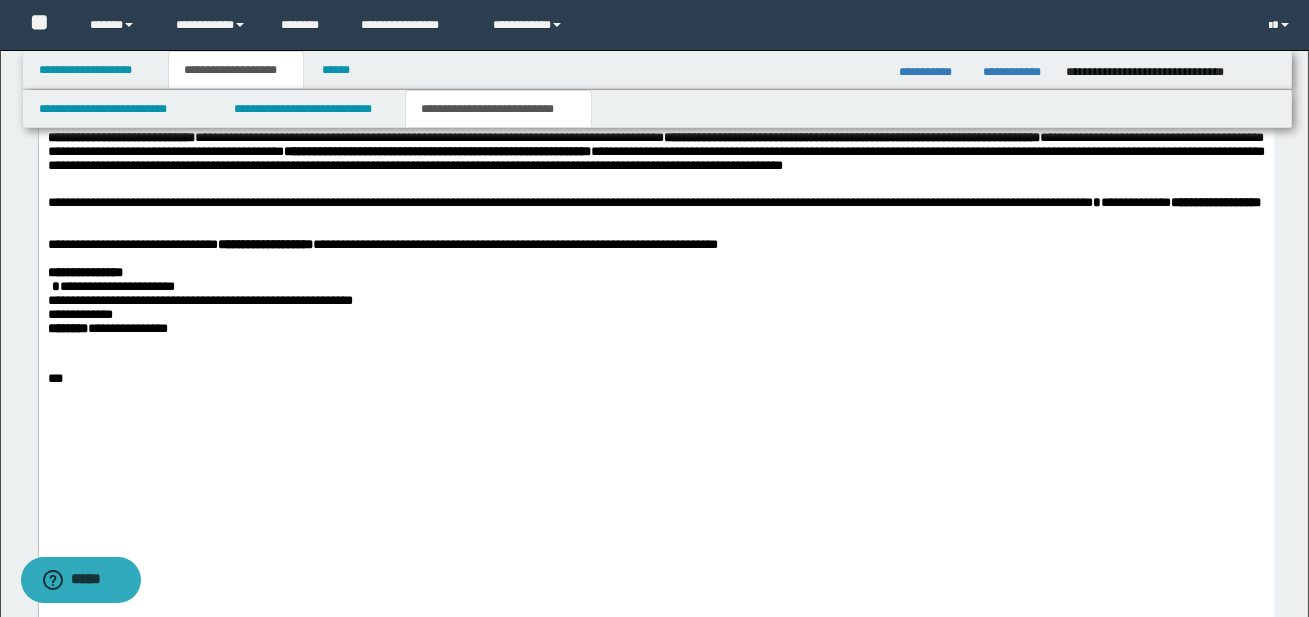 click on "**********" at bounding box center [656, -432] 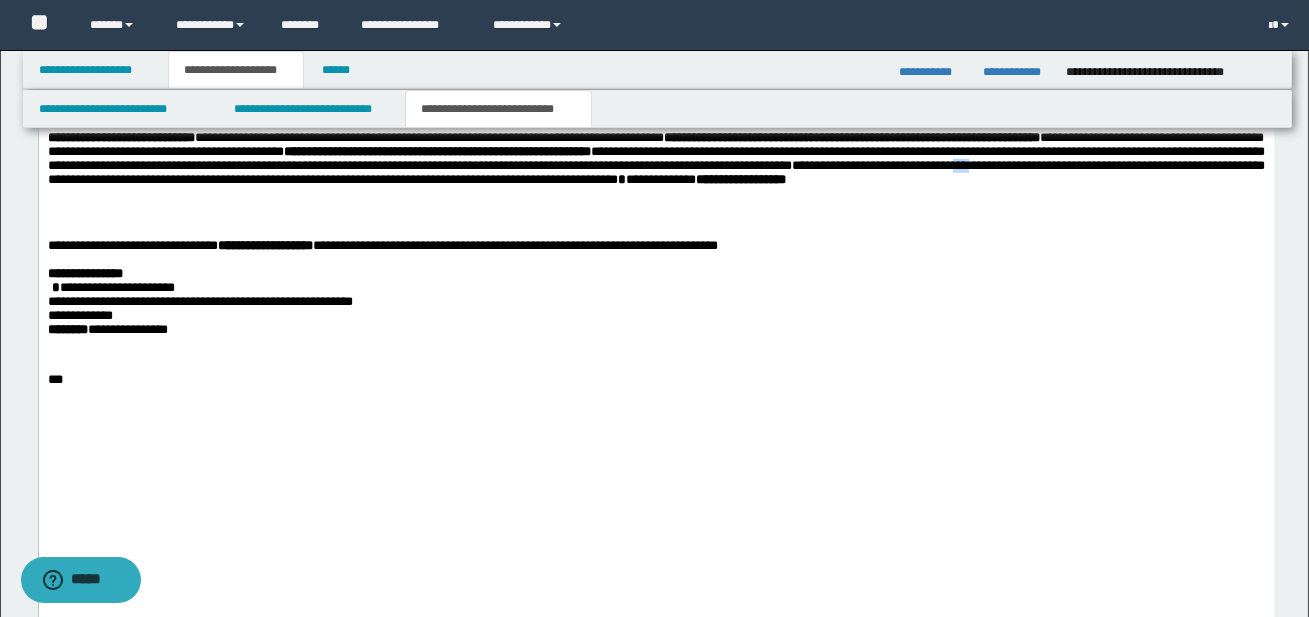 drag, startPoint x: 539, startPoint y: 351, endPoint x: 553, endPoint y: 351, distance: 14 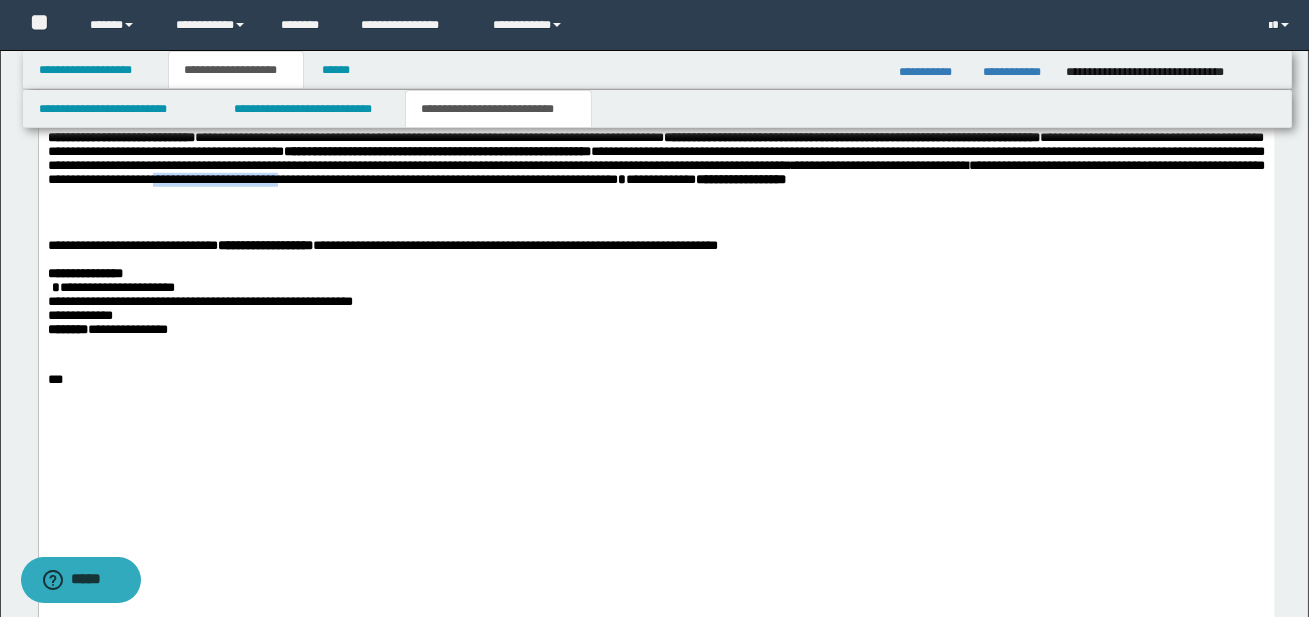 drag, startPoint x: 1032, startPoint y: 353, endPoint x: 1182, endPoint y: 355, distance: 150.01334 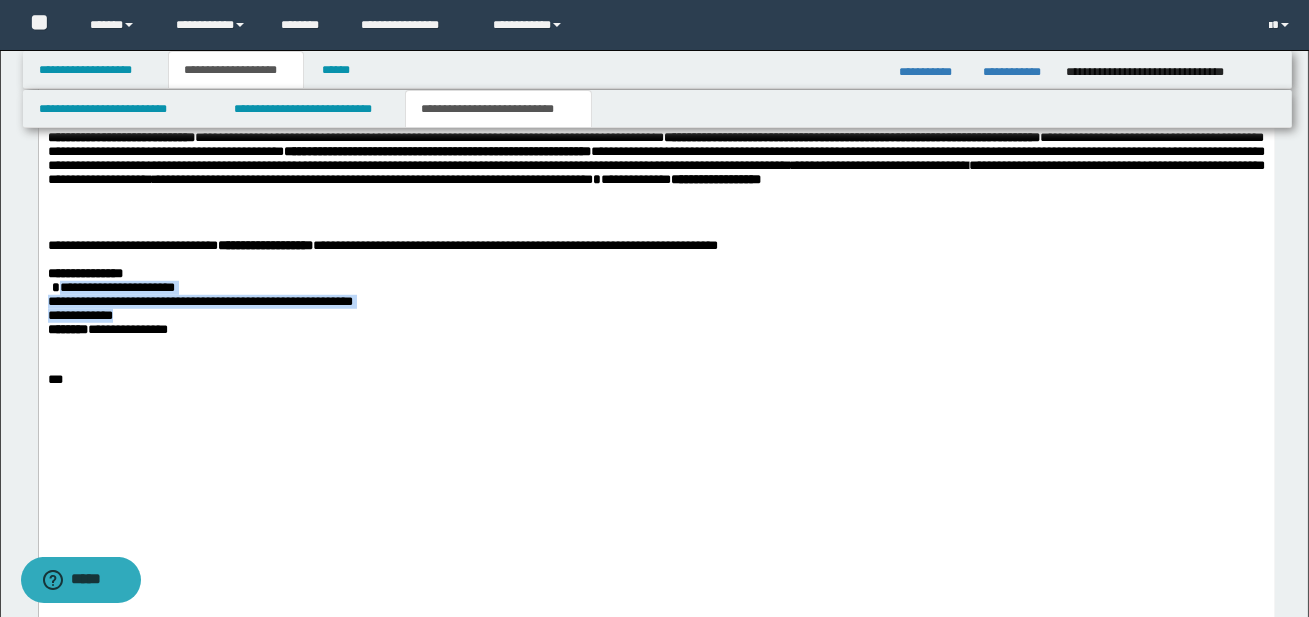 drag, startPoint x: 54, startPoint y: 461, endPoint x: 145, endPoint y: 486, distance: 94.371605 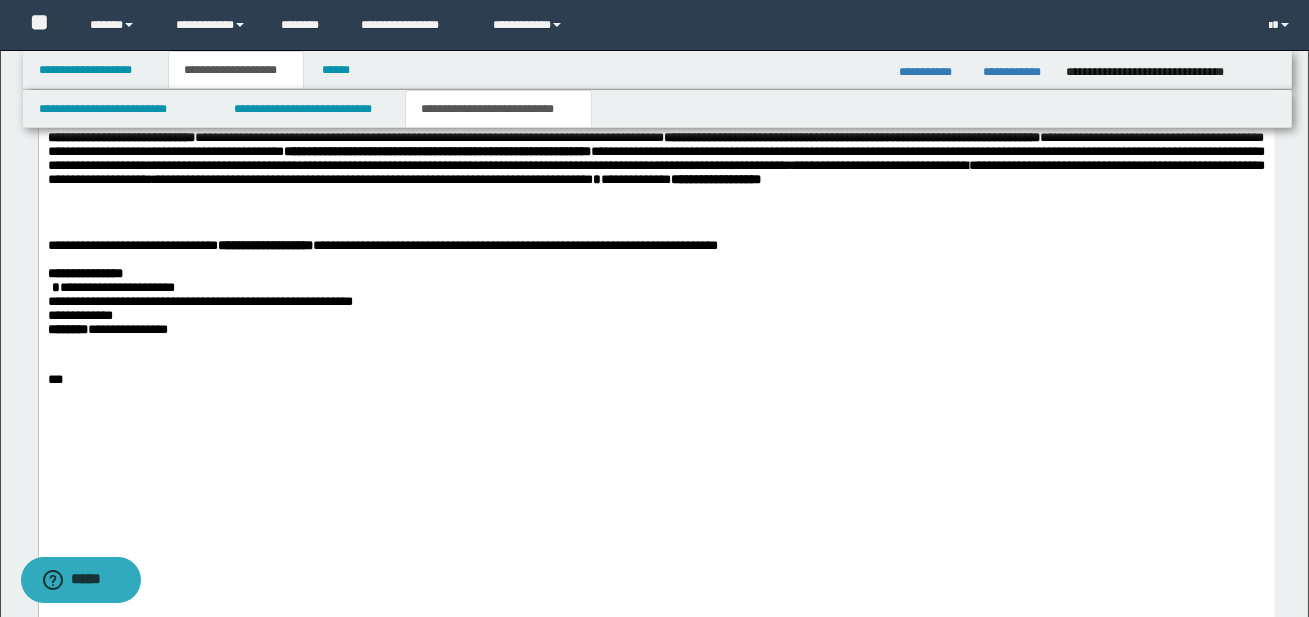 click on "**********" at bounding box center [656, 331] 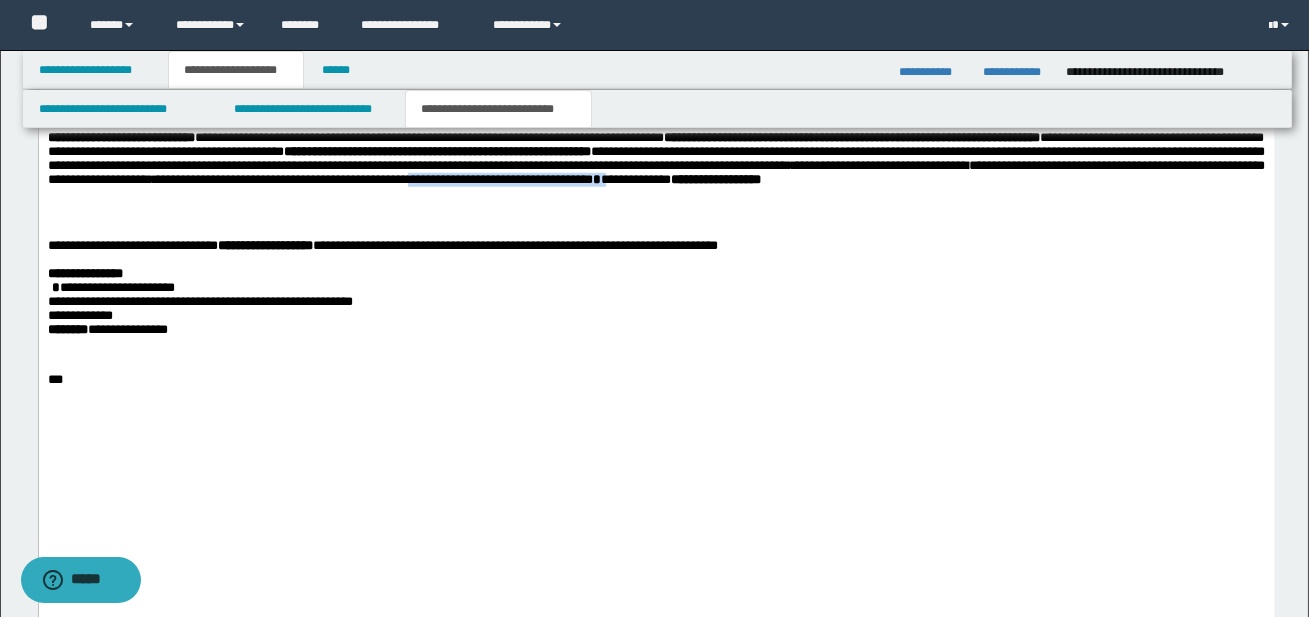 drag, startPoint x: 70, startPoint y: 368, endPoint x: 270, endPoint y: 370, distance: 200.01 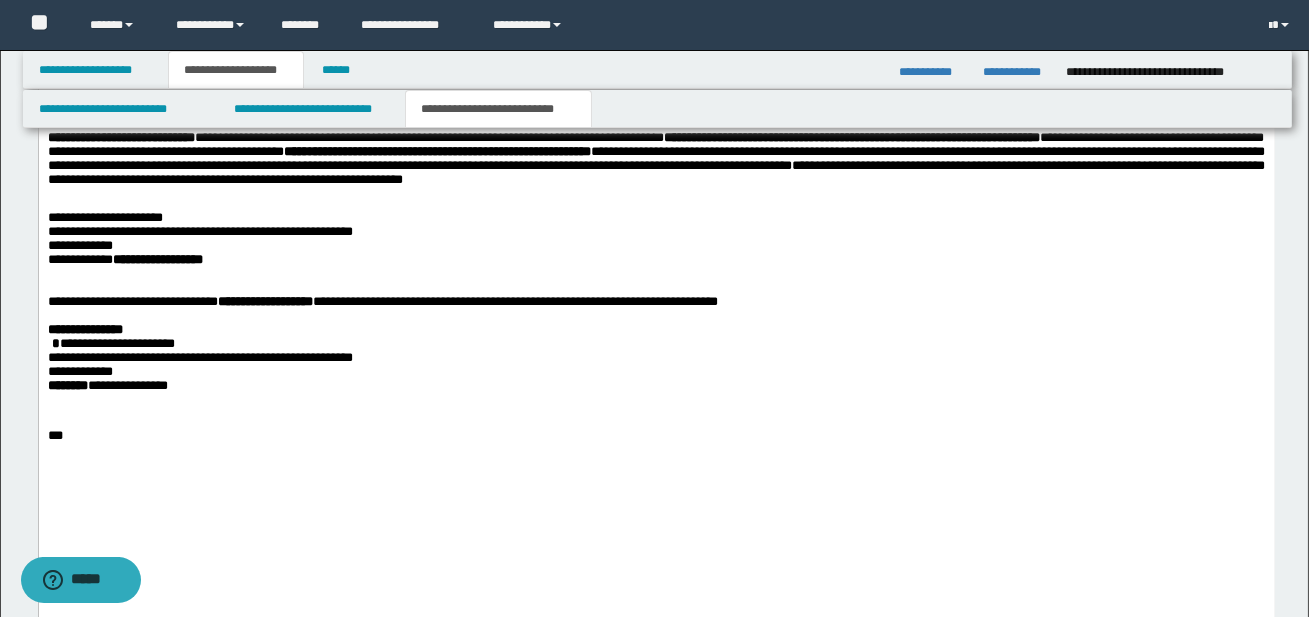 click on "**********" at bounding box center [656, -404] 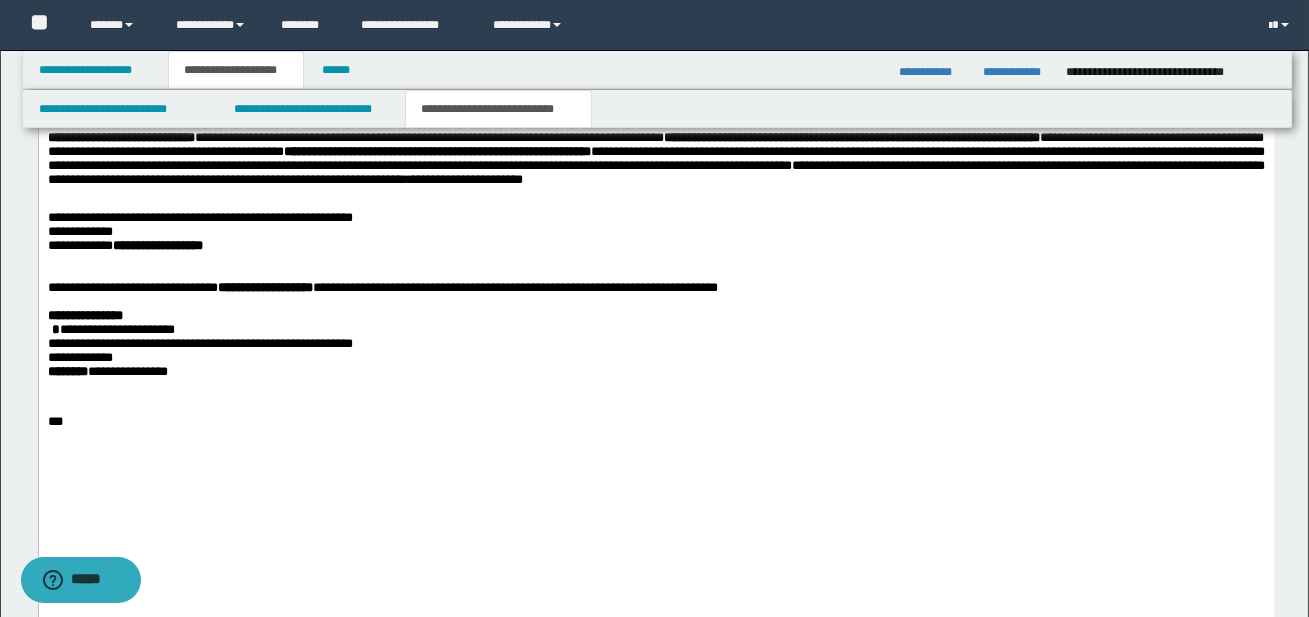click on "**********" at bounding box center [199, 218] 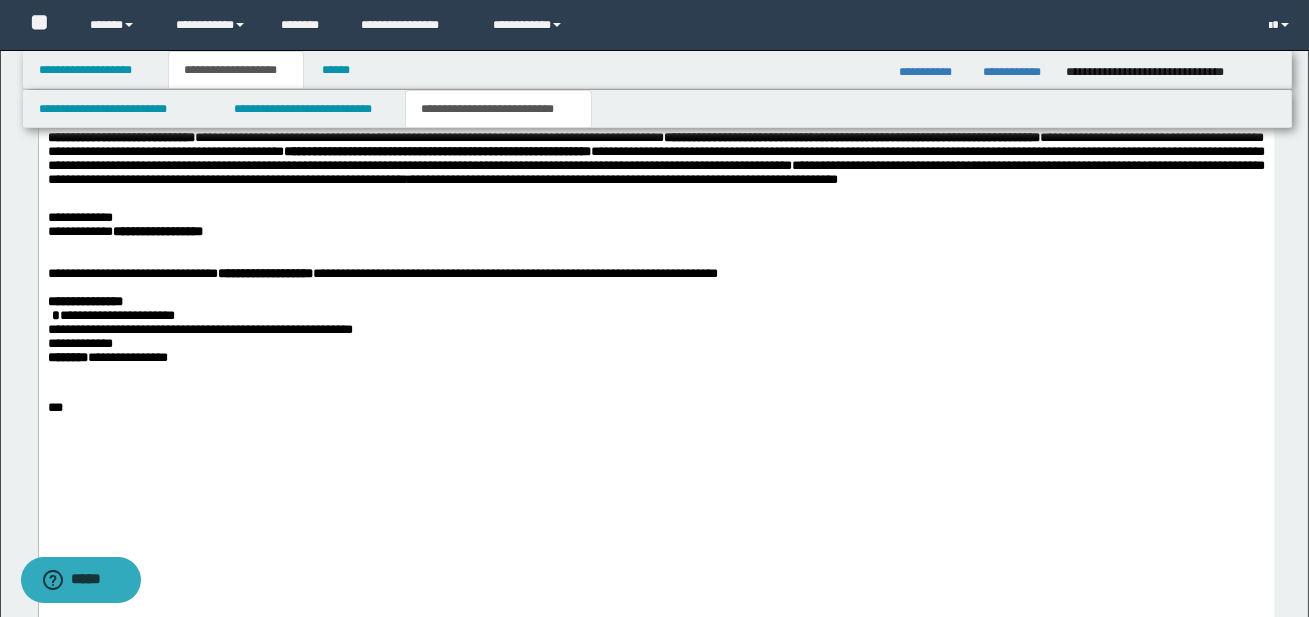 click on "**********" at bounding box center (79, 218) 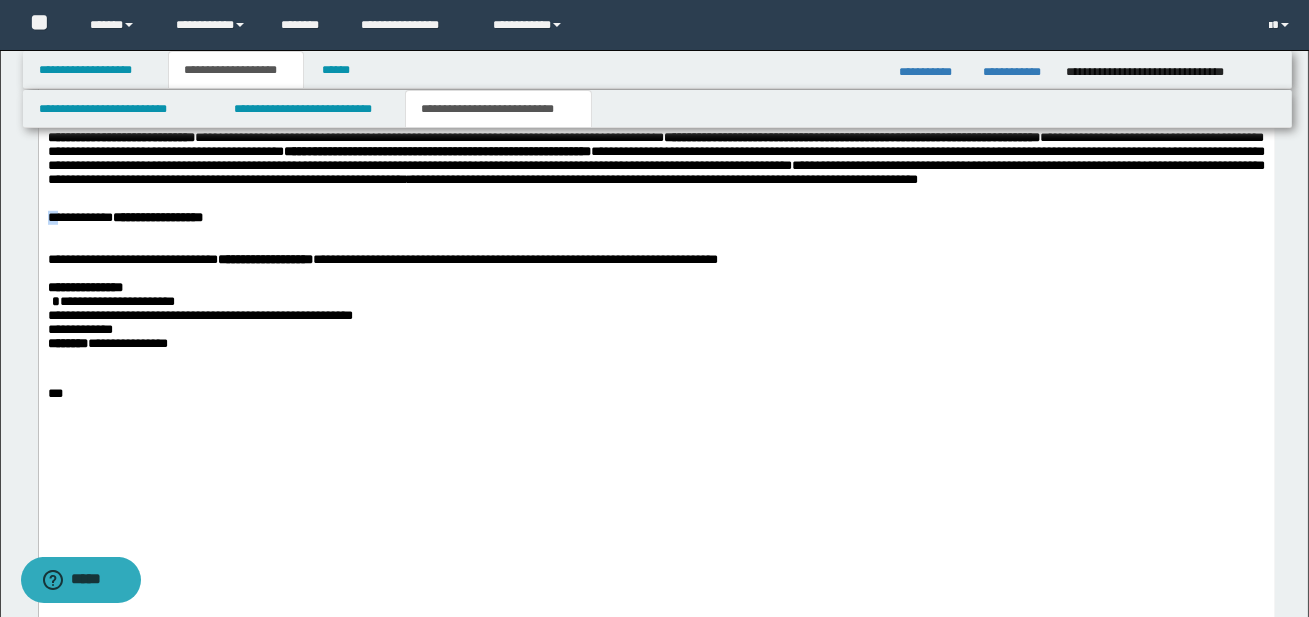 click on "**********" at bounding box center [124, 218] 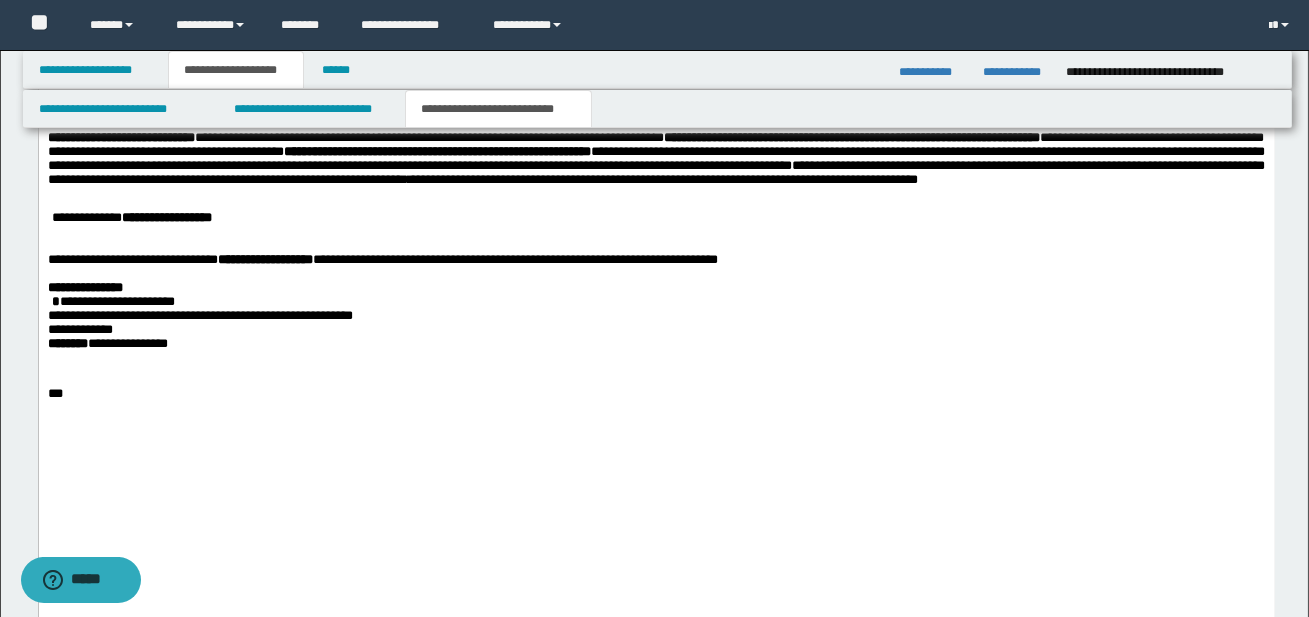 click on "**********" at bounding box center (656, -425) 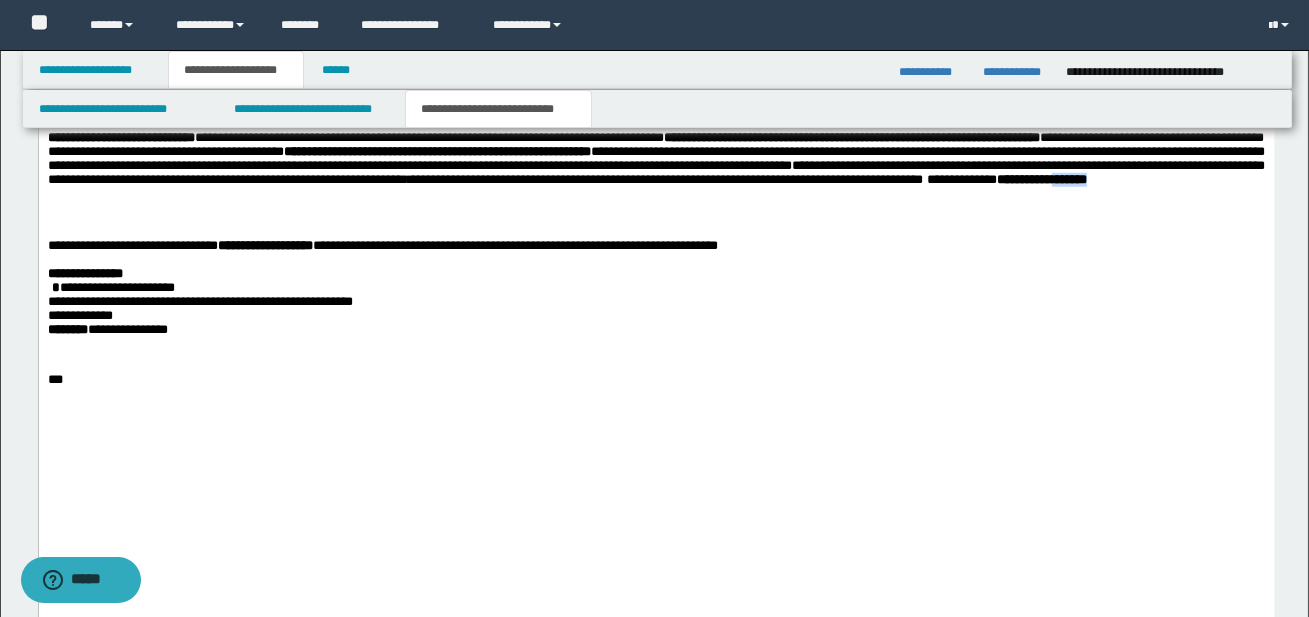 drag, startPoint x: 778, startPoint y: 366, endPoint x: 833, endPoint y: 366, distance: 55 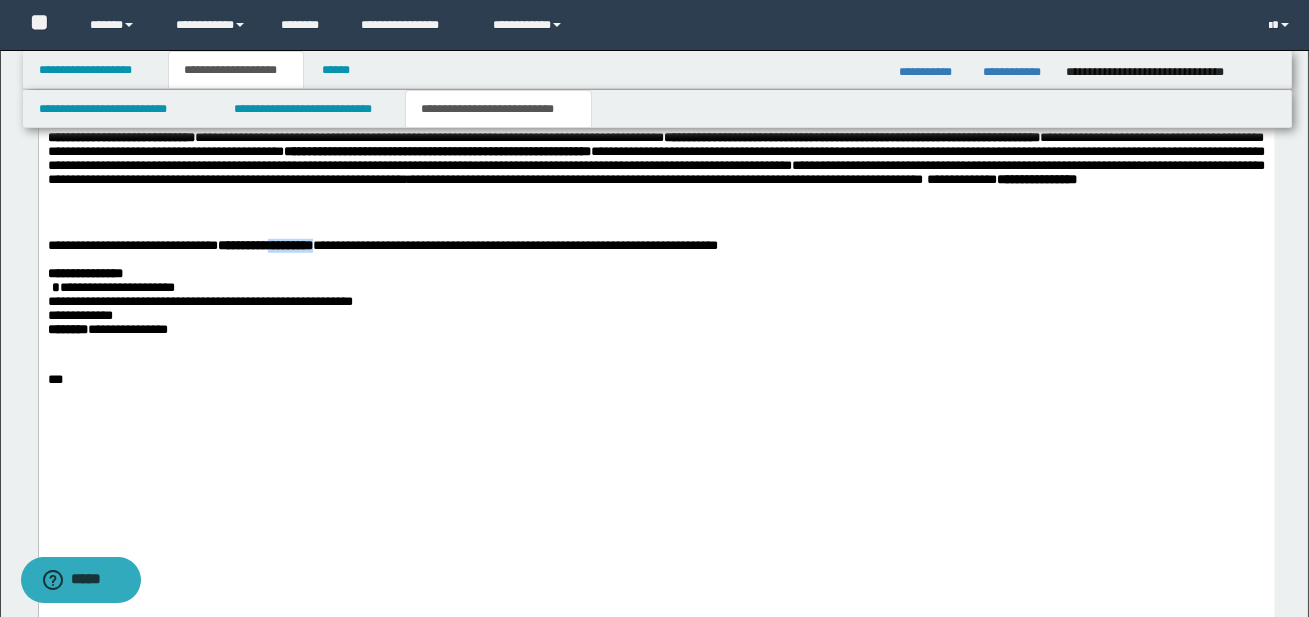 drag, startPoint x: 309, startPoint y: 412, endPoint x: 386, endPoint y: 417, distance: 77.16217 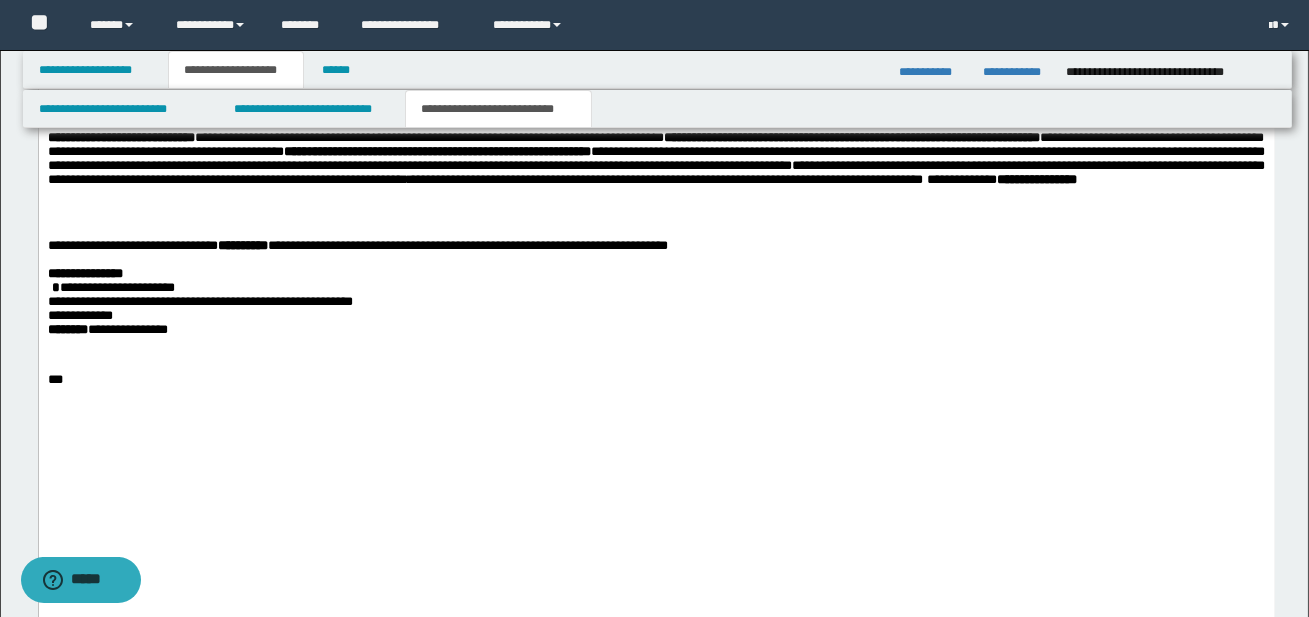 click at bounding box center (656, 233) 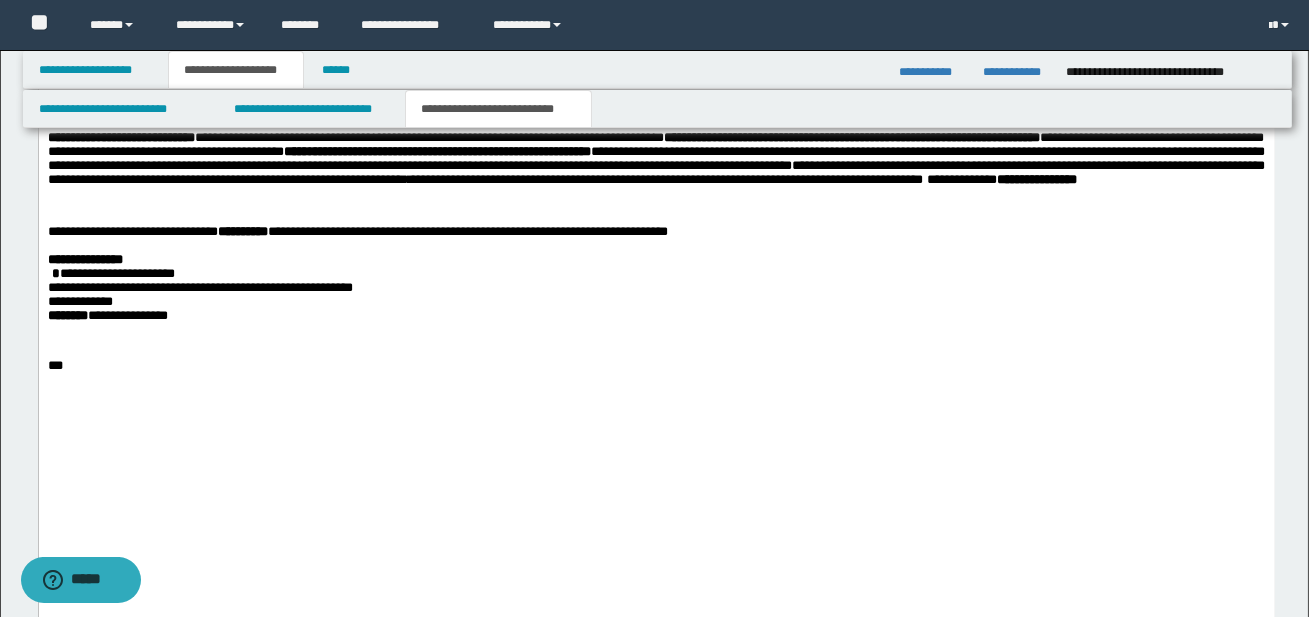 click on "**********" at bounding box center (656, 303) 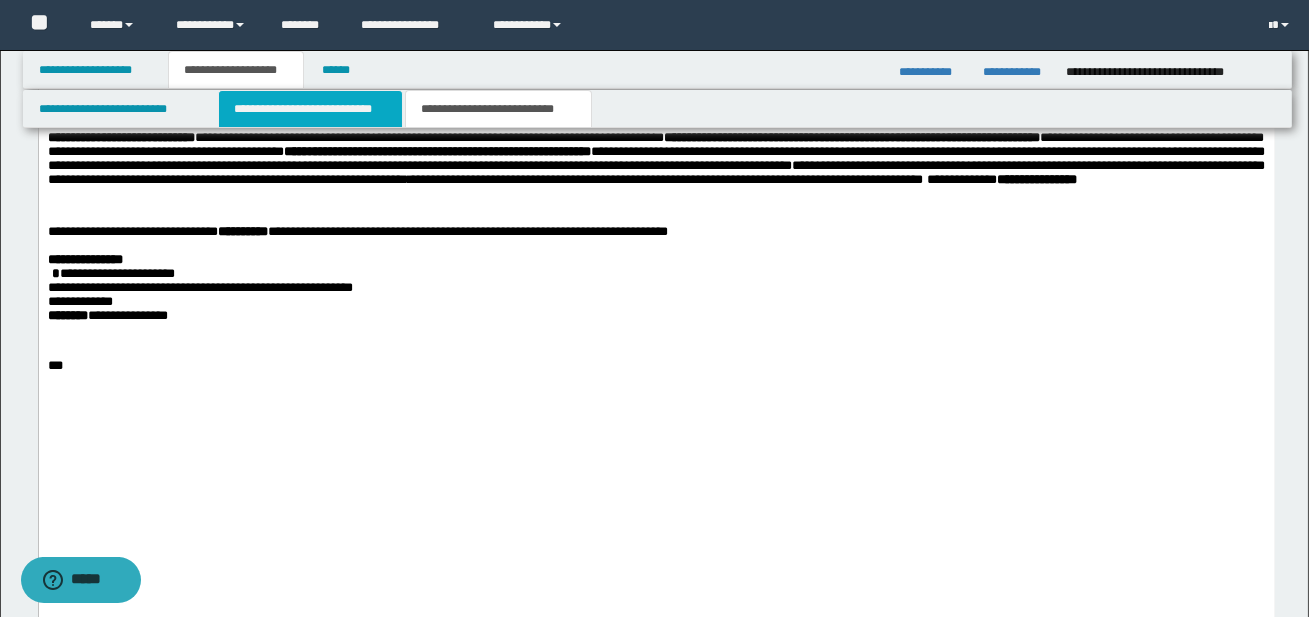 click on "**********" at bounding box center (310, 109) 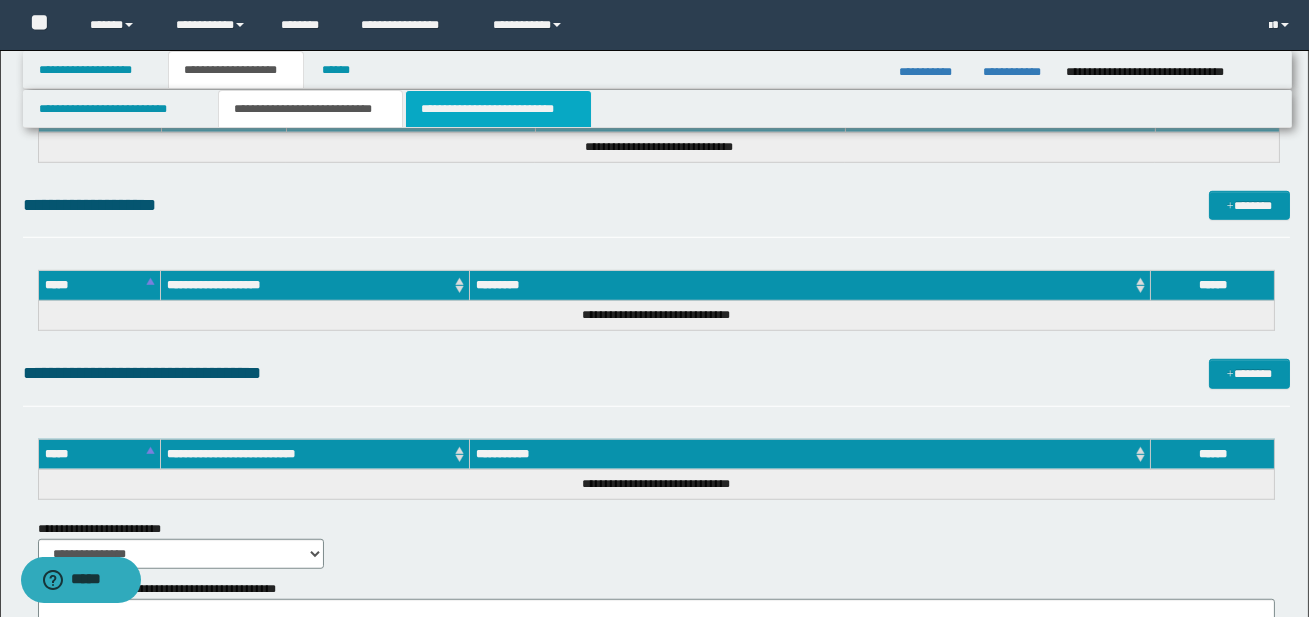 click on "**********" at bounding box center (498, 109) 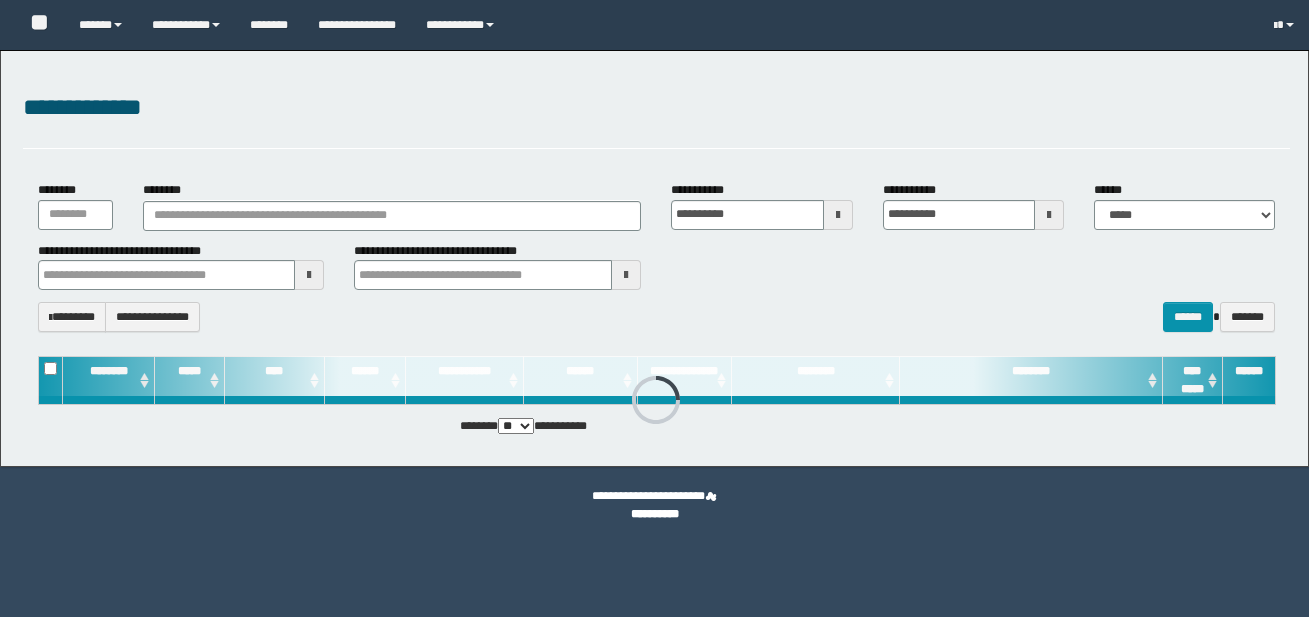 scroll, scrollTop: 0, scrollLeft: 0, axis: both 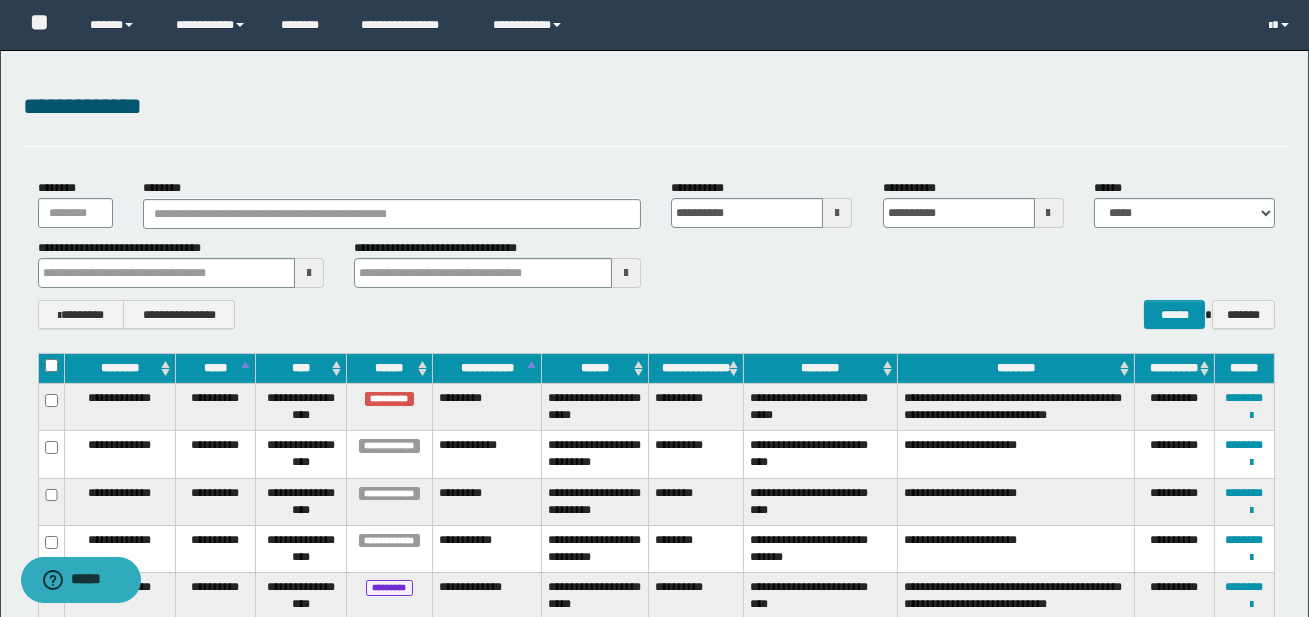 click at bounding box center [837, 213] 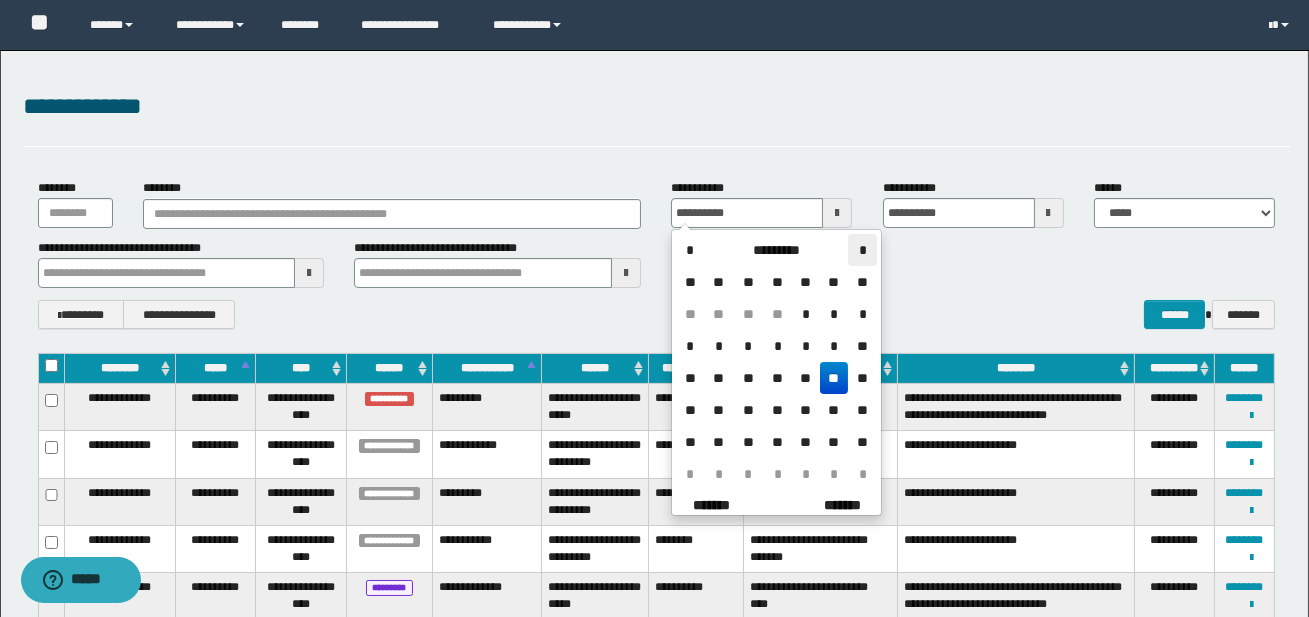 click on "*" at bounding box center [862, 250] 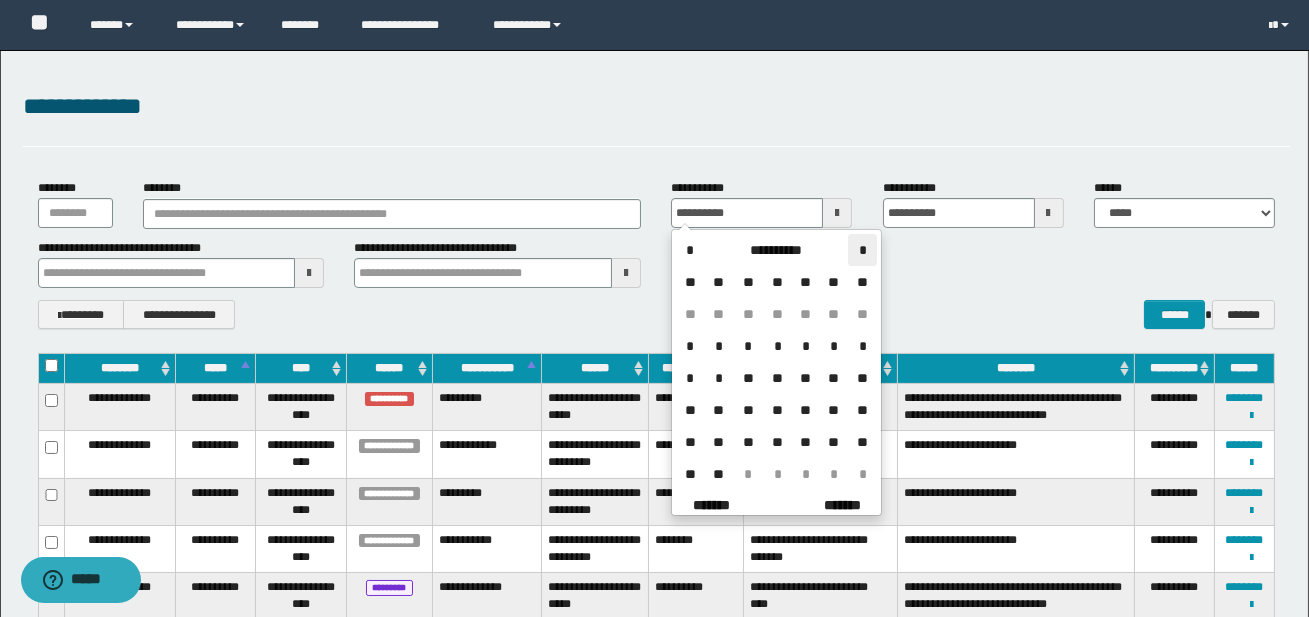 click on "*" at bounding box center [862, 250] 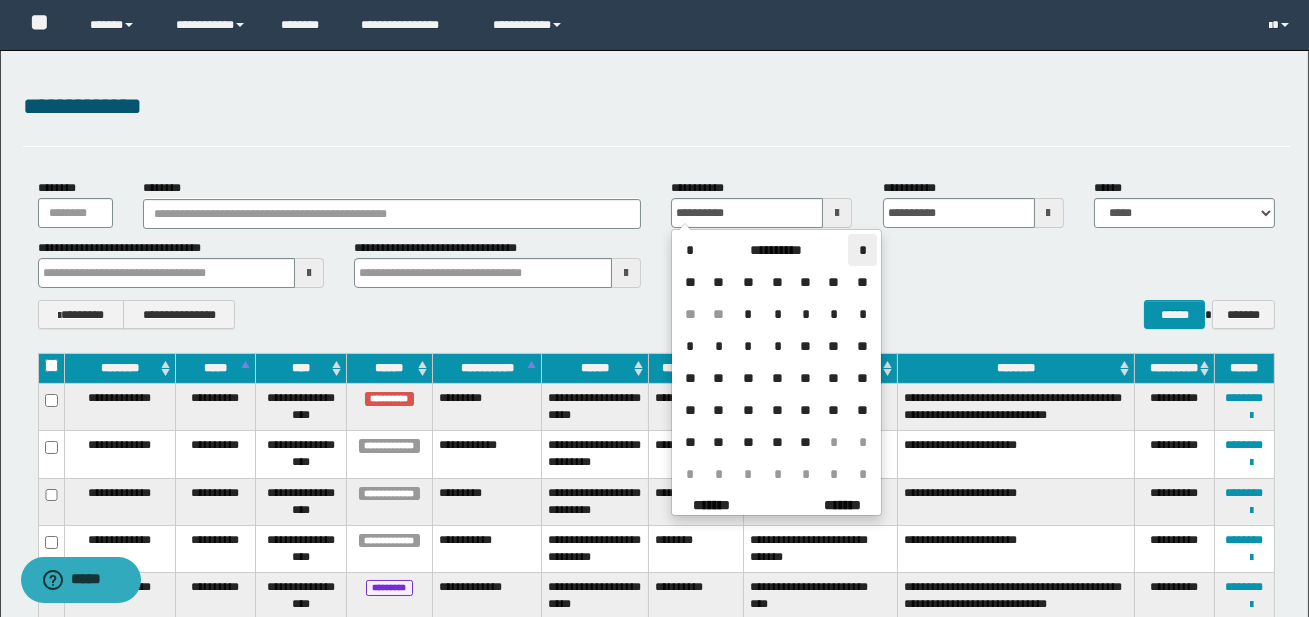 click on "*" at bounding box center (862, 250) 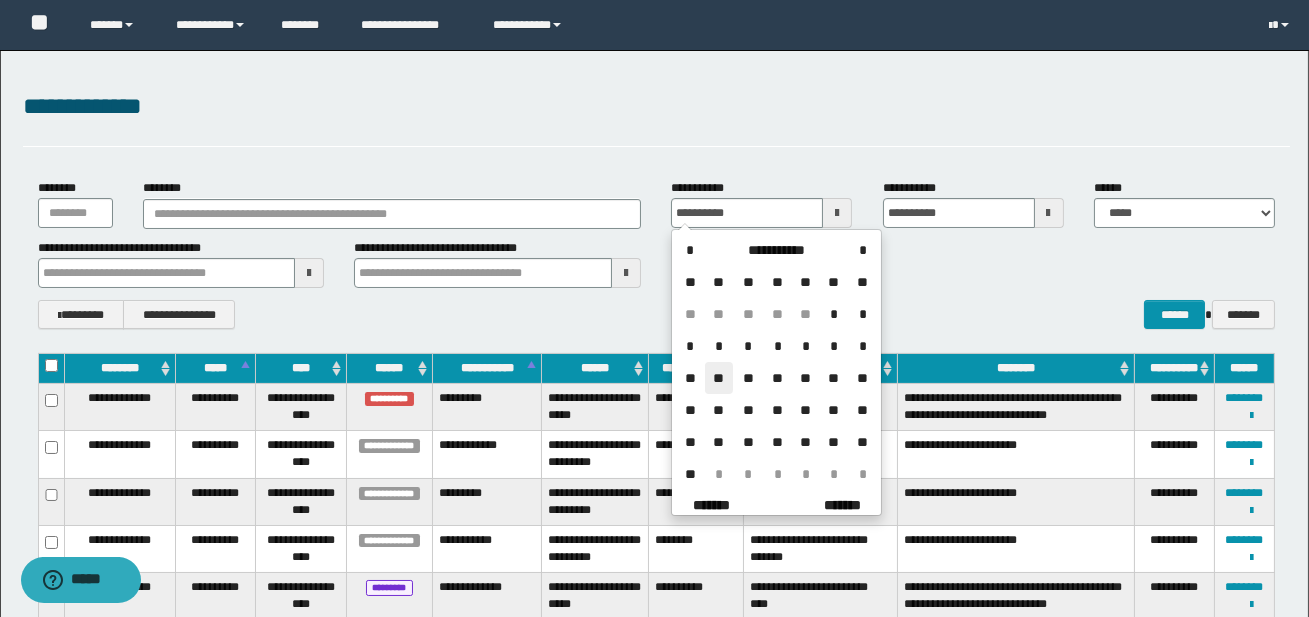 click on "**" at bounding box center (719, 378) 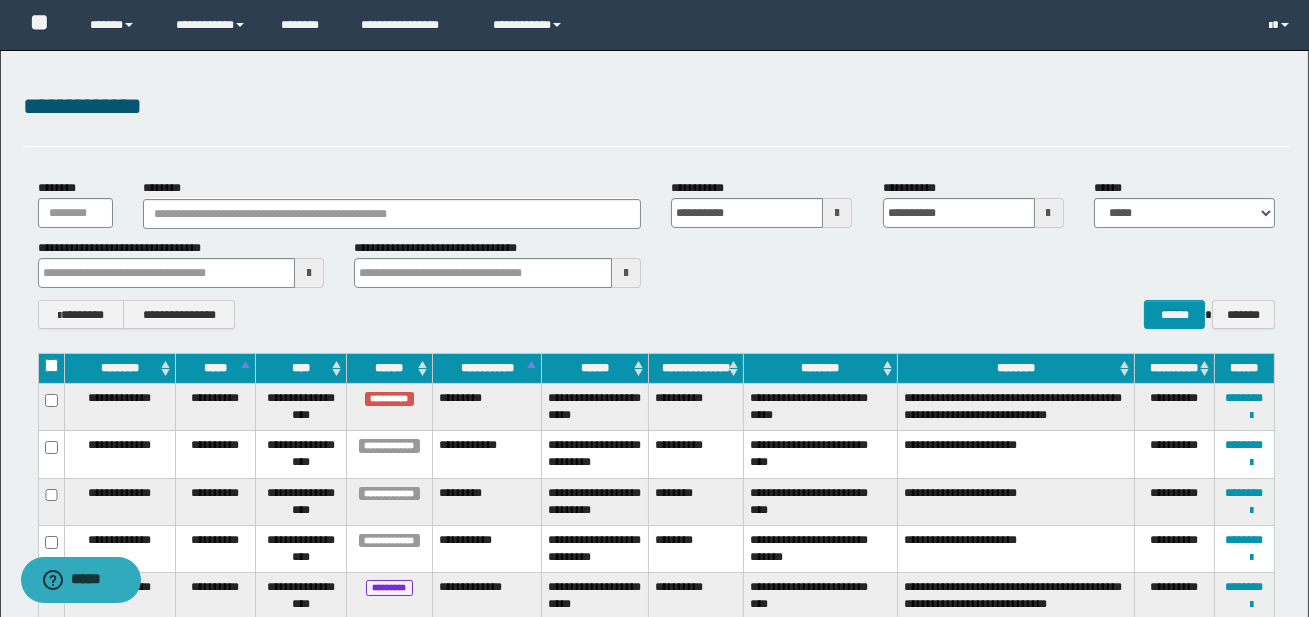 click at bounding box center [1049, 213] 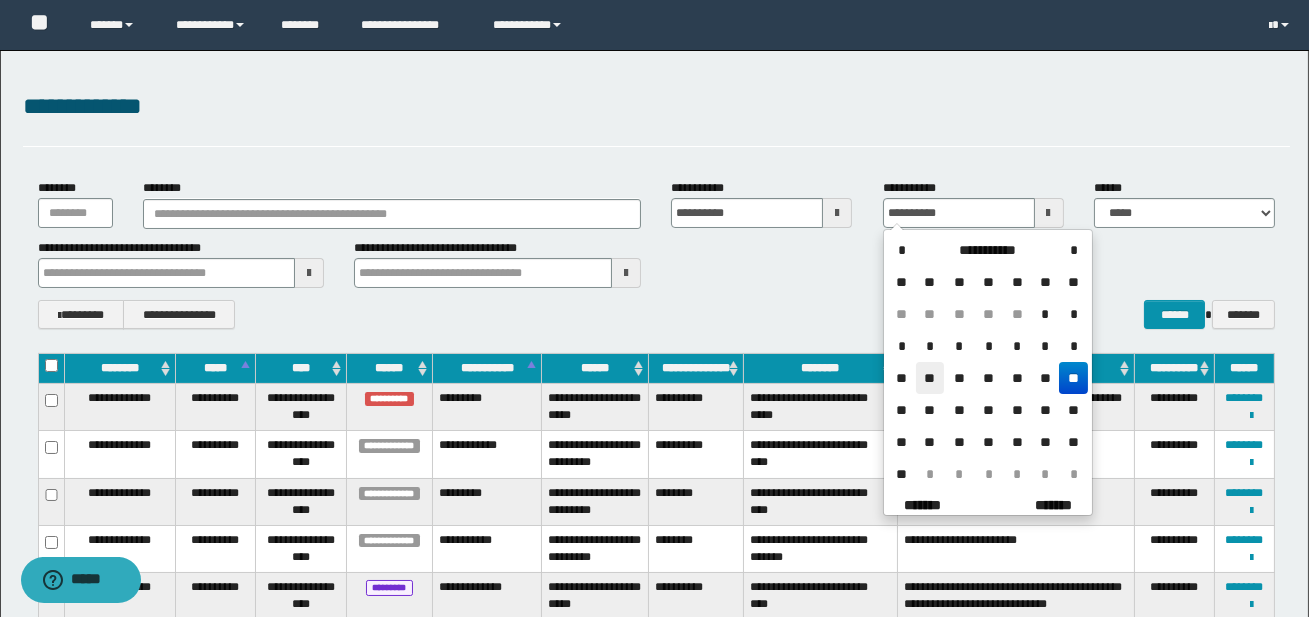 click on "**" at bounding box center [930, 378] 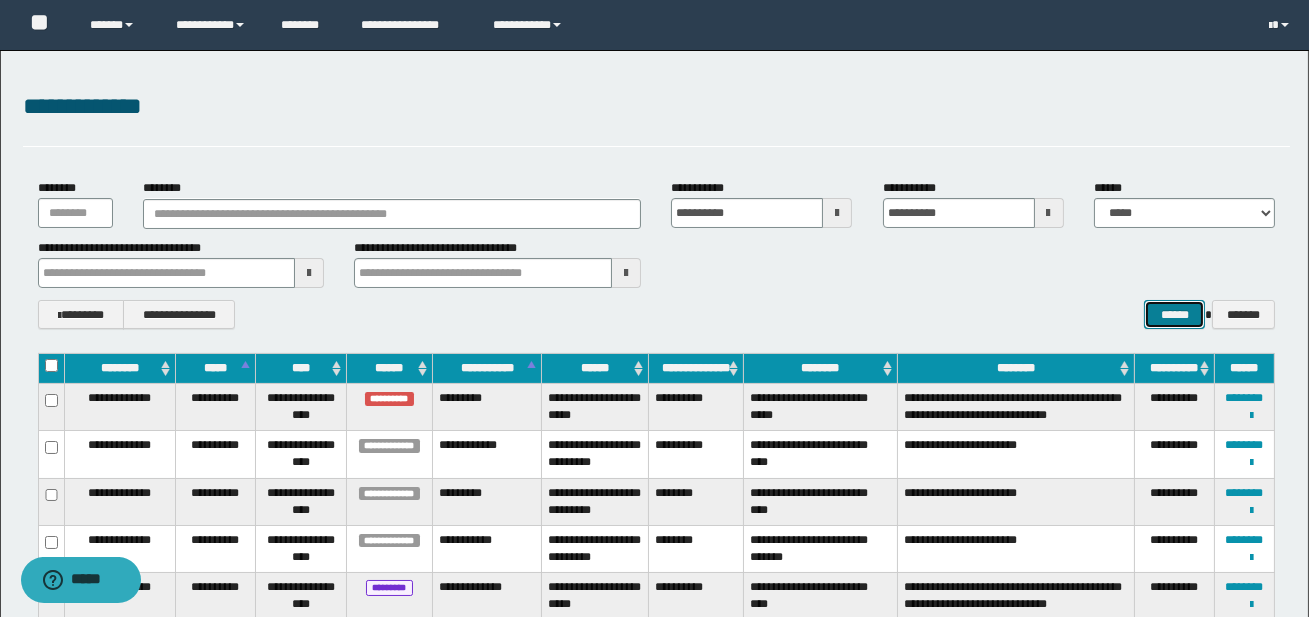 click on "******" at bounding box center [1174, 314] 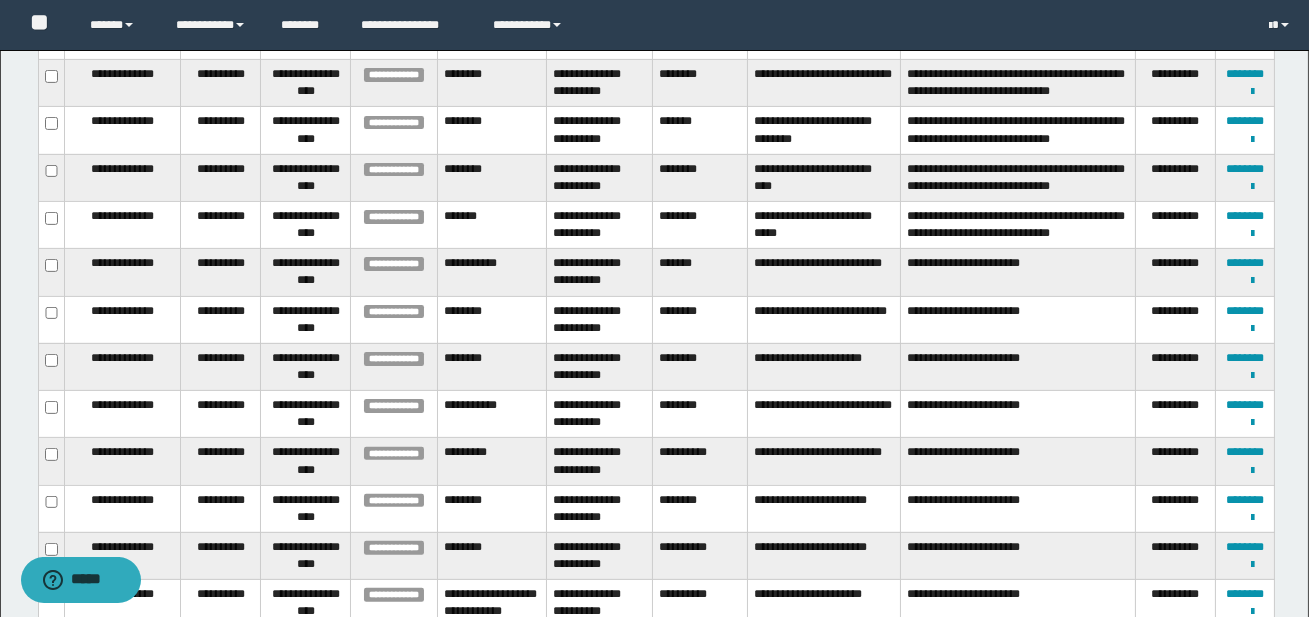 scroll, scrollTop: 1369, scrollLeft: 0, axis: vertical 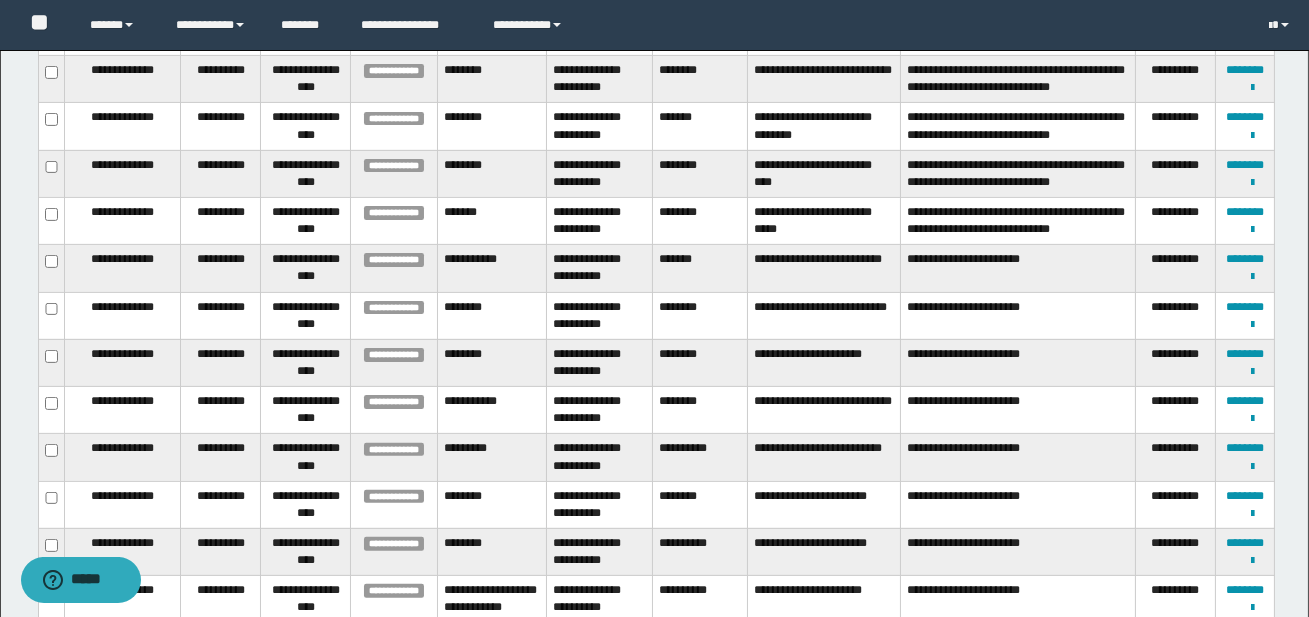 type 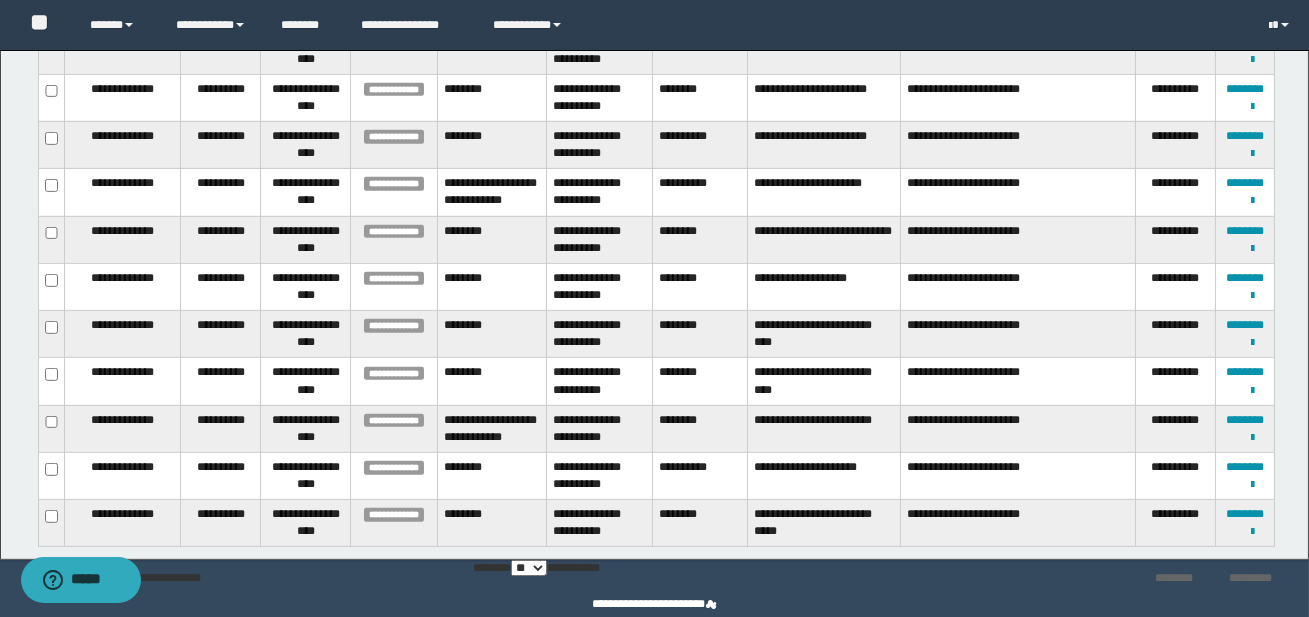 scroll, scrollTop: 1771, scrollLeft: 0, axis: vertical 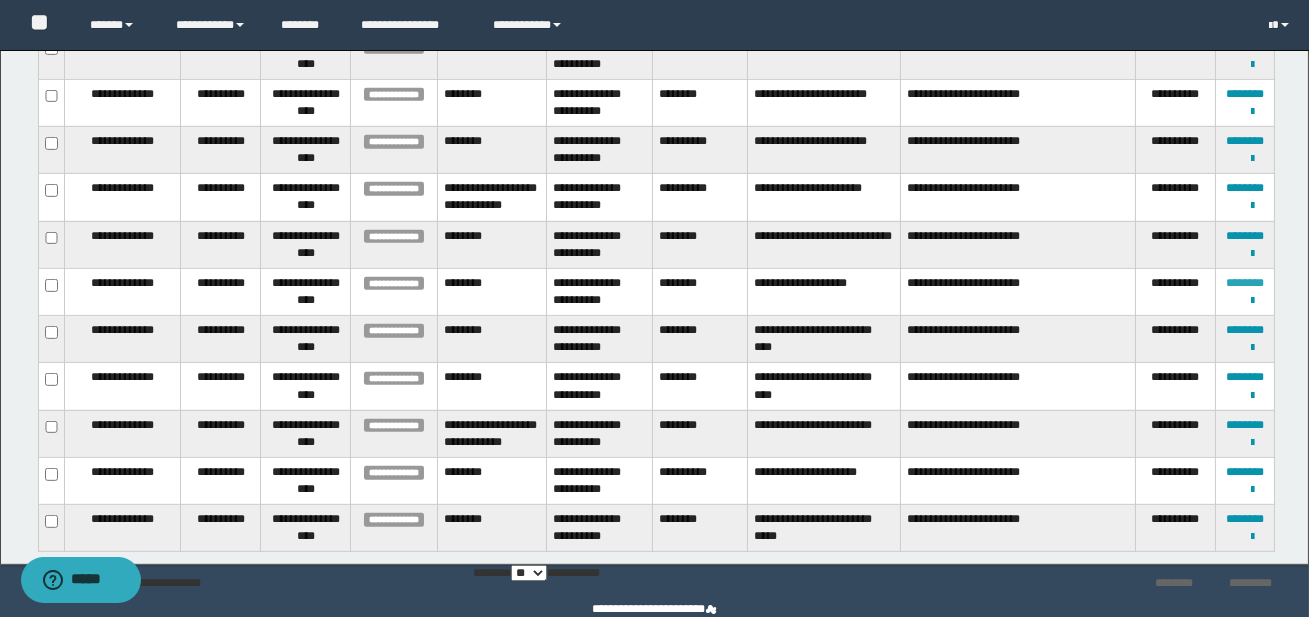click on "********" at bounding box center [1245, 283] 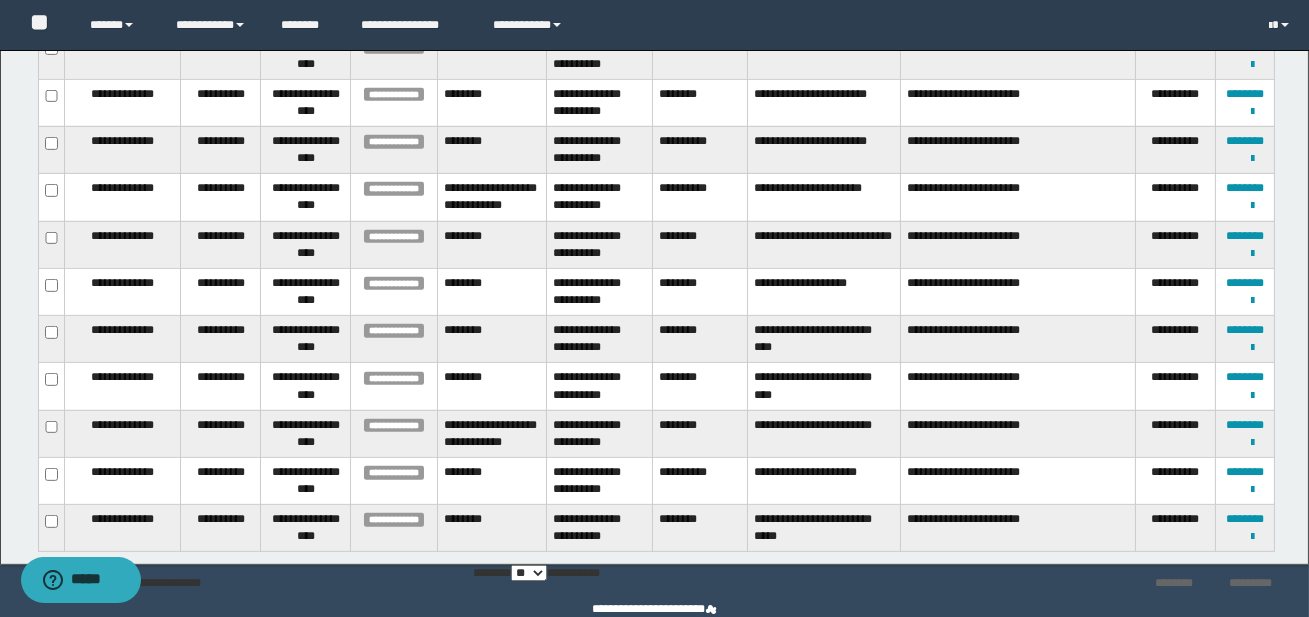 type 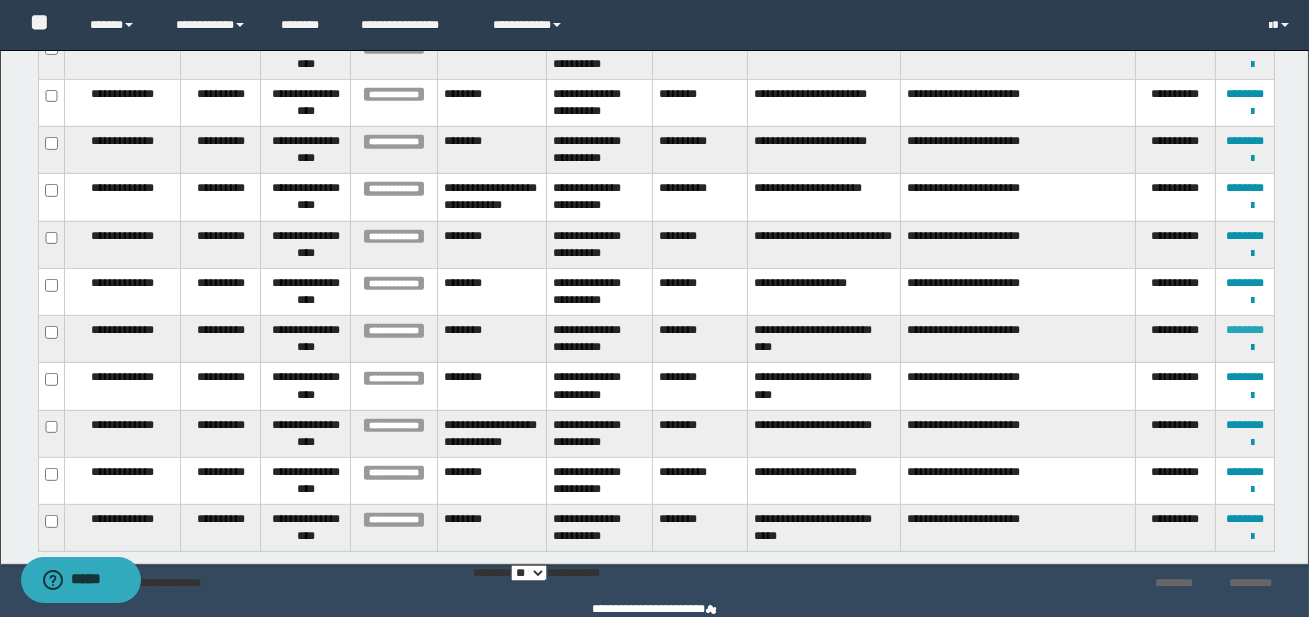 click on "********" at bounding box center (1245, 330) 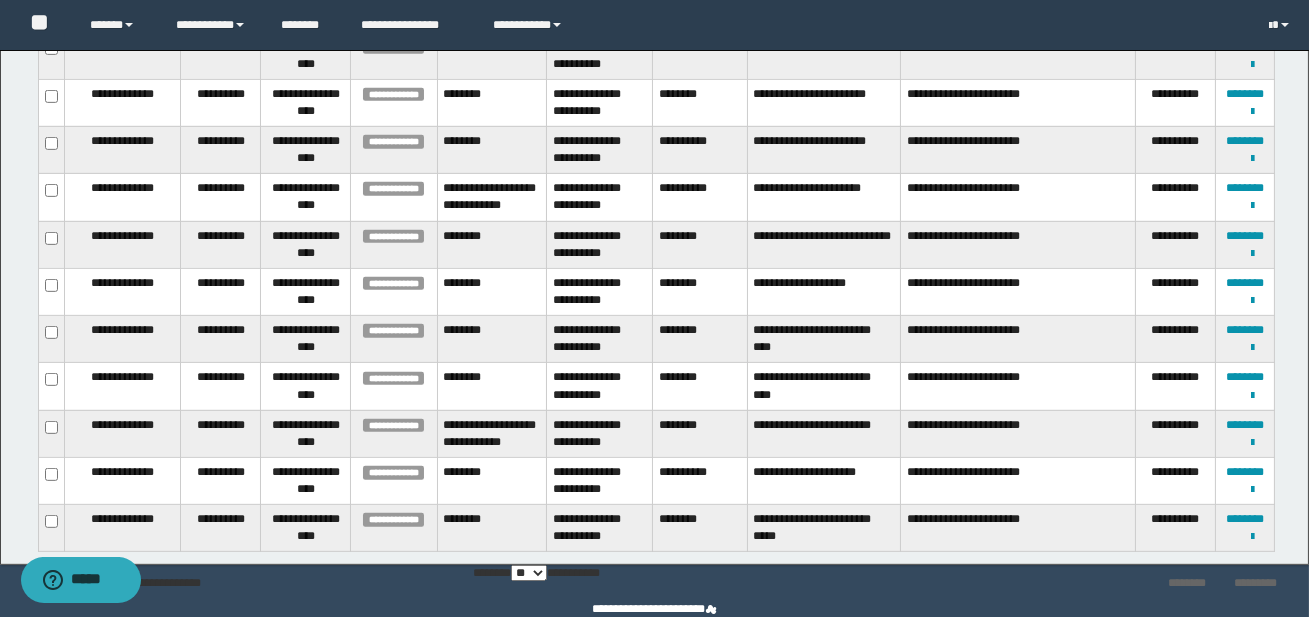 type 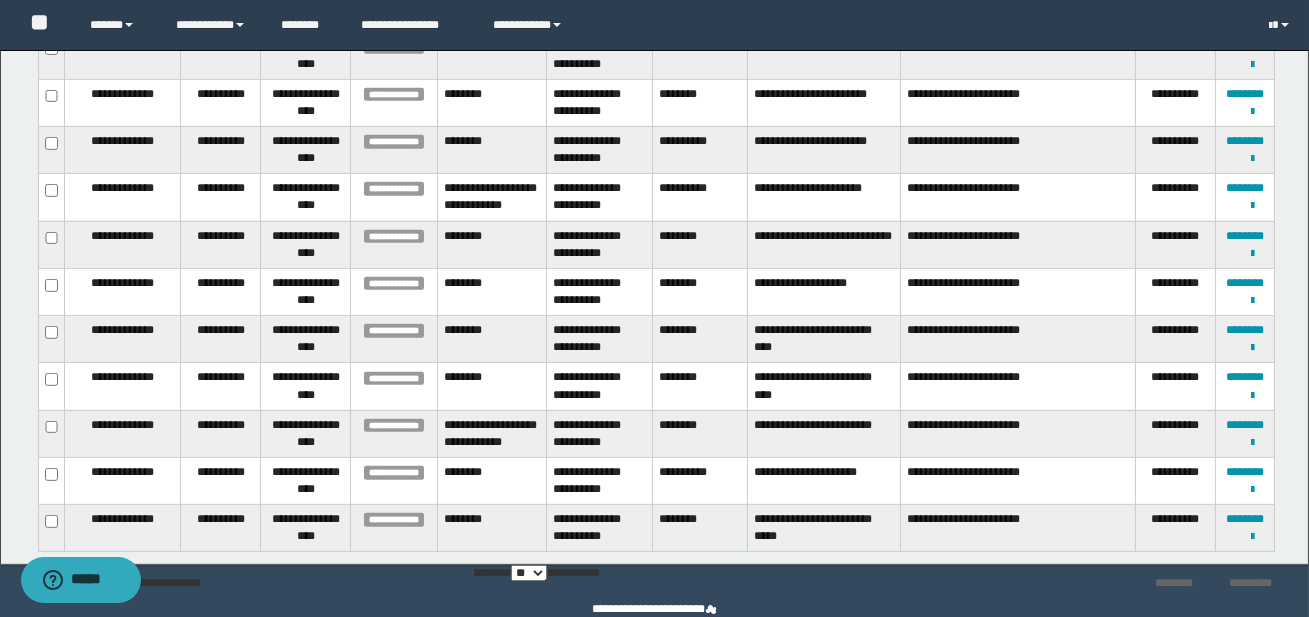 type 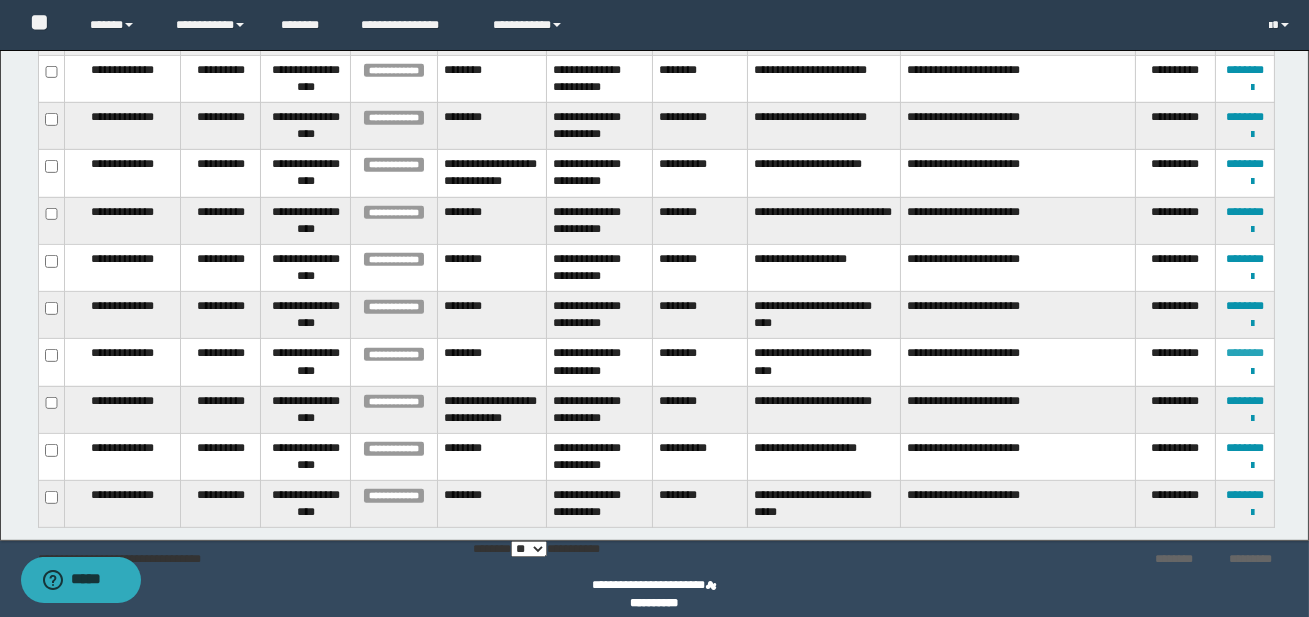 click on "********" at bounding box center [1245, 353] 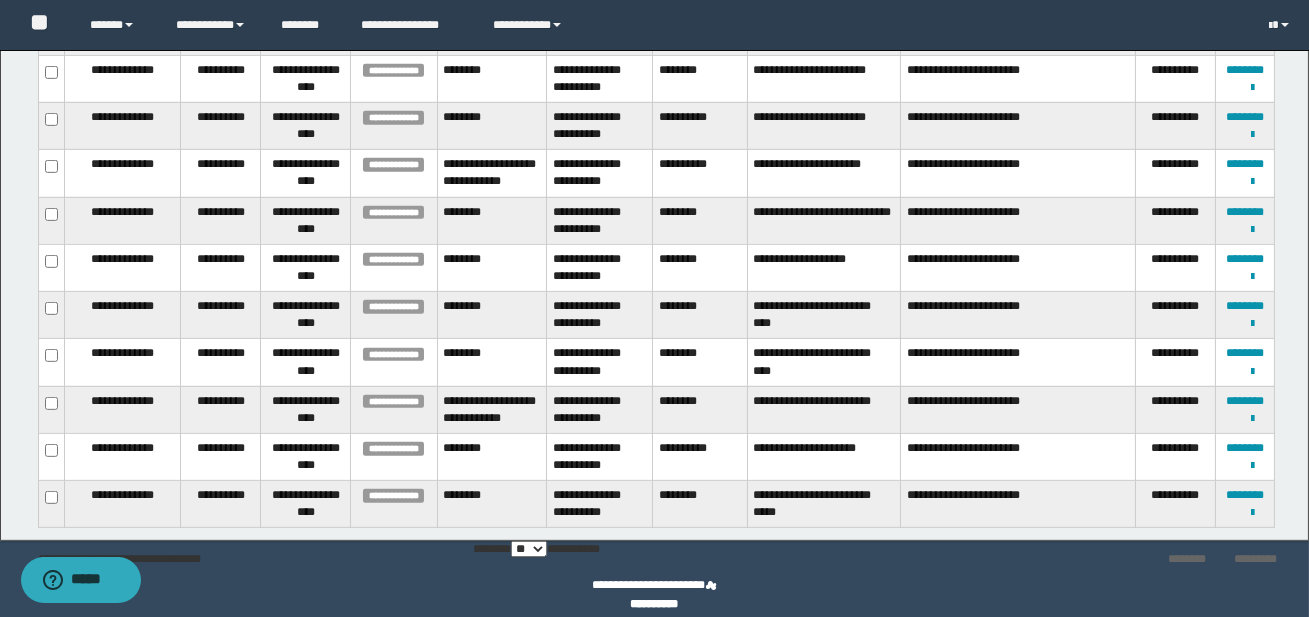 type 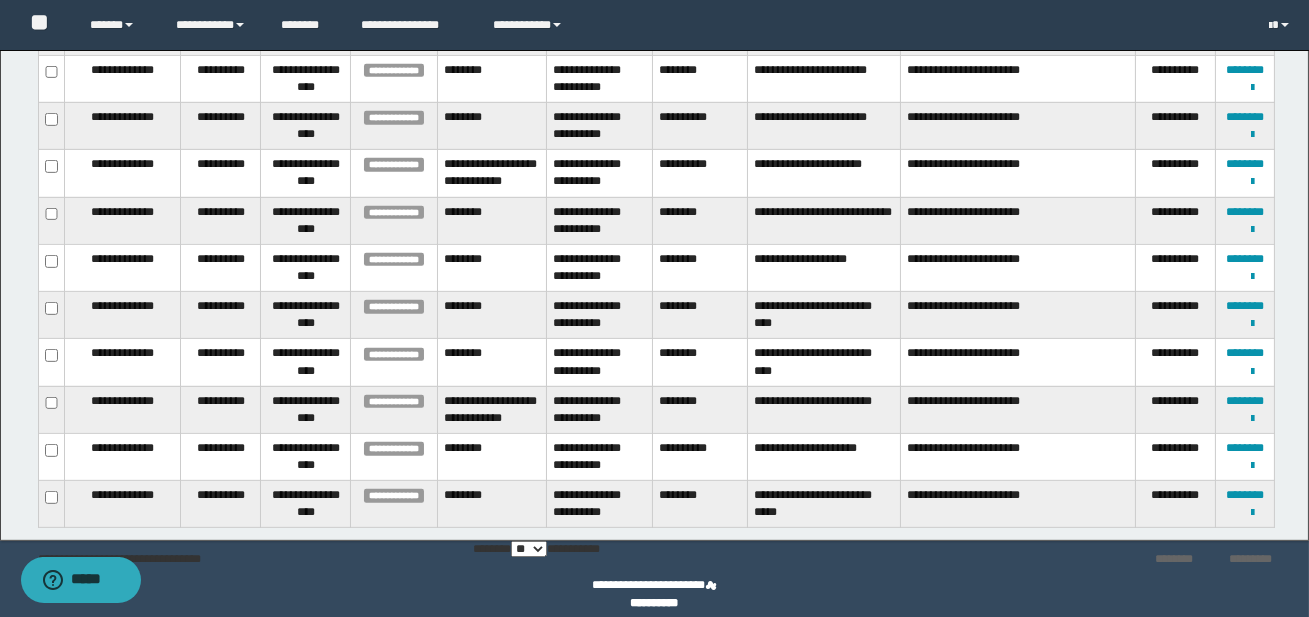 type 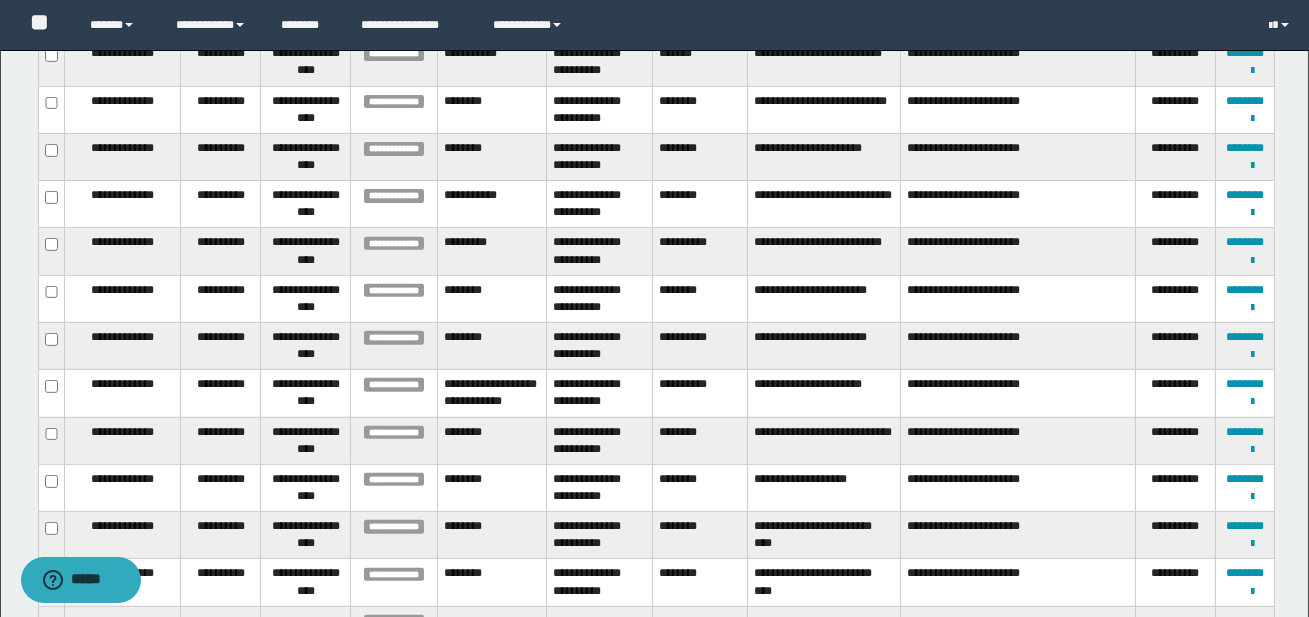 scroll, scrollTop: 1579, scrollLeft: 0, axis: vertical 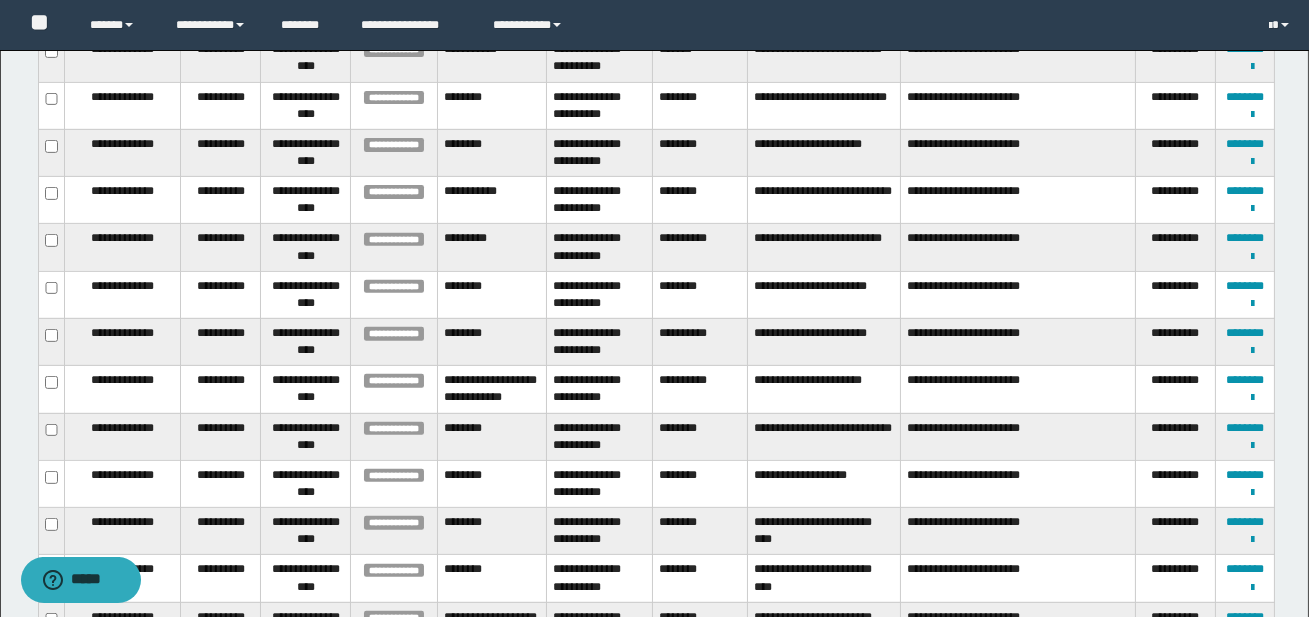 click on "********" at bounding box center (1245, 664) 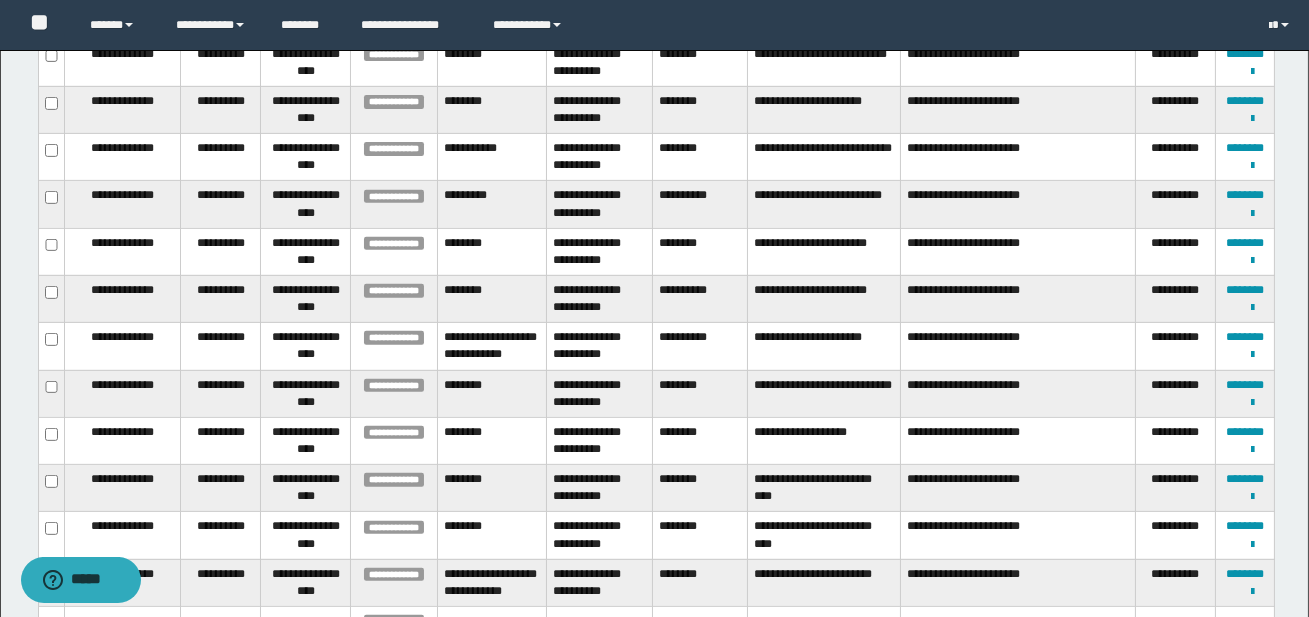 scroll, scrollTop: 1621, scrollLeft: 0, axis: vertical 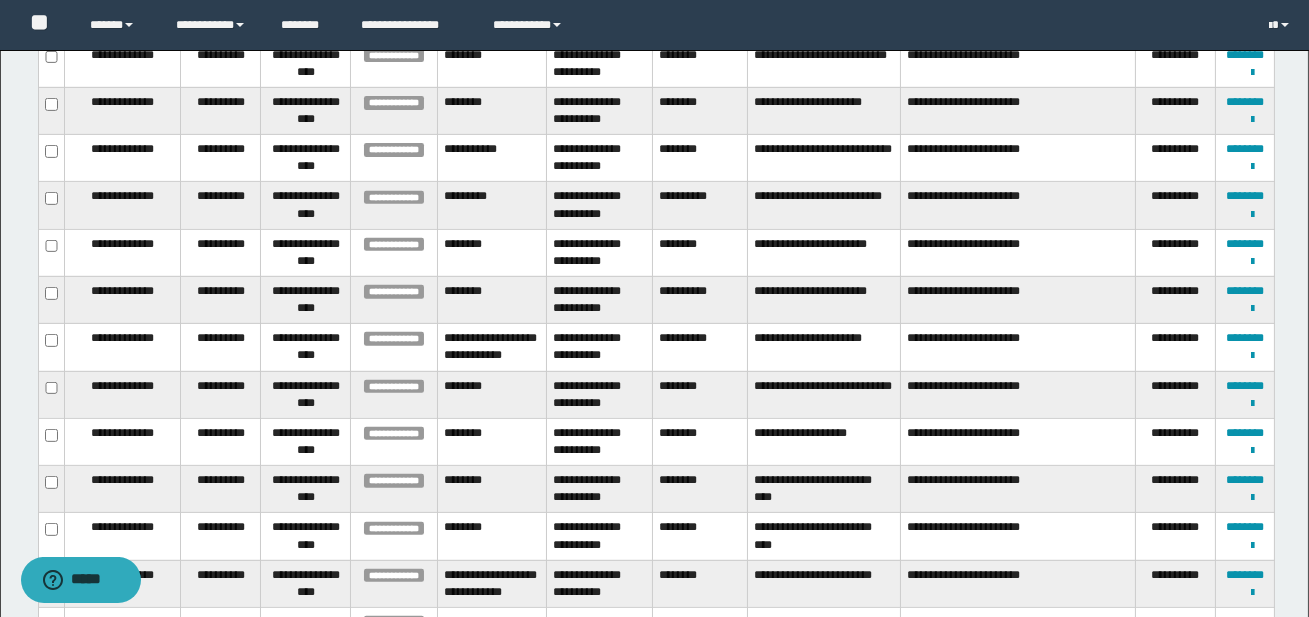 click on "********" at bounding box center (1245, 669) 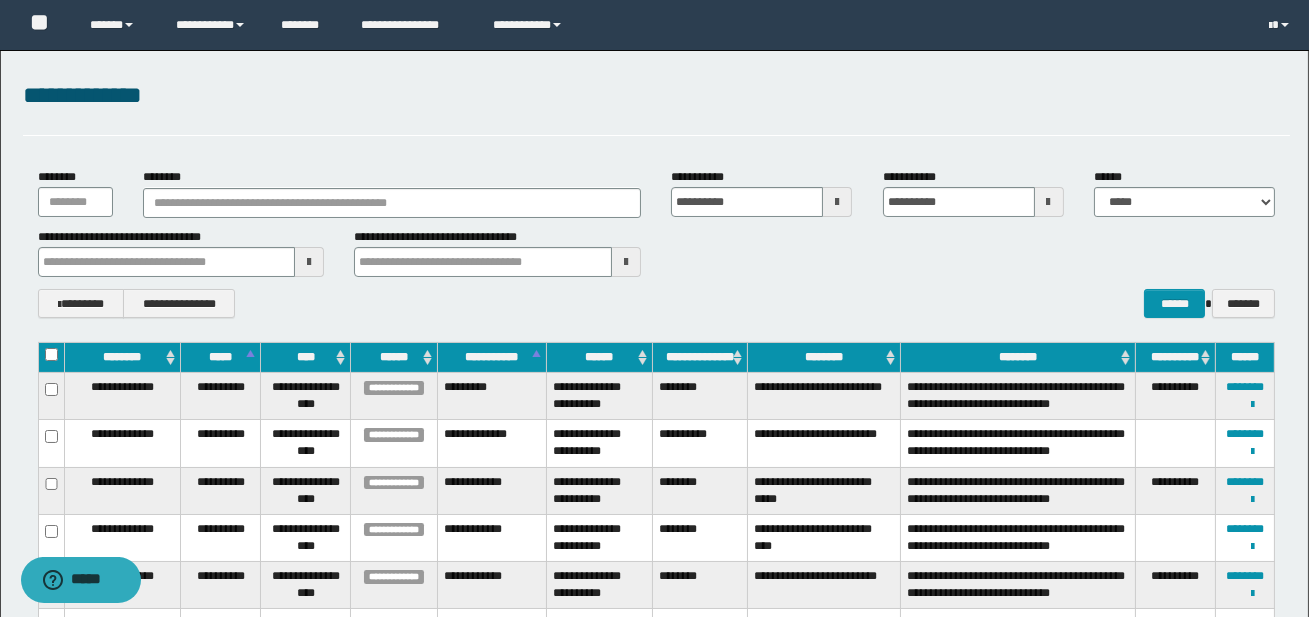 scroll, scrollTop: 0, scrollLeft: 0, axis: both 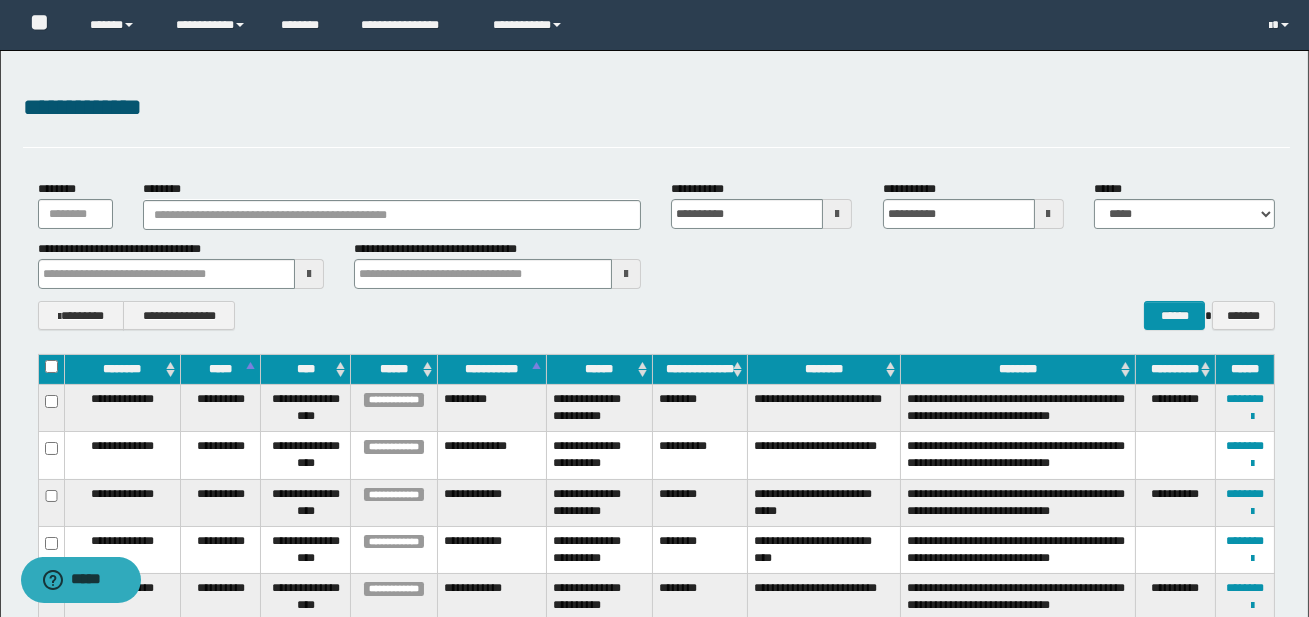 click at bounding box center (837, 214) 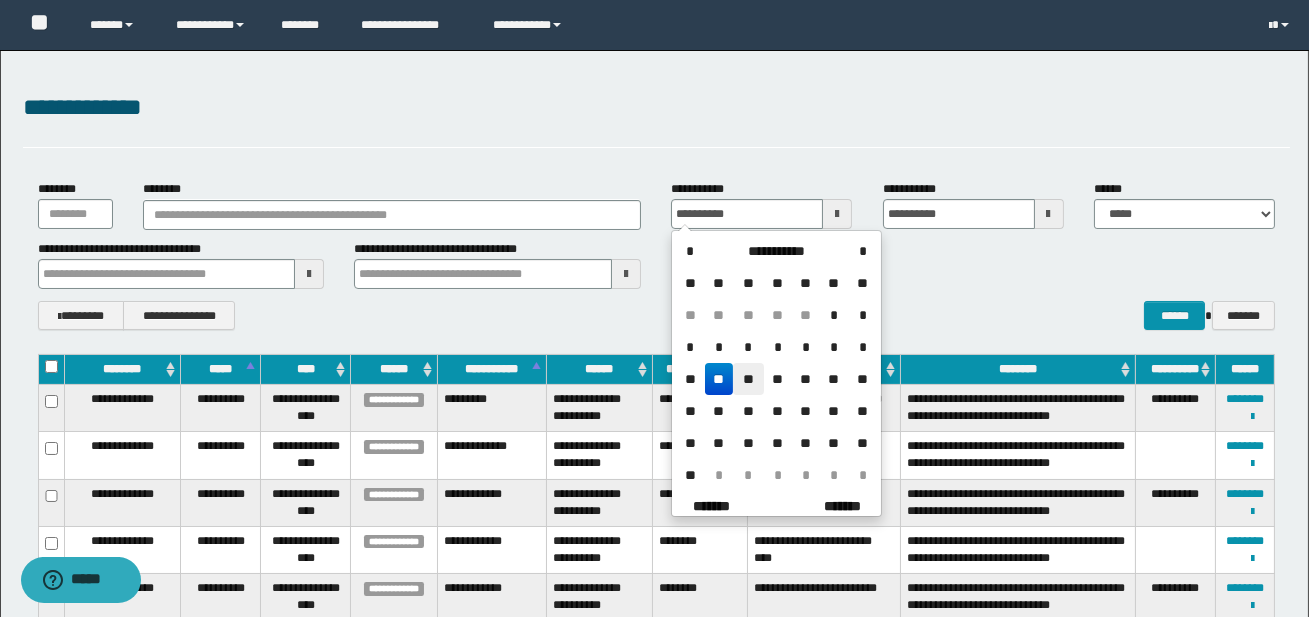 click on "**" at bounding box center (748, 379) 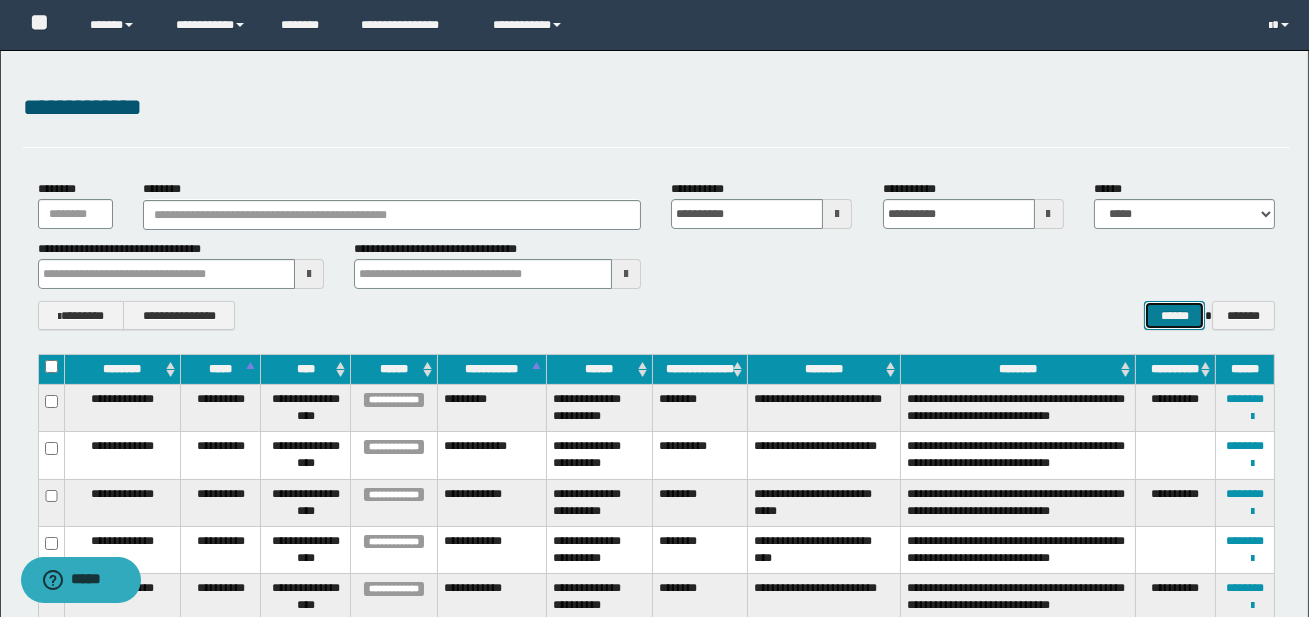 click on "******" at bounding box center [1174, 315] 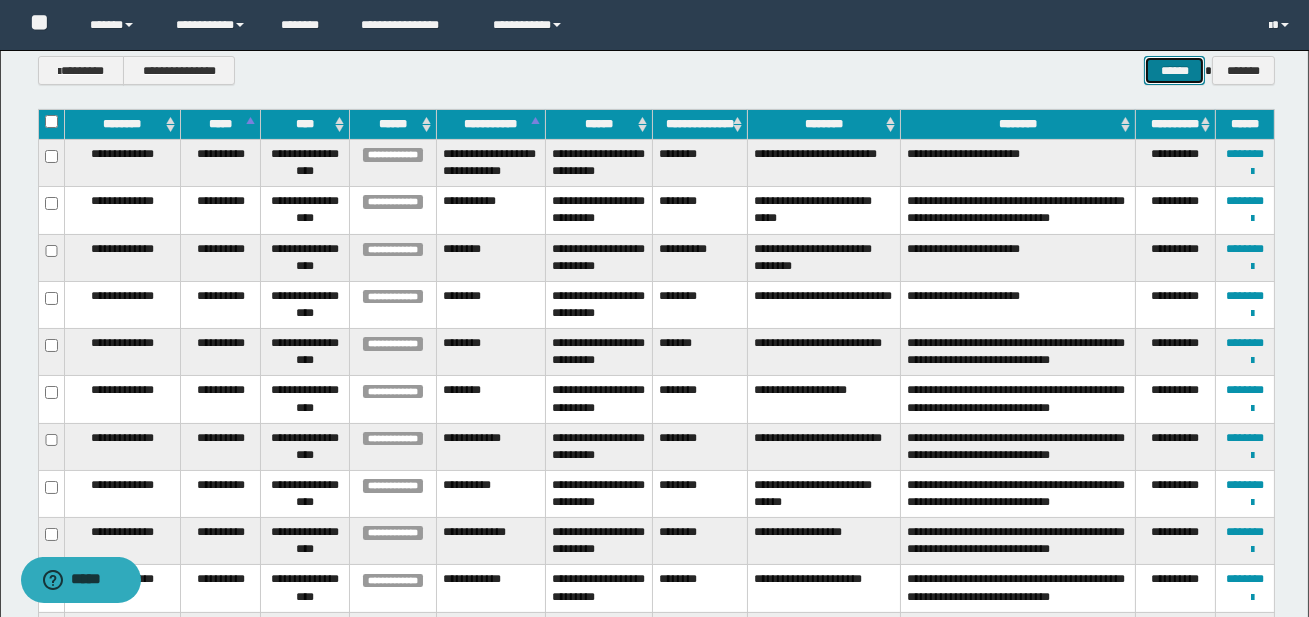 scroll, scrollTop: 249, scrollLeft: 0, axis: vertical 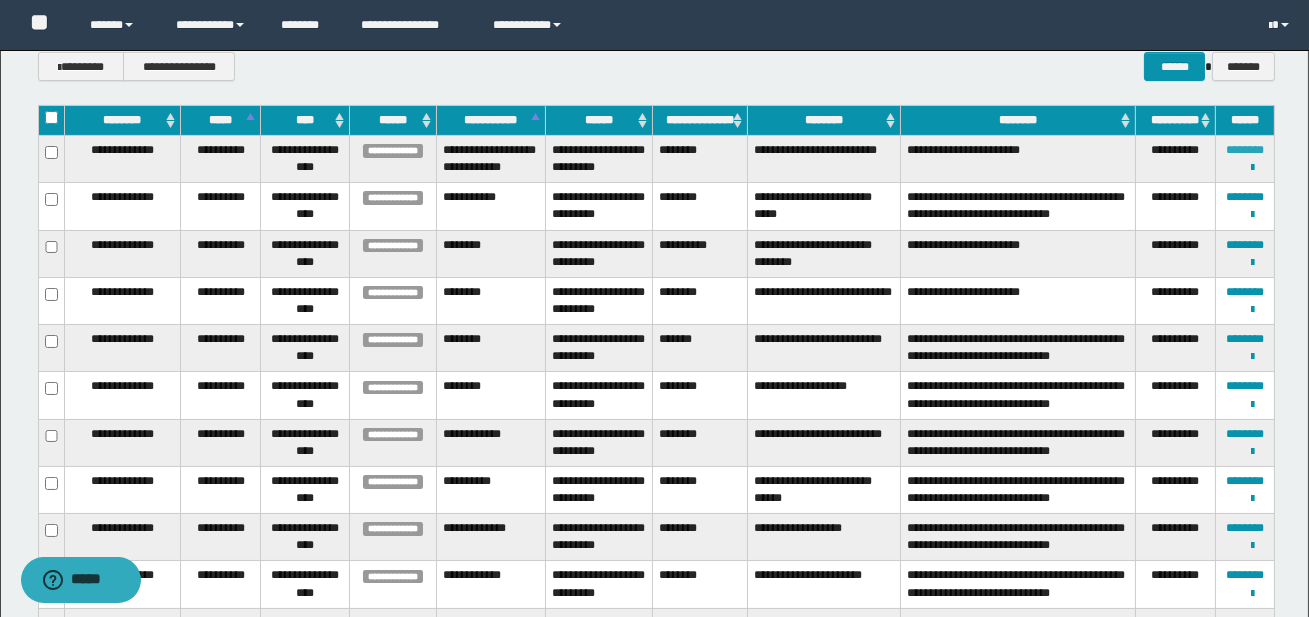 click on "********" at bounding box center (1245, 150) 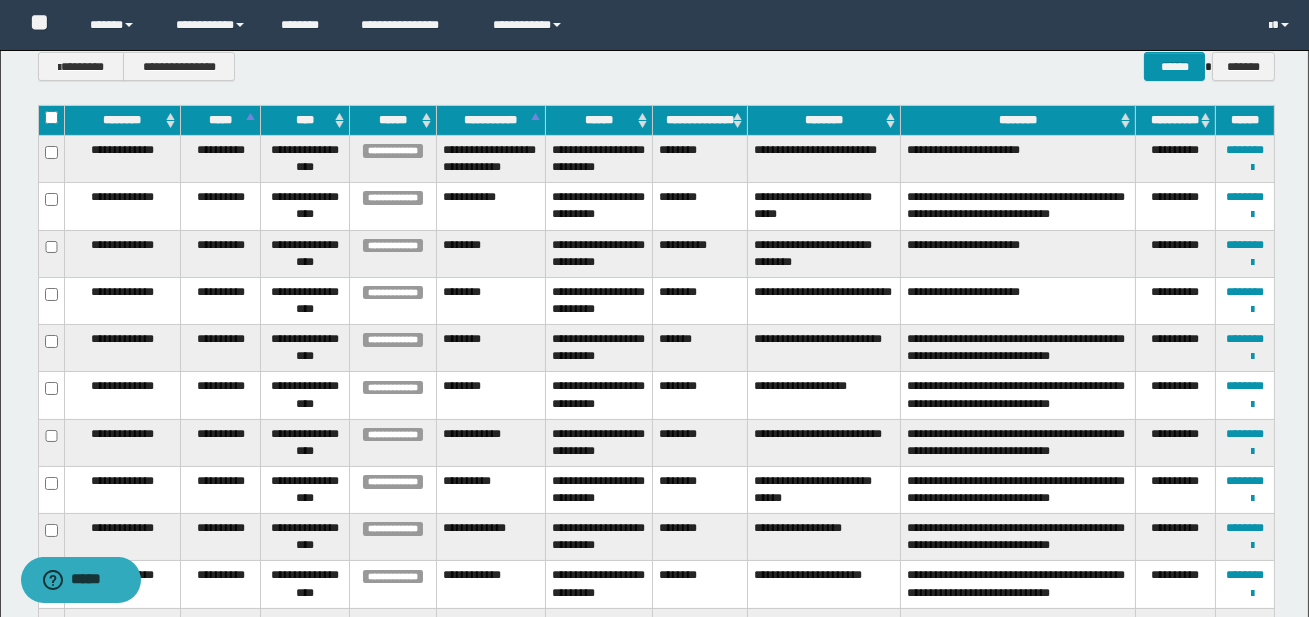 type 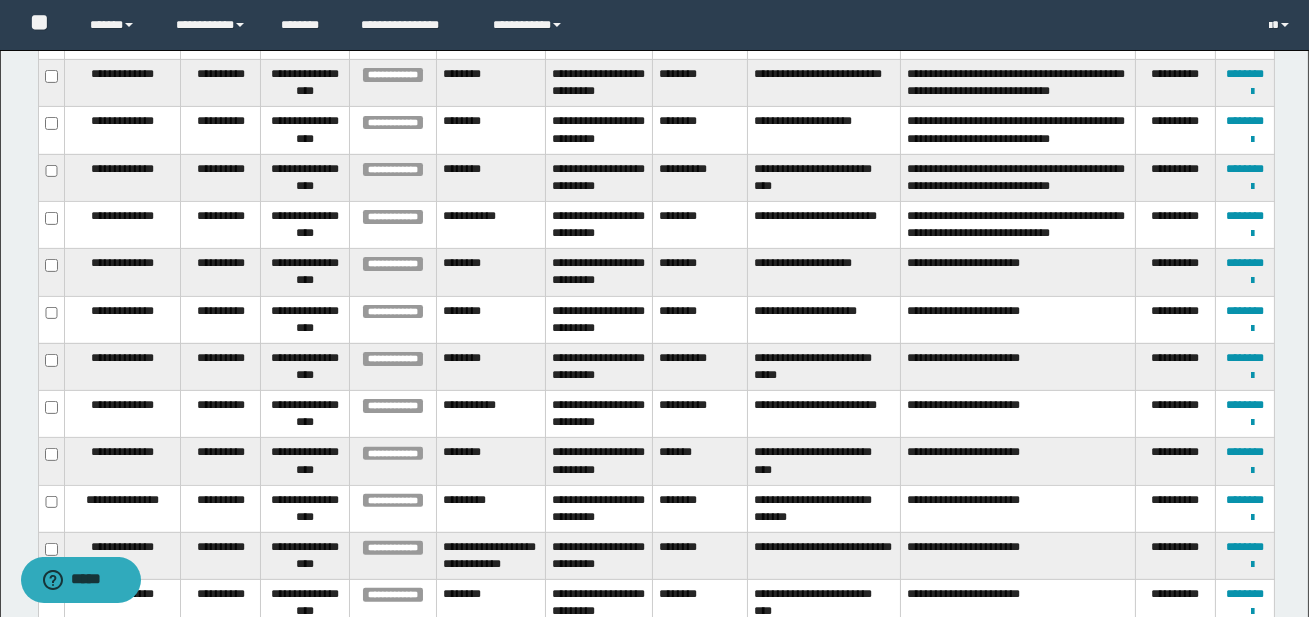 scroll, scrollTop: 1369, scrollLeft: 0, axis: vertical 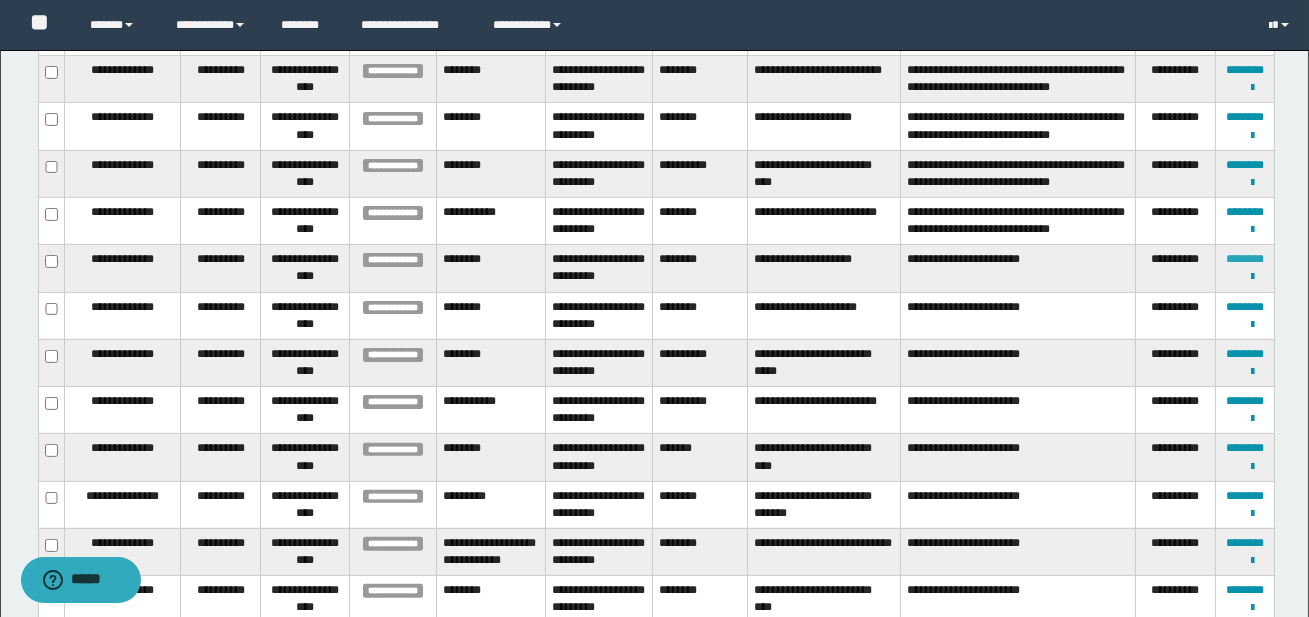 click on "********" at bounding box center [1245, 259] 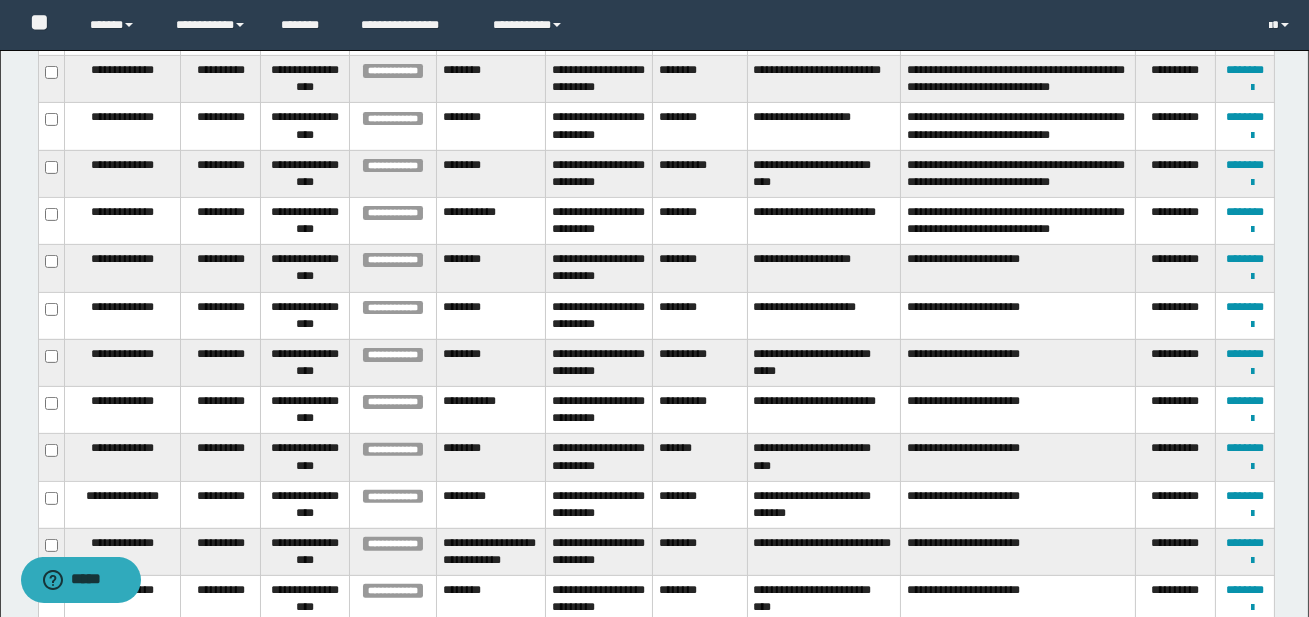type 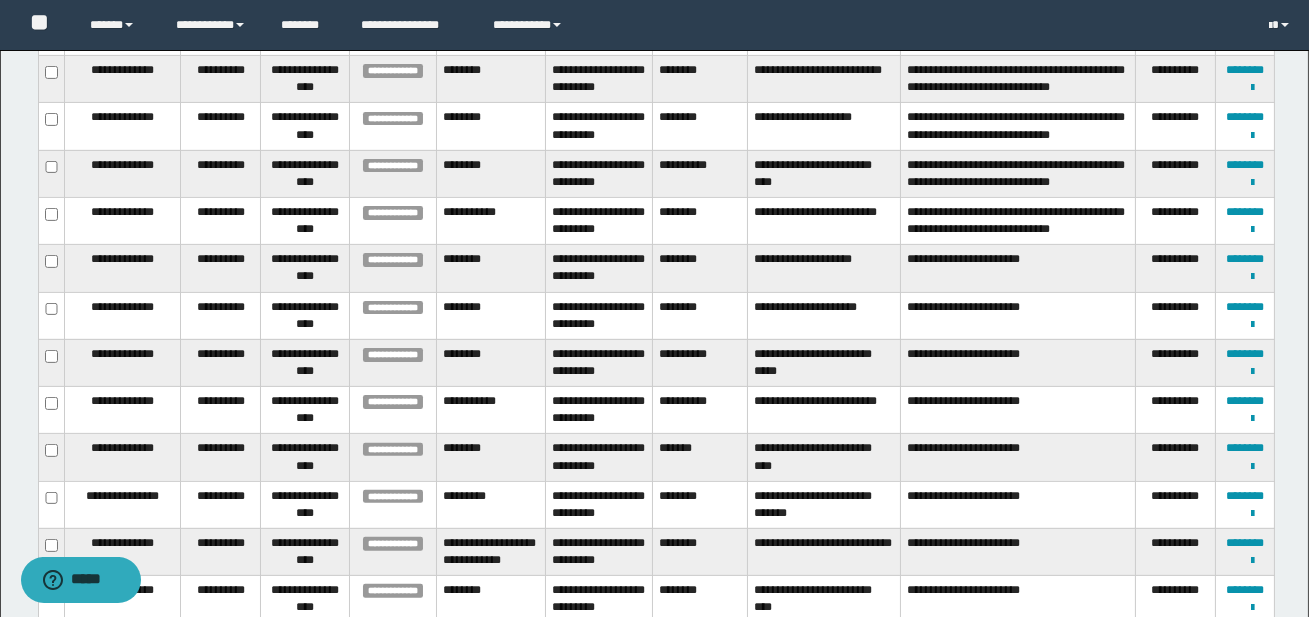 type 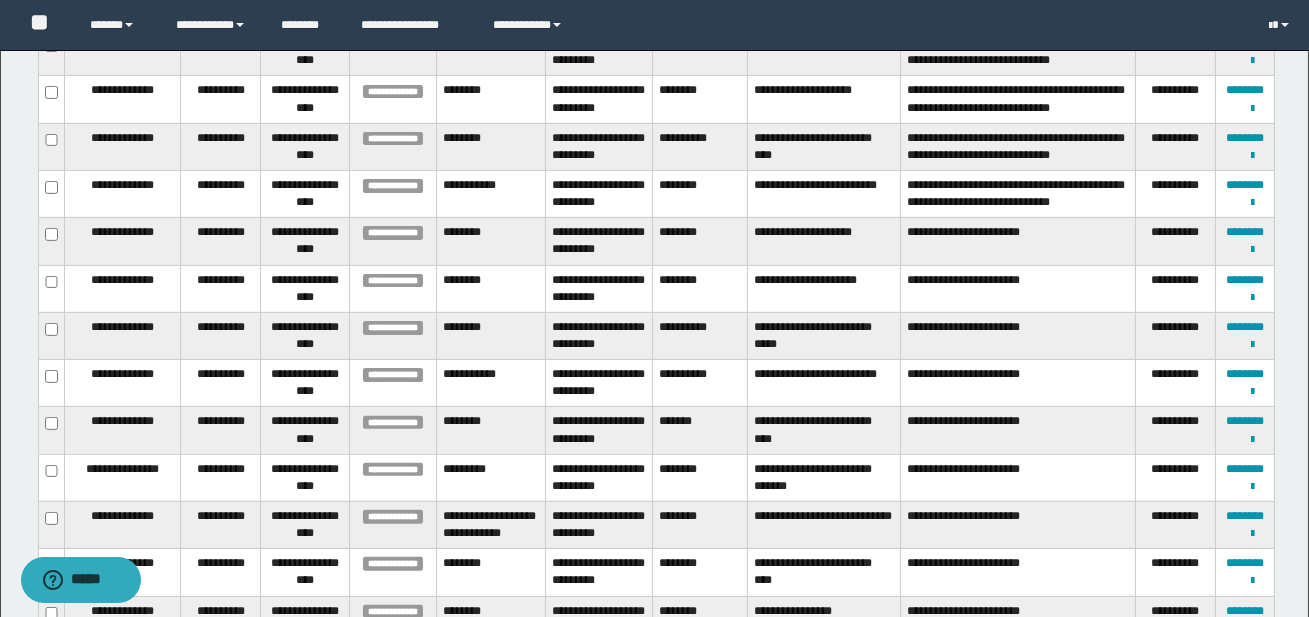 scroll, scrollTop: 1408, scrollLeft: 0, axis: vertical 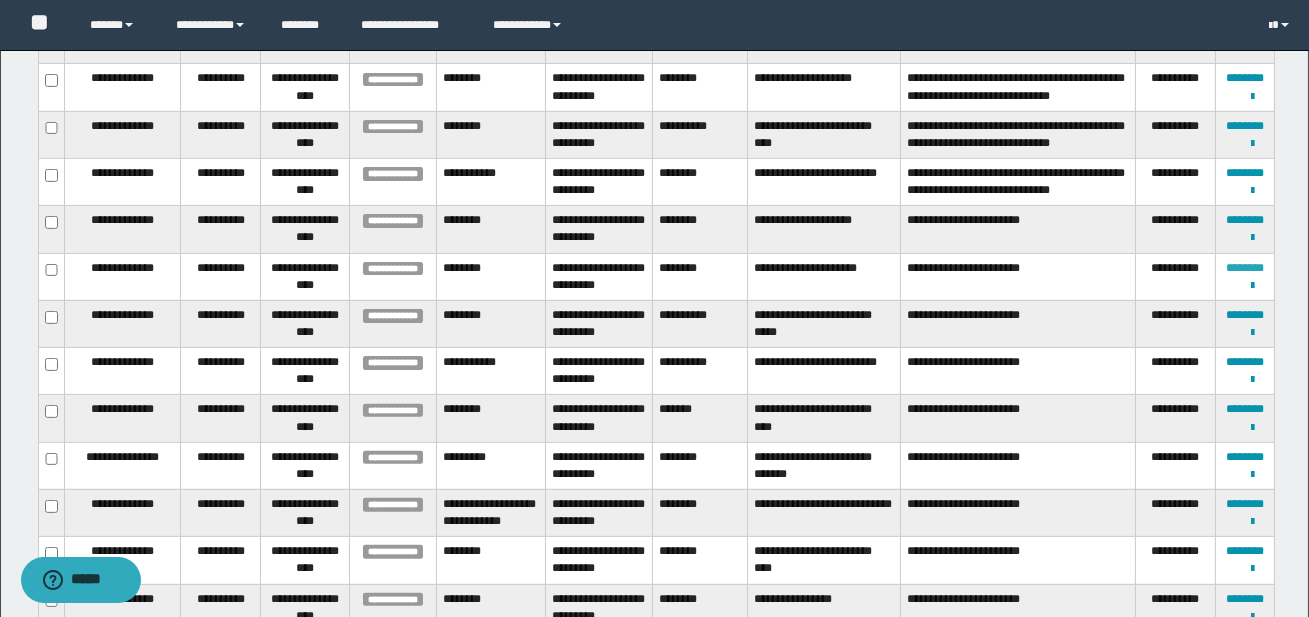 click on "********" at bounding box center (1245, 268) 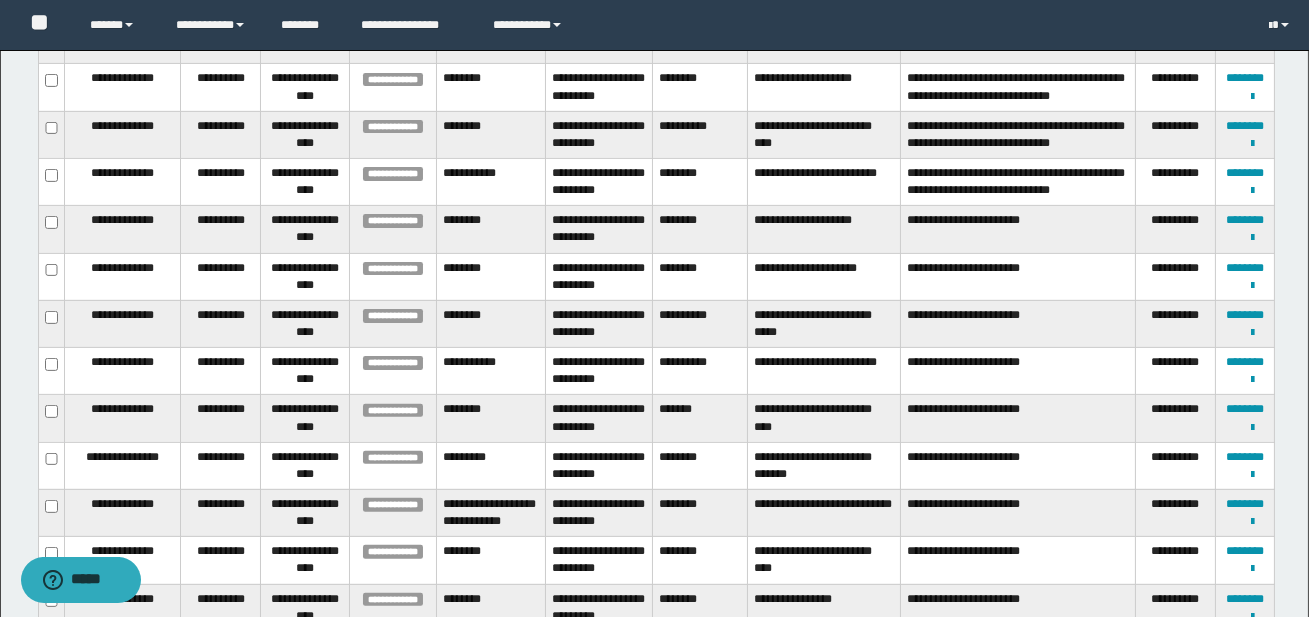type 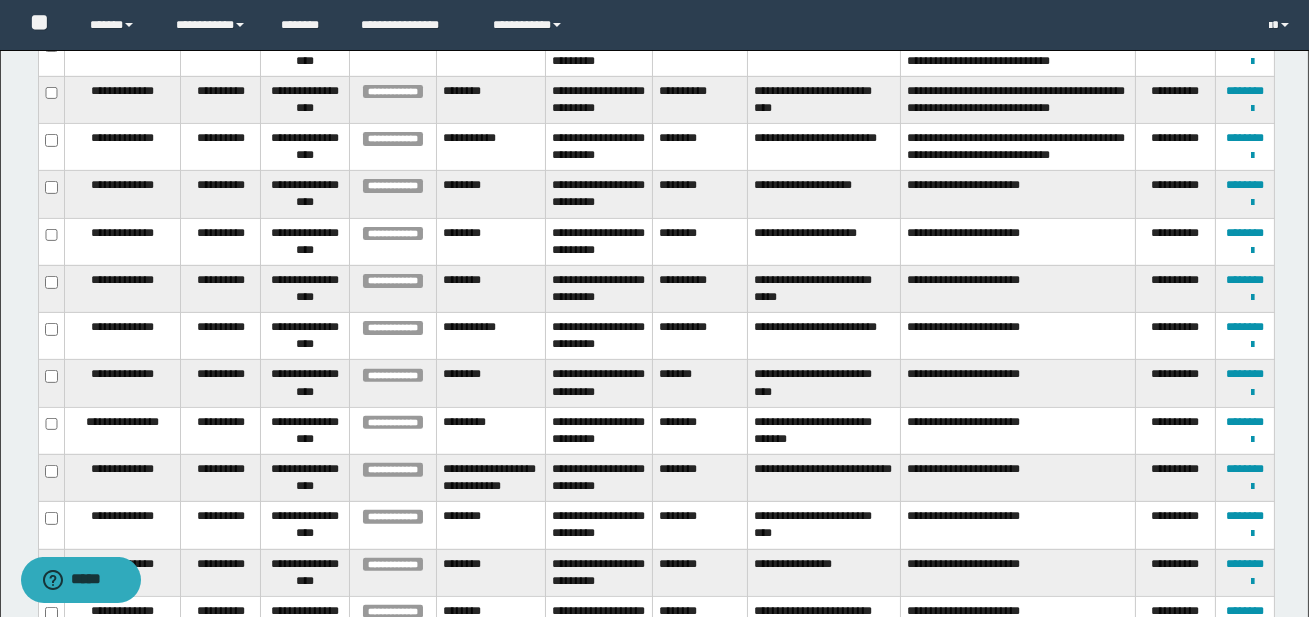 scroll, scrollTop: 1445, scrollLeft: 0, axis: vertical 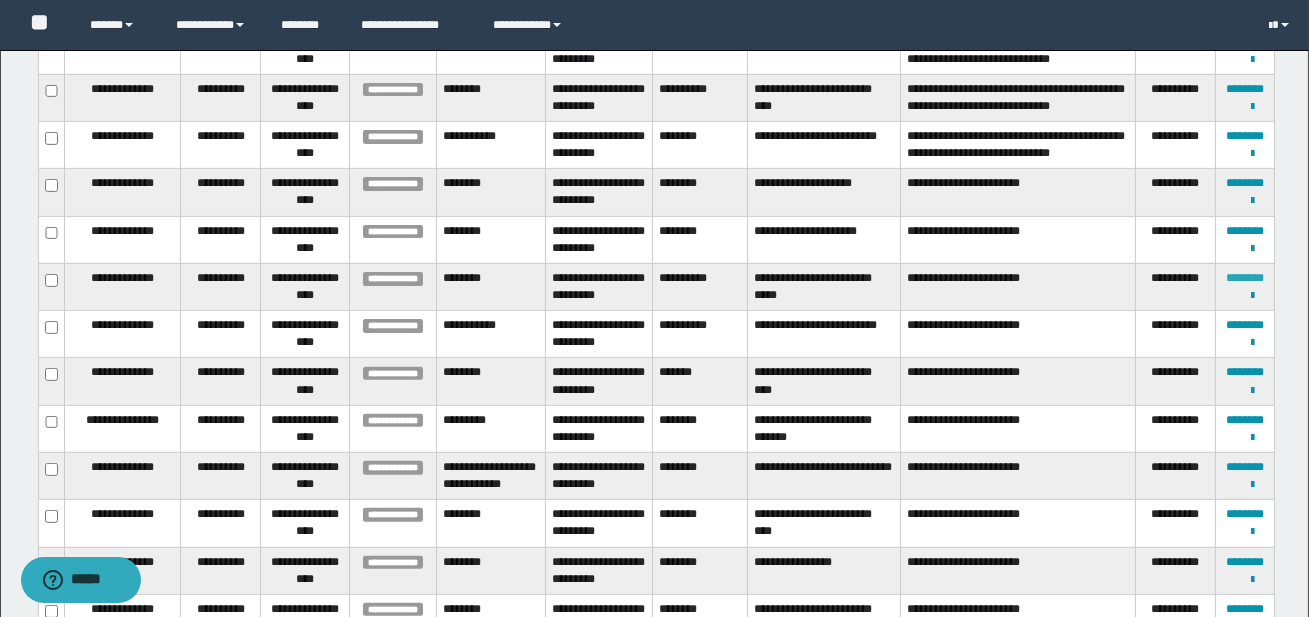 click on "********" at bounding box center [1245, 278] 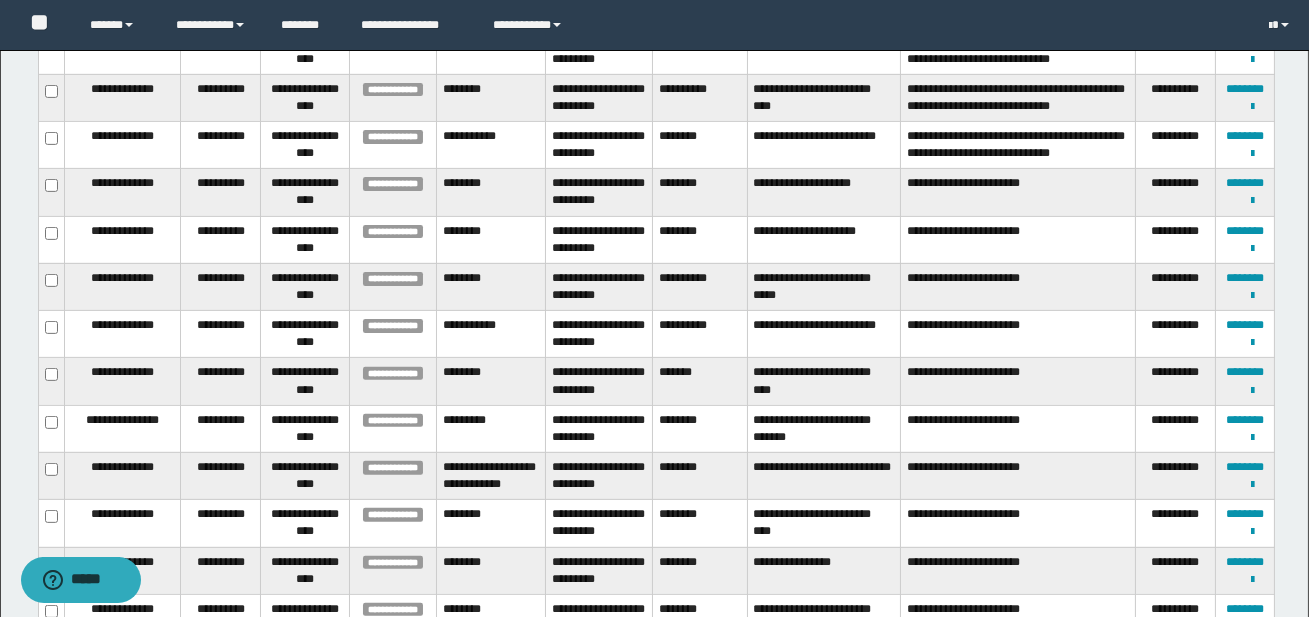 type 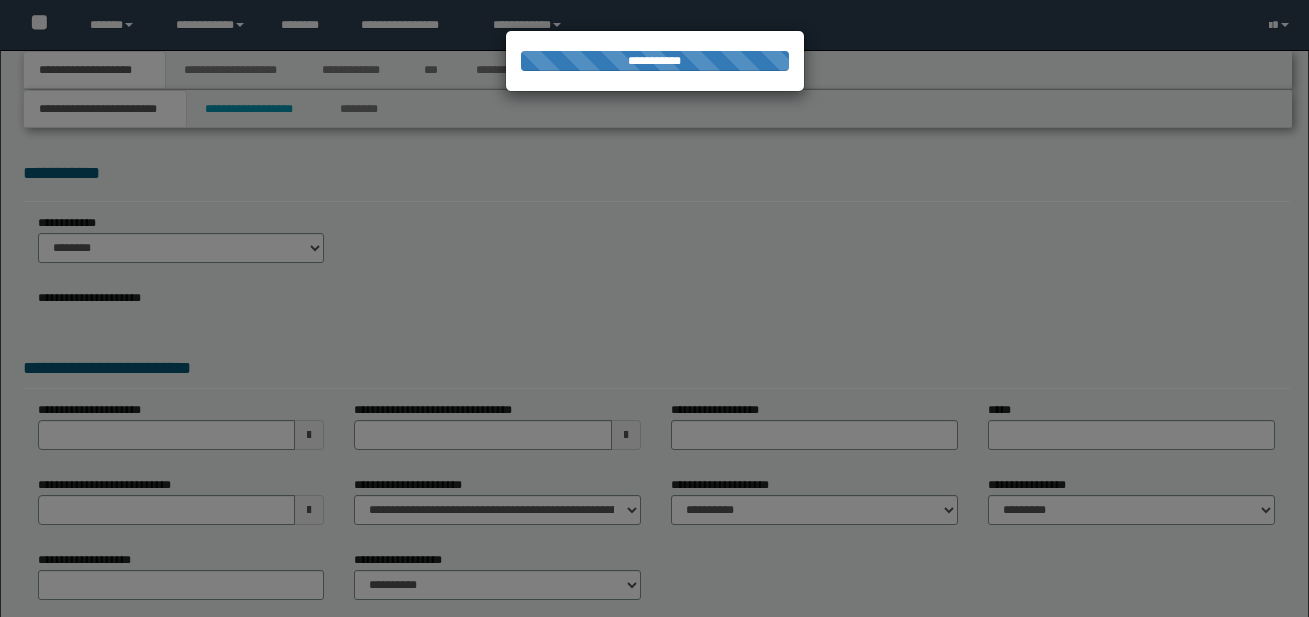 scroll, scrollTop: 0, scrollLeft: 0, axis: both 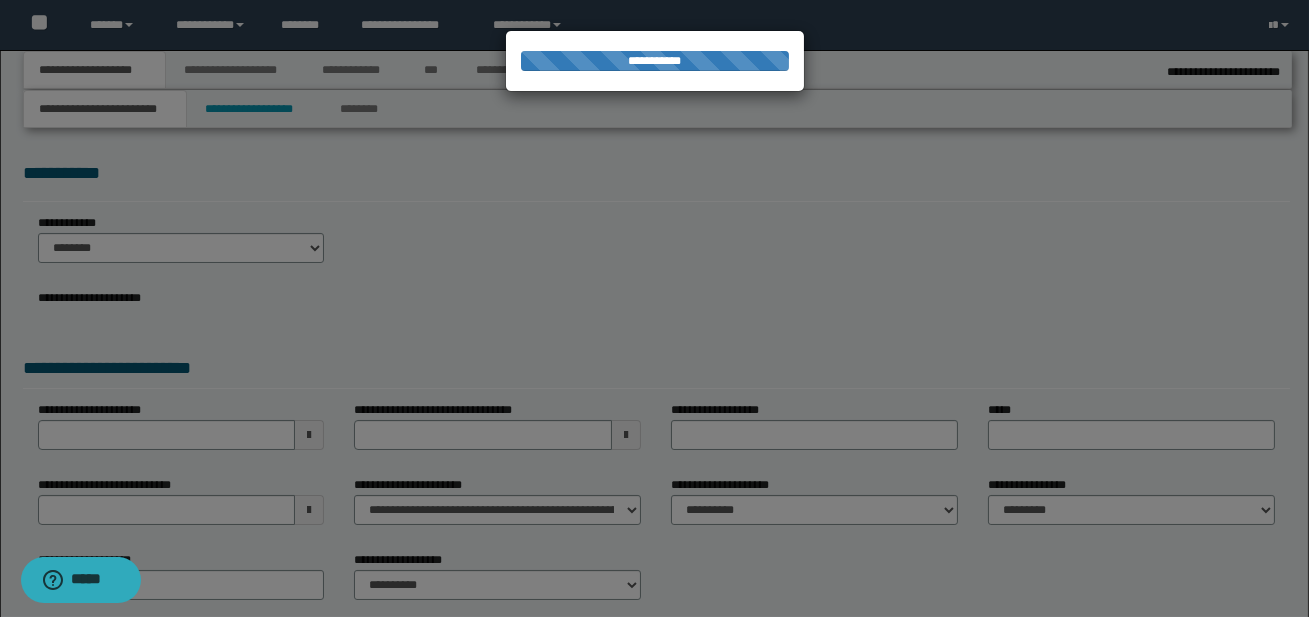 select on "*" 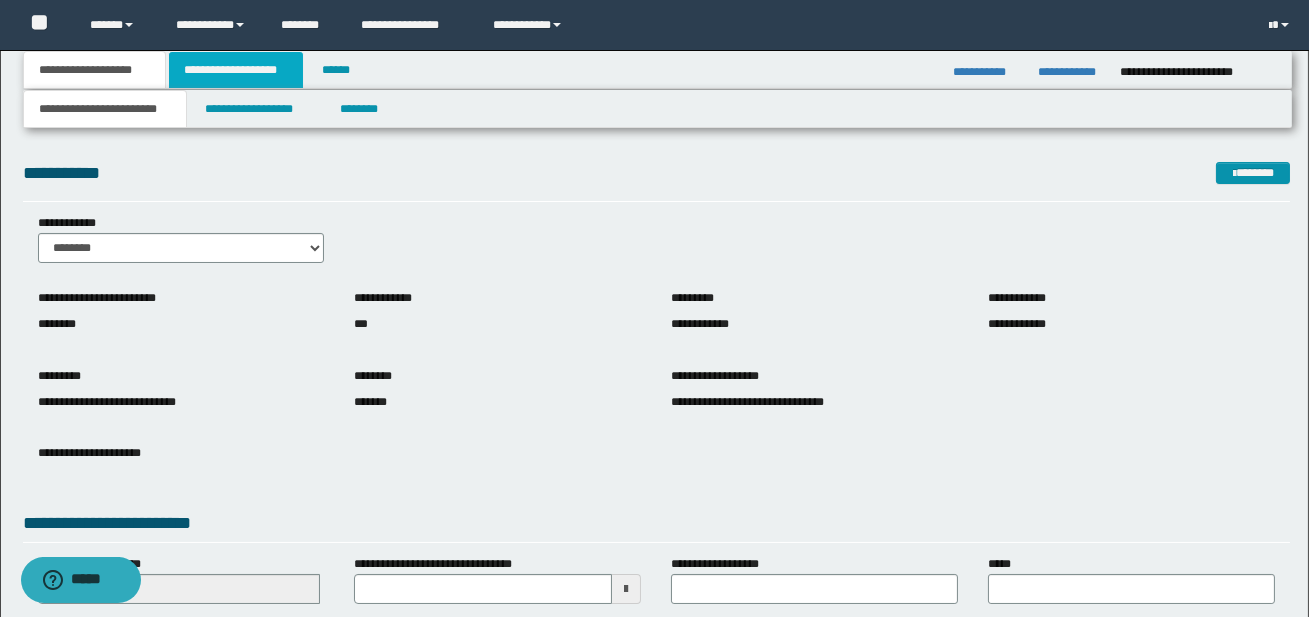click on "**********" at bounding box center (236, 70) 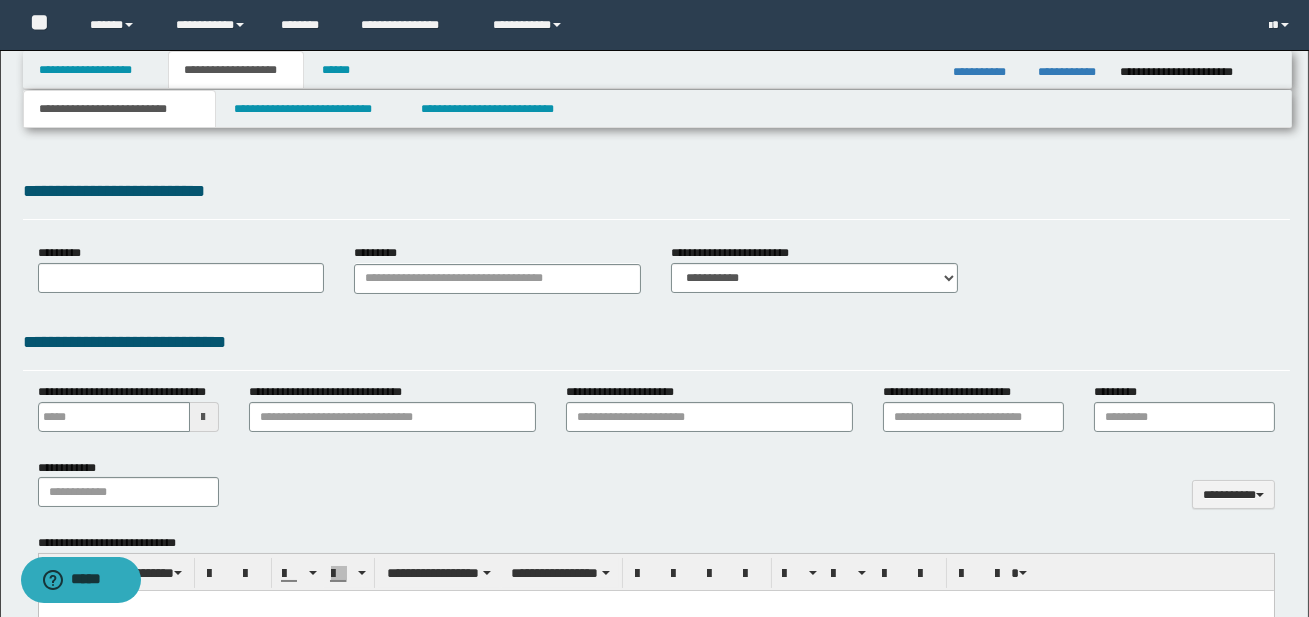 type 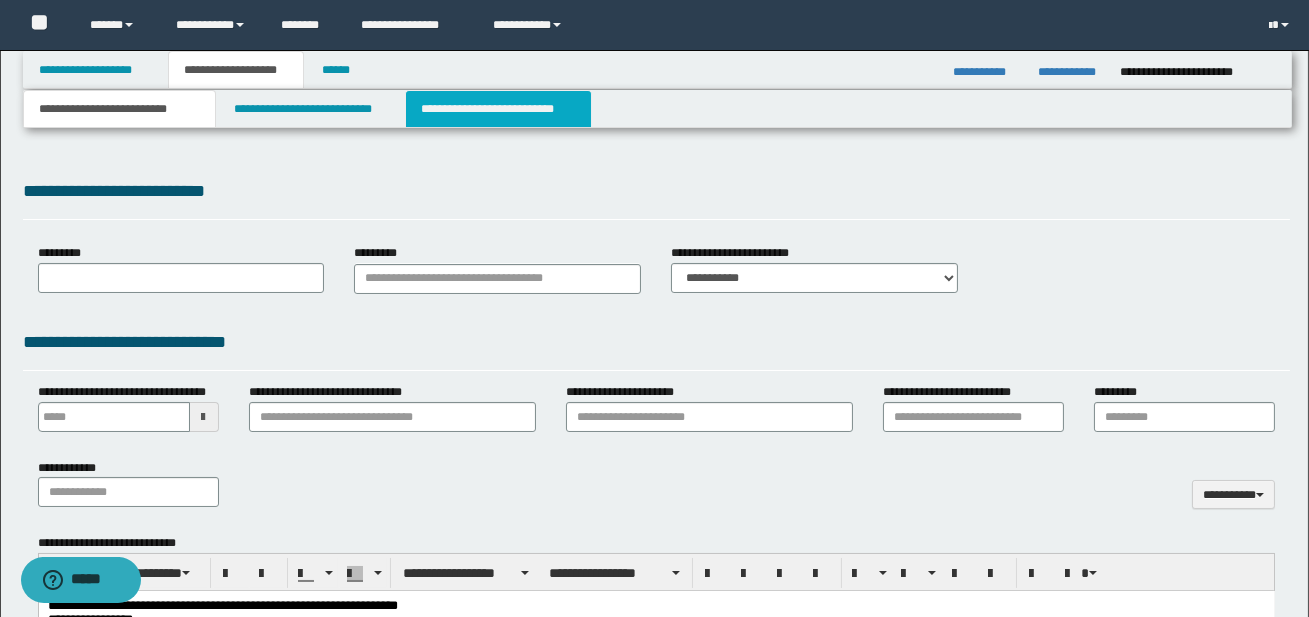 scroll, scrollTop: 0, scrollLeft: 0, axis: both 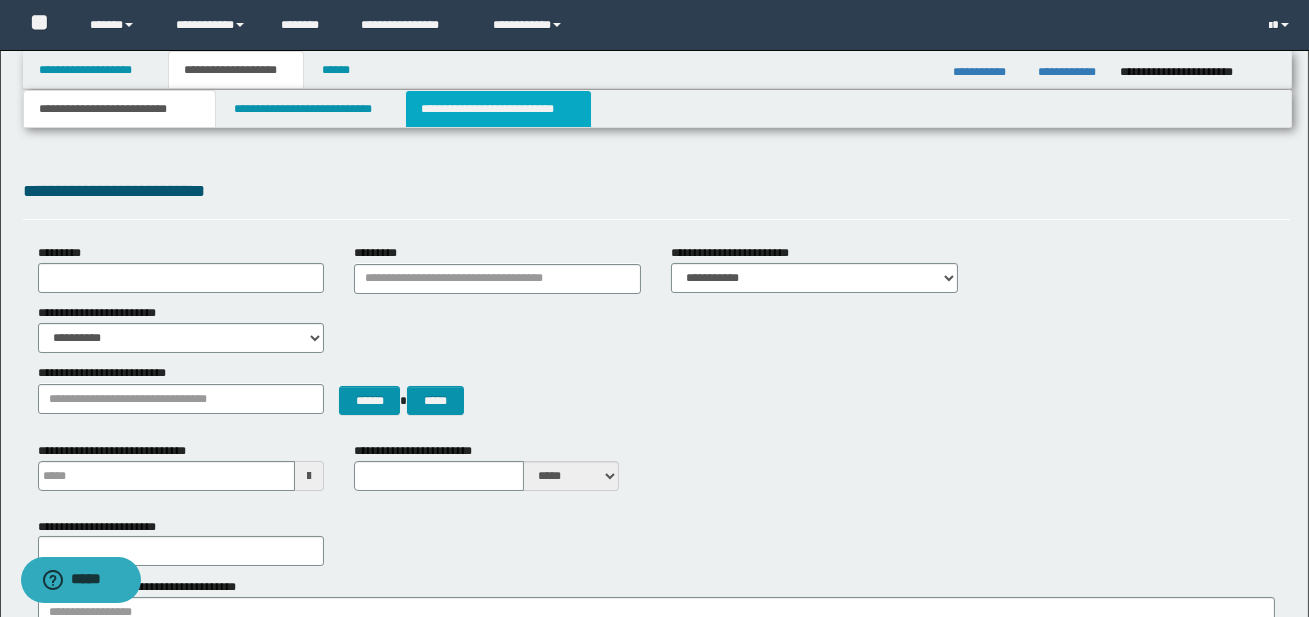 click on "**********" at bounding box center [498, 109] 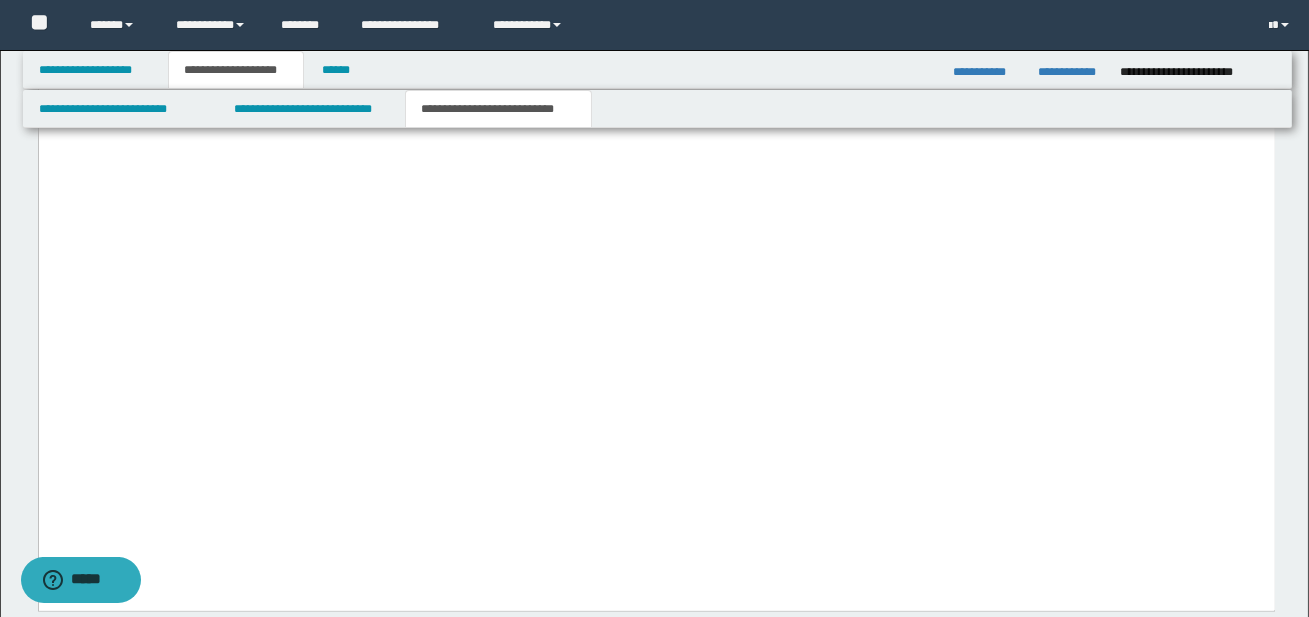 scroll, scrollTop: 5120, scrollLeft: 0, axis: vertical 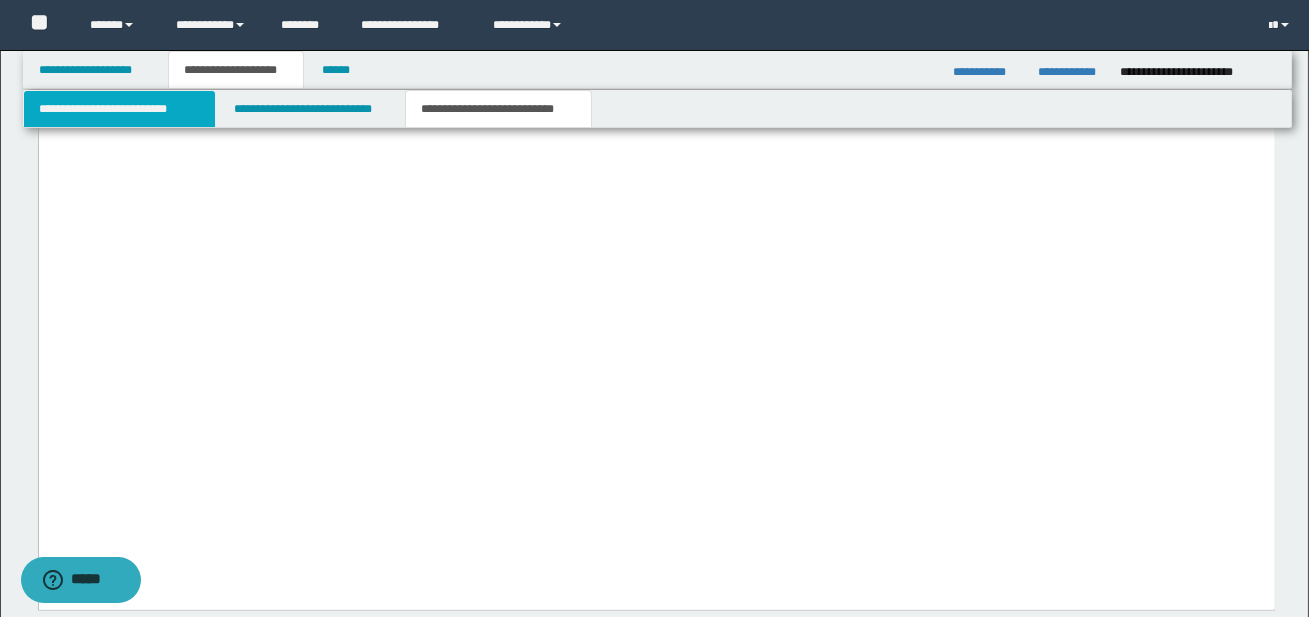 click on "**********" at bounding box center [119, 109] 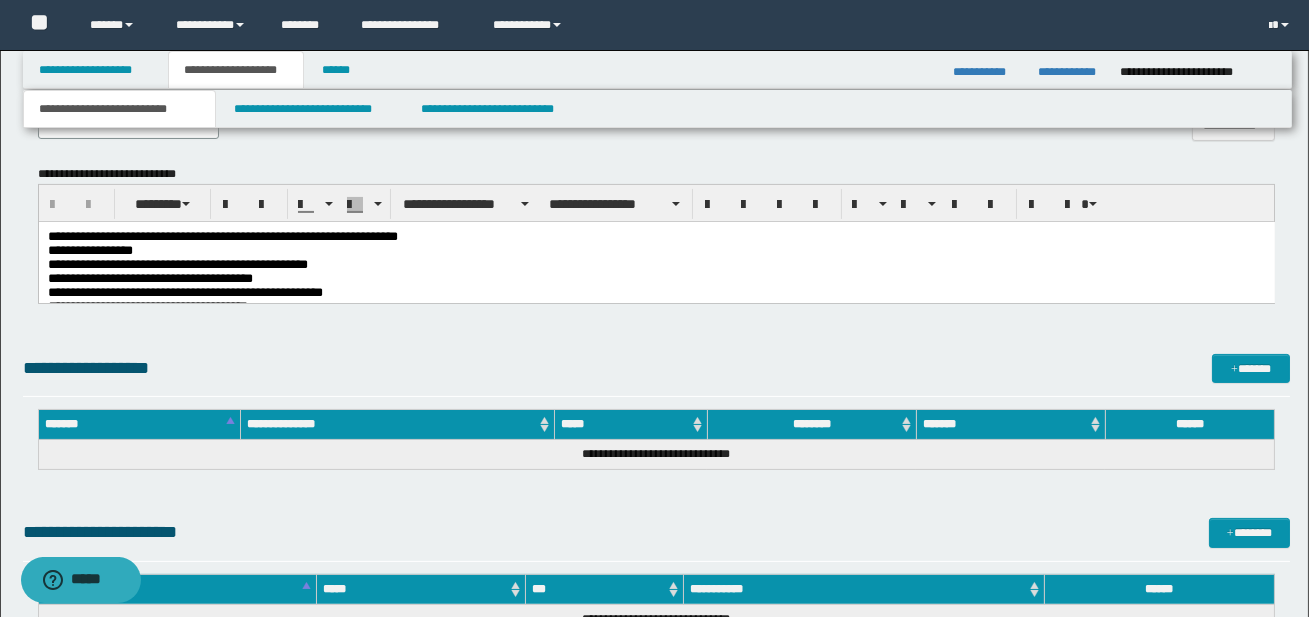 scroll, scrollTop: 865, scrollLeft: 0, axis: vertical 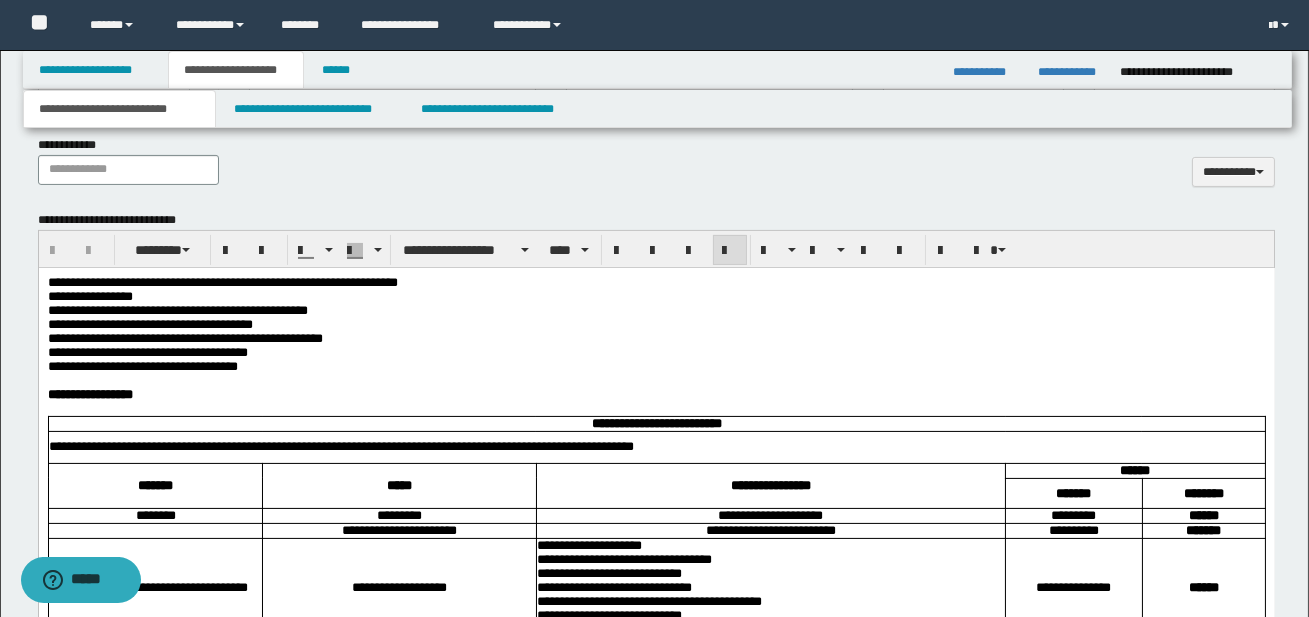 click on "**********" at bounding box center [222, 281] 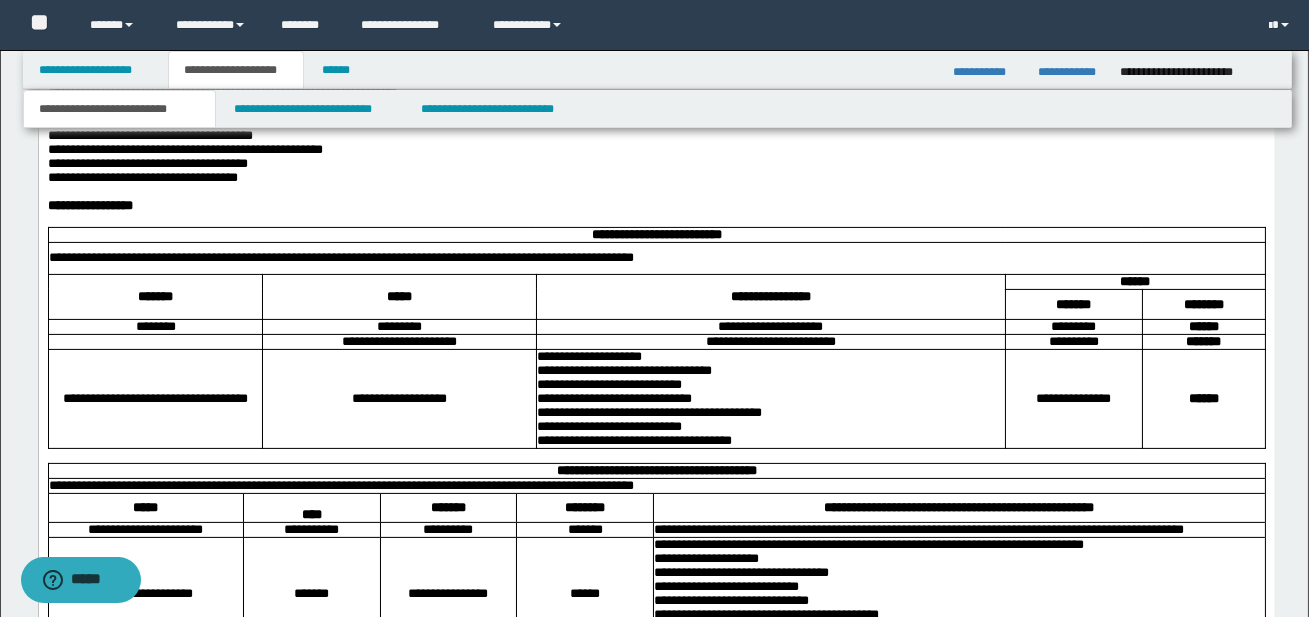 scroll, scrollTop: 1174, scrollLeft: 0, axis: vertical 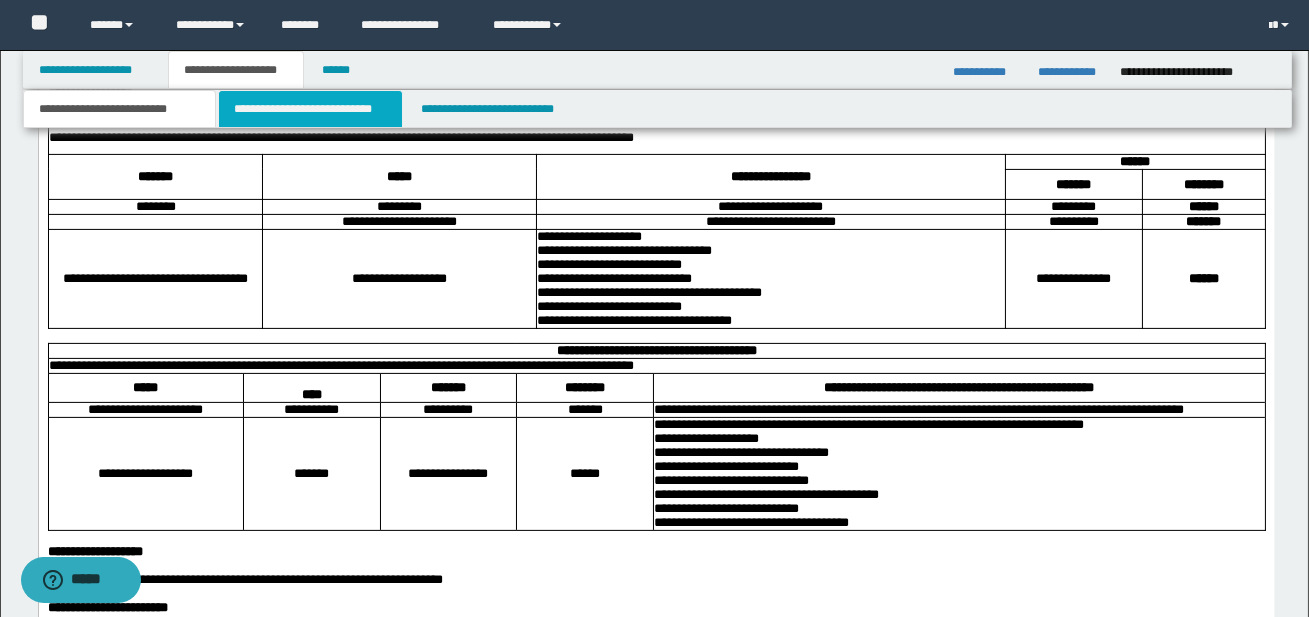 click on "**********" at bounding box center (310, 109) 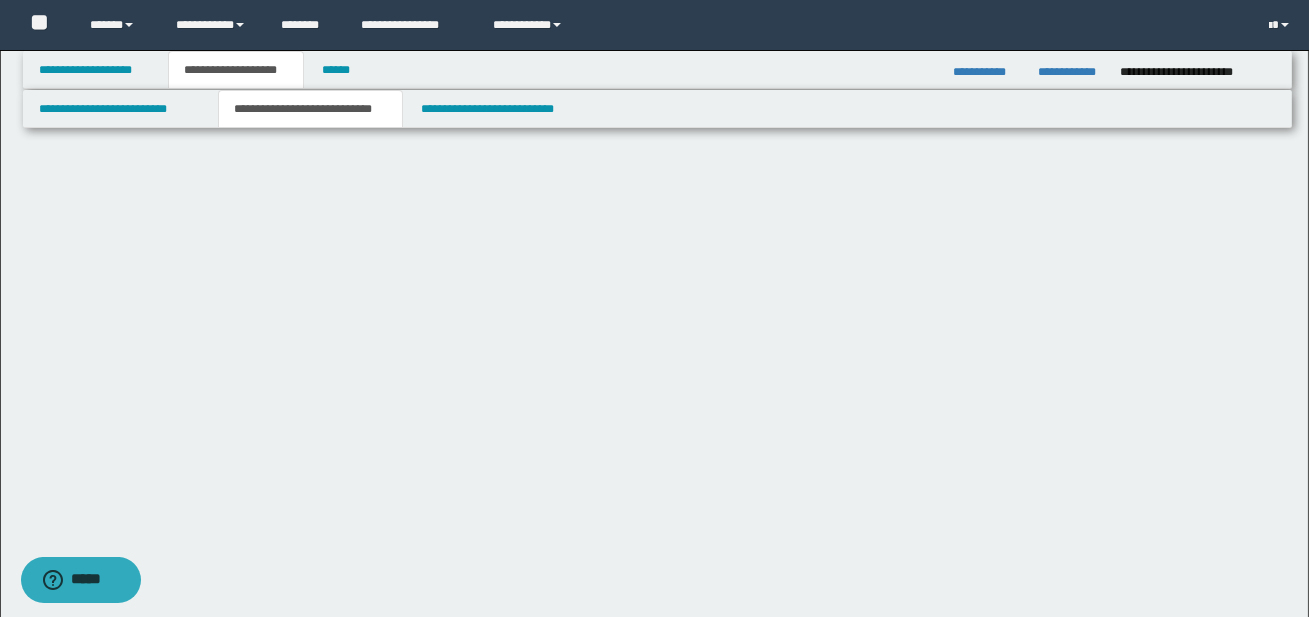 scroll, scrollTop: 0, scrollLeft: 0, axis: both 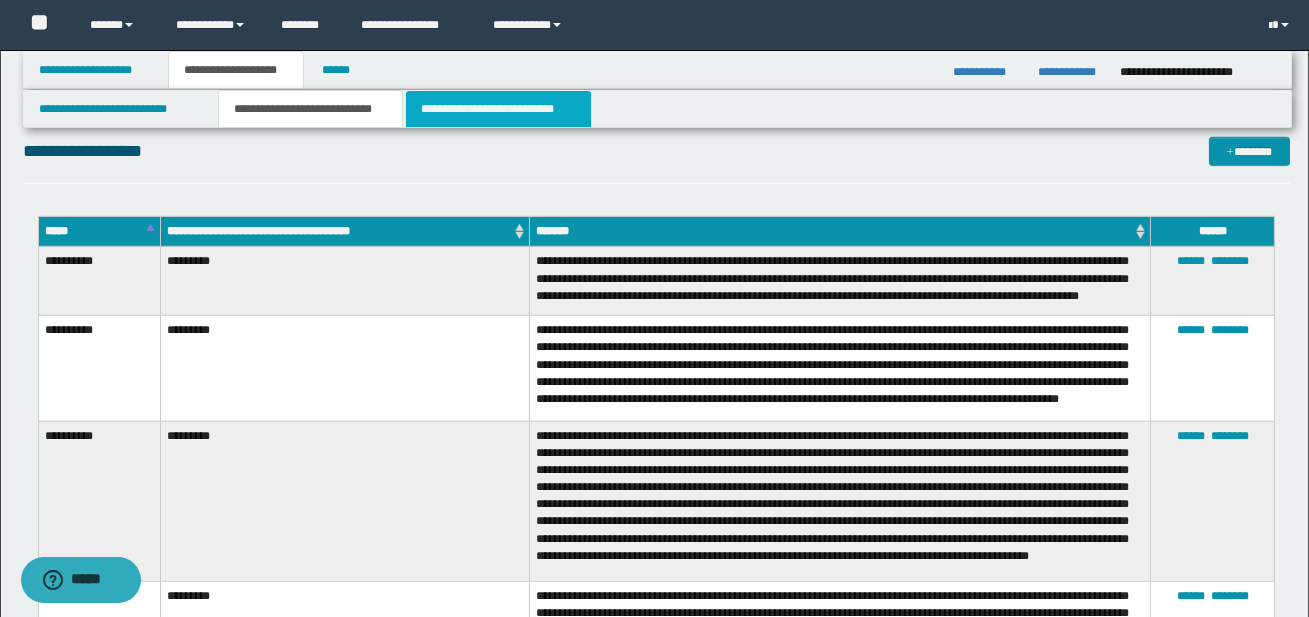 click on "**********" at bounding box center (498, 109) 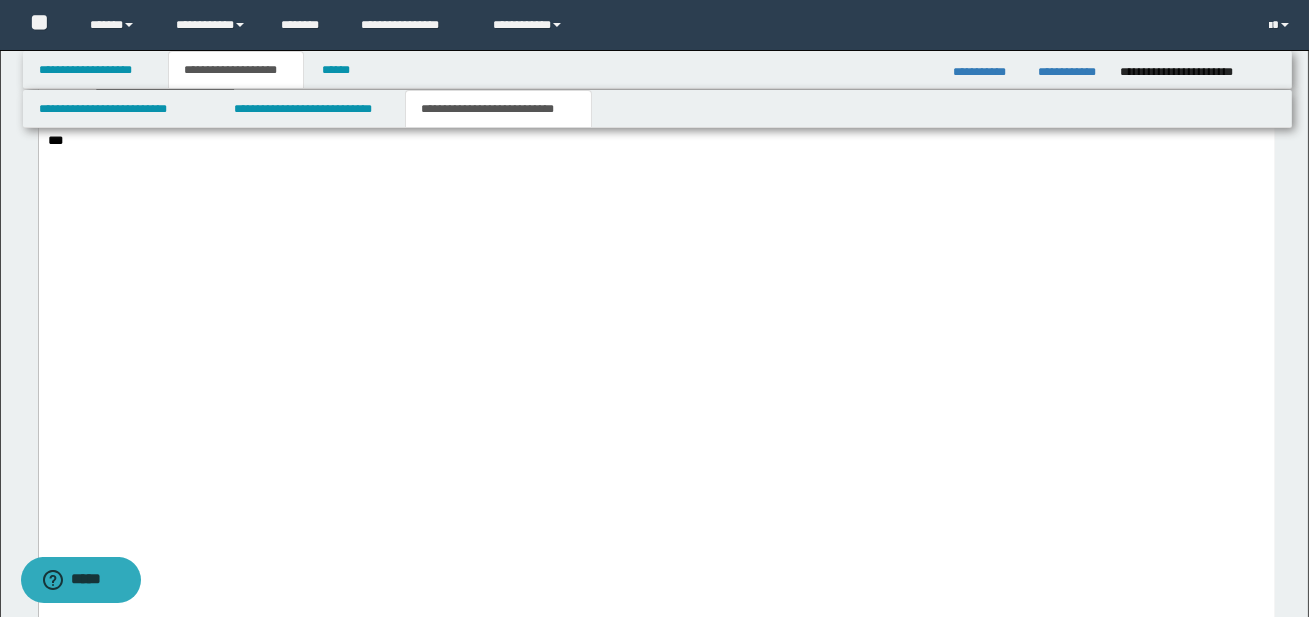 scroll, scrollTop: 5022, scrollLeft: 0, axis: vertical 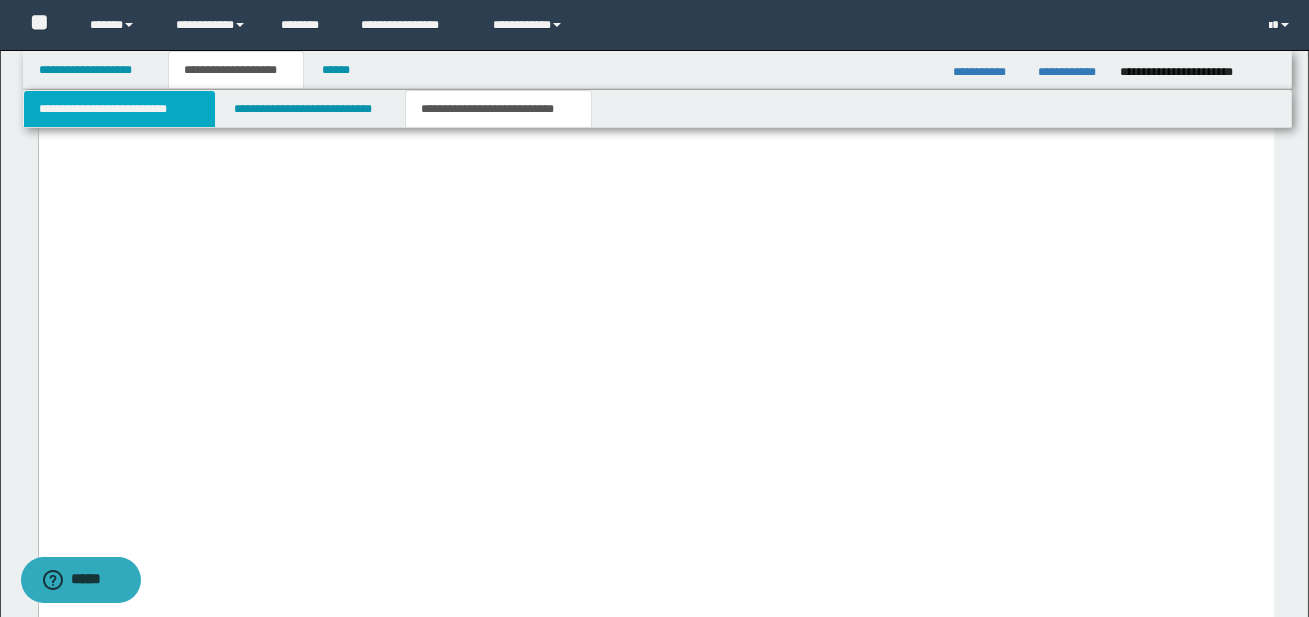 click on "**********" at bounding box center (119, 109) 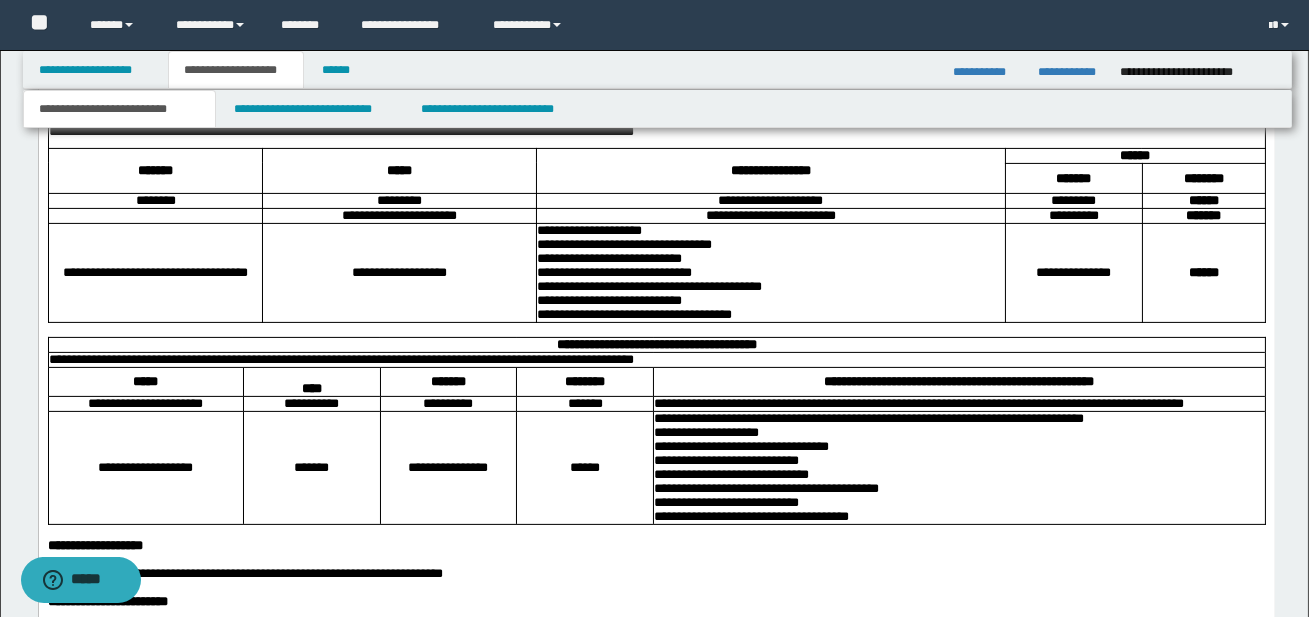 scroll, scrollTop: 1184, scrollLeft: 0, axis: vertical 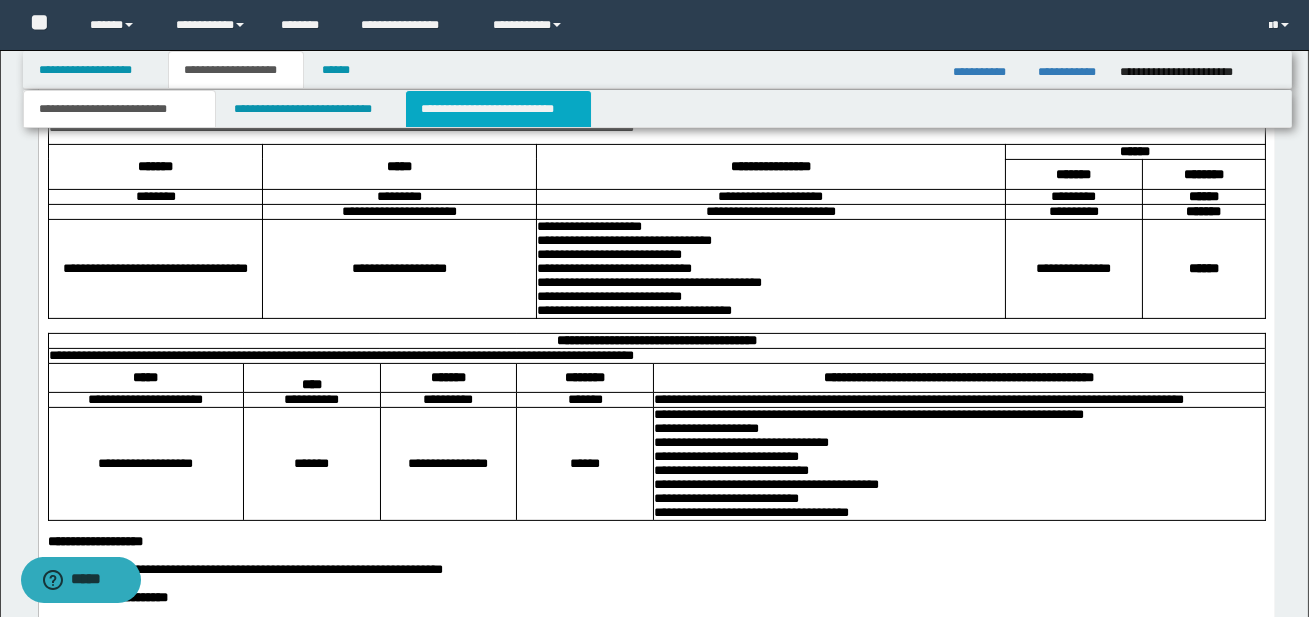 click on "**********" at bounding box center [498, 109] 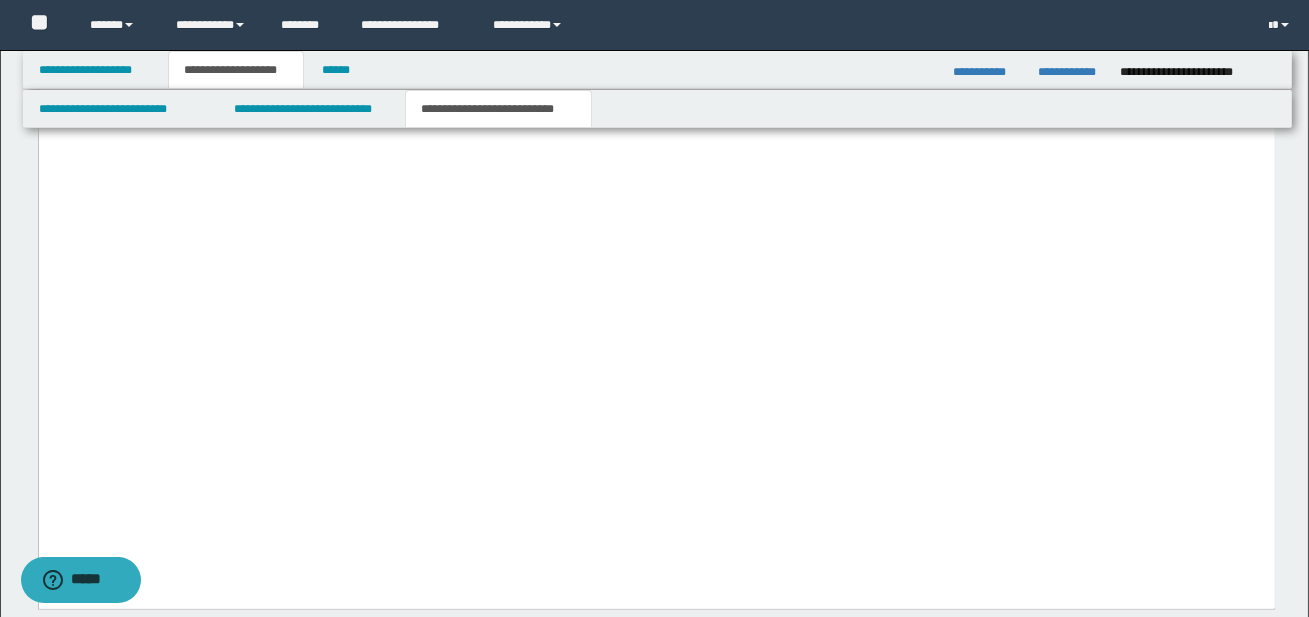 scroll, scrollTop: 5123, scrollLeft: 0, axis: vertical 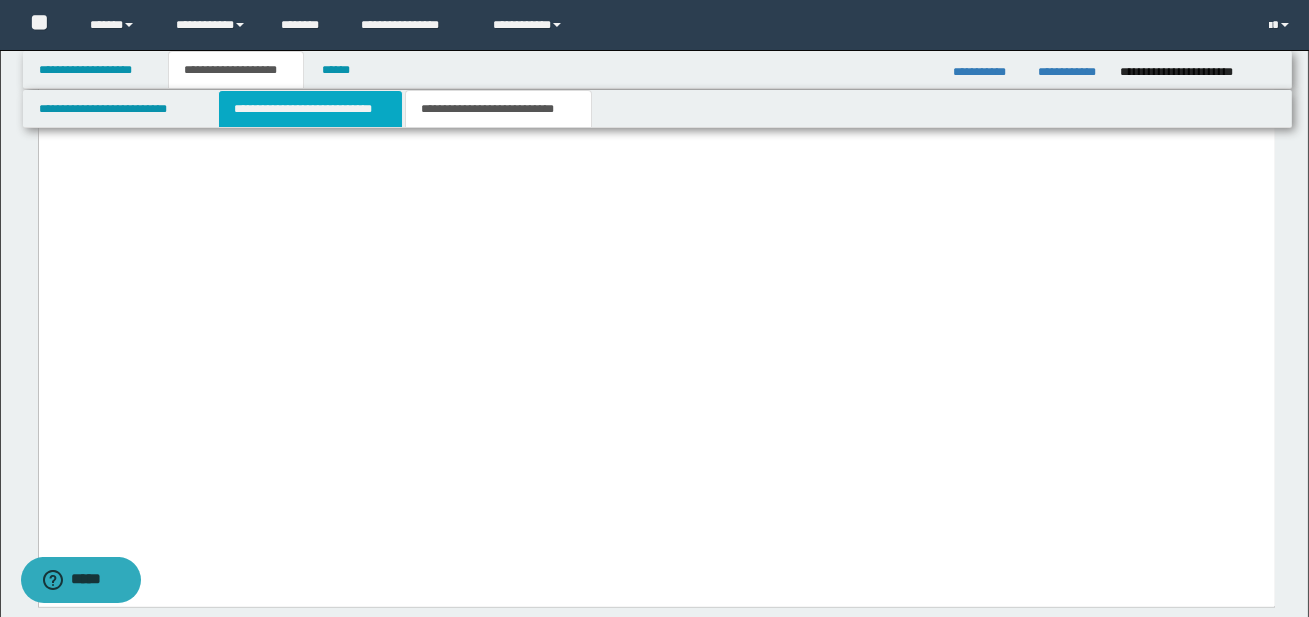 click on "**********" at bounding box center (310, 109) 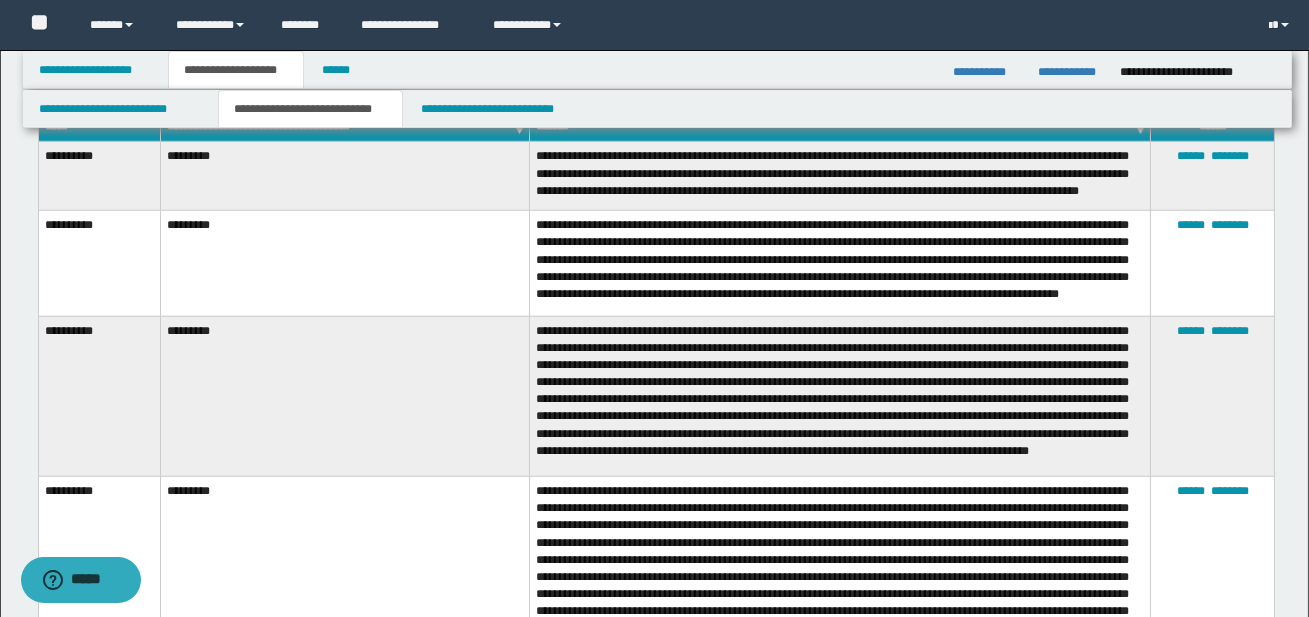 scroll, scrollTop: 3278, scrollLeft: 0, axis: vertical 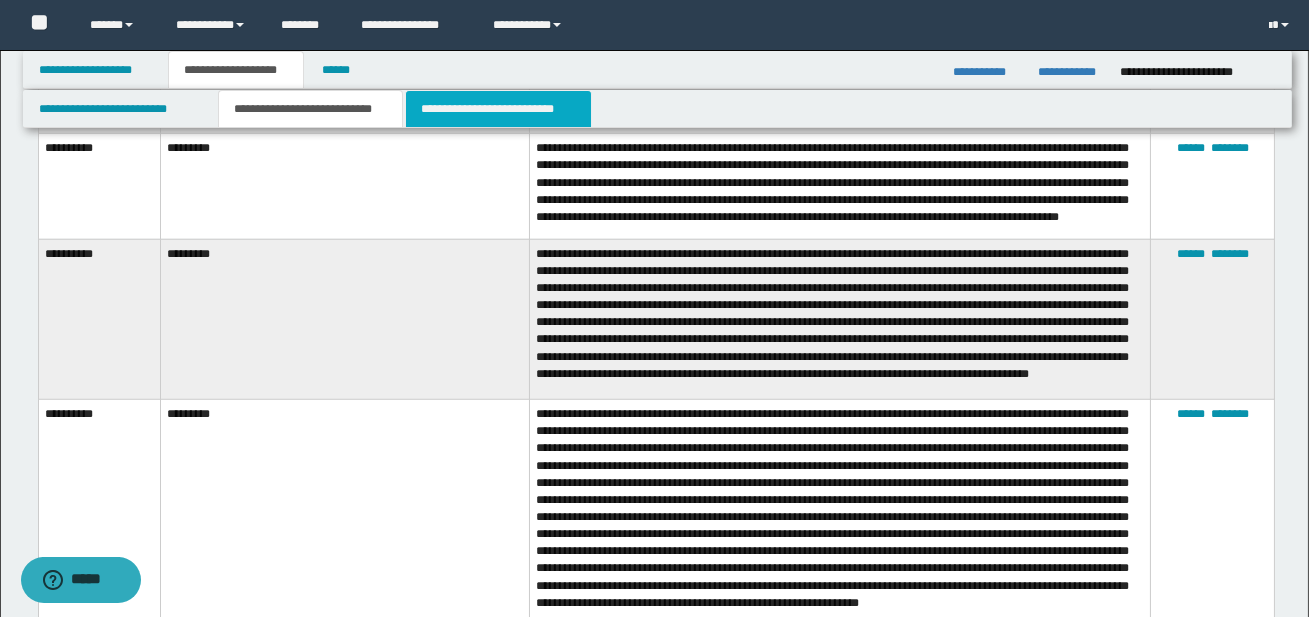 click on "**********" at bounding box center [498, 109] 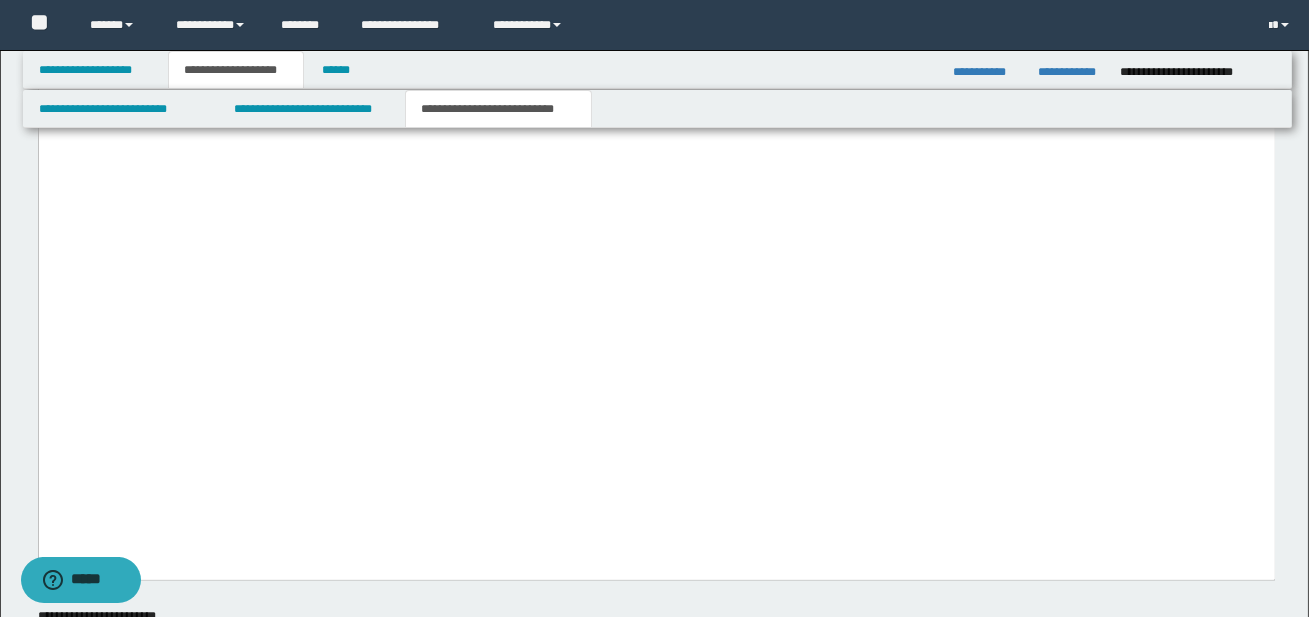 scroll, scrollTop: 5140, scrollLeft: 0, axis: vertical 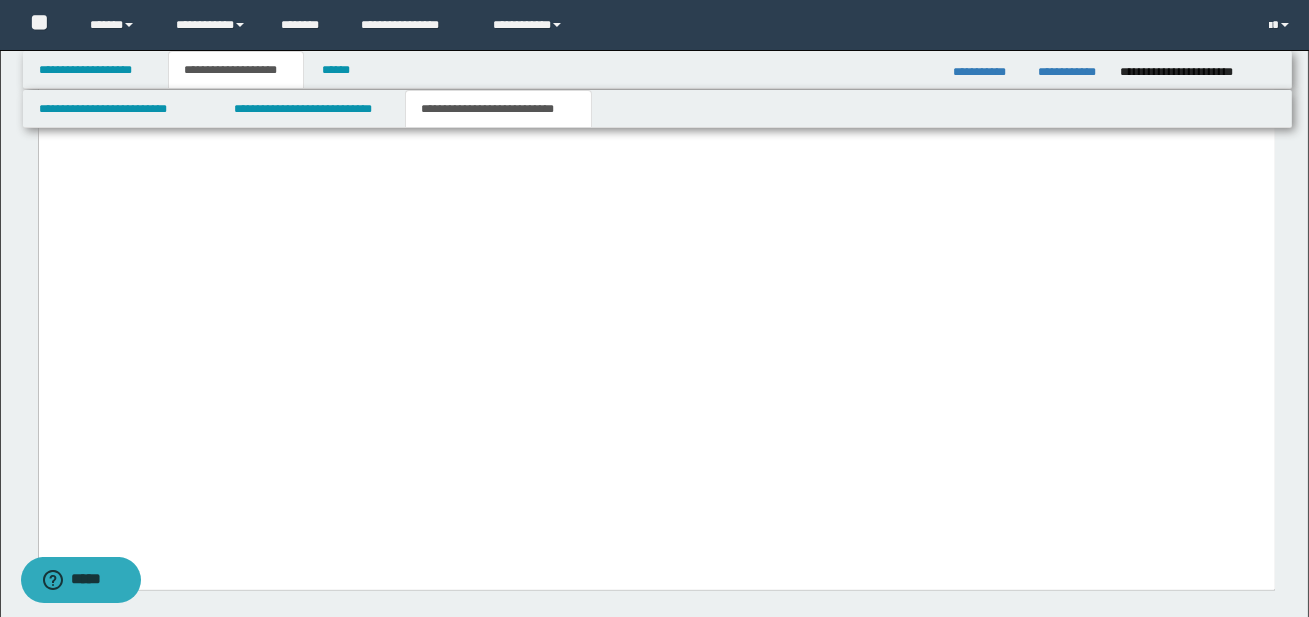 click on "**********" at bounding box center (189, -204) 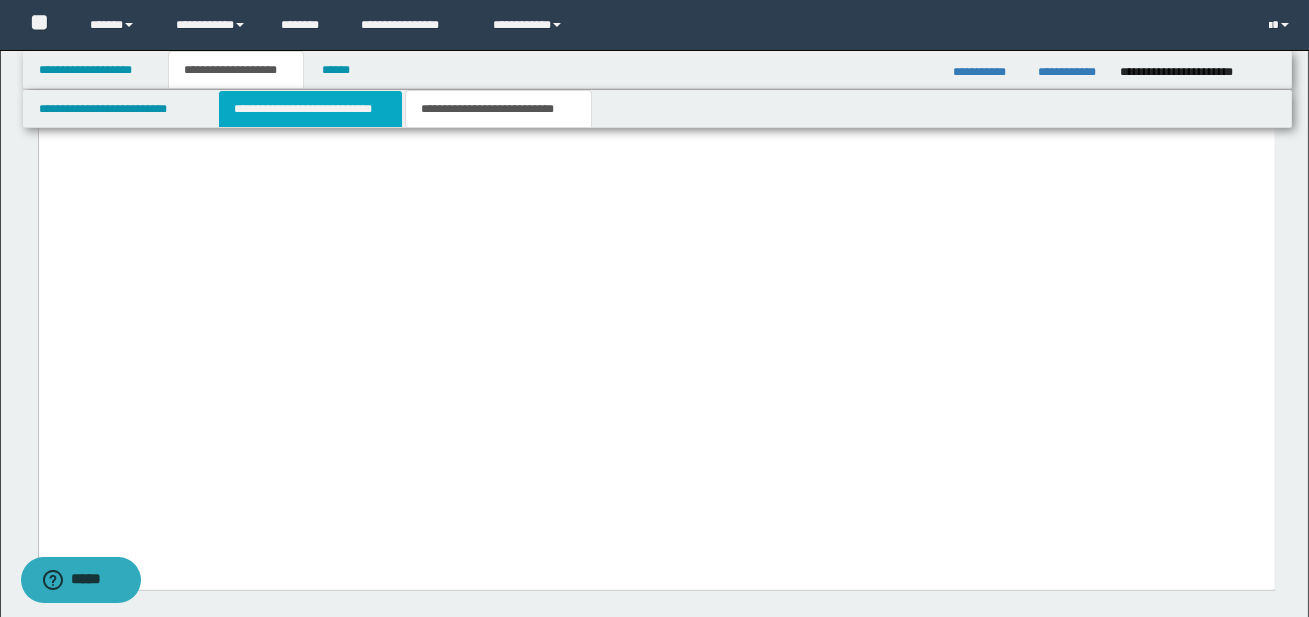 click on "**********" at bounding box center (310, 109) 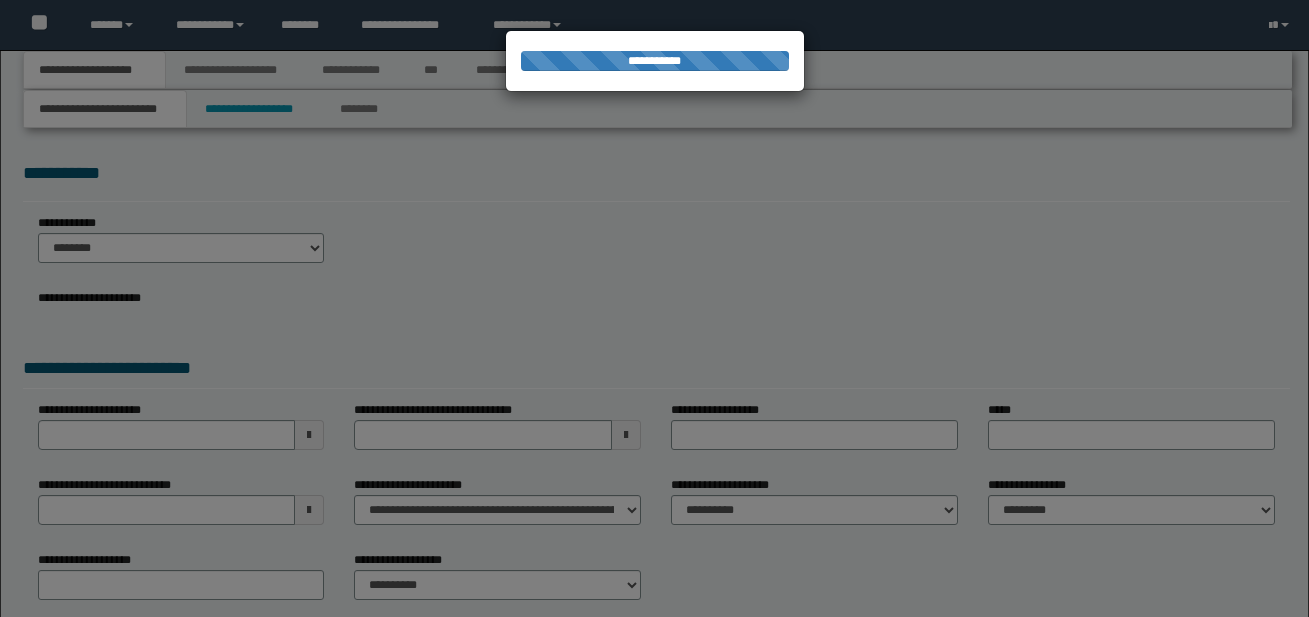 scroll, scrollTop: 0, scrollLeft: 0, axis: both 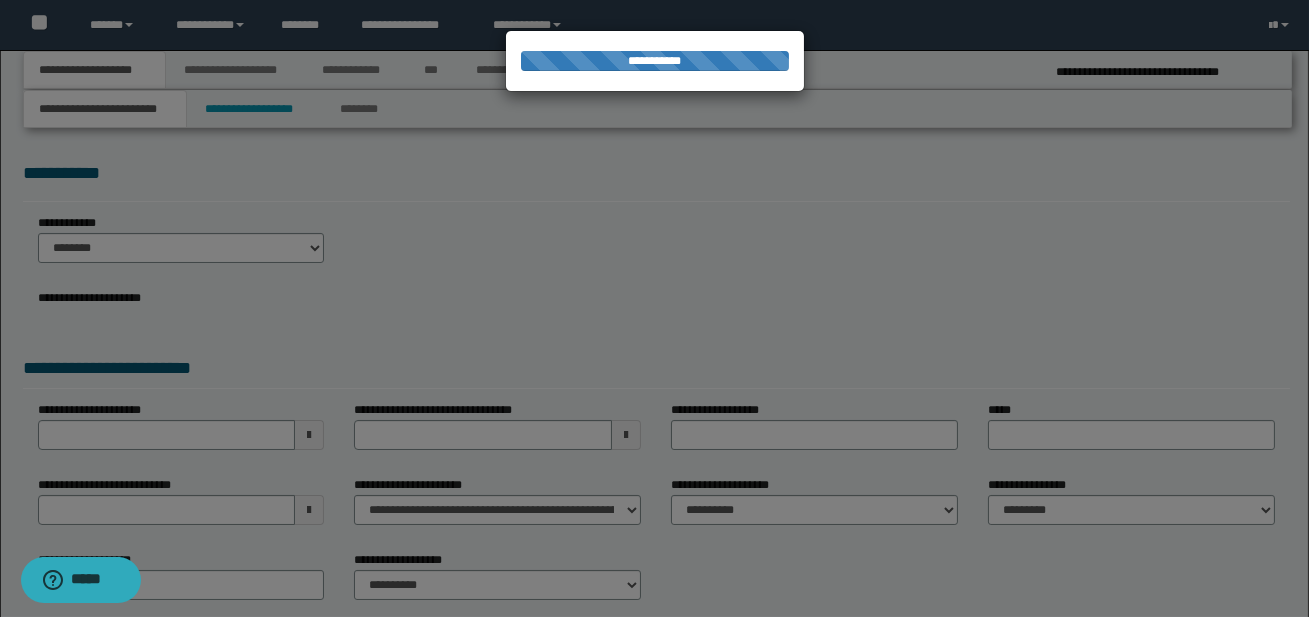 select on "*" 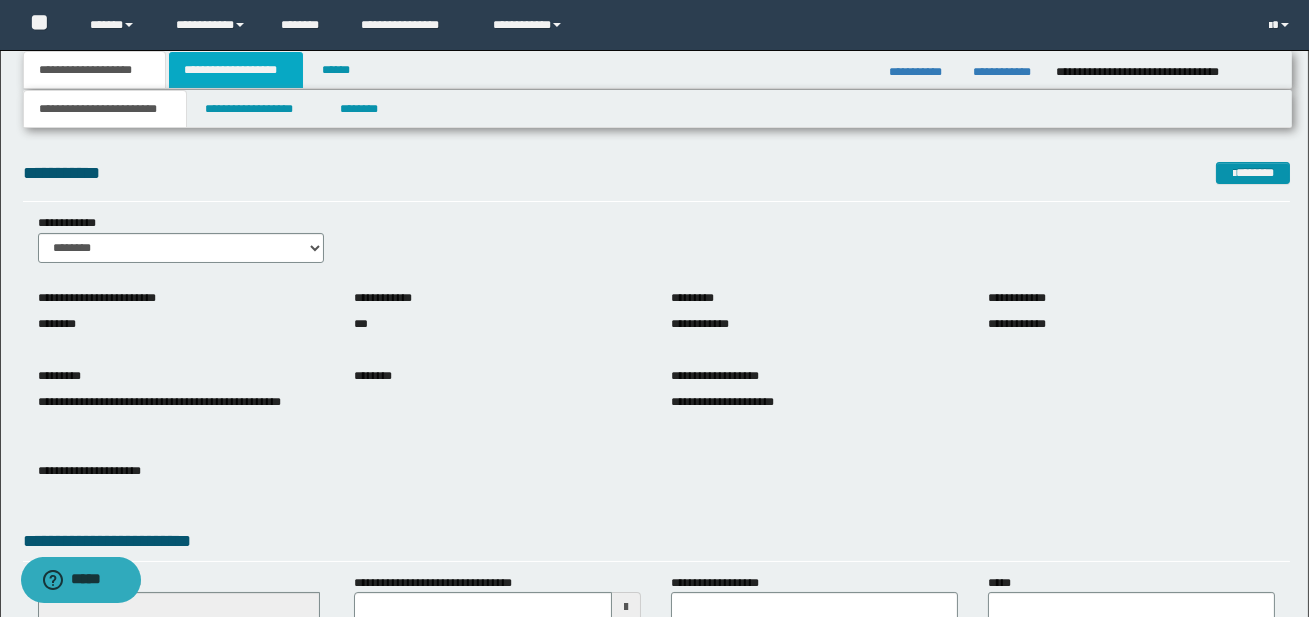 click on "**********" at bounding box center [236, 70] 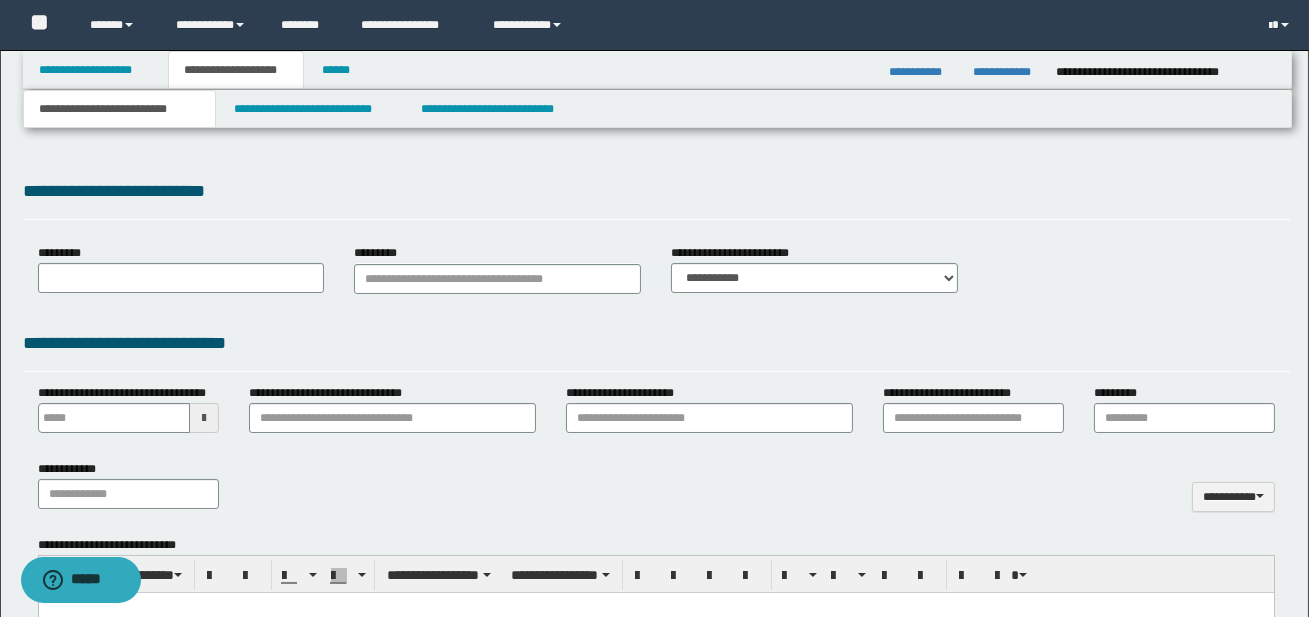 type 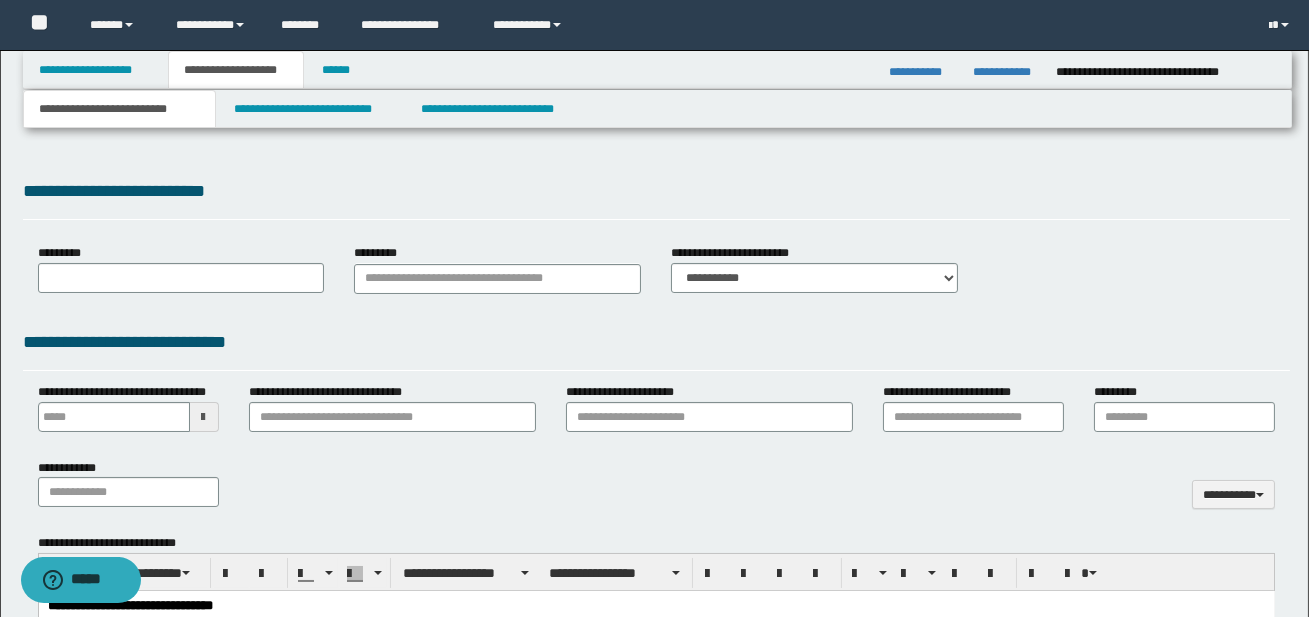 scroll, scrollTop: 0, scrollLeft: 0, axis: both 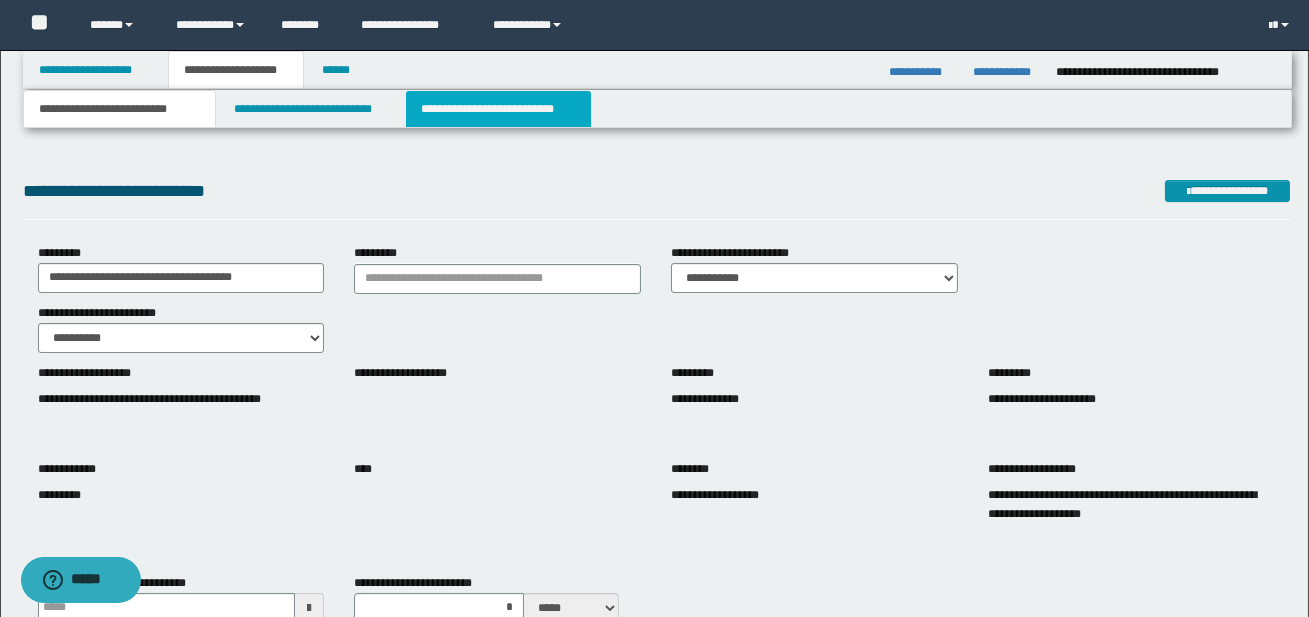 click on "**********" at bounding box center (498, 109) 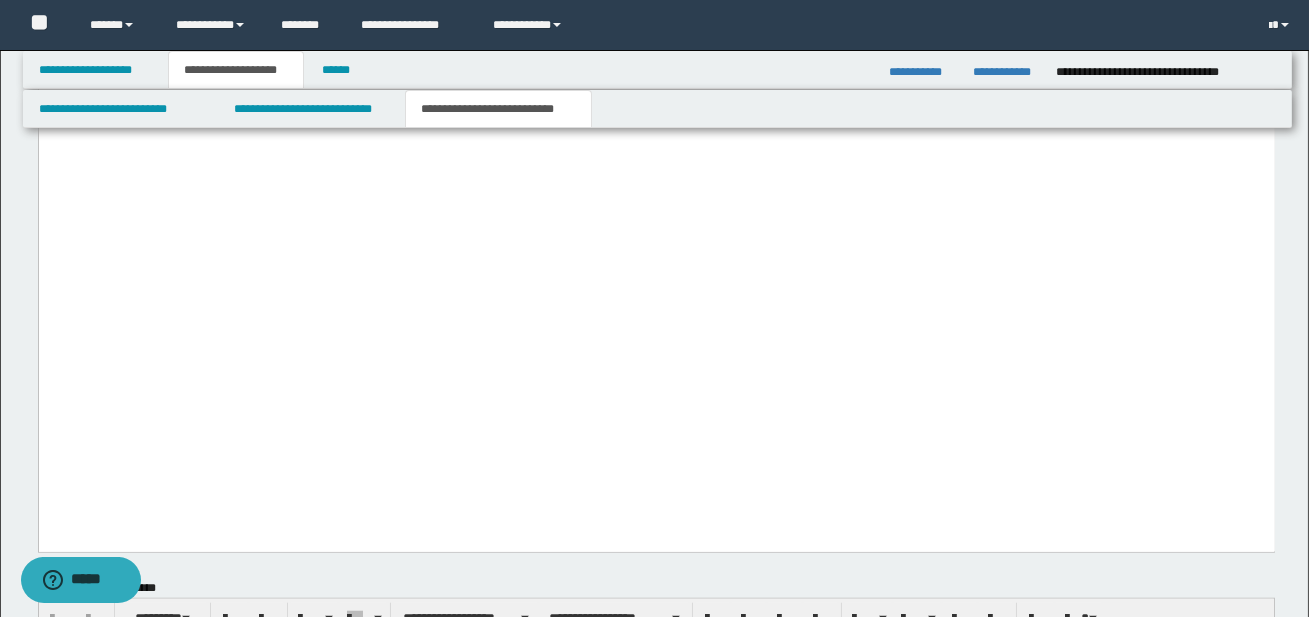 scroll, scrollTop: 3632, scrollLeft: 0, axis: vertical 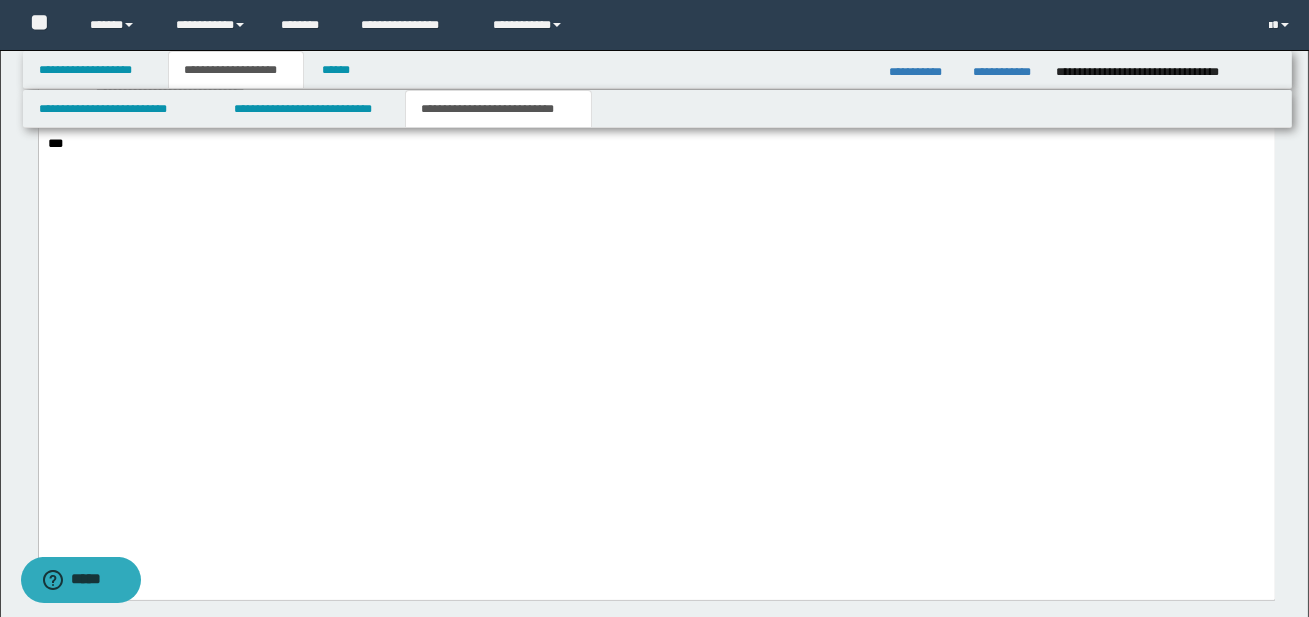 click on "**********" at bounding box center [656, -4] 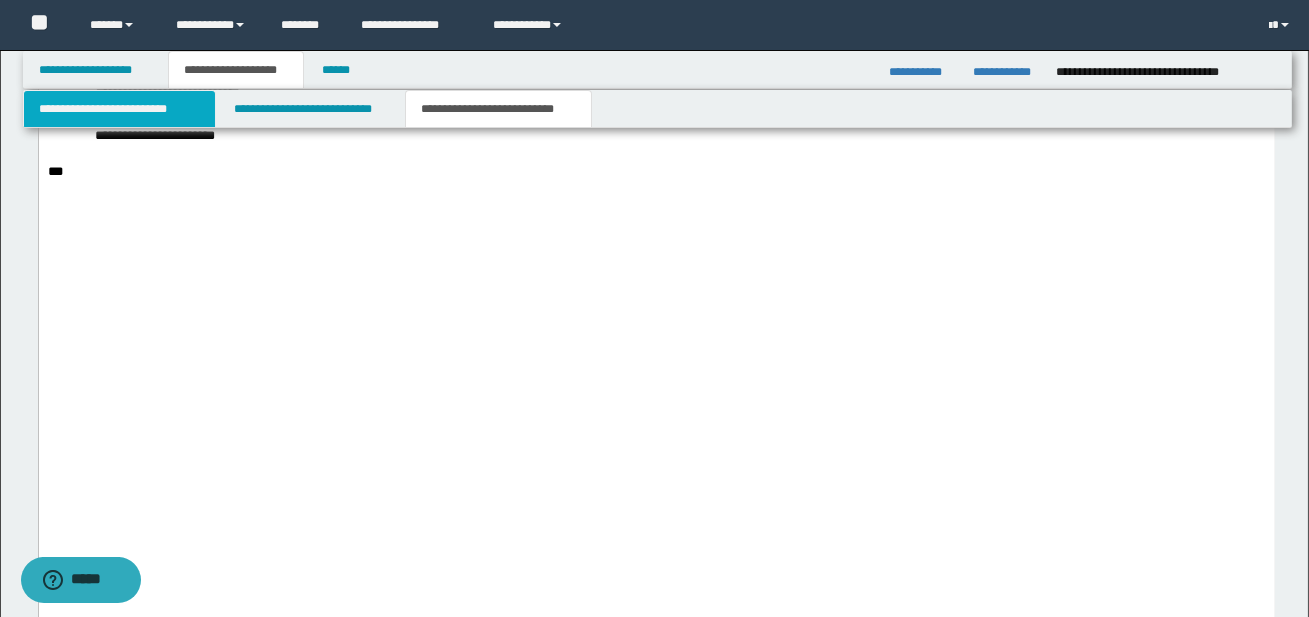 click on "**********" at bounding box center [119, 109] 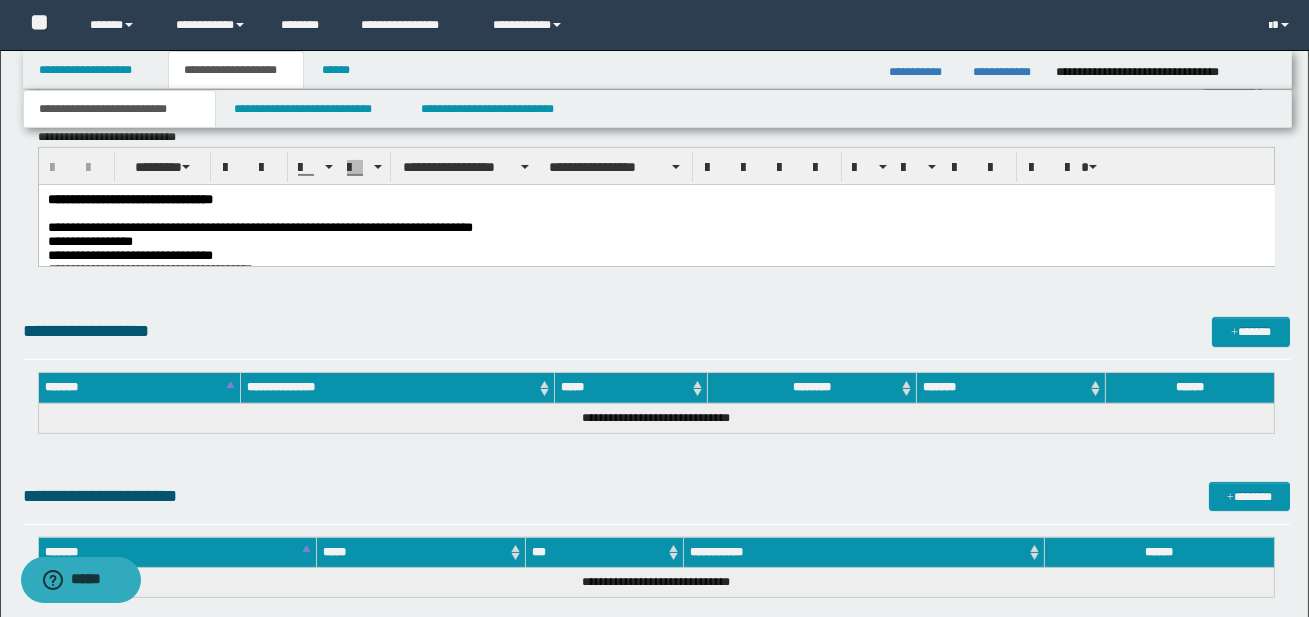 scroll, scrollTop: 1067, scrollLeft: 0, axis: vertical 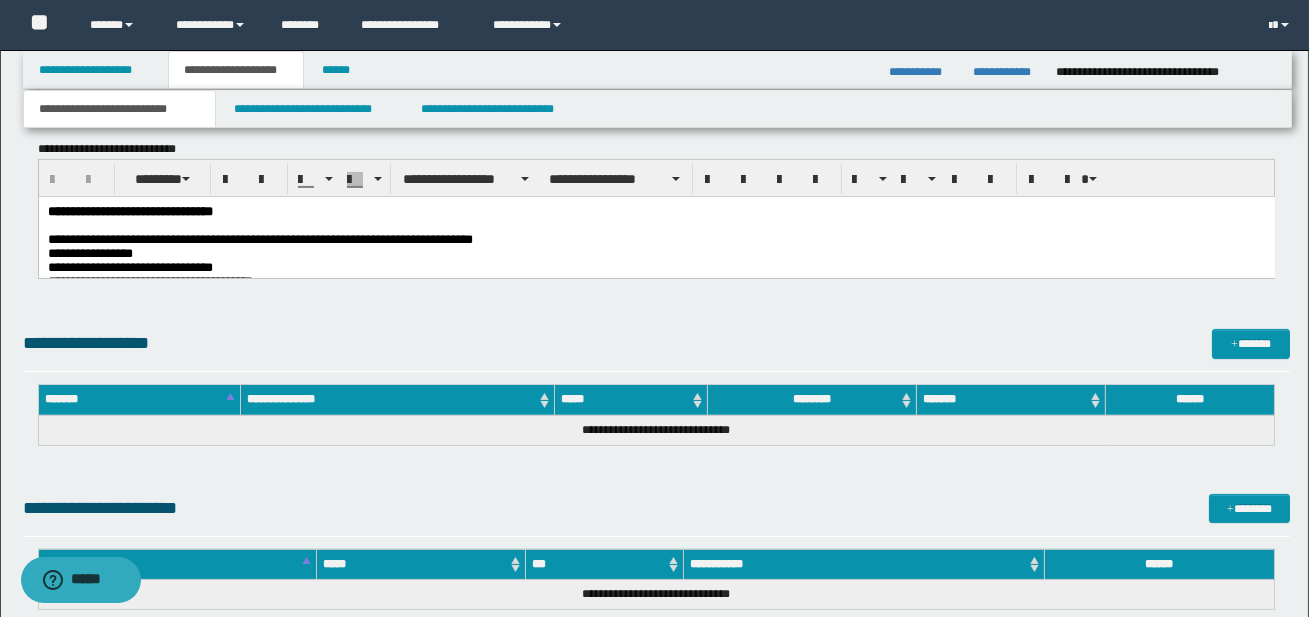 click on "**********" at bounding box center (297, 239) 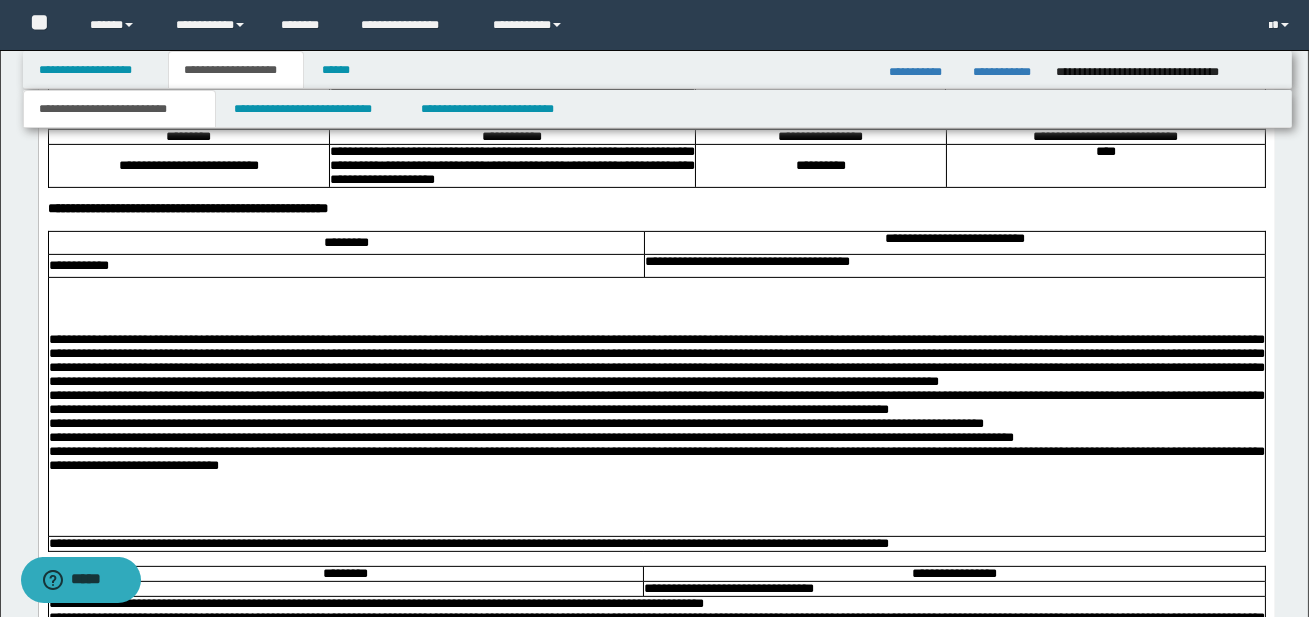 scroll, scrollTop: 1450, scrollLeft: 0, axis: vertical 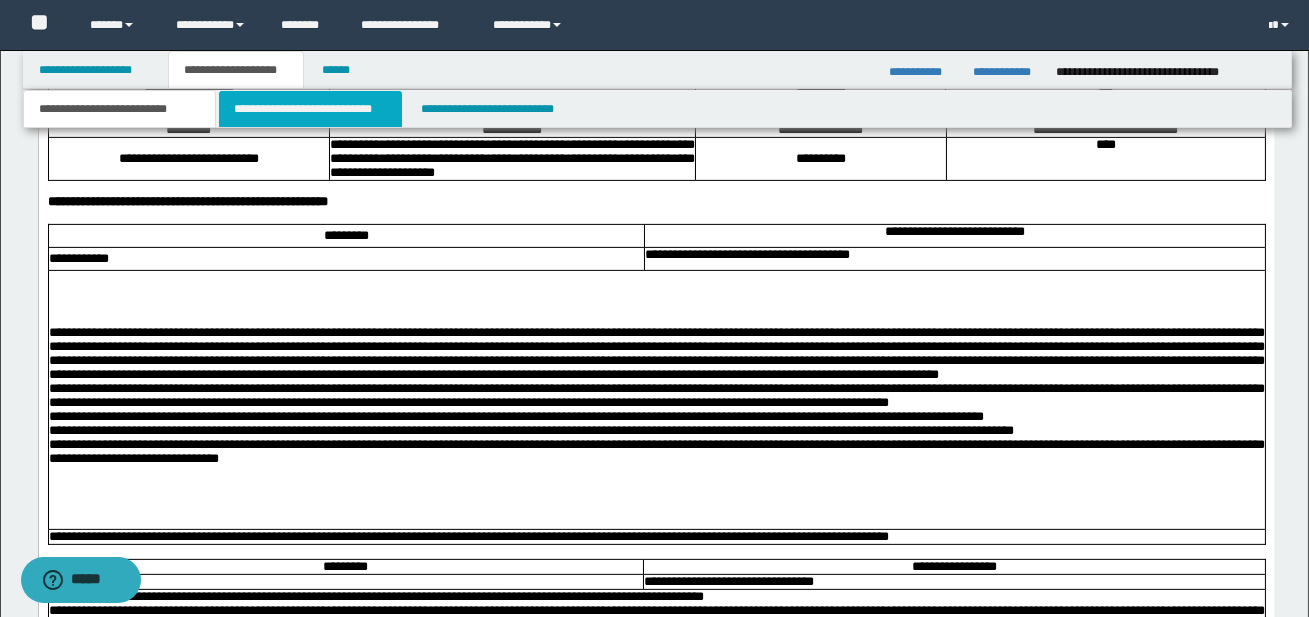 click on "**********" at bounding box center (310, 109) 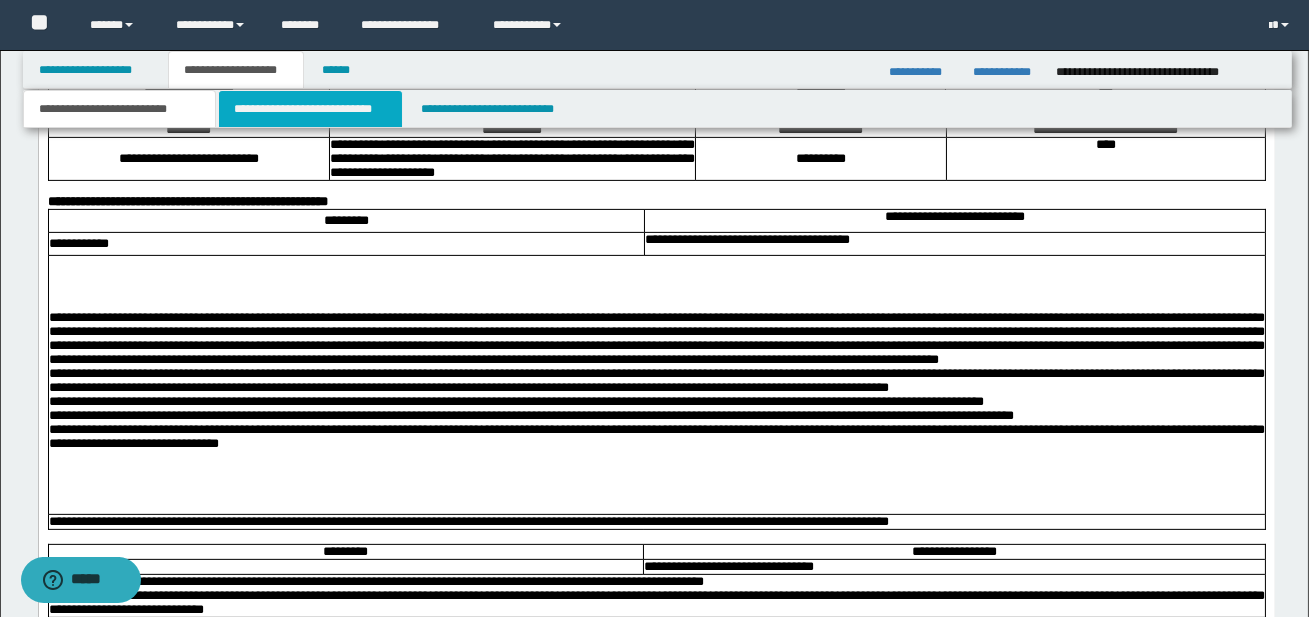 scroll, scrollTop: 0, scrollLeft: 0, axis: both 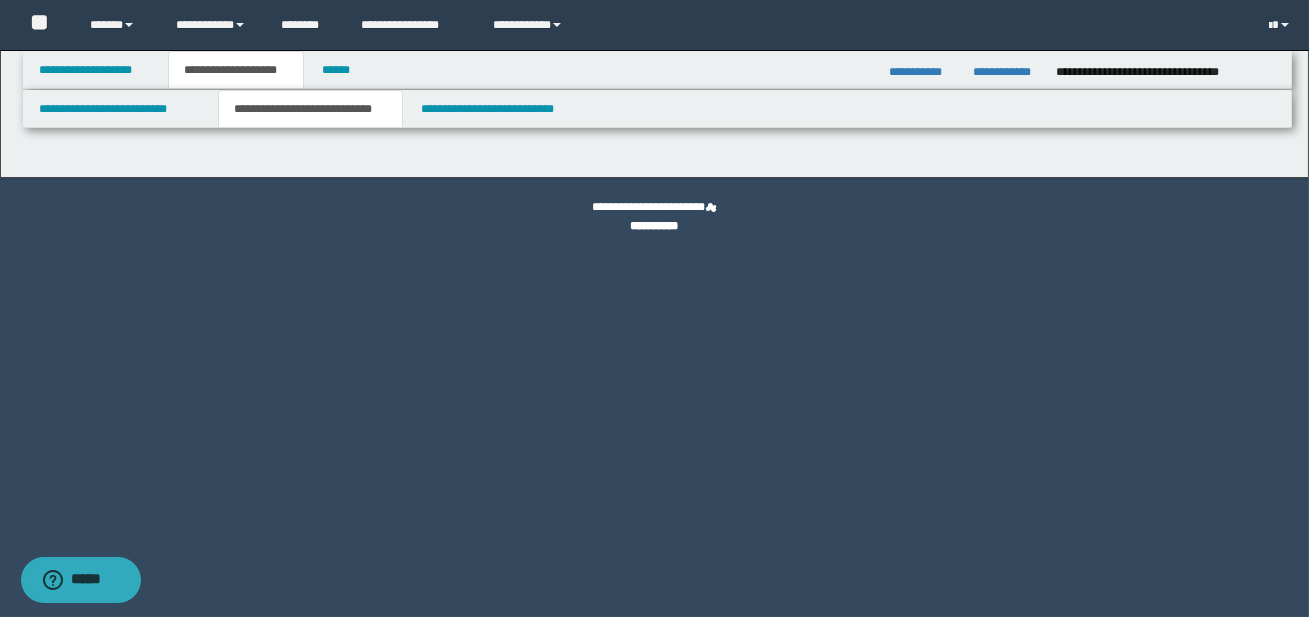select on "*" 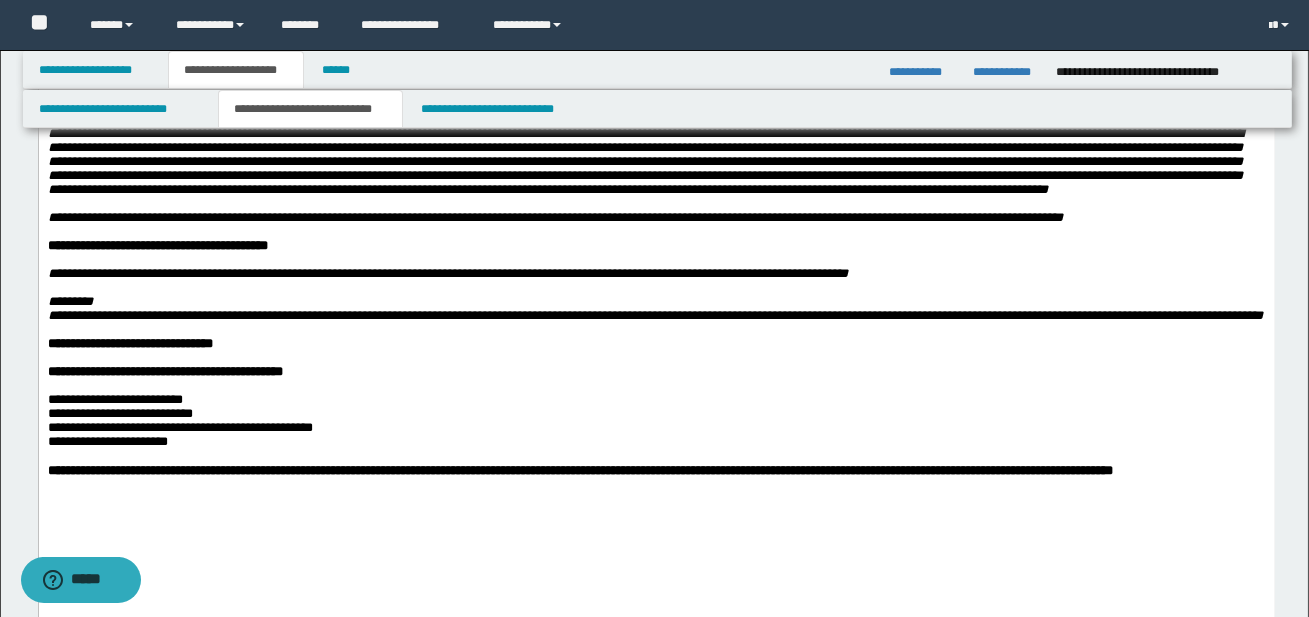 scroll, scrollTop: 1700, scrollLeft: 0, axis: vertical 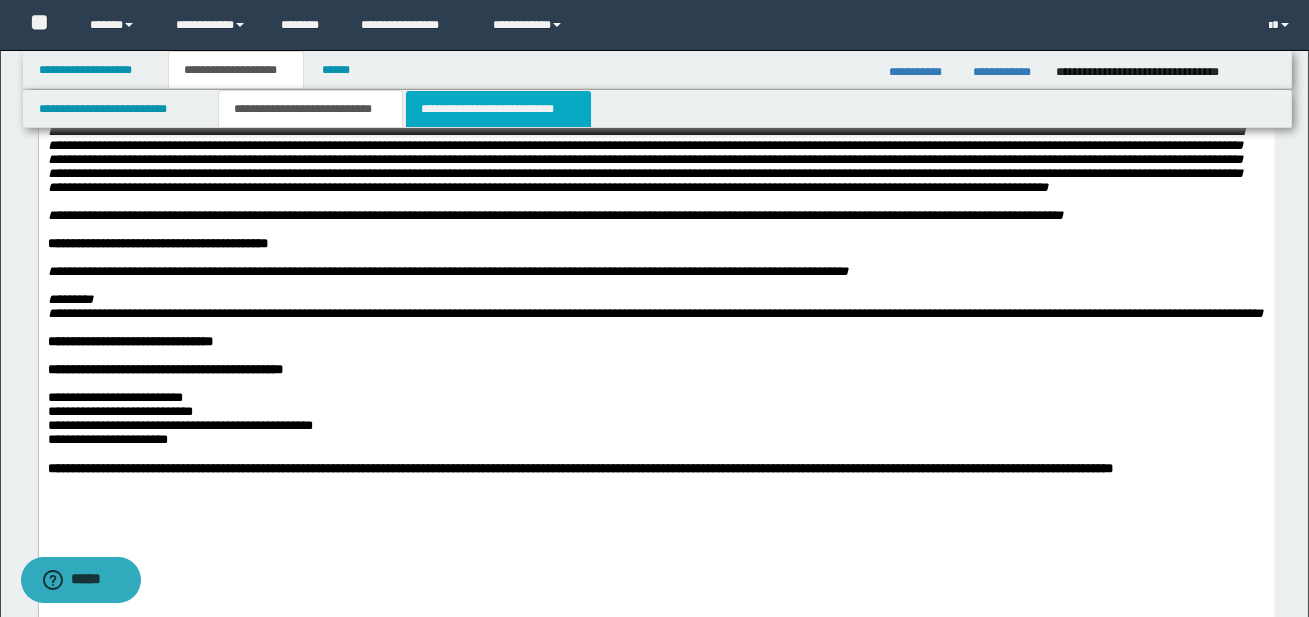 click on "**********" at bounding box center (498, 109) 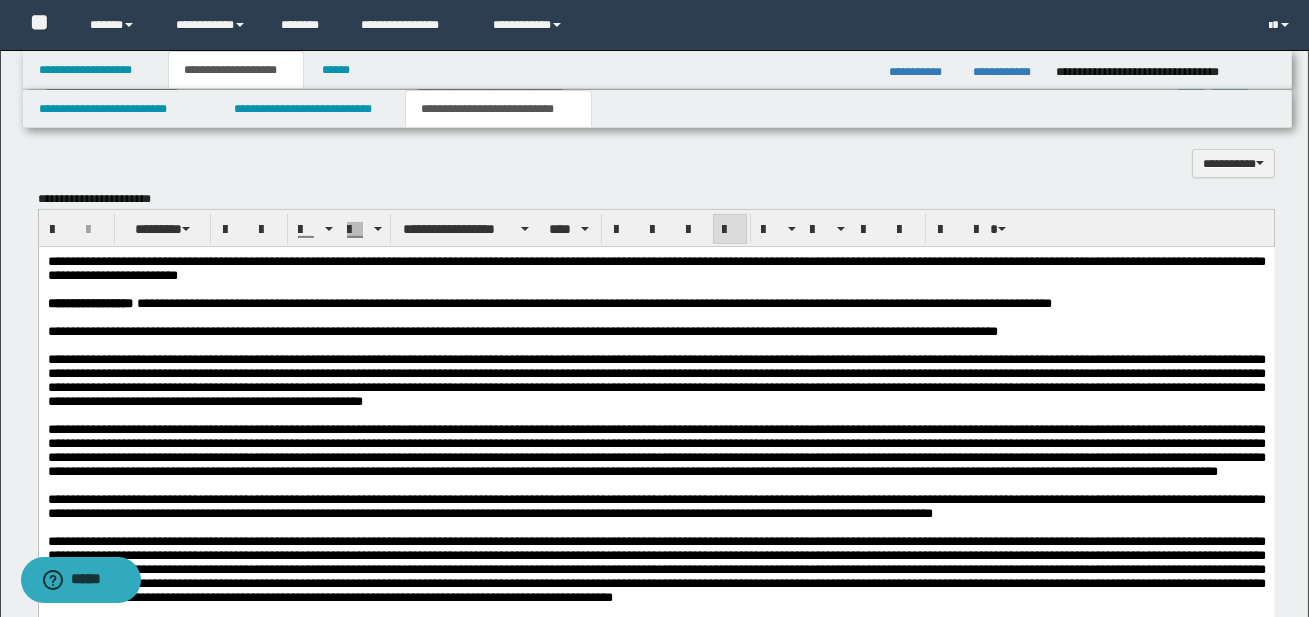scroll, scrollTop: 1332, scrollLeft: 0, axis: vertical 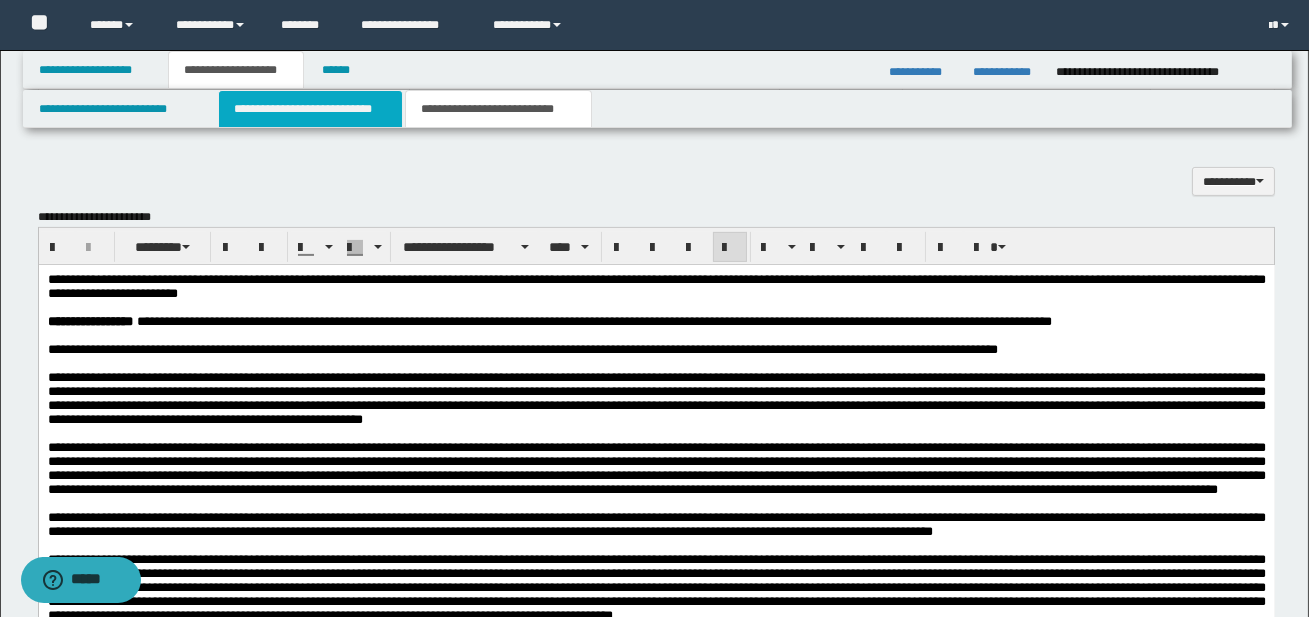click on "**********" at bounding box center [310, 109] 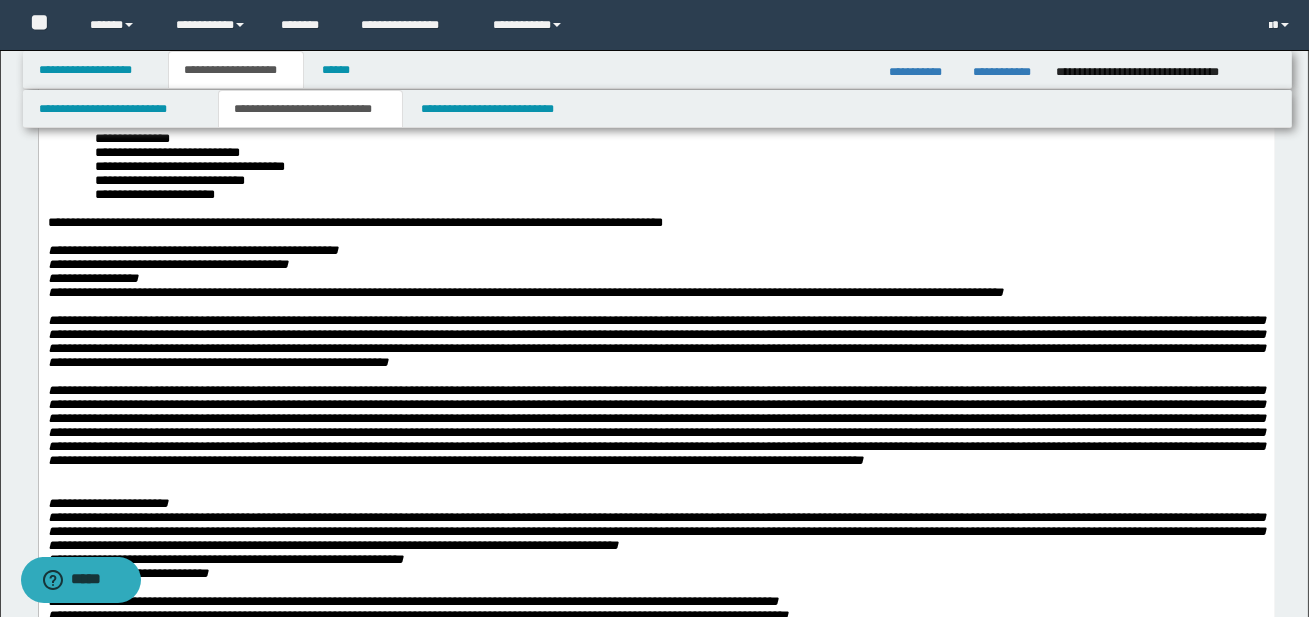 scroll, scrollTop: 521, scrollLeft: 0, axis: vertical 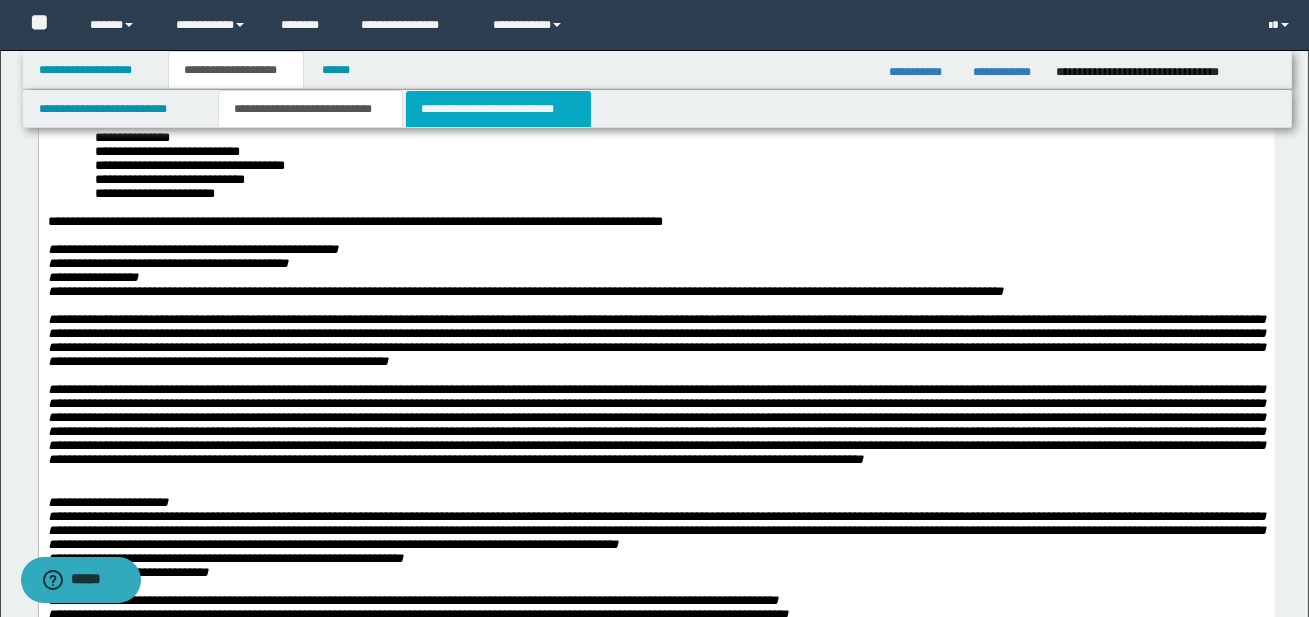 click on "**********" at bounding box center [498, 109] 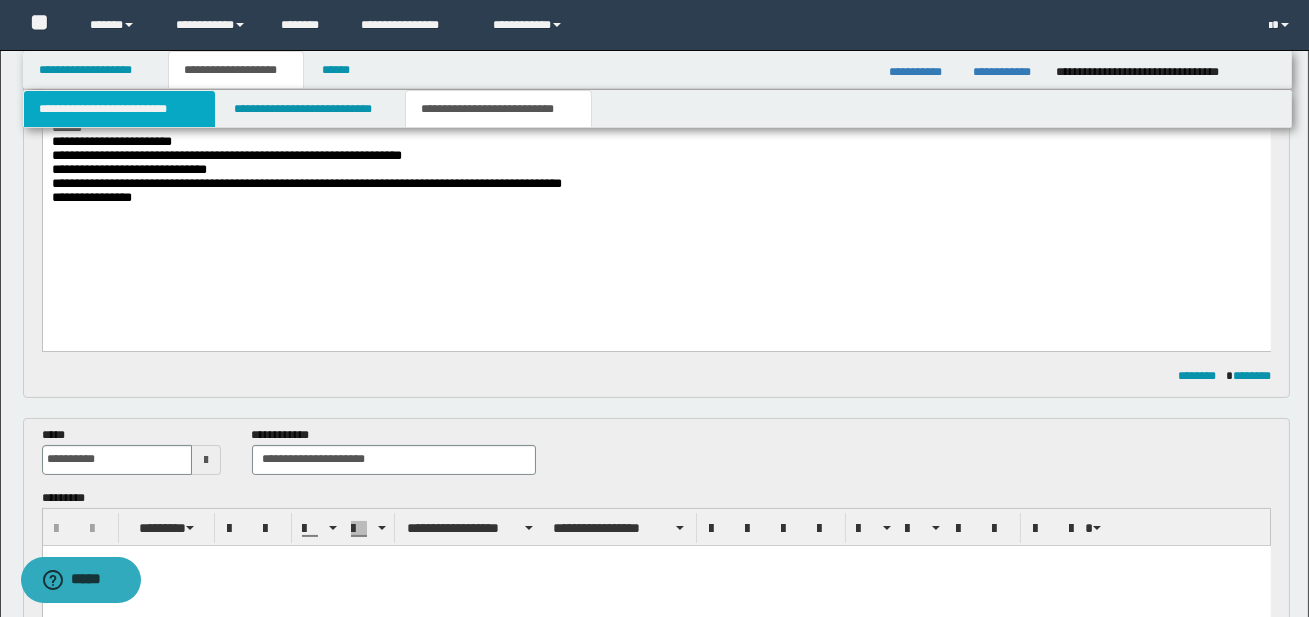 click on "**********" at bounding box center [119, 109] 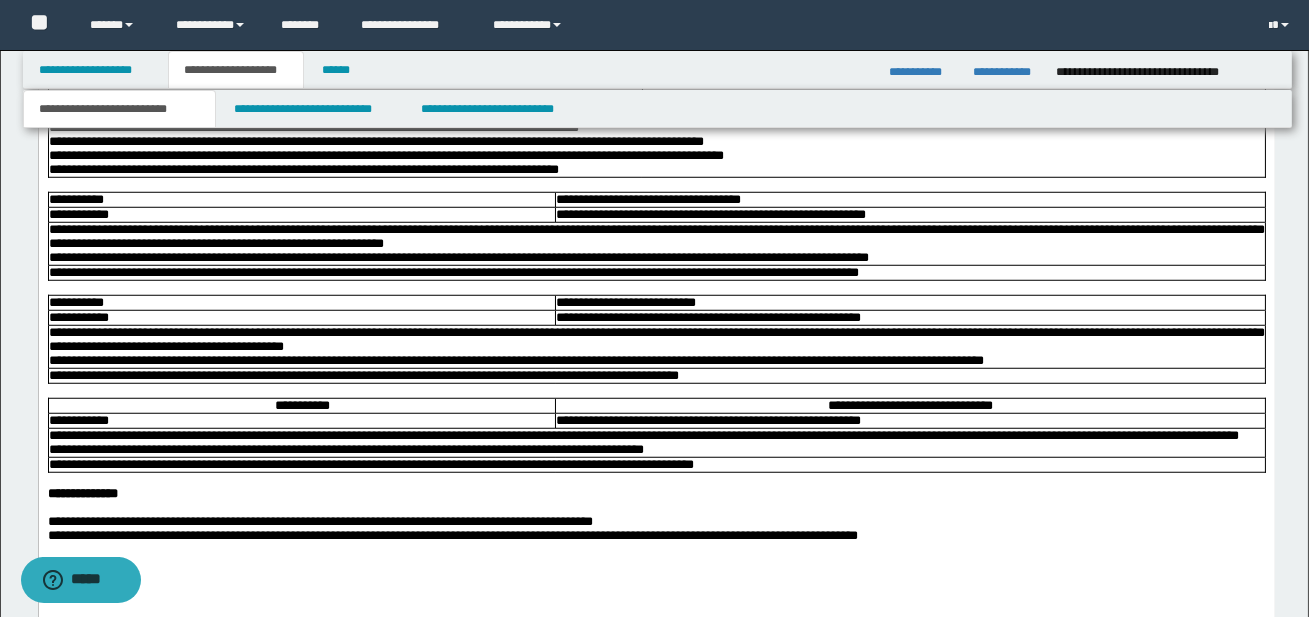 scroll, scrollTop: 3184, scrollLeft: 0, axis: vertical 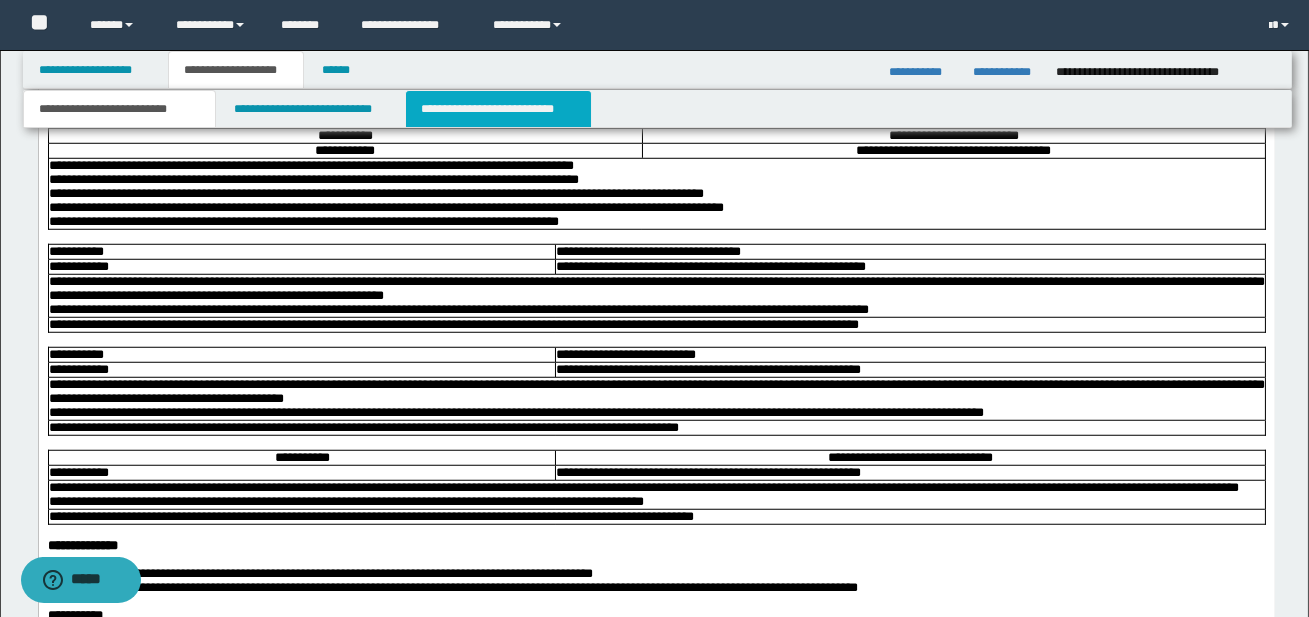 click on "**********" at bounding box center [498, 109] 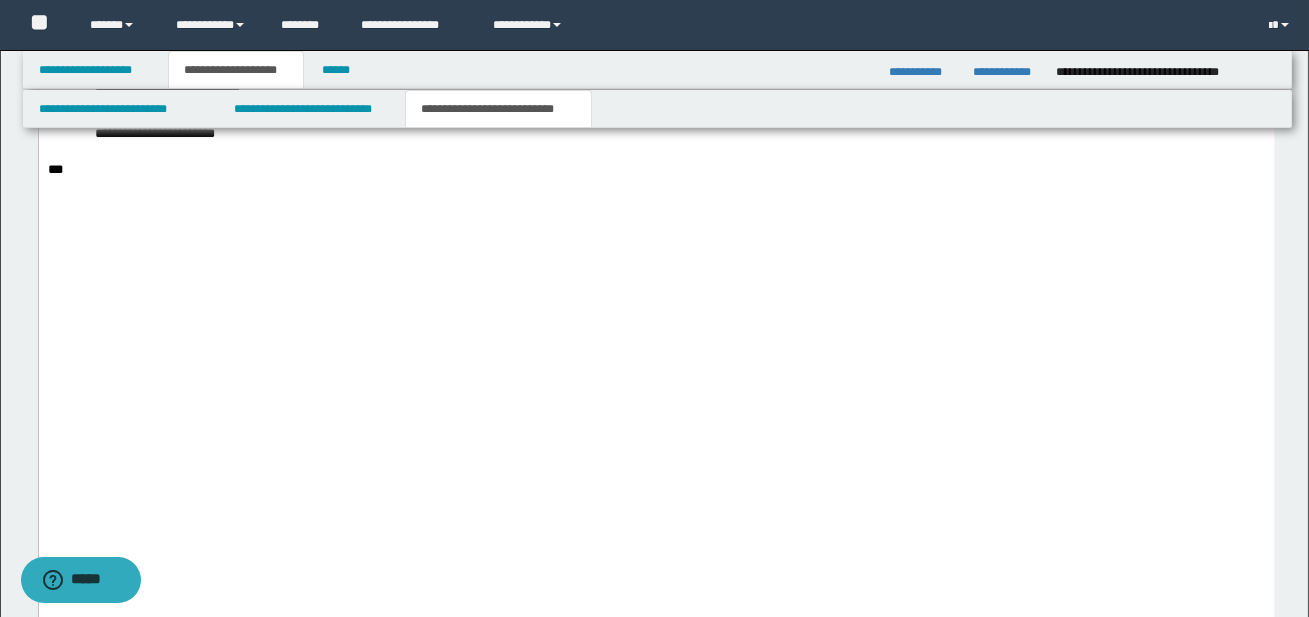 scroll, scrollTop: 3635, scrollLeft: 0, axis: vertical 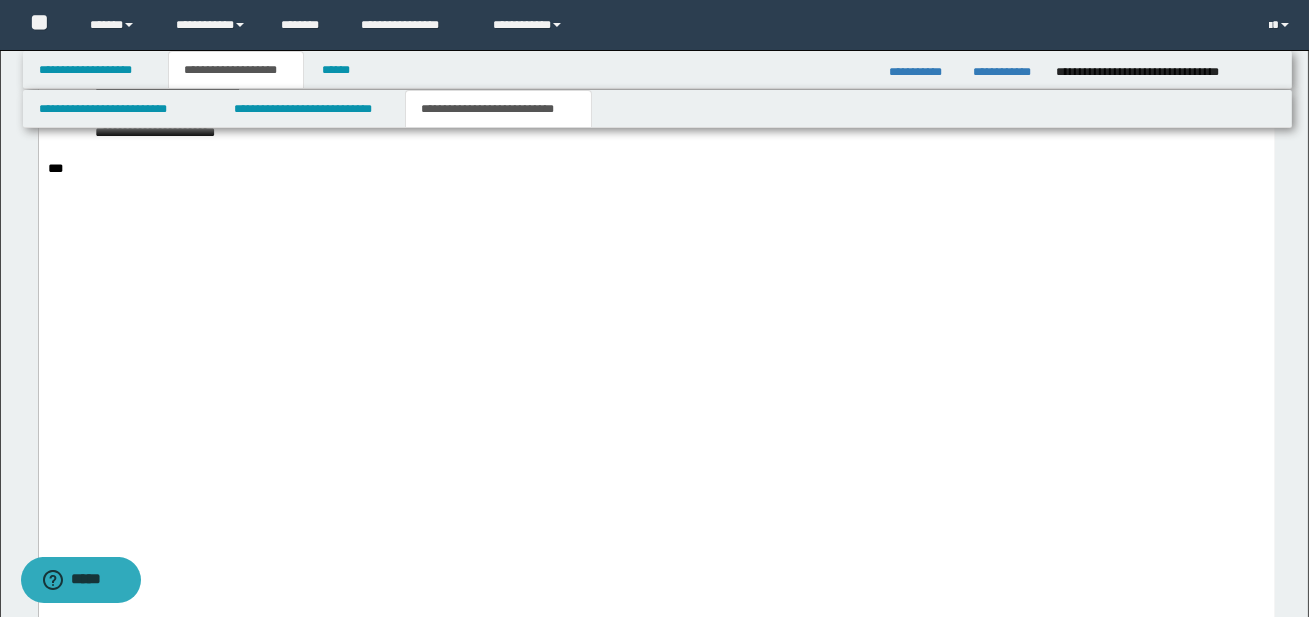 click at bounding box center [656, 21] 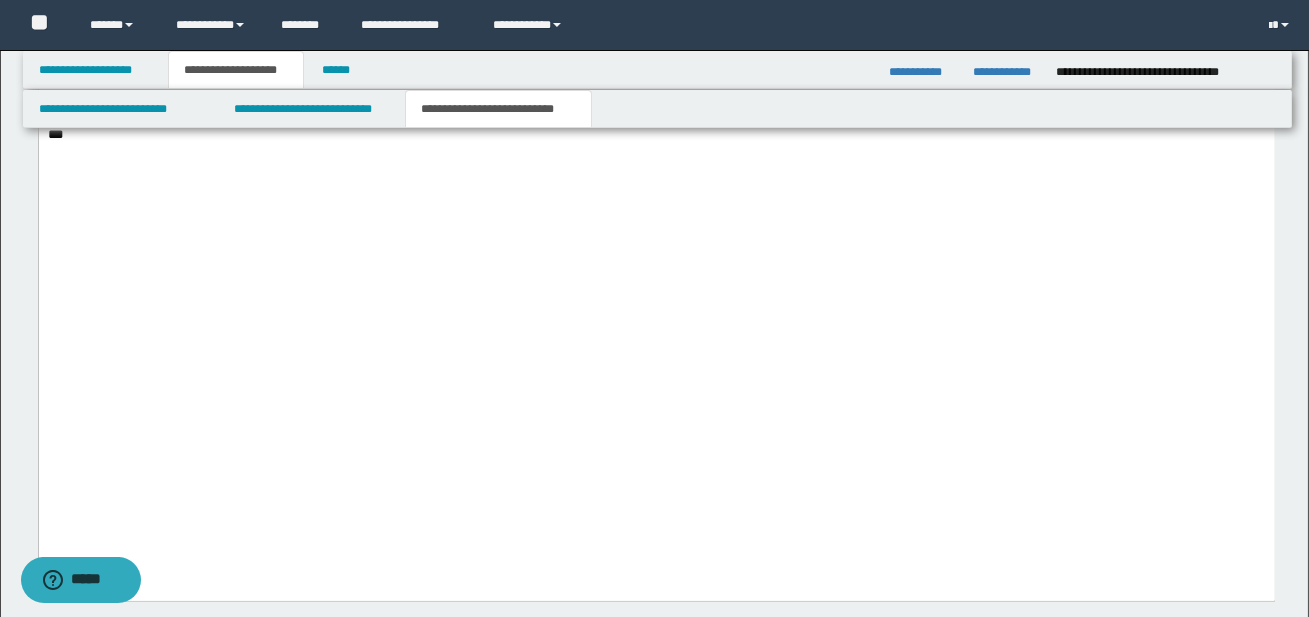 scroll, scrollTop: 3756, scrollLeft: 0, axis: vertical 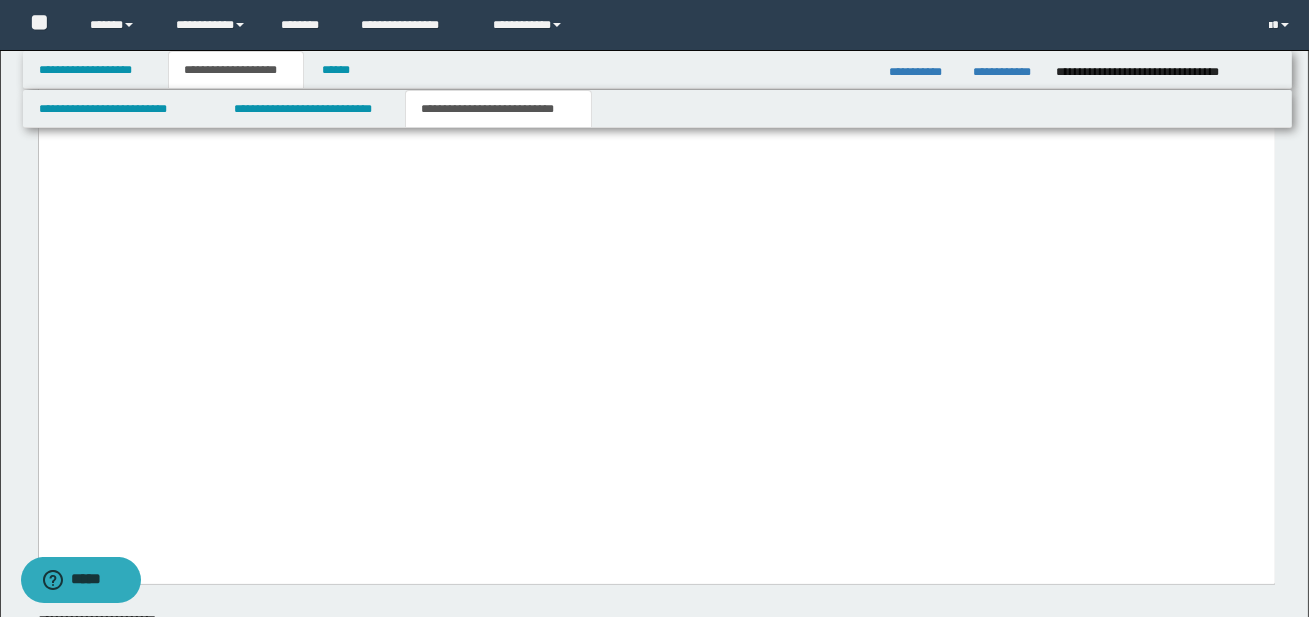 drag, startPoint x: 50, startPoint y: 231, endPoint x: 1015, endPoint y: 296, distance: 967.18665 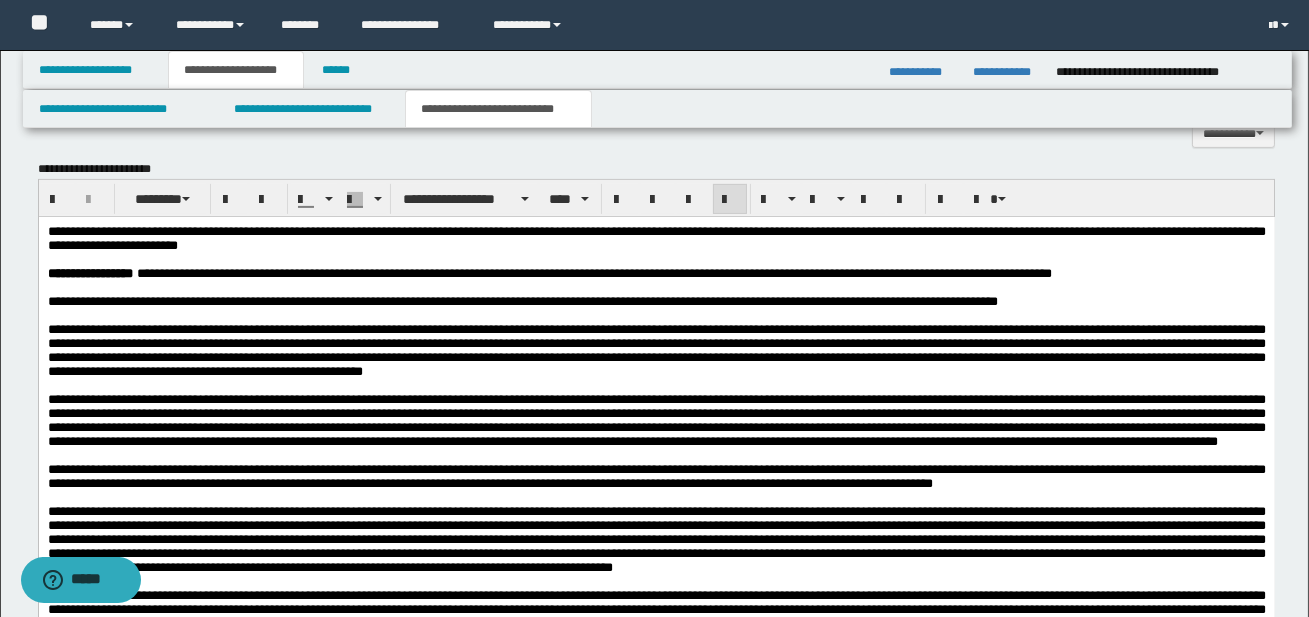 scroll, scrollTop: 1396, scrollLeft: 0, axis: vertical 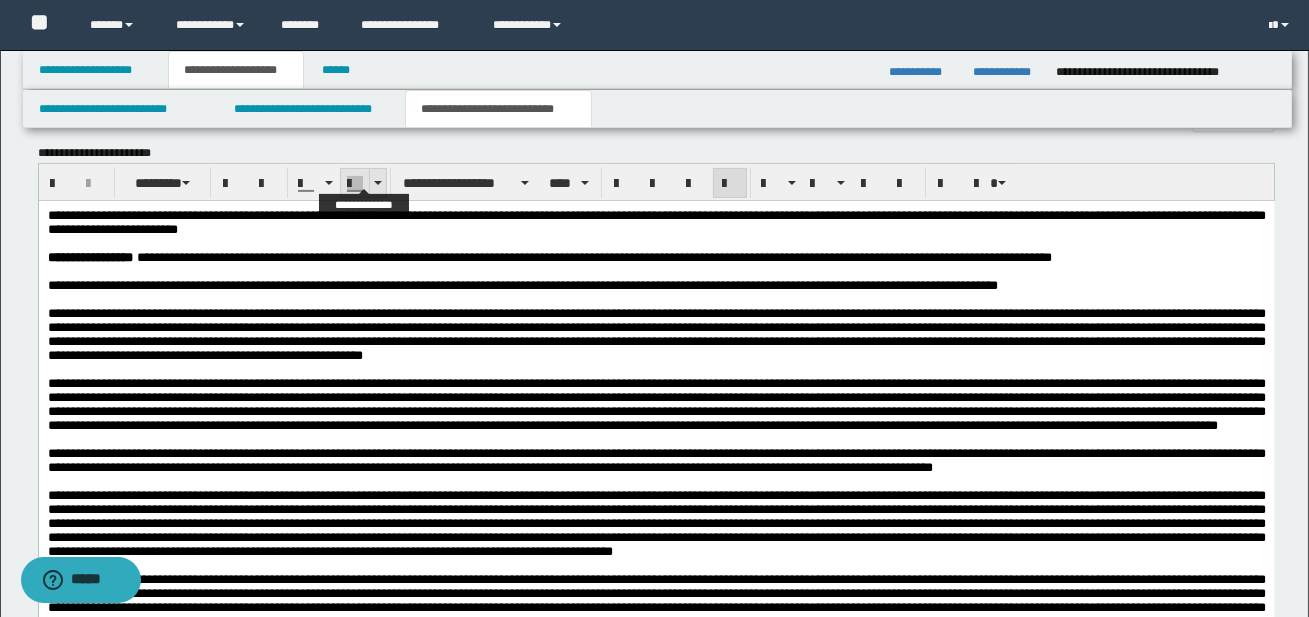 click at bounding box center (378, 183) 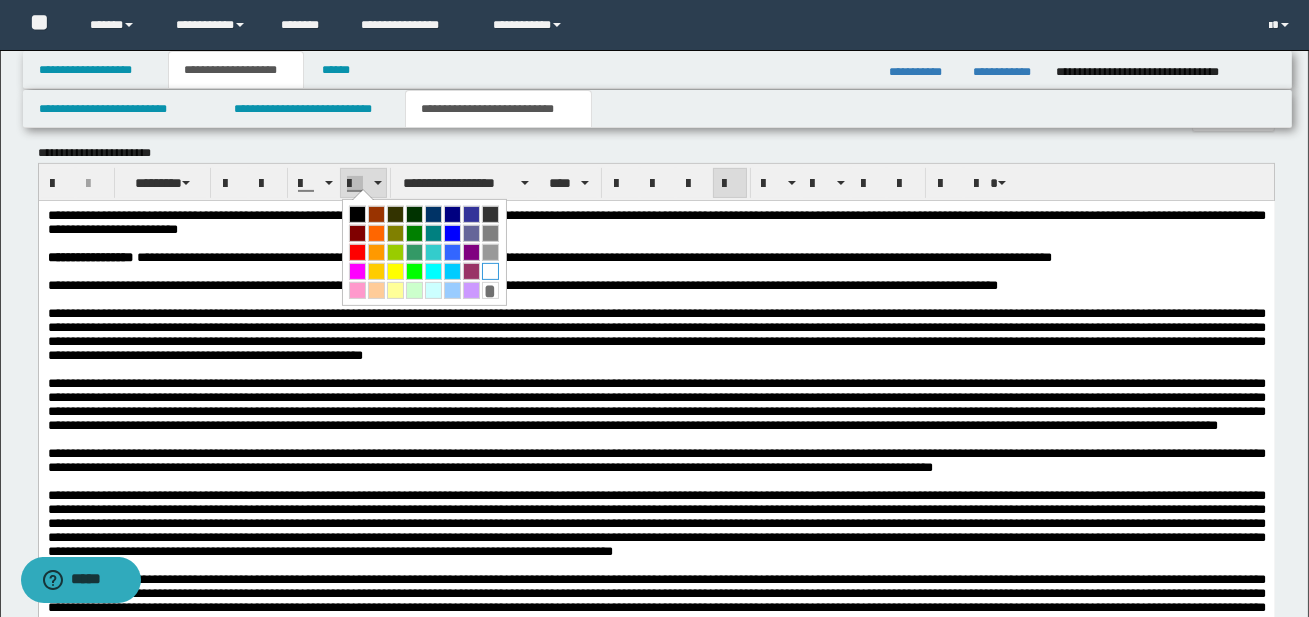 click at bounding box center [490, 271] 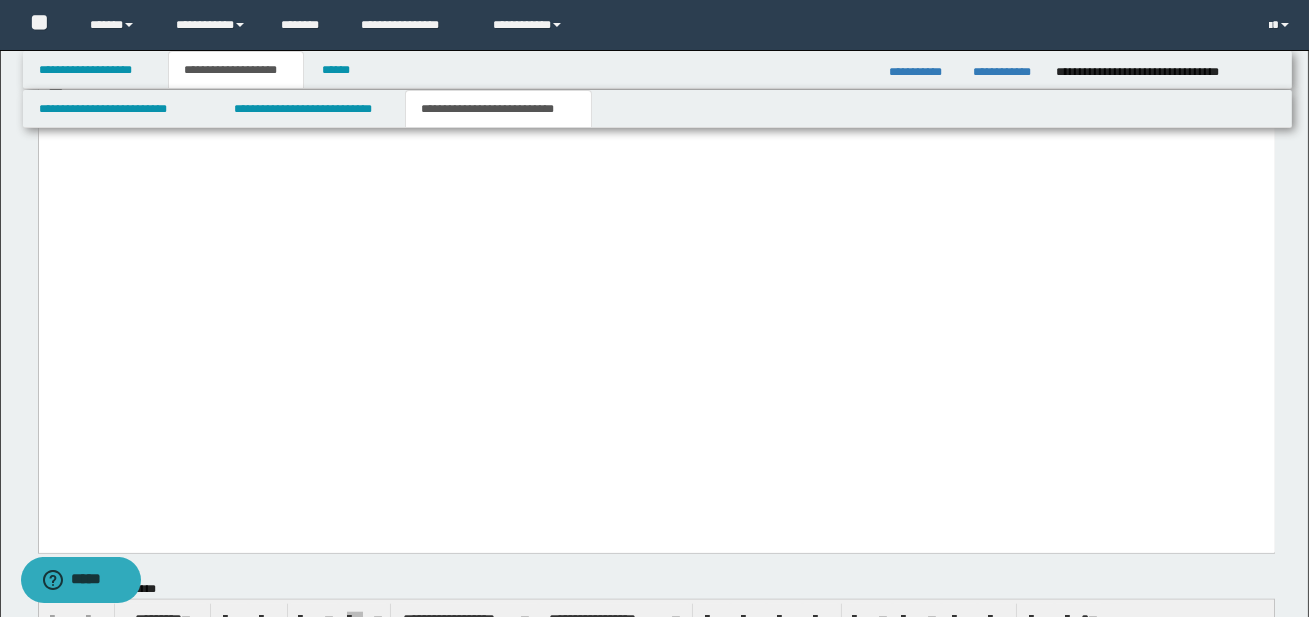 scroll, scrollTop: 3788, scrollLeft: 0, axis: vertical 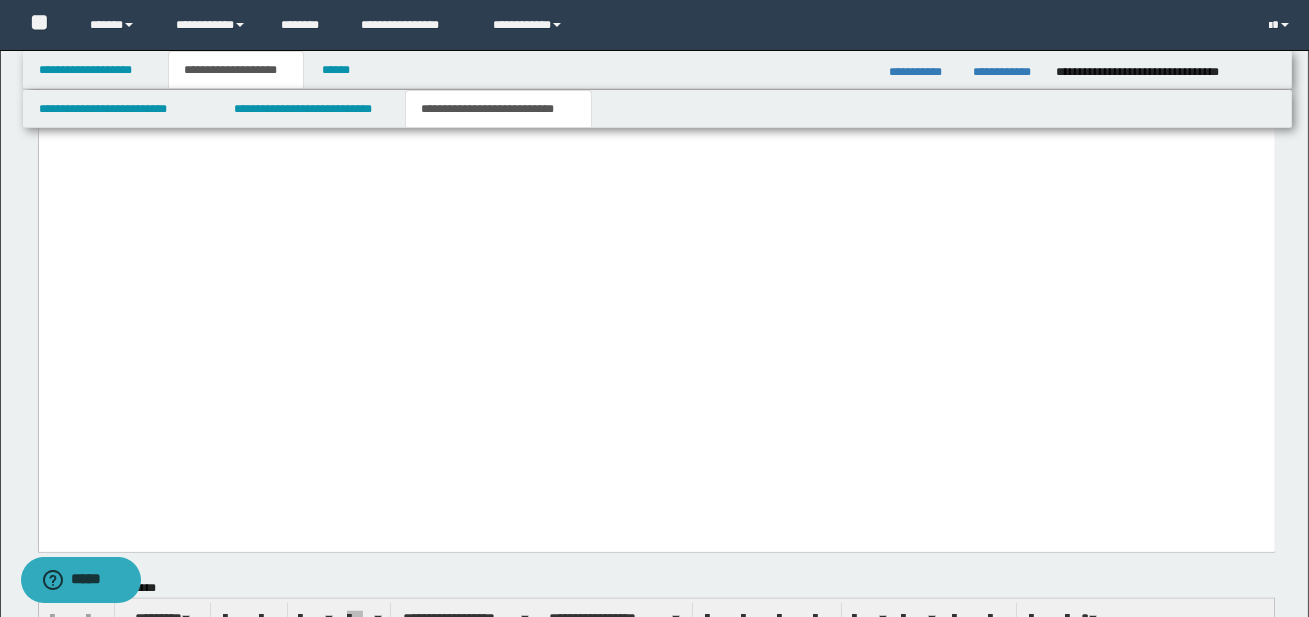 click on "**********" at bounding box center [656, -97] 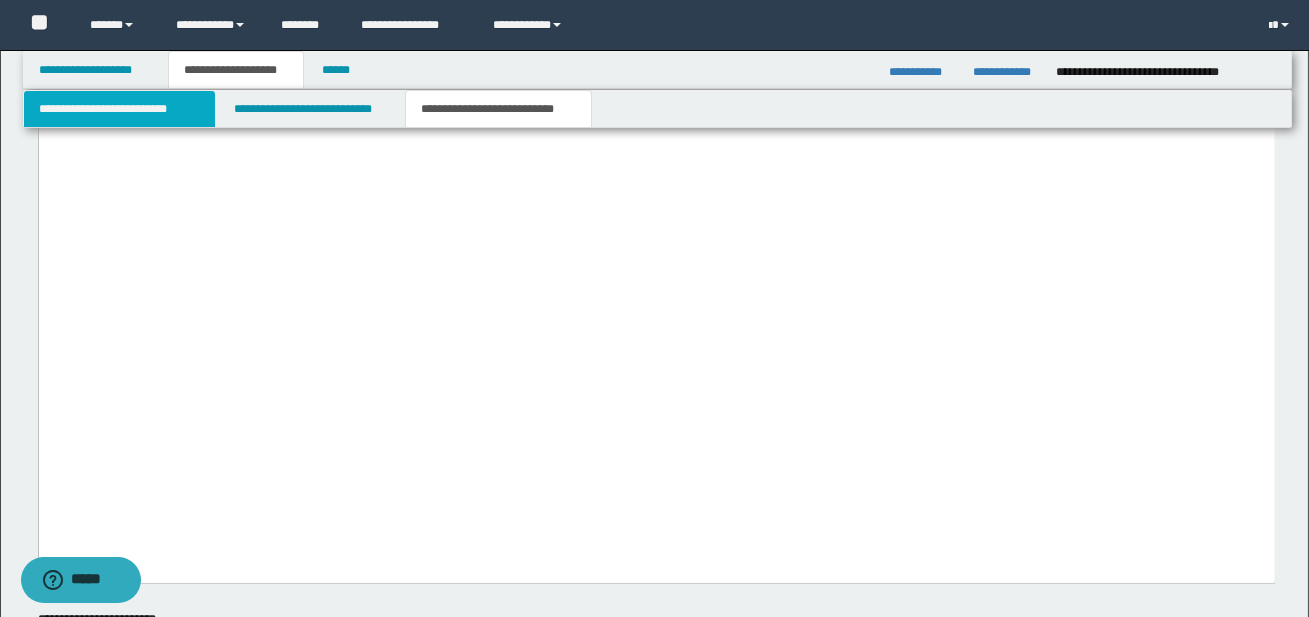 click on "**********" at bounding box center [119, 109] 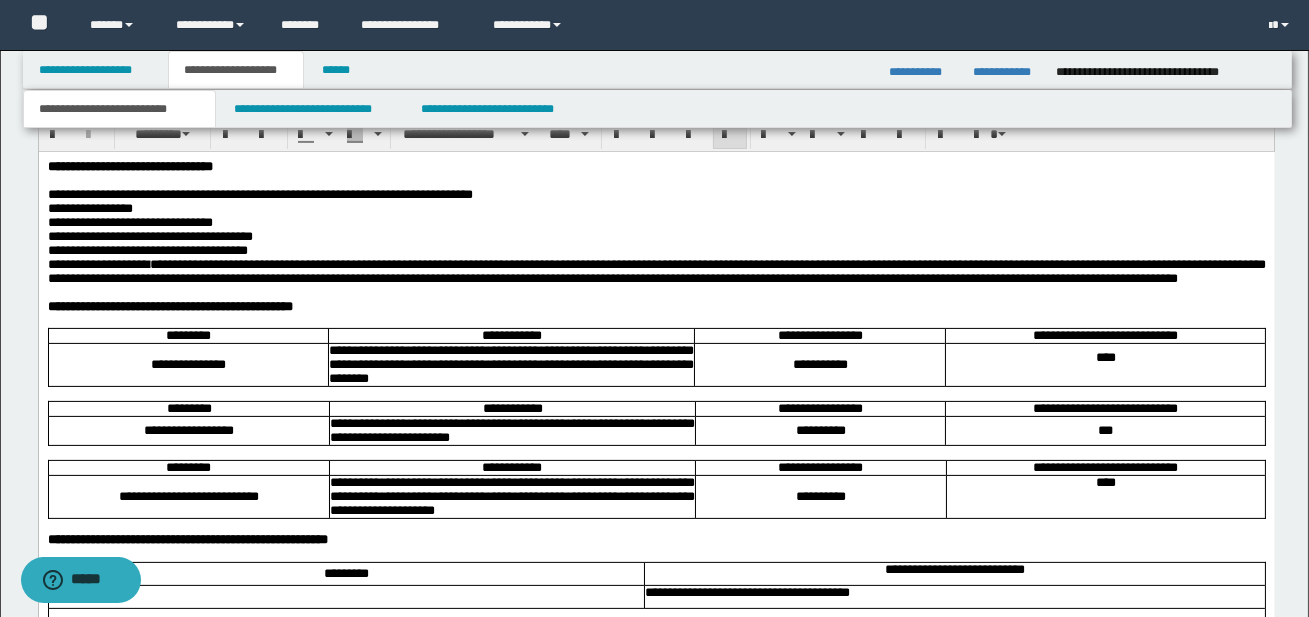 scroll, scrollTop: 1115, scrollLeft: 0, axis: vertical 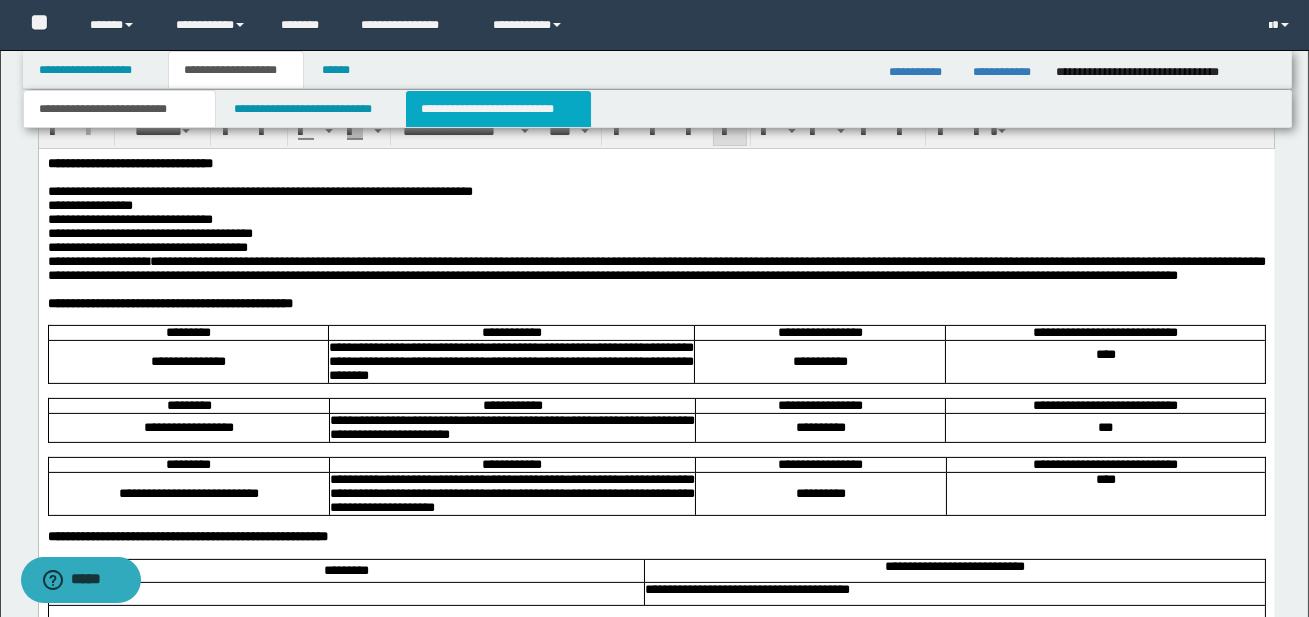 click on "**********" at bounding box center (498, 109) 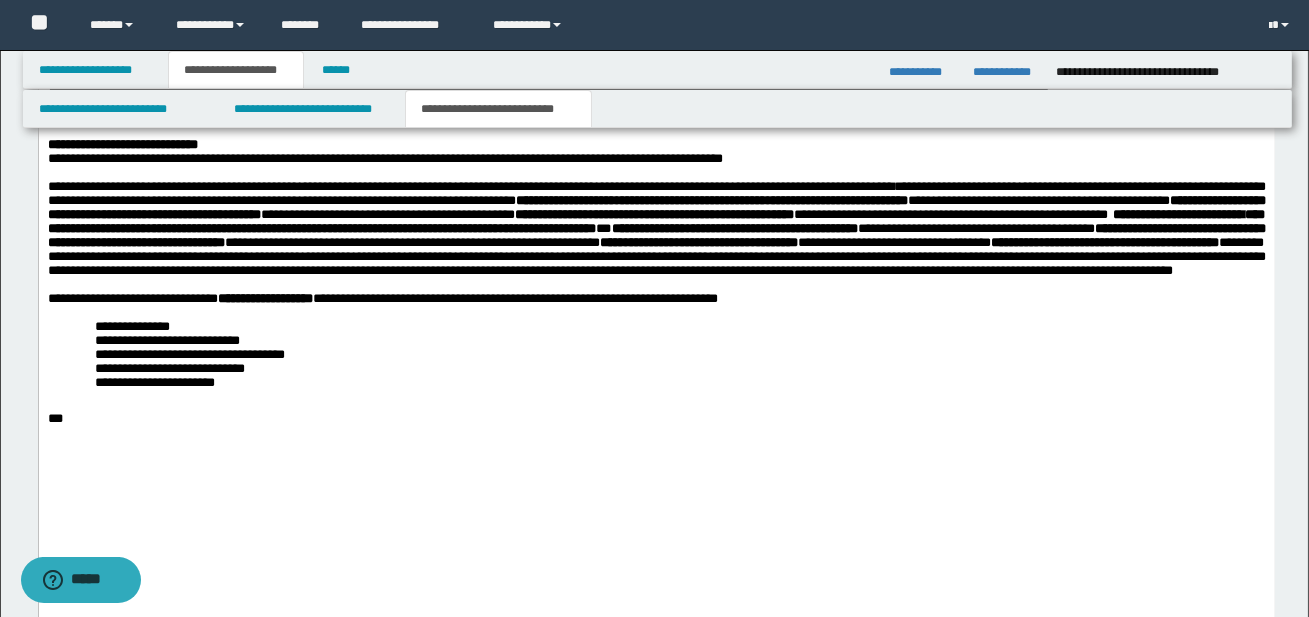 scroll, scrollTop: 3774, scrollLeft: 0, axis: vertical 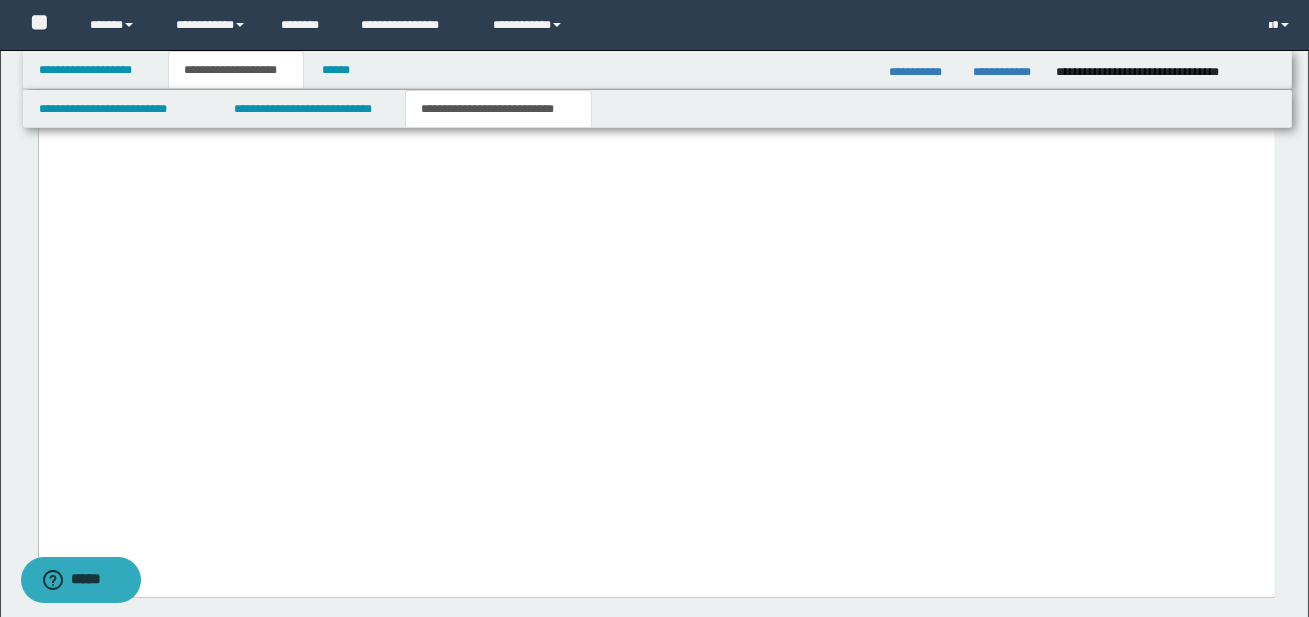 click on "**********" at bounding box center (656, -76) 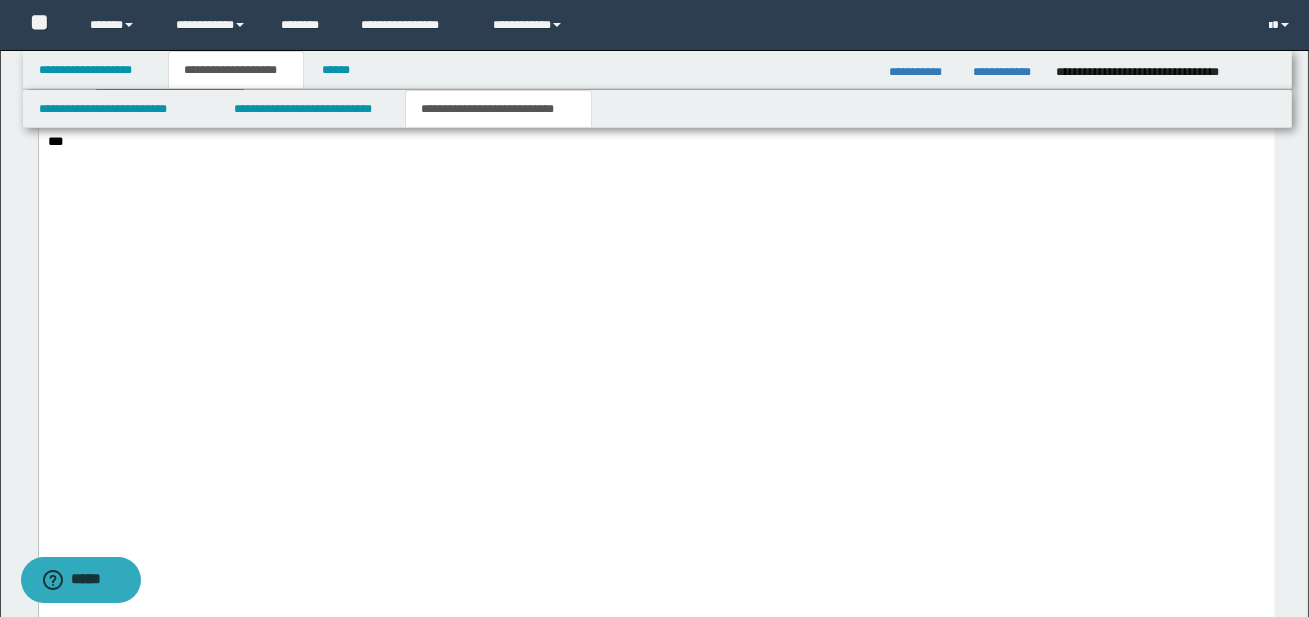 click on "**********" at bounding box center [656, -985] 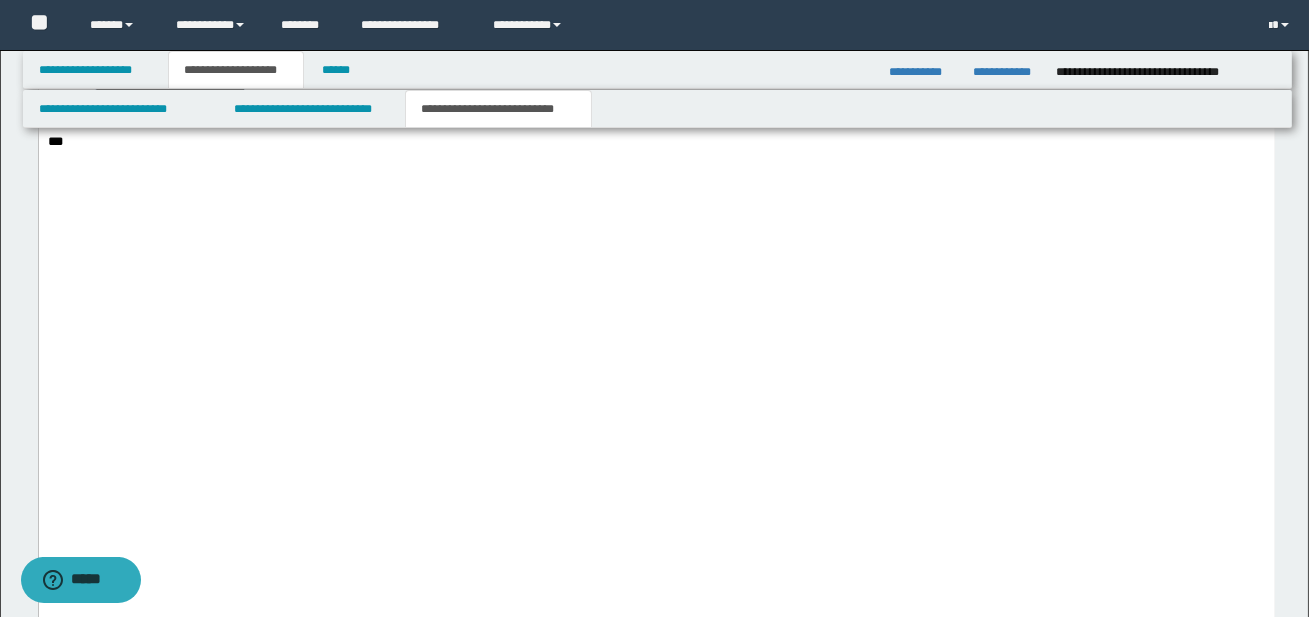 drag, startPoint x: 102, startPoint y: 427, endPoint x: 271, endPoint y: 454, distance: 171.14322 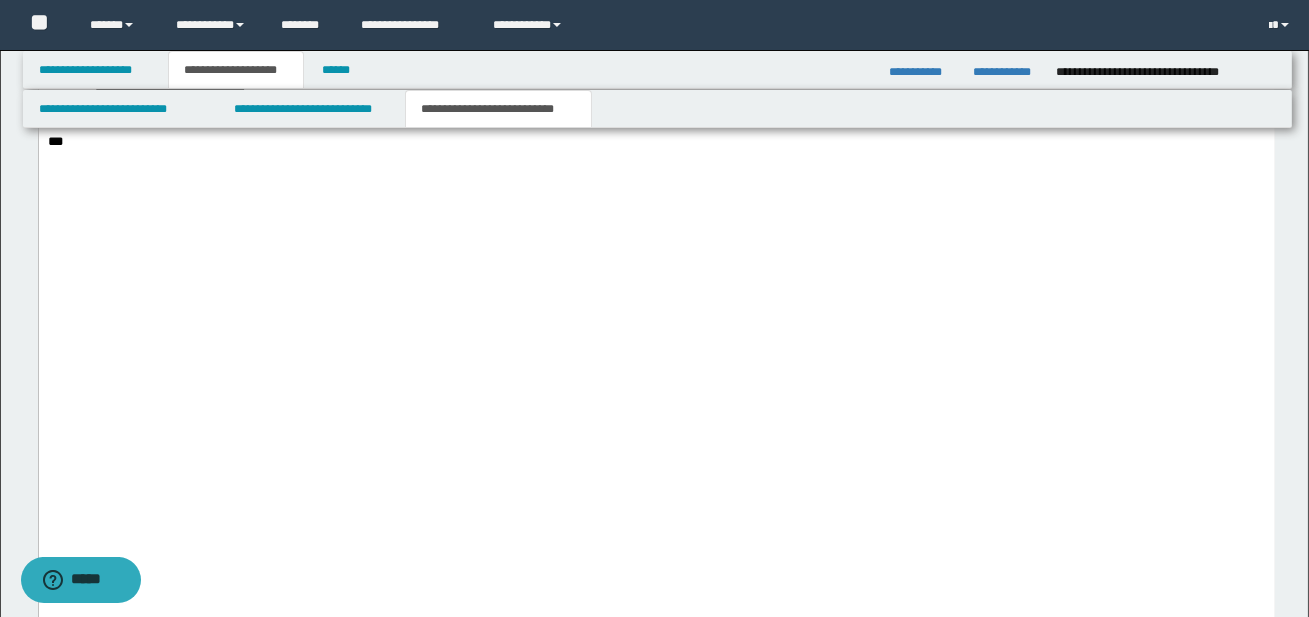 click on "**********" at bounding box center (679, 106) 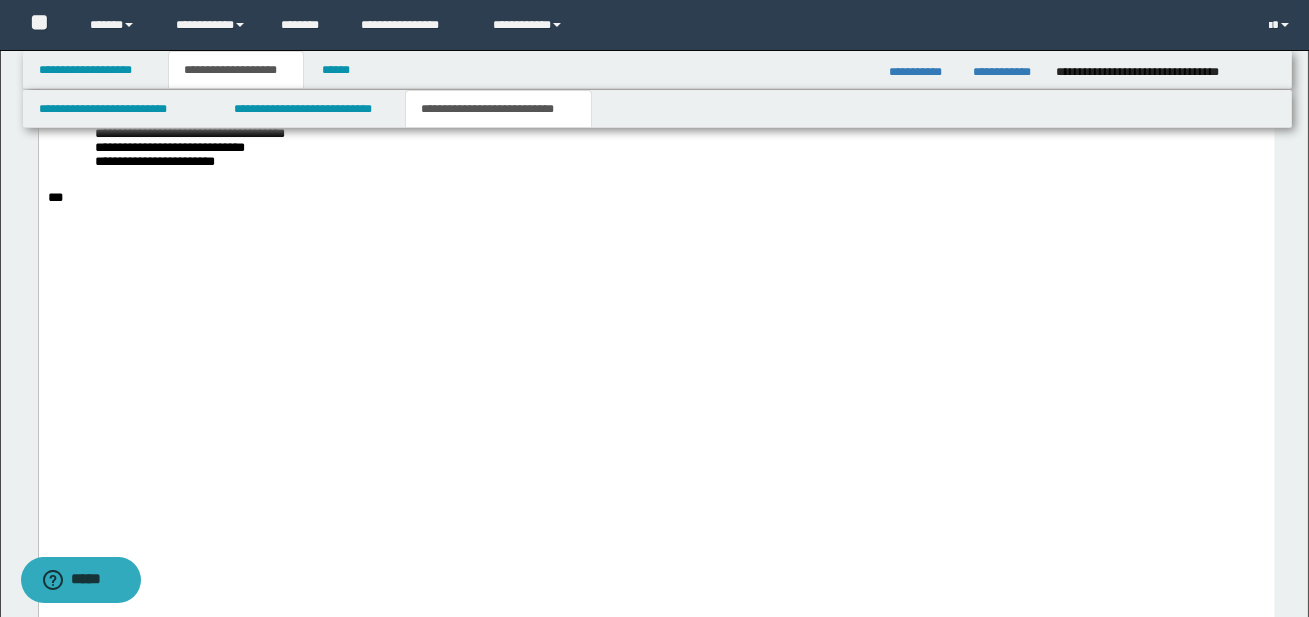 click on "**********" at bounding box center [166, -7] 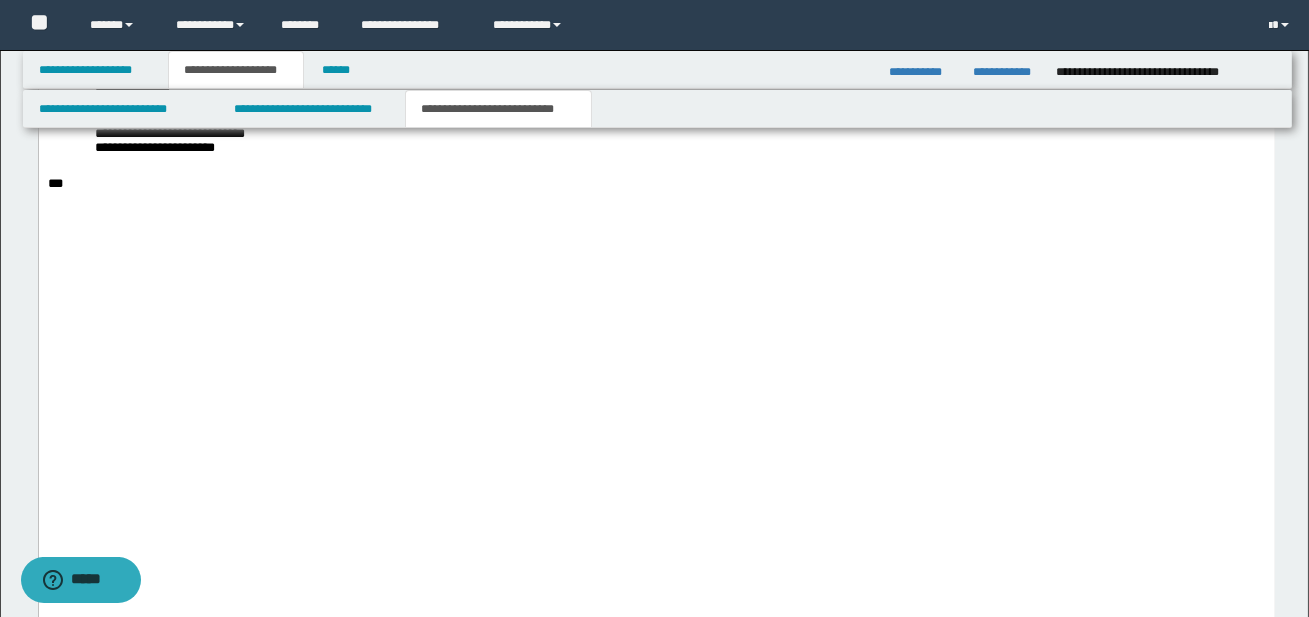 click on "**********" at bounding box center (189, -7) 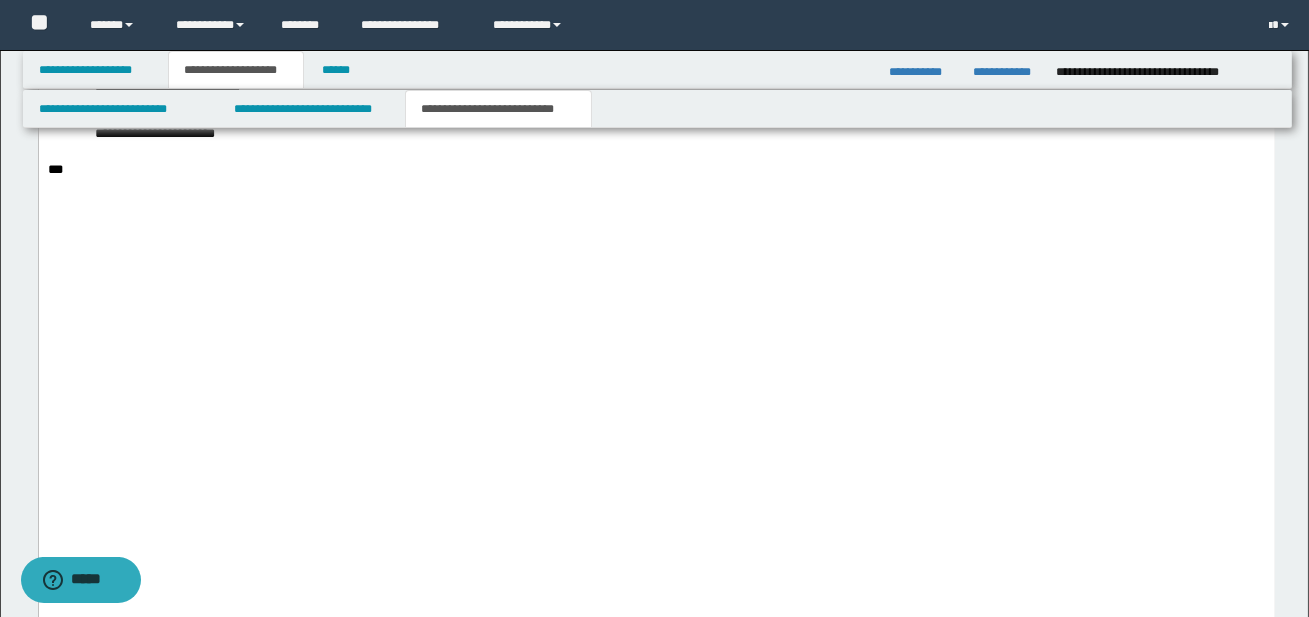click on "**********" at bounding box center [169, -7] 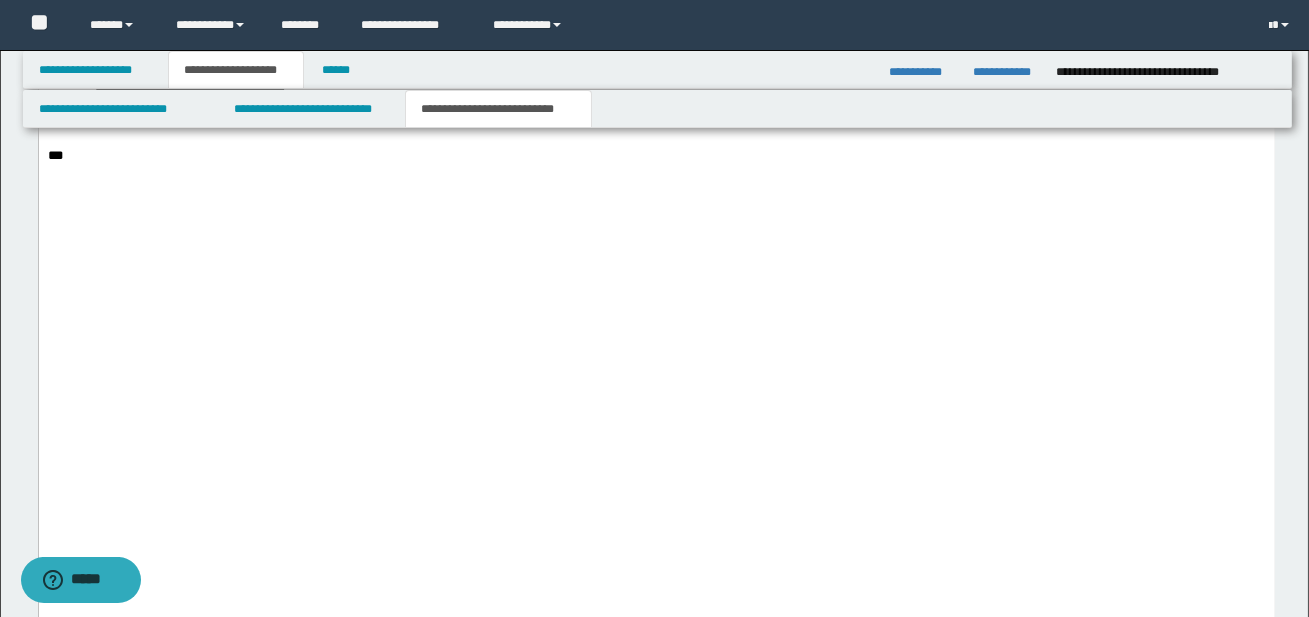 click on "**********" at bounding box center [206, -7] 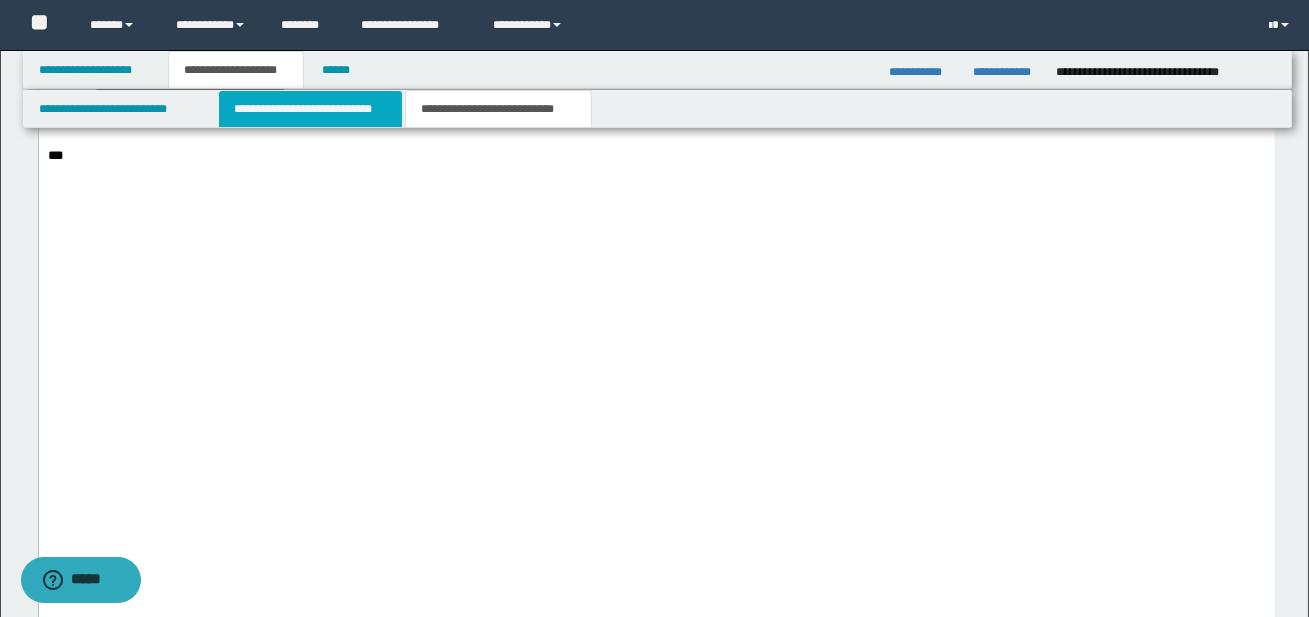 click on "**********" at bounding box center [310, 109] 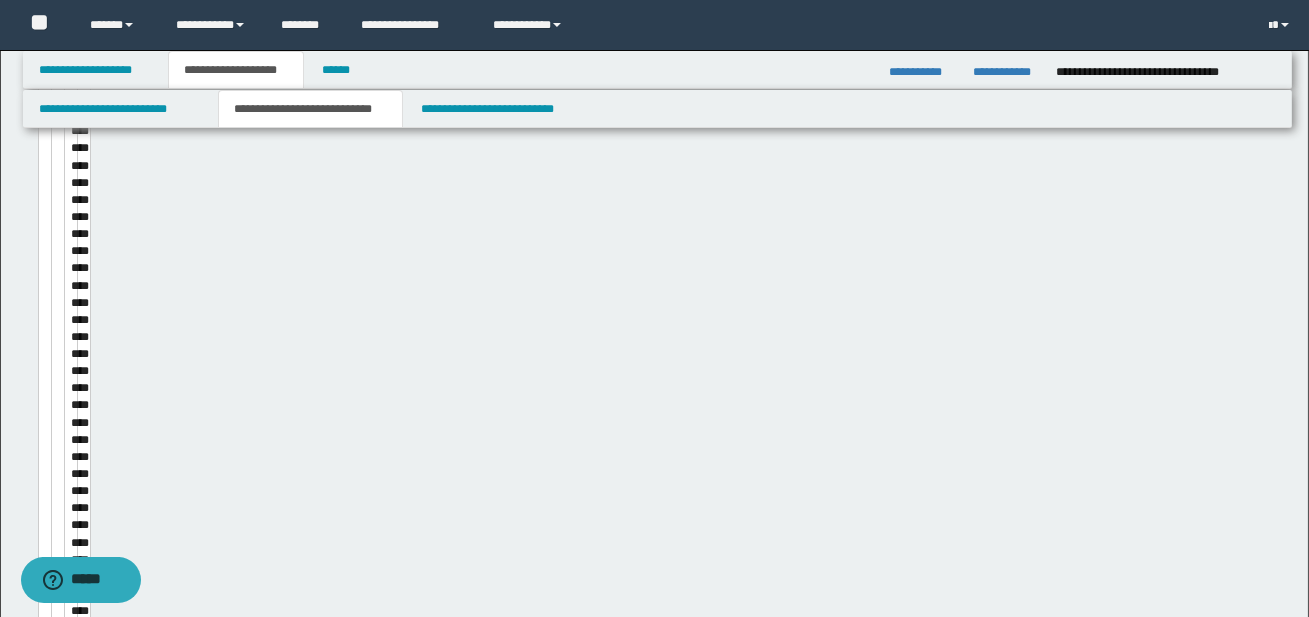 type 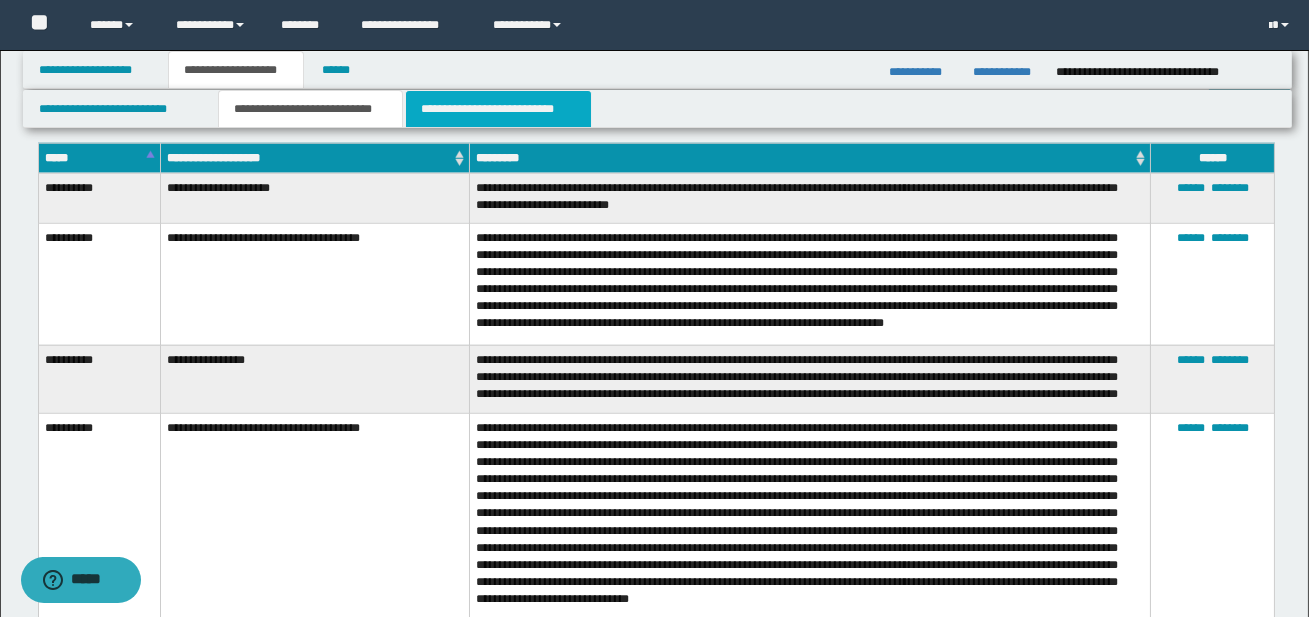 click on "**********" at bounding box center (498, 109) 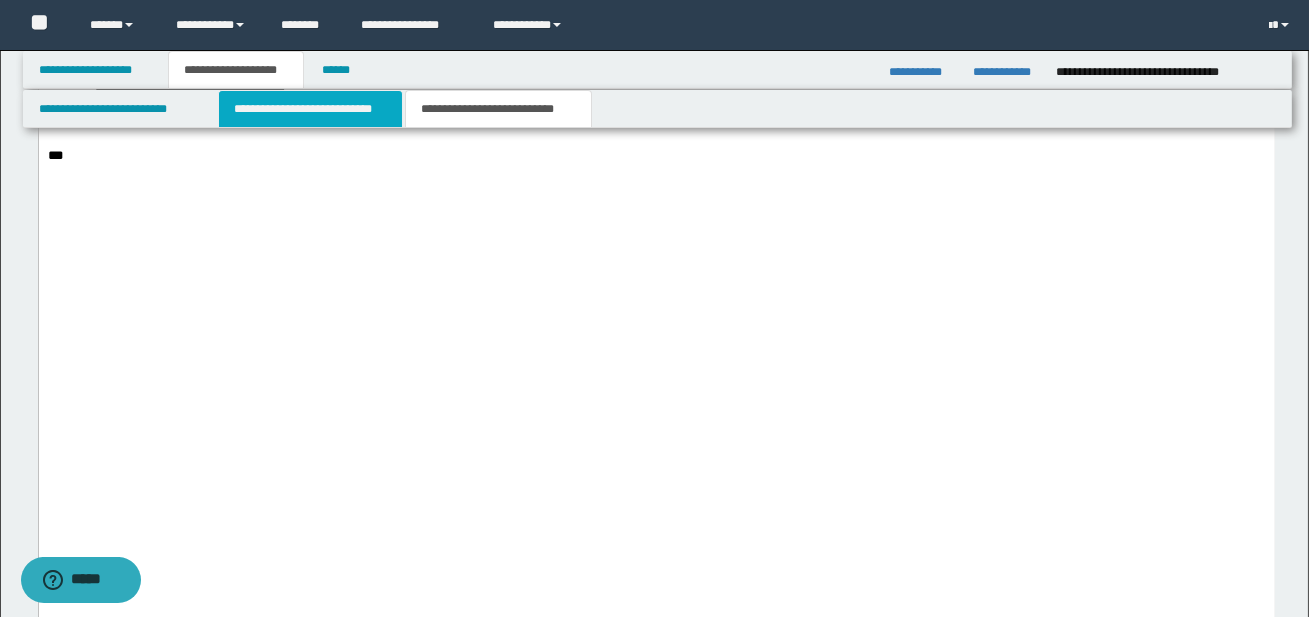 click on "**********" at bounding box center [310, 109] 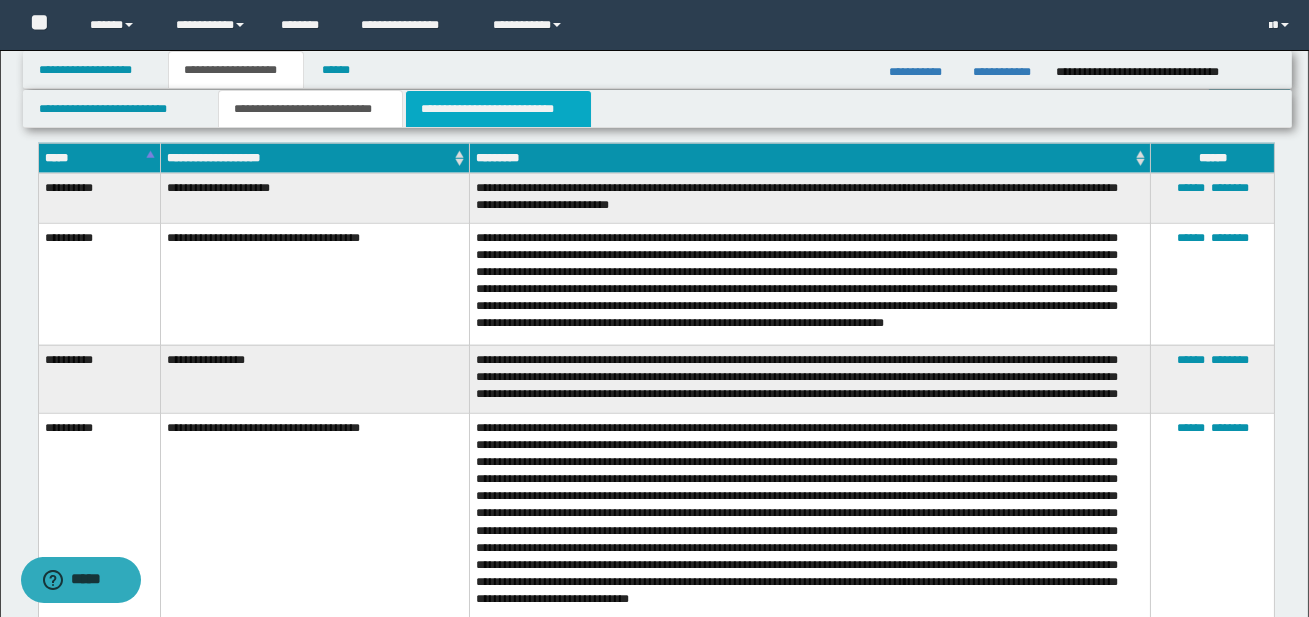 click on "**********" at bounding box center [498, 109] 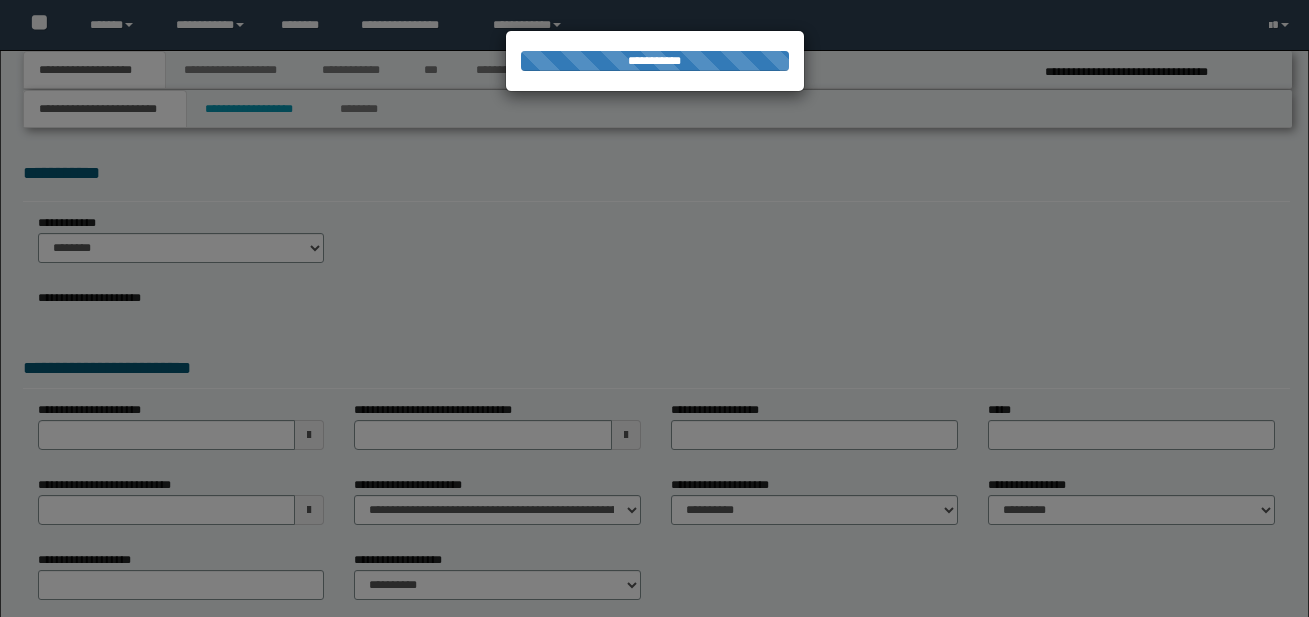 scroll, scrollTop: 0, scrollLeft: 0, axis: both 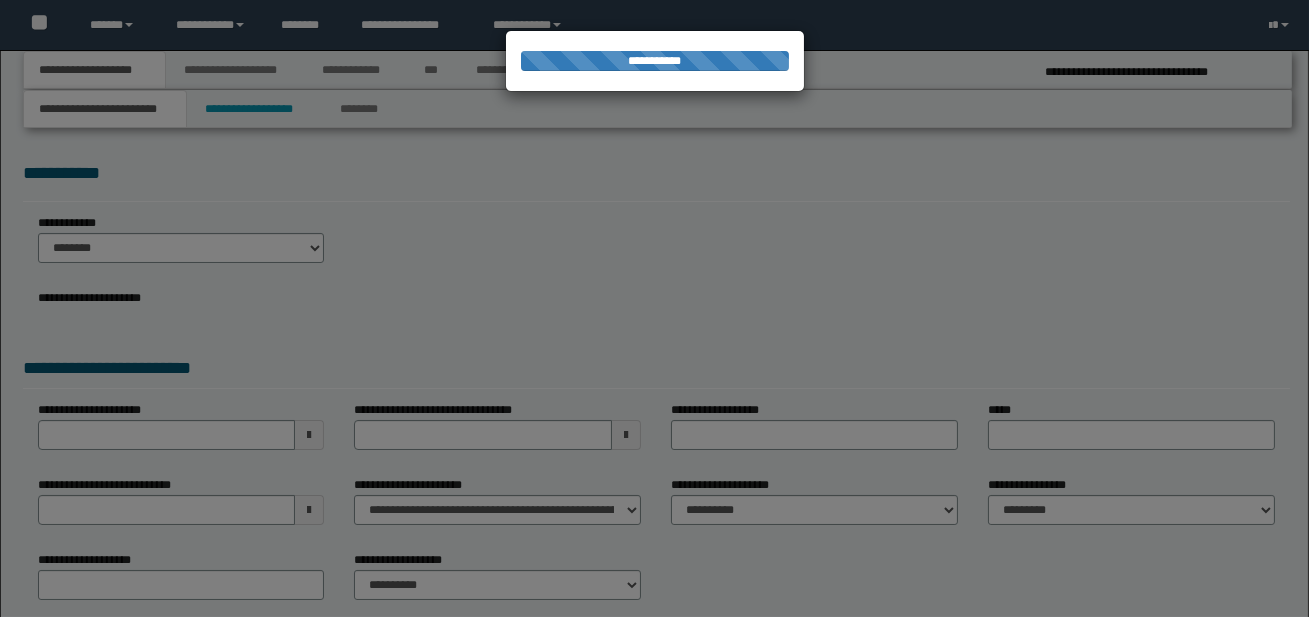 select on "*" 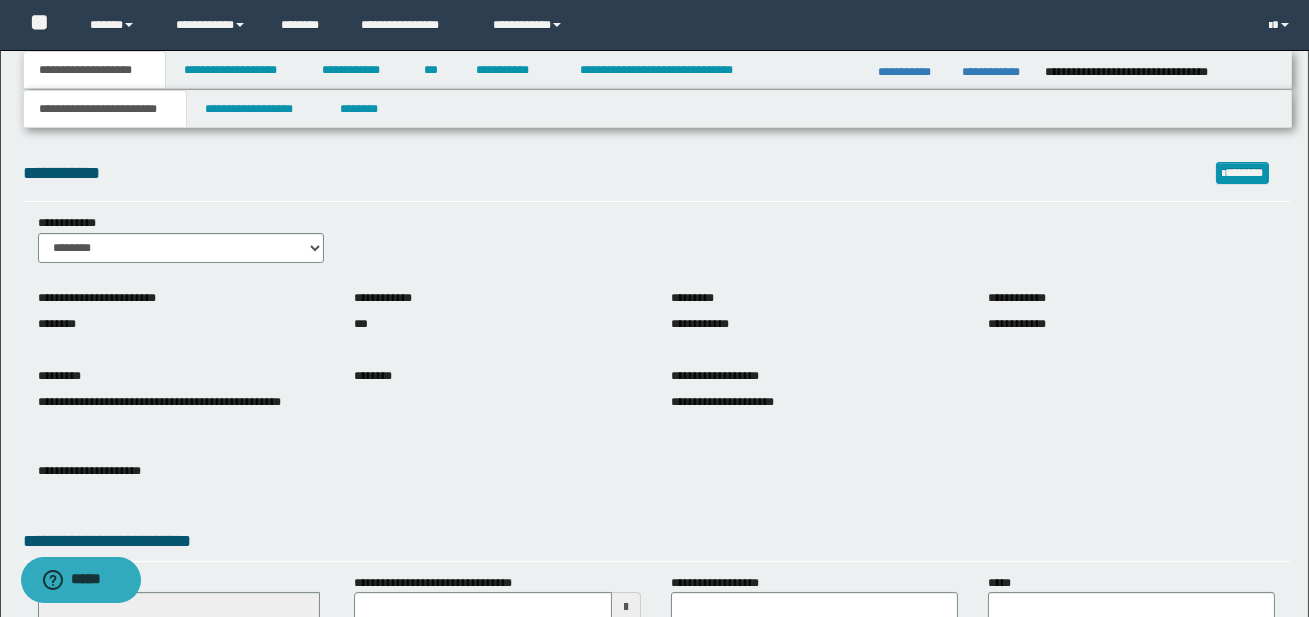 scroll, scrollTop: 0, scrollLeft: 0, axis: both 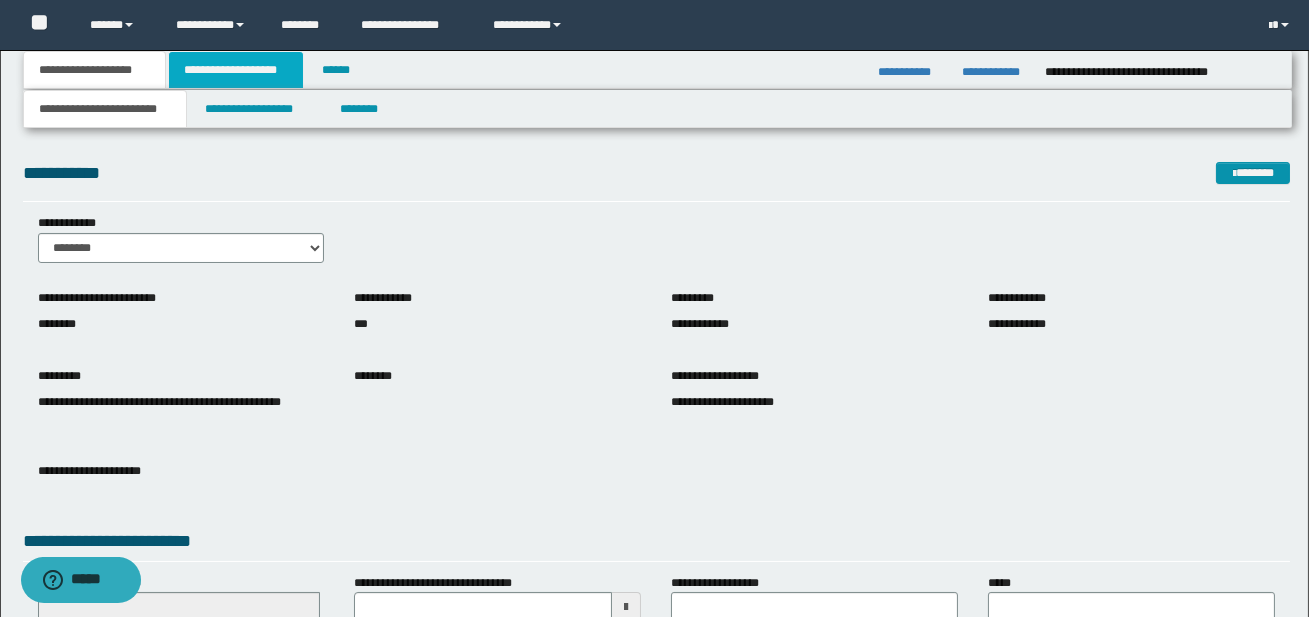 click on "**********" at bounding box center [236, 70] 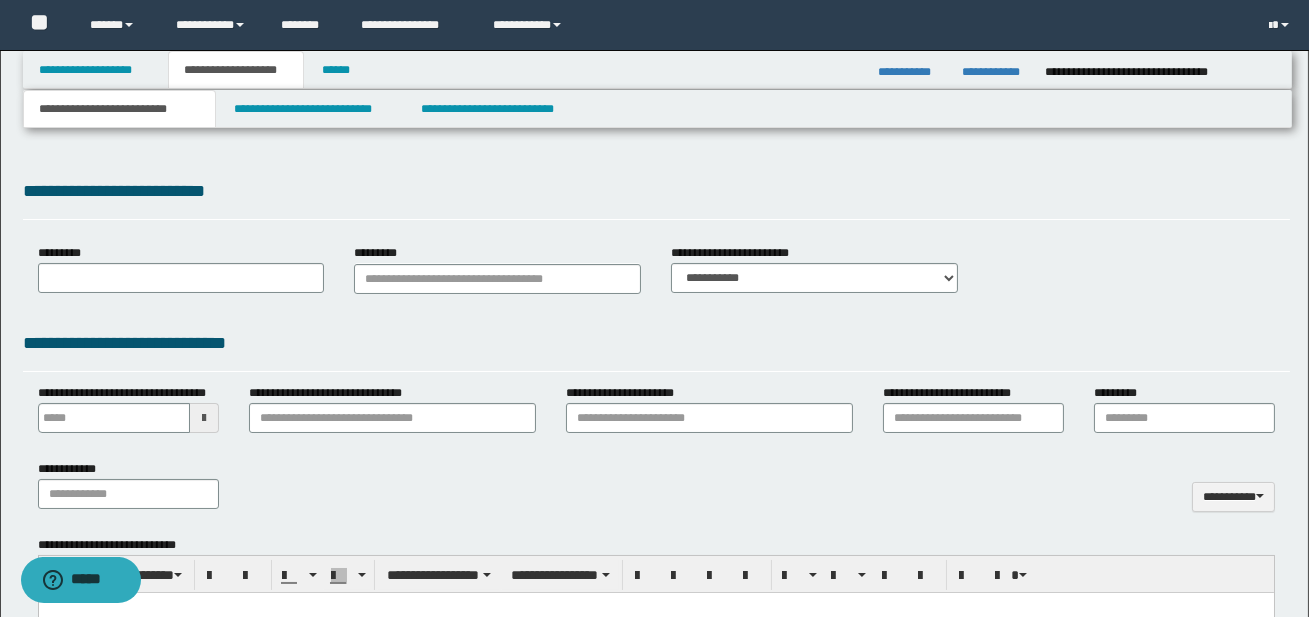 type 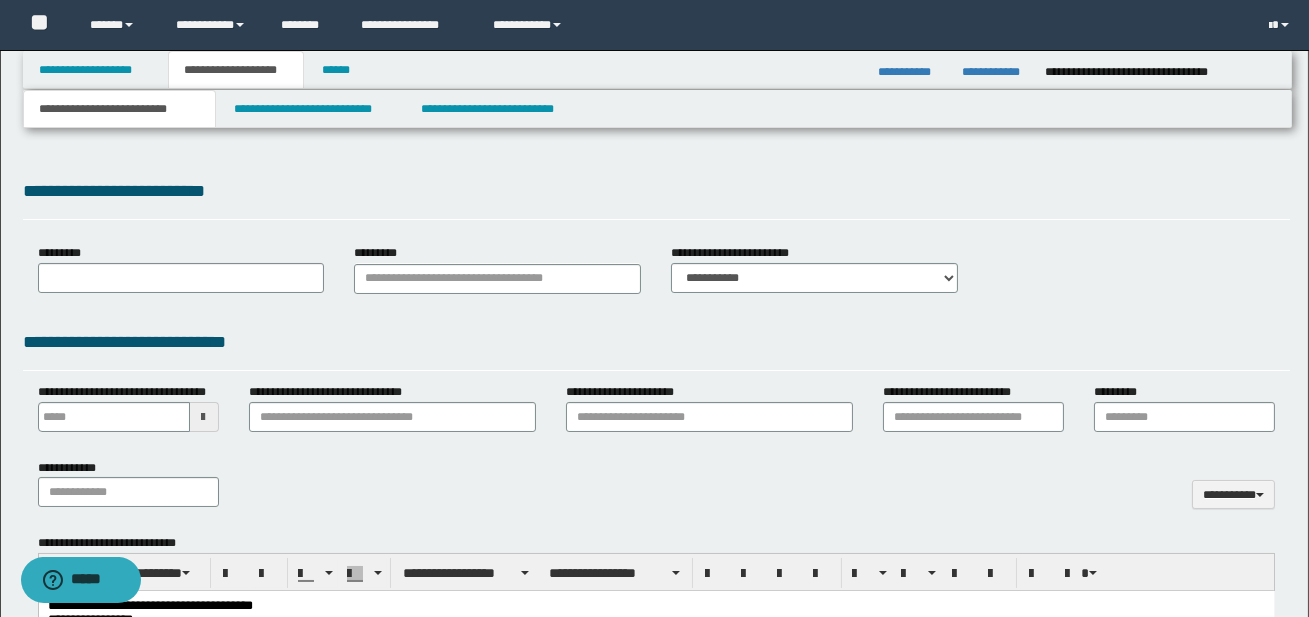 select on "*" 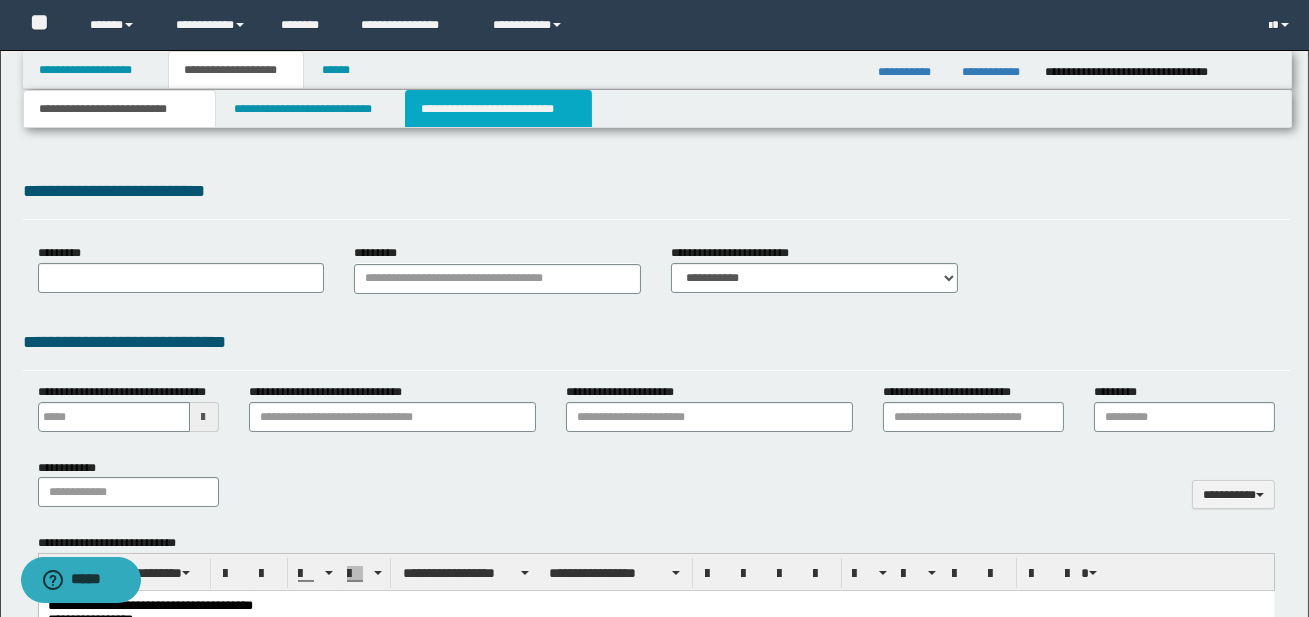 click on "**********" at bounding box center (498, 109) 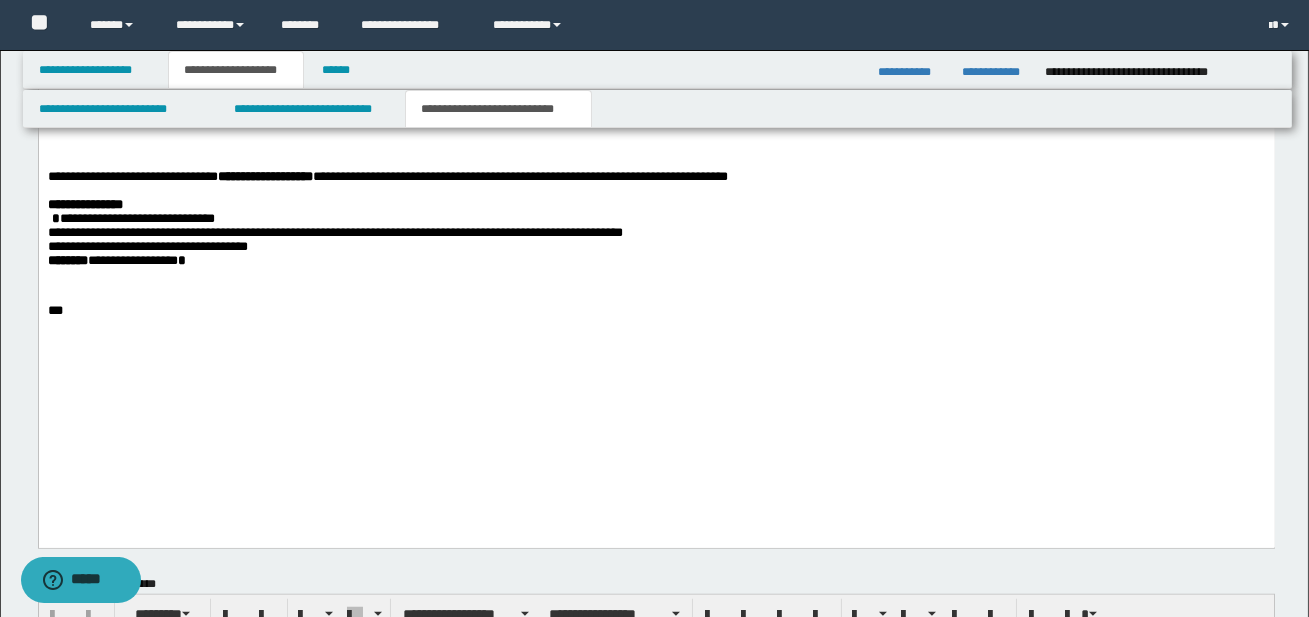 scroll, scrollTop: 3199, scrollLeft: 0, axis: vertical 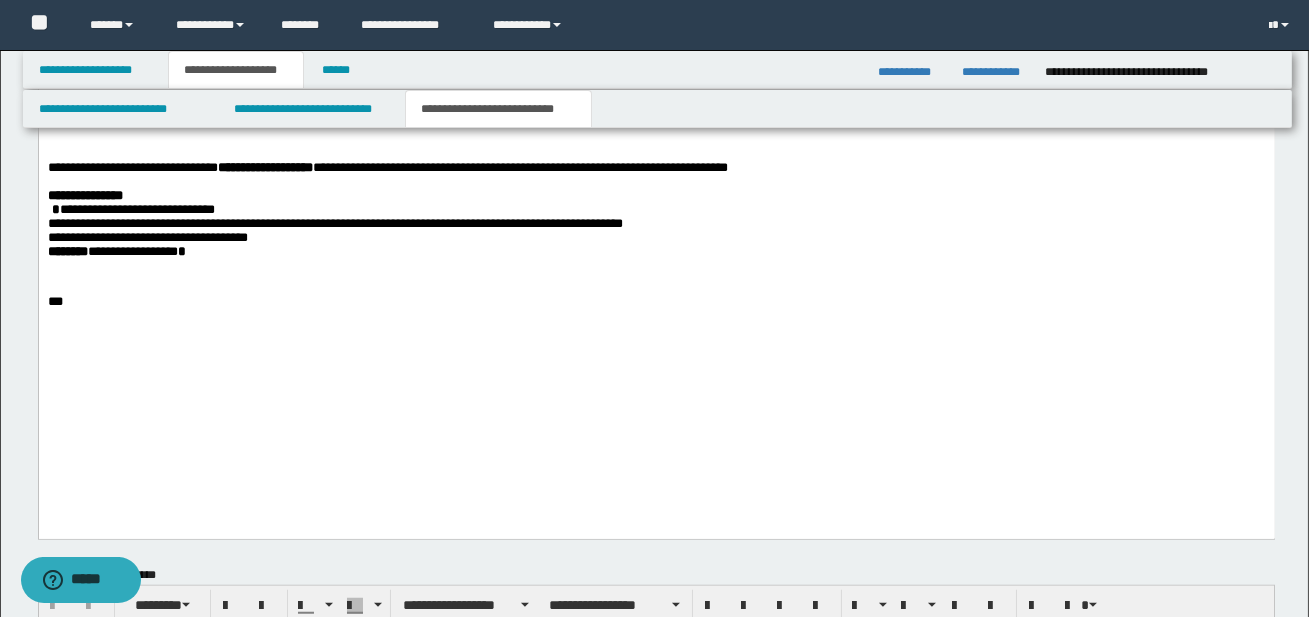 click at bounding box center [656, 141] 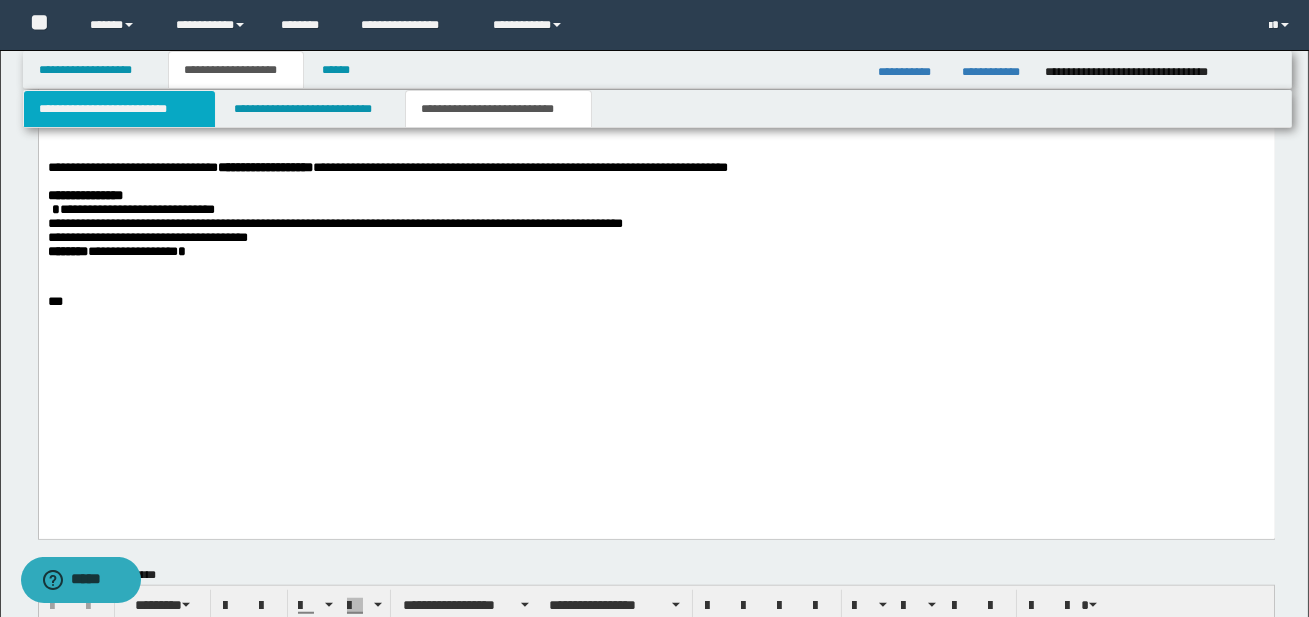 click on "**********" at bounding box center [119, 109] 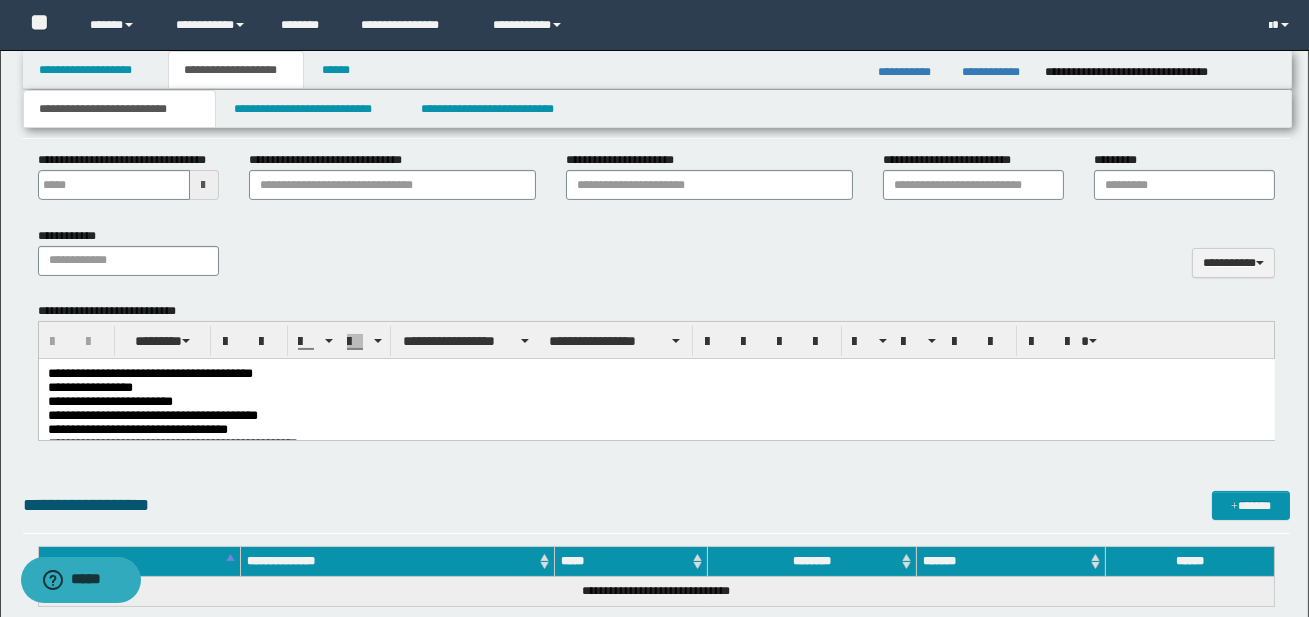scroll, scrollTop: 775, scrollLeft: 0, axis: vertical 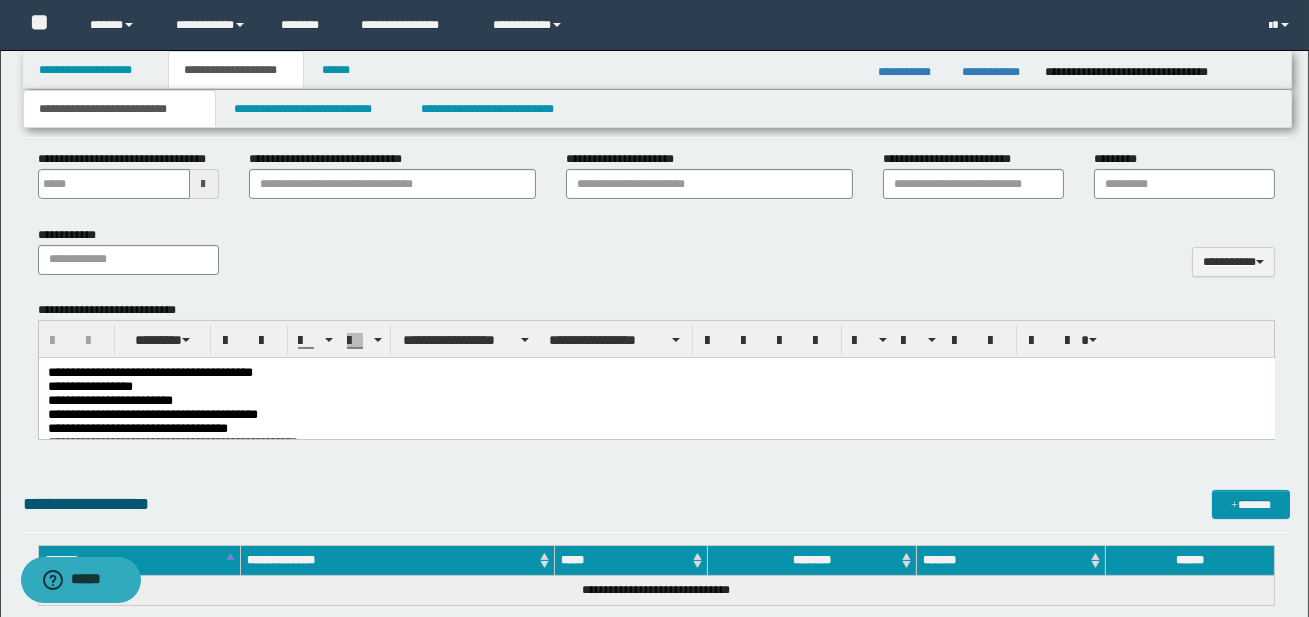 click on "**********" at bounding box center (656, 386) 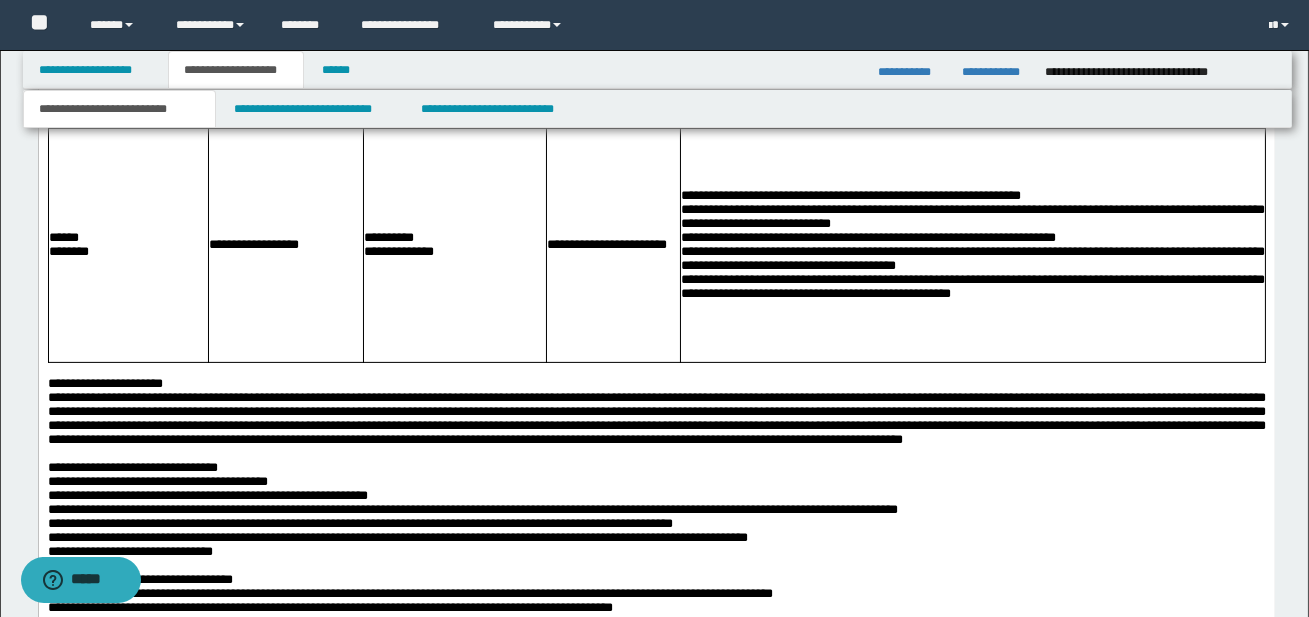 scroll, scrollTop: 1287, scrollLeft: 0, axis: vertical 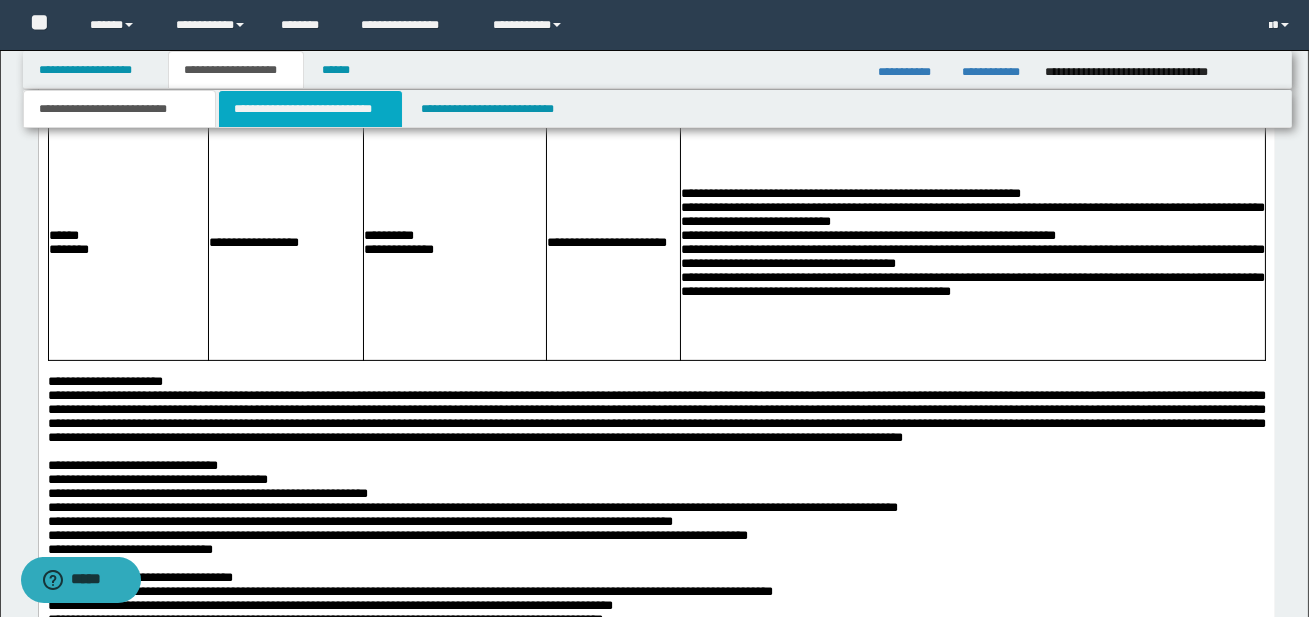 click on "**********" at bounding box center [310, 109] 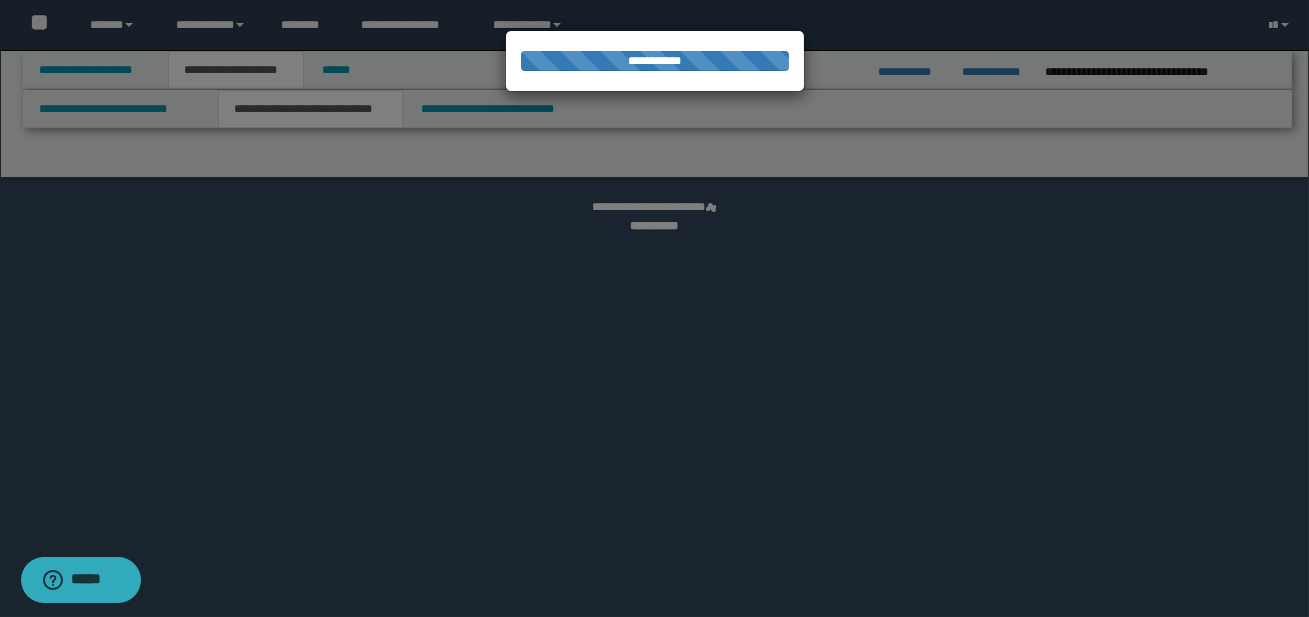 select on "*" 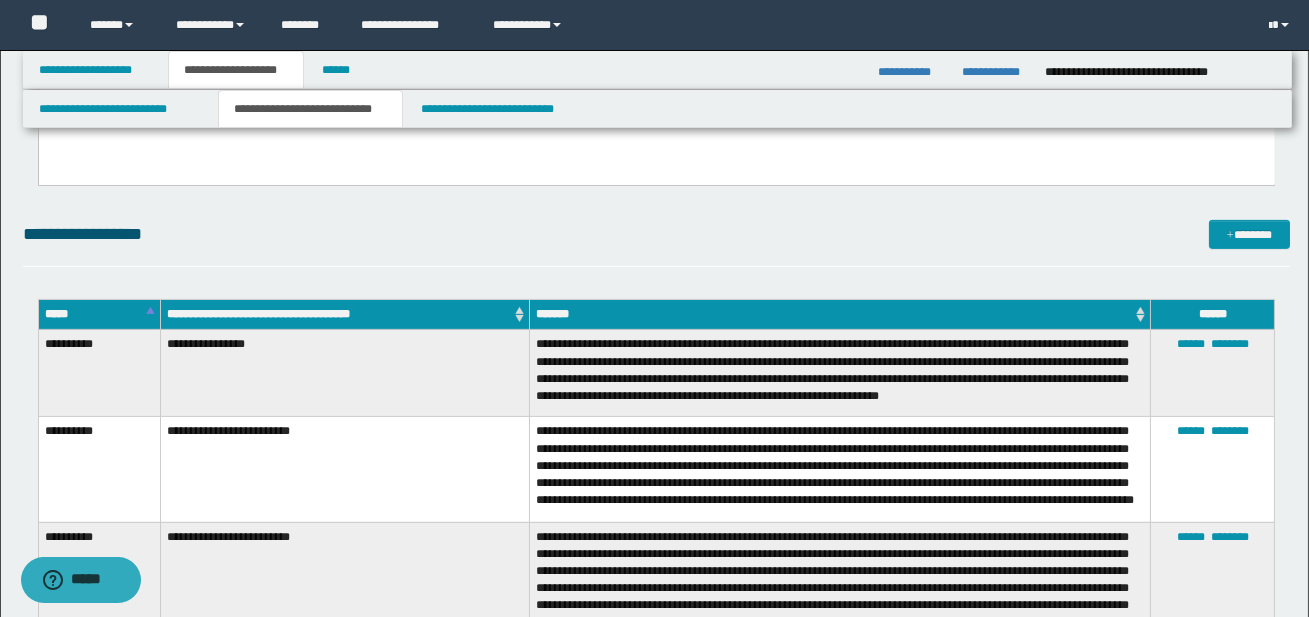 scroll, scrollTop: 1634, scrollLeft: 0, axis: vertical 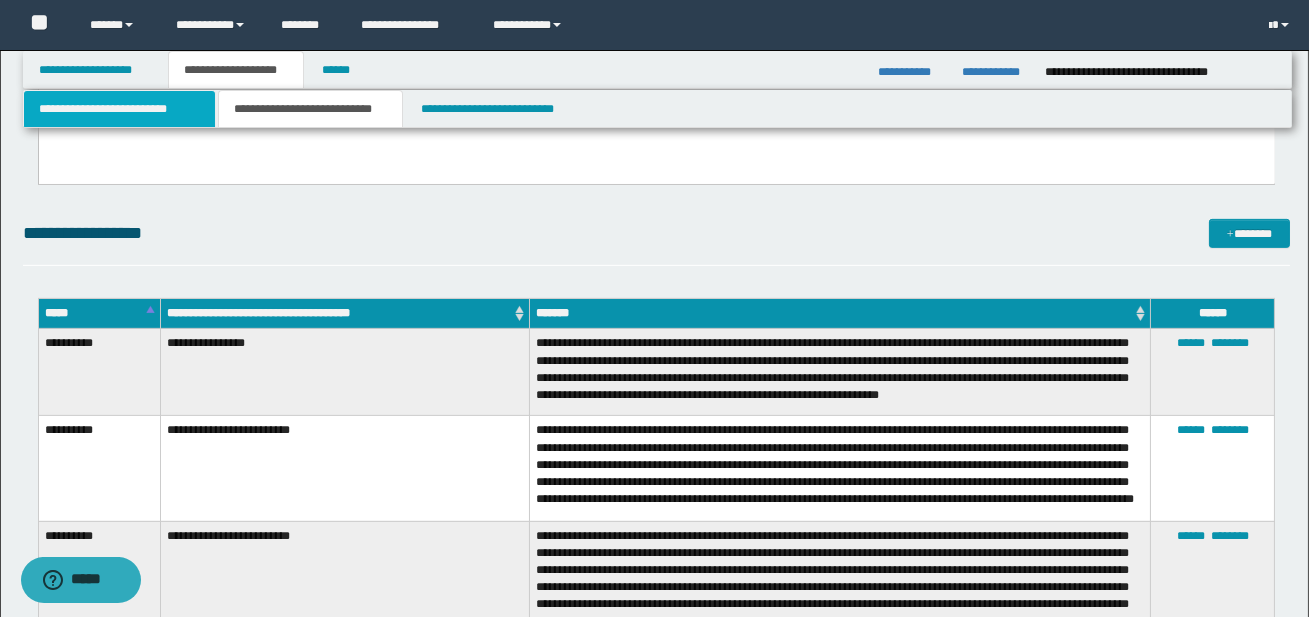 click on "**********" at bounding box center [119, 109] 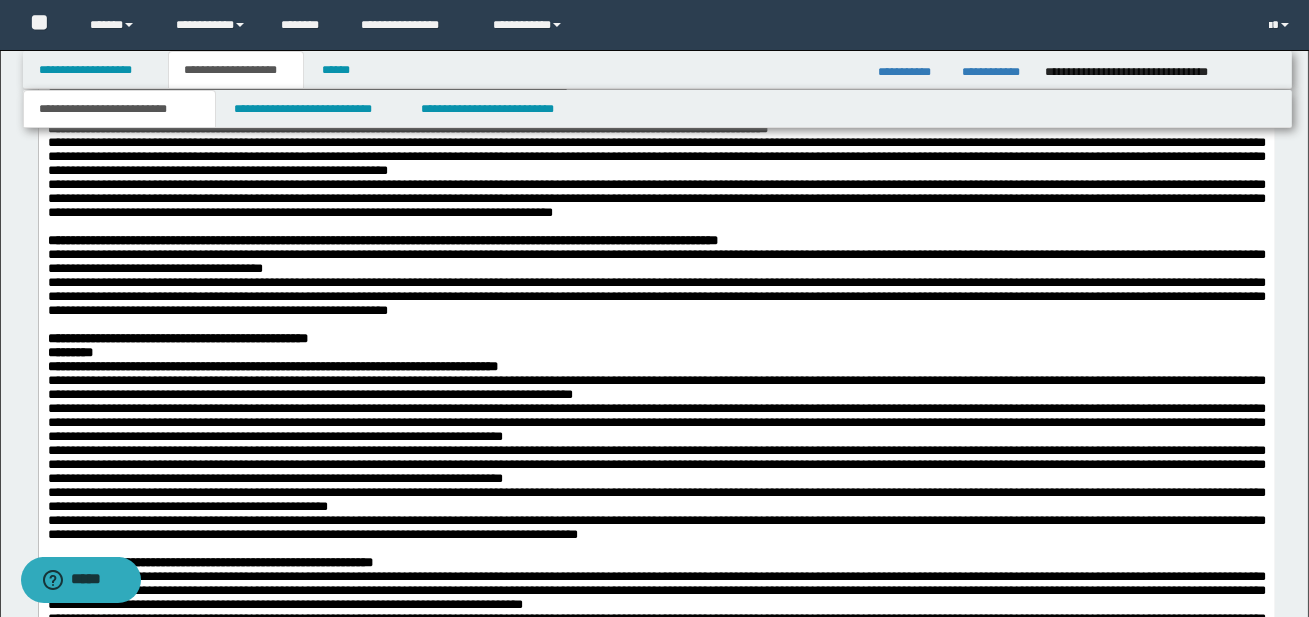 scroll, scrollTop: 2588, scrollLeft: 0, axis: vertical 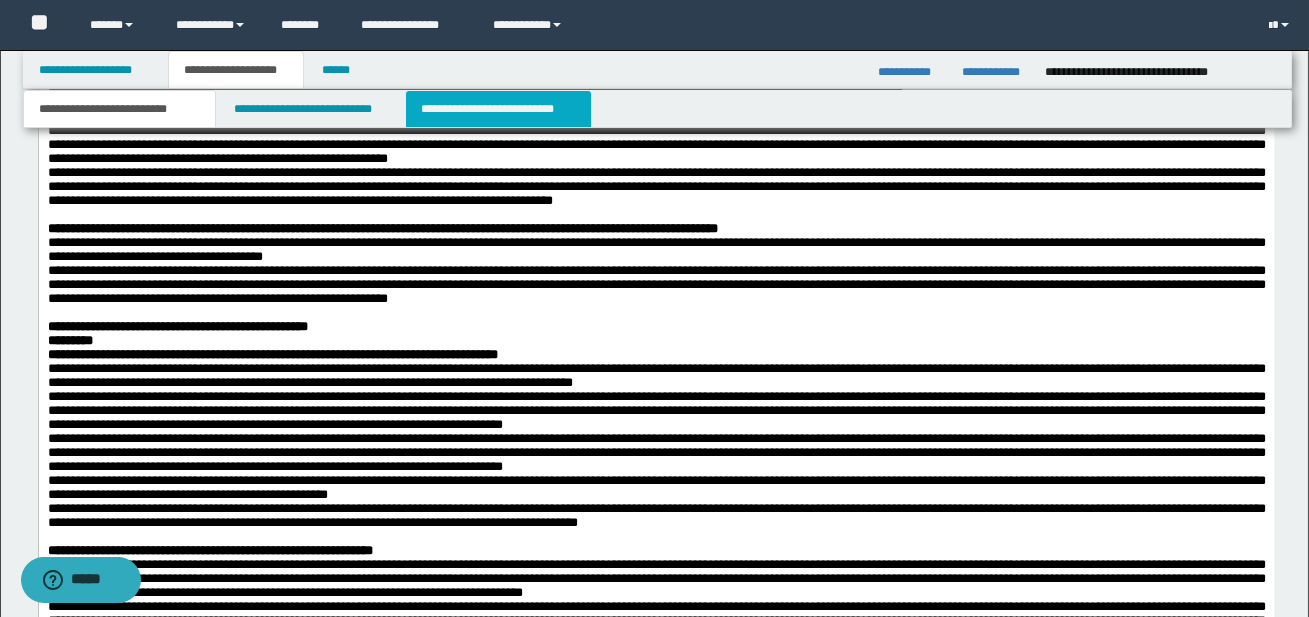 click on "**********" at bounding box center (498, 109) 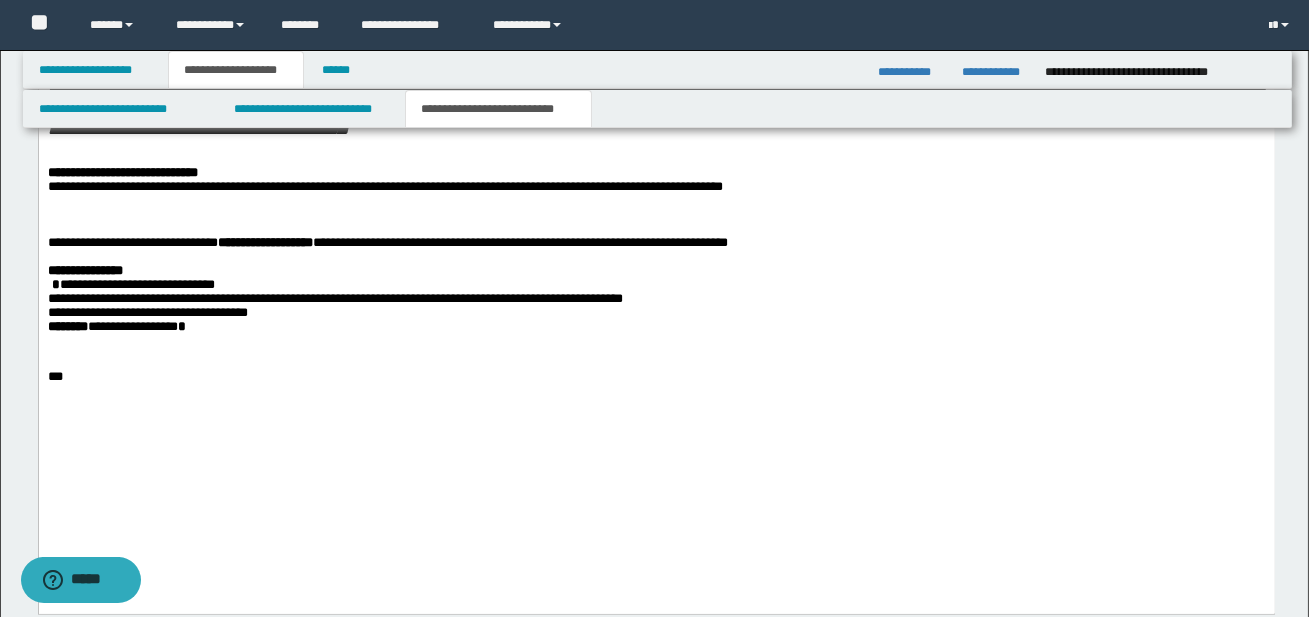scroll, scrollTop: 3119, scrollLeft: 0, axis: vertical 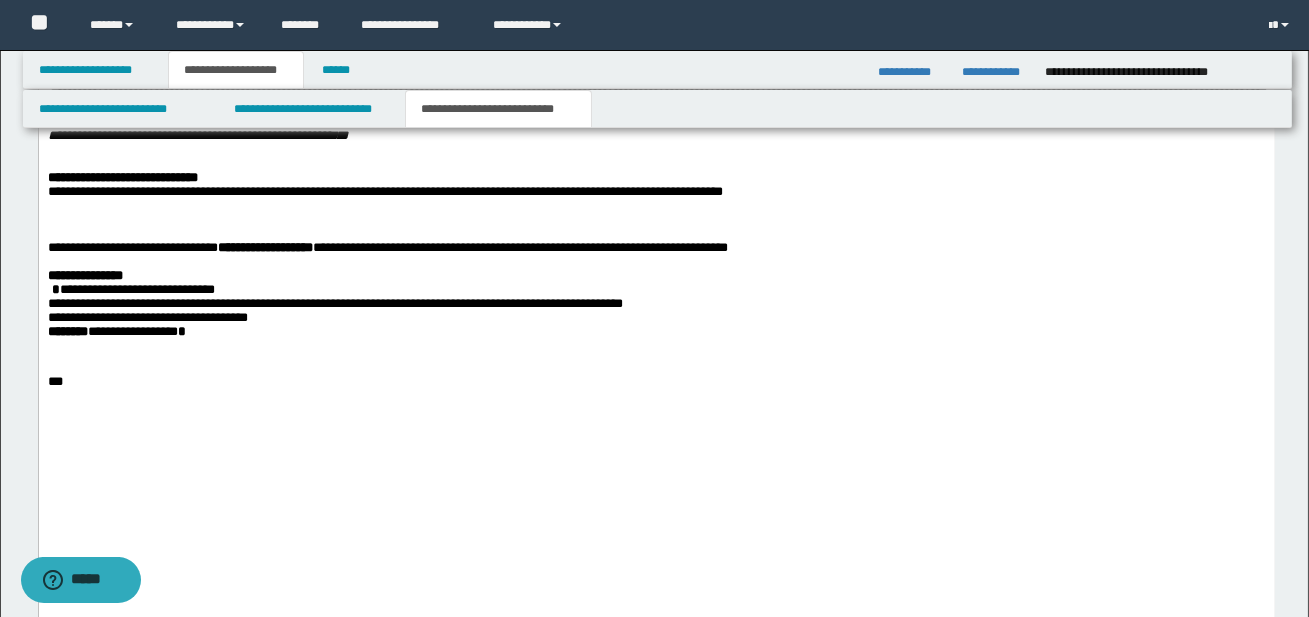 click at bounding box center [656, 221] 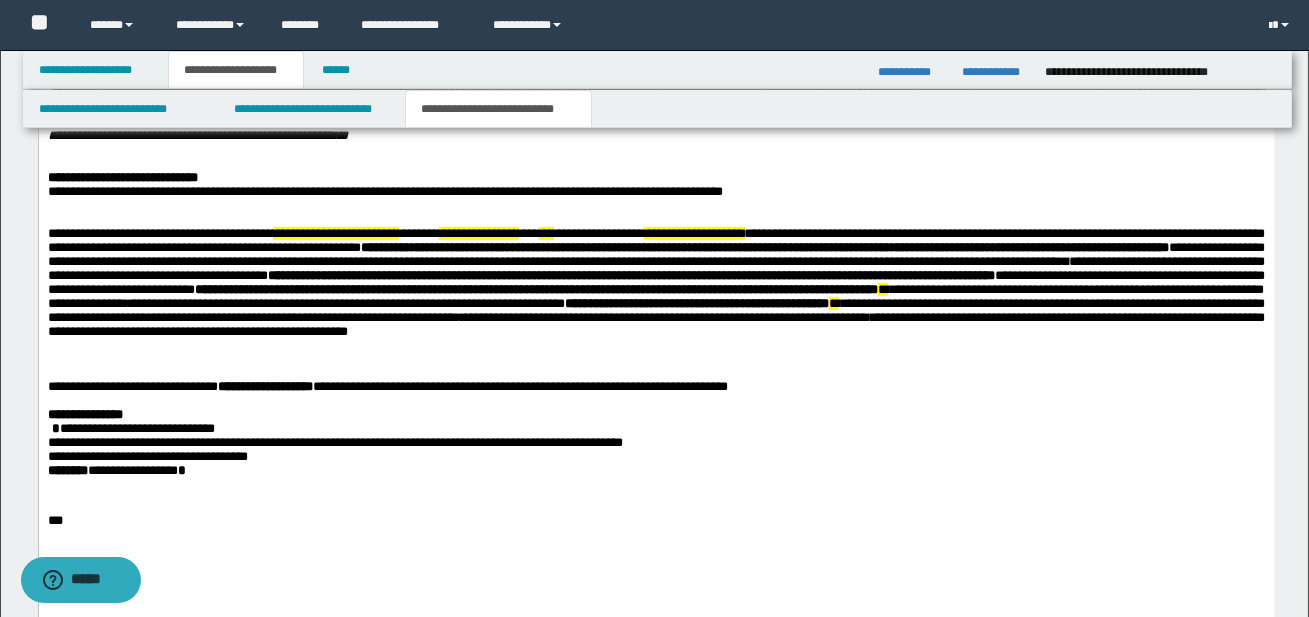 click on "**********" at bounding box center [655, 283] 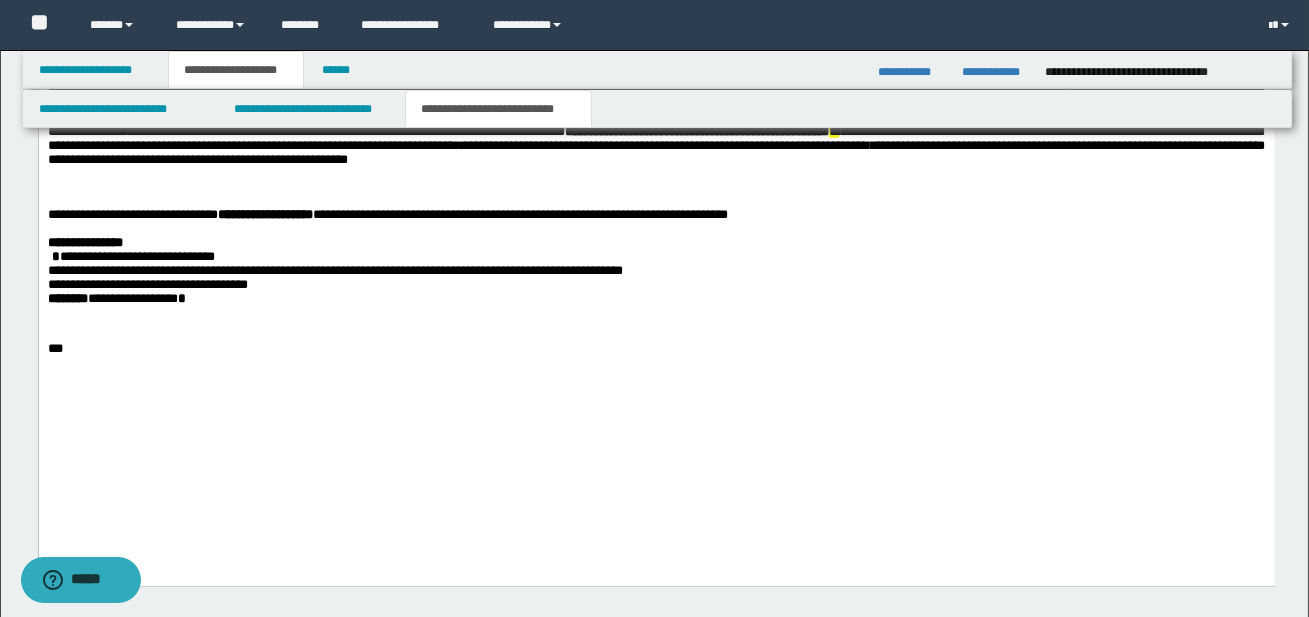 scroll, scrollTop: 3280, scrollLeft: 0, axis: vertical 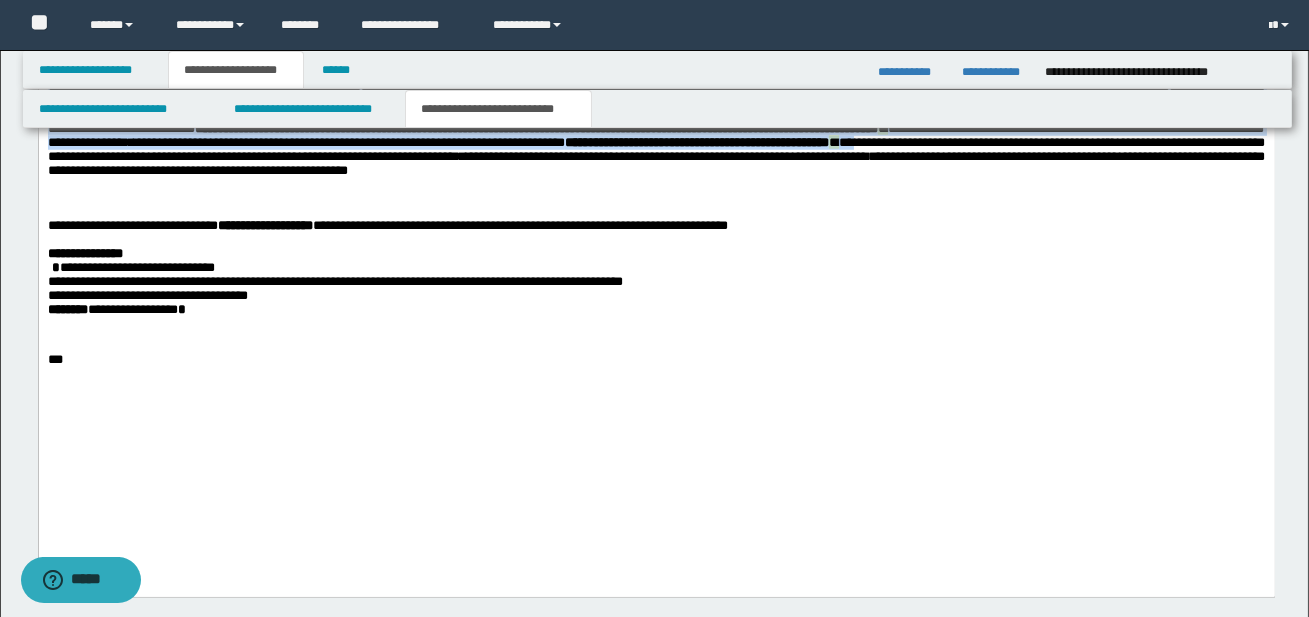 drag, startPoint x: 290, startPoint y: 180, endPoint x: 411, endPoint y: 280, distance: 156.97452 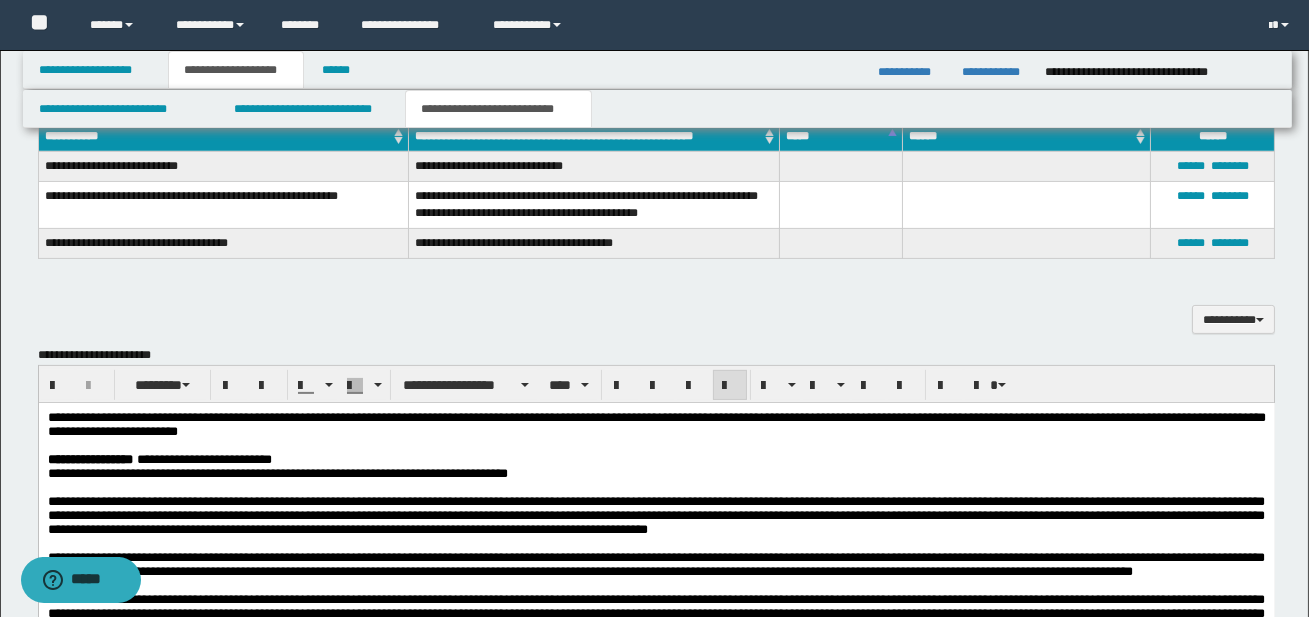 scroll, scrollTop: 1234, scrollLeft: 0, axis: vertical 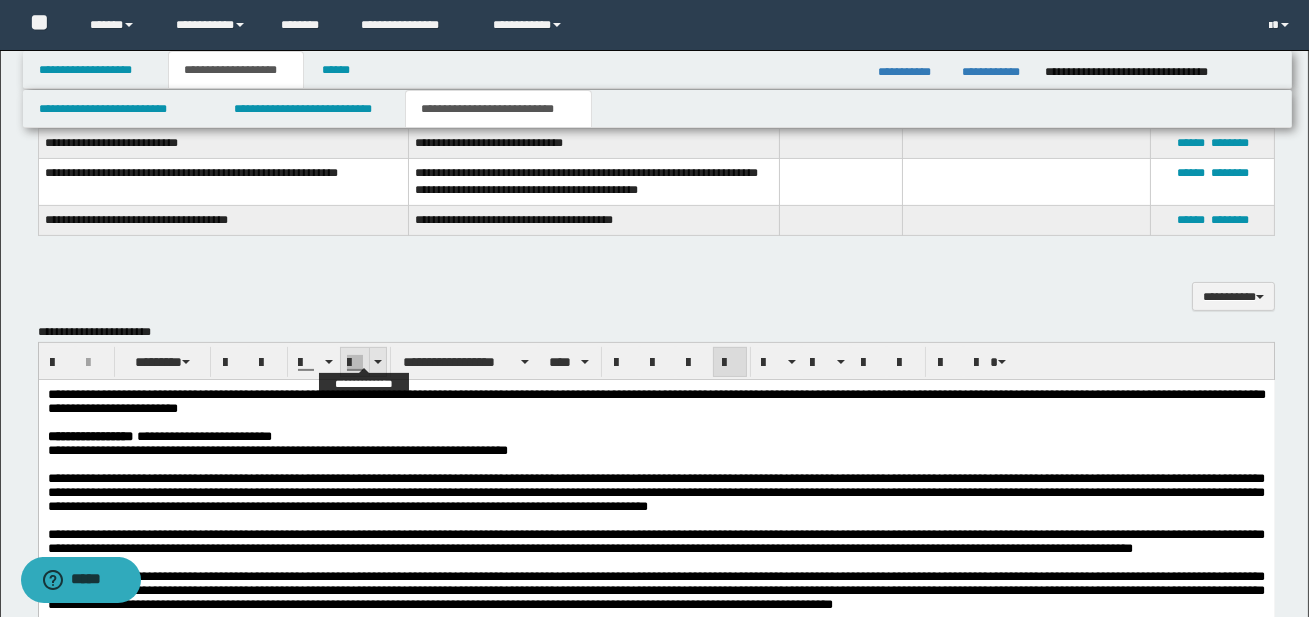 click at bounding box center (378, 362) 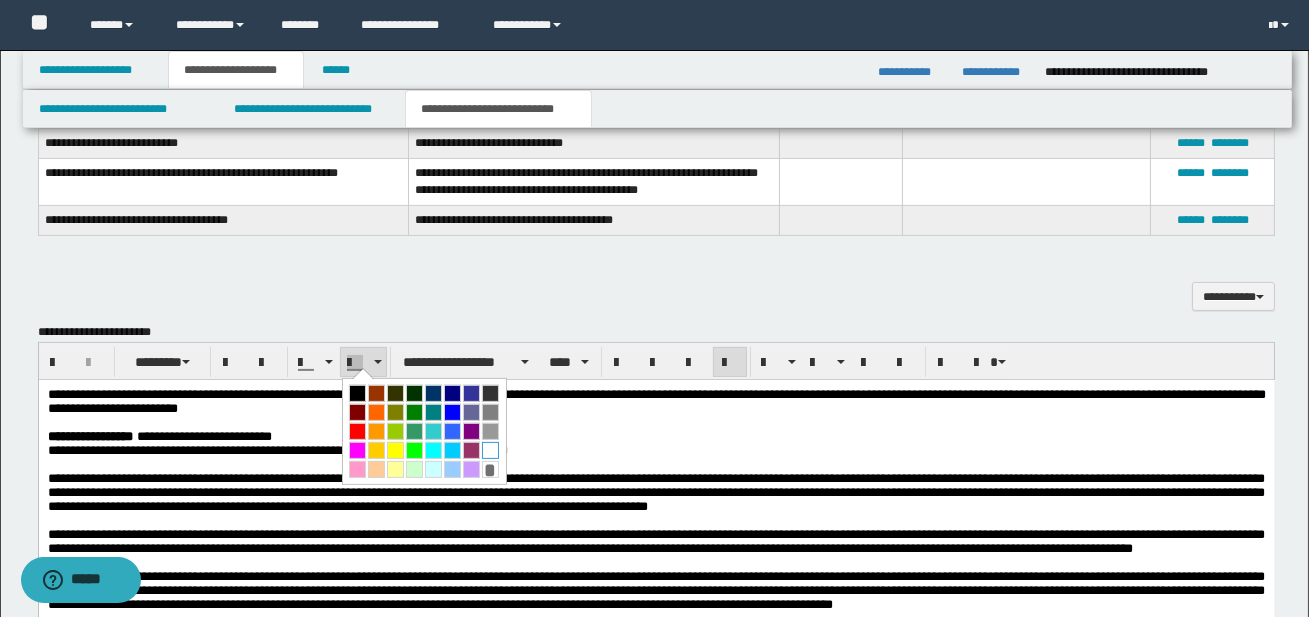 click at bounding box center (490, 450) 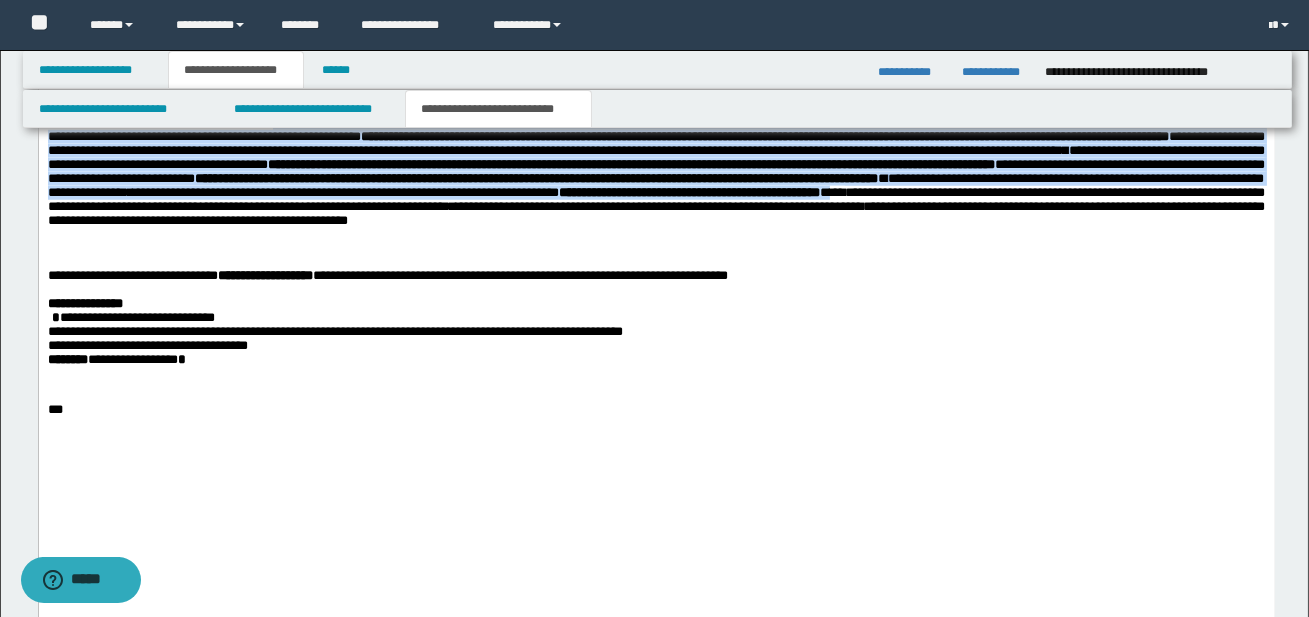 scroll, scrollTop: 3232, scrollLeft: 0, axis: vertical 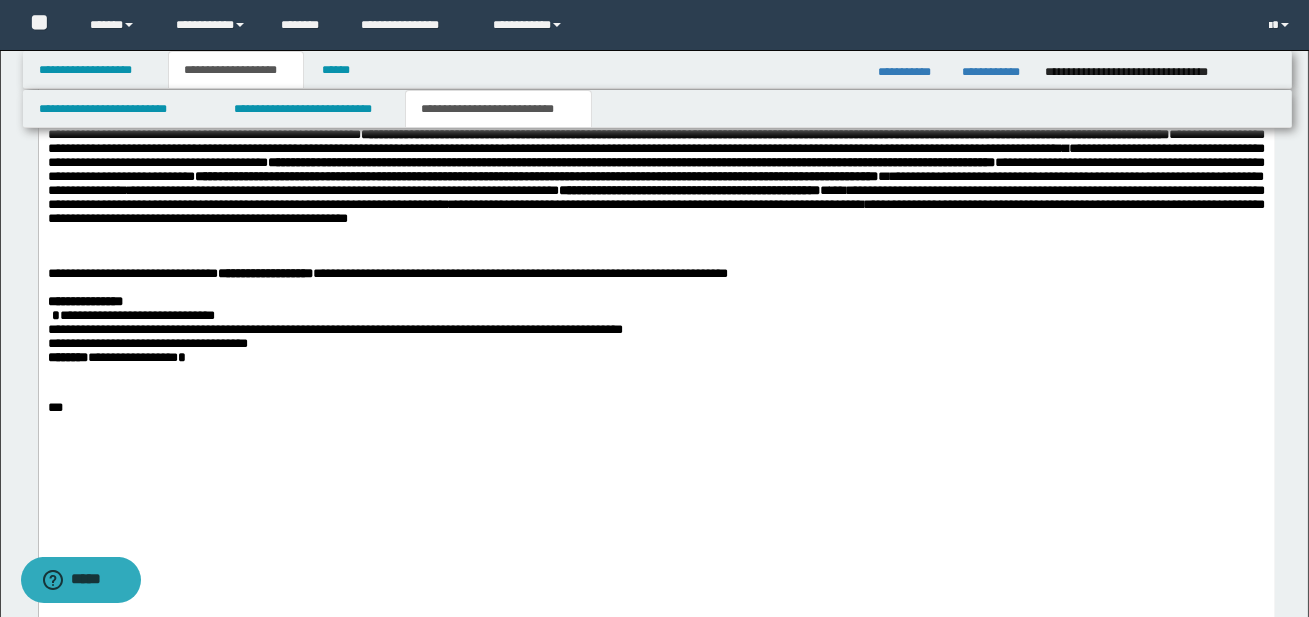 click on "**********" at bounding box center [655, 198] 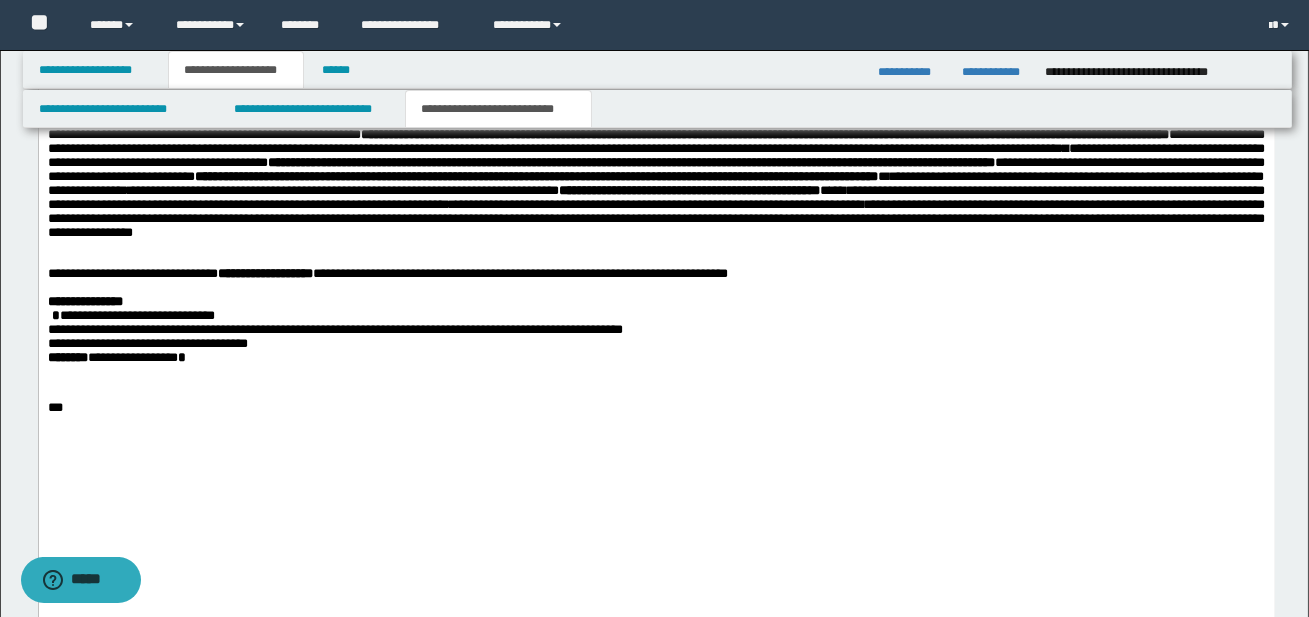 click on "**********" at bounding box center (478, 121) 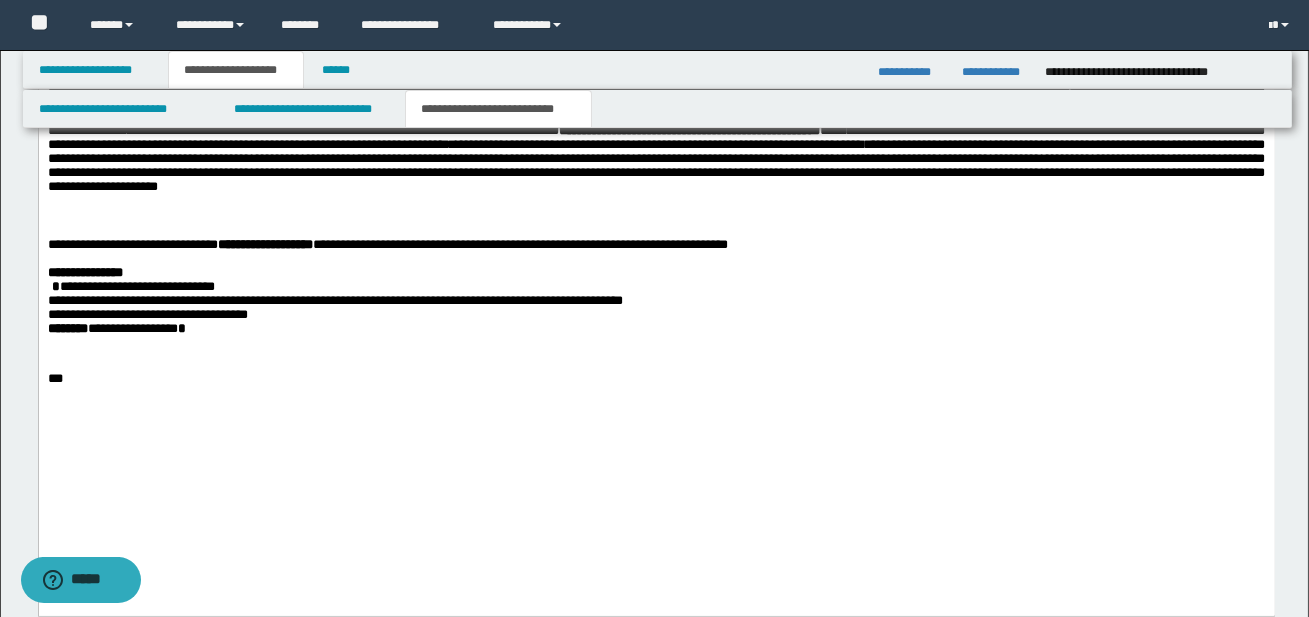 scroll, scrollTop: 3294, scrollLeft: 0, axis: vertical 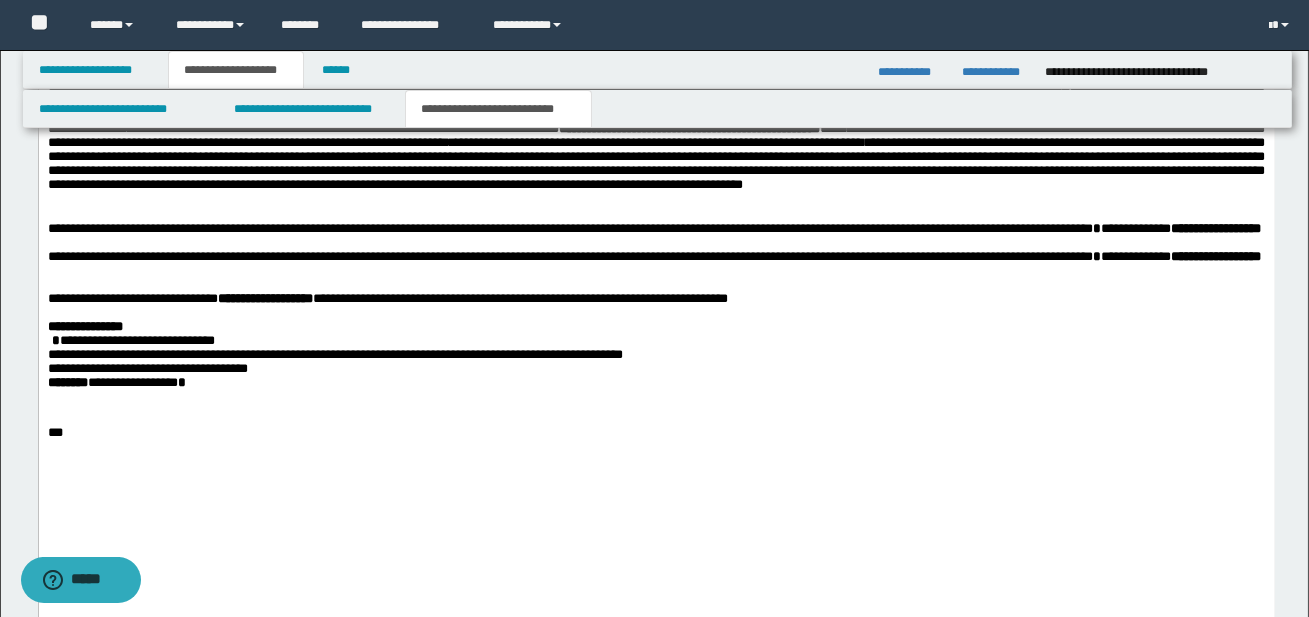 click on "**********" at bounding box center (656, -590) 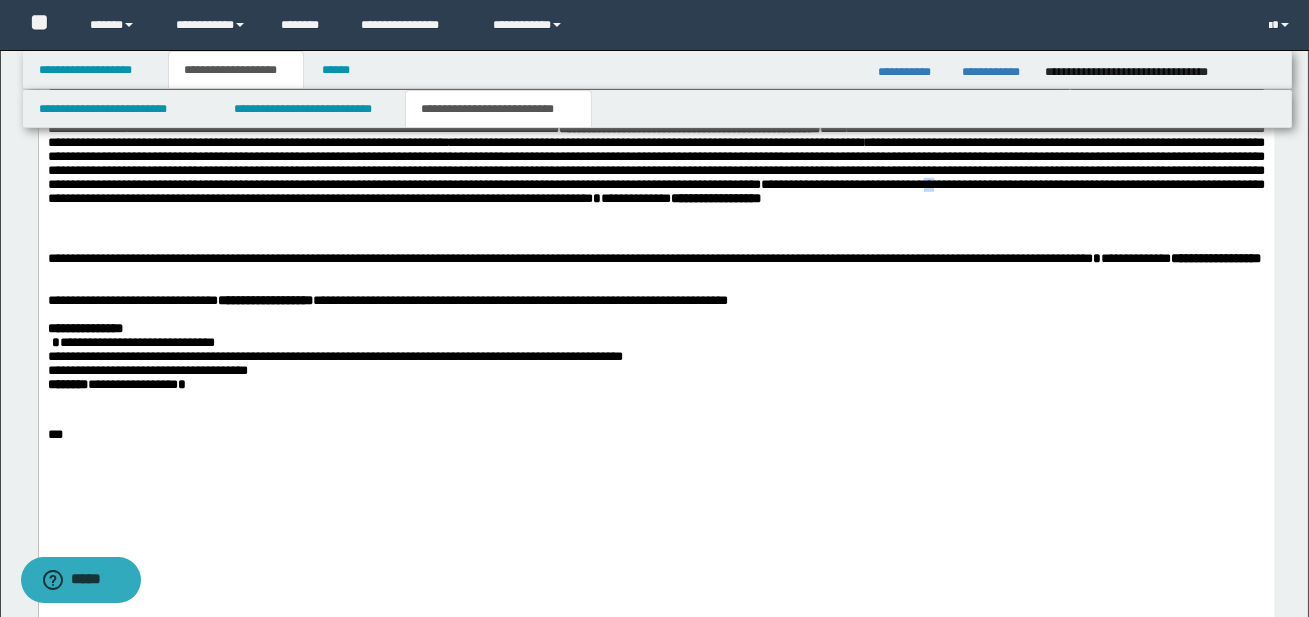 drag, startPoint x: 903, startPoint y: 318, endPoint x: 914, endPoint y: 318, distance: 11 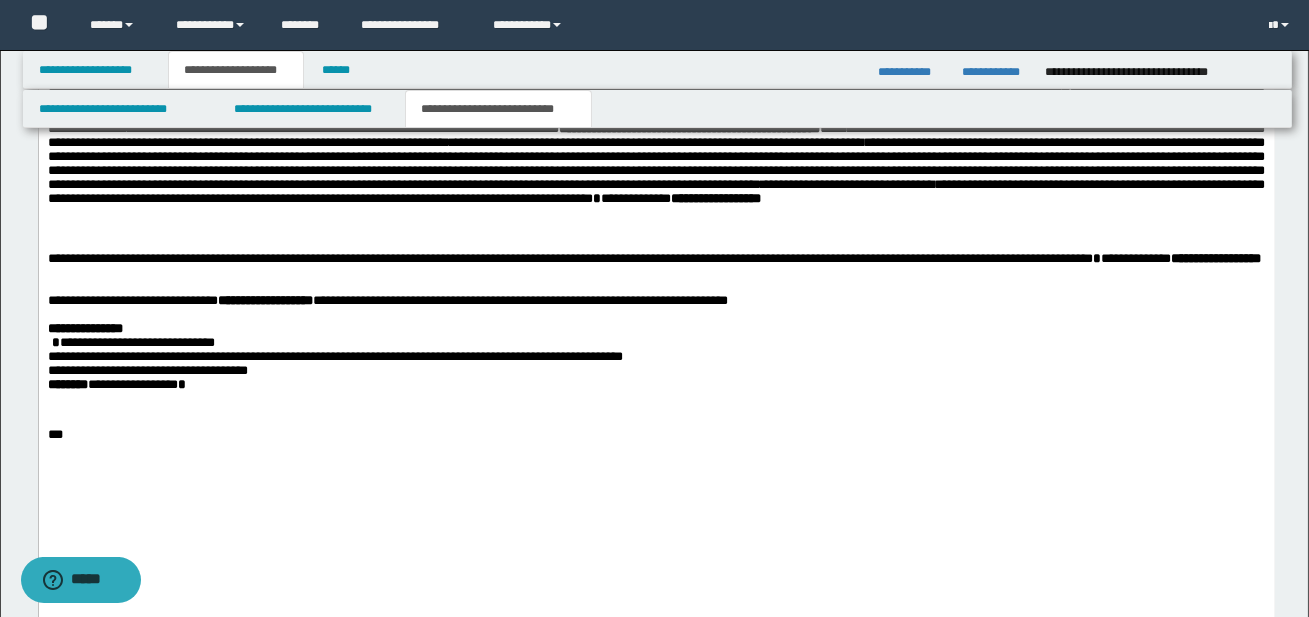 click on "**********" at bounding box center (655, 192) 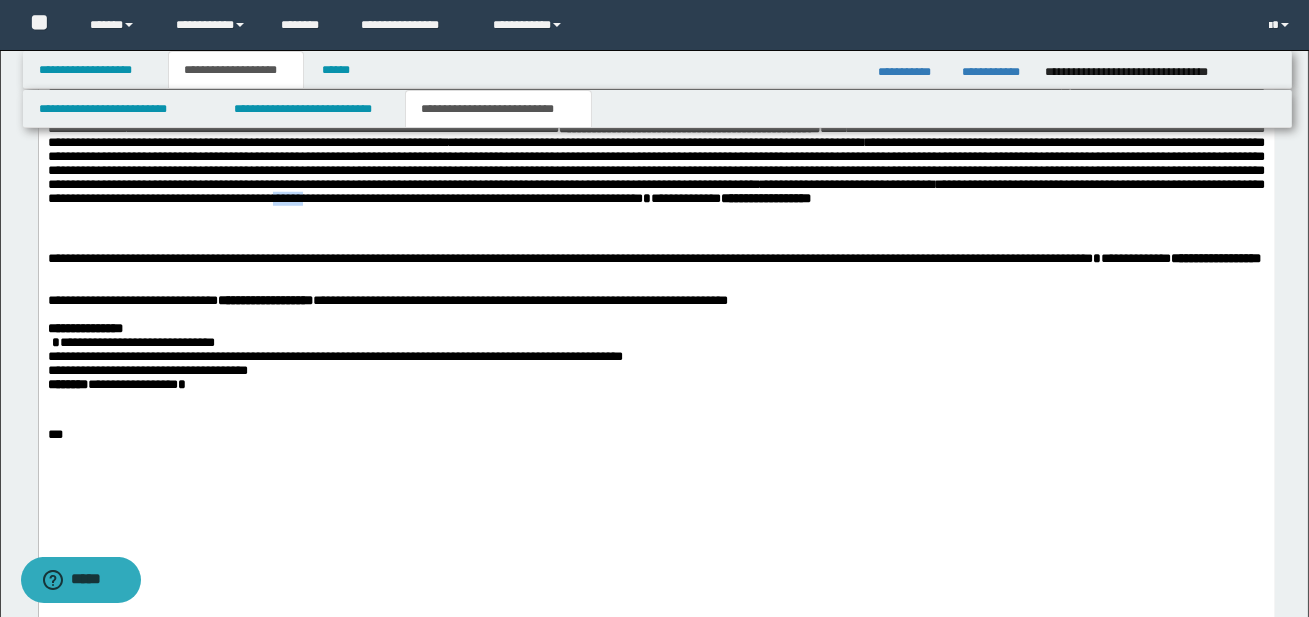drag, startPoint x: 291, startPoint y: 338, endPoint x: 330, endPoint y: 337, distance: 39.012817 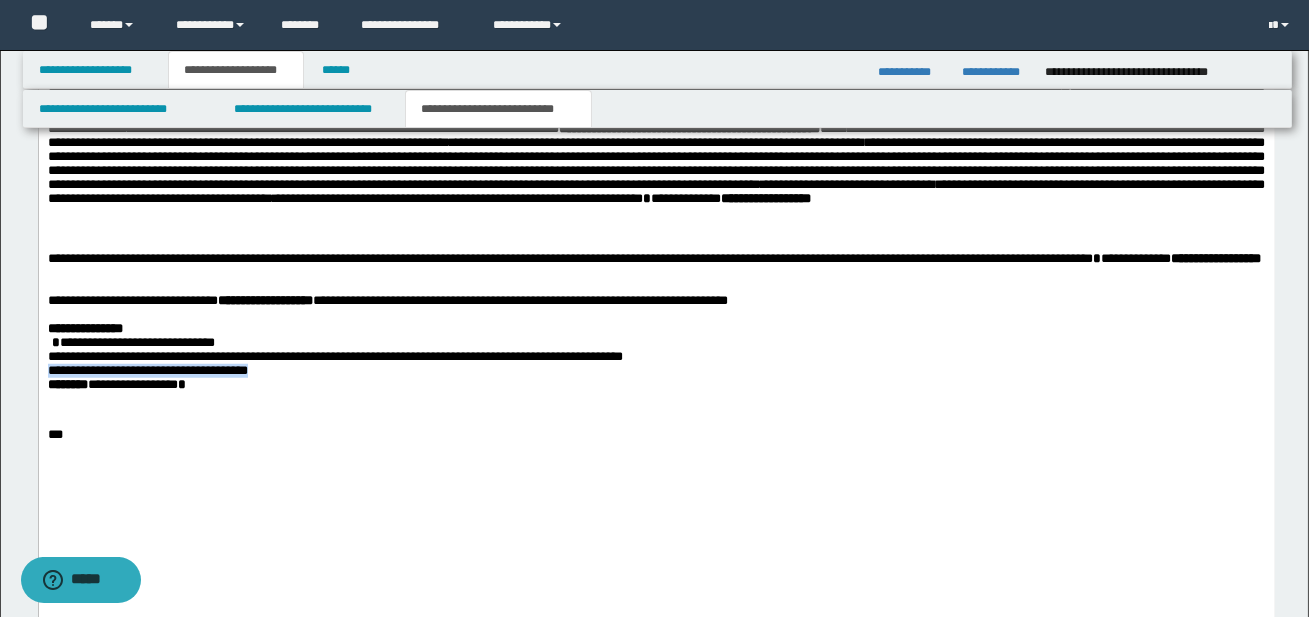 drag, startPoint x: 54, startPoint y: 505, endPoint x: 297, endPoint y: 506, distance: 243.00206 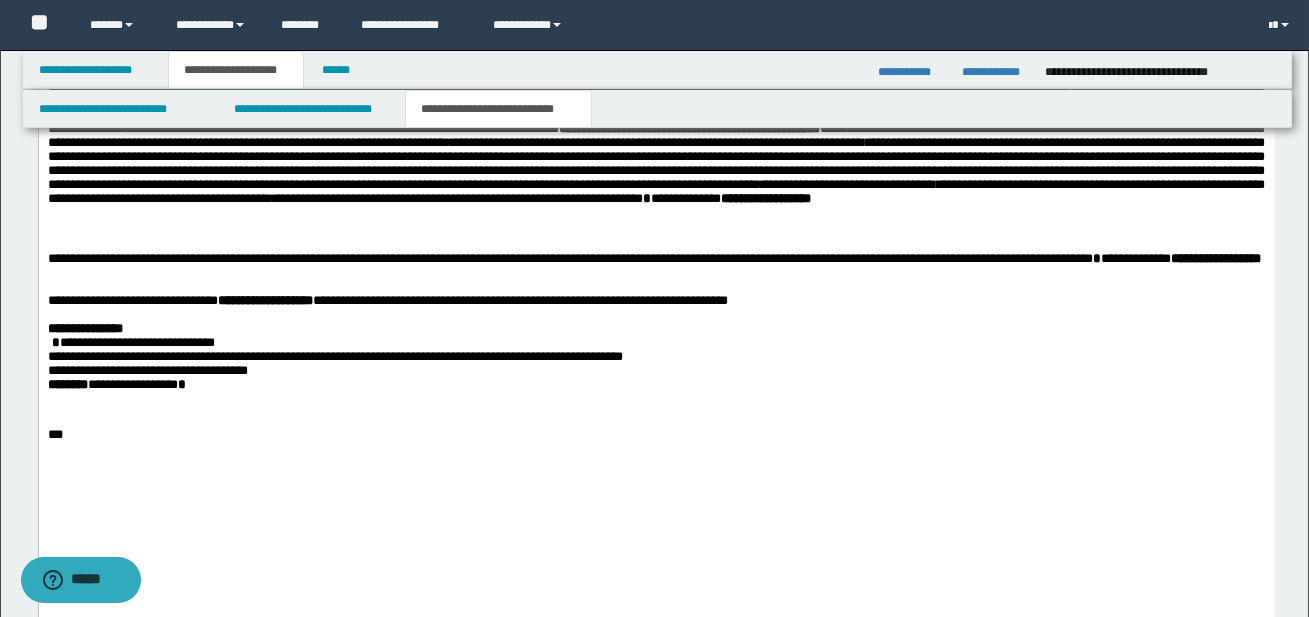 click at bounding box center [656, 400] 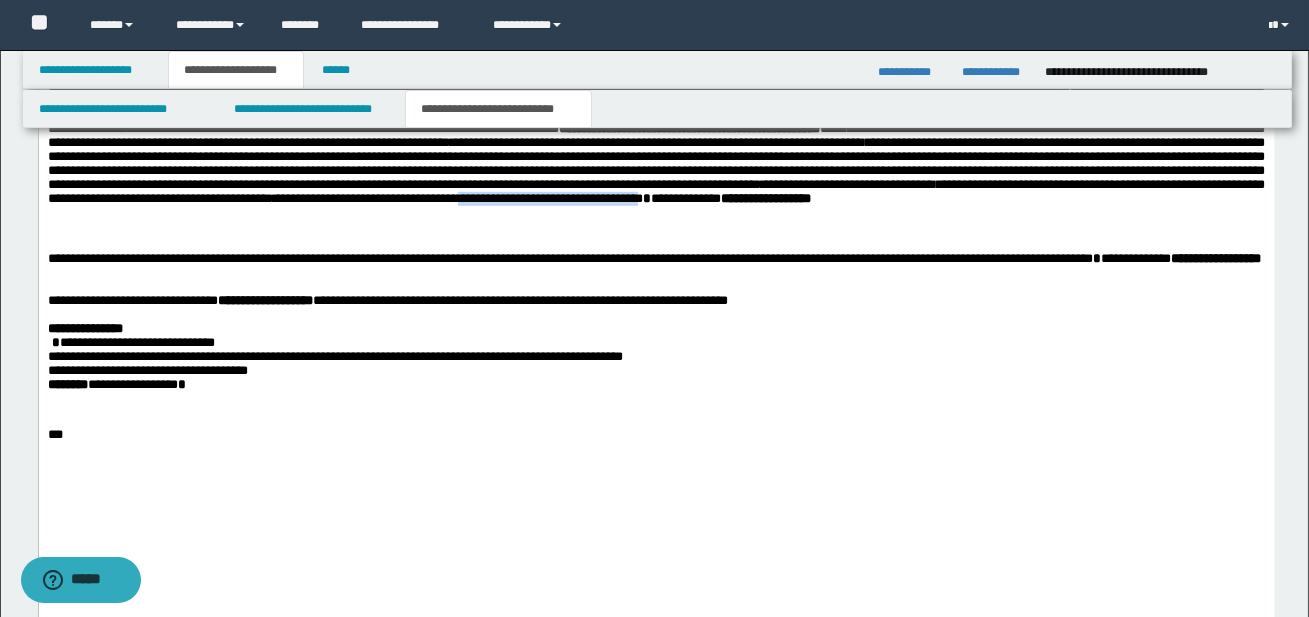 drag, startPoint x: 490, startPoint y: 337, endPoint x: 684, endPoint y: 338, distance: 194.00258 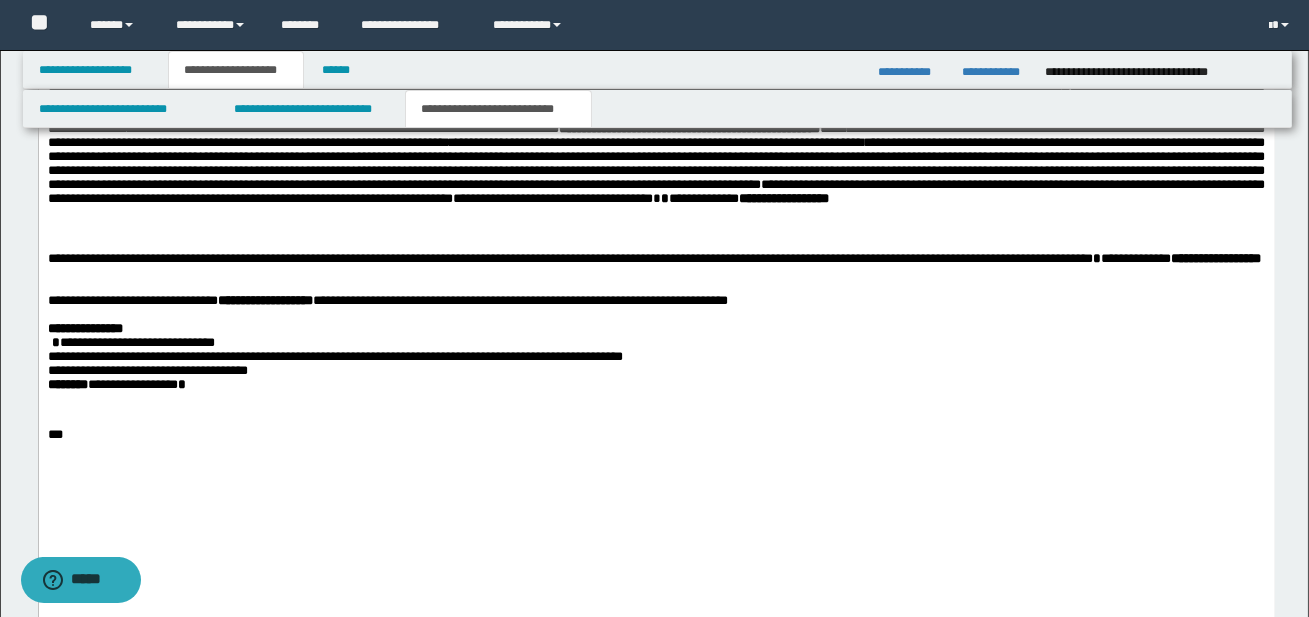 click on "**********" at bounding box center (655, 192) 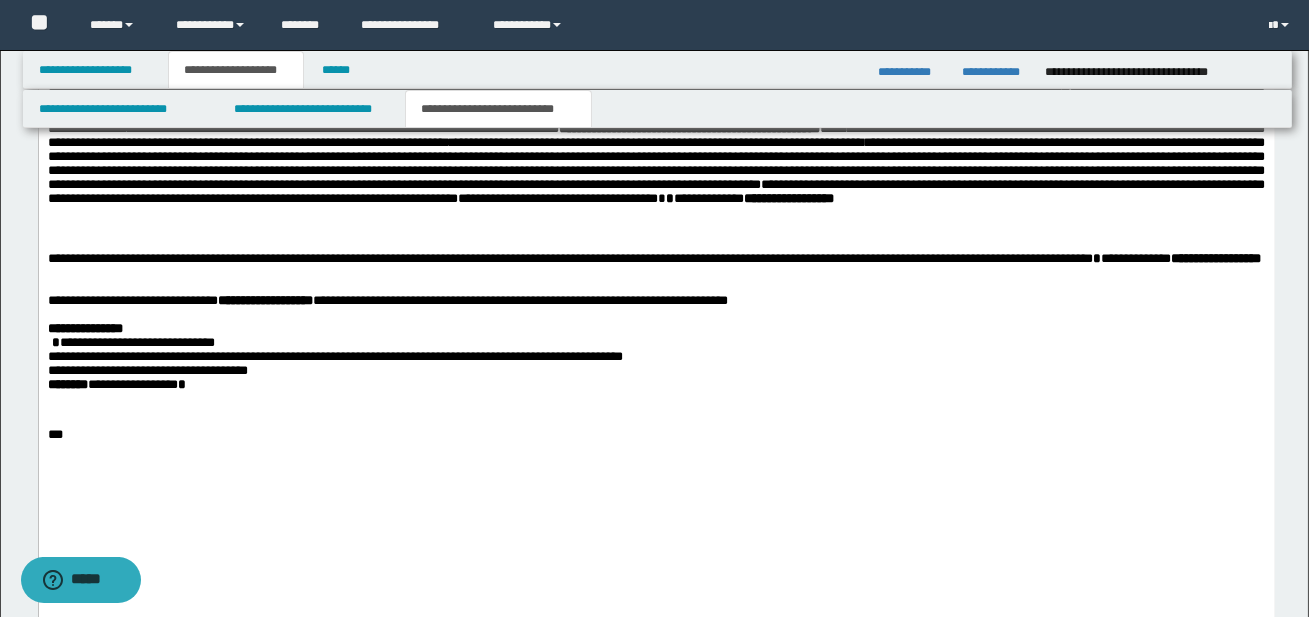 click on "**********" at bounding box center [655, 192] 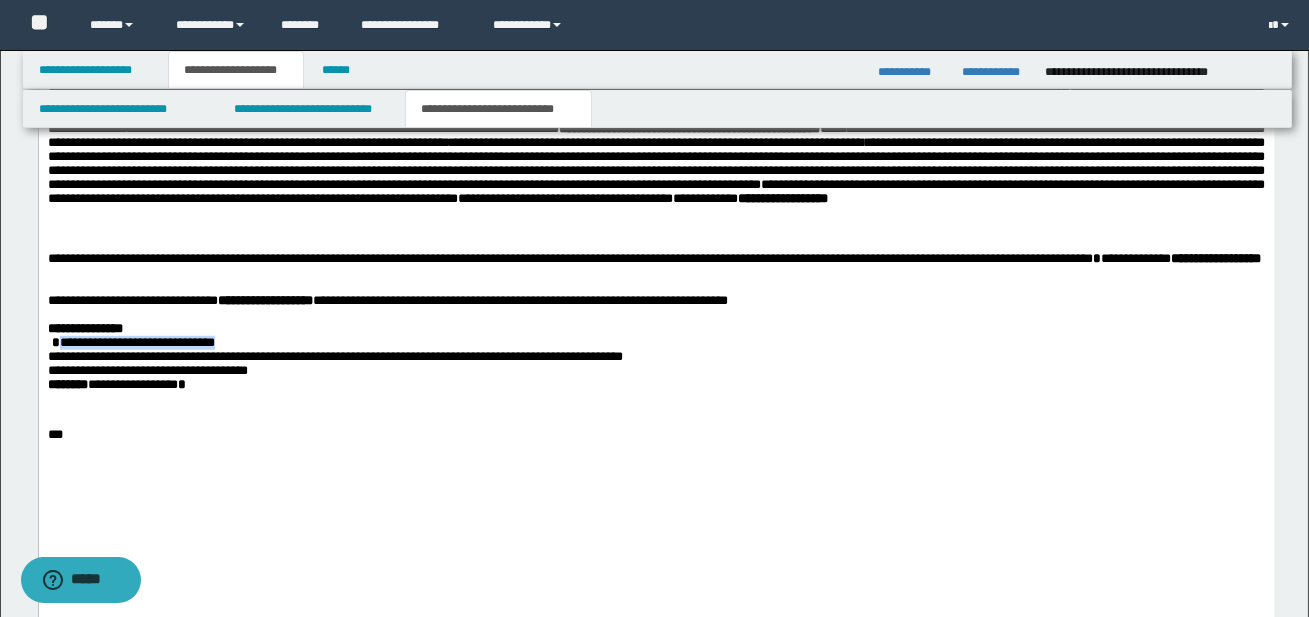 drag, startPoint x: 54, startPoint y: 471, endPoint x: 226, endPoint y: 477, distance: 172.10461 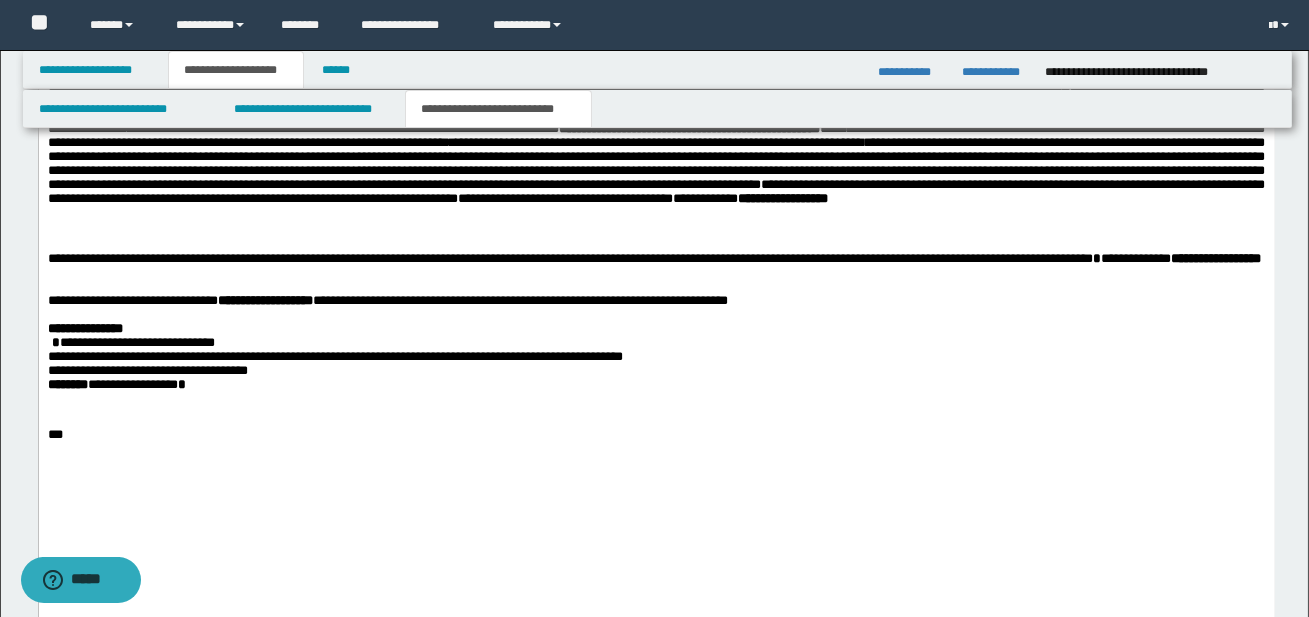 click on "**********" at bounding box center (656, 344) 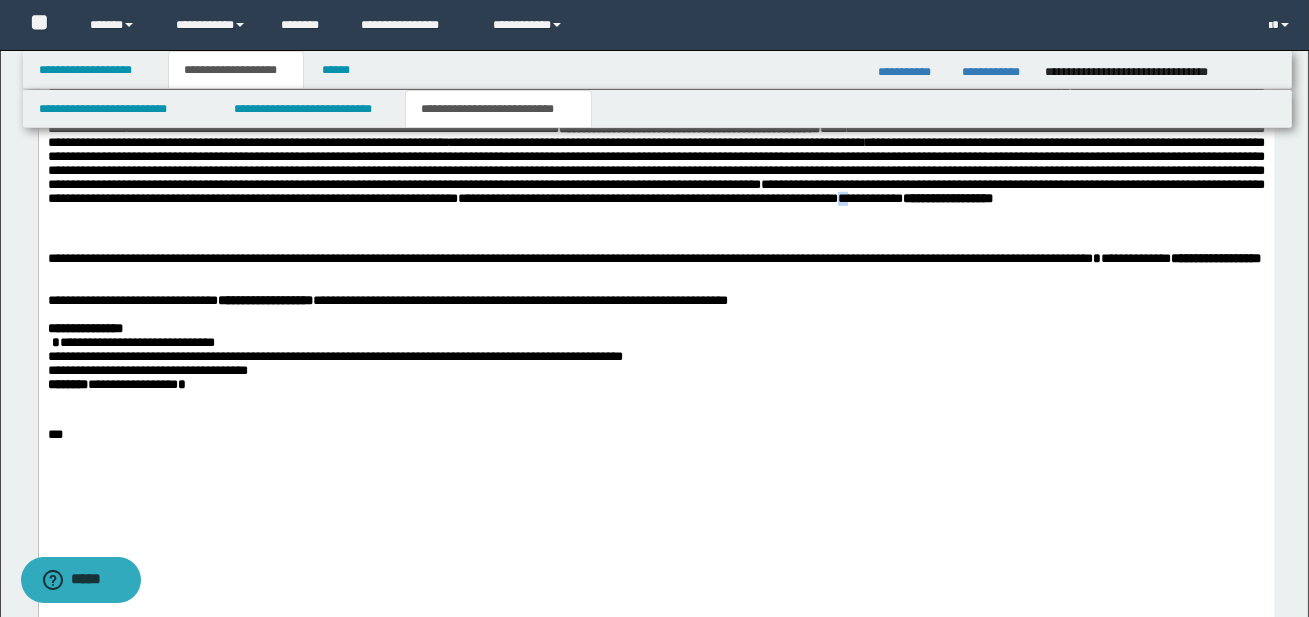 click on "**********" at bounding box center (655, 192) 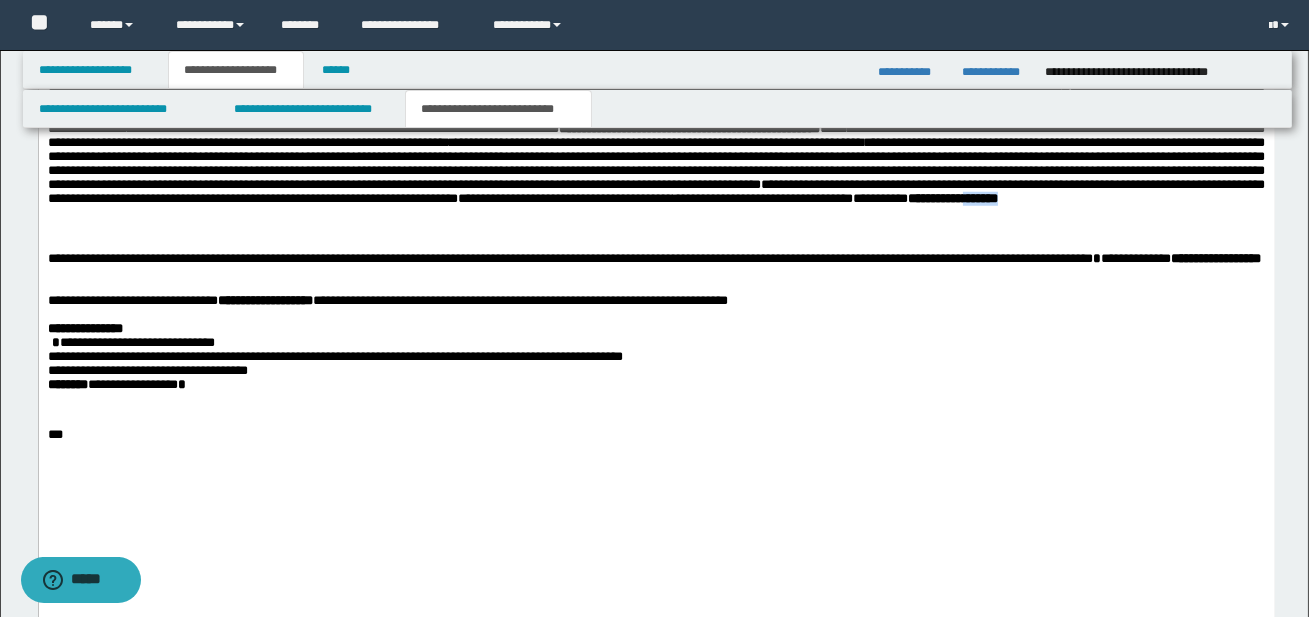 drag, startPoint x: 1050, startPoint y: 340, endPoint x: 1110, endPoint y: 336, distance: 60.133186 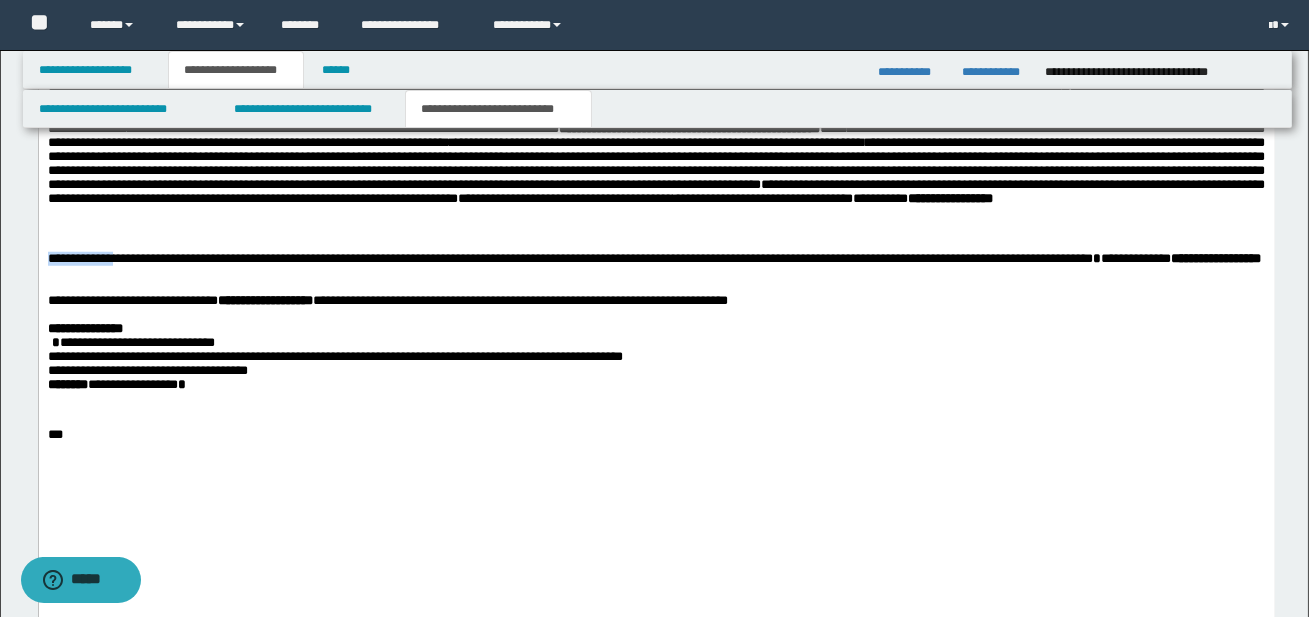 drag, startPoint x: 48, startPoint y: 364, endPoint x: 123, endPoint y: 366, distance: 75.026665 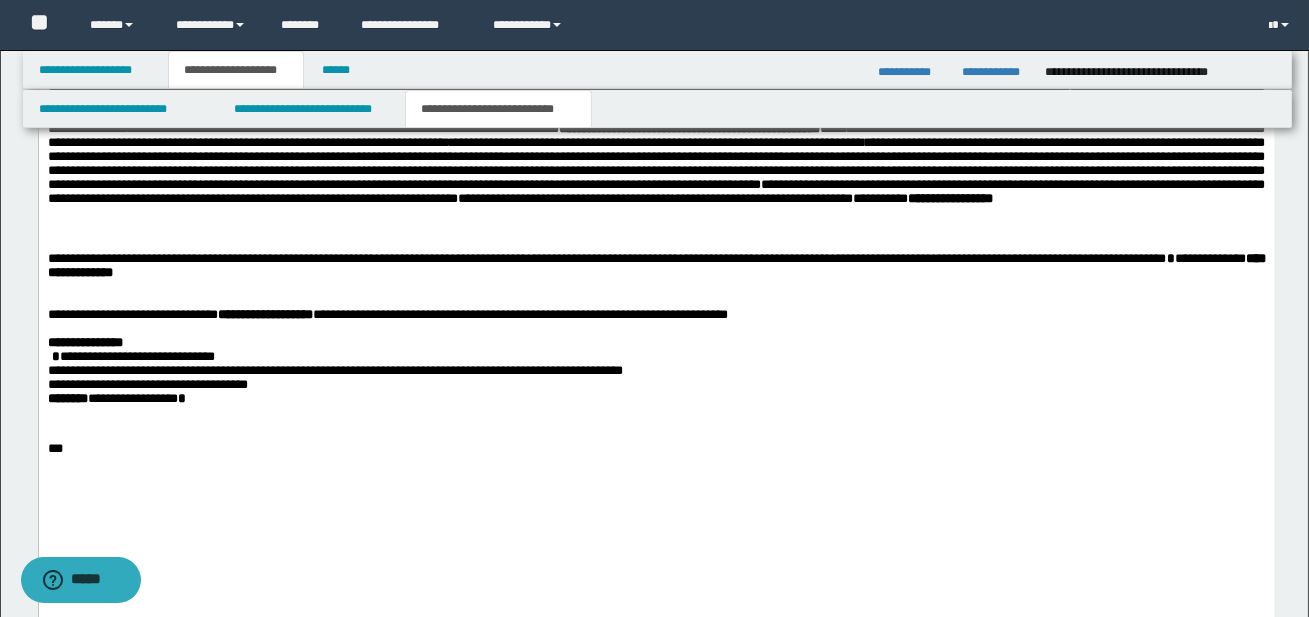 click on "**********" at bounding box center [656, -582] 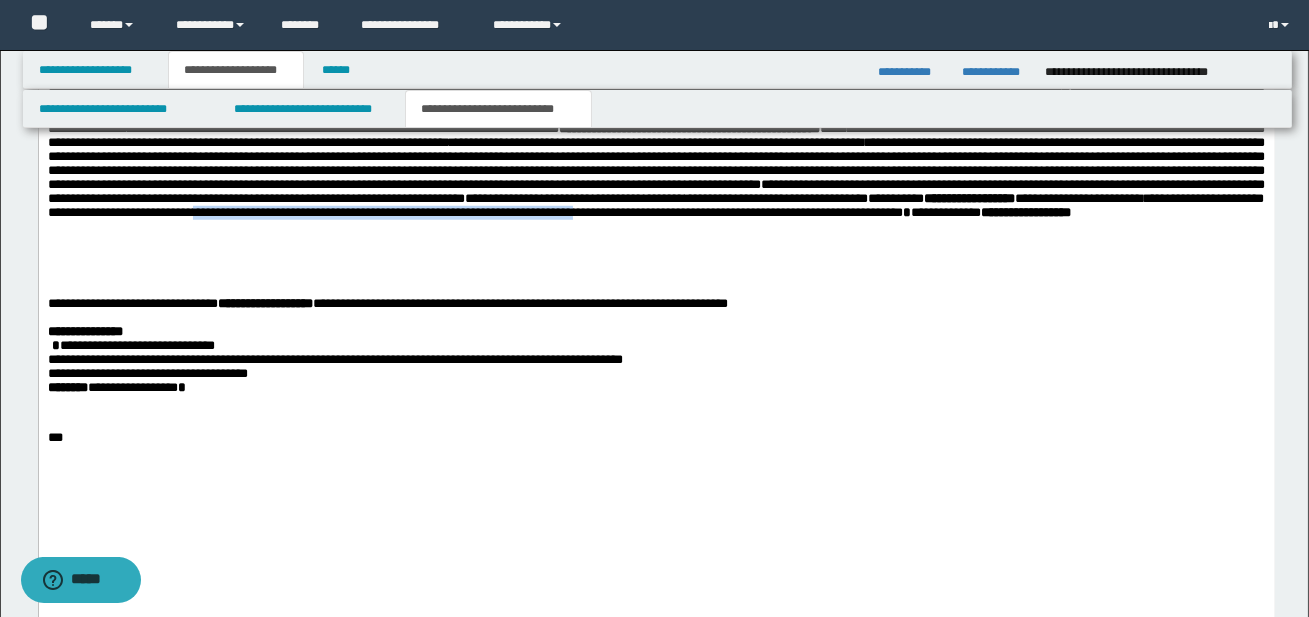 drag, startPoint x: 354, startPoint y: 353, endPoint x: 832, endPoint y: 354, distance: 478.00104 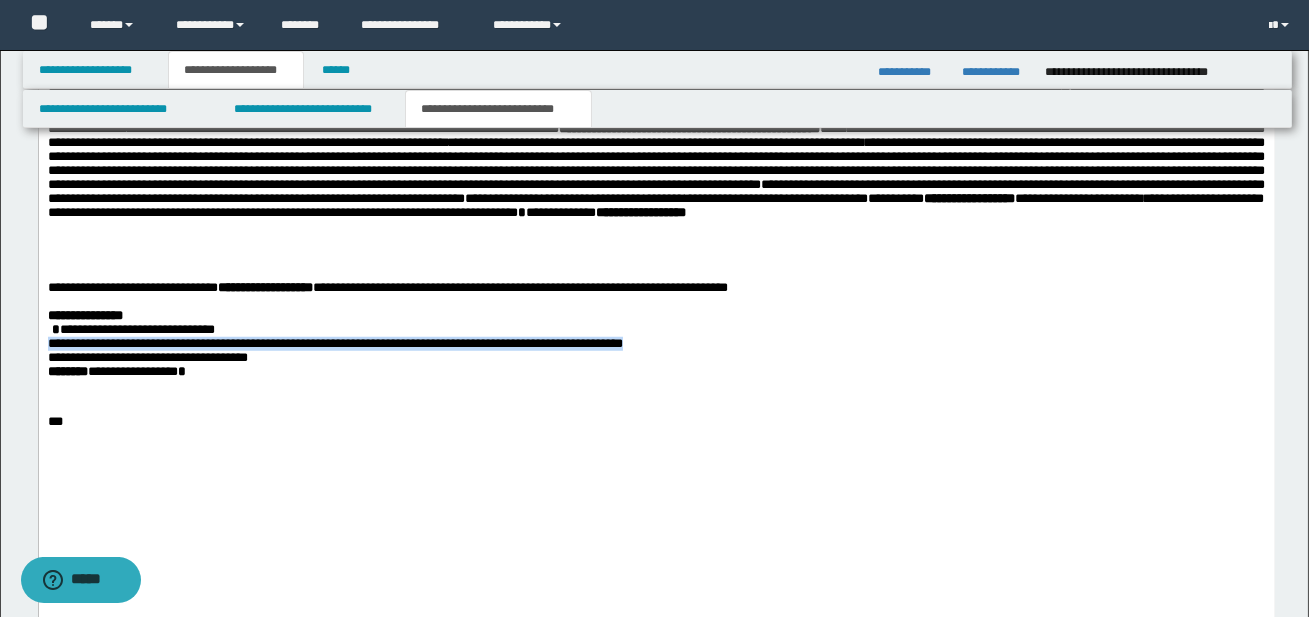 drag, startPoint x: 53, startPoint y: 458, endPoint x: 681, endPoint y: 457, distance: 628.0008 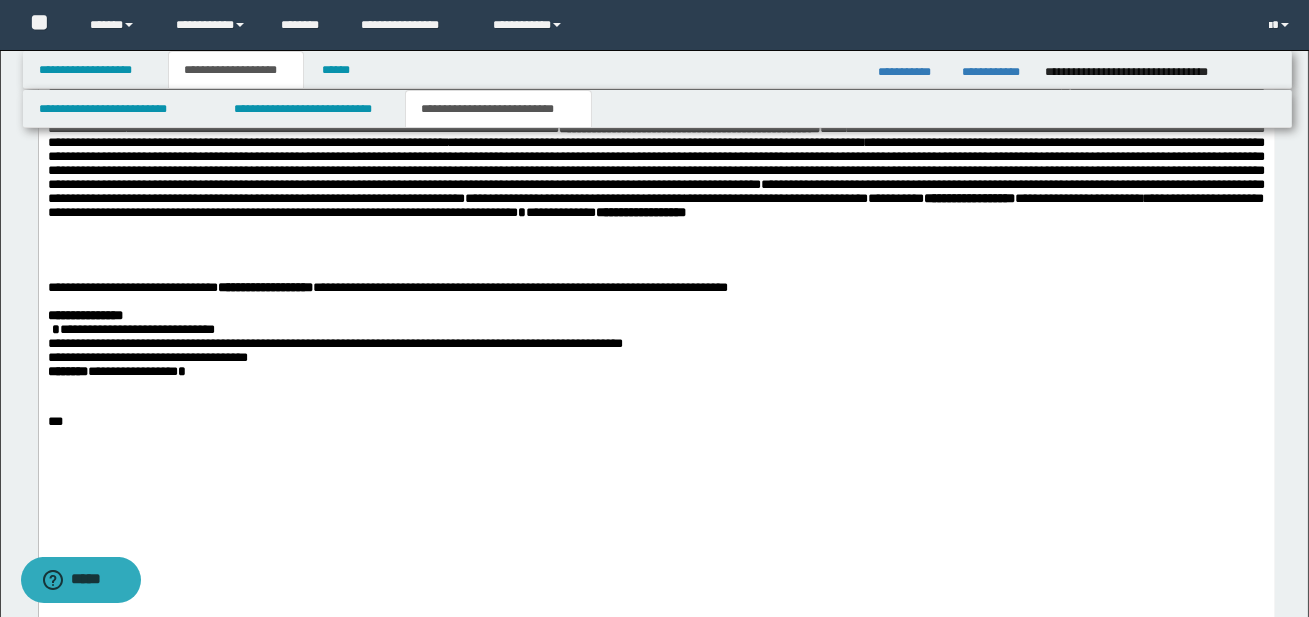 click at bounding box center [656, 387] 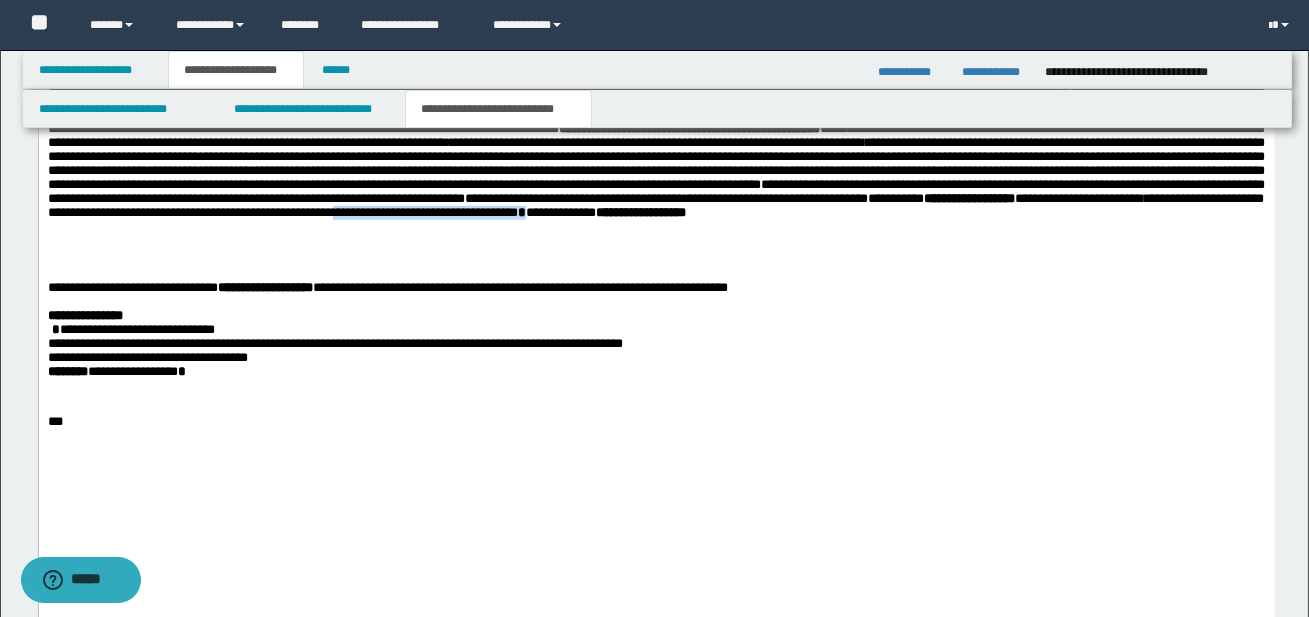 drag, startPoint x: 465, startPoint y: 350, endPoint x: 667, endPoint y: 352, distance: 202.0099 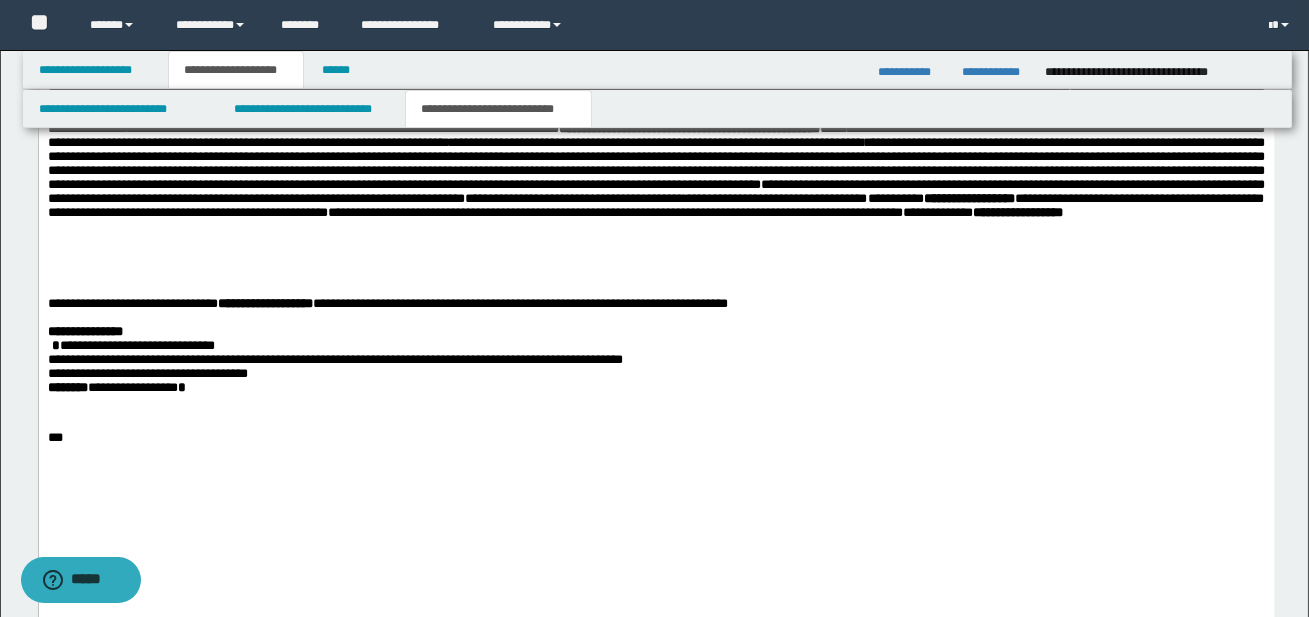 click on "**********" at bounding box center [655, 206] 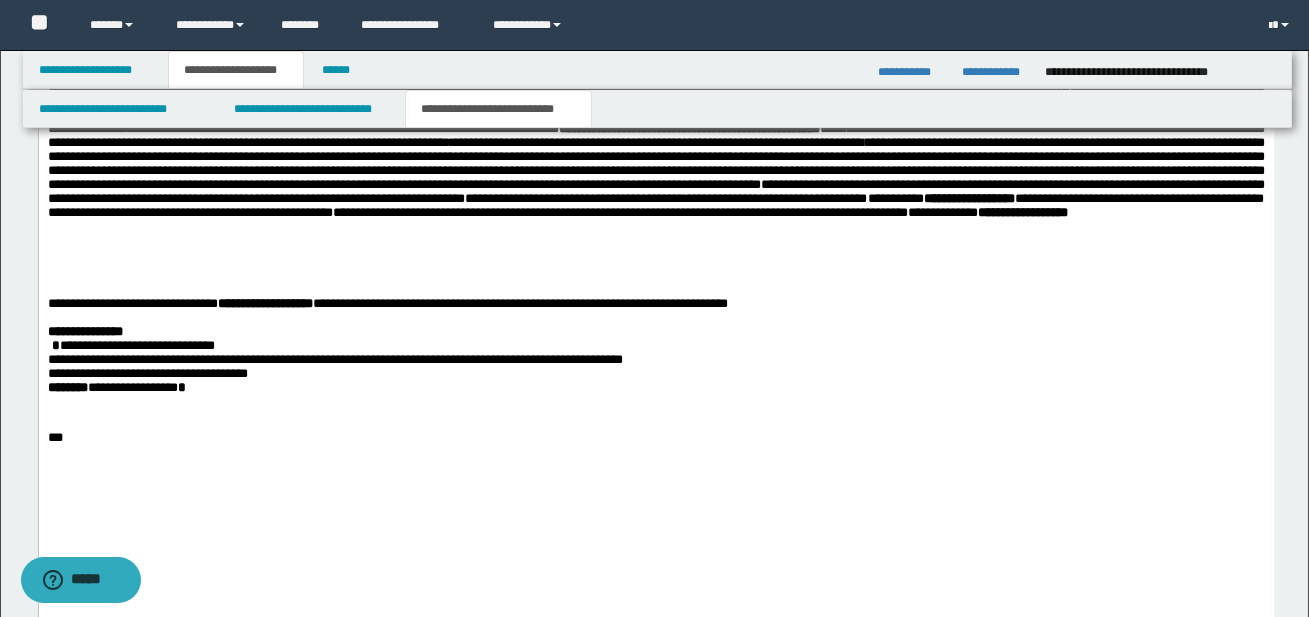 click on "**********" at bounding box center (655, 206) 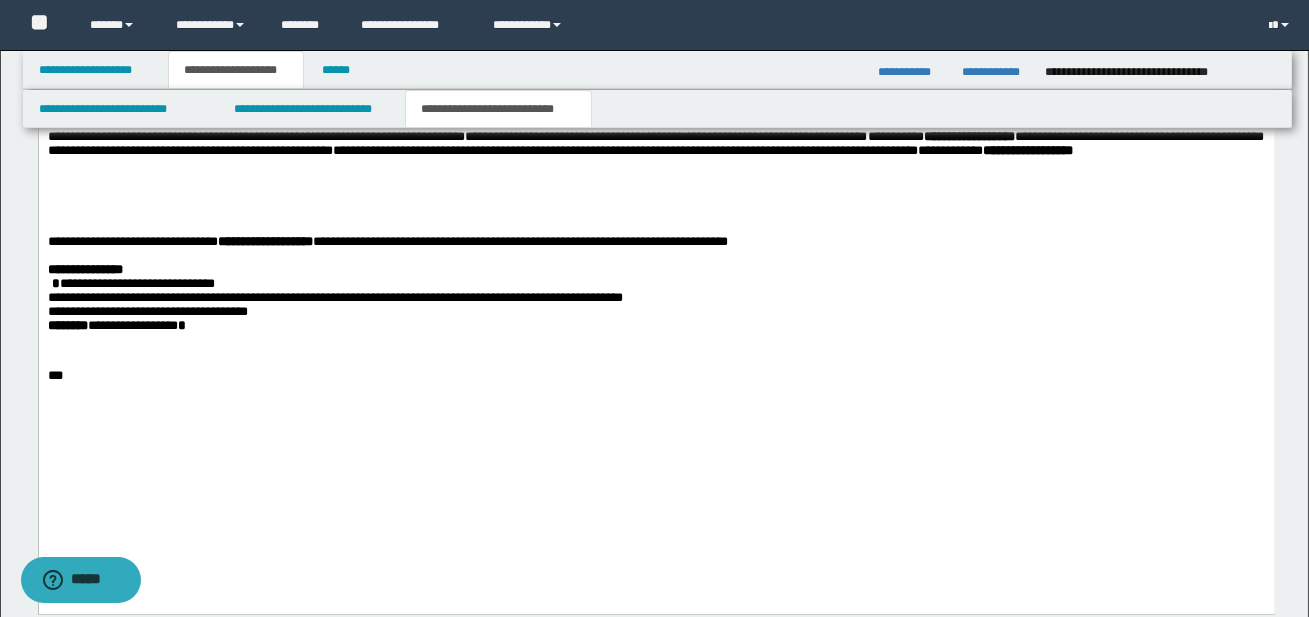 scroll, scrollTop: 3358, scrollLeft: 0, axis: vertical 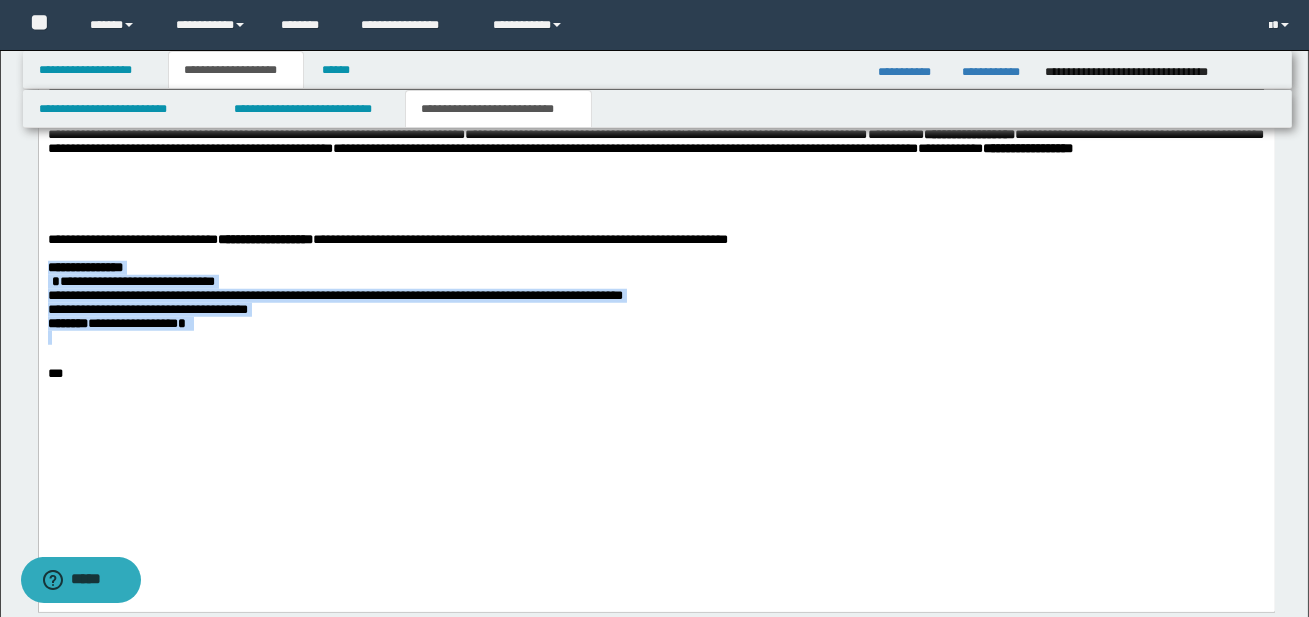 drag, startPoint x: 48, startPoint y: 376, endPoint x: 224, endPoint y: 455, distance: 192.91708 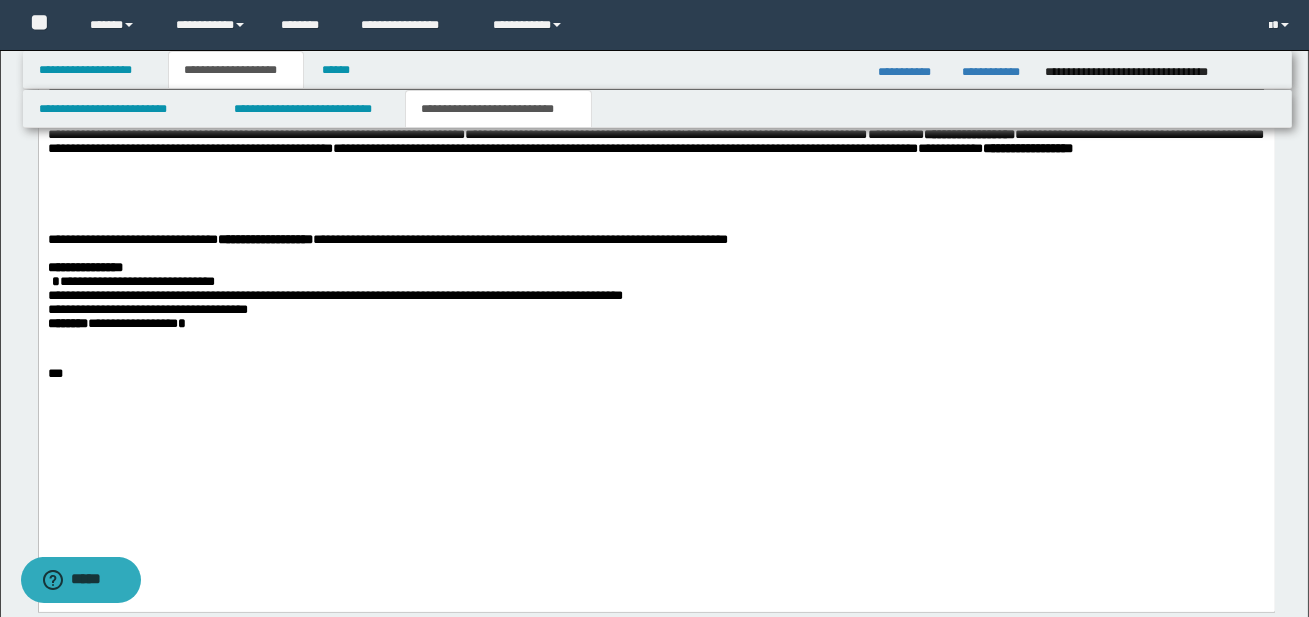 click on "**********" at bounding box center (656, 325) 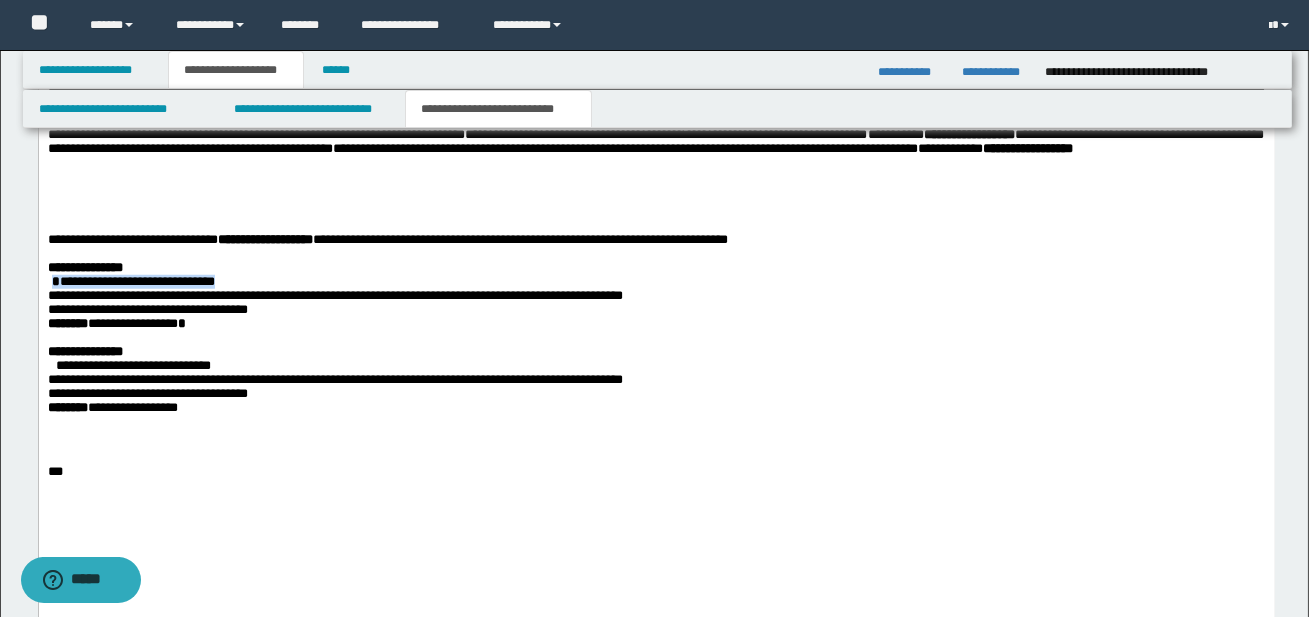 drag, startPoint x: 51, startPoint y: 396, endPoint x: 236, endPoint y: 394, distance: 185.0108 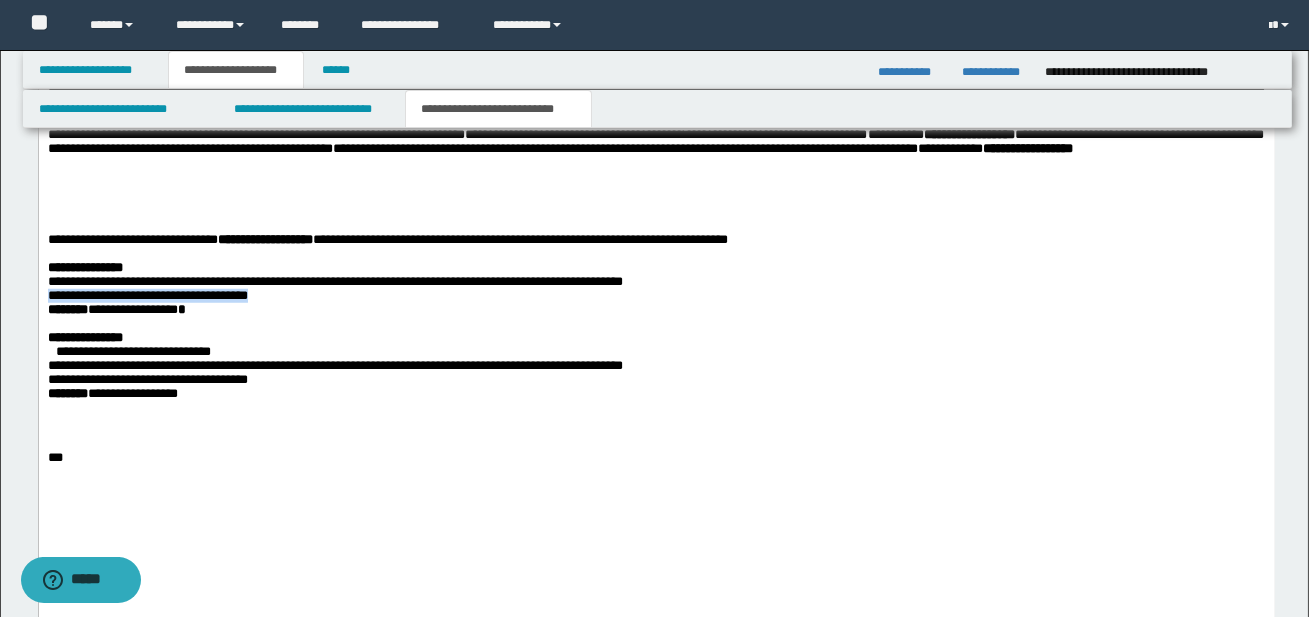 drag, startPoint x: 54, startPoint y: 408, endPoint x: 282, endPoint y: 410, distance: 228.00877 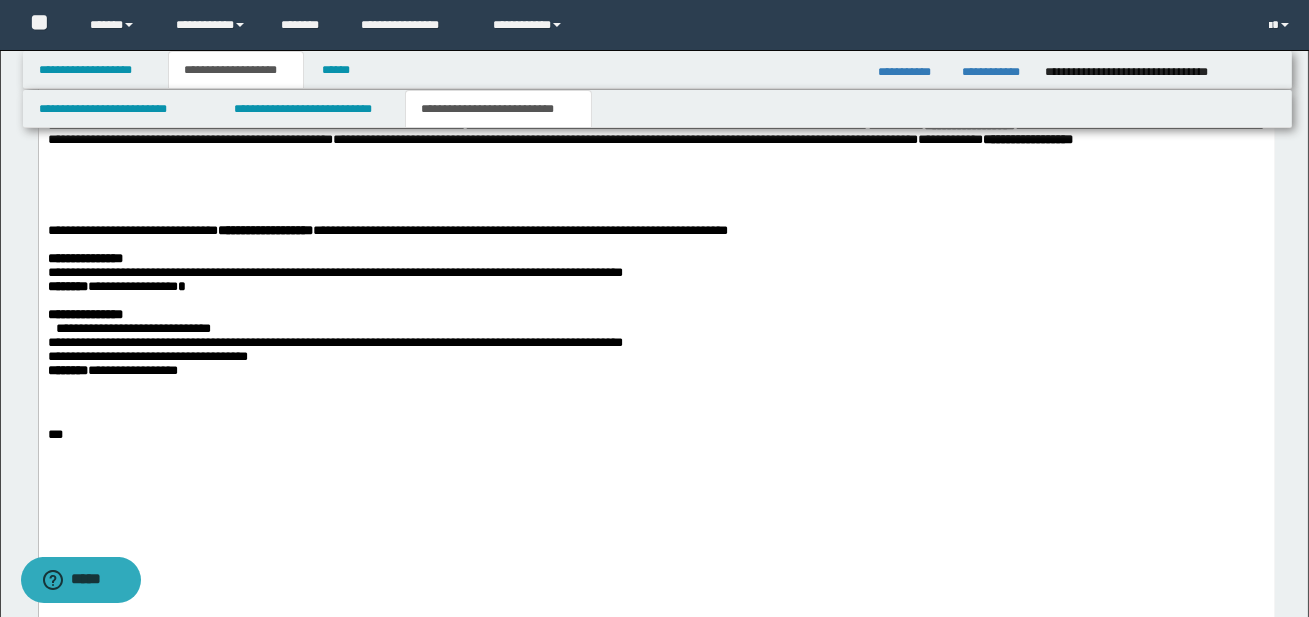 scroll, scrollTop: 3375, scrollLeft: 0, axis: vertical 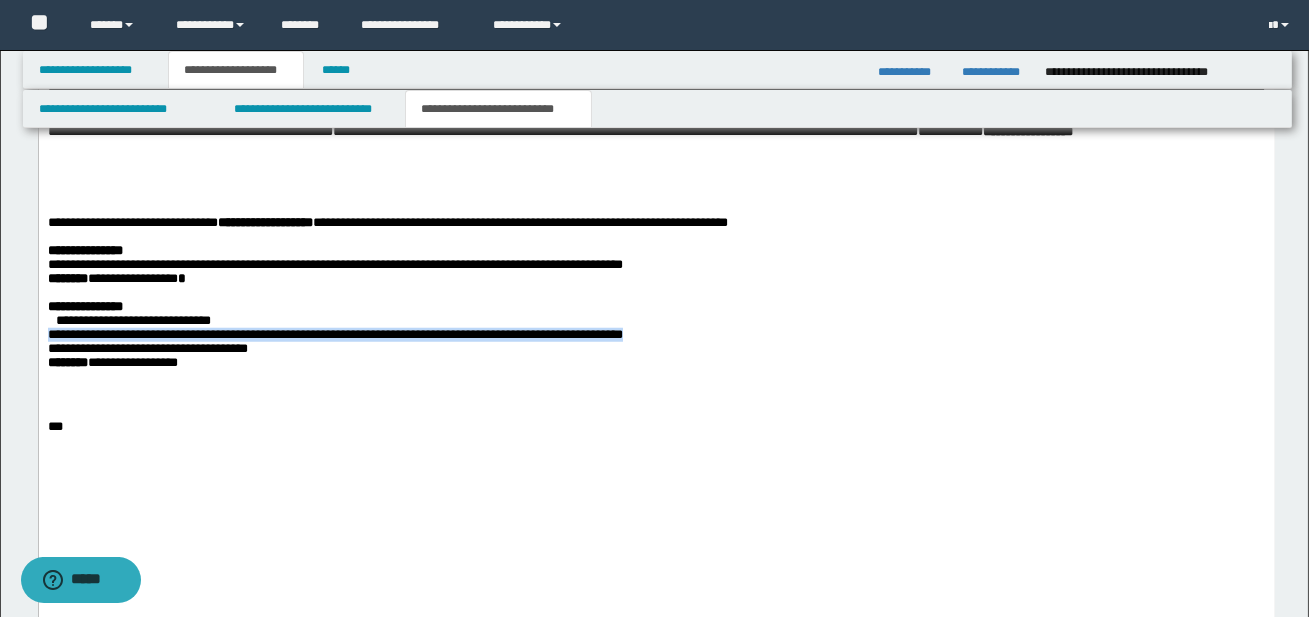 drag, startPoint x: 54, startPoint y: 454, endPoint x: 679, endPoint y: 455, distance: 625.0008 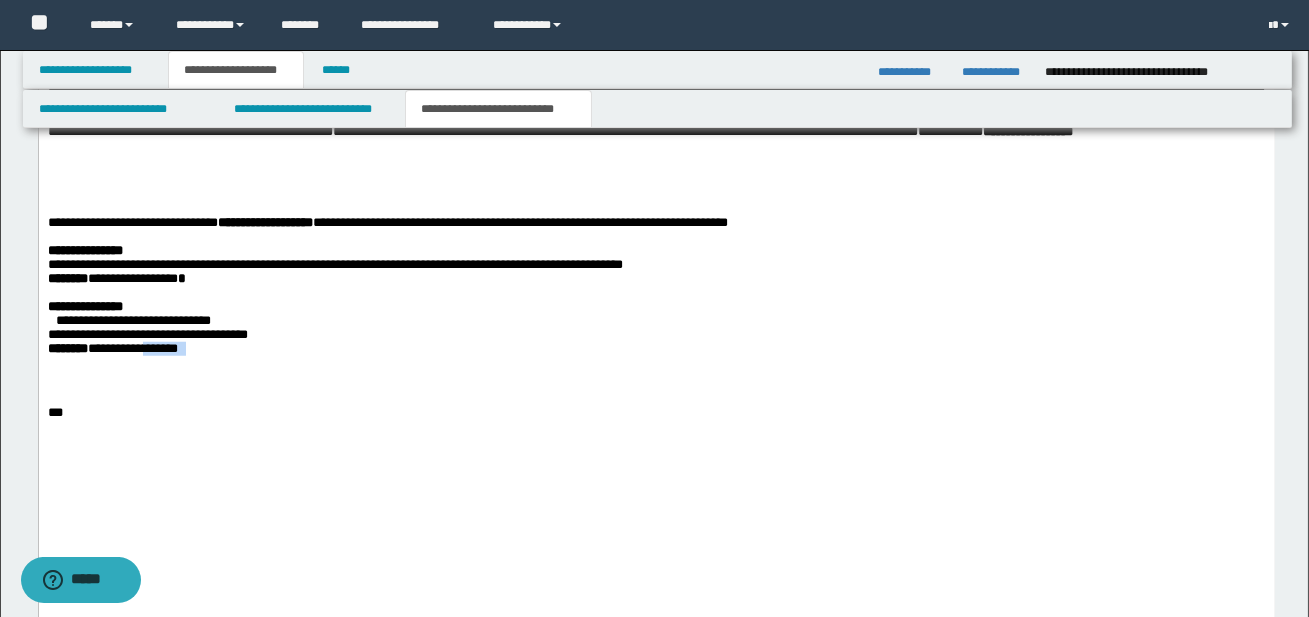 drag, startPoint x: 164, startPoint y: 472, endPoint x: 205, endPoint y: 471, distance: 41.01219 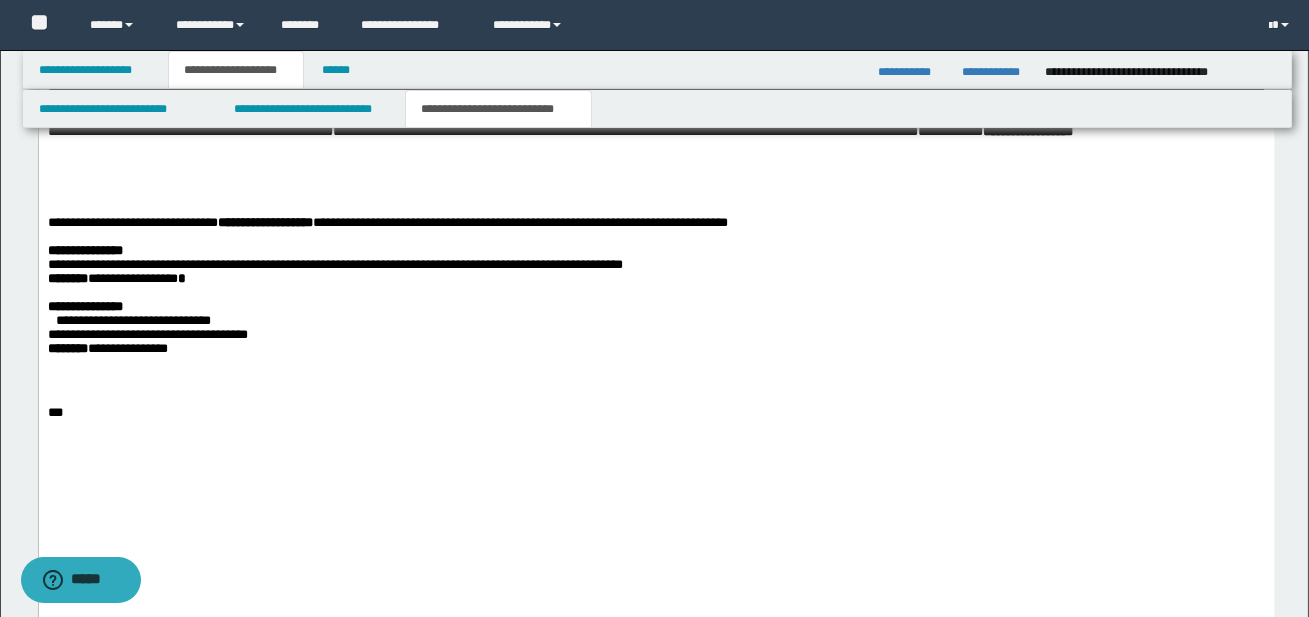 click on "**********" at bounding box center (138, 279) 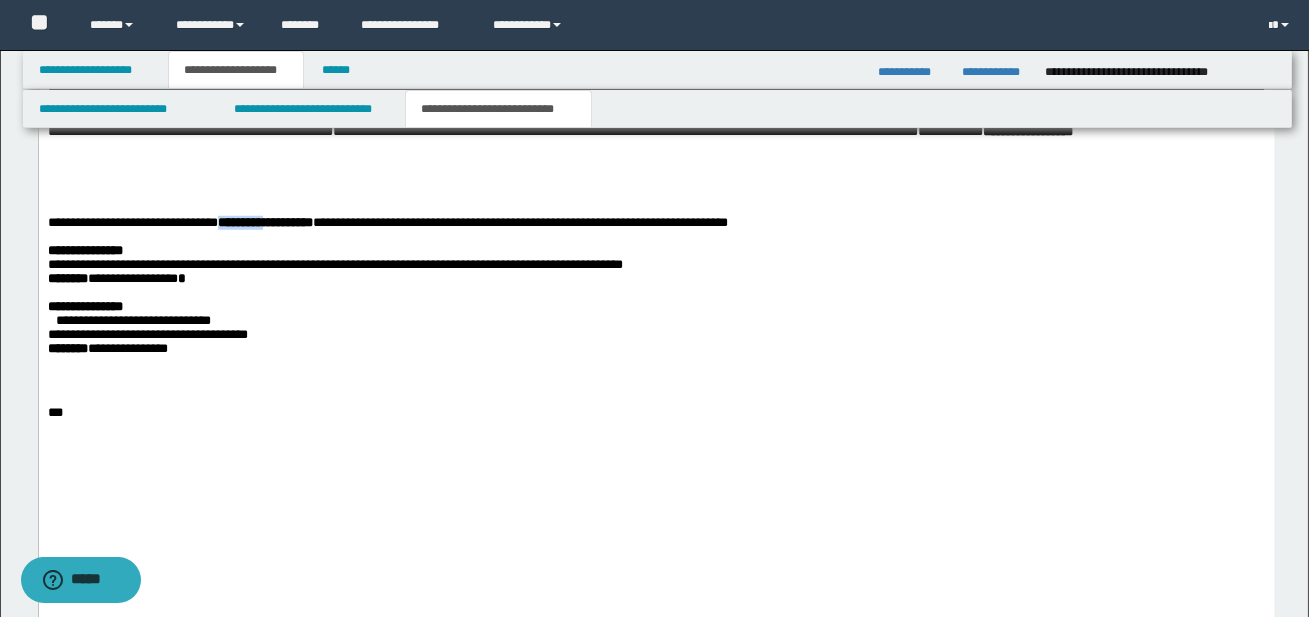 drag, startPoint x: 221, startPoint y: 333, endPoint x: 305, endPoint y: 332, distance: 84.00595 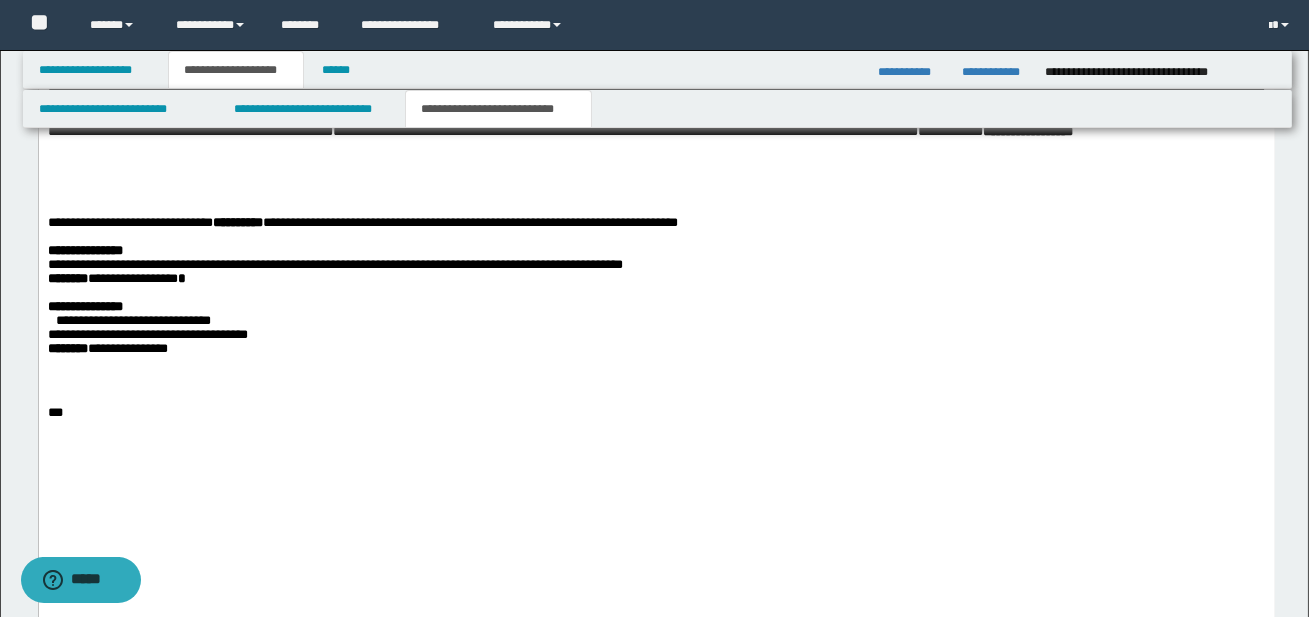 click on "**********" at bounding box center (656, 336) 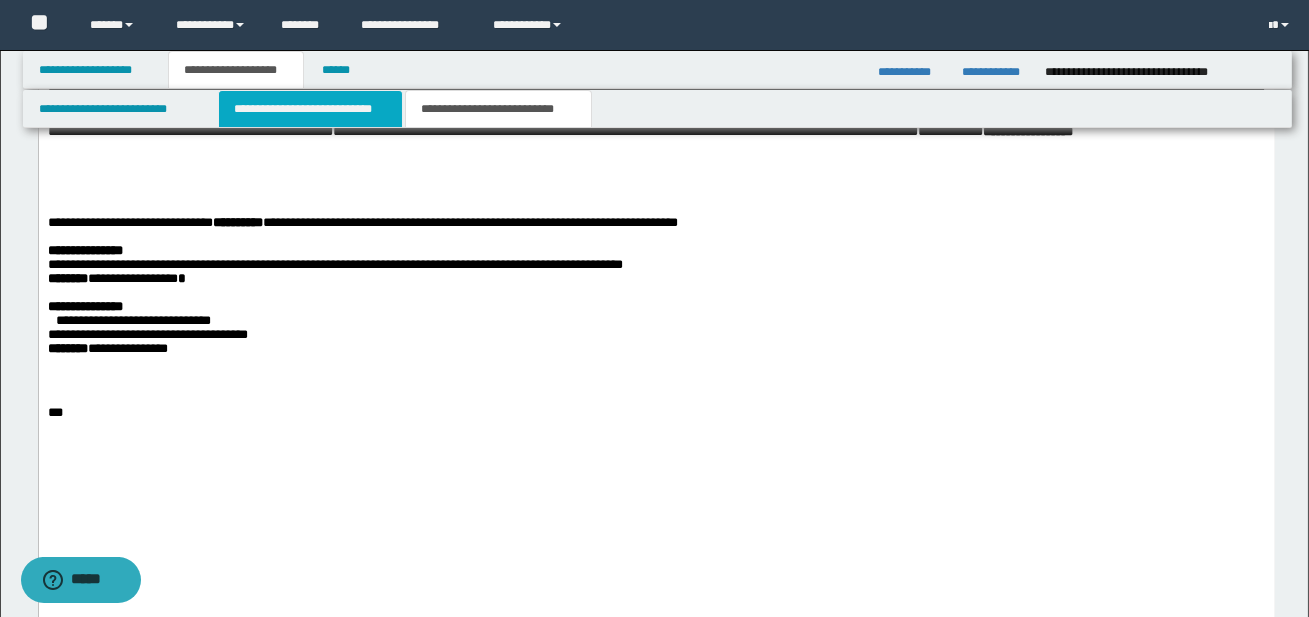click on "**********" at bounding box center [310, 109] 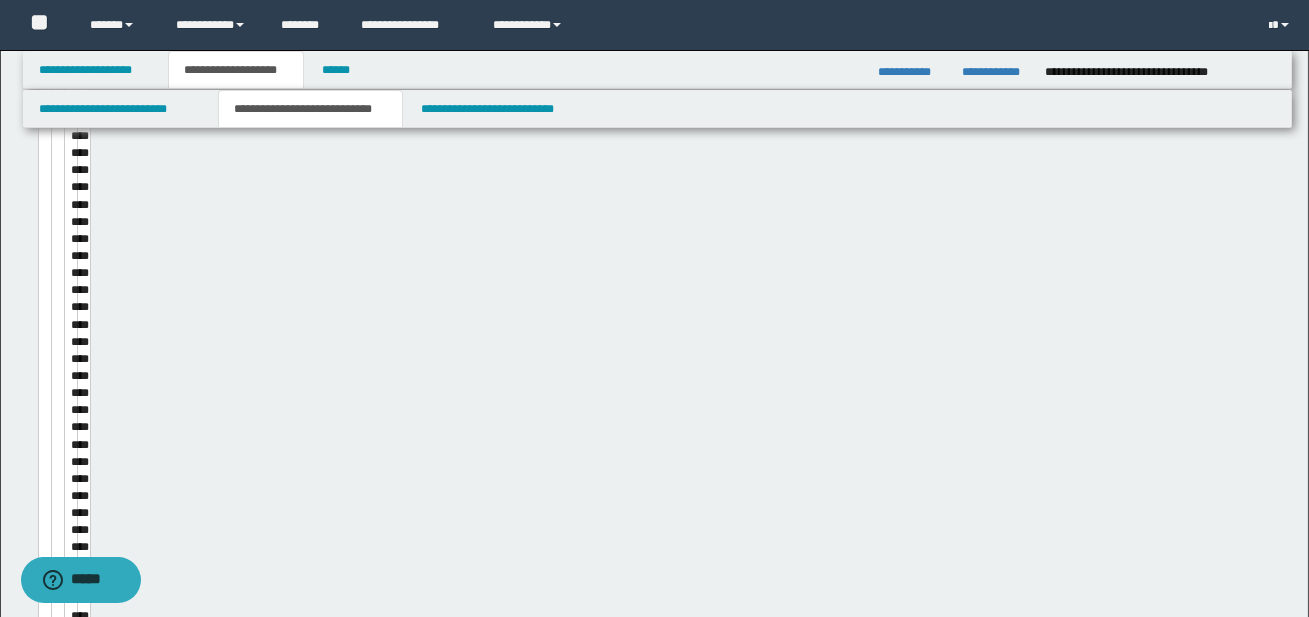 type 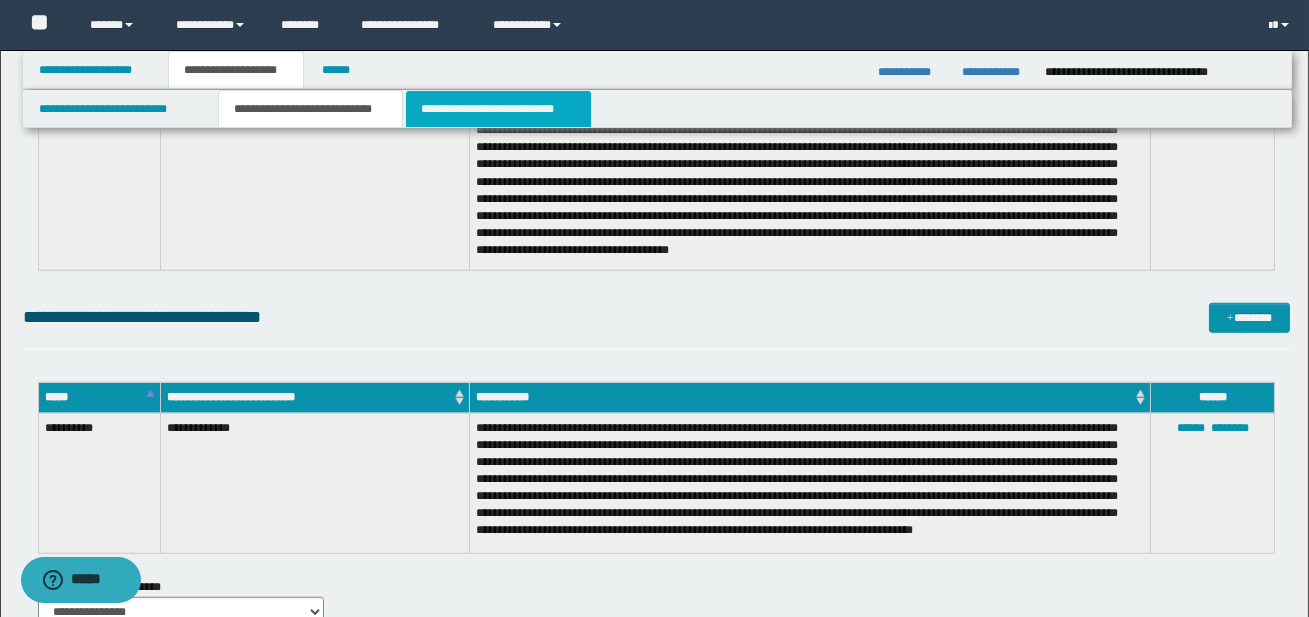click on "**********" at bounding box center [498, 109] 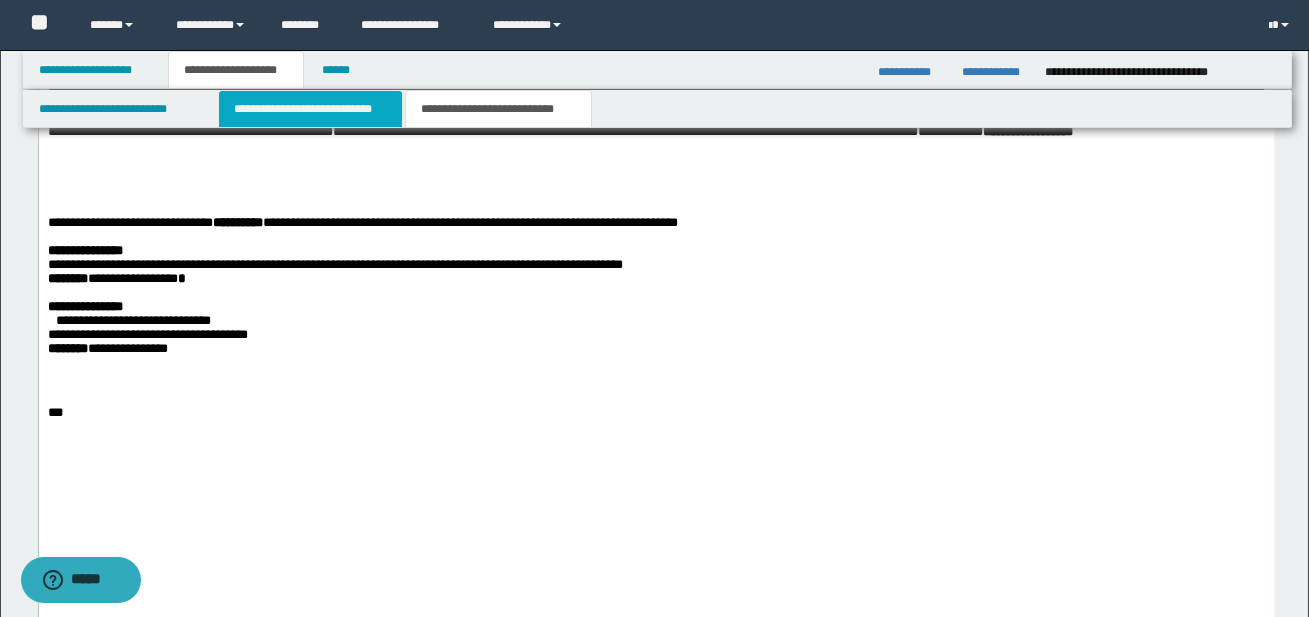 click on "**********" at bounding box center (310, 109) 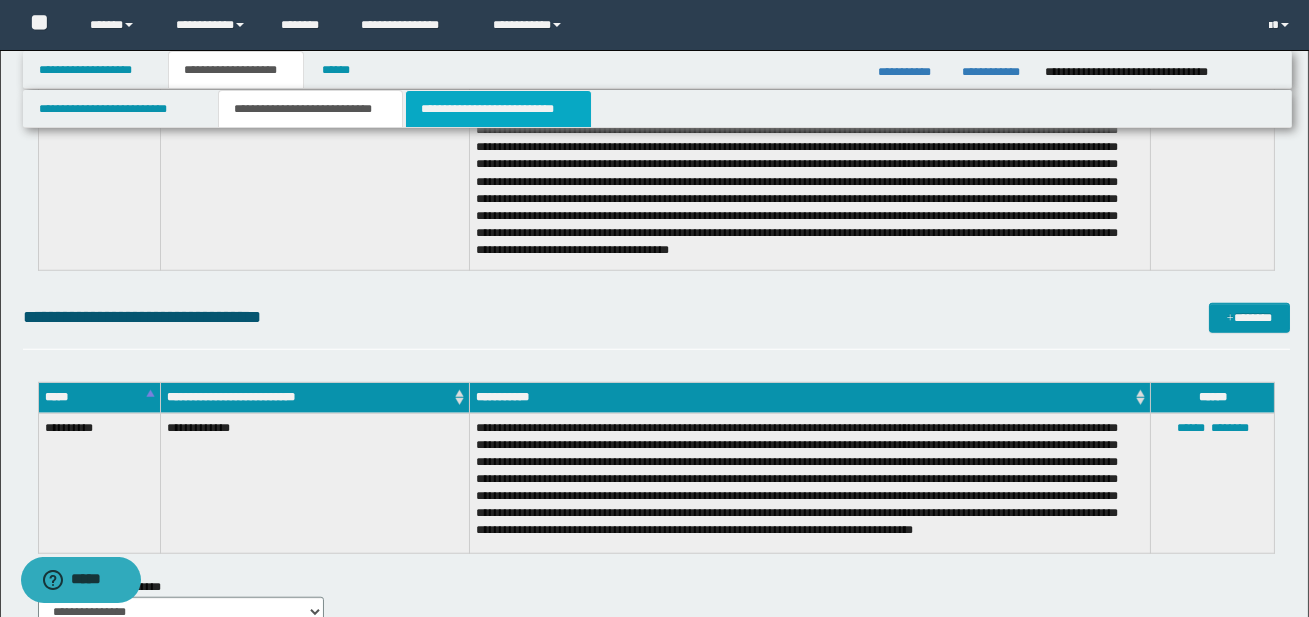 click on "**********" at bounding box center [498, 109] 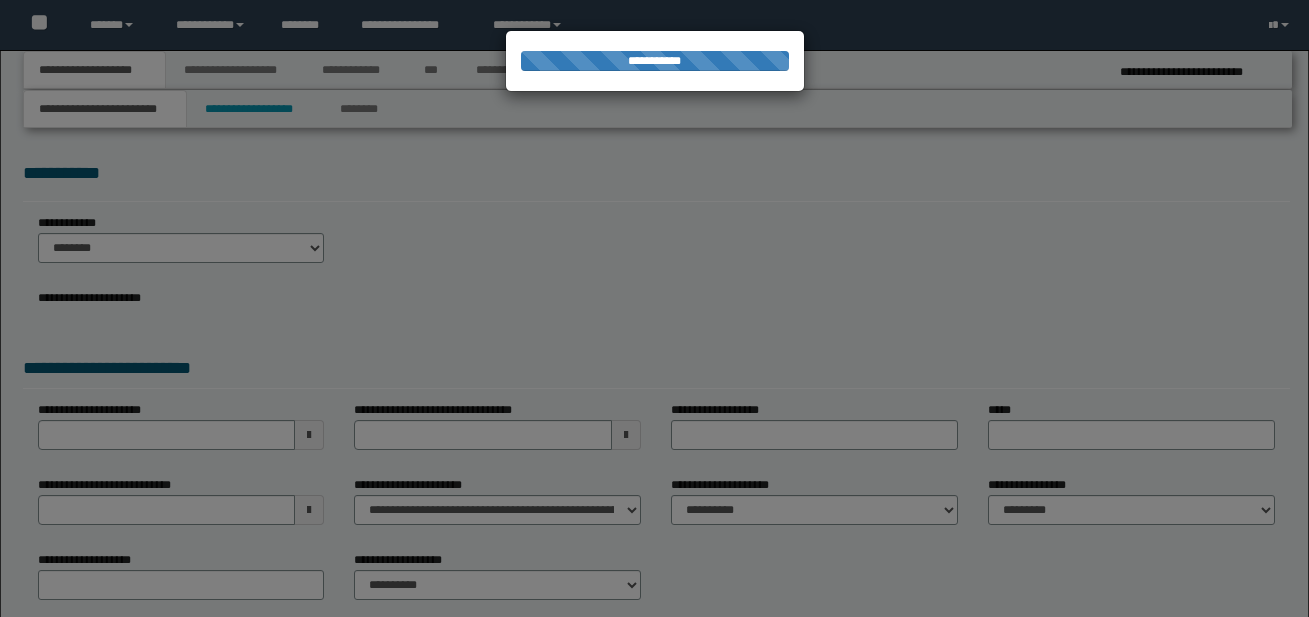 scroll, scrollTop: 0, scrollLeft: 0, axis: both 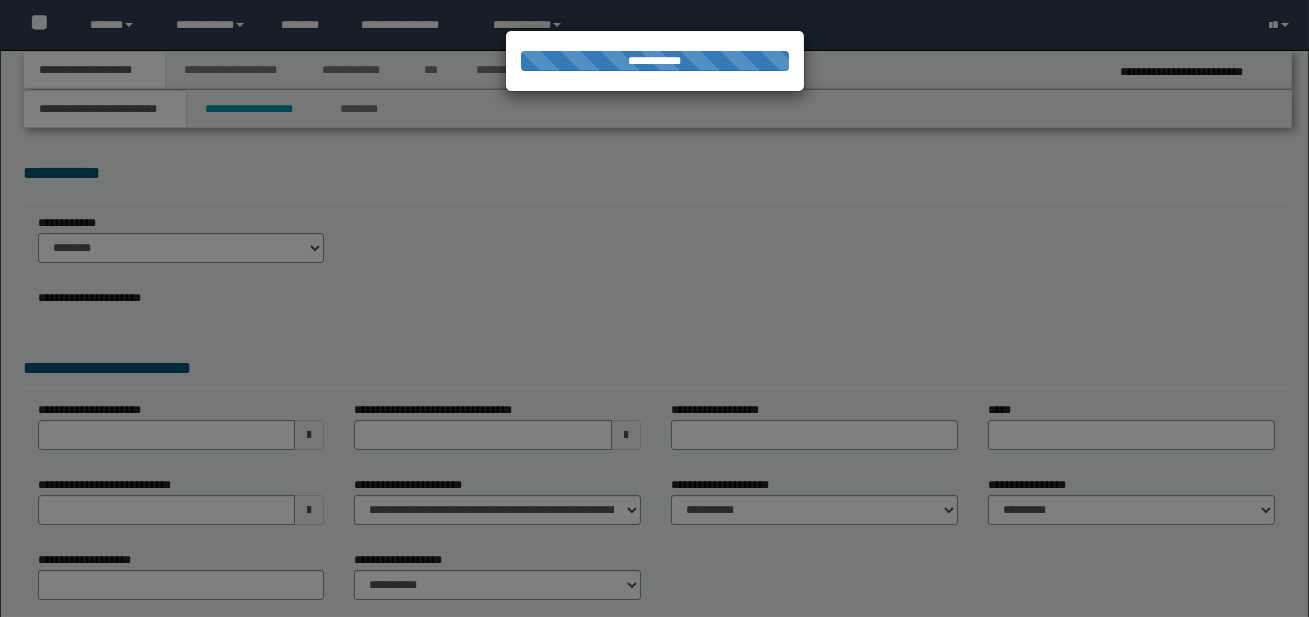 select on "*" 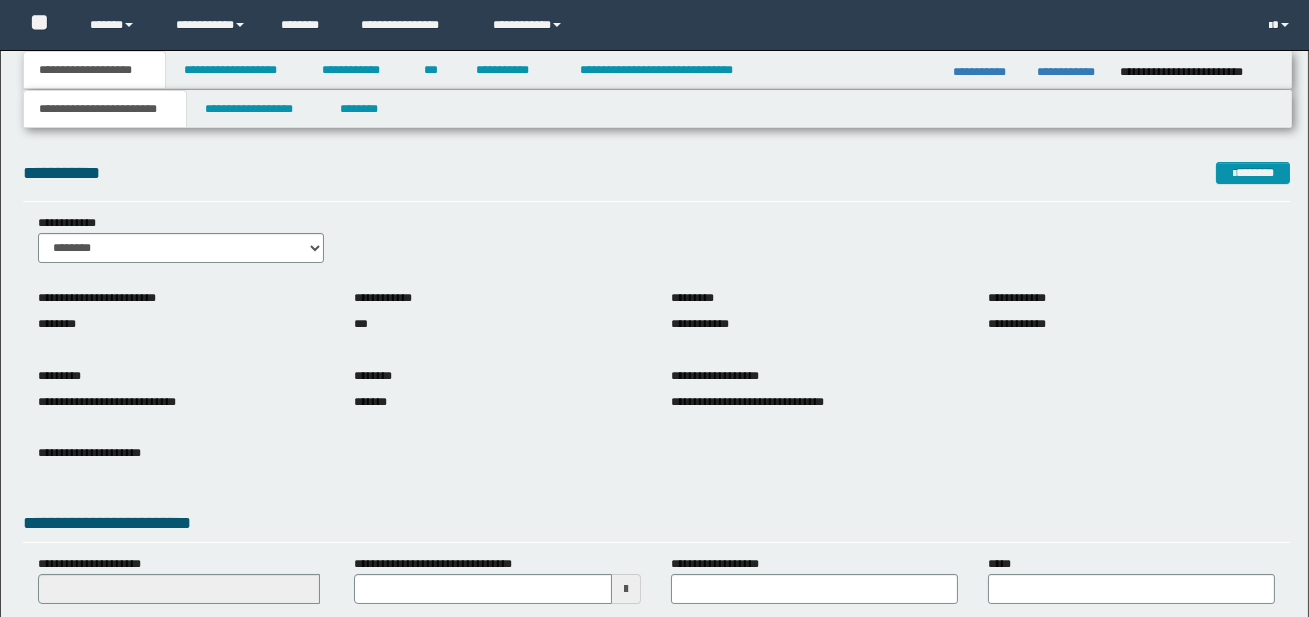 scroll, scrollTop: 0, scrollLeft: 0, axis: both 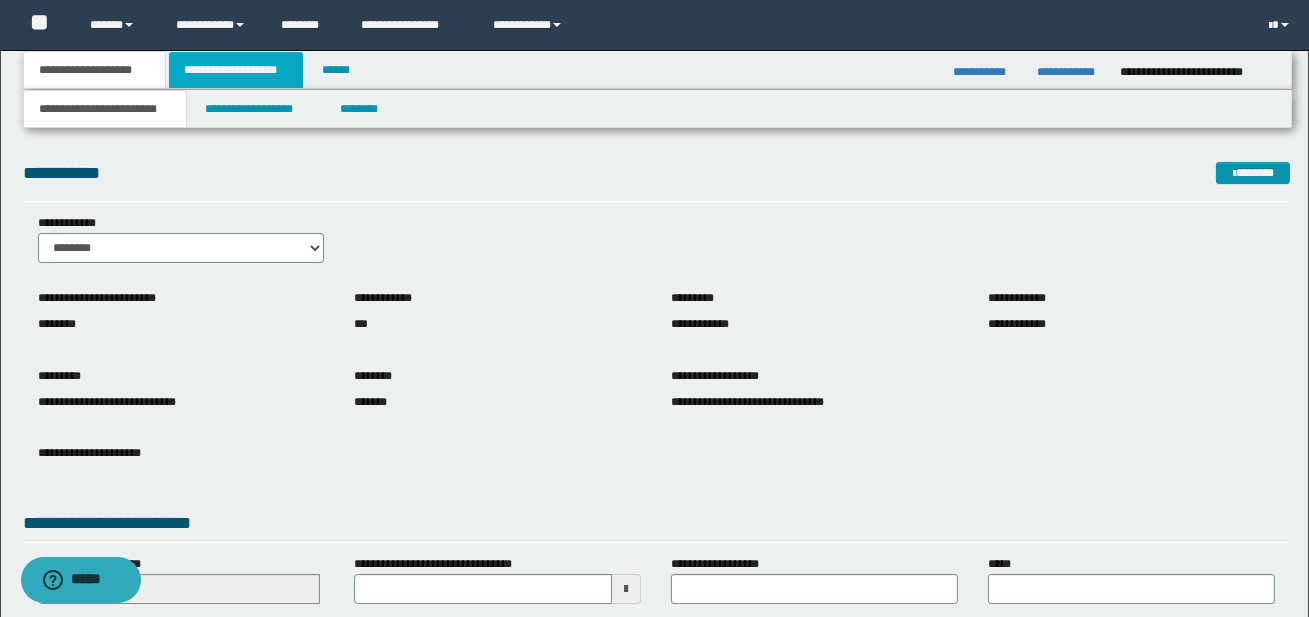 click on "**********" at bounding box center (236, 70) 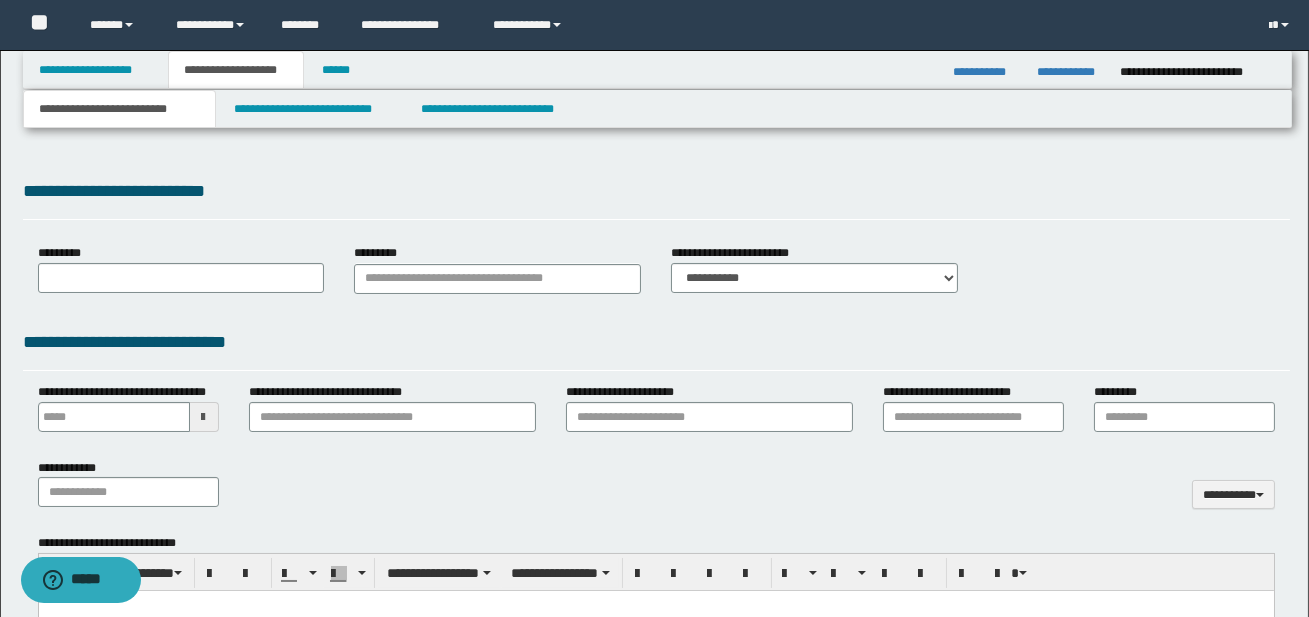 type 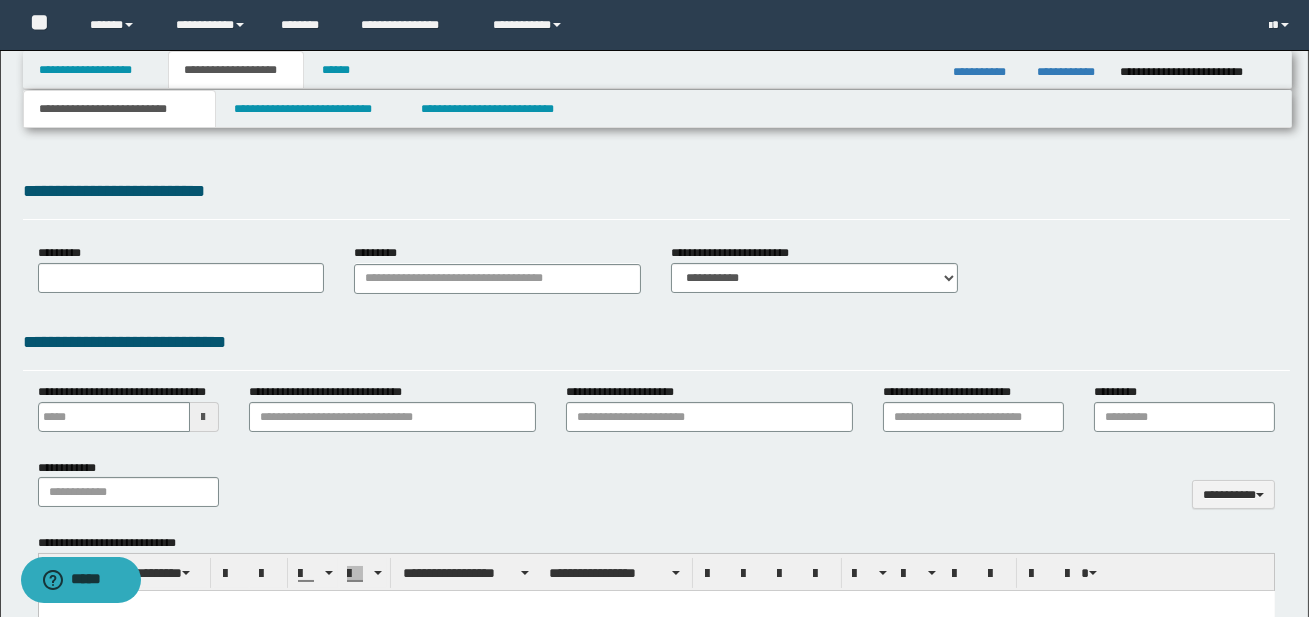 scroll, scrollTop: 0, scrollLeft: 0, axis: both 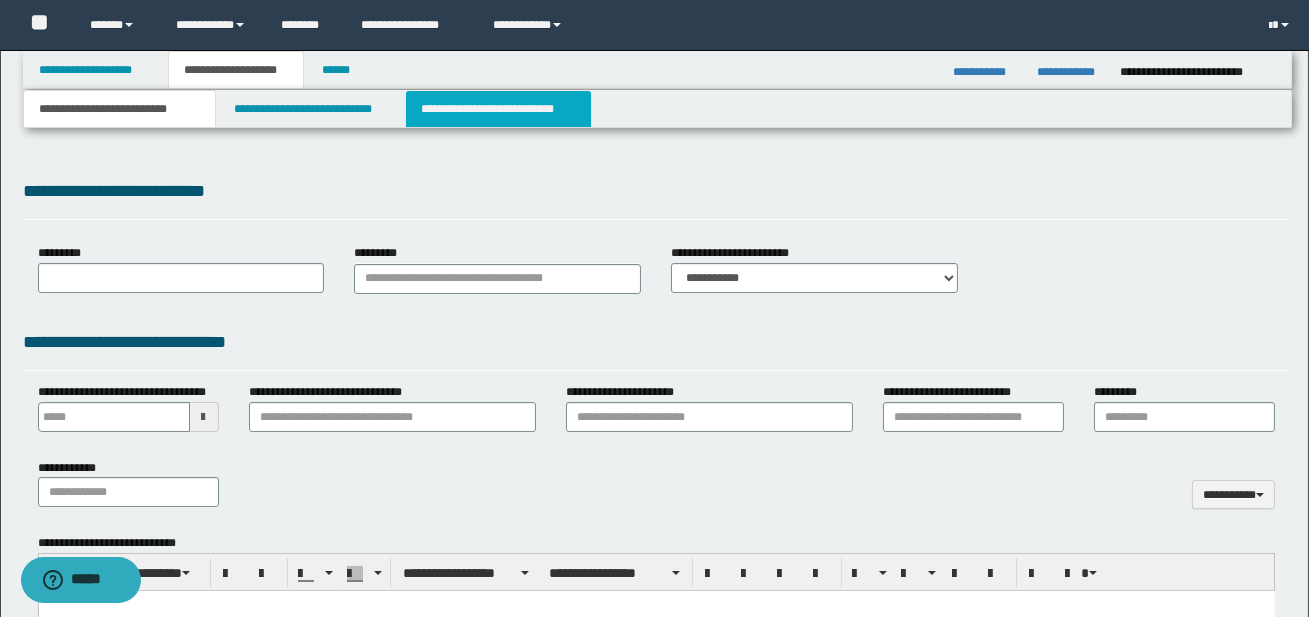 select on "*" 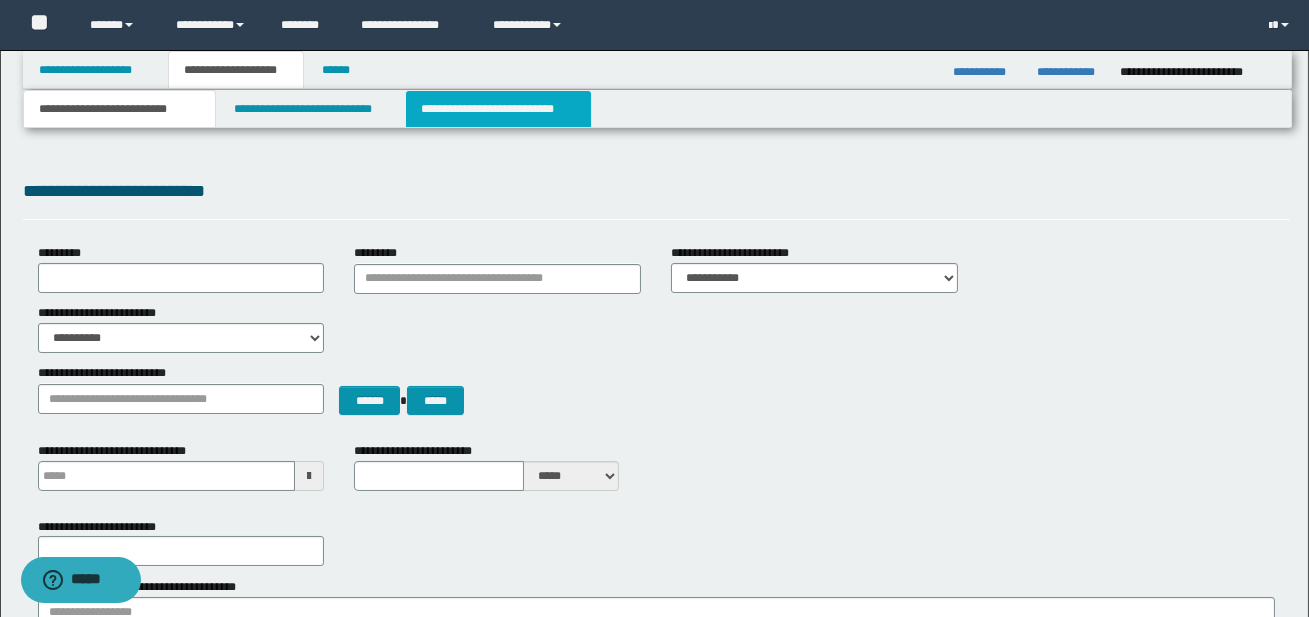 click on "**********" at bounding box center (498, 109) 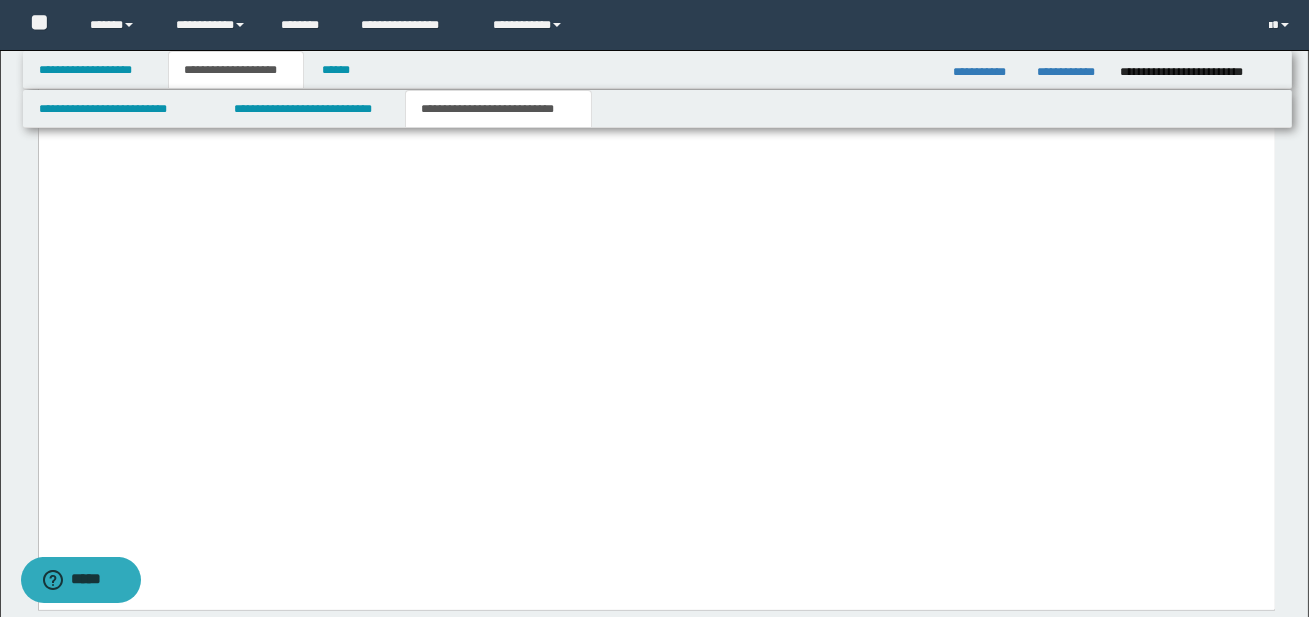 scroll, scrollTop: 4622, scrollLeft: 0, axis: vertical 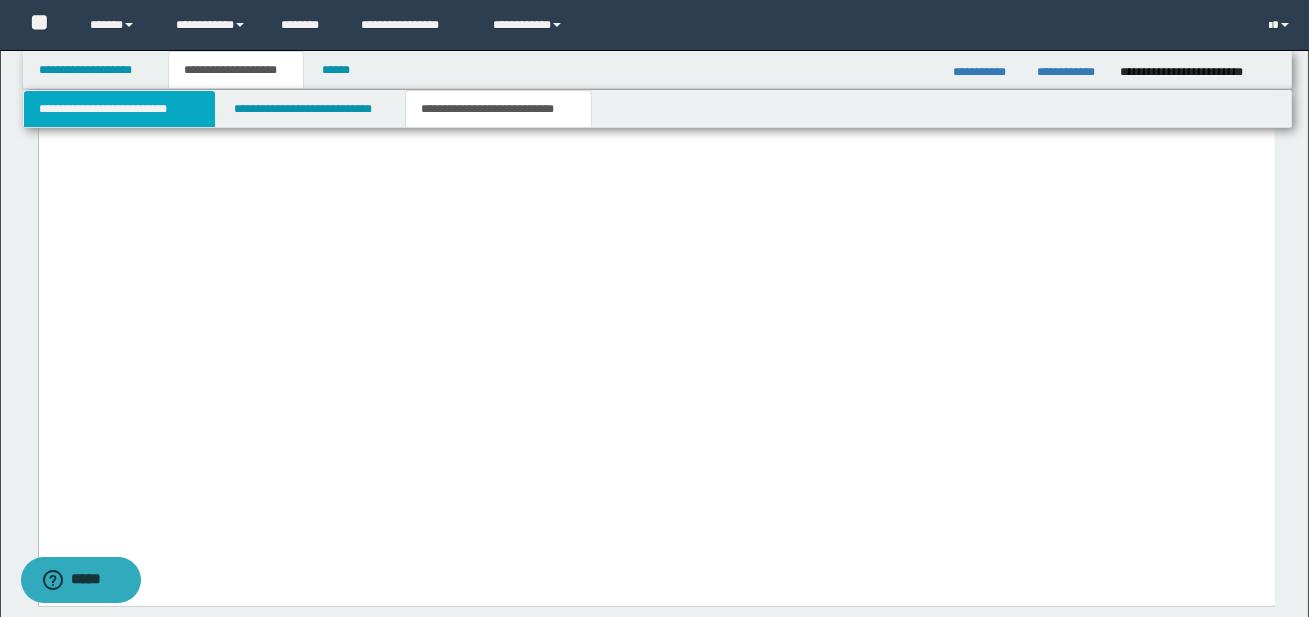 click on "**********" at bounding box center [119, 109] 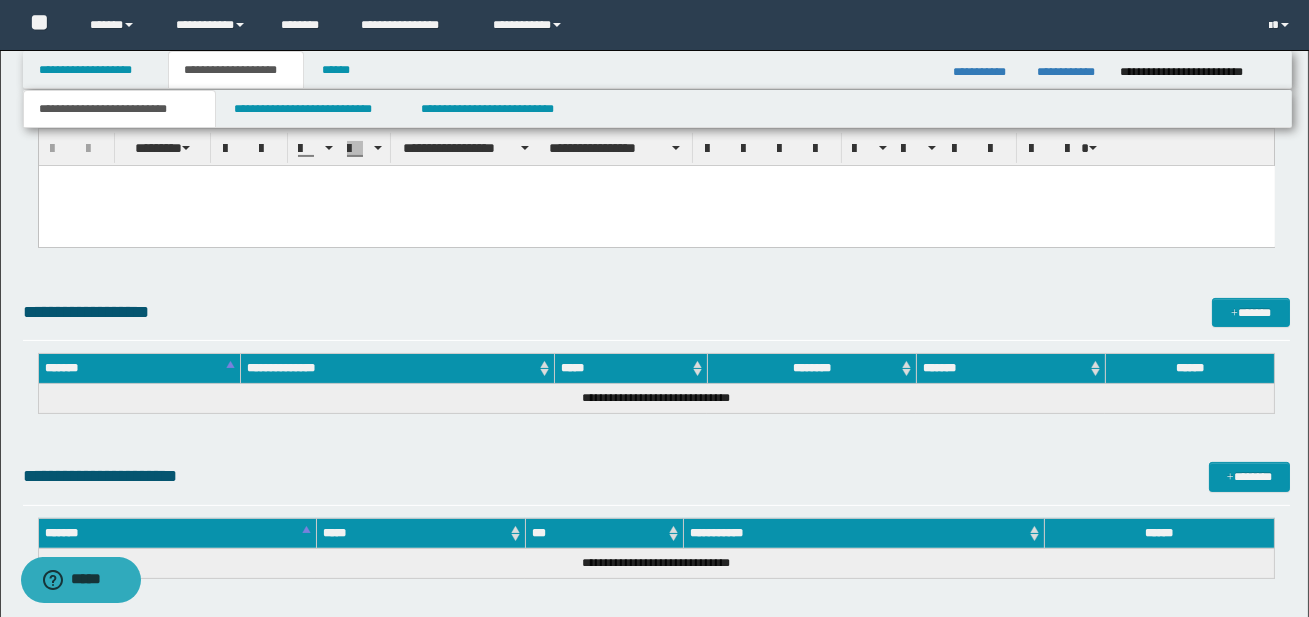 scroll, scrollTop: 1005, scrollLeft: 0, axis: vertical 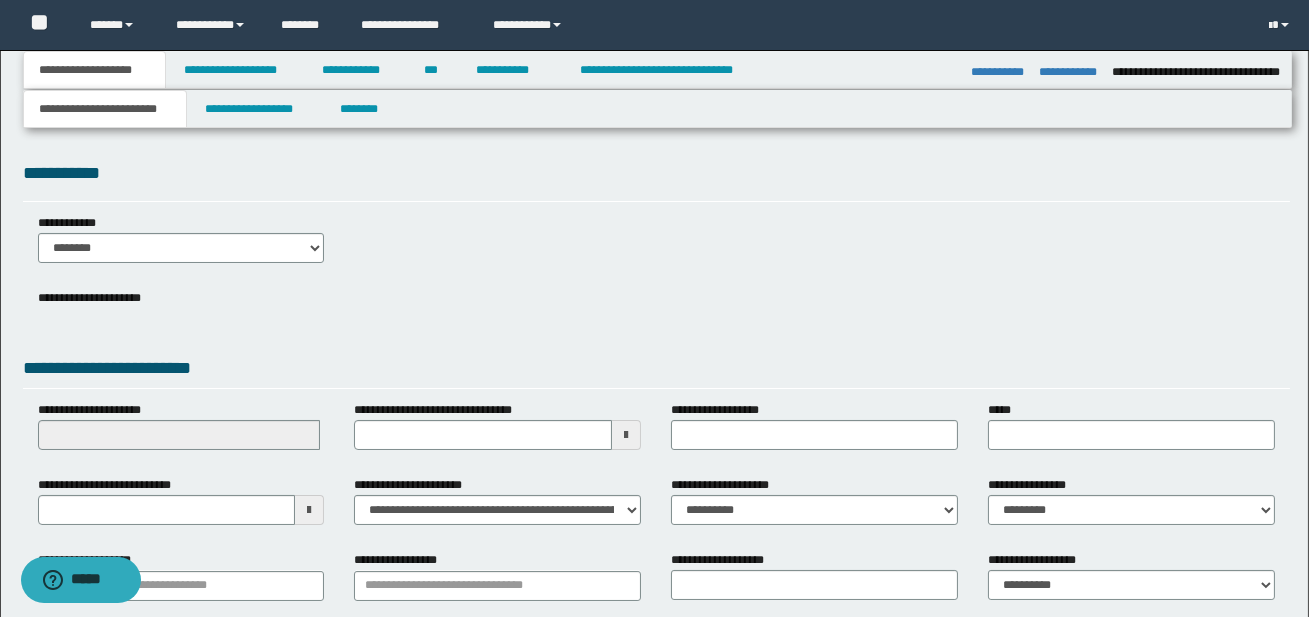 select on "*" 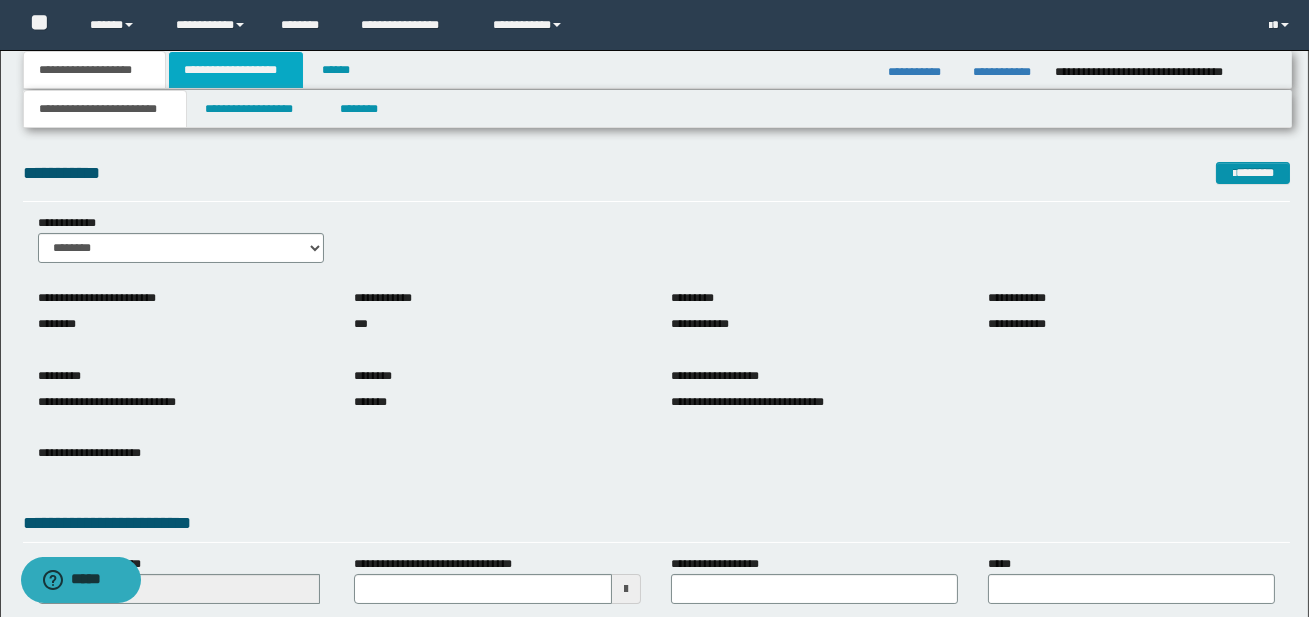 click on "**********" at bounding box center (236, 70) 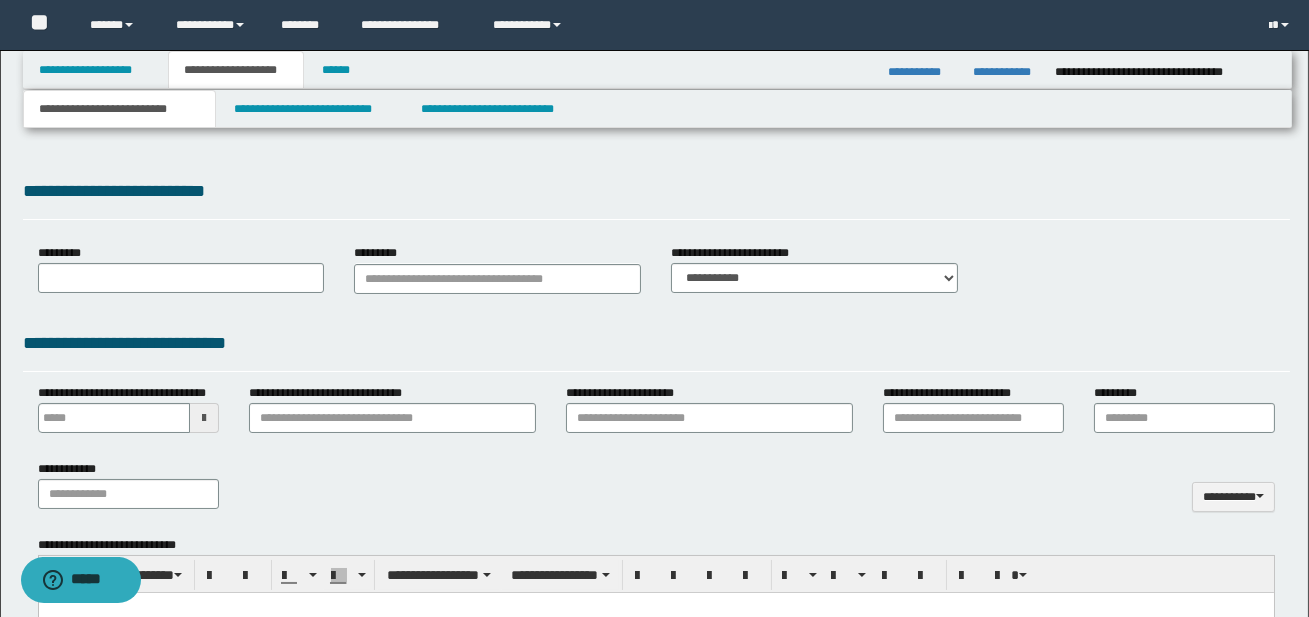 type 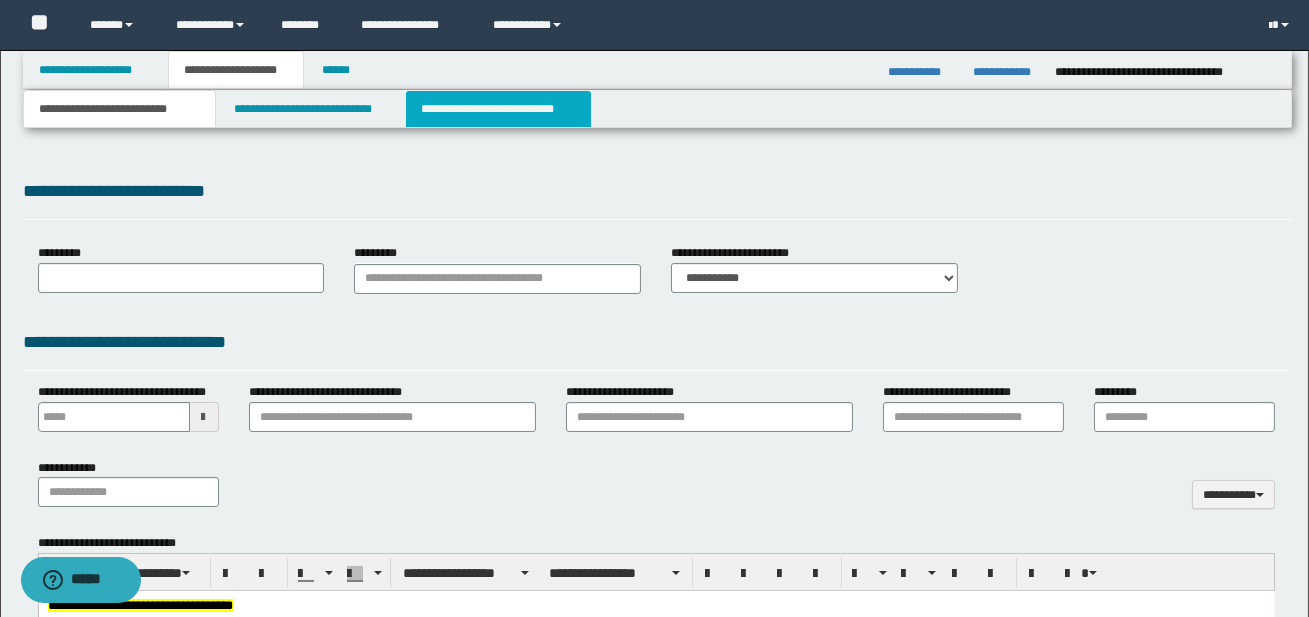 scroll, scrollTop: 0, scrollLeft: 0, axis: both 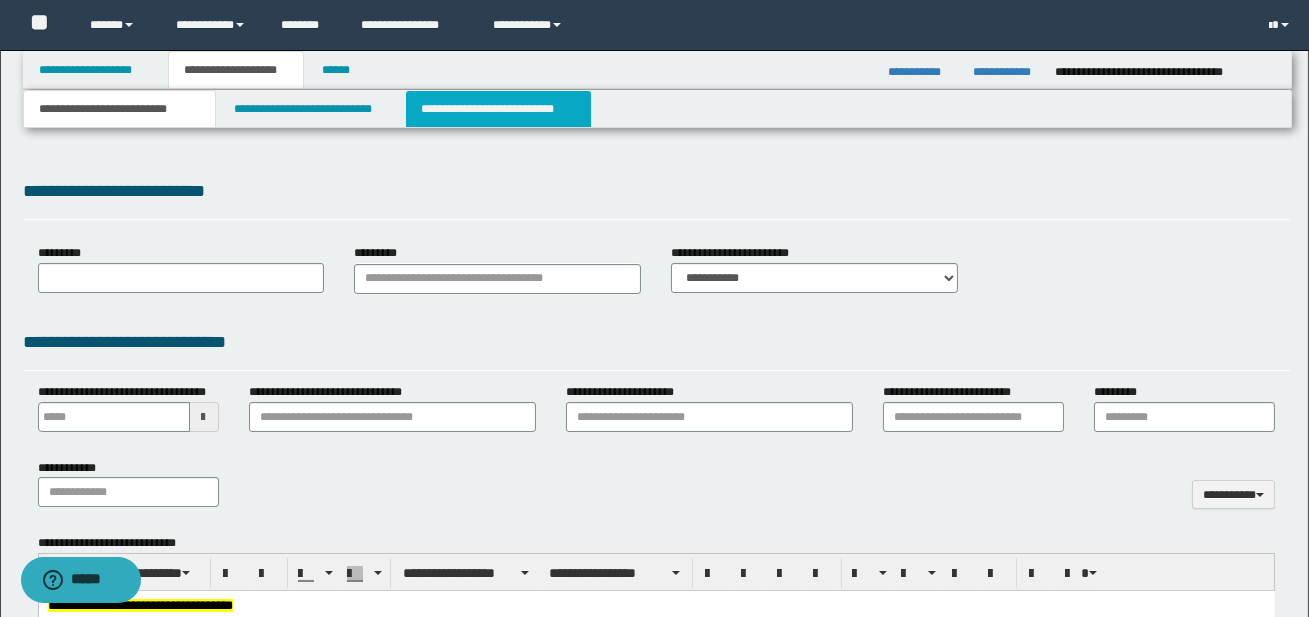 select on "*" 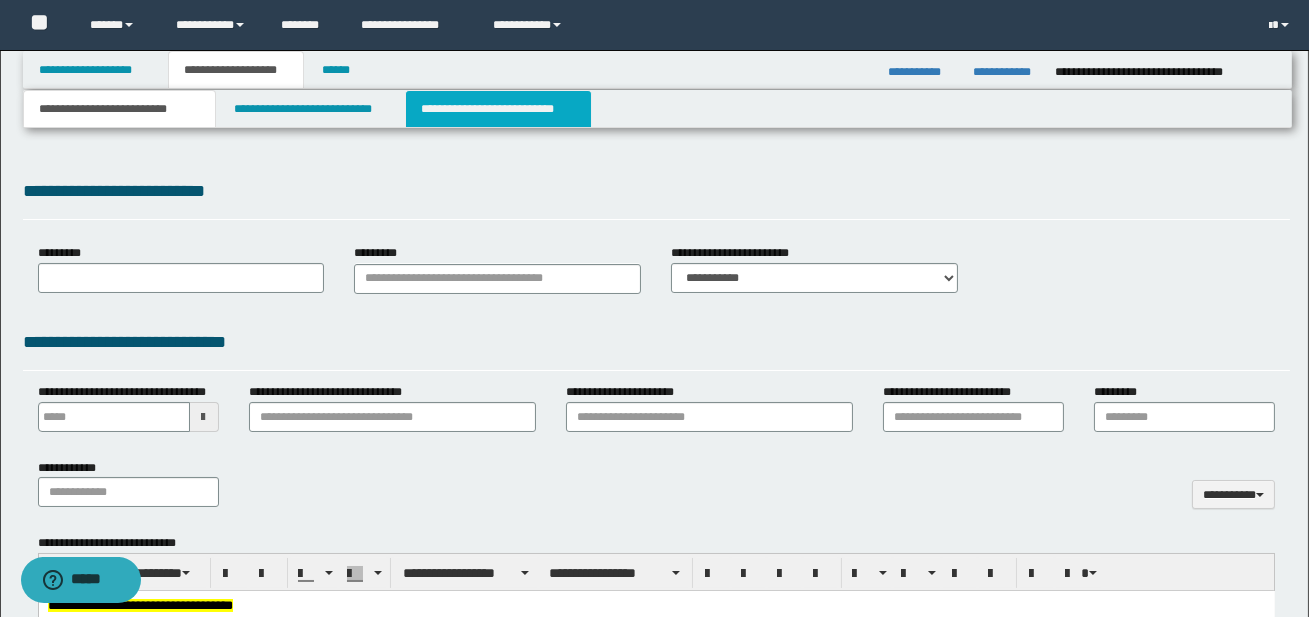 type 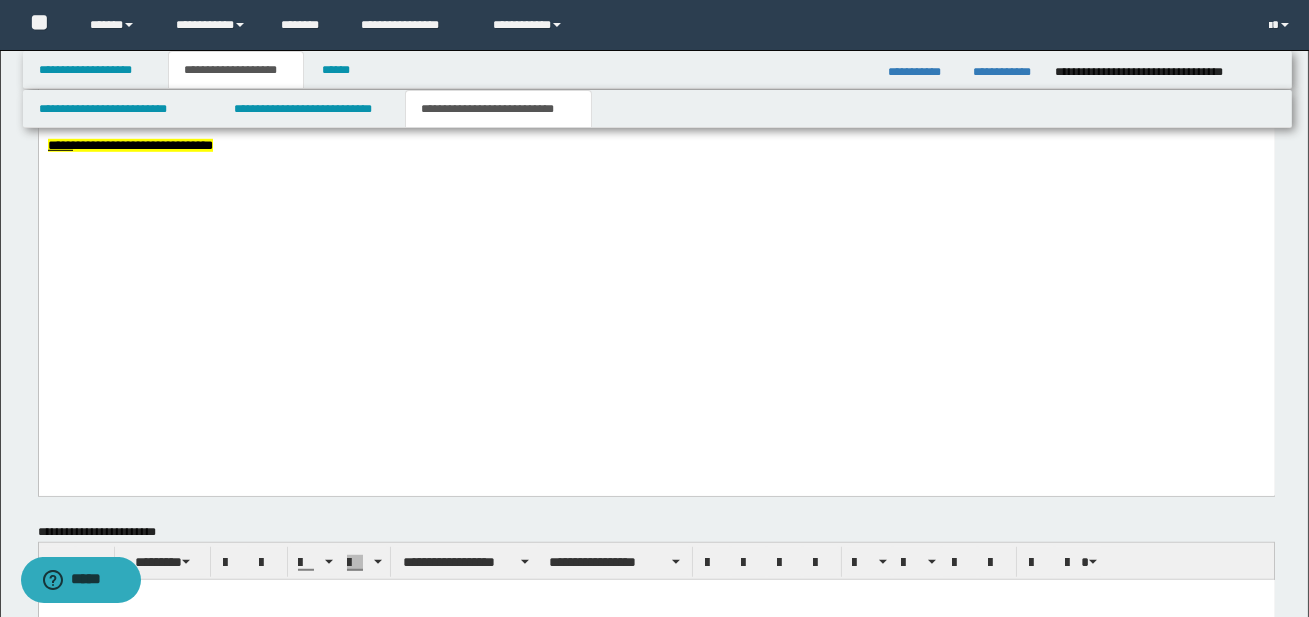 scroll, scrollTop: 2805, scrollLeft: 0, axis: vertical 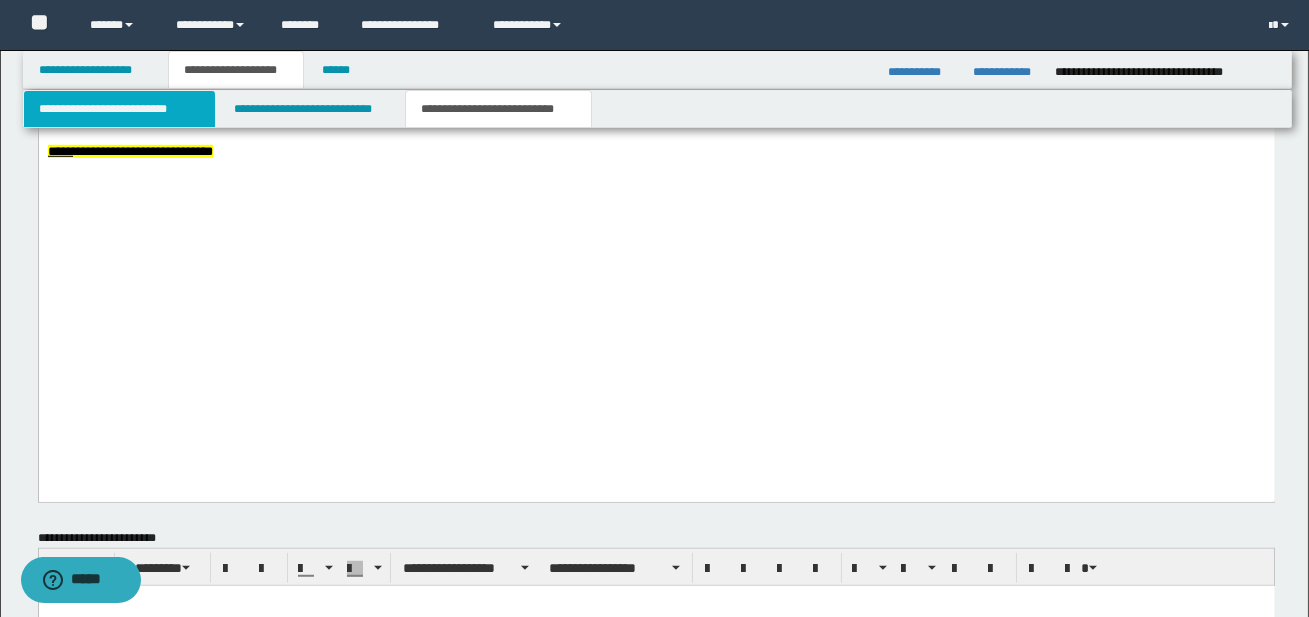 click on "**********" at bounding box center [119, 109] 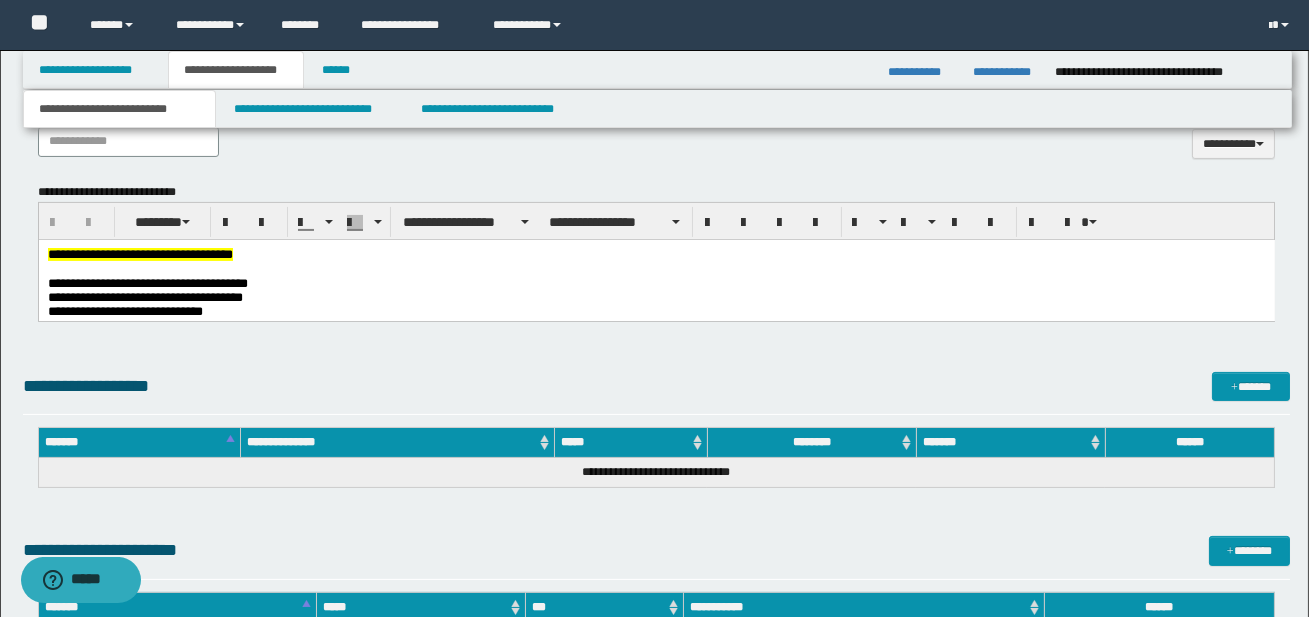 scroll, scrollTop: 892, scrollLeft: 0, axis: vertical 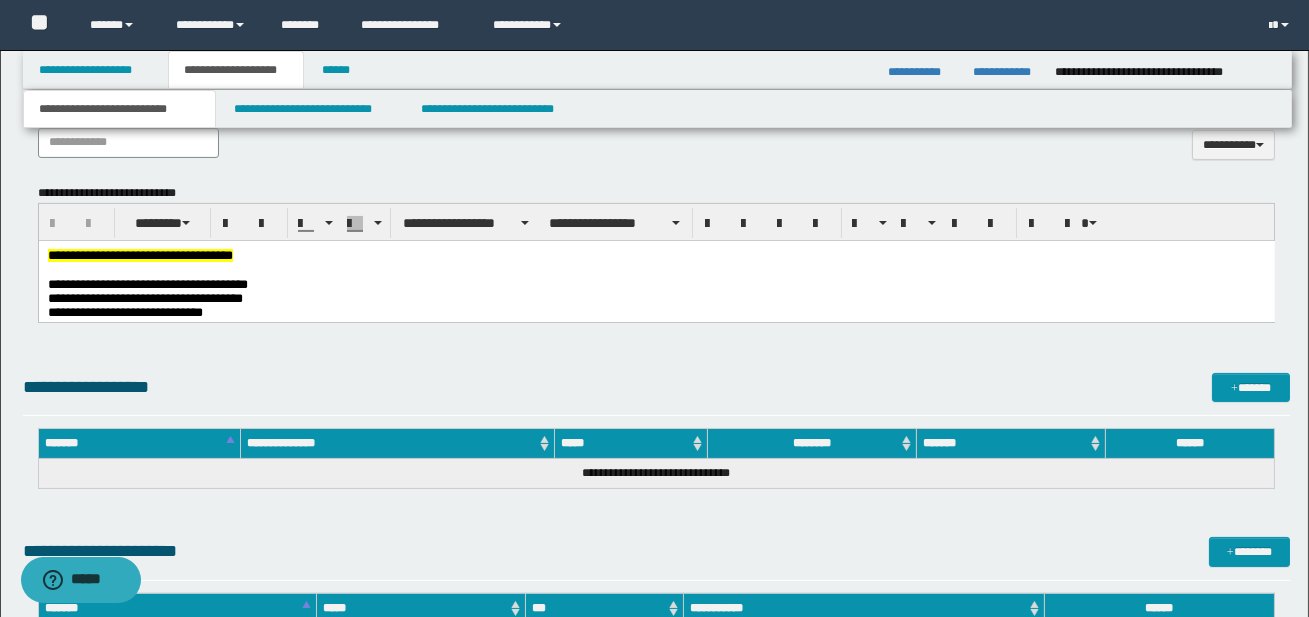click on "**********" at bounding box center (147, 283) 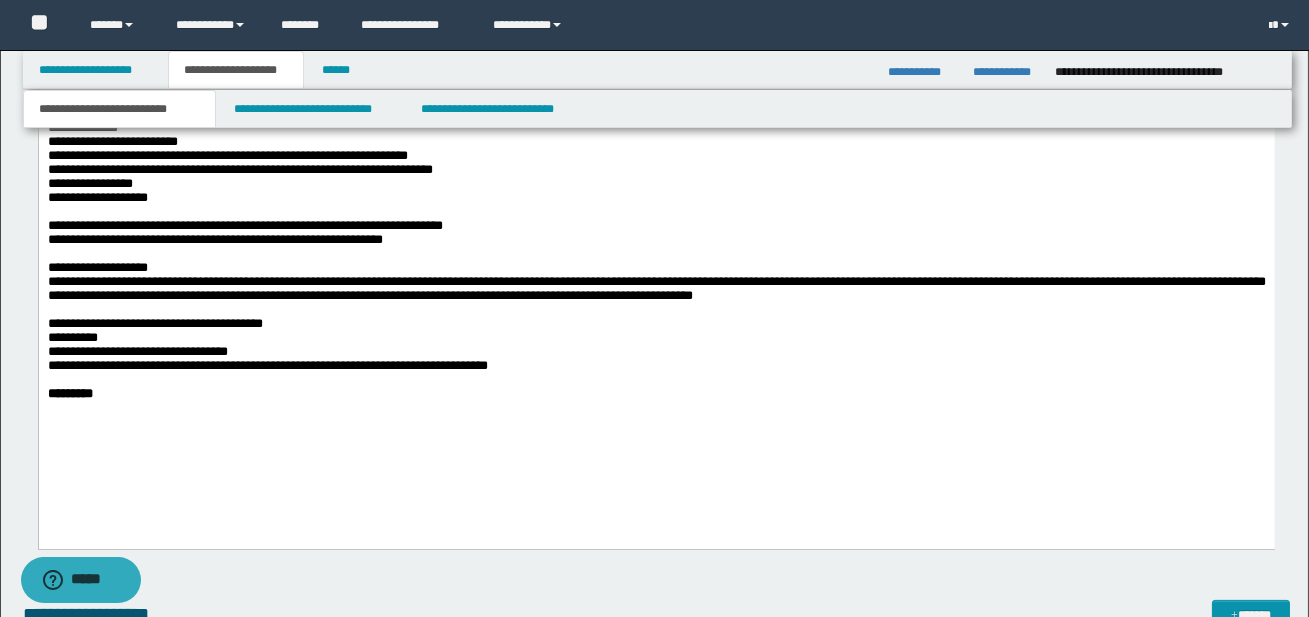 scroll, scrollTop: 1126, scrollLeft: 0, axis: vertical 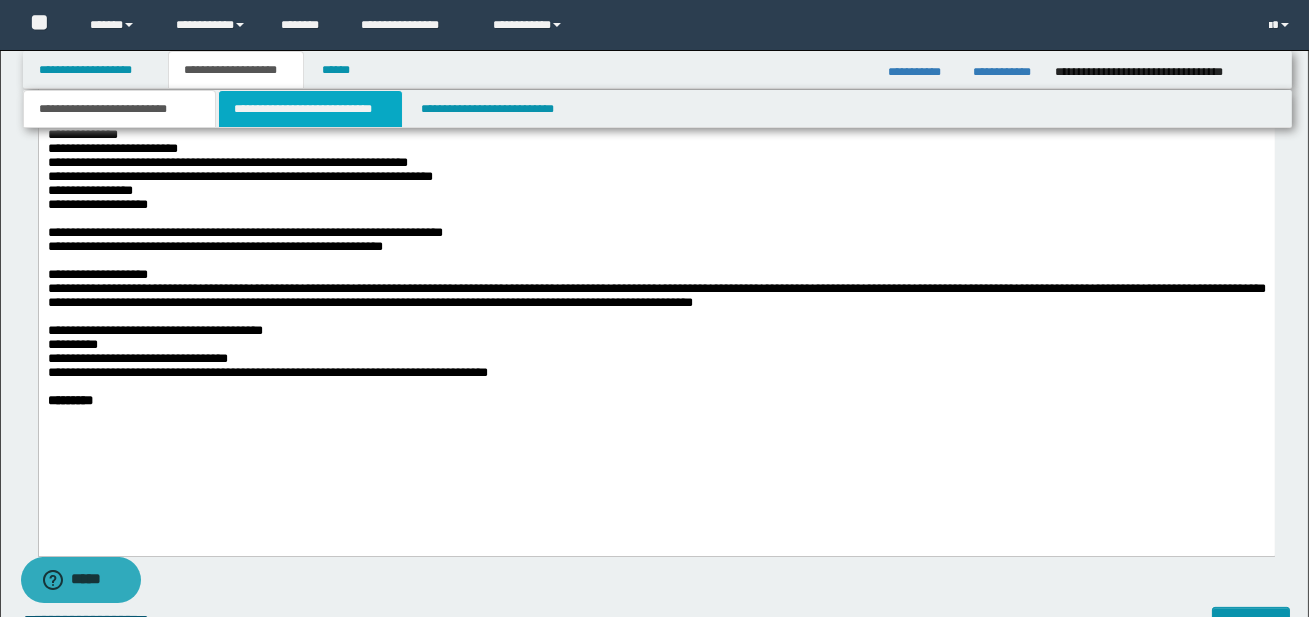 click on "**********" at bounding box center [310, 109] 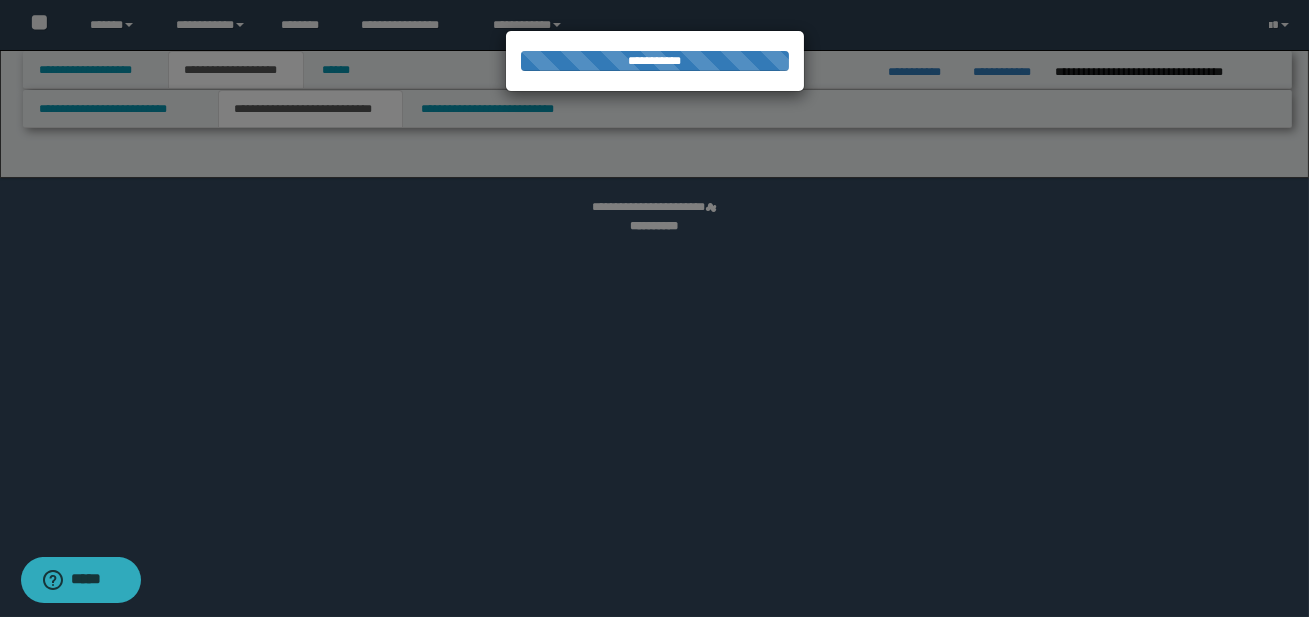 select on "*" 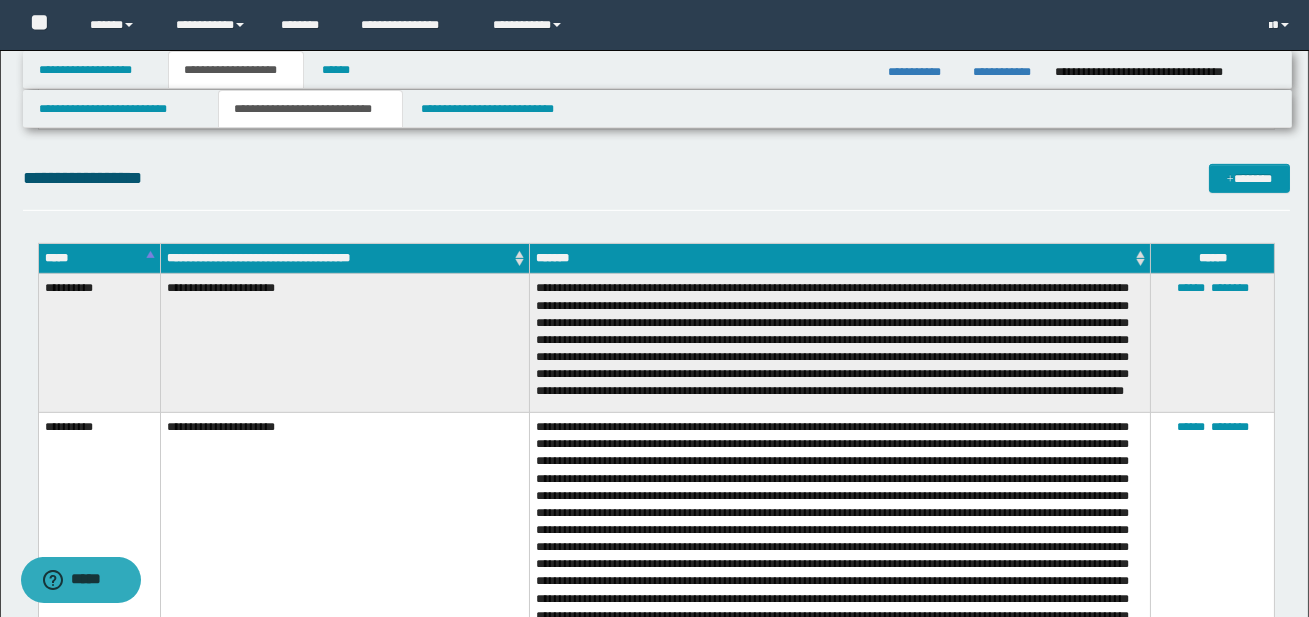 scroll, scrollTop: 2146, scrollLeft: 0, axis: vertical 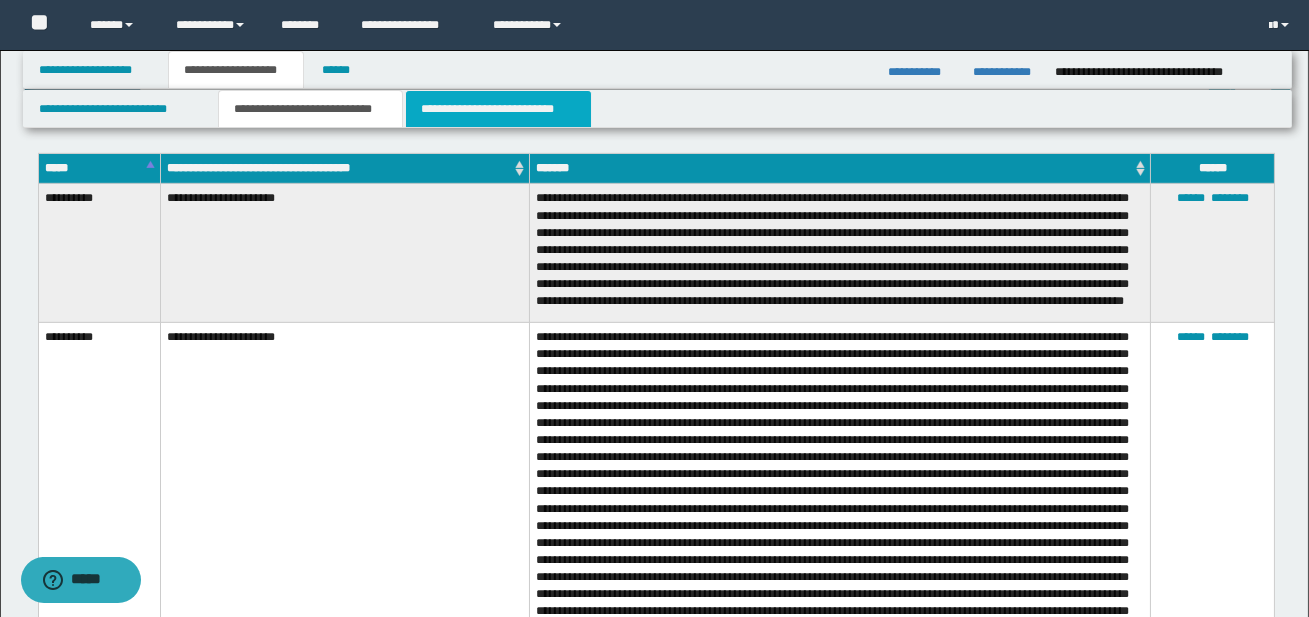 click on "**********" at bounding box center [498, 109] 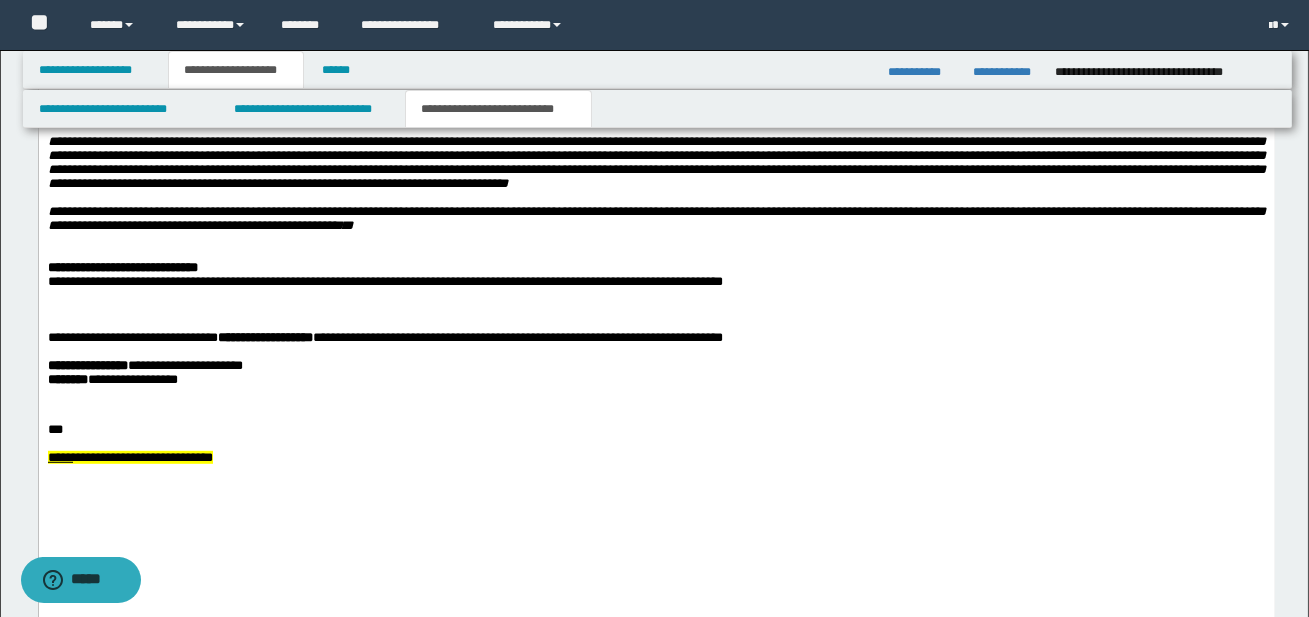 scroll, scrollTop: 2671, scrollLeft: 0, axis: vertical 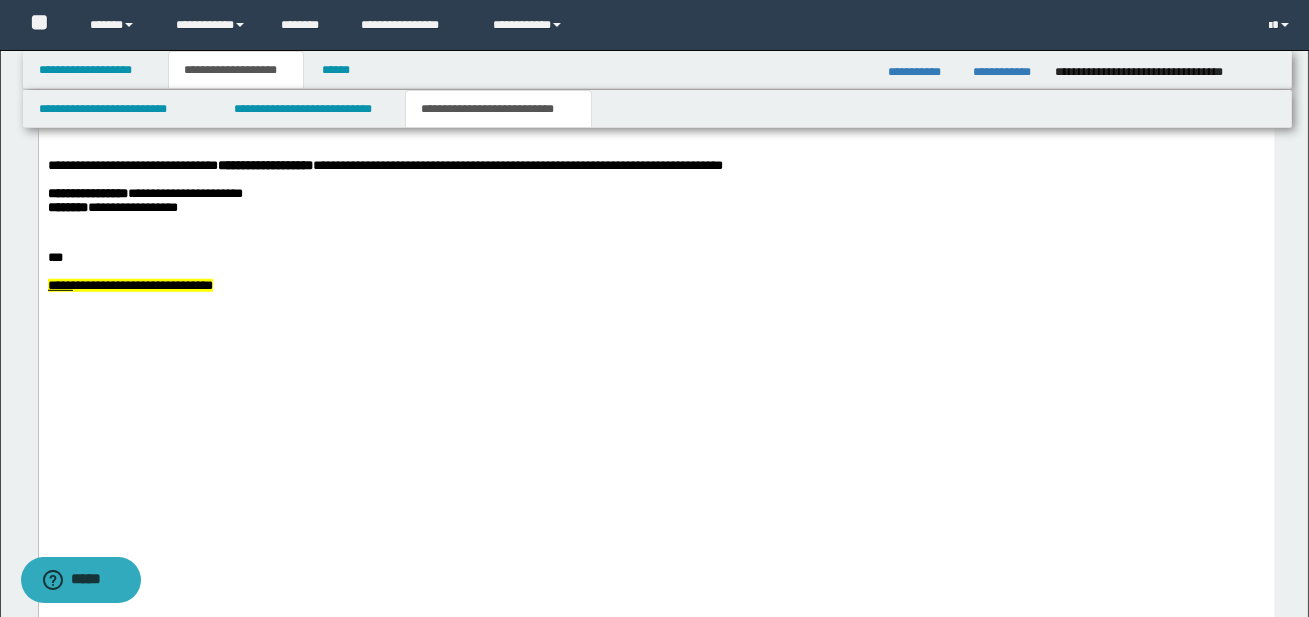 click at bounding box center [656, 138] 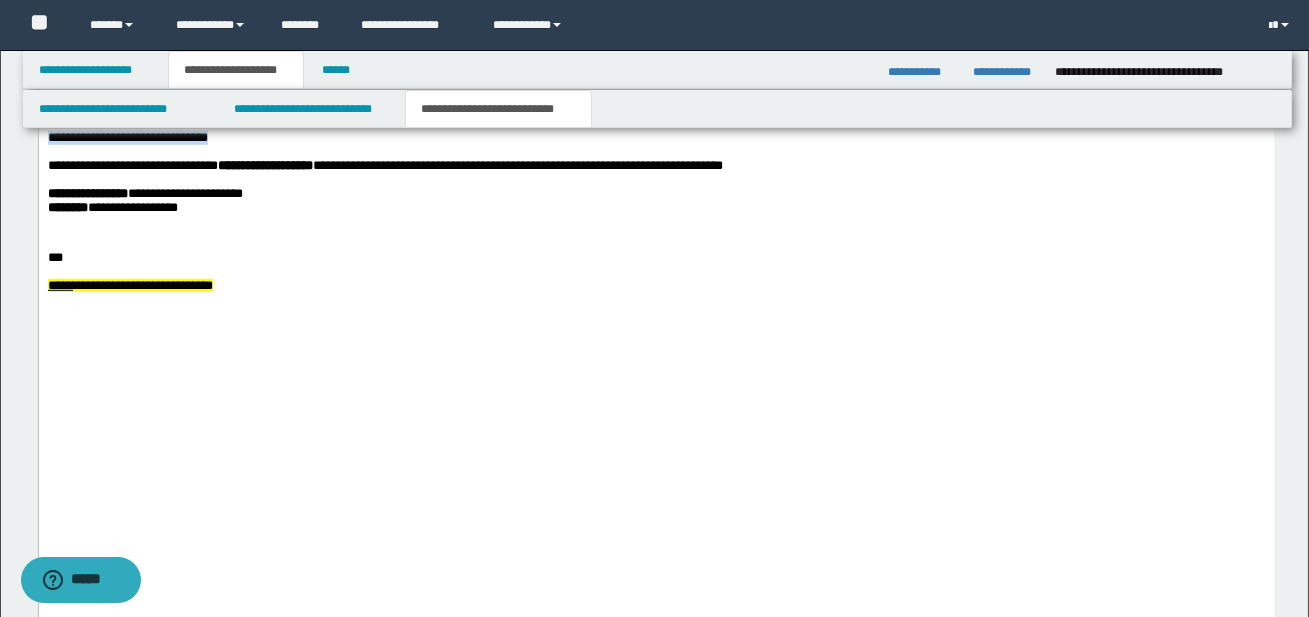drag, startPoint x: 50, startPoint y: 356, endPoint x: 274, endPoint y: 355, distance: 224.00223 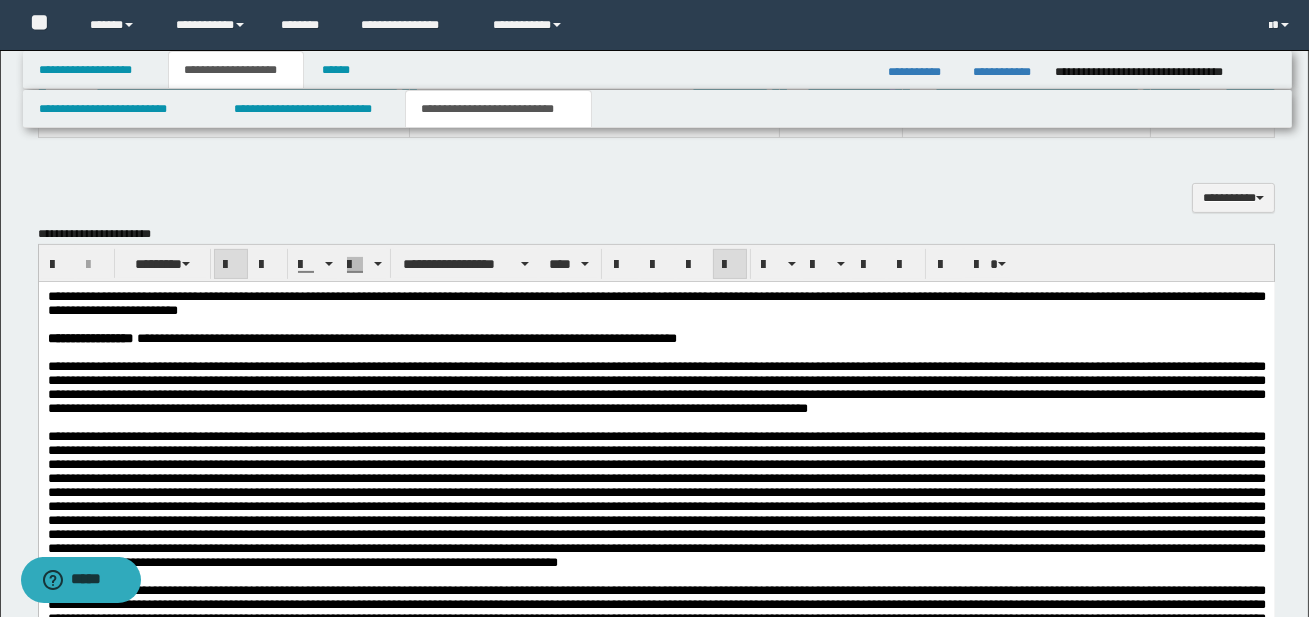 scroll, scrollTop: 1290, scrollLeft: 0, axis: vertical 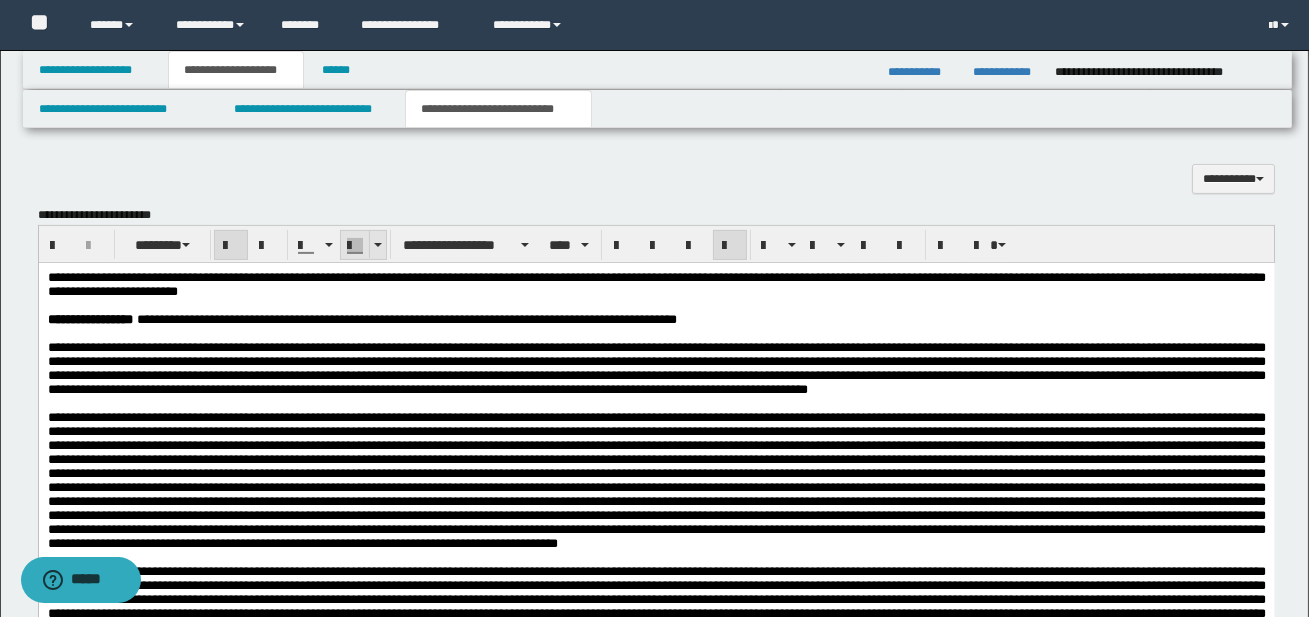 click at bounding box center [378, 245] 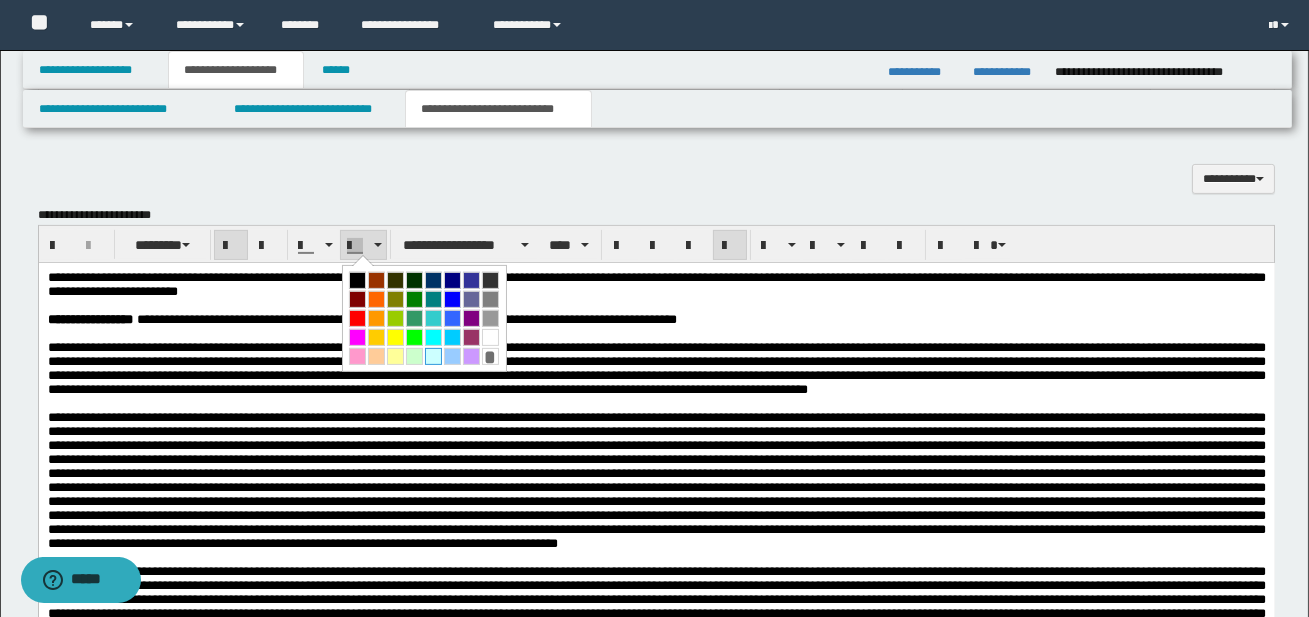 click at bounding box center [433, 356] 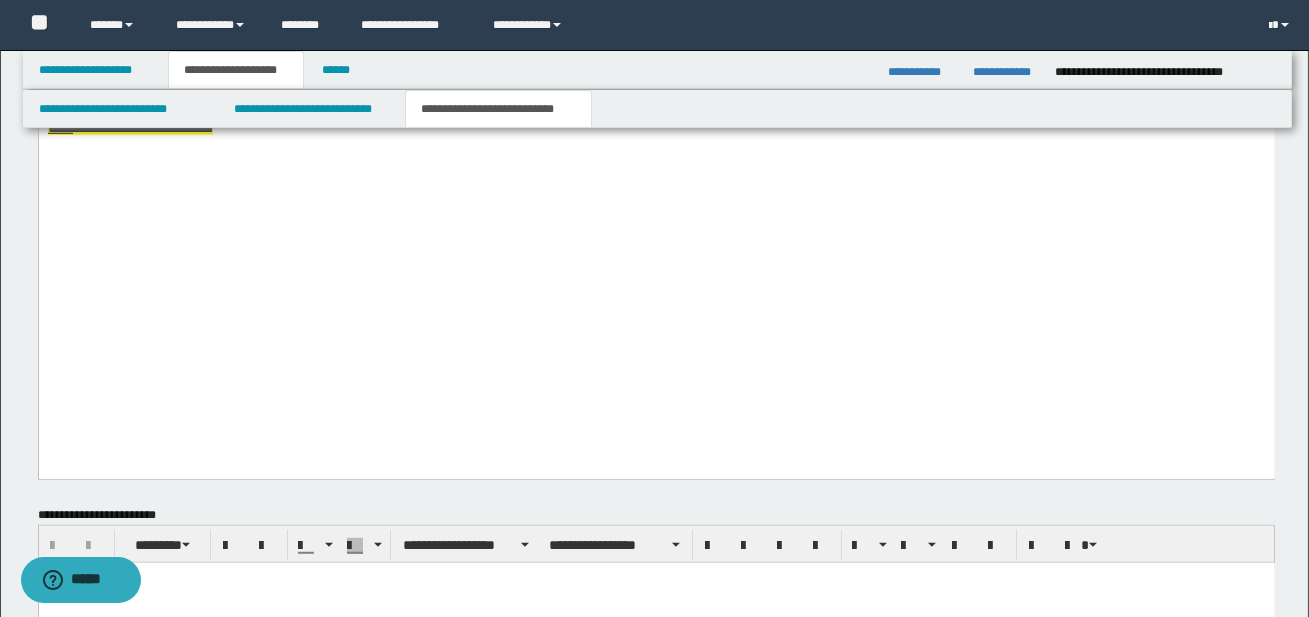 scroll, scrollTop: 2807, scrollLeft: 0, axis: vertical 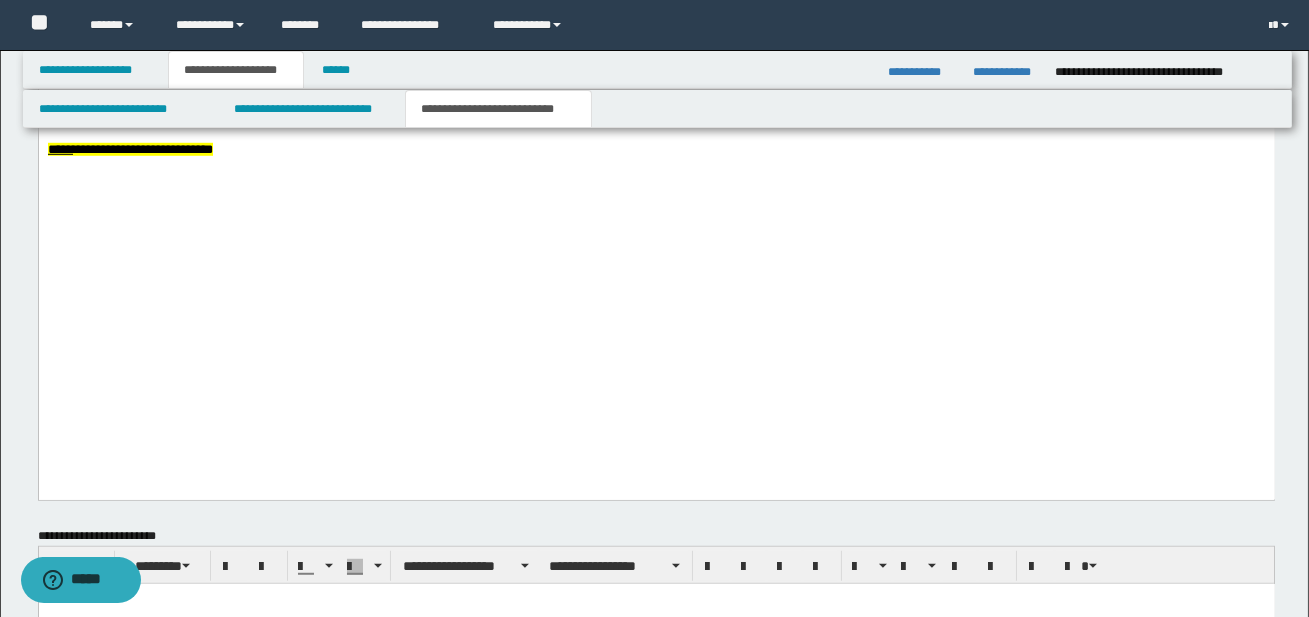 click on "***" at bounding box center (656, 122) 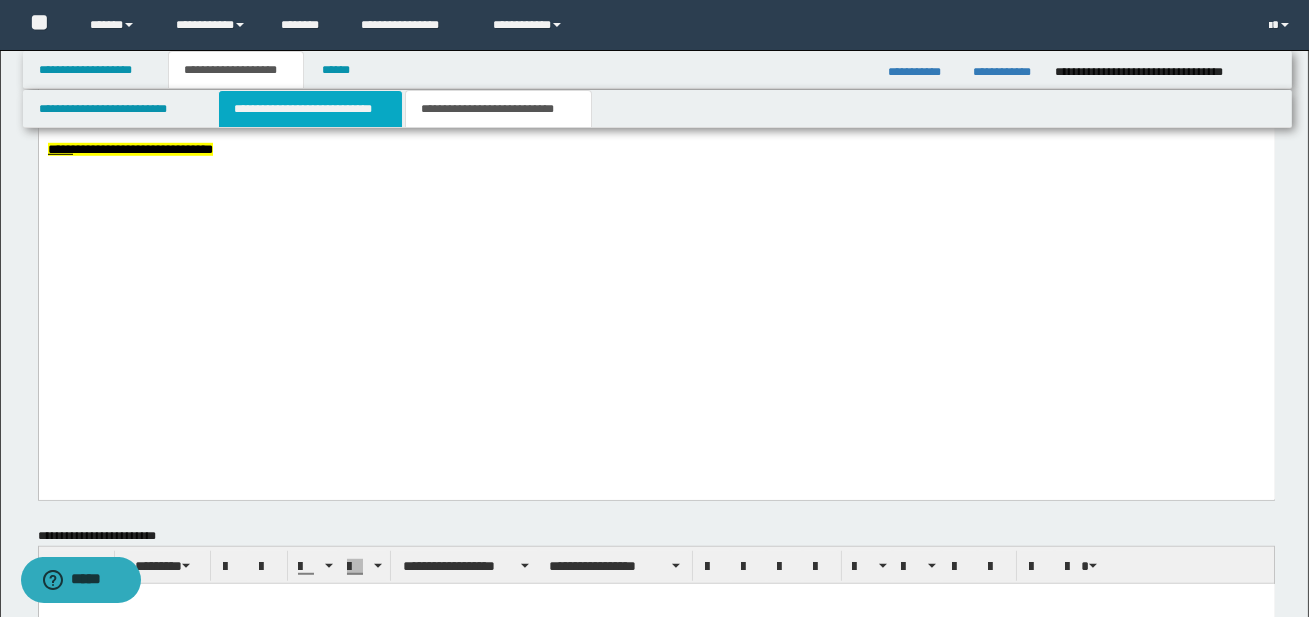 click on "**********" at bounding box center [310, 109] 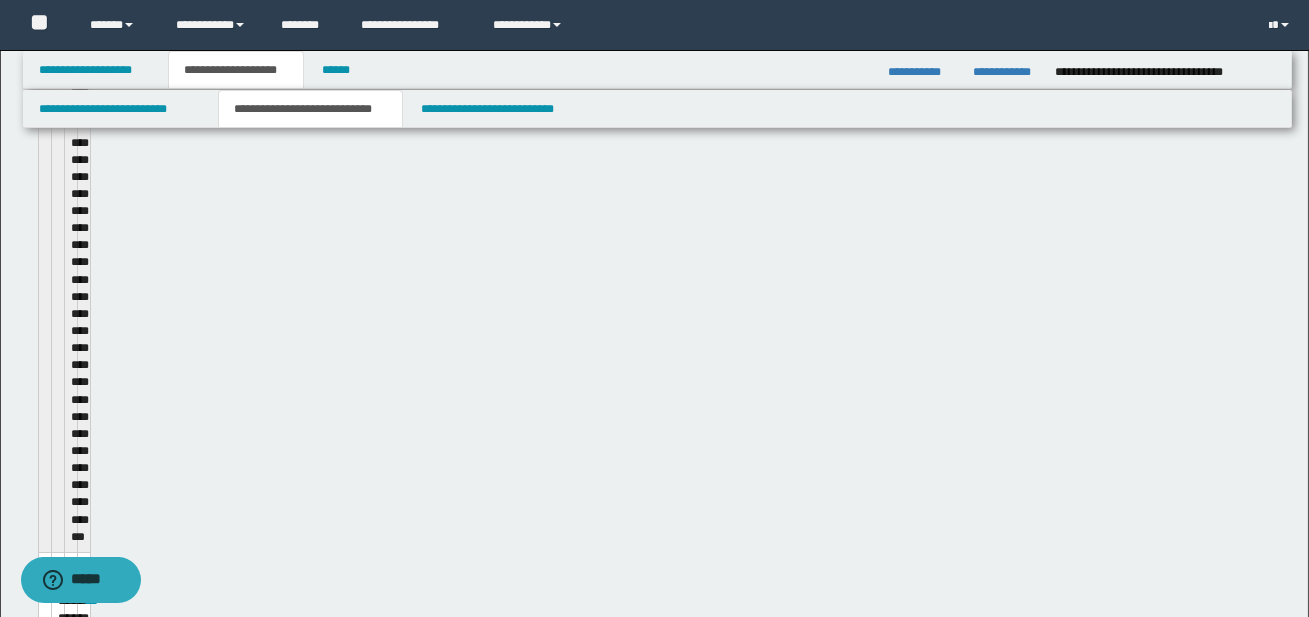 type 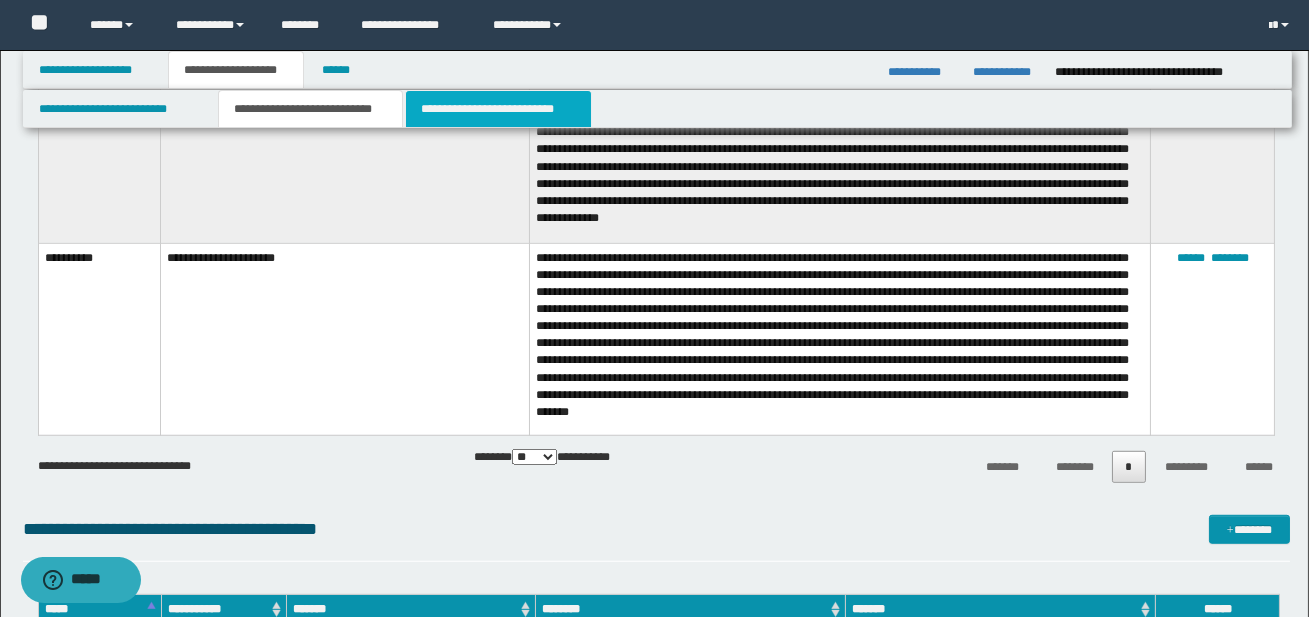 click on "**********" at bounding box center (498, 109) 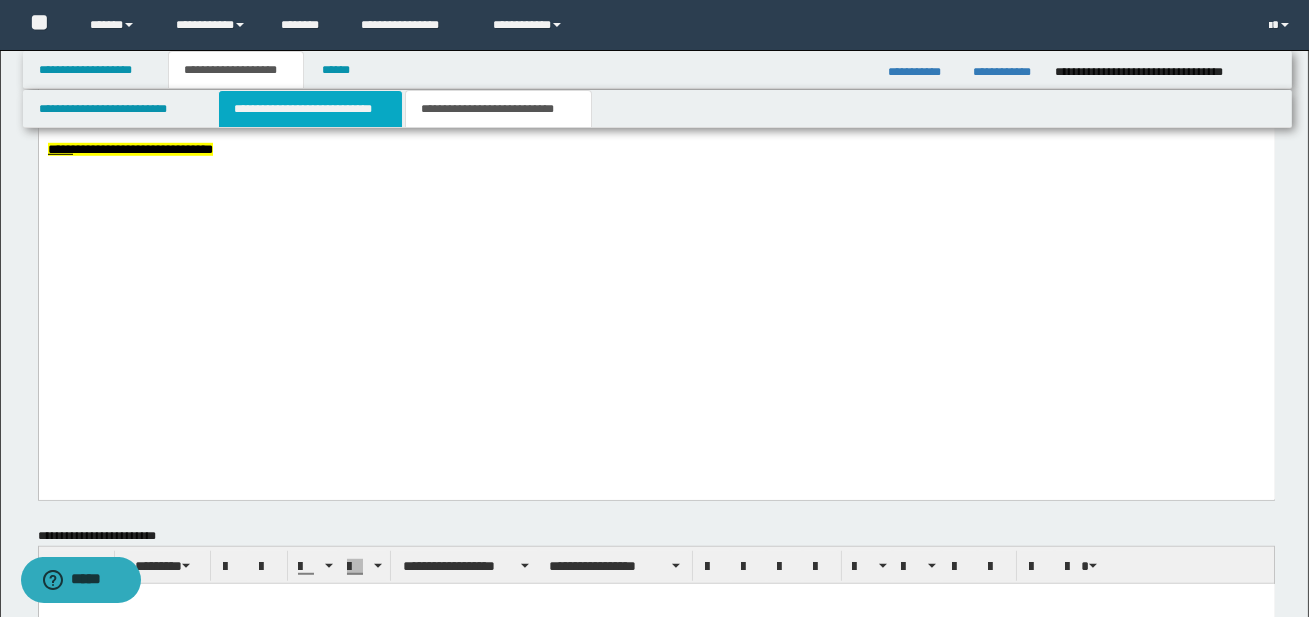 click on "**********" at bounding box center (310, 109) 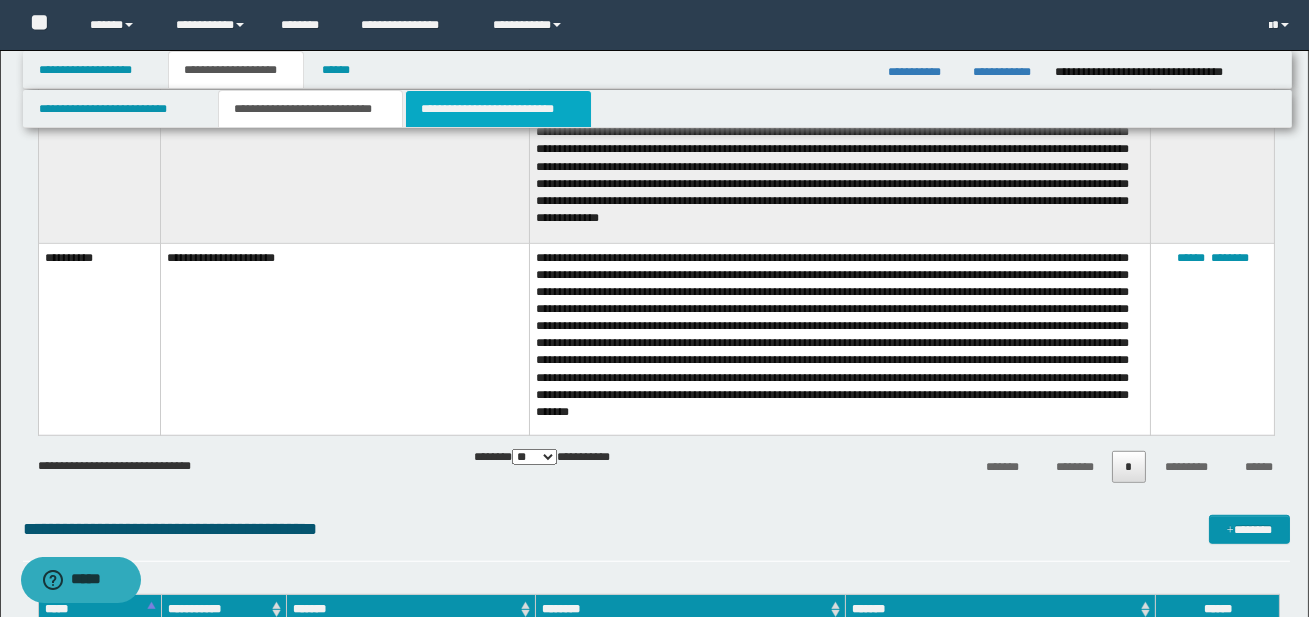 click on "**********" at bounding box center [498, 109] 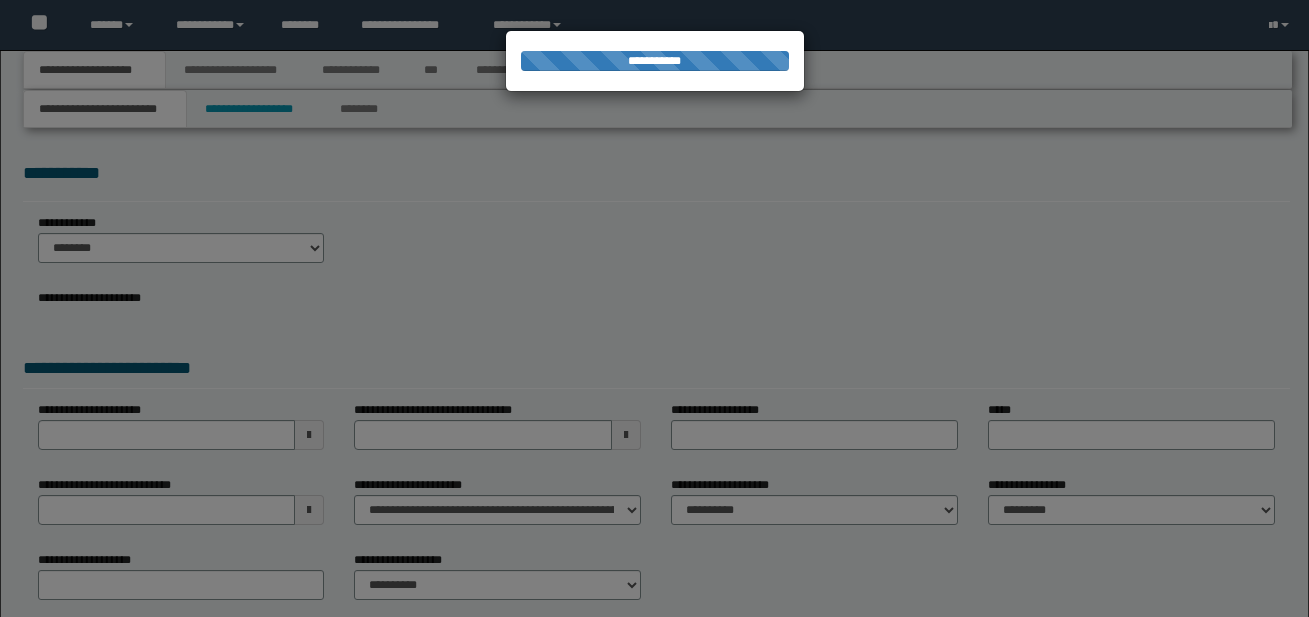 scroll, scrollTop: 0, scrollLeft: 0, axis: both 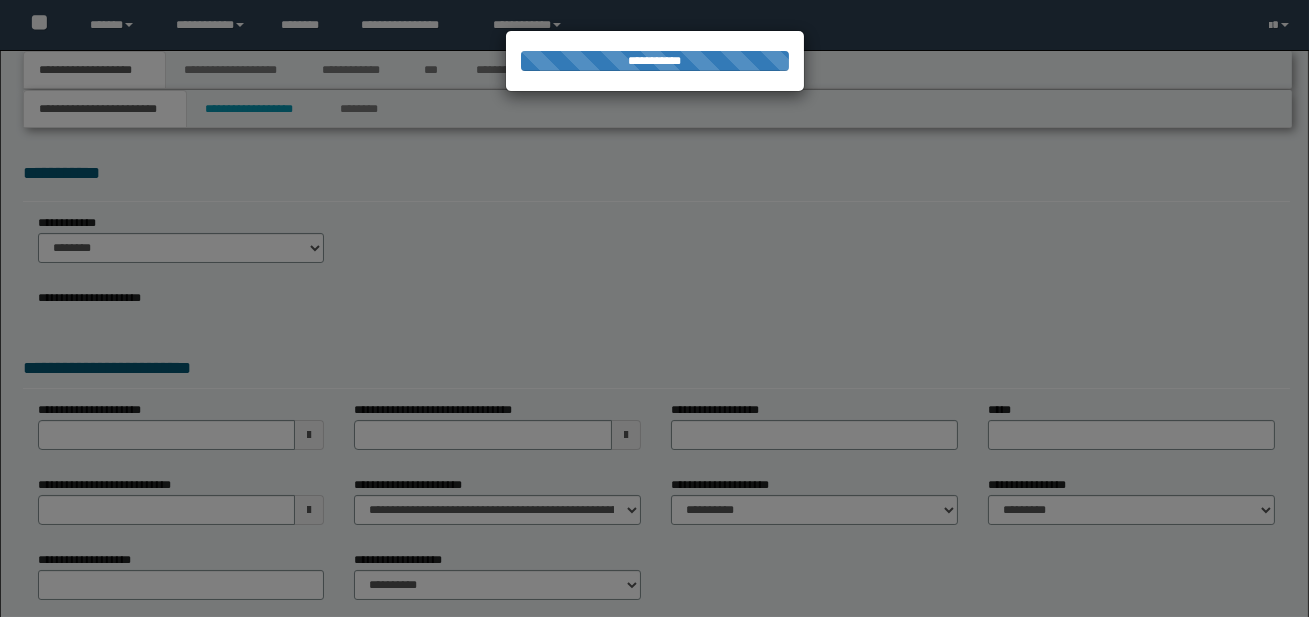 select on "*" 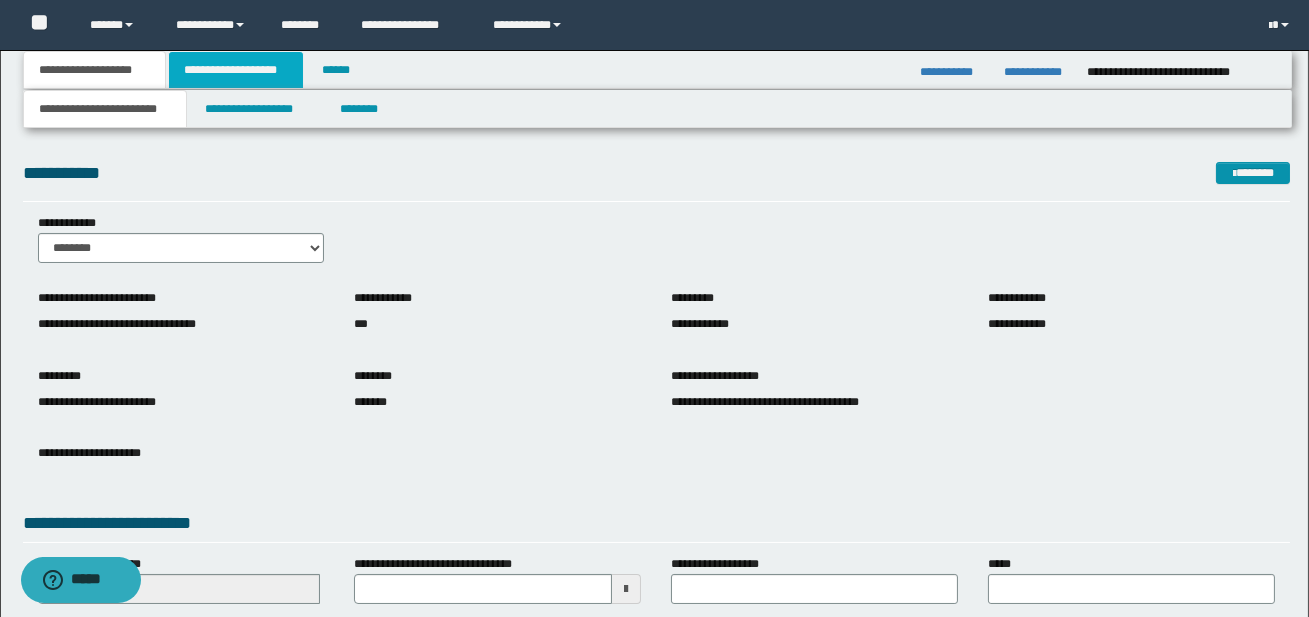 click on "**********" at bounding box center [236, 70] 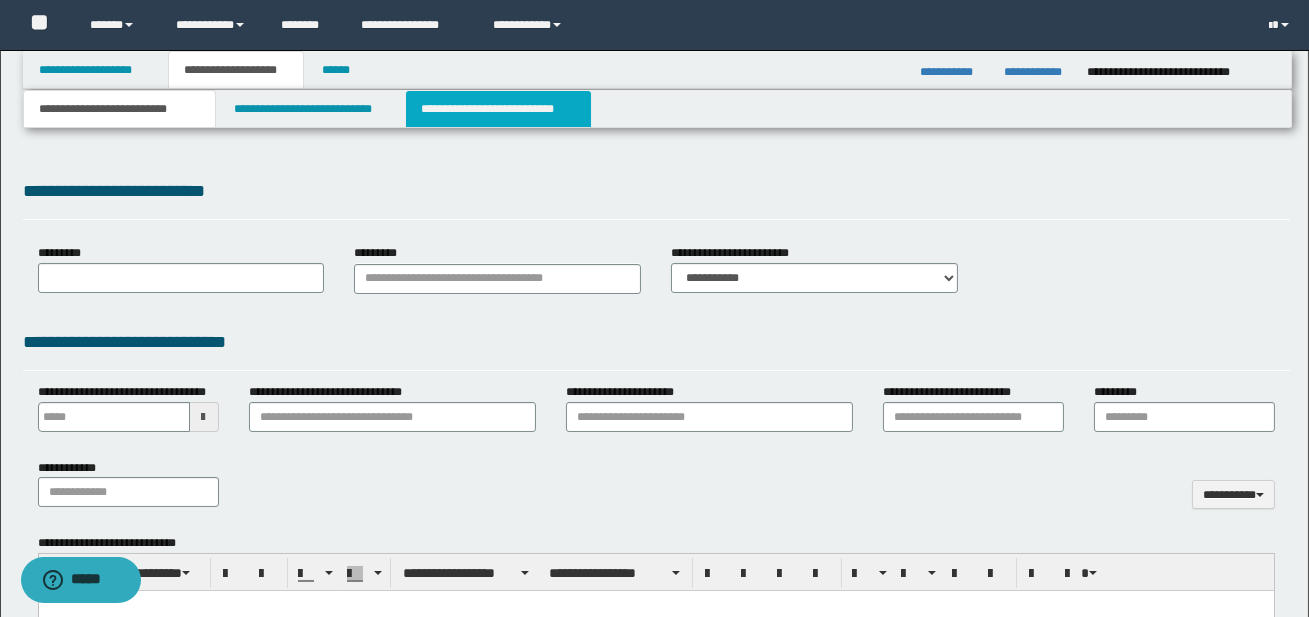 select on "*" 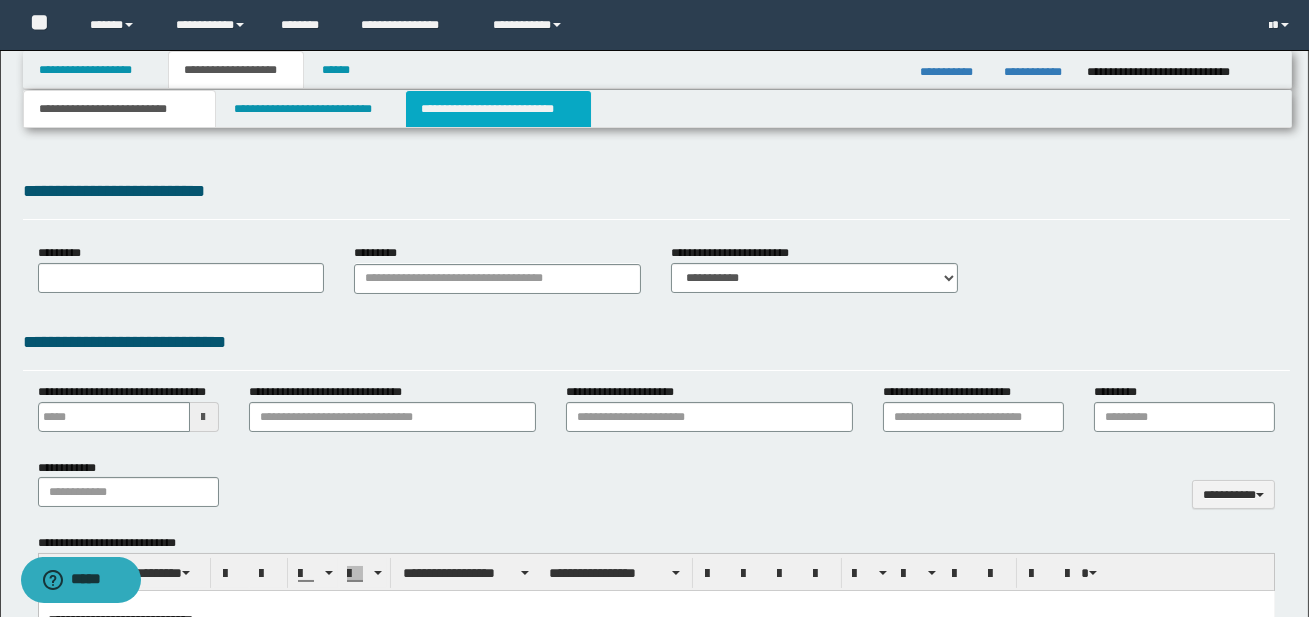 scroll, scrollTop: 0, scrollLeft: 0, axis: both 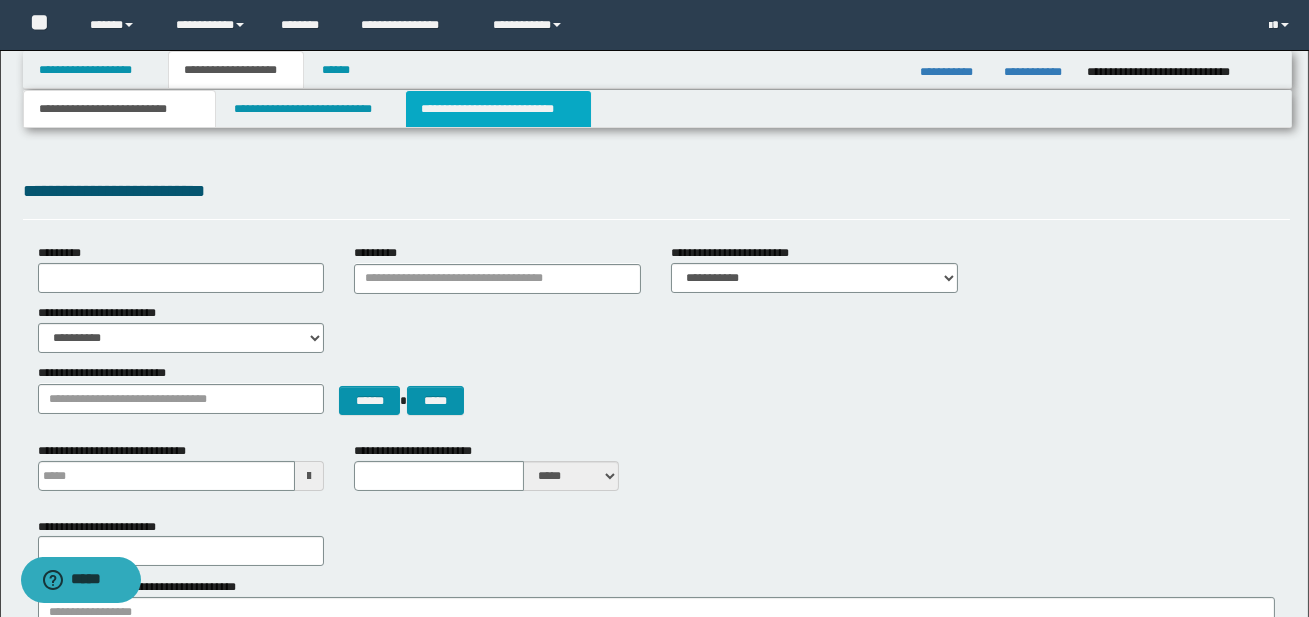 click on "**********" at bounding box center (498, 109) 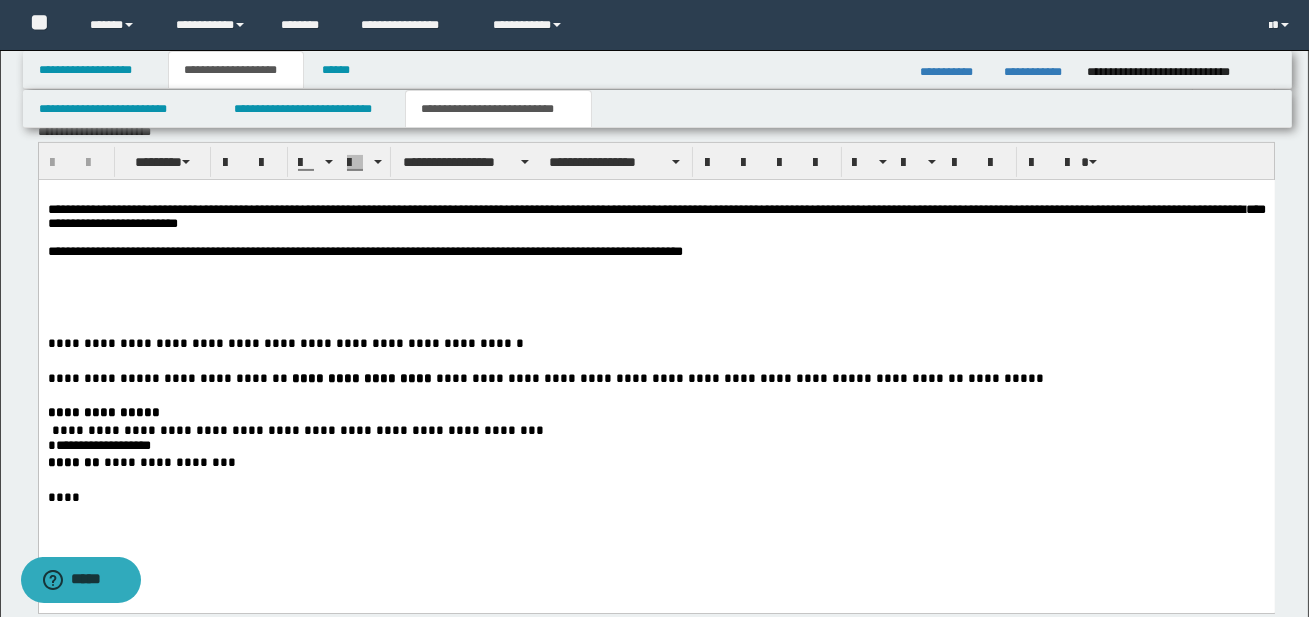 scroll, scrollTop: 1032, scrollLeft: 0, axis: vertical 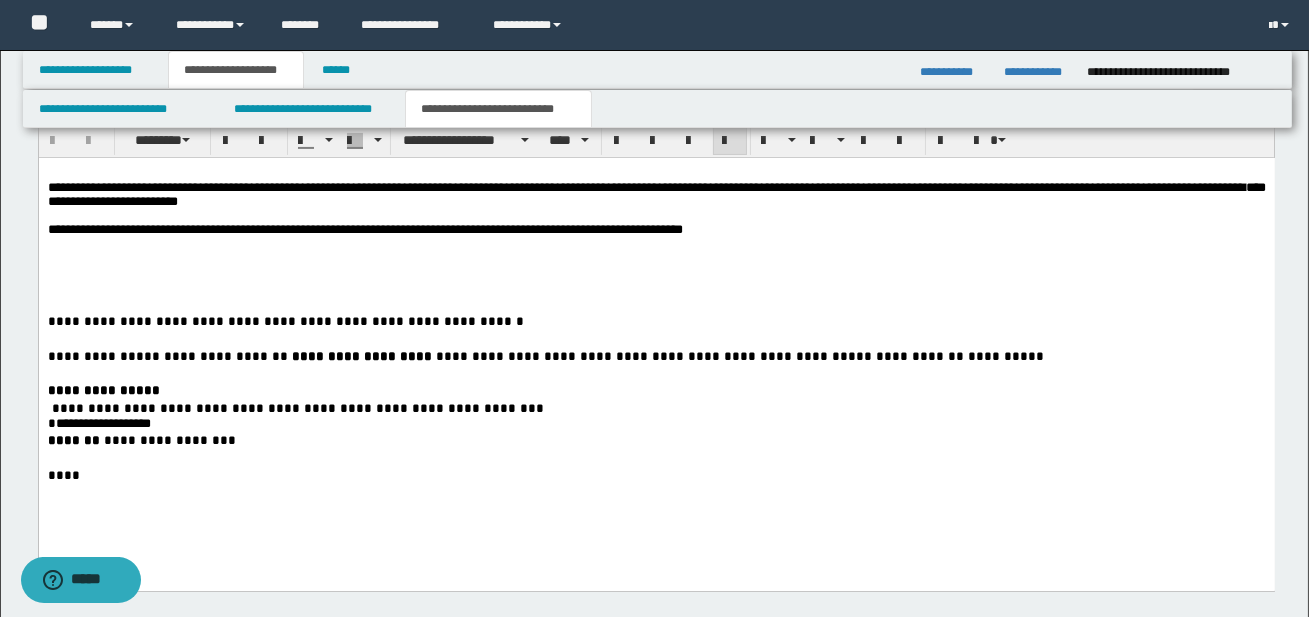 click on "**********" at bounding box center [656, 321] 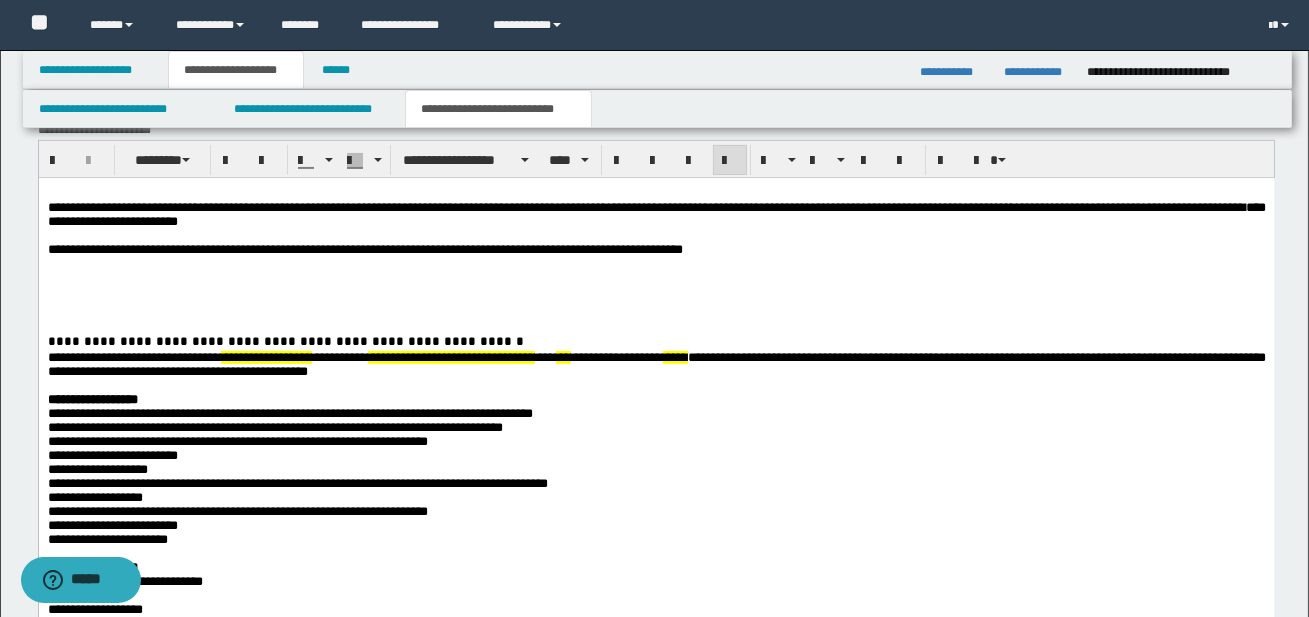 scroll, scrollTop: 1015, scrollLeft: 0, axis: vertical 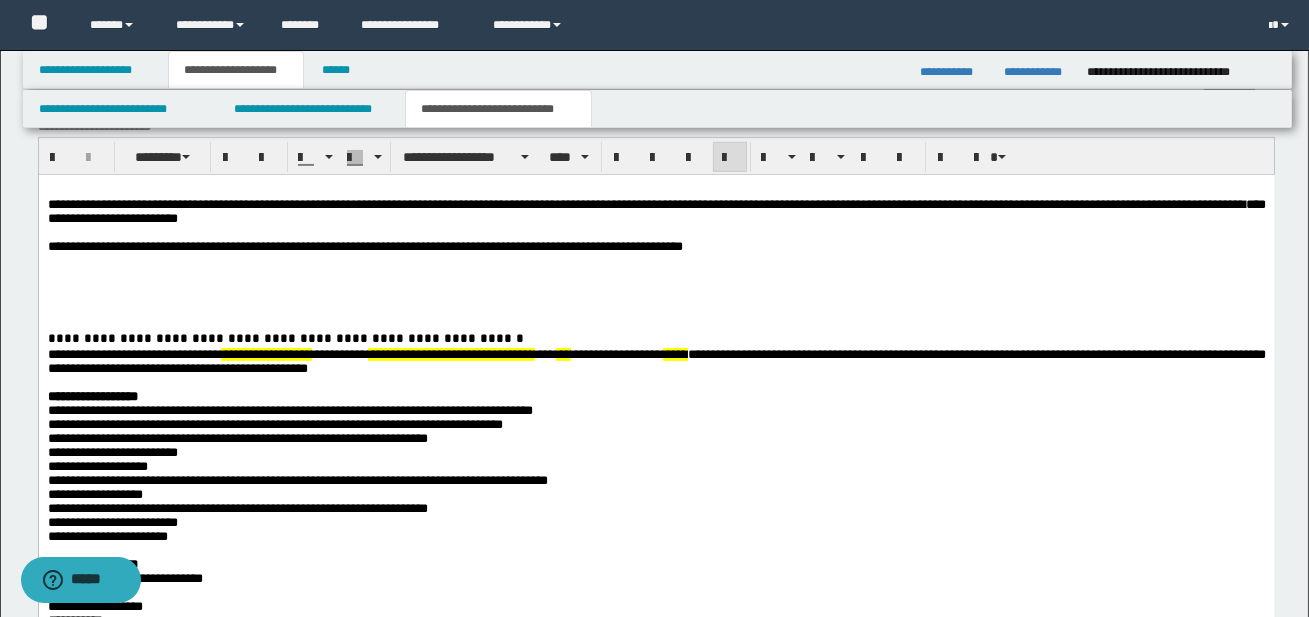 click on "**********" at bounding box center [656, 934] 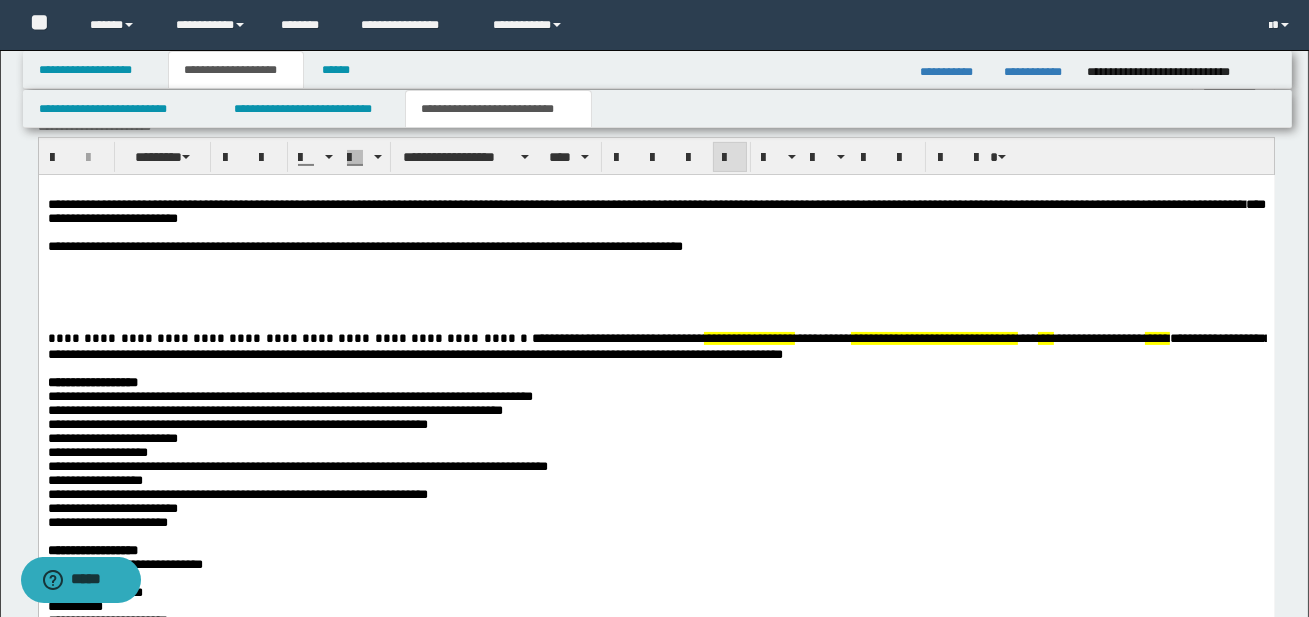 click on "**********" at bounding box center [617, 338] 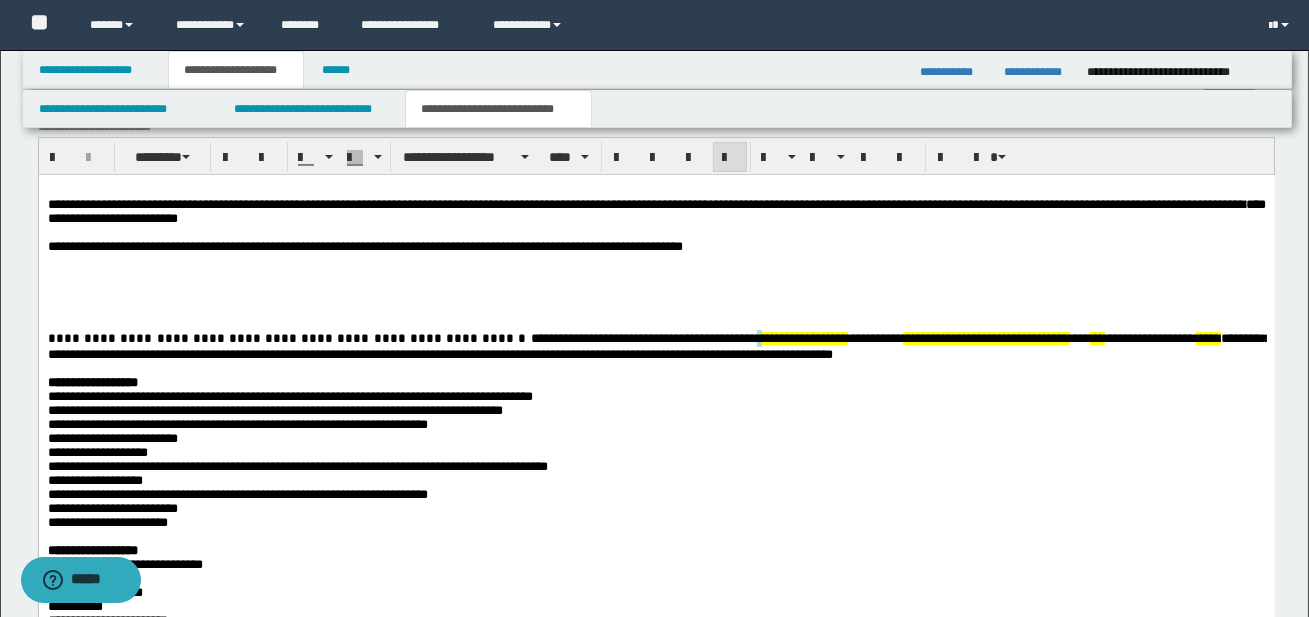 click on "**********" at bounding box center (801, 338) 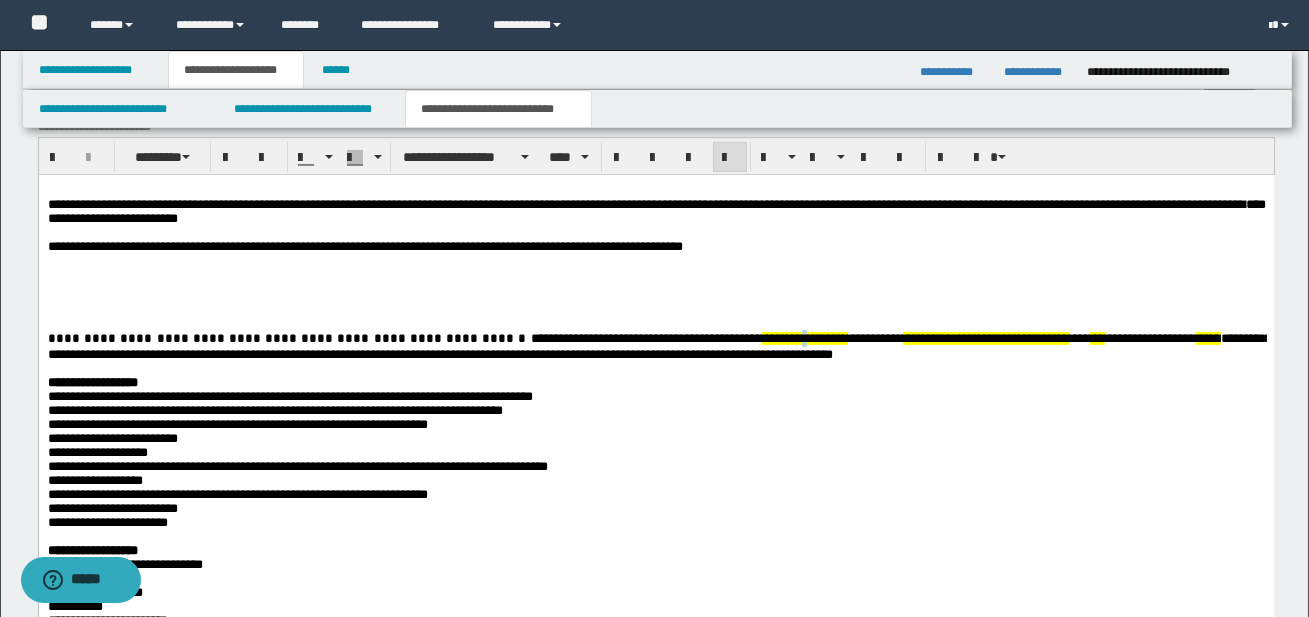 click on "**********" at bounding box center [804, 338] 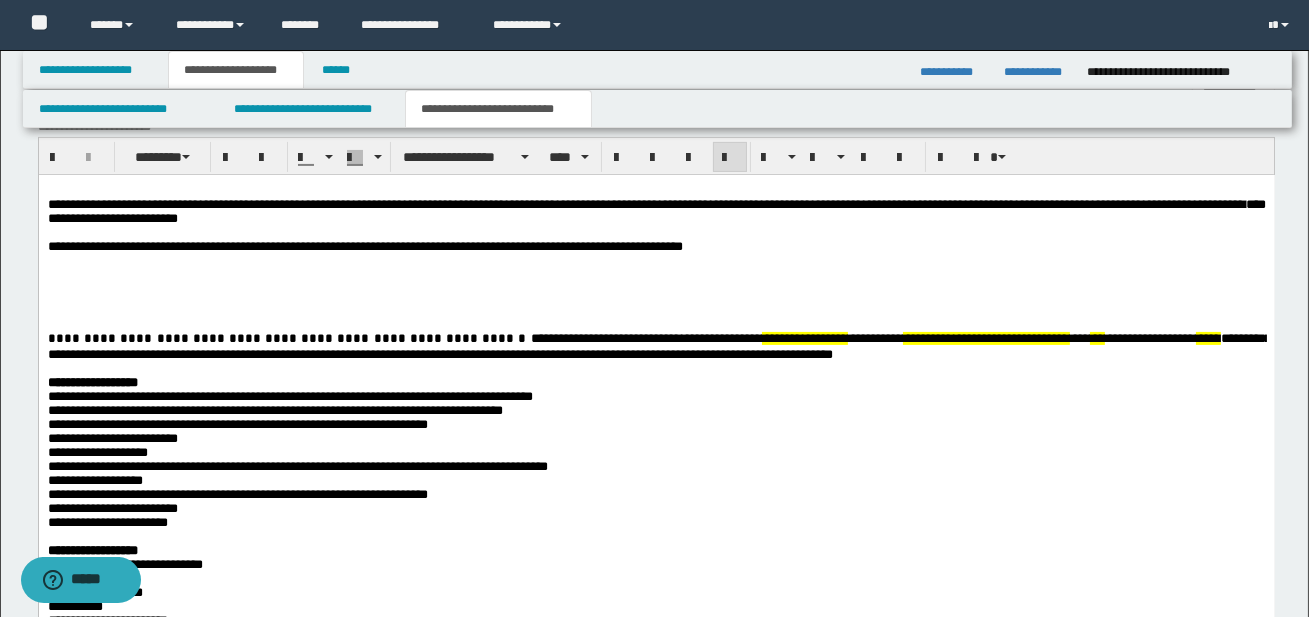 click on "******* * *******" at bounding box center (804, 338) 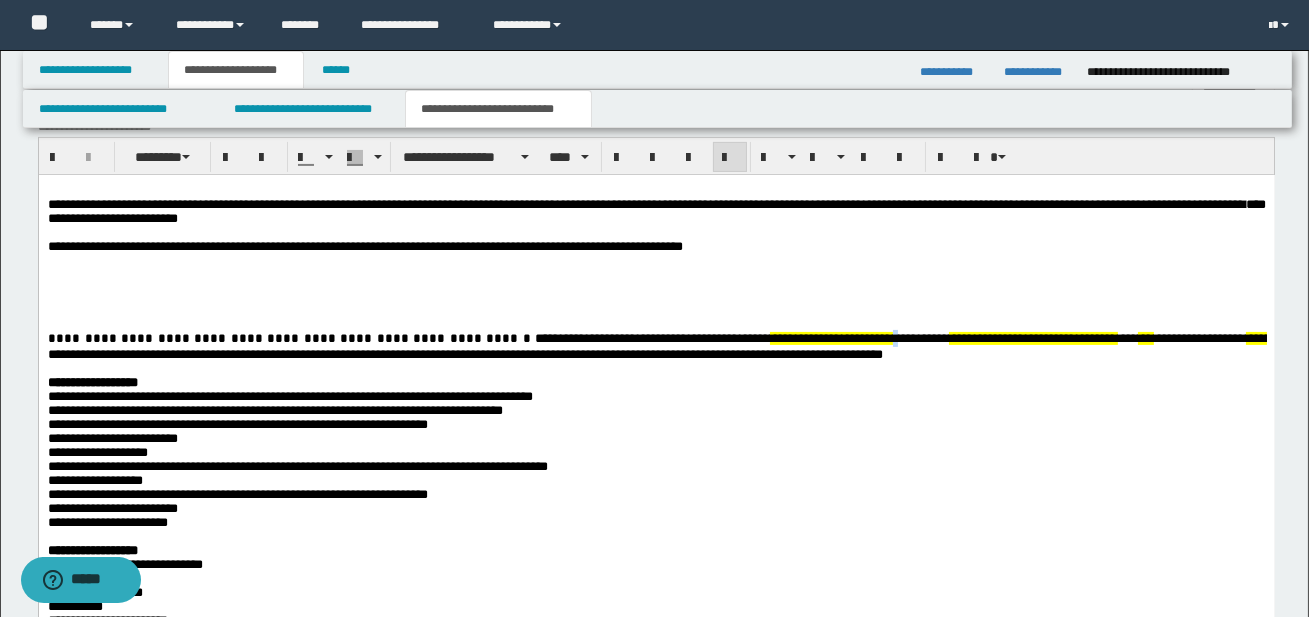 click on "**********" at bounding box center [920, 338] 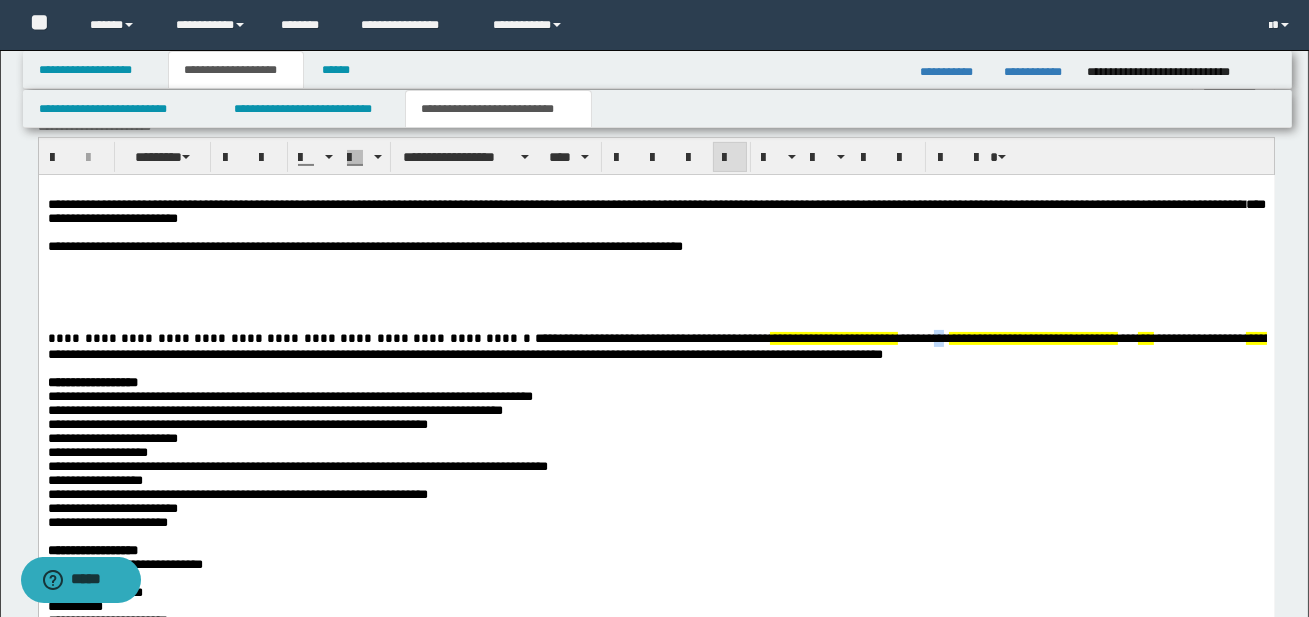 drag, startPoint x: 836, startPoint y: 346, endPoint x: 851, endPoint y: 348, distance: 15.132746 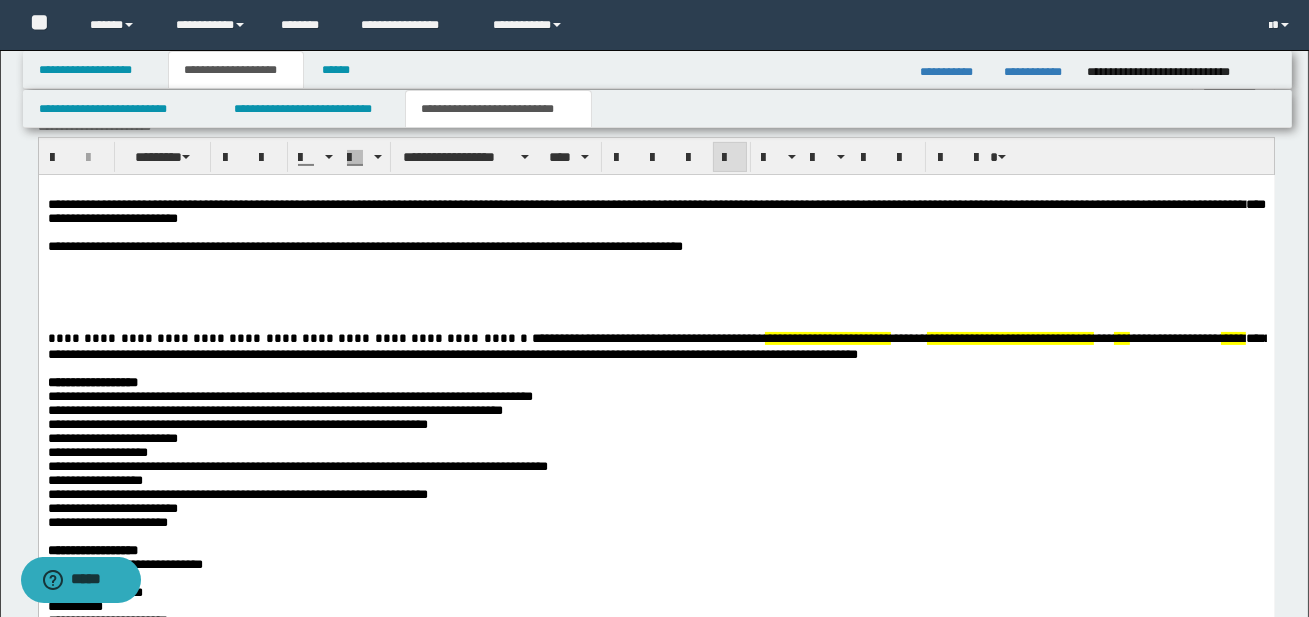 click on "***" at bounding box center [1103, 338] 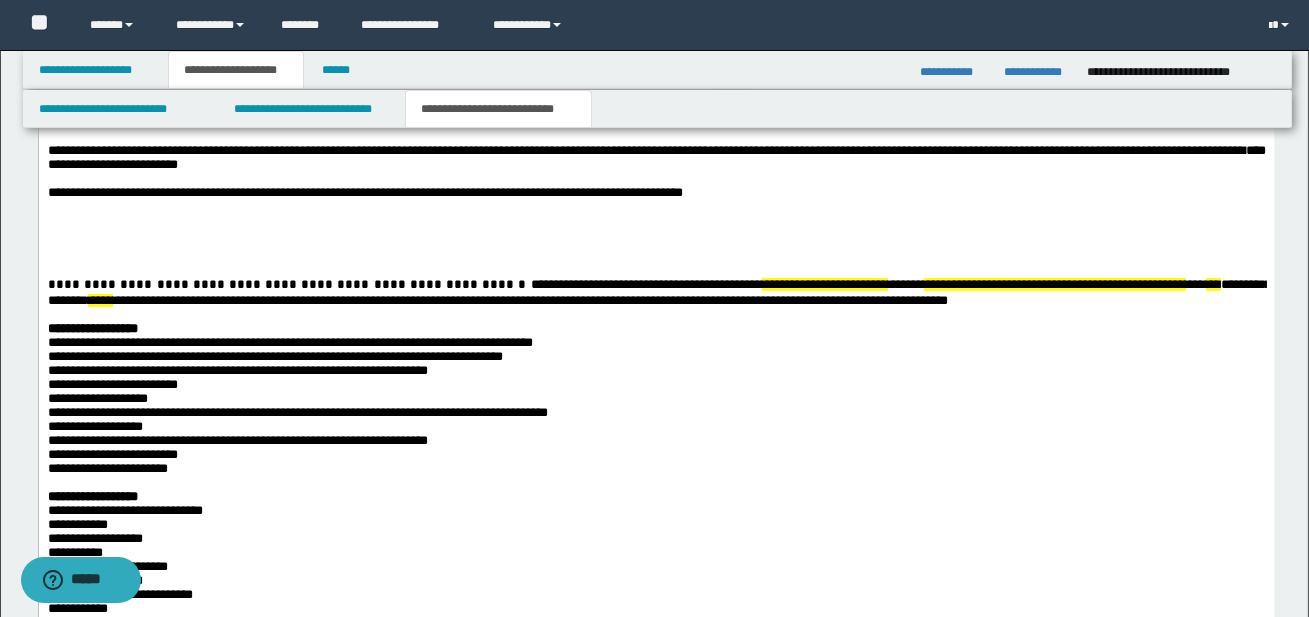 scroll, scrollTop: 1074, scrollLeft: 0, axis: vertical 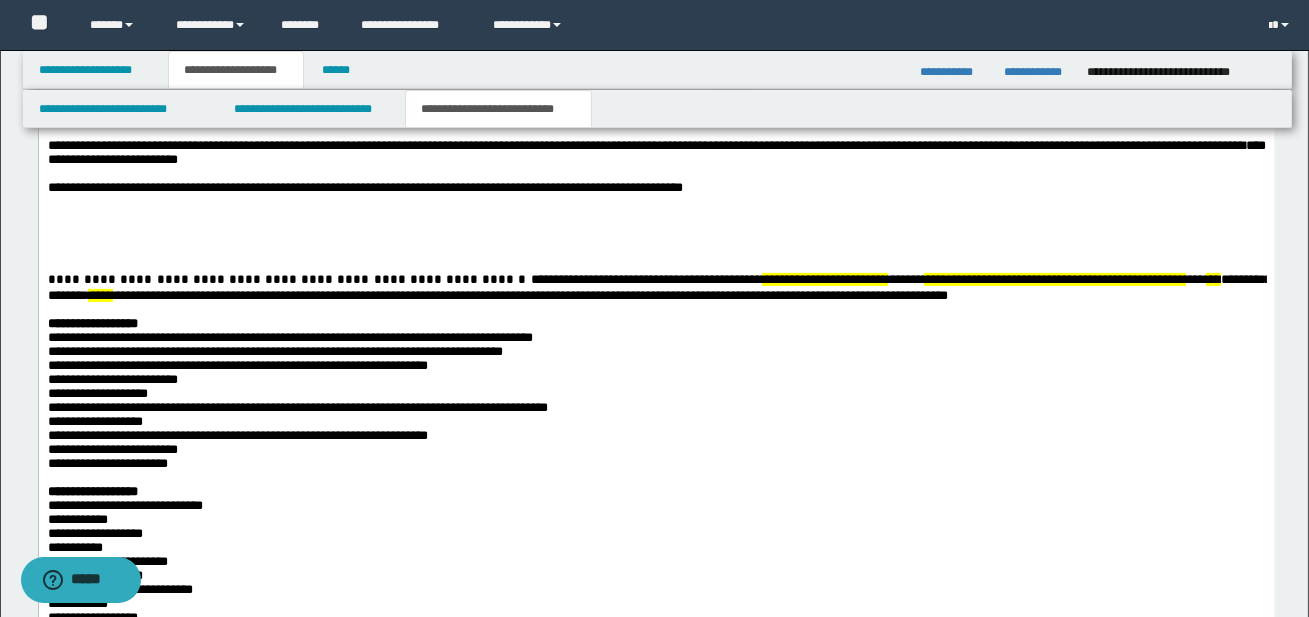 click on "****" at bounding box center (99, 295) 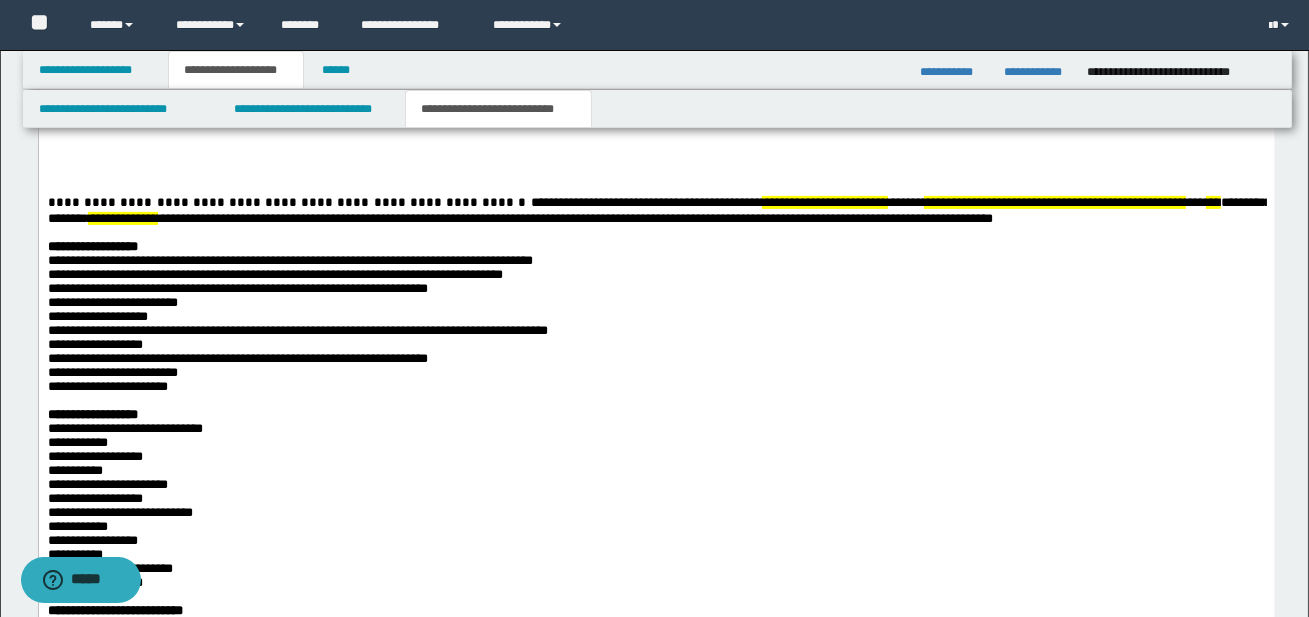 scroll, scrollTop: 1153, scrollLeft: 0, axis: vertical 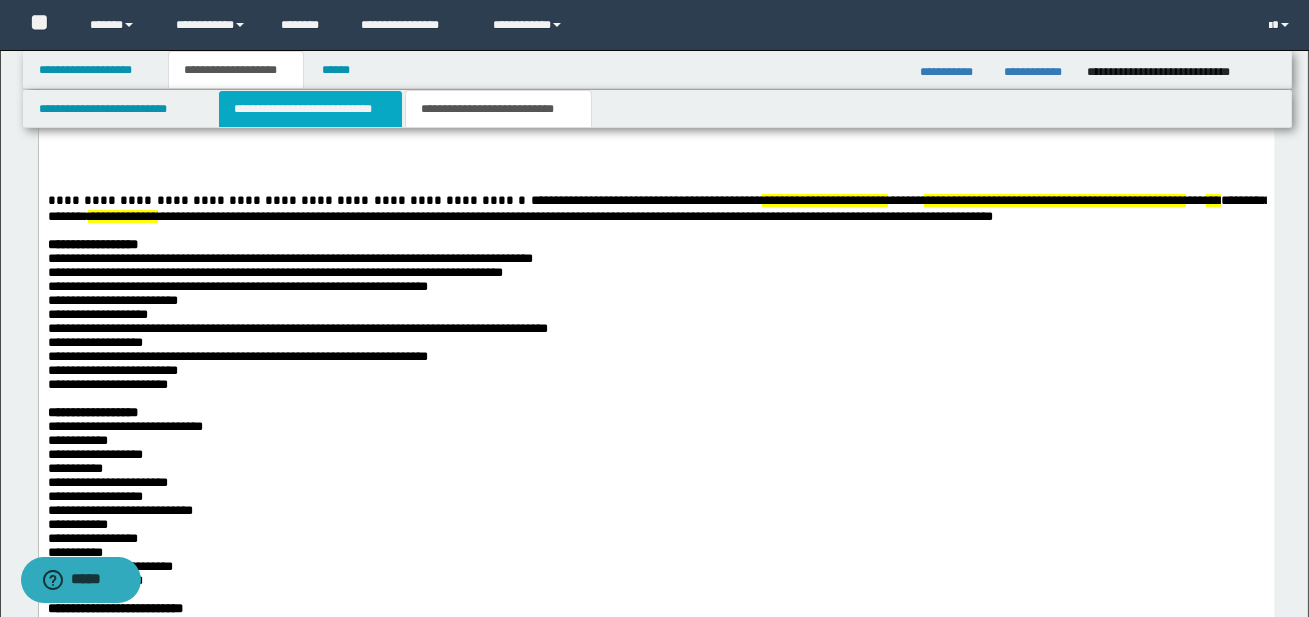 click on "**********" at bounding box center (310, 109) 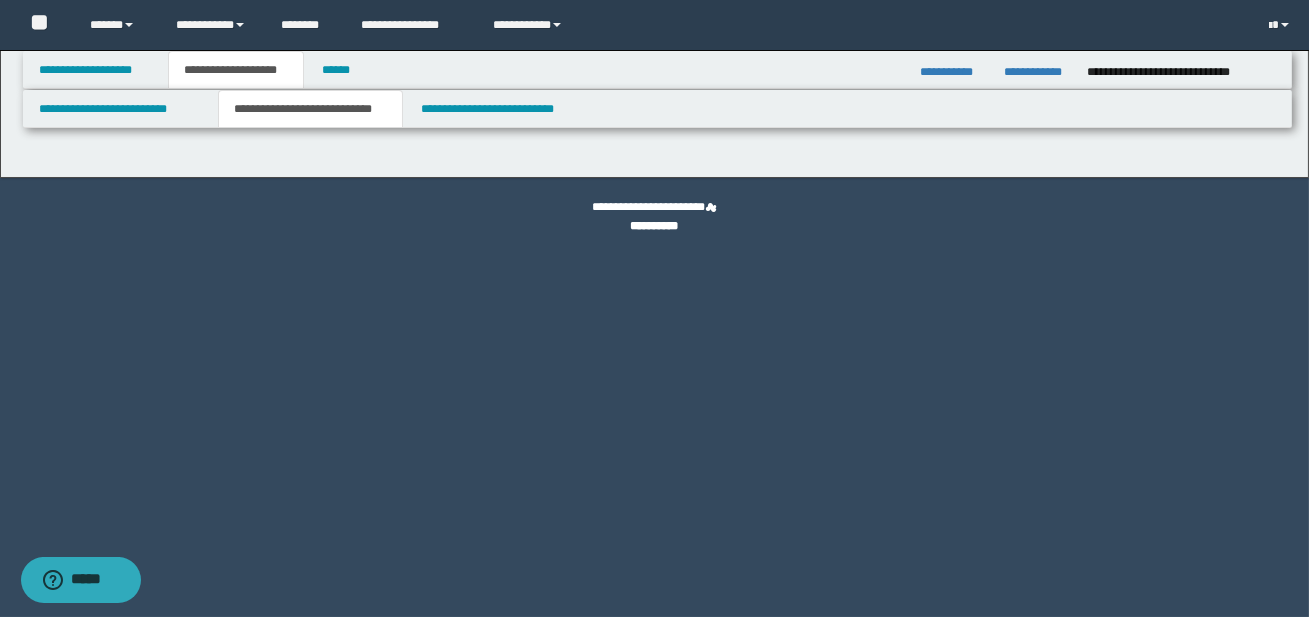 scroll, scrollTop: 0, scrollLeft: 0, axis: both 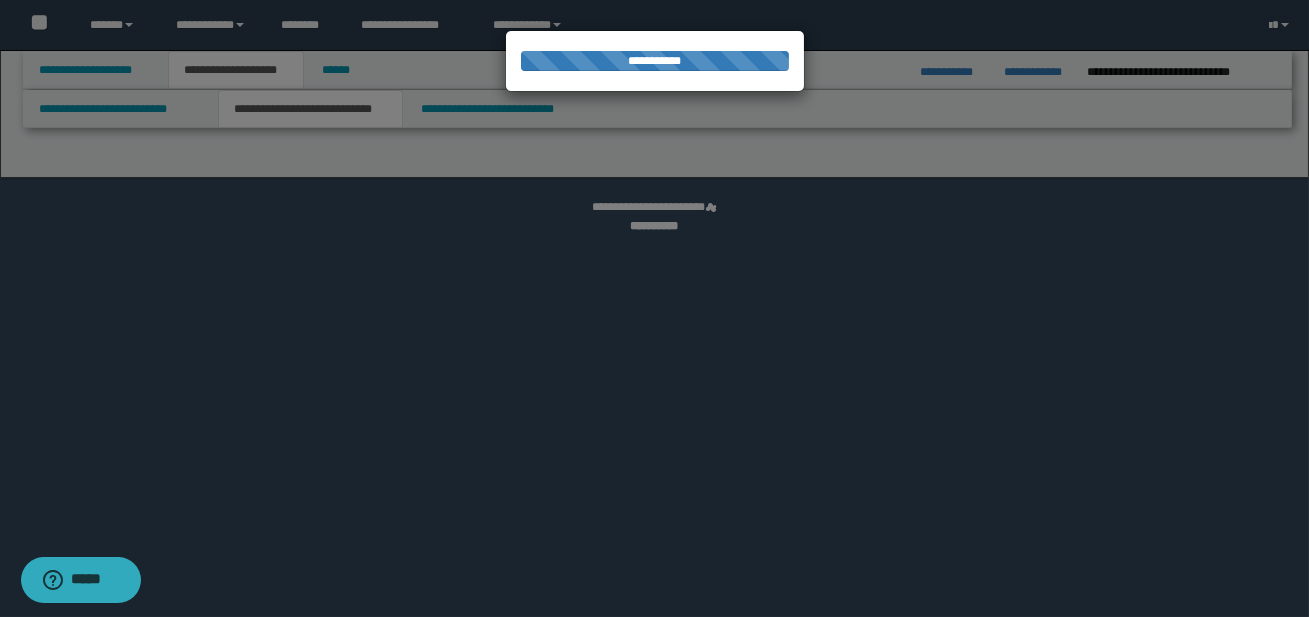 select on "*" 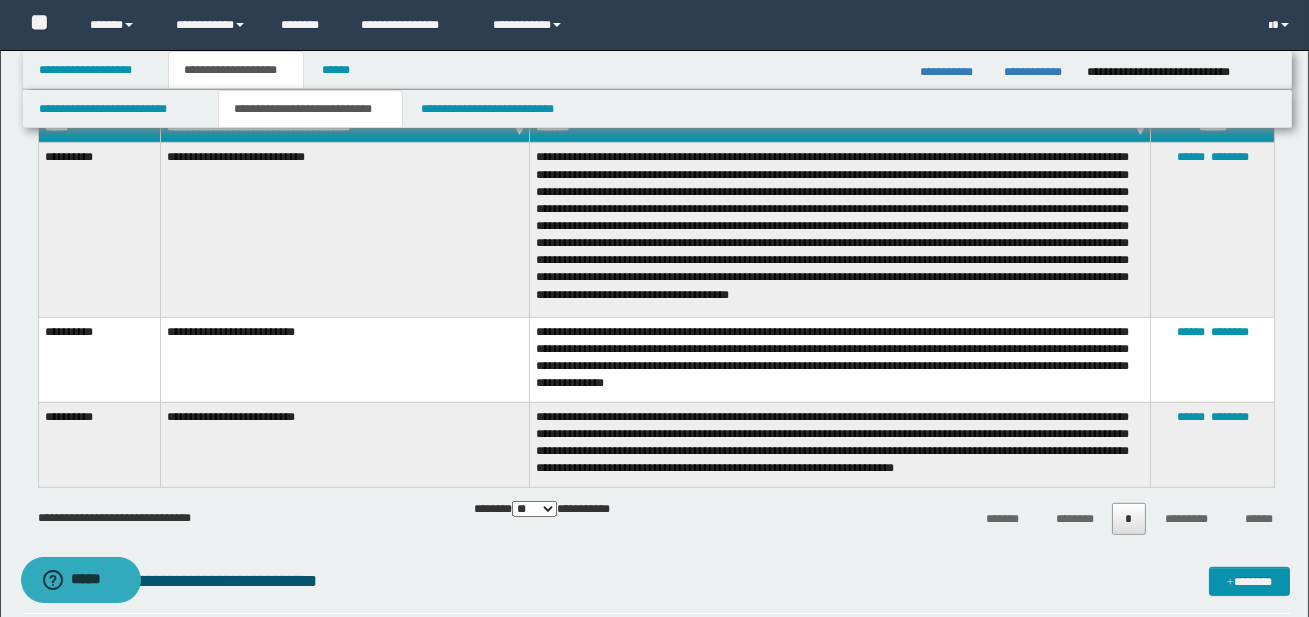 scroll, scrollTop: 2157, scrollLeft: 0, axis: vertical 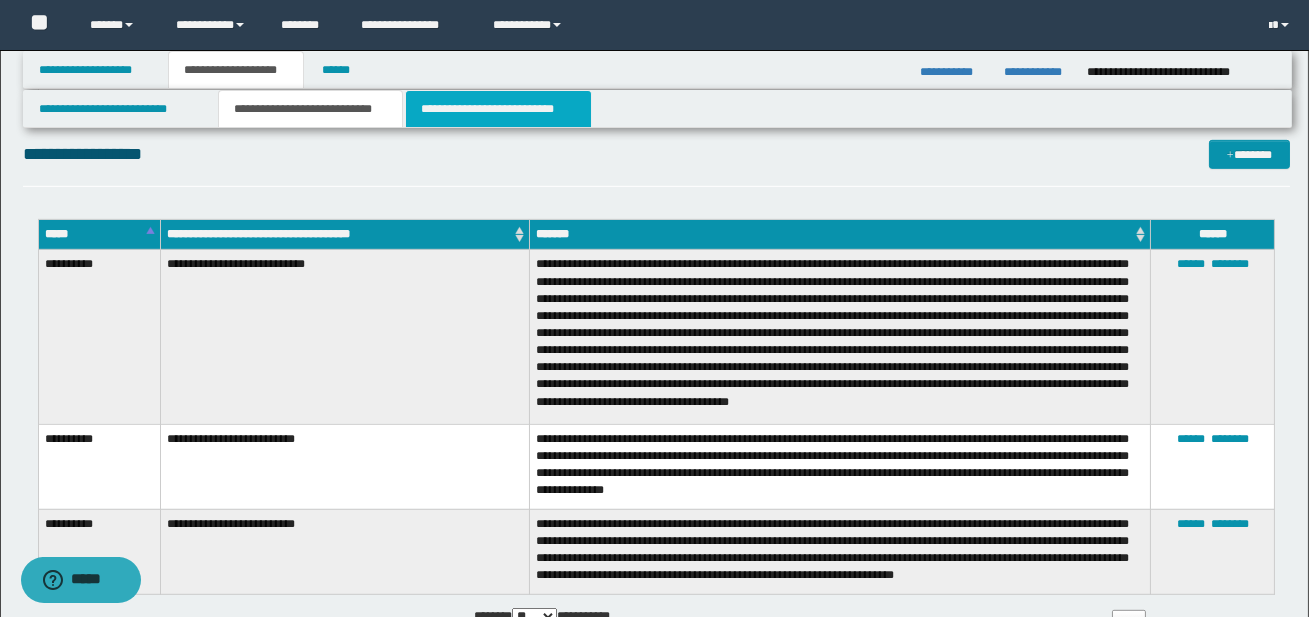 click on "**********" at bounding box center [498, 109] 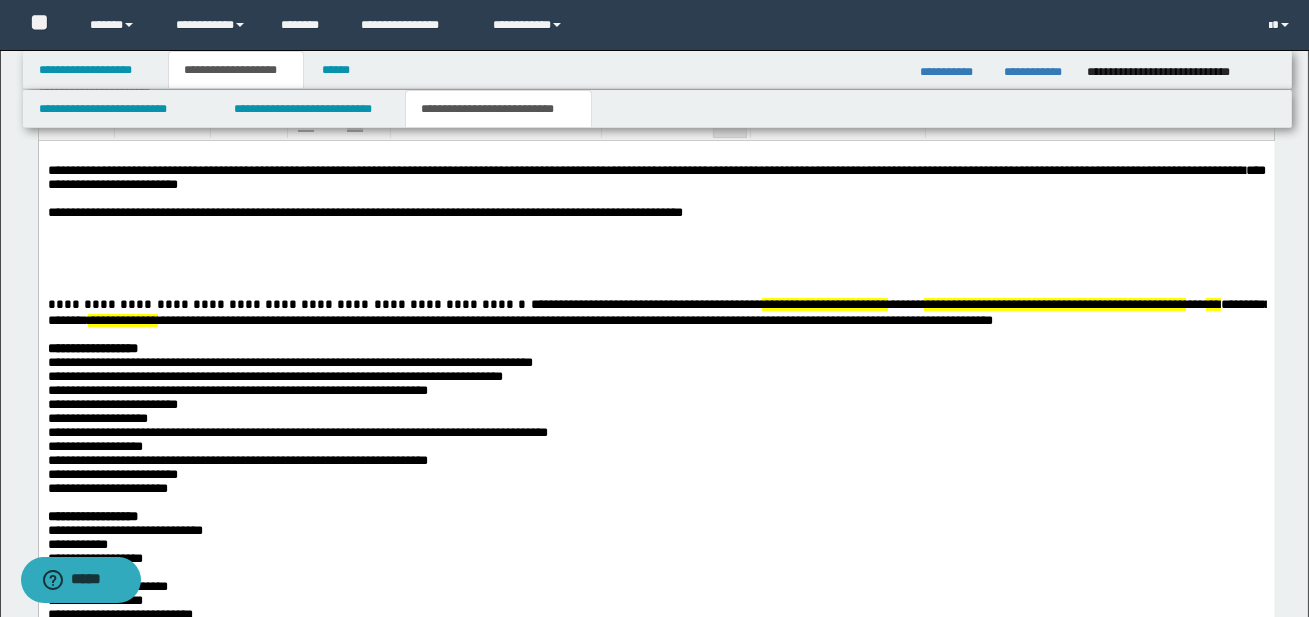 scroll, scrollTop: 1070, scrollLeft: 0, axis: vertical 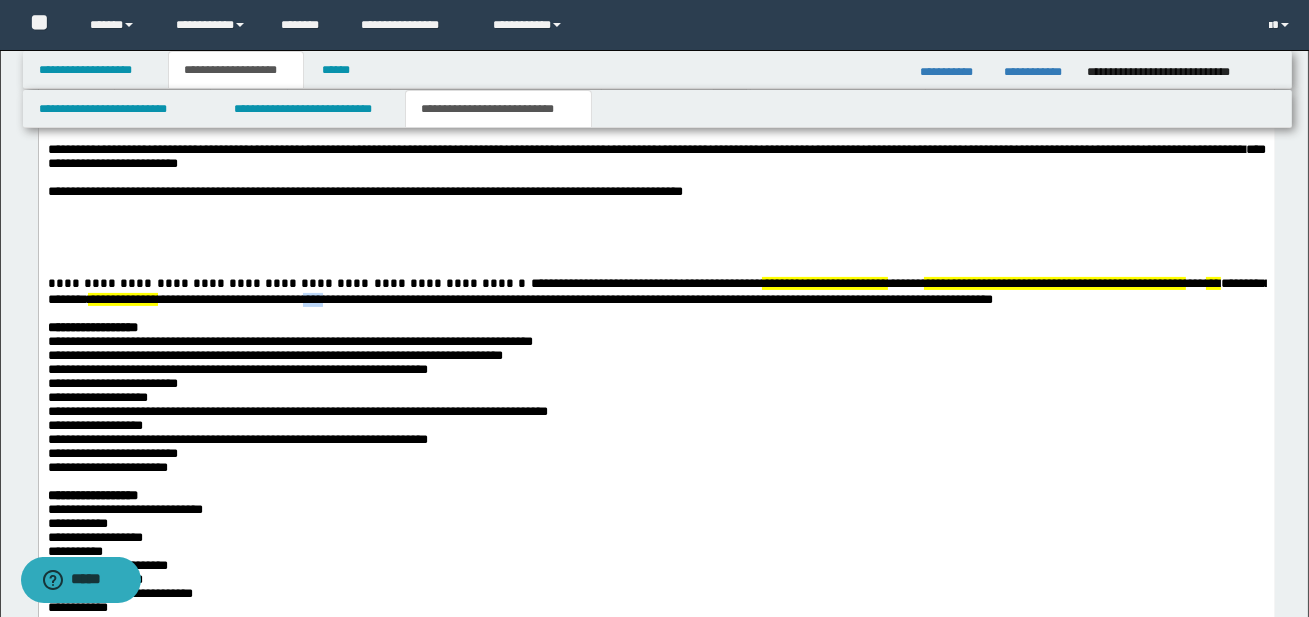 drag, startPoint x: 288, startPoint y: 308, endPoint x: 325, endPoint y: 306, distance: 37.054016 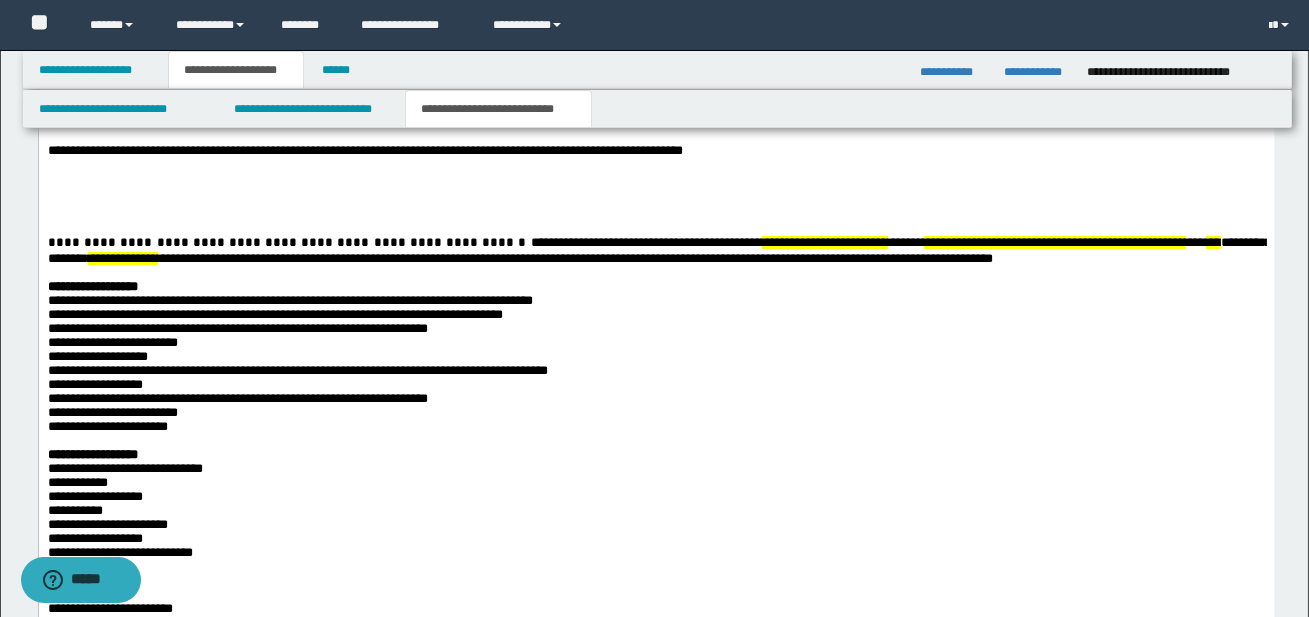 scroll, scrollTop: 1114, scrollLeft: 0, axis: vertical 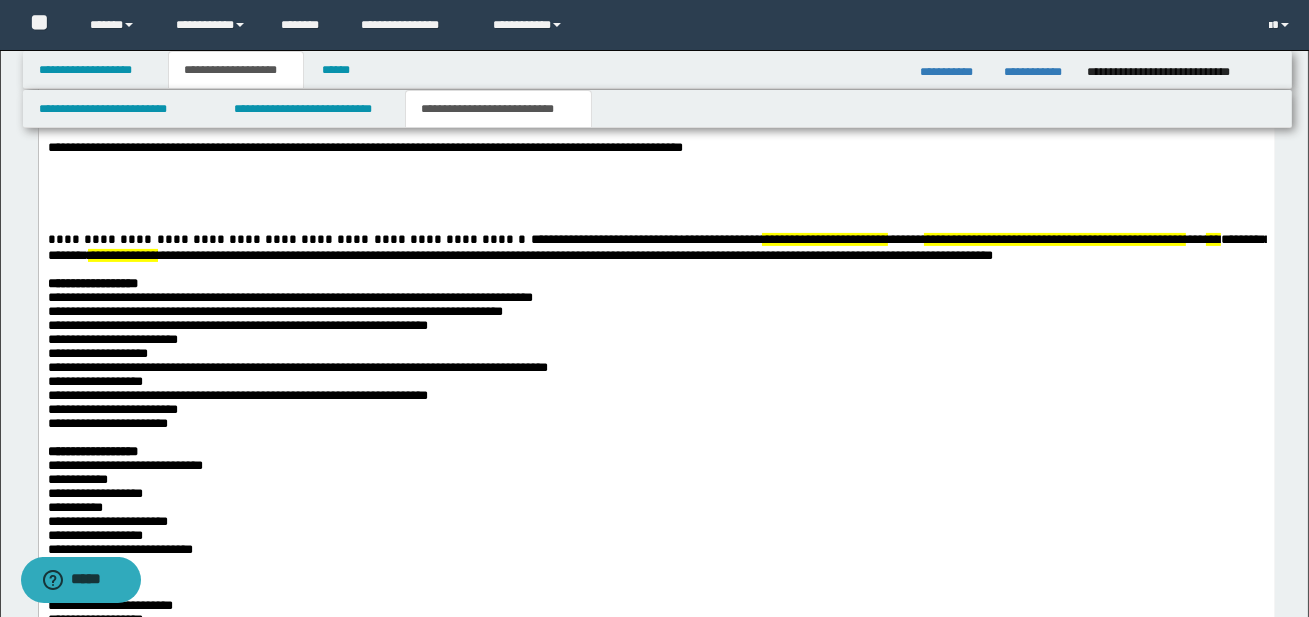 click on "**********" at bounding box center (656, 828) 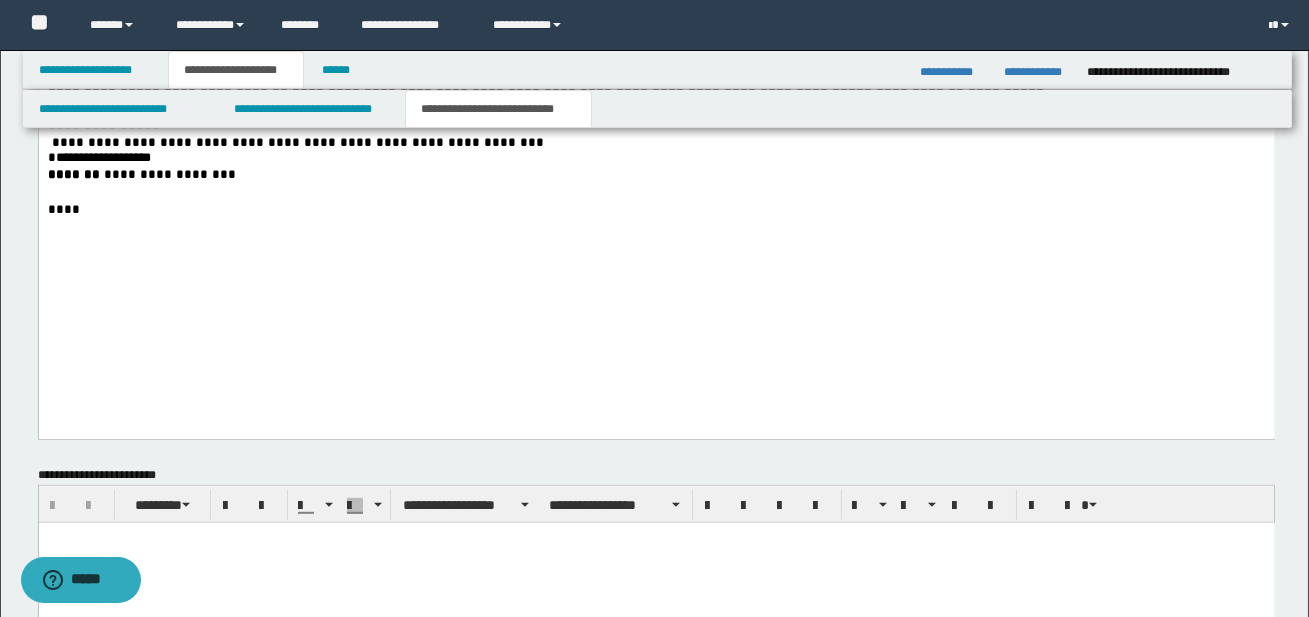 scroll, scrollTop: 2405, scrollLeft: 0, axis: vertical 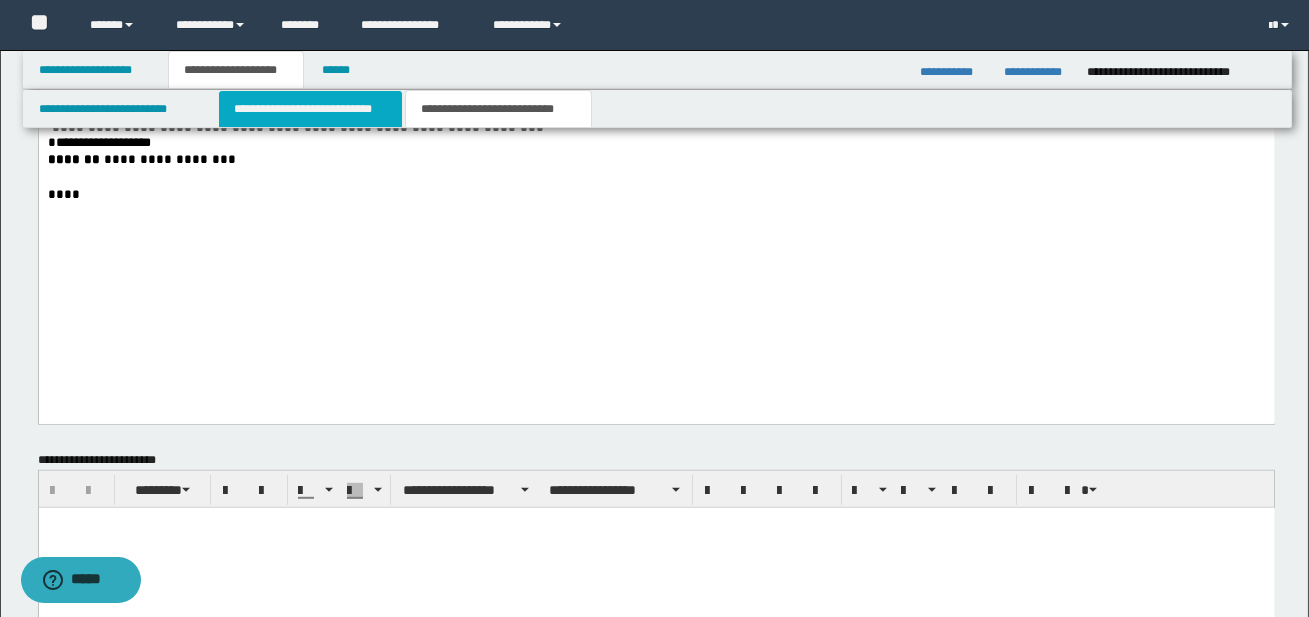 click on "**********" at bounding box center (310, 109) 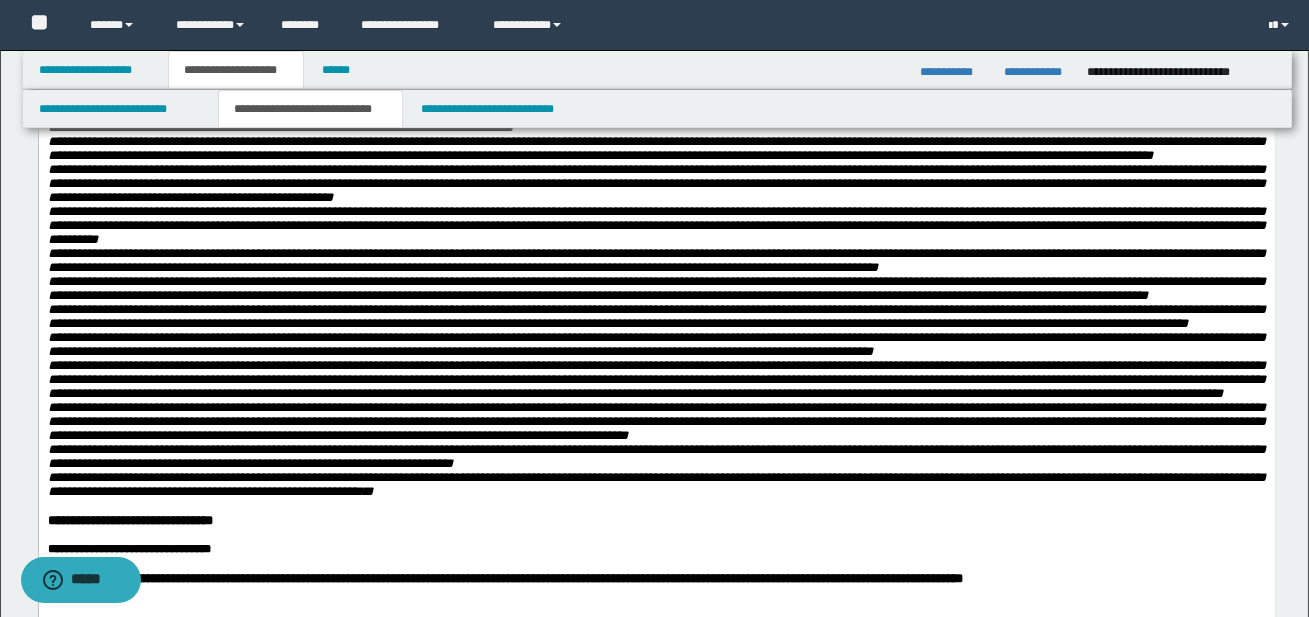 scroll, scrollTop: 1127, scrollLeft: 0, axis: vertical 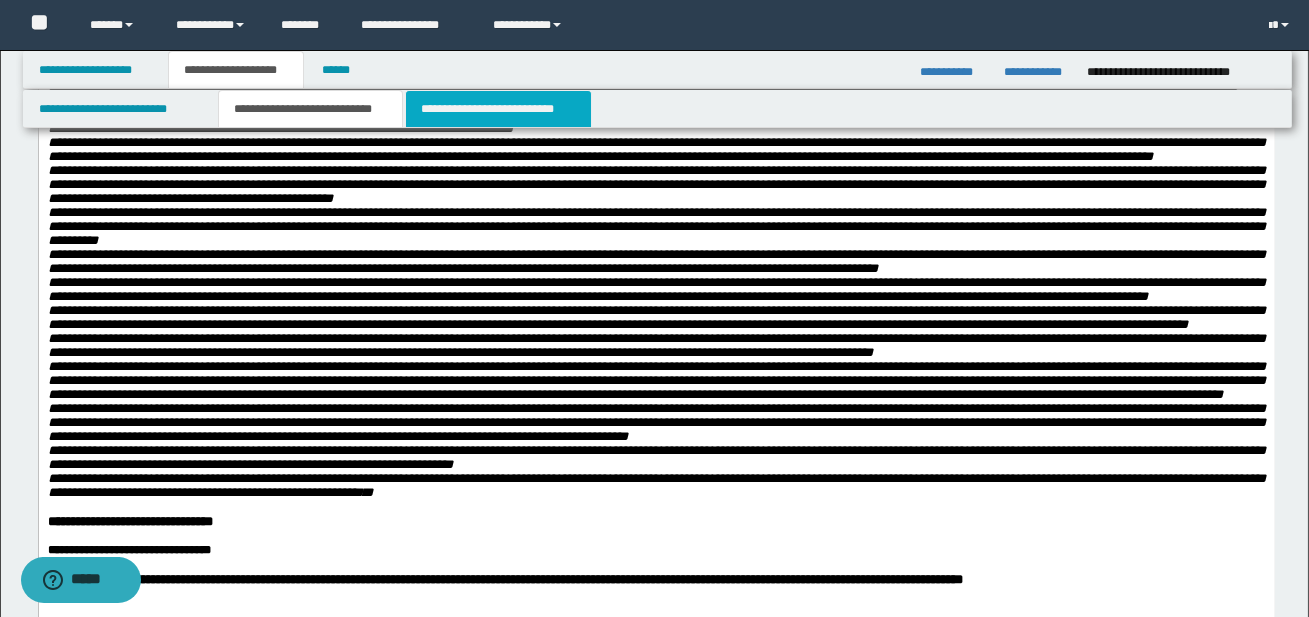 click on "**********" at bounding box center [498, 109] 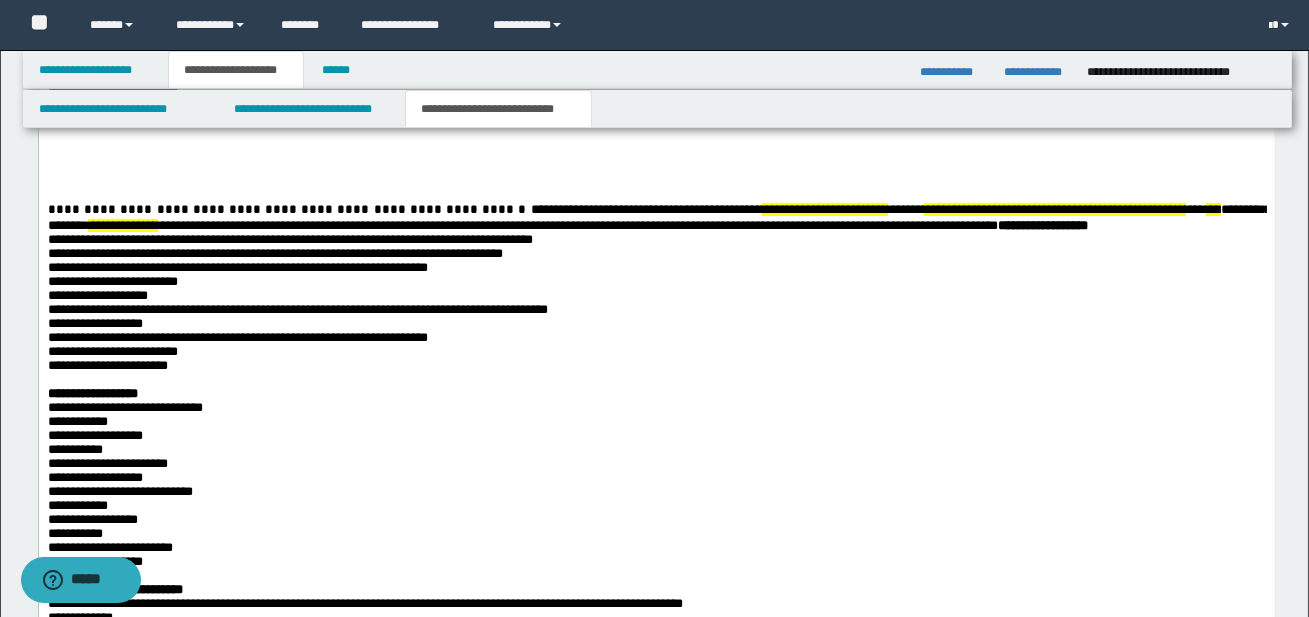 scroll, scrollTop: 1145, scrollLeft: 0, axis: vertical 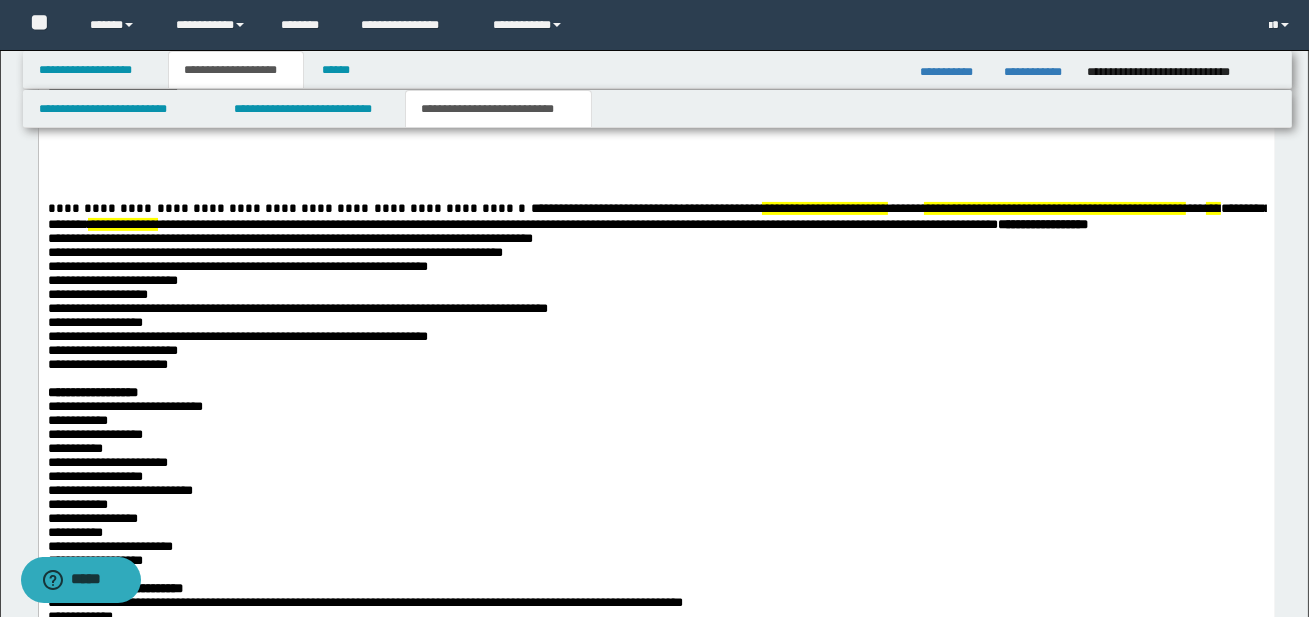 click on "**********" at bounding box center [656, 783] 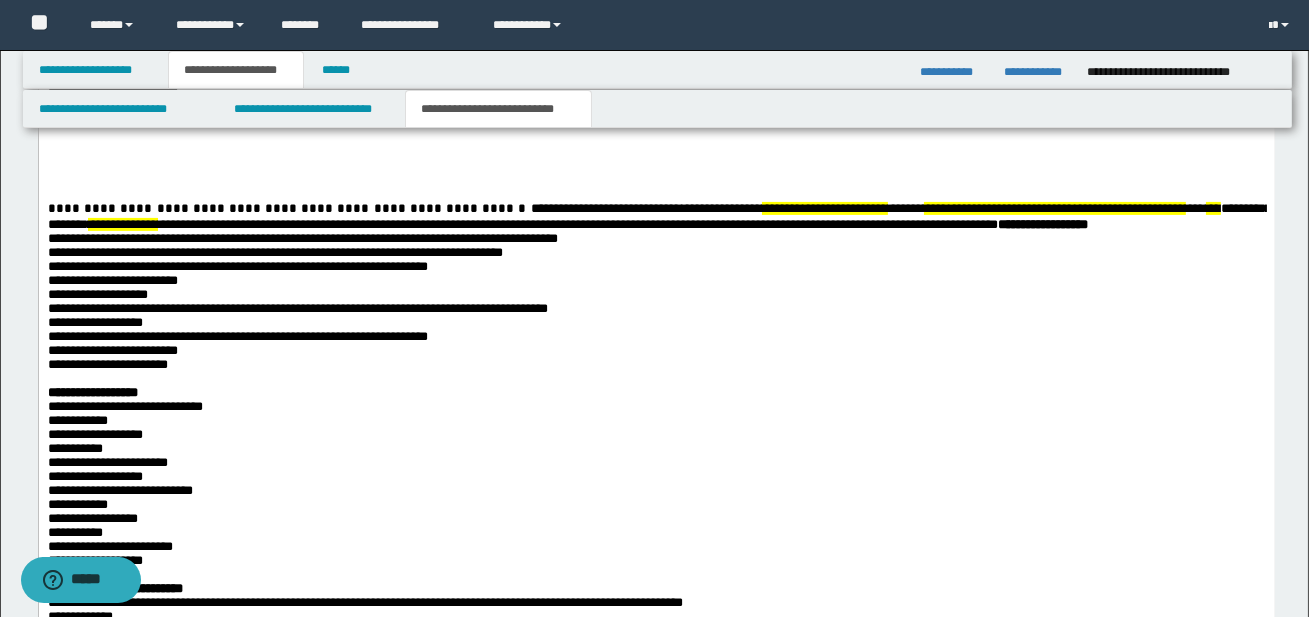 click on "**********" at bounding box center [302, 238] 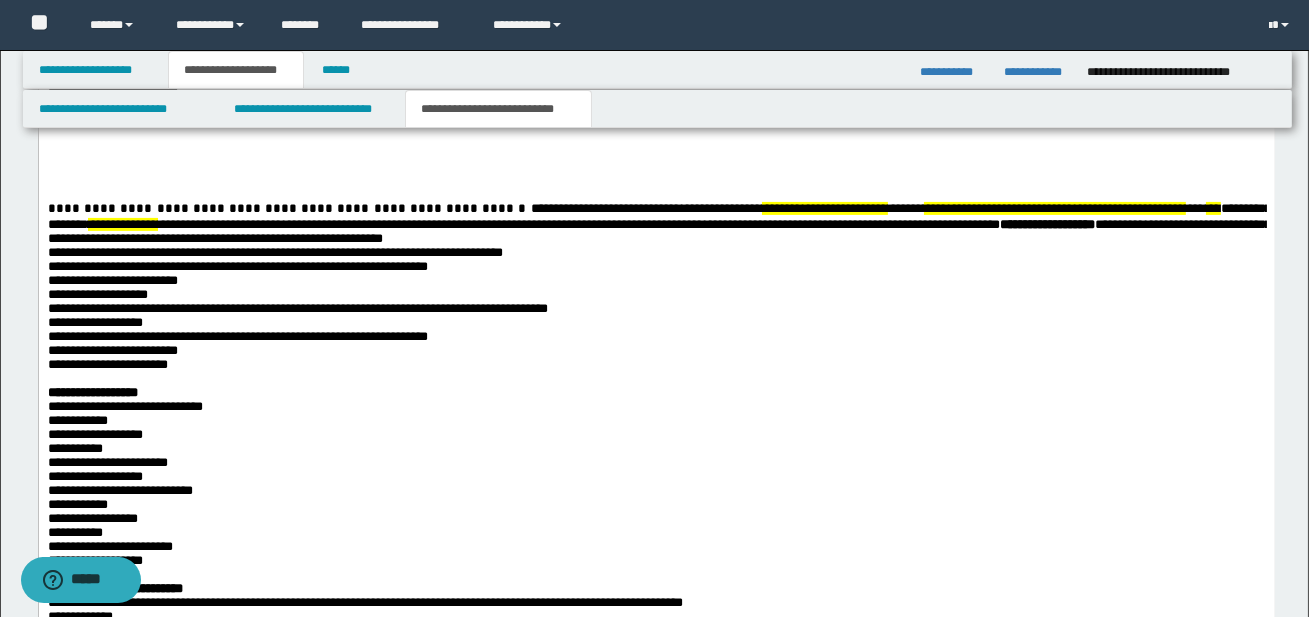 click on "**********" at bounding box center [656, 783] 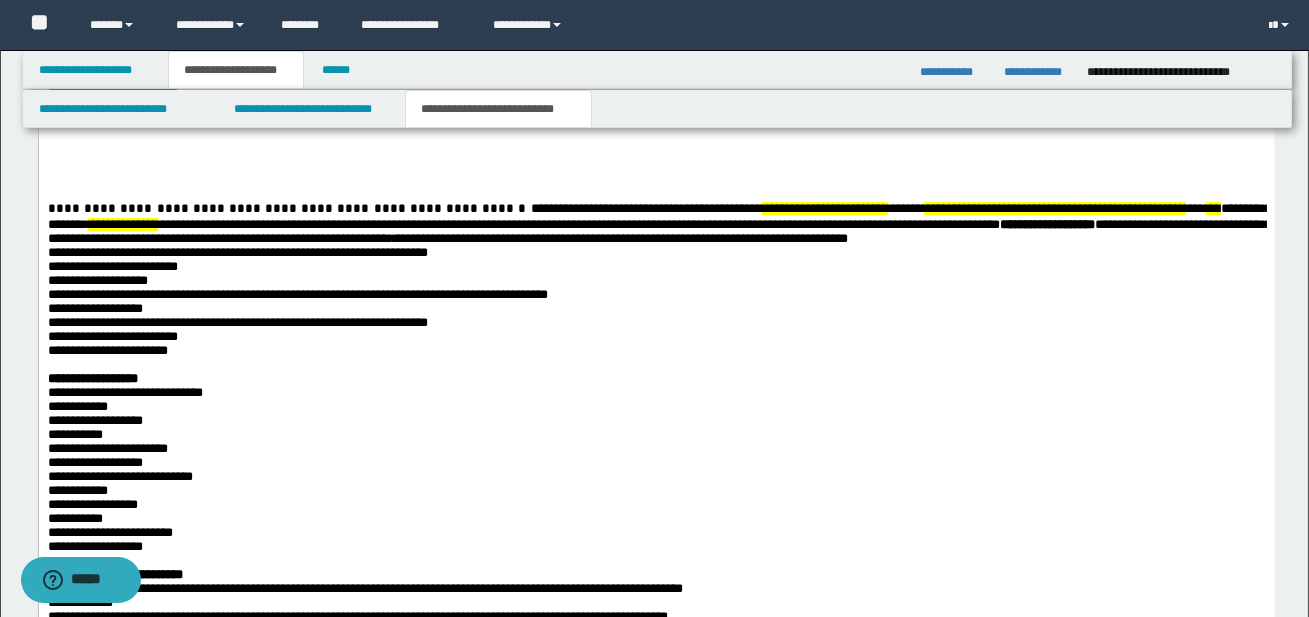 click on "**********" at bounding box center (656, 776) 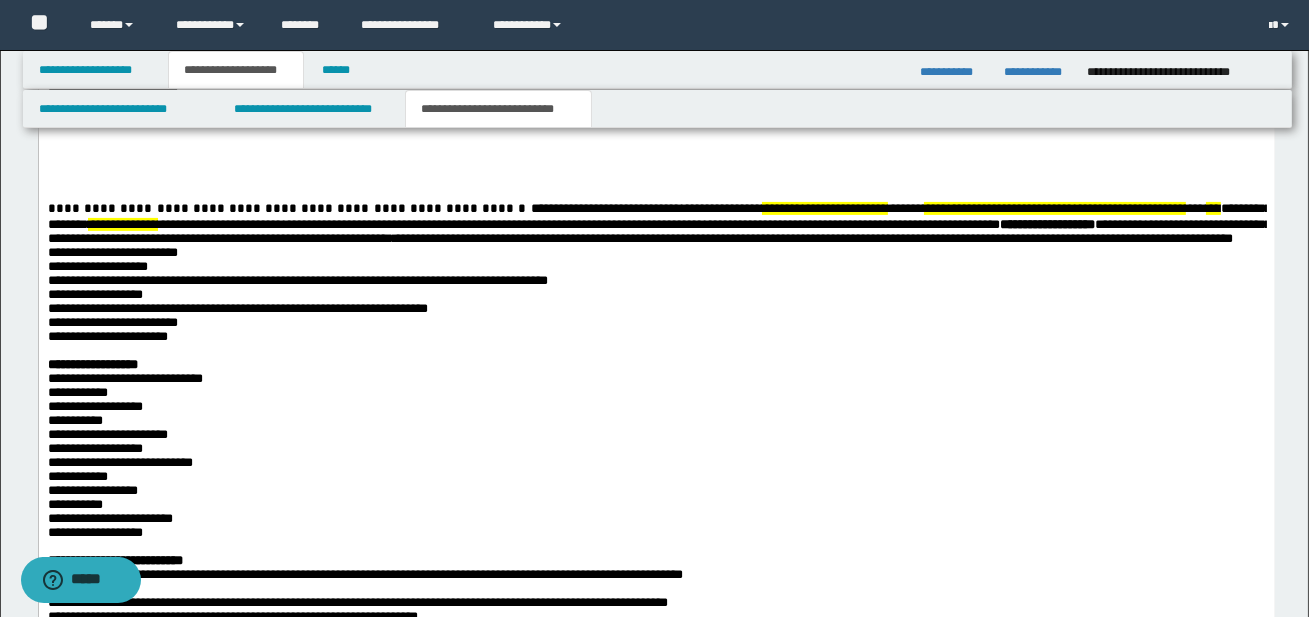 click on "**********" at bounding box center (656, 769) 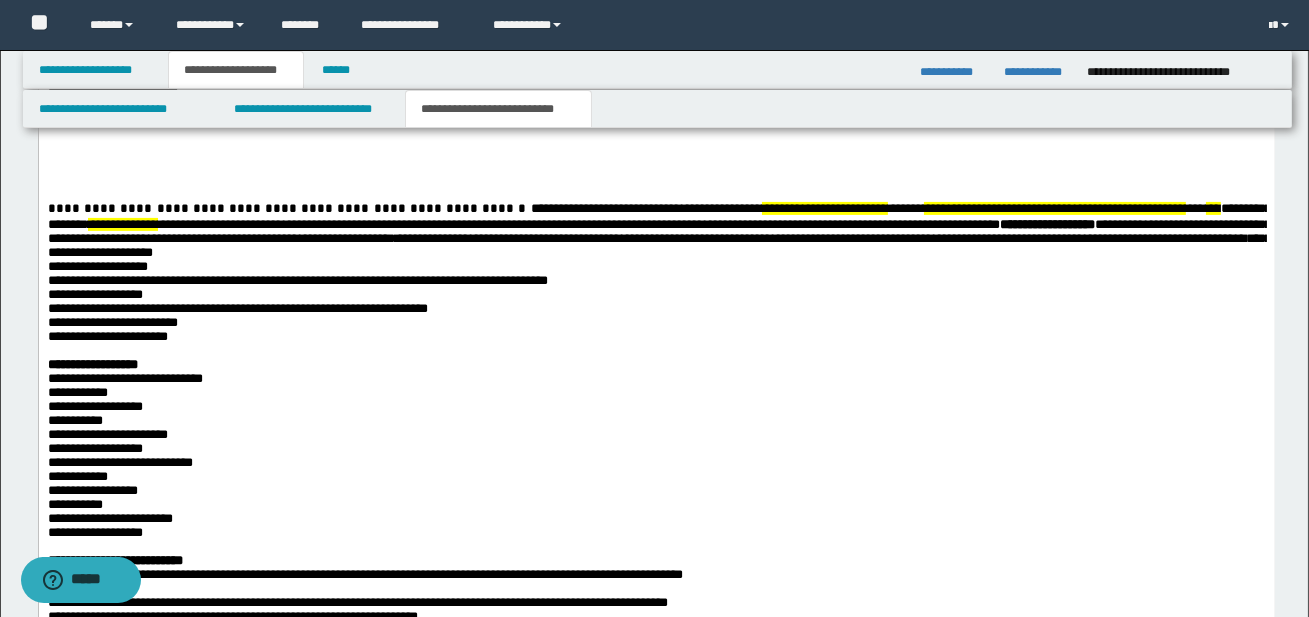click on "**********" at bounding box center (656, 769) 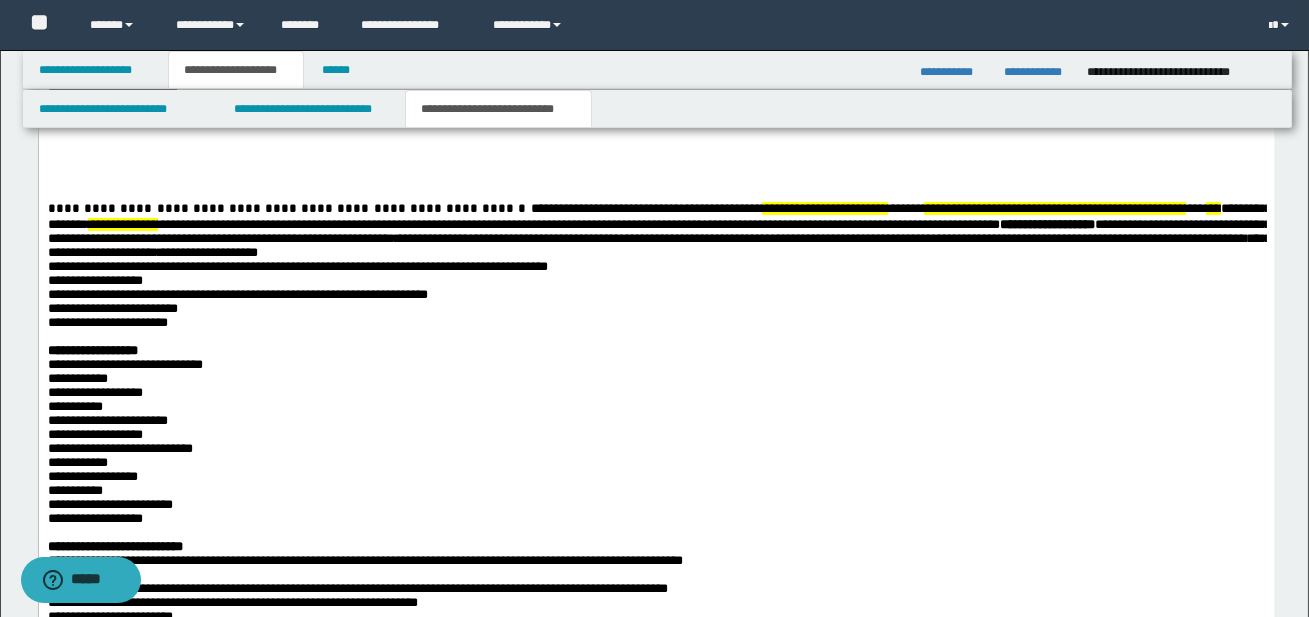 click on "**********" at bounding box center (656, 762) 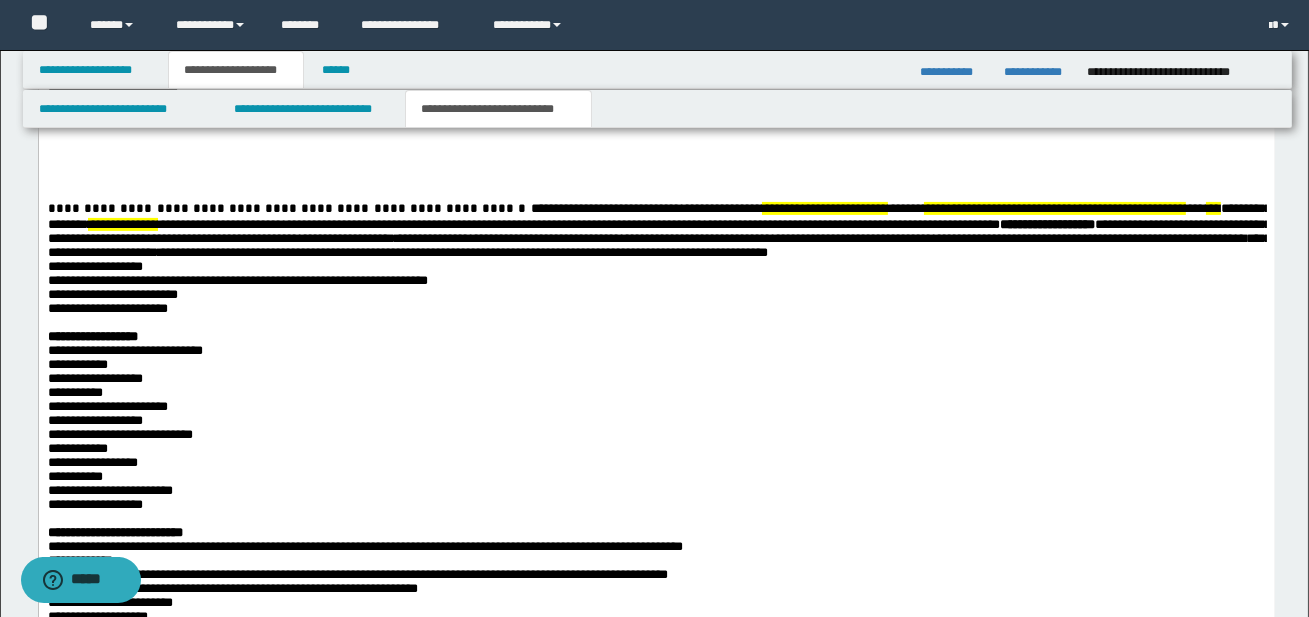 click on "**********" at bounding box center [656, 755] 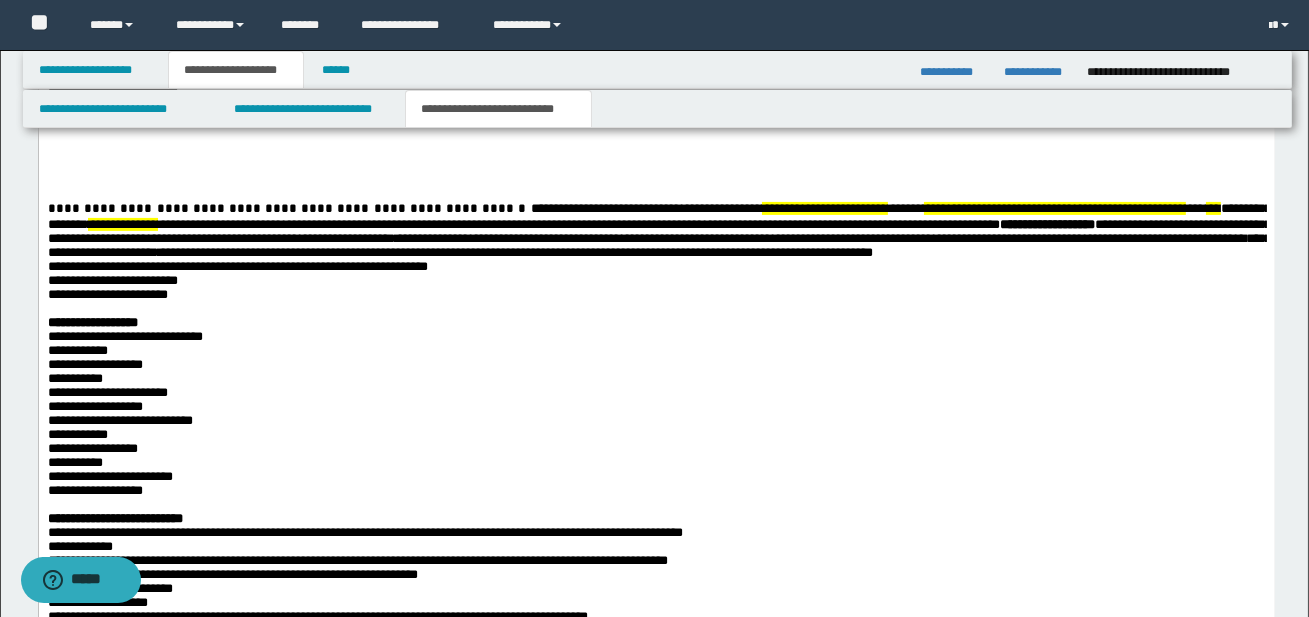 click on "**********" at bounding box center [237, 266] 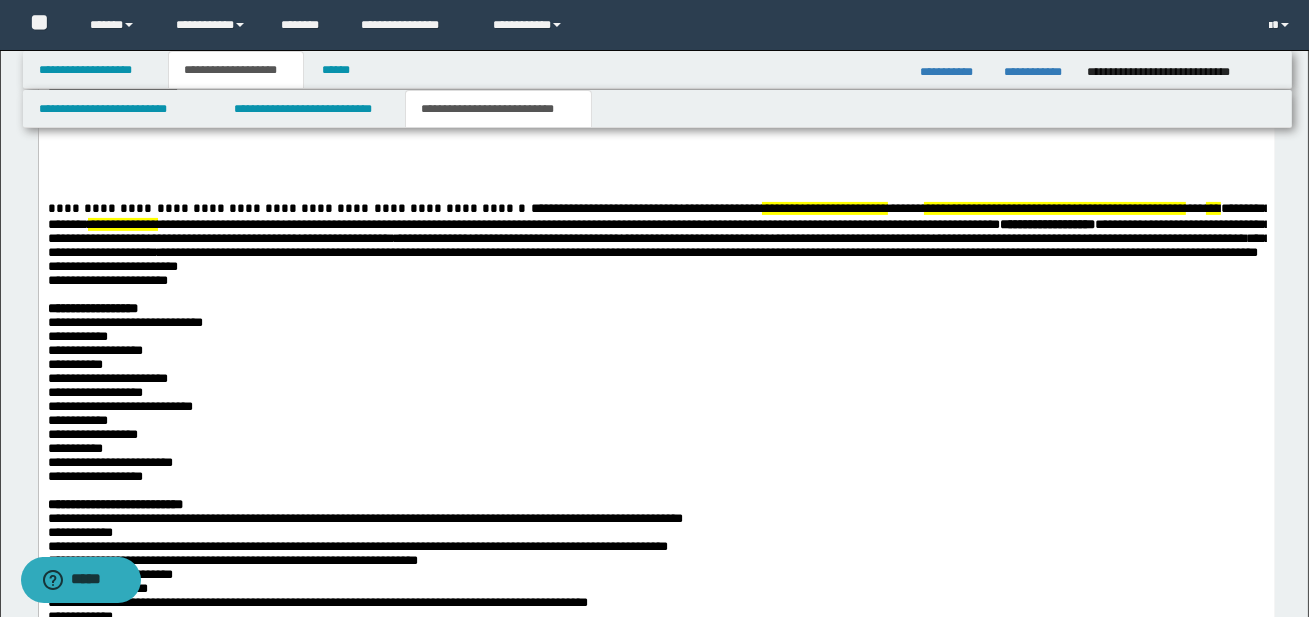 click on "**********" at bounding box center [112, 266] 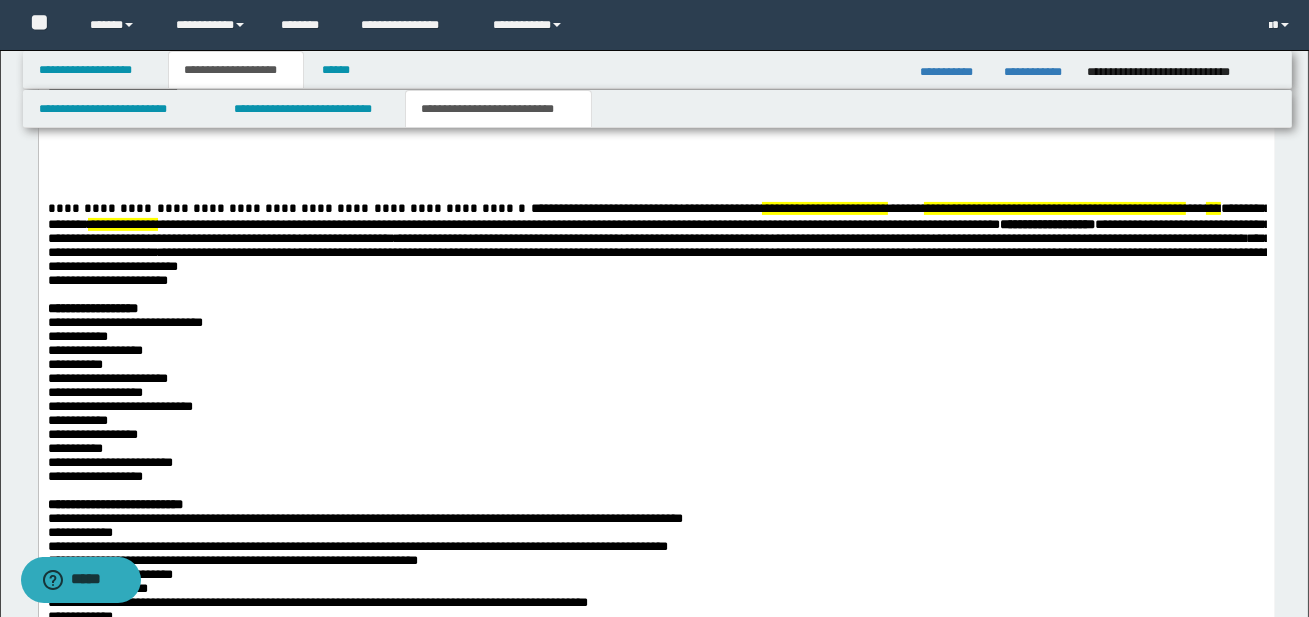 click on "**********" at bounding box center [656, 741] 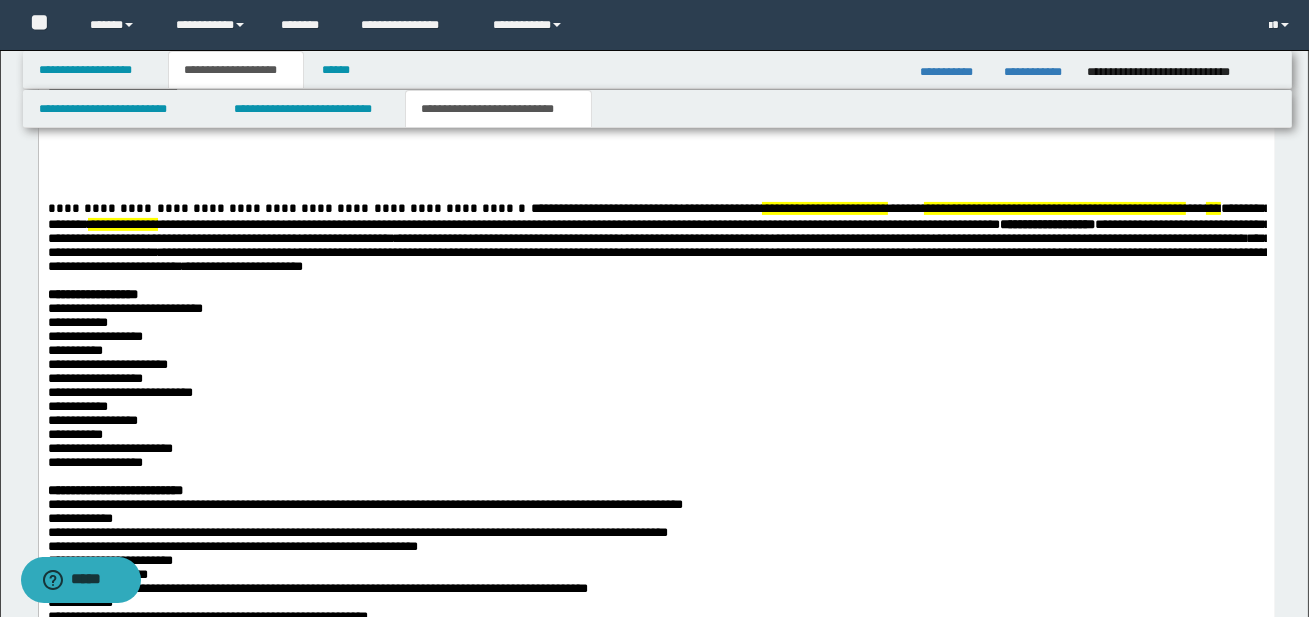 click on "**********" at bounding box center [656, 734] 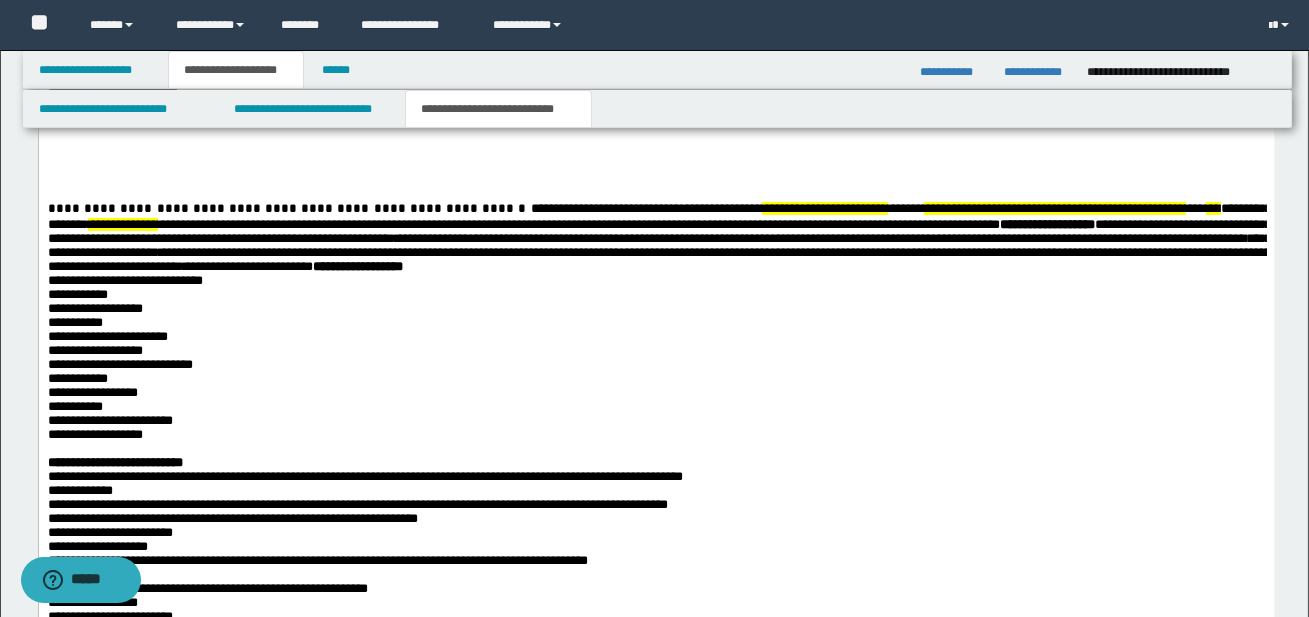 click on "**********" at bounding box center [656, 720] 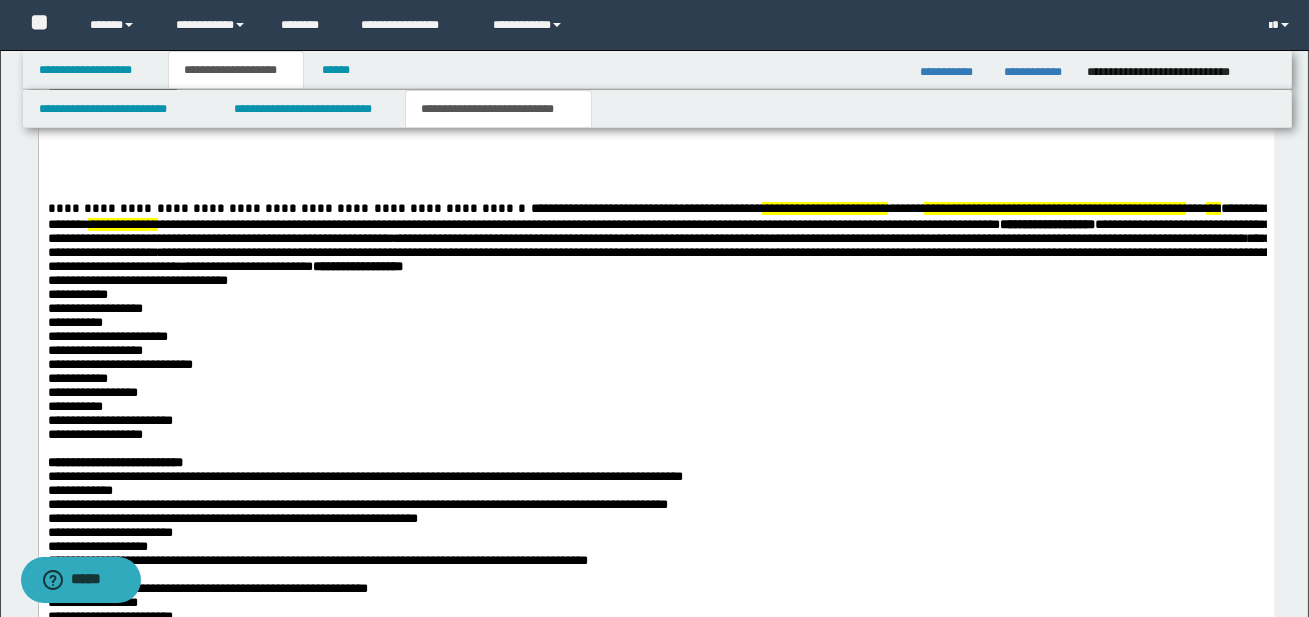 click on "**********" at bounding box center [656, 720] 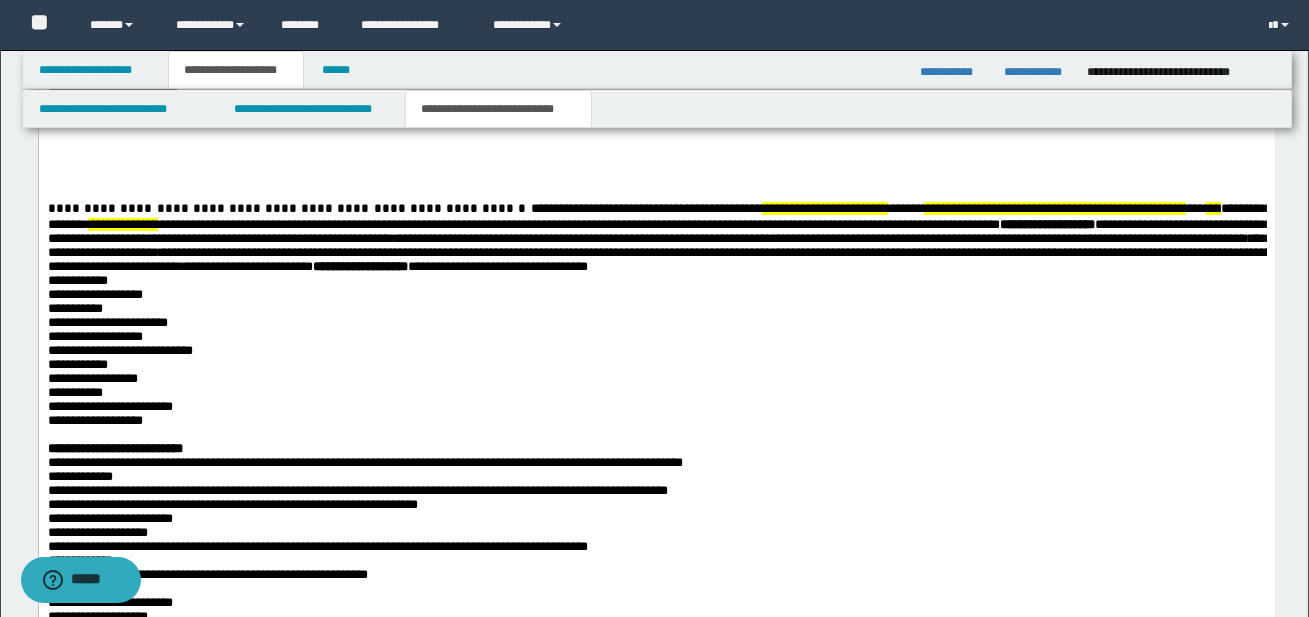 click on "**********" at bounding box center (656, 713) 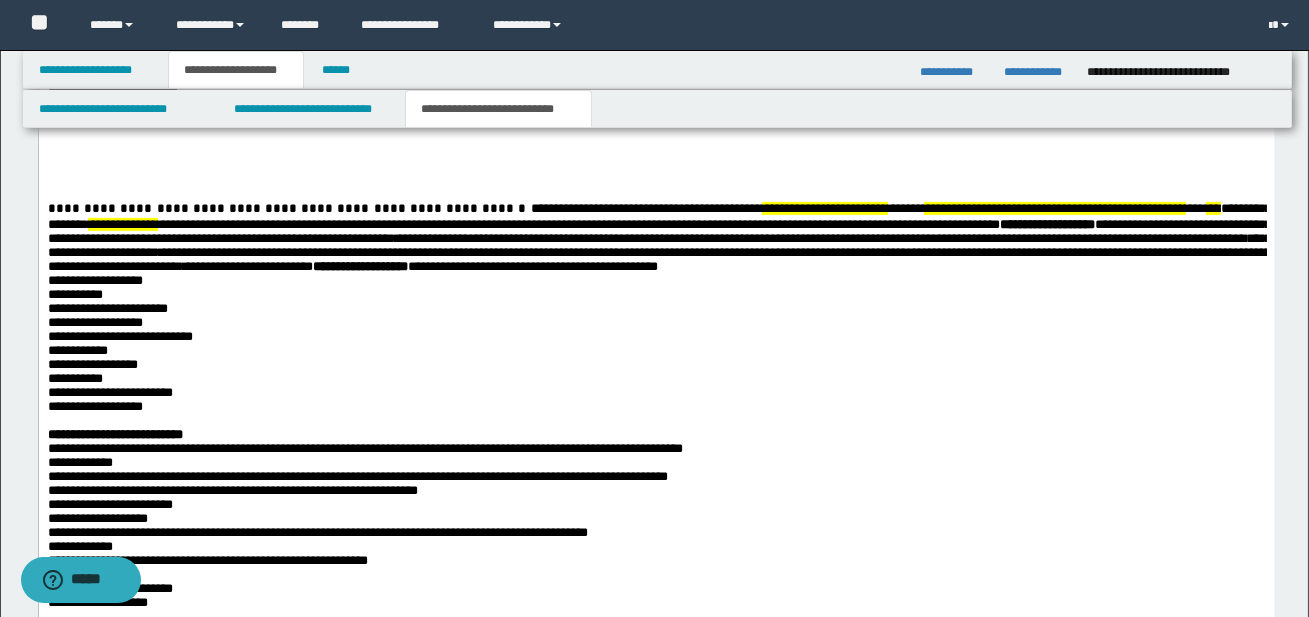 click on "**********" at bounding box center (656, 706) 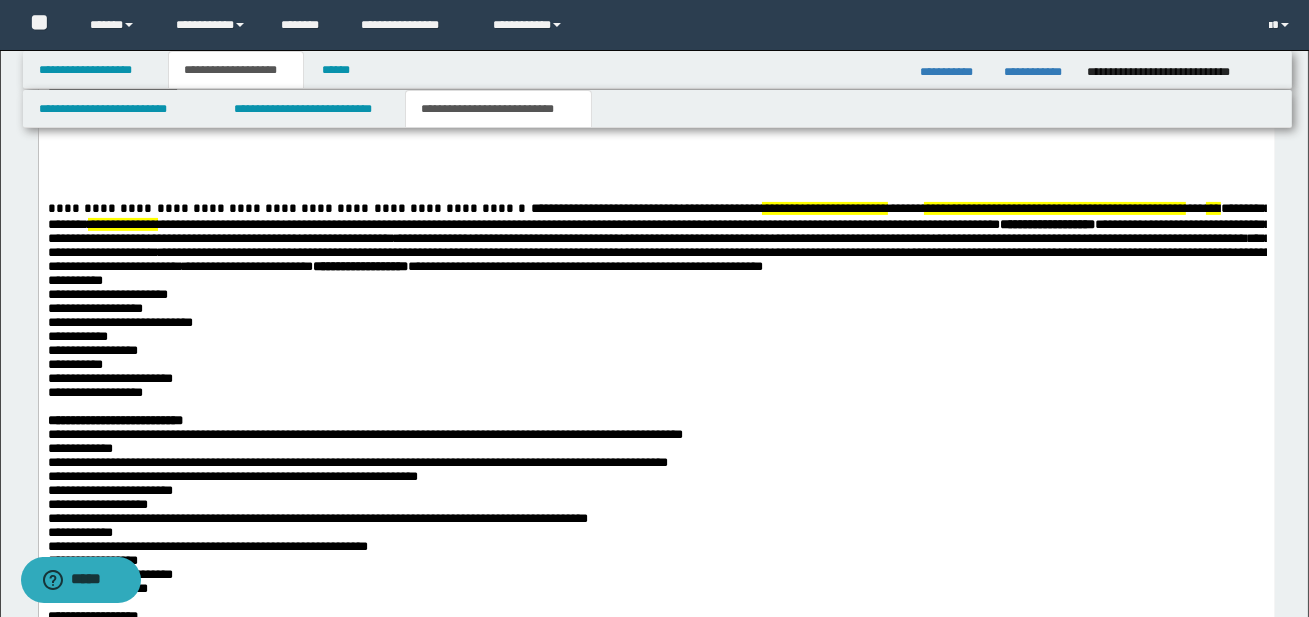 click on "**********" at bounding box center (656, 699) 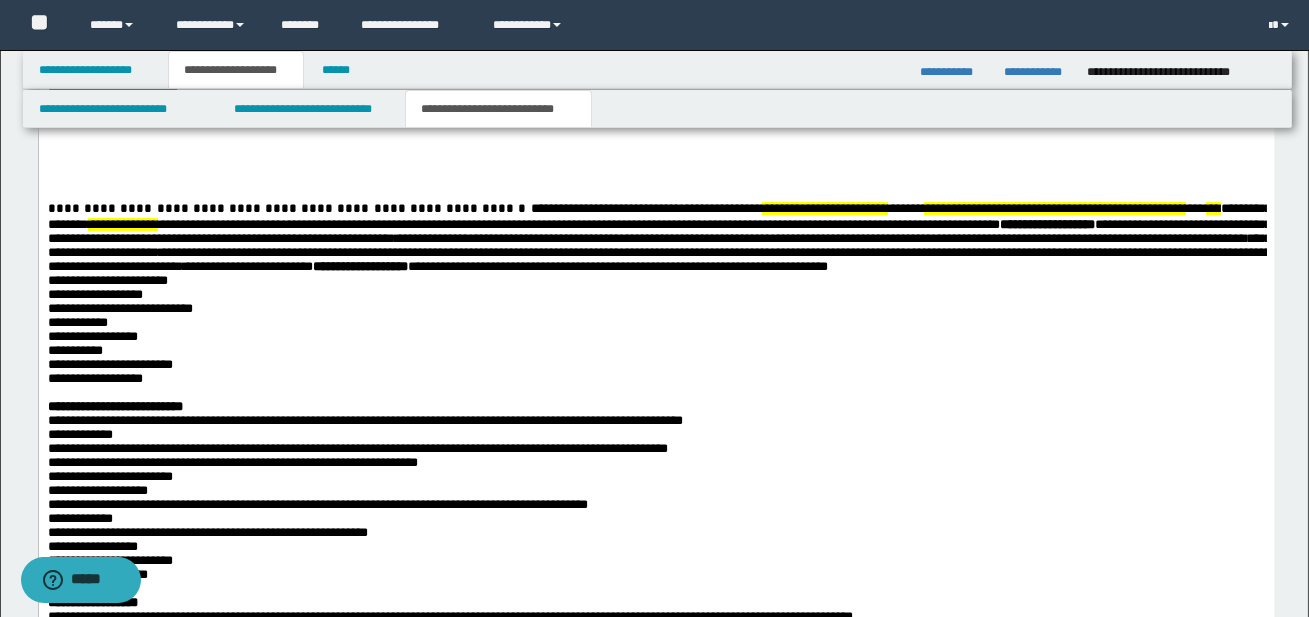click on "**********" at bounding box center [656, 692] 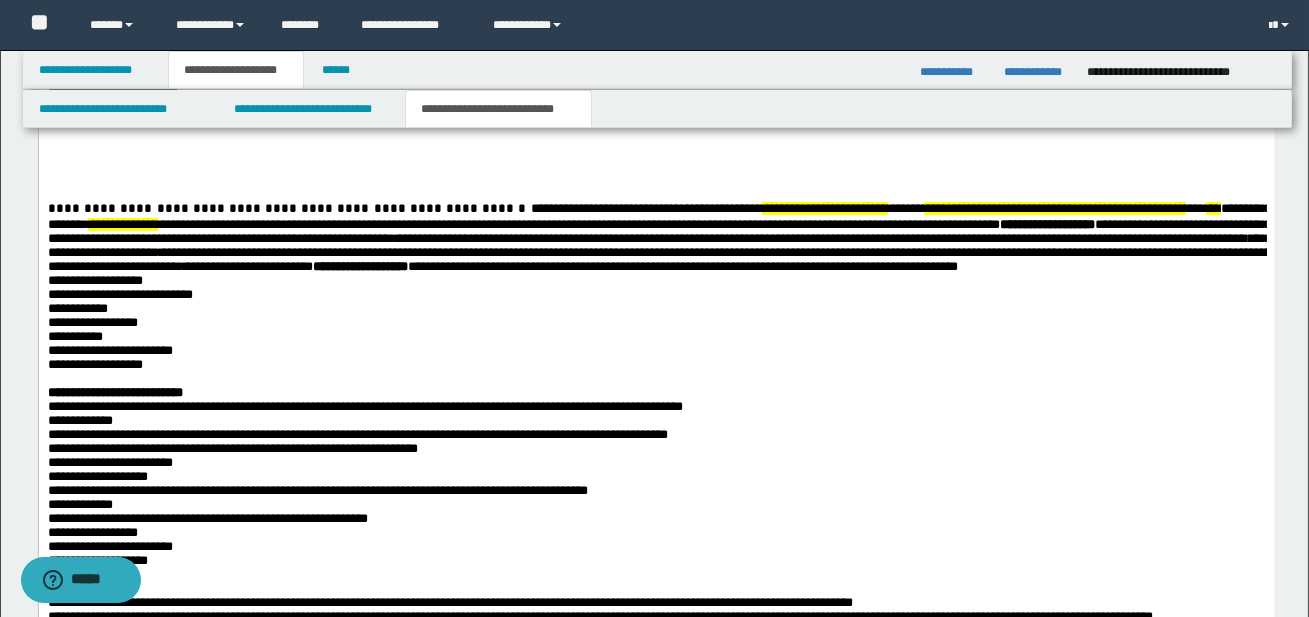 click on "**********" at bounding box center [94, 280] 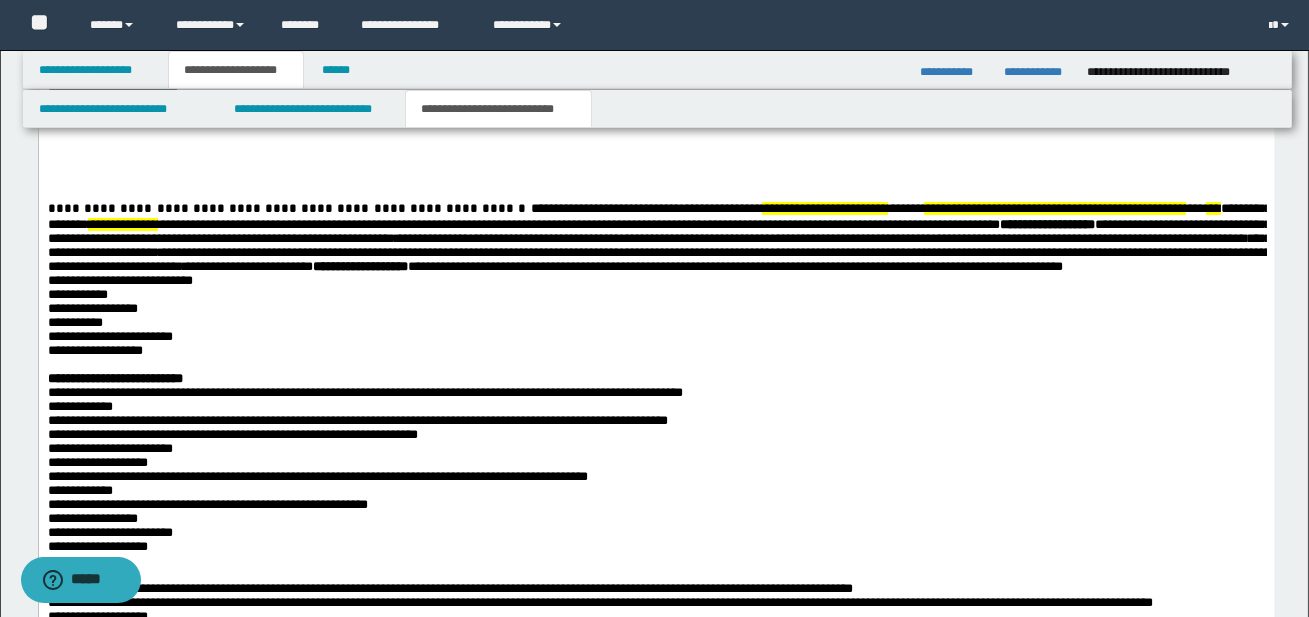 click on "**********" at bounding box center [656, 678] 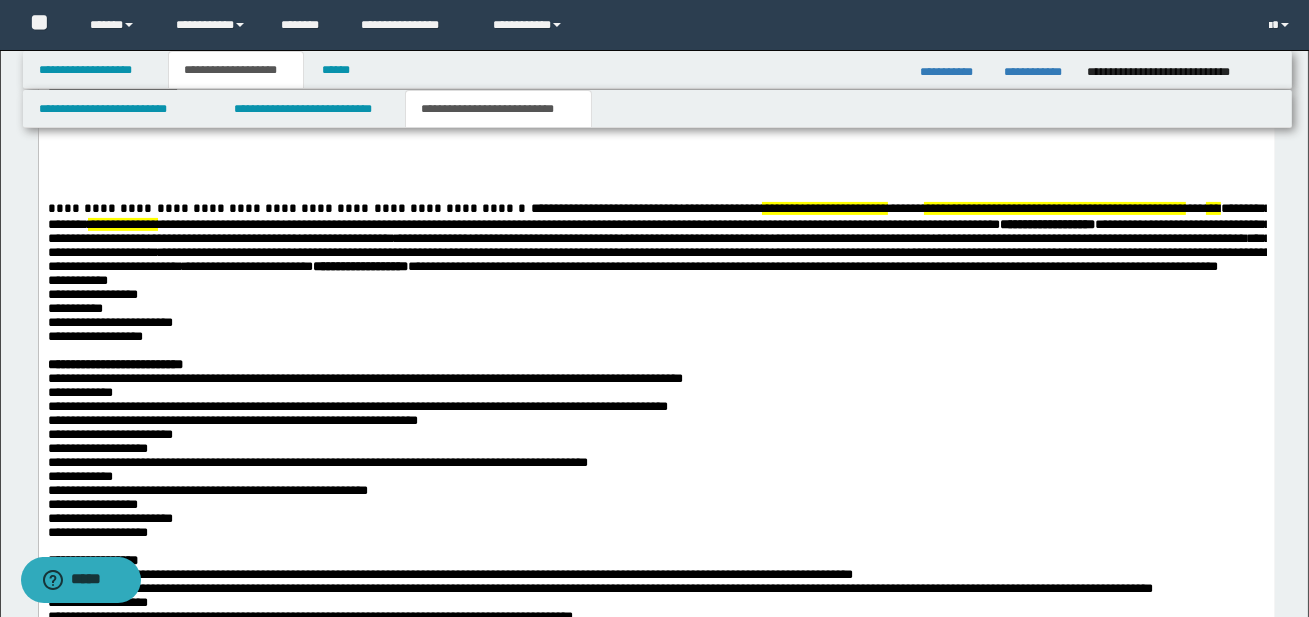 click on "**********" at bounding box center [77, 280] 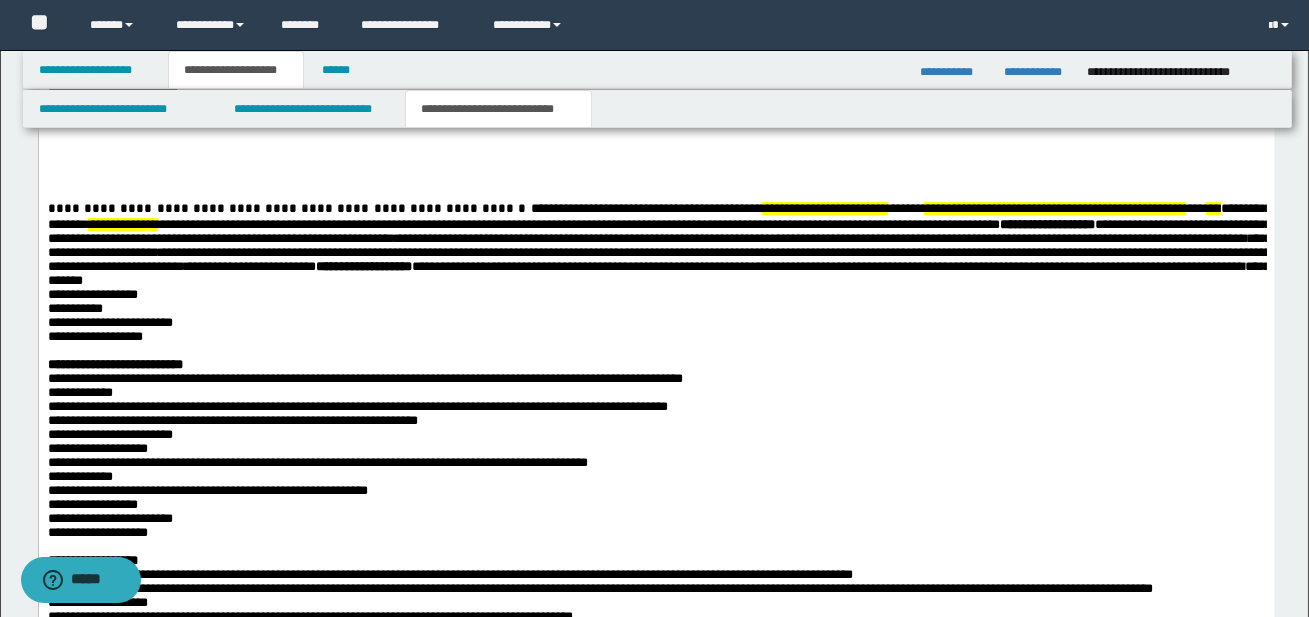 click on "**********" at bounding box center (92, 294) 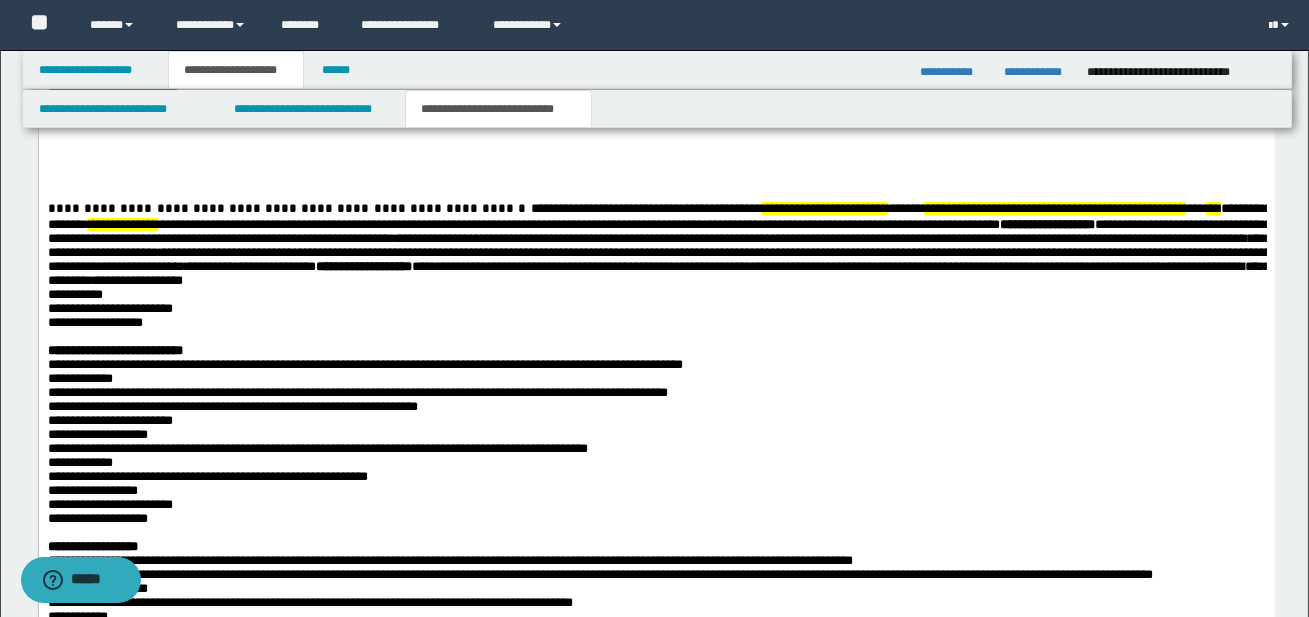 click on "**********" at bounding box center [656, 664] 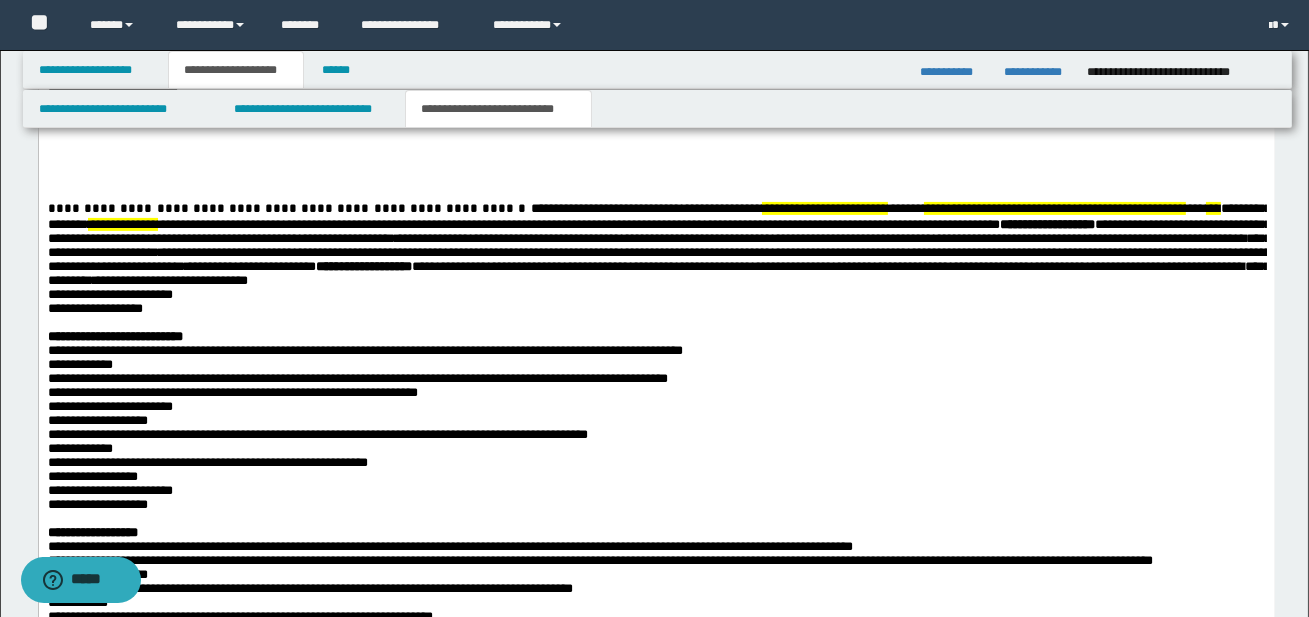click on "**********" at bounding box center (656, 657) 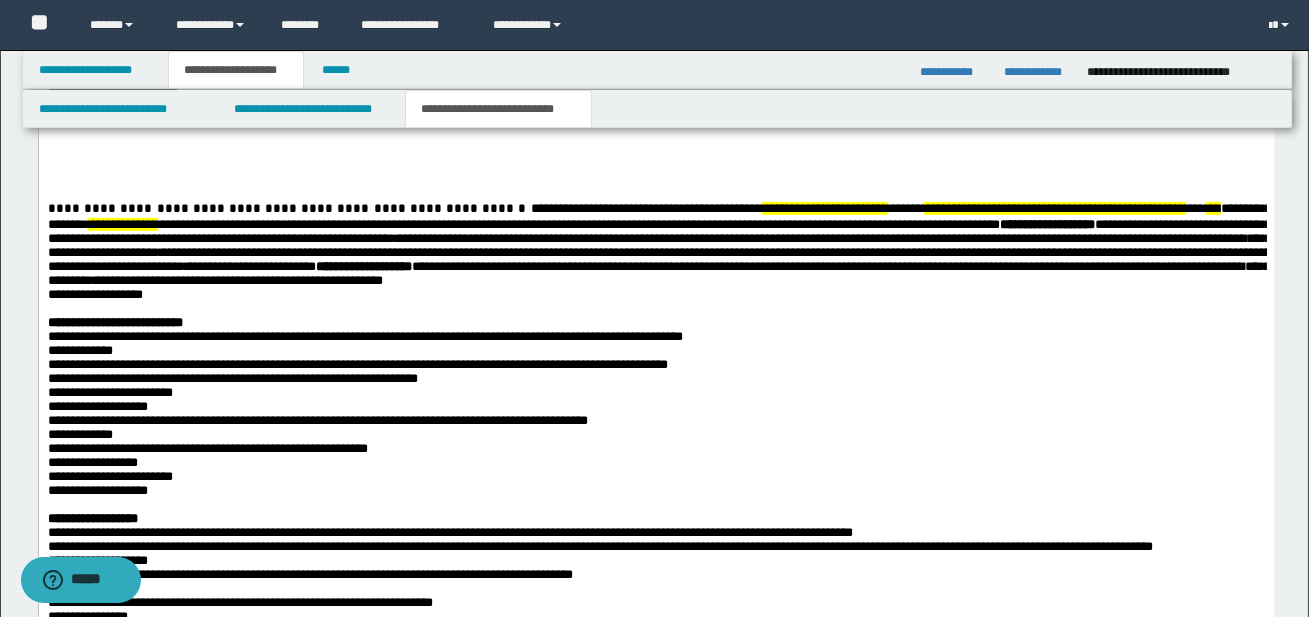 click on "**********" at bounding box center (656, 650) 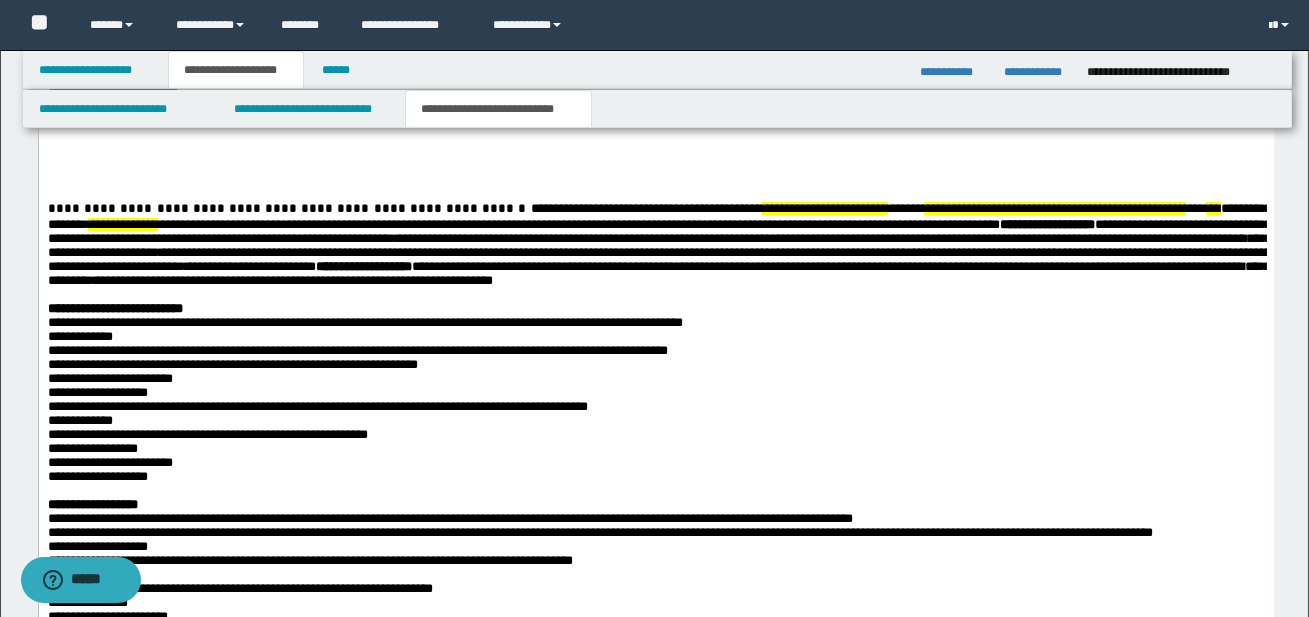 click on "**********" at bounding box center [114, 308] 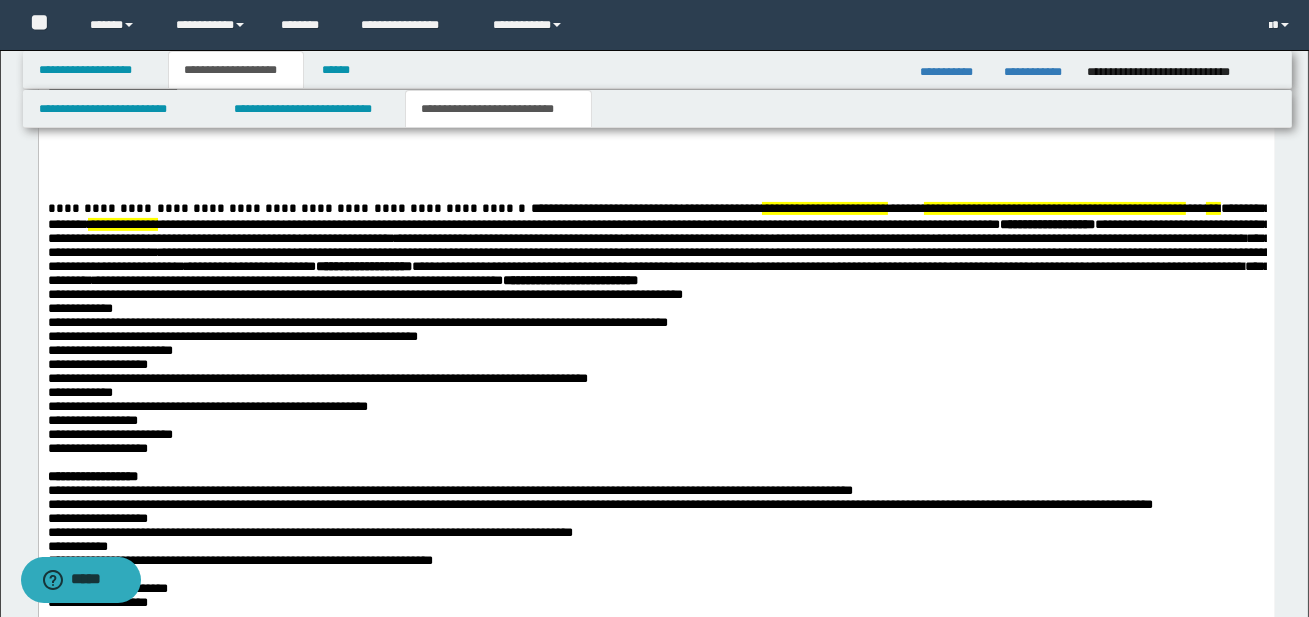 click on "**********" at bounding box center (656, 629) 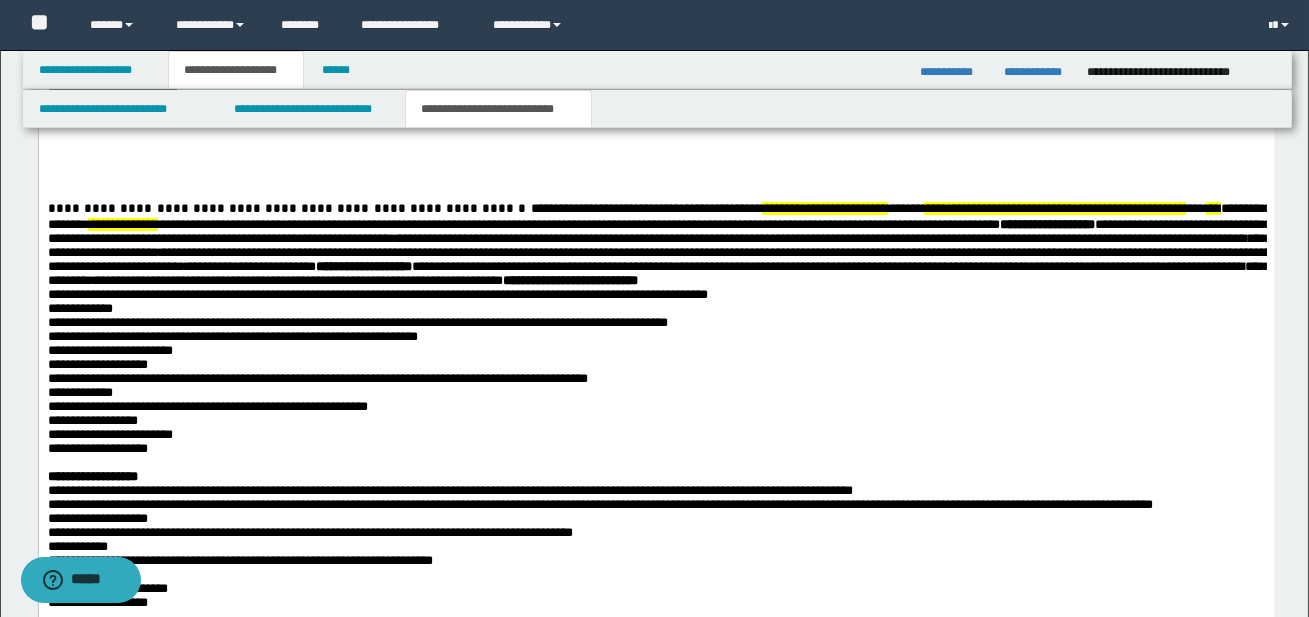 click on "**********" at bounding box center [656, 629] 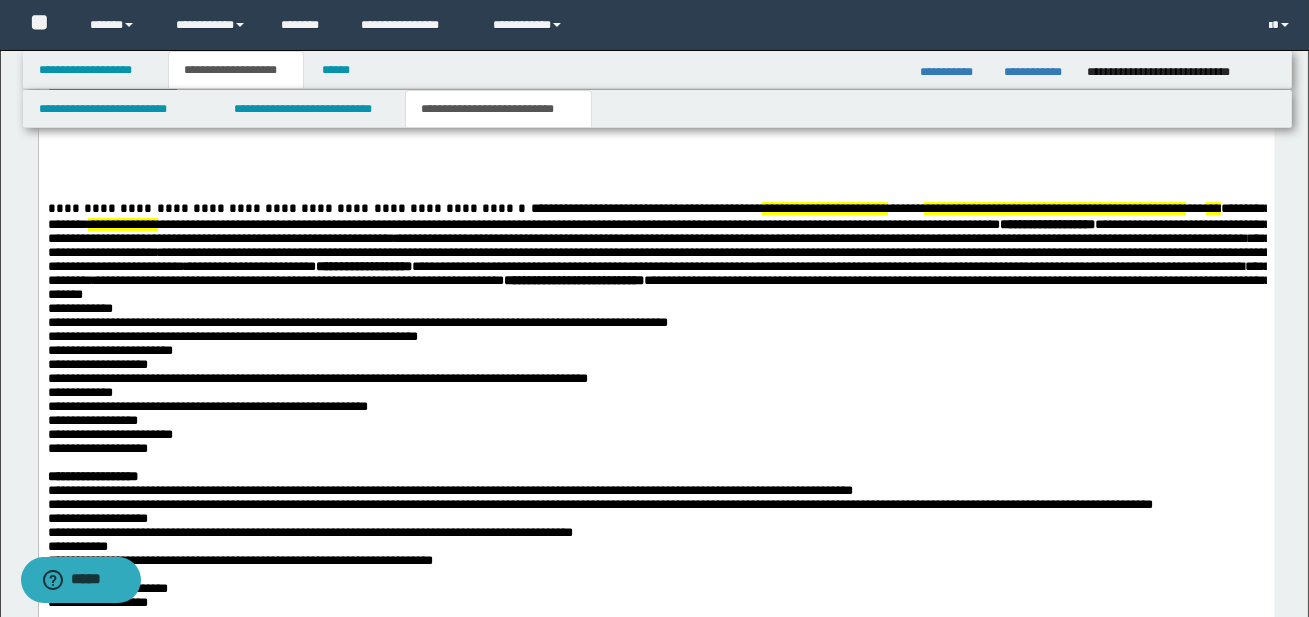 click on "**********" at bounding box center [656, 629] 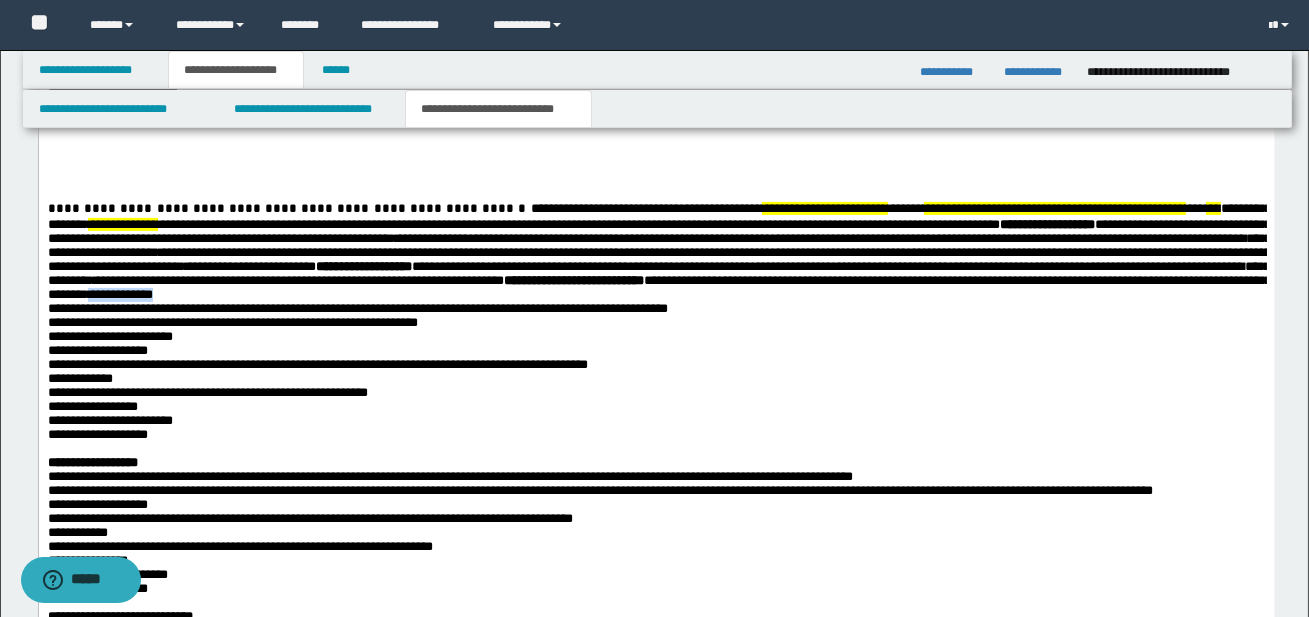 drag, startPoint x: 683, startPoint y: 309, endPoint x: 762, endPoint y: 307, distance: 79.025314 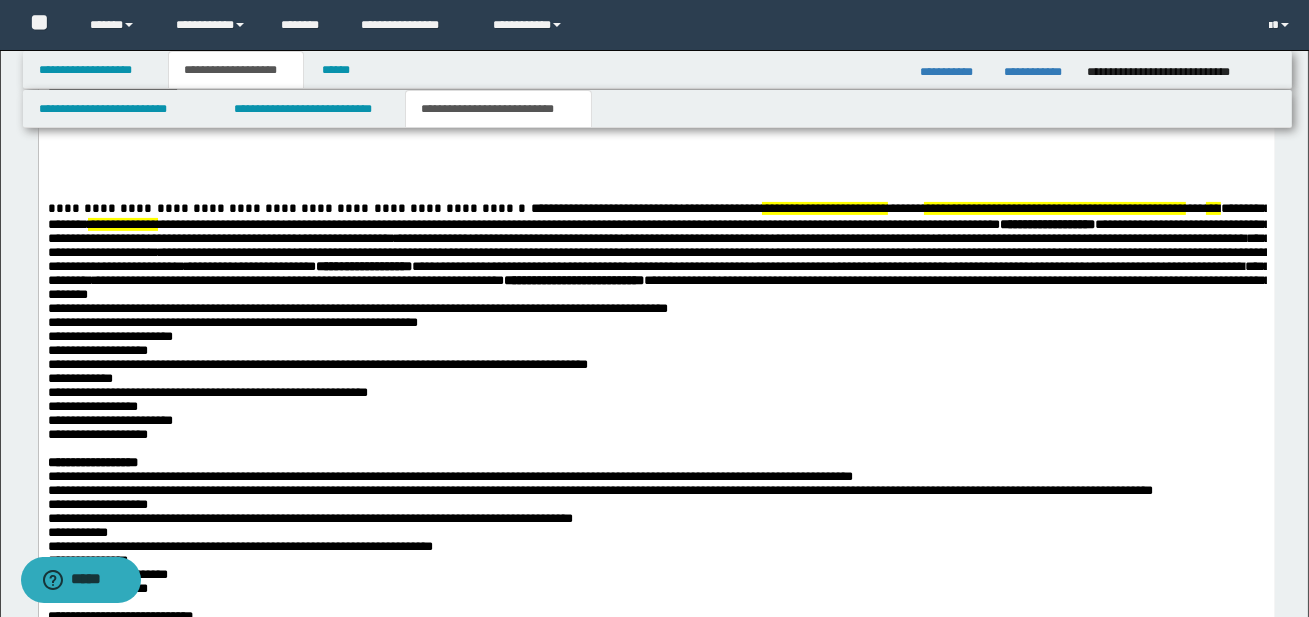 click on "**********" at bounding box center (656, 622) 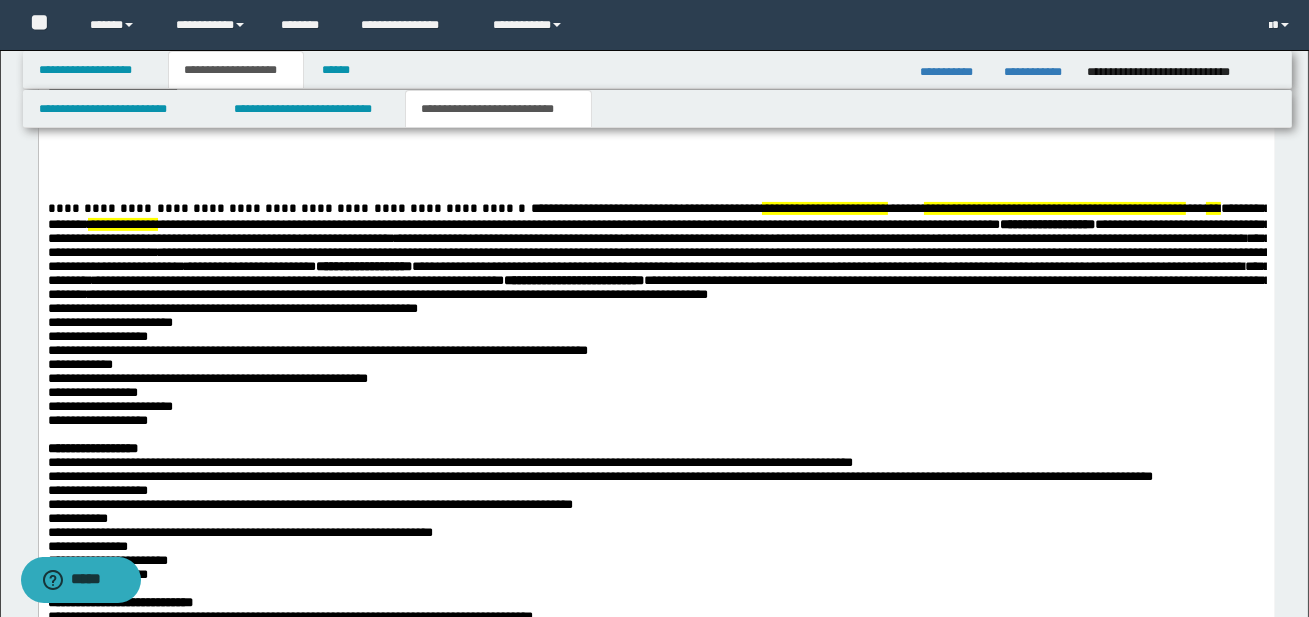 click on "**********" at bounding box center [656, 615] 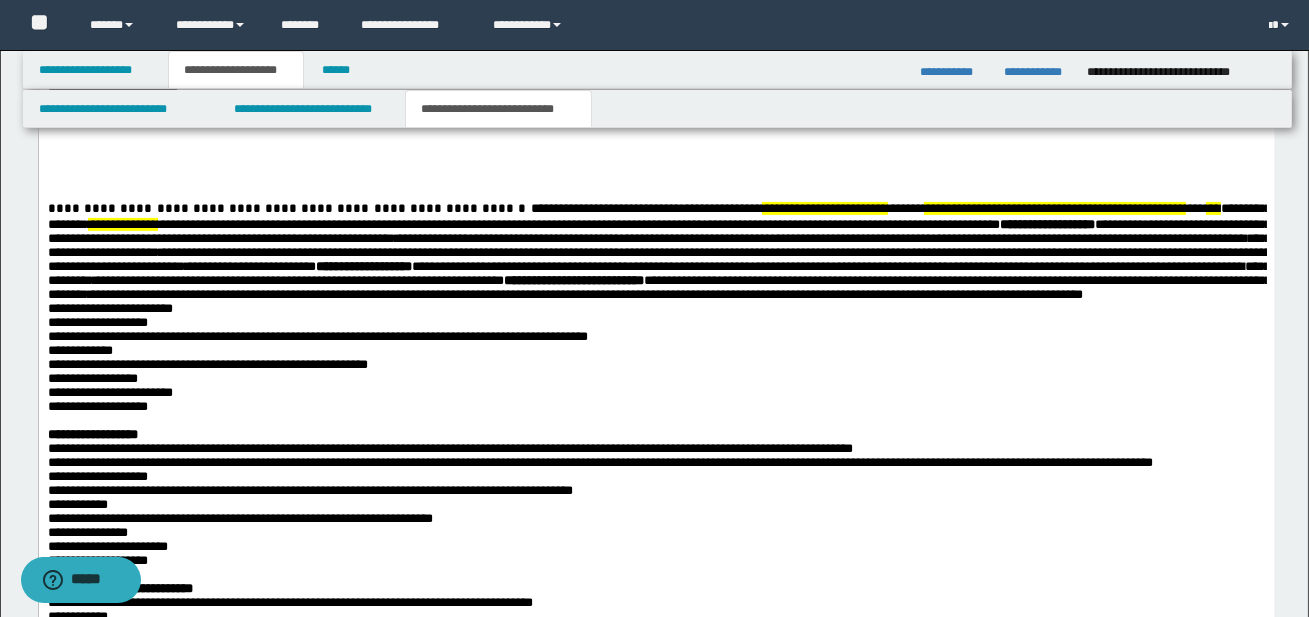 click on "**********" at bounding box center (656, 608) 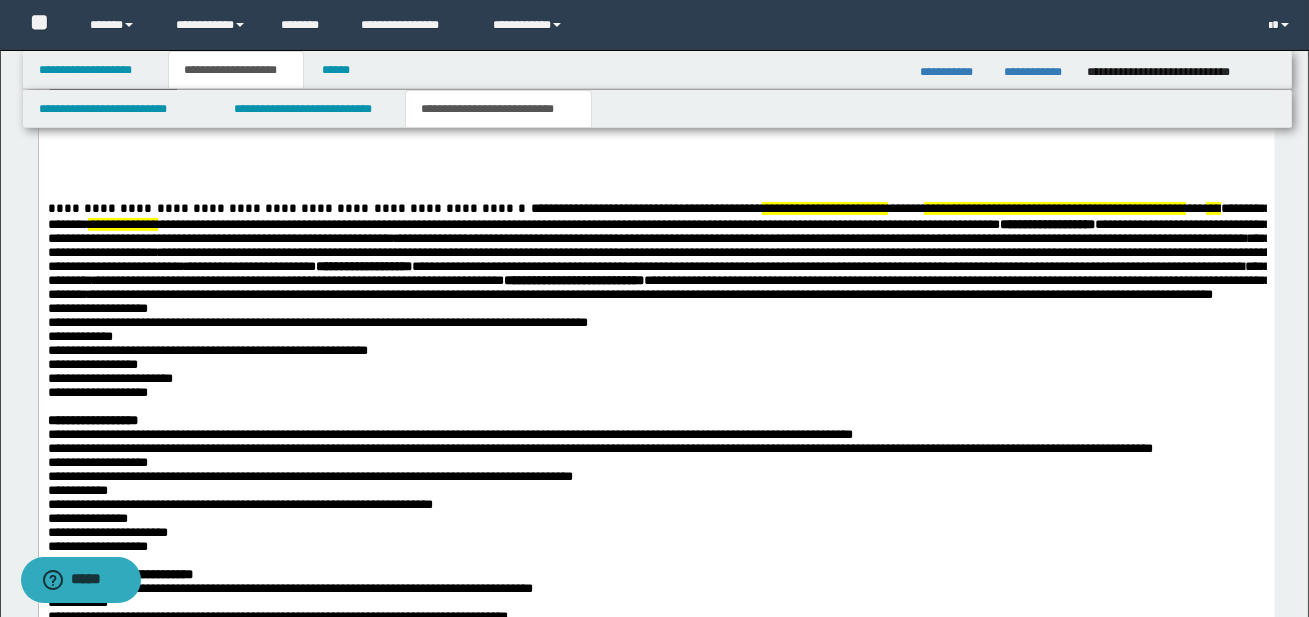 click on "**********" at bounding box center (656, 601) 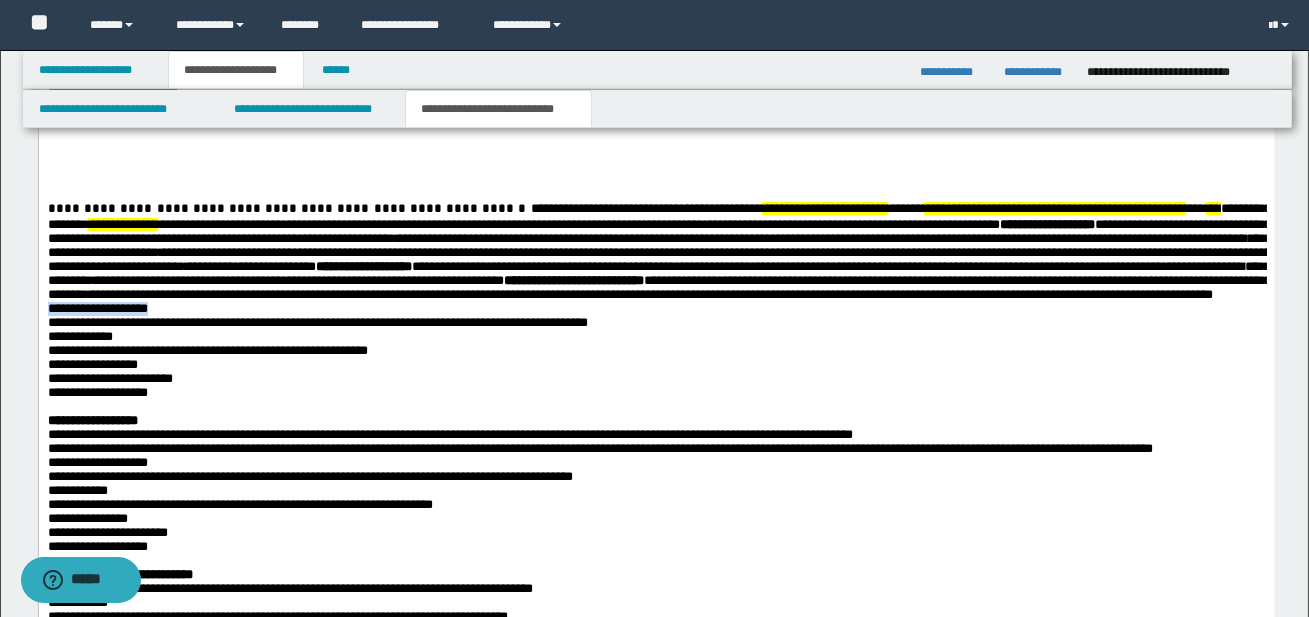 drag, startPoint x: 47, startPoint y: 337, endPoint x: 164, endPoint y: 336, distance: 117.00427 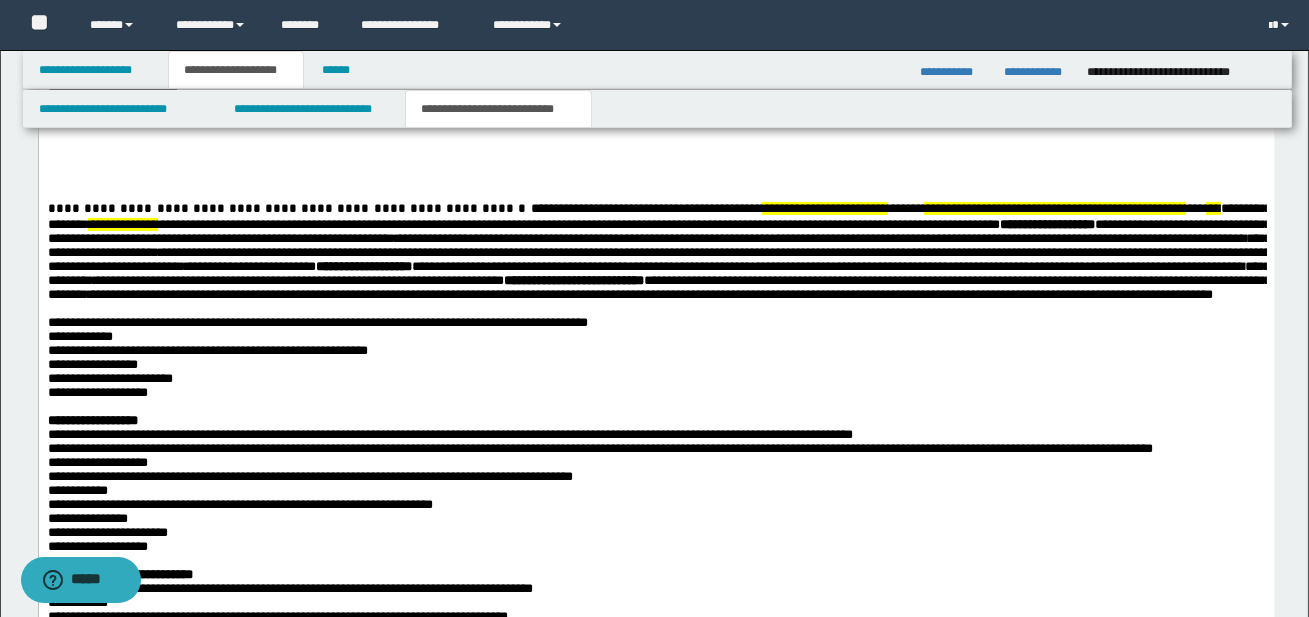 click on "**********" at bounding box center (656, 601) 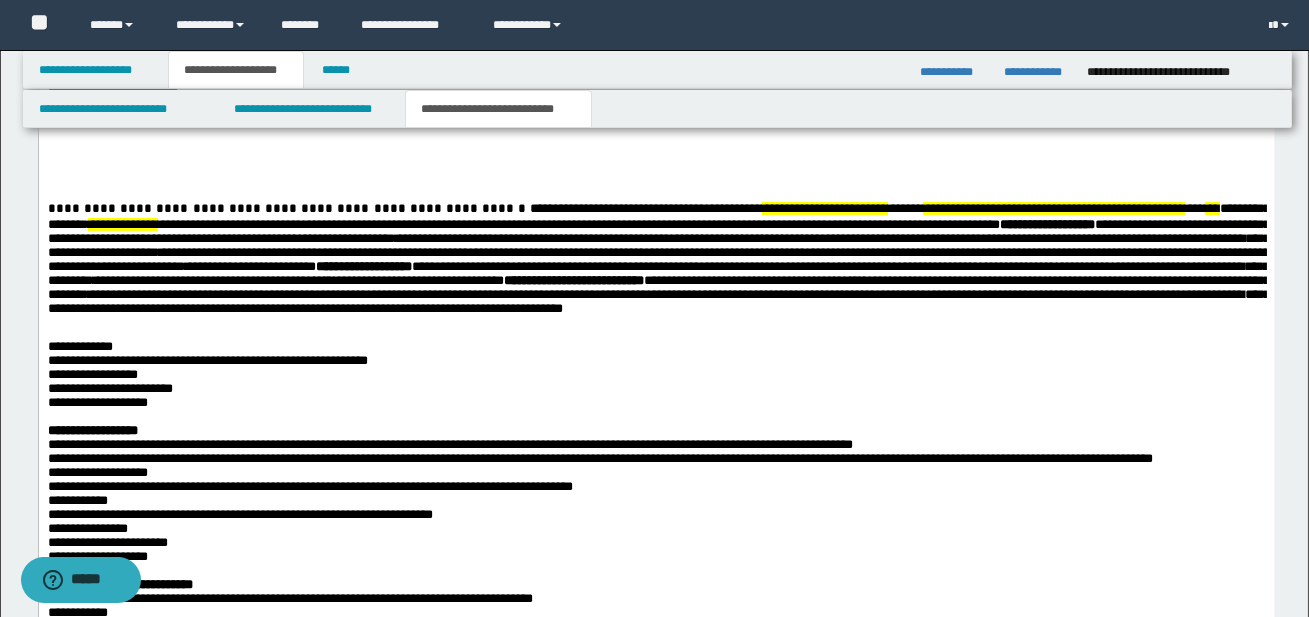 drag, startPoint x: 44, startPoint y: 356, endPoint x: 127, endPoint y: 356, distance: 83 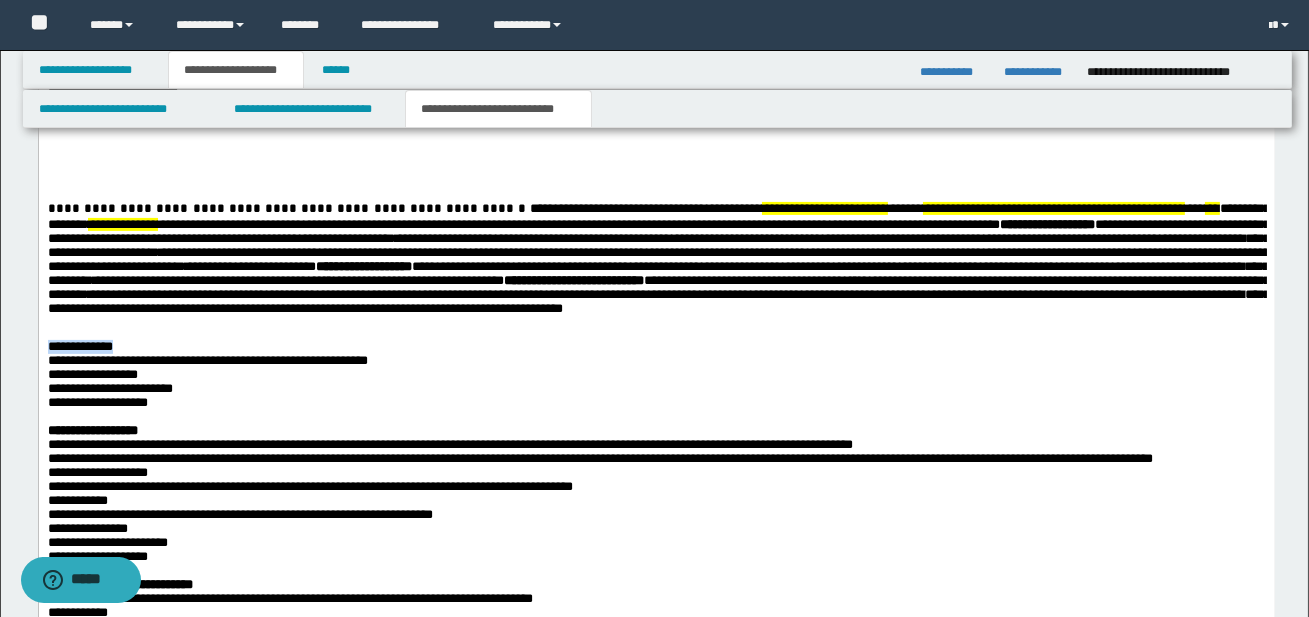 drag, startPoint x: 121, startPoint y: 354, endPoint x: 46, endPoint y: 354, distance: 75 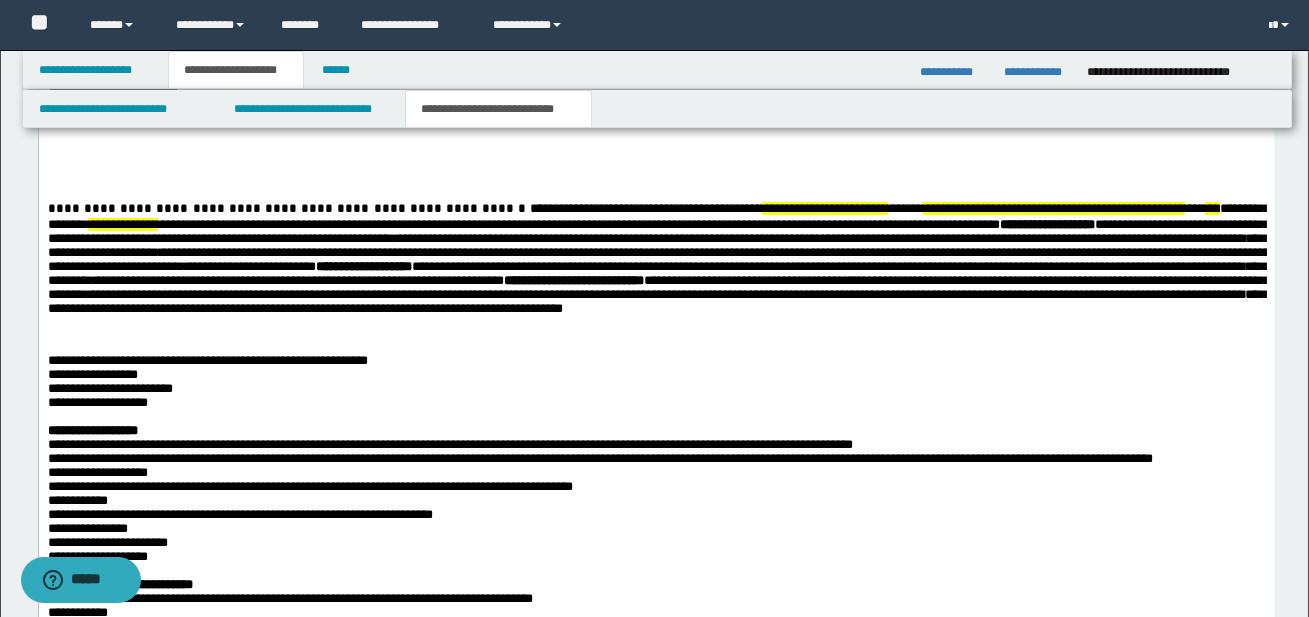 click on "**********" at bounding box center (207, 360) 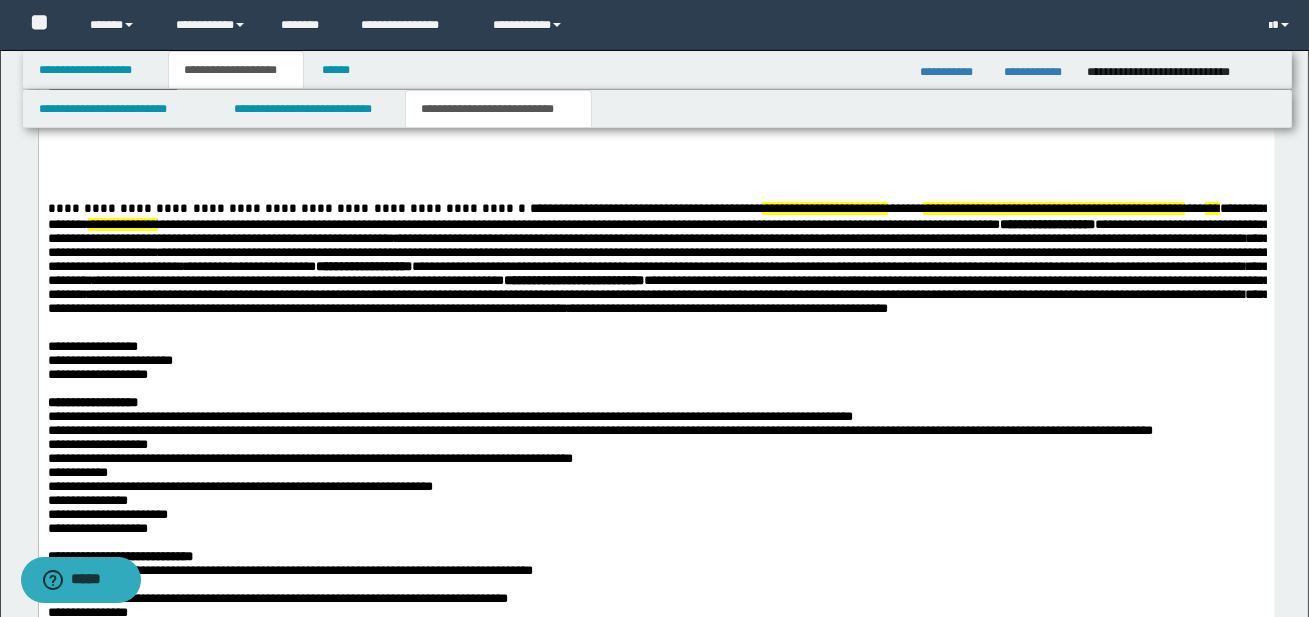 click on "**********" at bounding box center [656, 592] 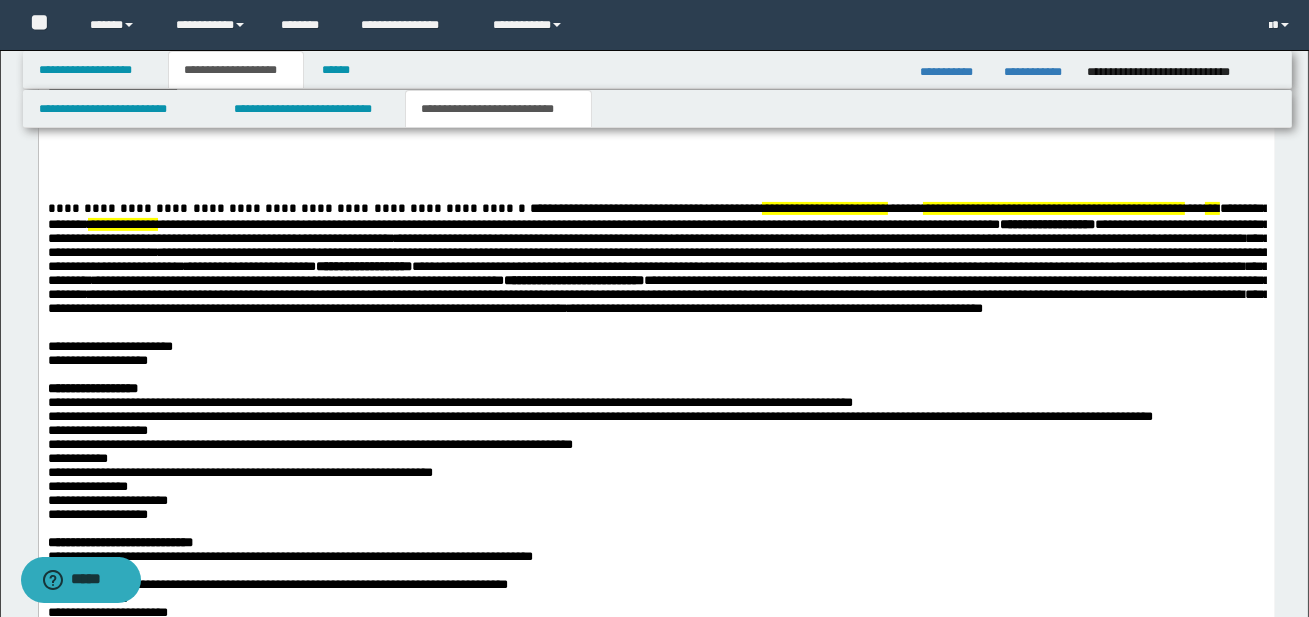 click on "**********" at bounding box center (109, 346) 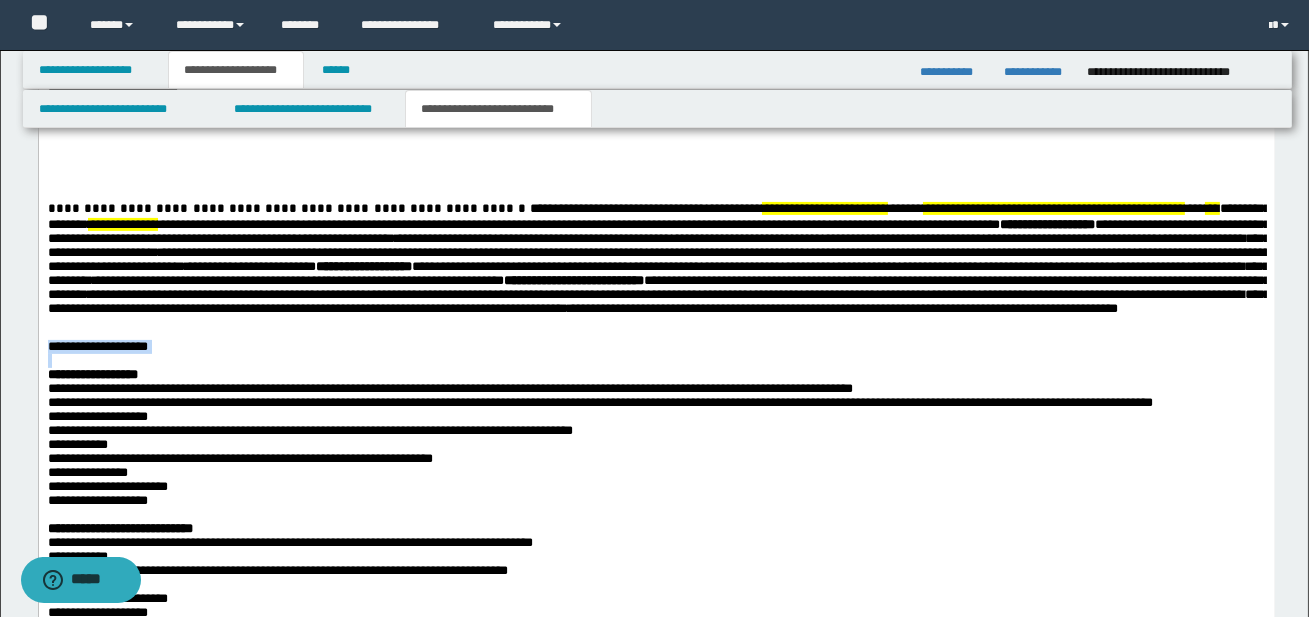 drag, startPoint x: 48, startPoint y: 354, endPoint x: 117, endPoint y: 373, distance: 71.568146 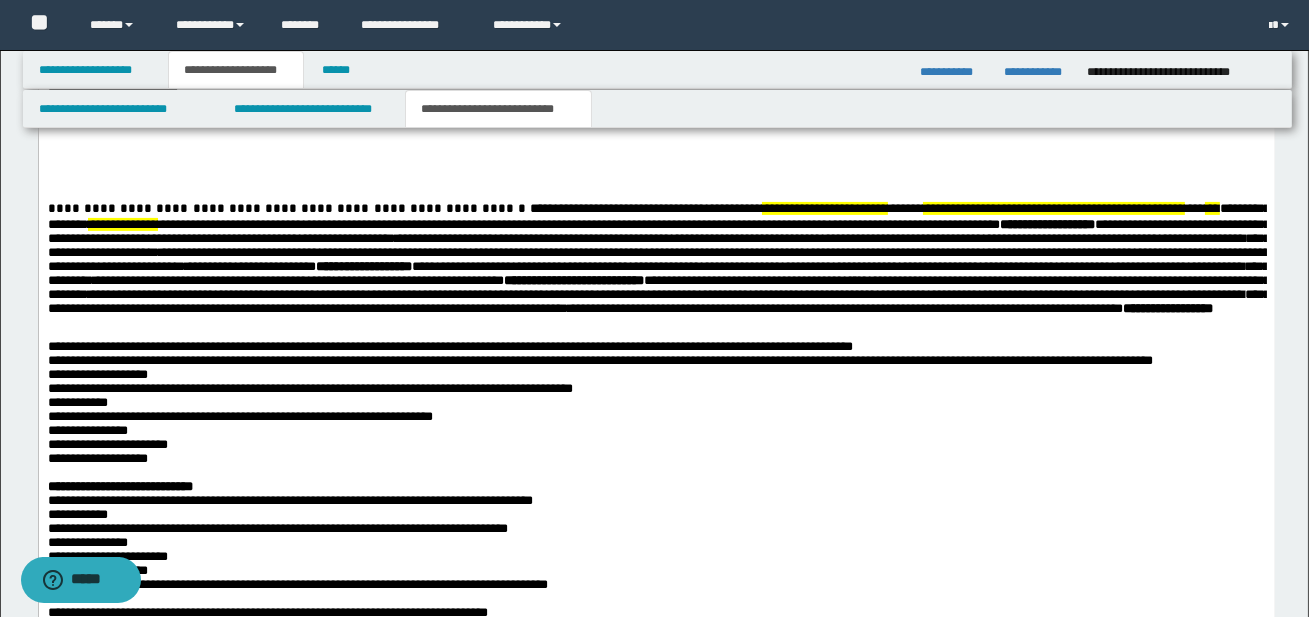 click on "**********" at bounding box center (656, 557) 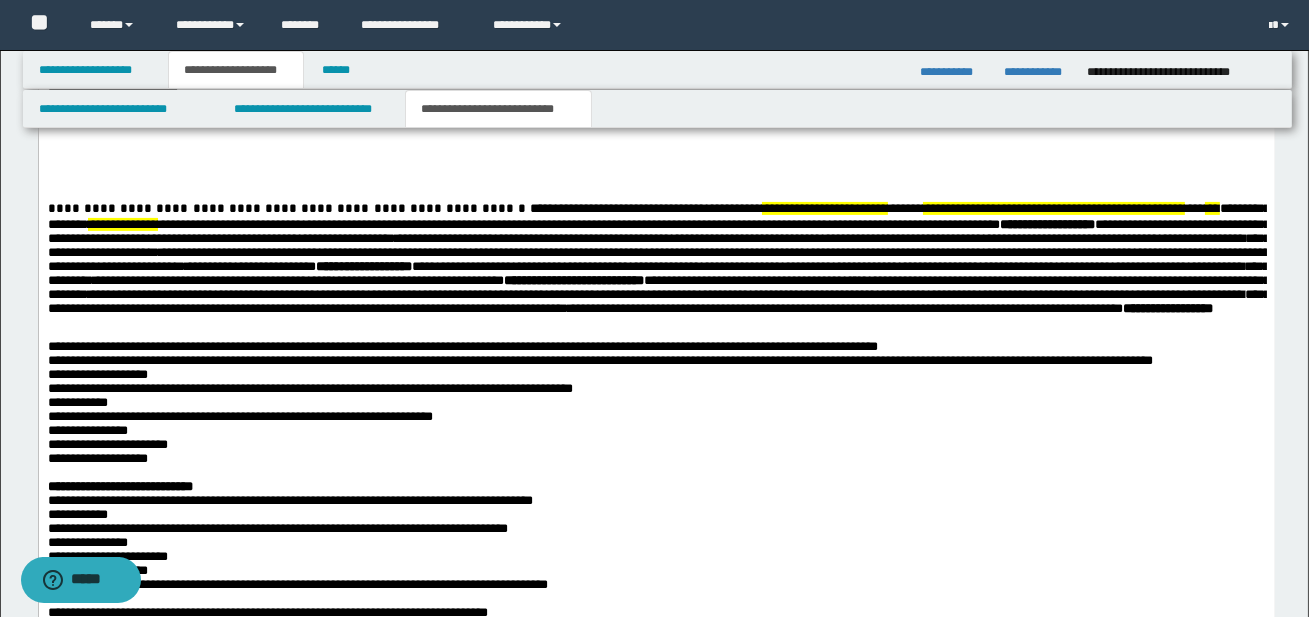 click on "**********" at bounding box center (656, 557) 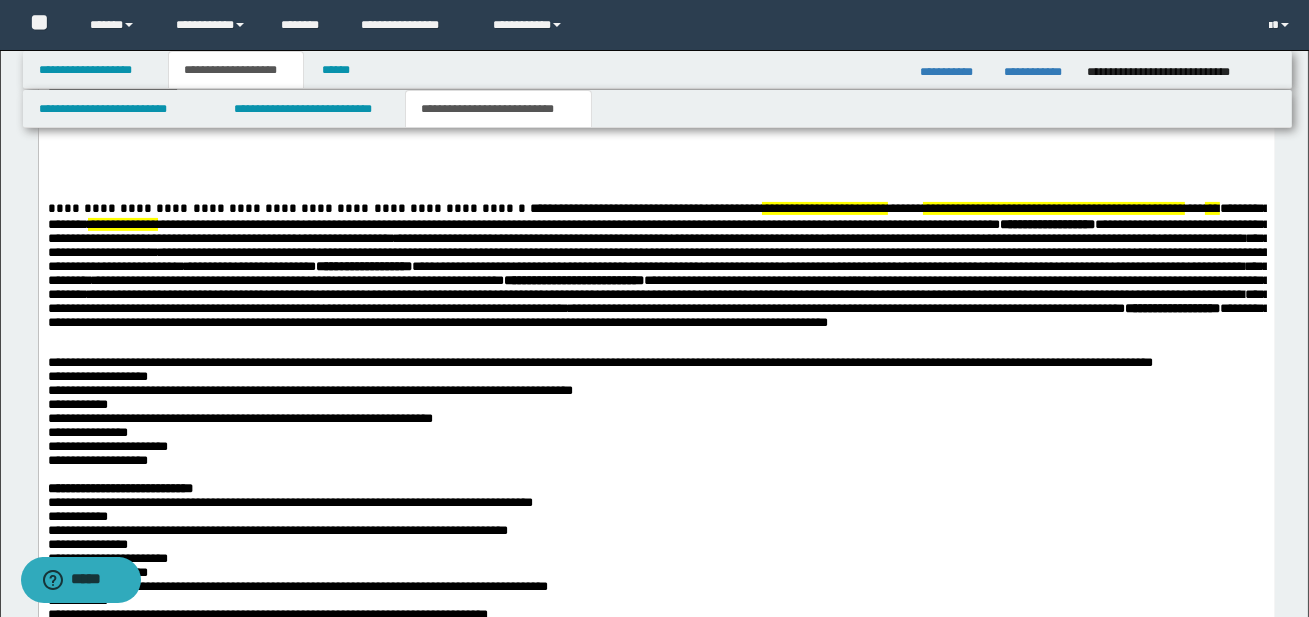 click on "**********" at bounding box center [656, 558] 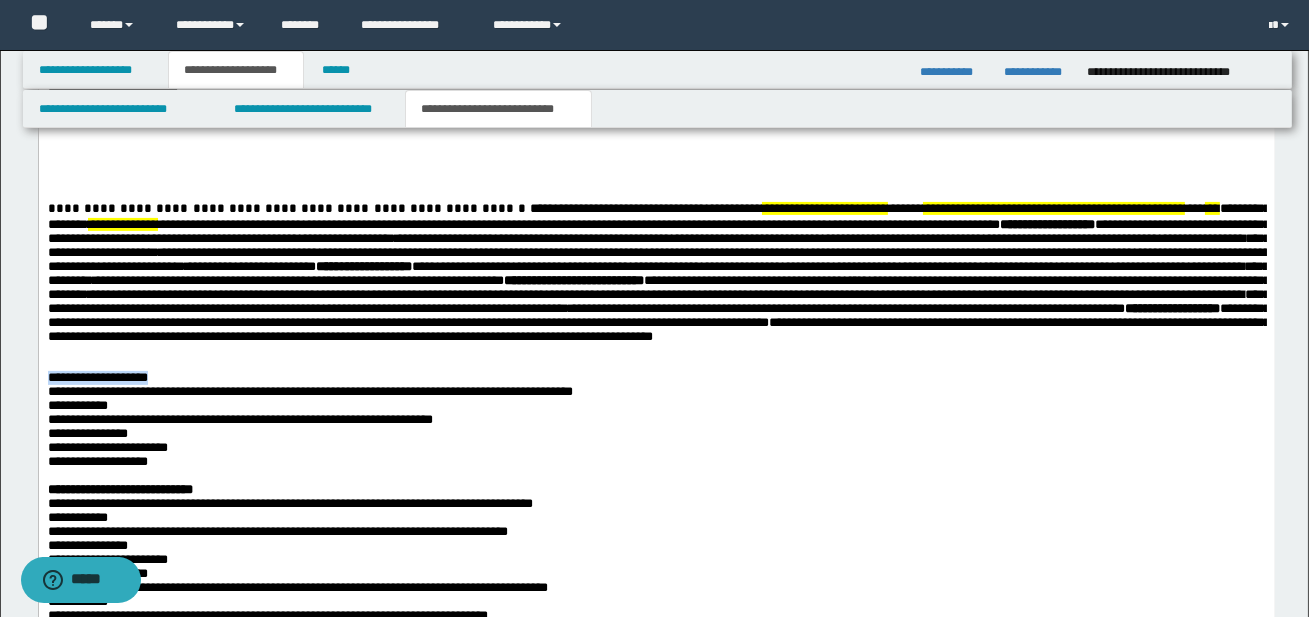 drag, startPoint x: 49, startPoint y: 381, endPoint x: 175, endPoint y: 381, distance: 126 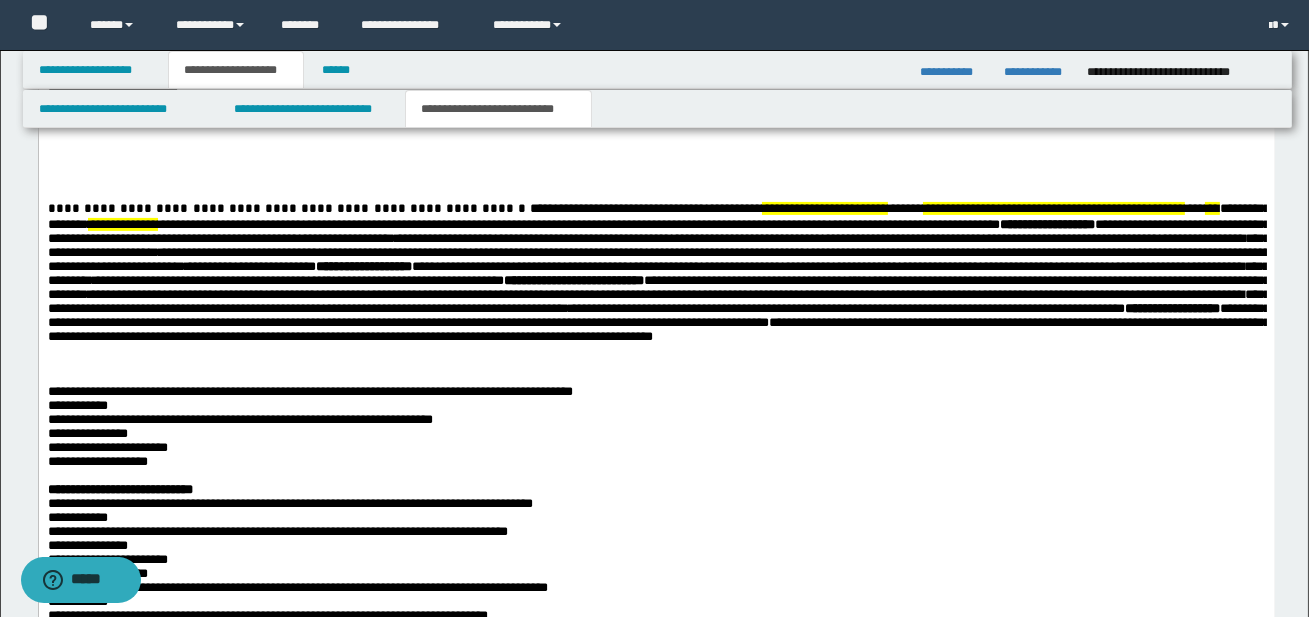 click on "**********" at bounding box center (656, 559) 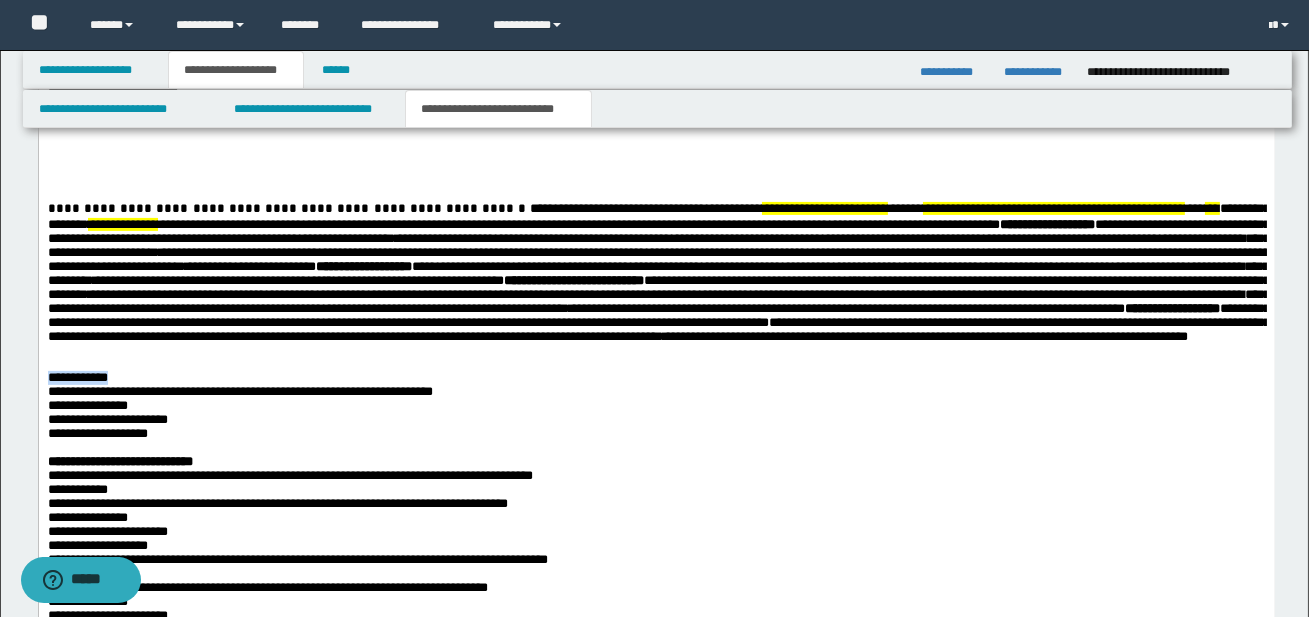 drag, startPoint x: 47, startPoint y: 383, endPoint x: 128, endPoint y: 387, distance: 81.09871 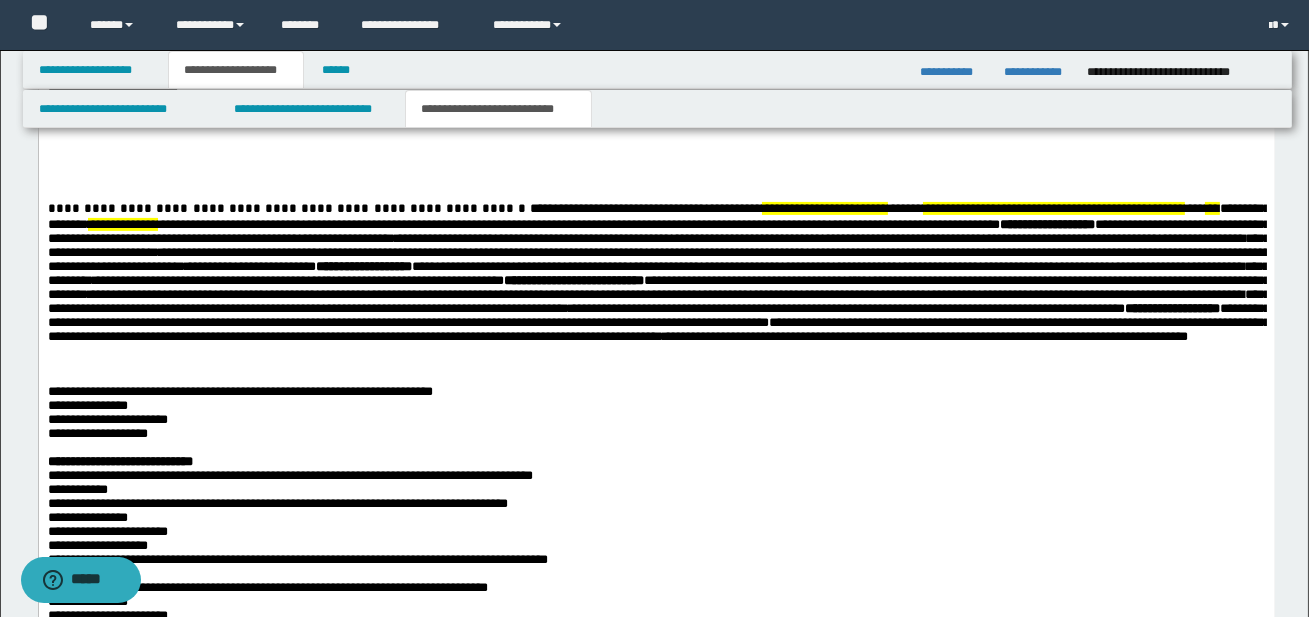 click on "**********" at bounding box center (656, 545) 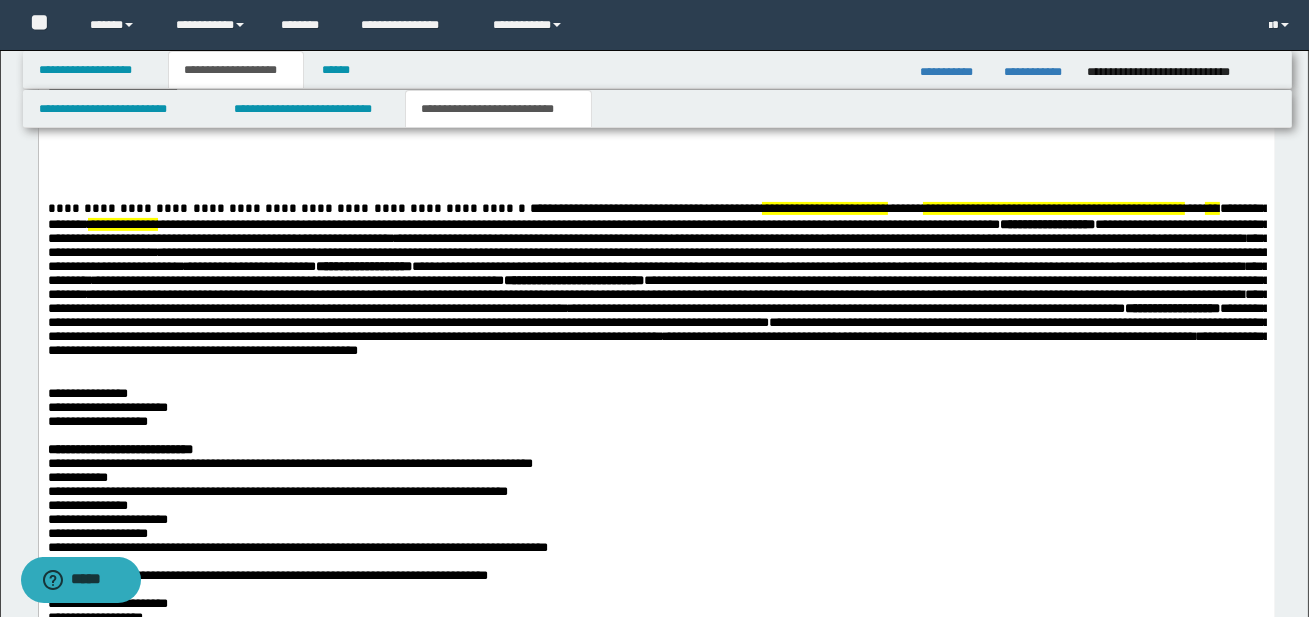 click on "**********" at bounding box center [656, 538] 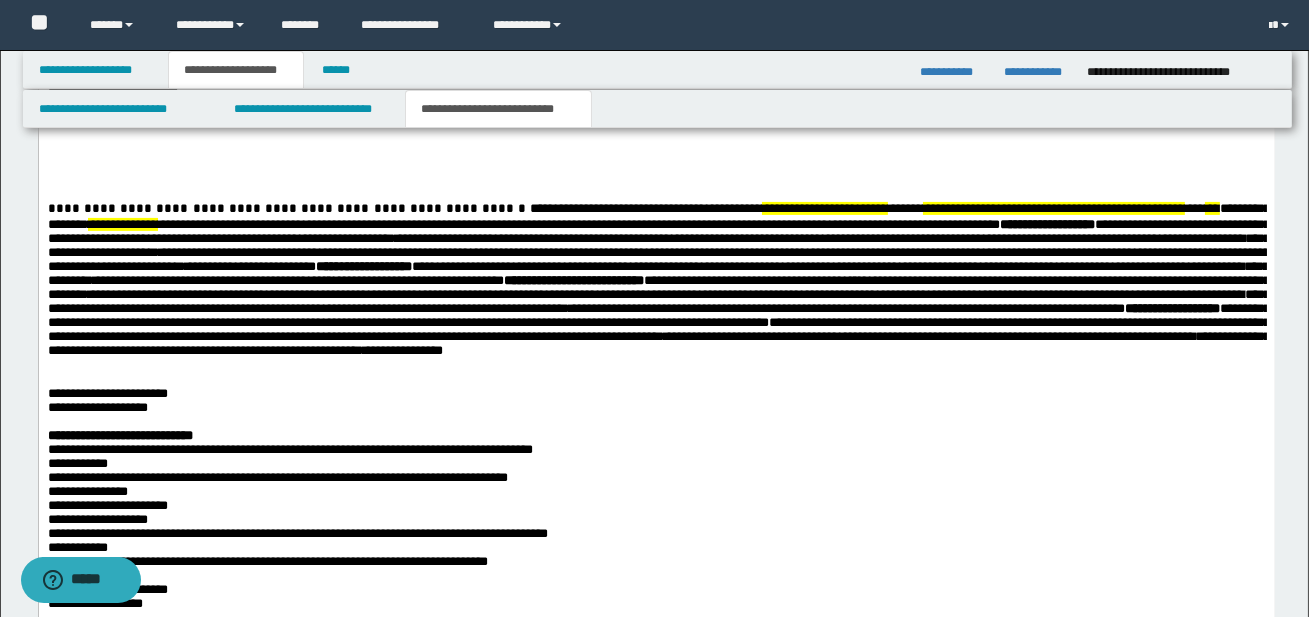 click on "**********" at bounding box center [656, 531] 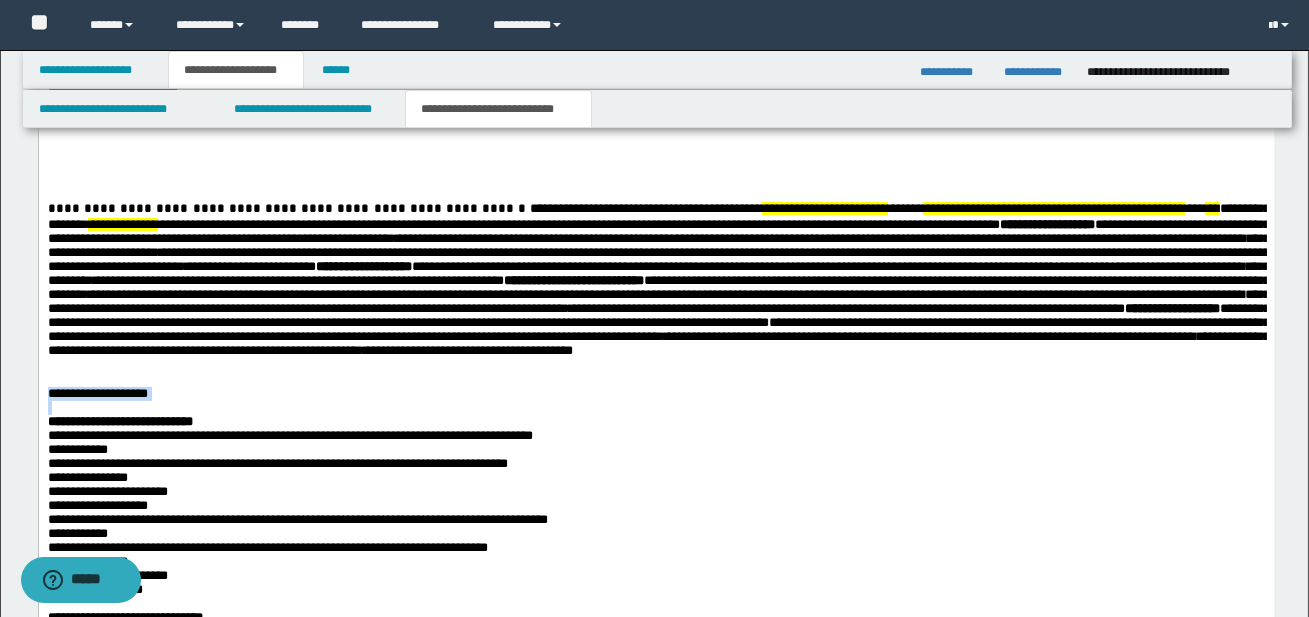 drag, startPoint x: 47, startPoint y: 399, endPoint x: 118, endPoint y: 414, distance: 72.56721 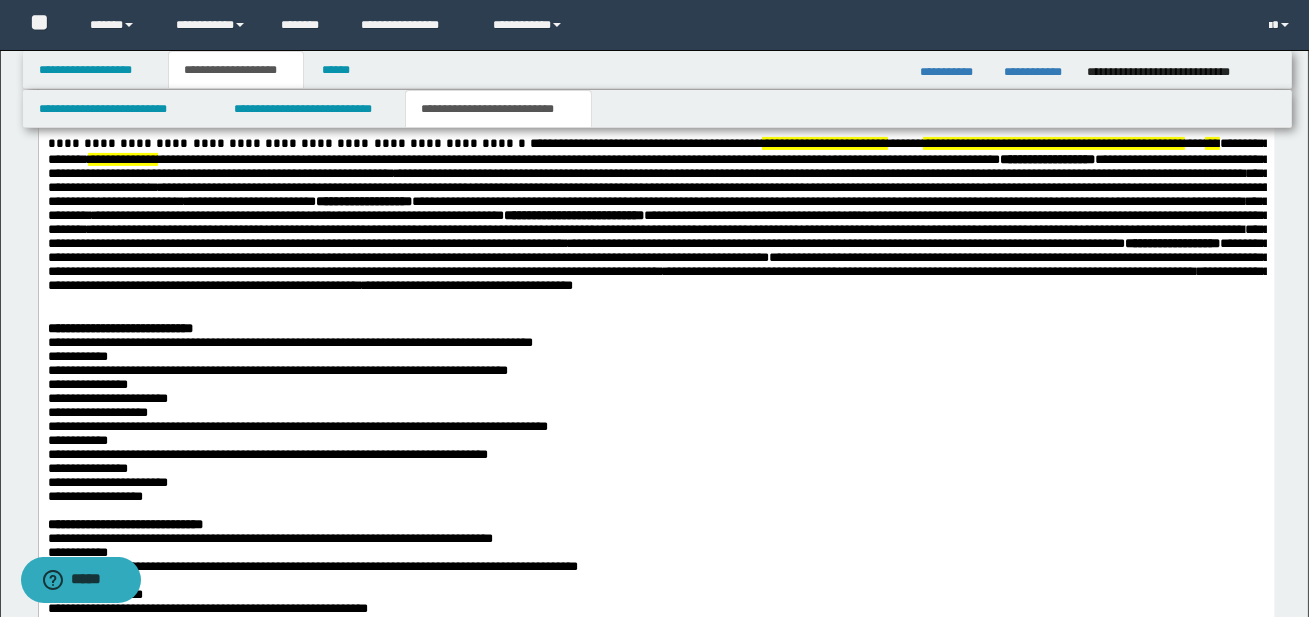 scroll, scrollTop: 1211, scrollLeft: 0, axis: vertical 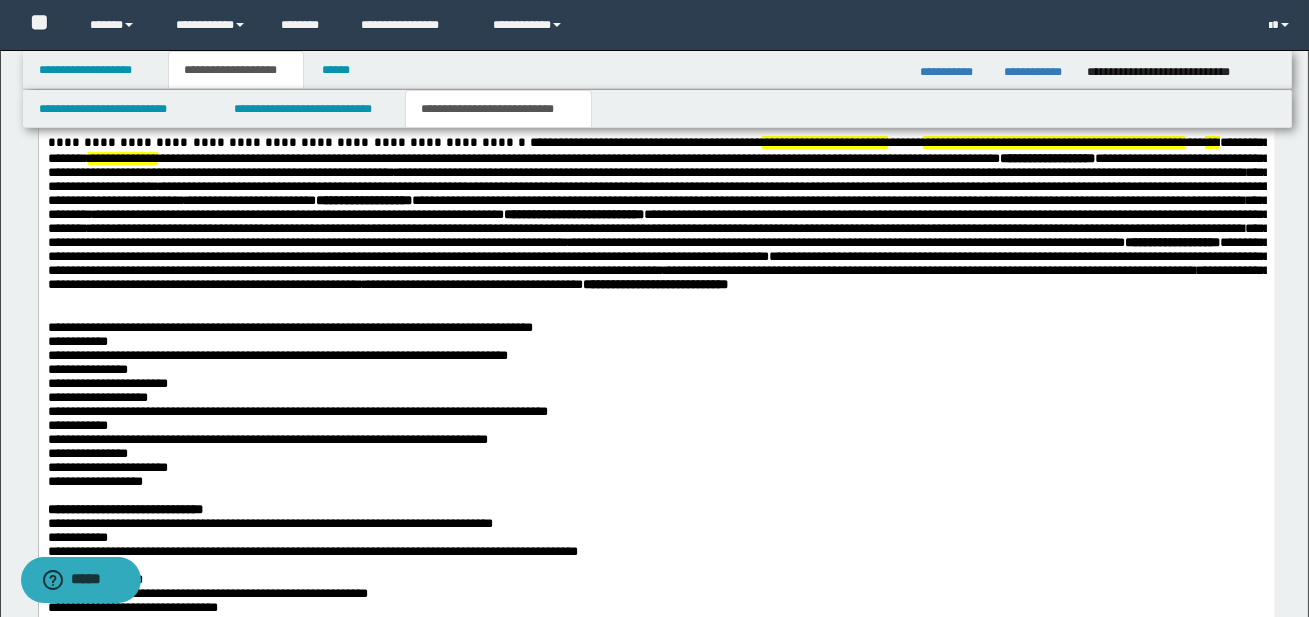click on "**********" at bounding box center [289, 328] 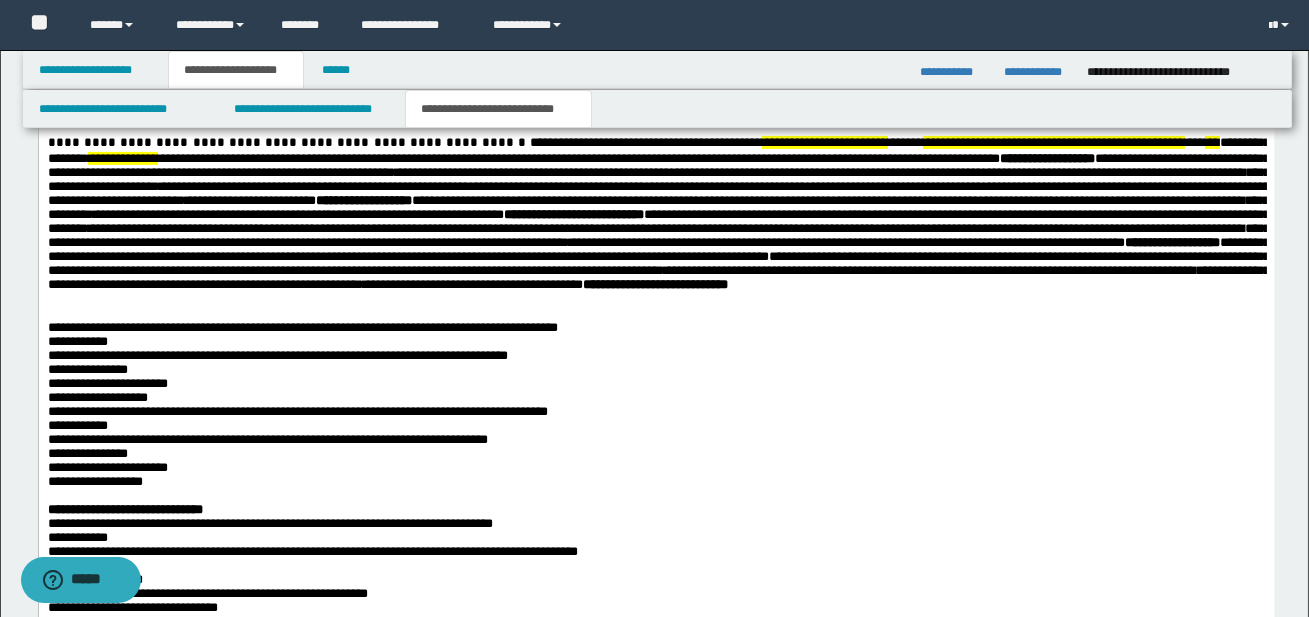 click on "**********" at bounding box center (656, 438) 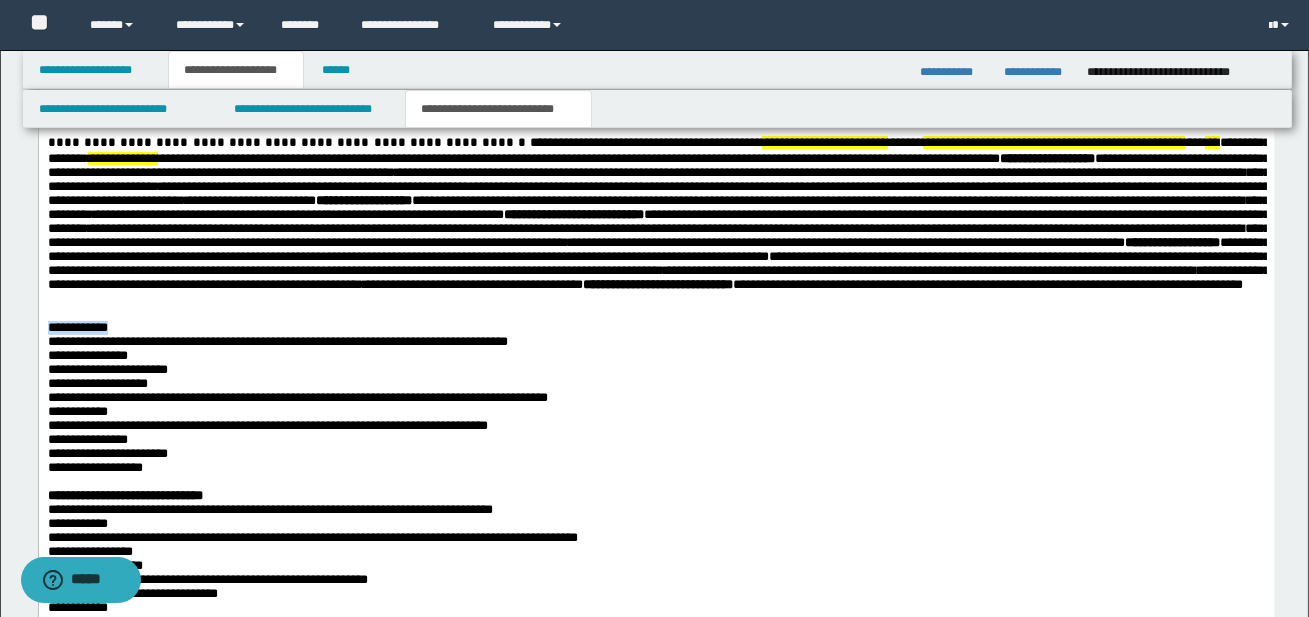 drag, startPoint x: 45, startPoint y: 336, endPoint x: 130, endPoint y: 336, distance: 85 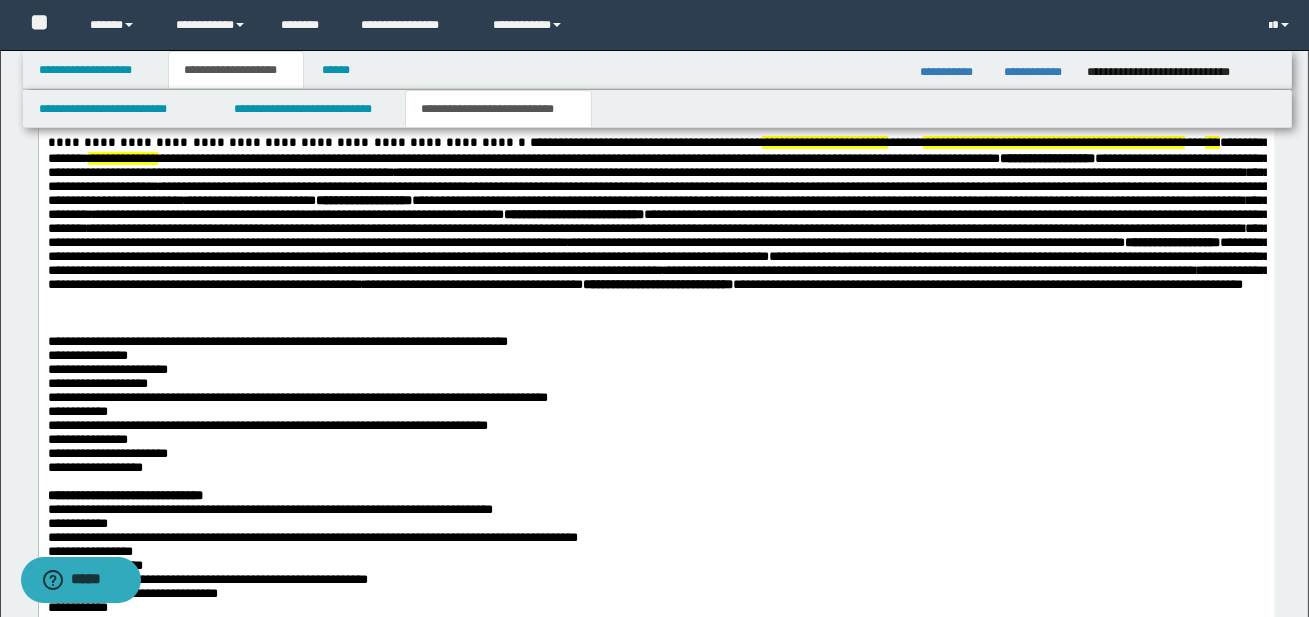 click on "**********" at bounding box center [656, 431] 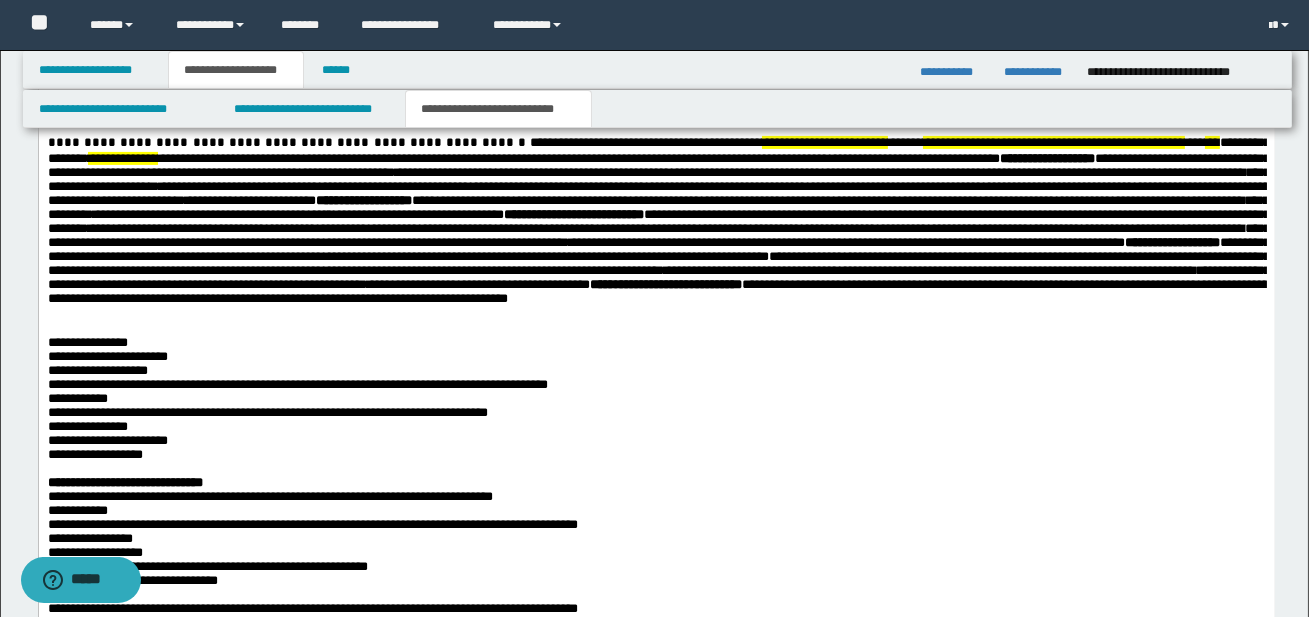 click on "**********" at bounding box center (656, 425) 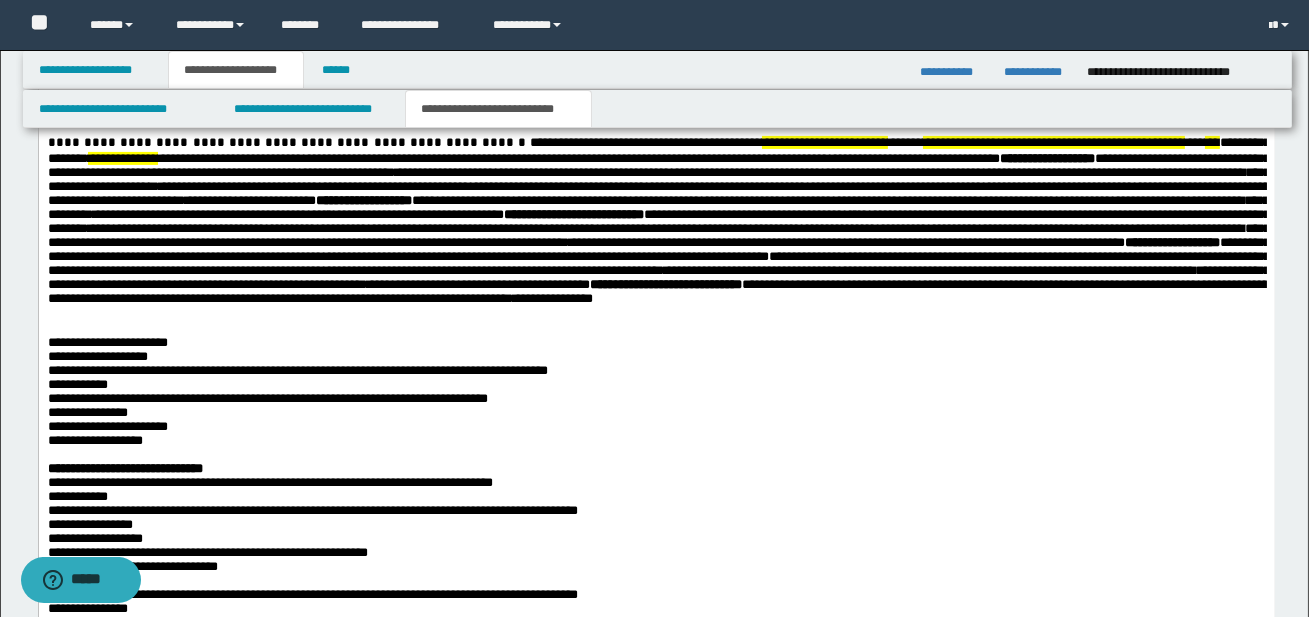 click on "**********" at bounding box center [656, 418] 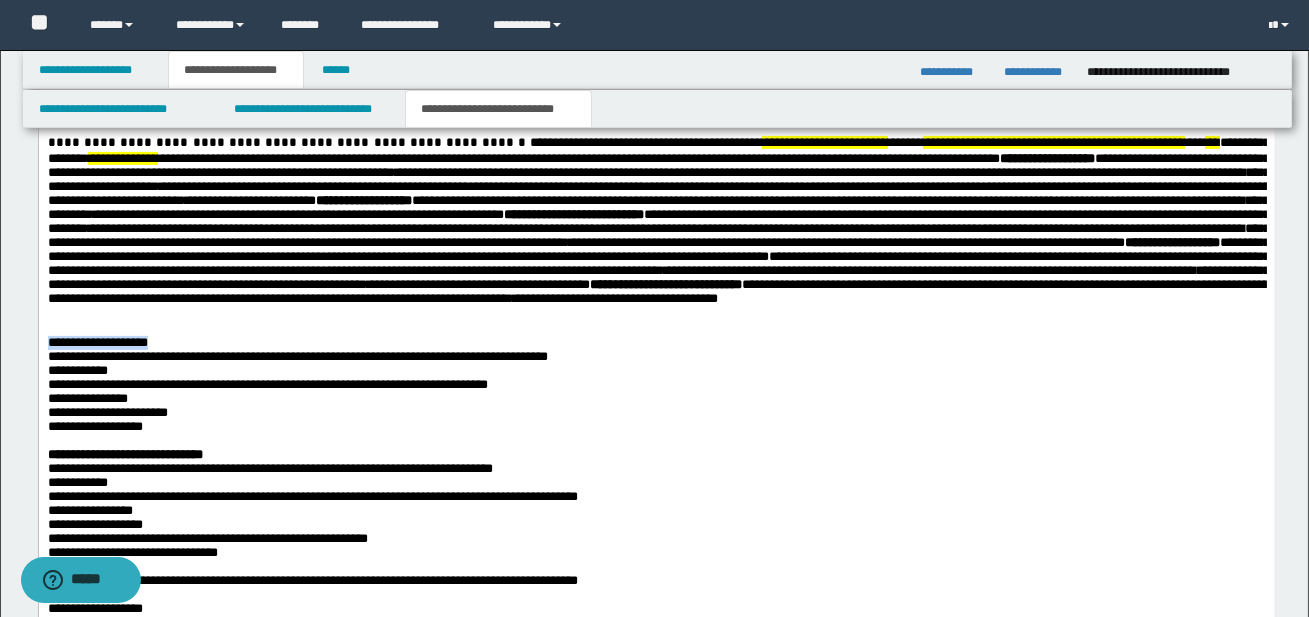 drag, startPoint x: 48, startPoint y: 348, endPoint x: 174, endPoint y: 350, distance: 126.01587 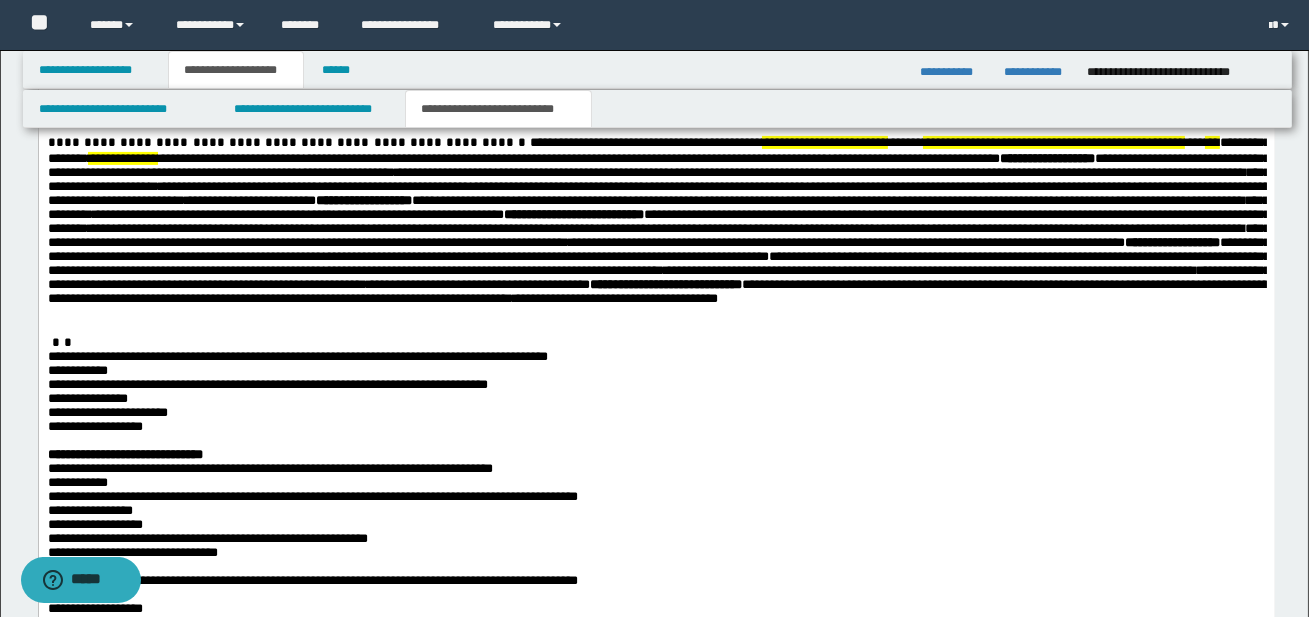 click on "**********" at bounding box center [656, 411] 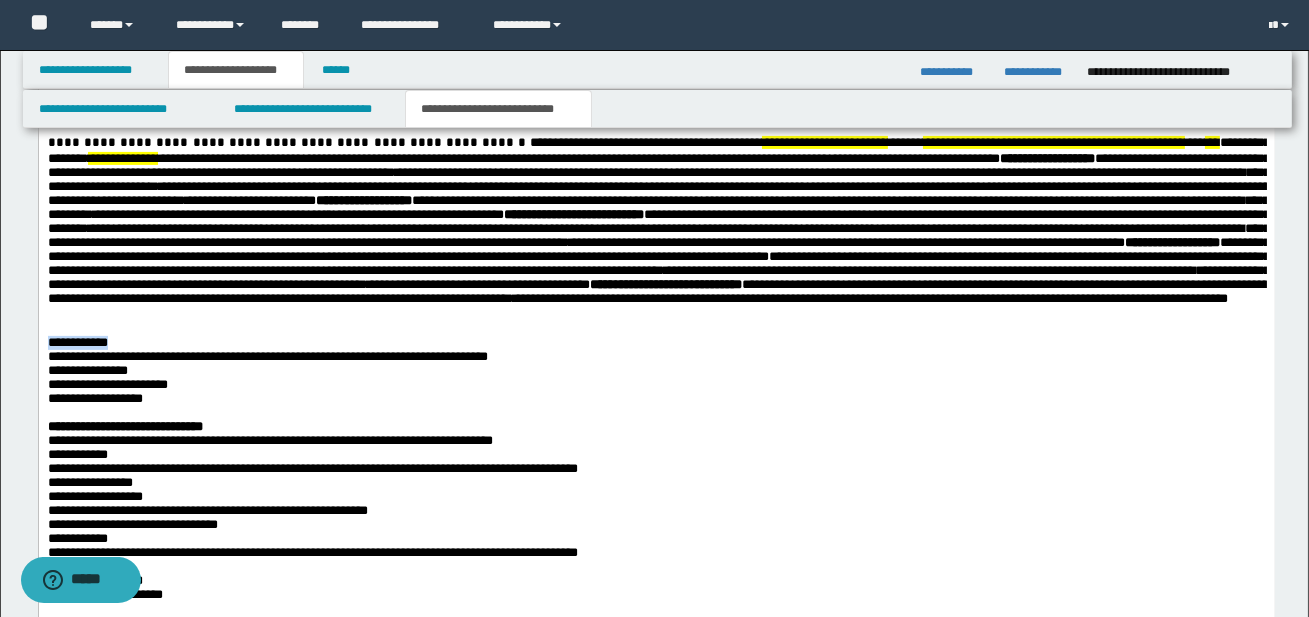 drag, startPoint x: 47, startPoint y: 351, endPoint x: 141, endPoint y: 349, distance: 94.02127 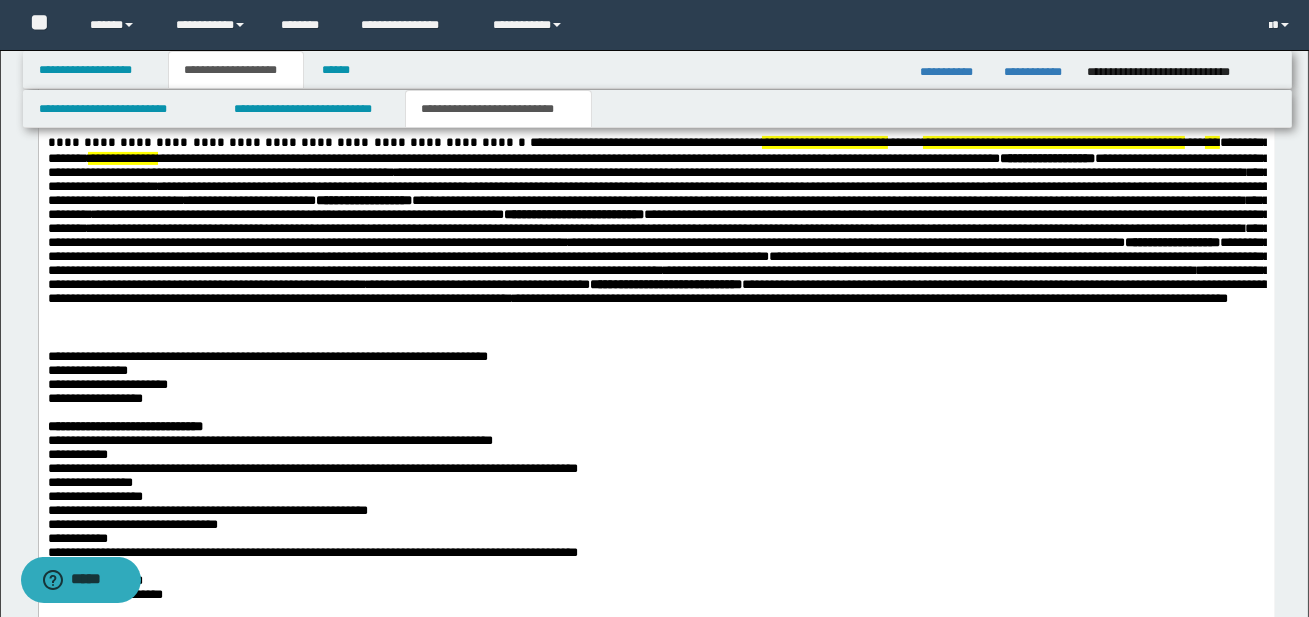 click on "**********" at bounding box center (656, 397) 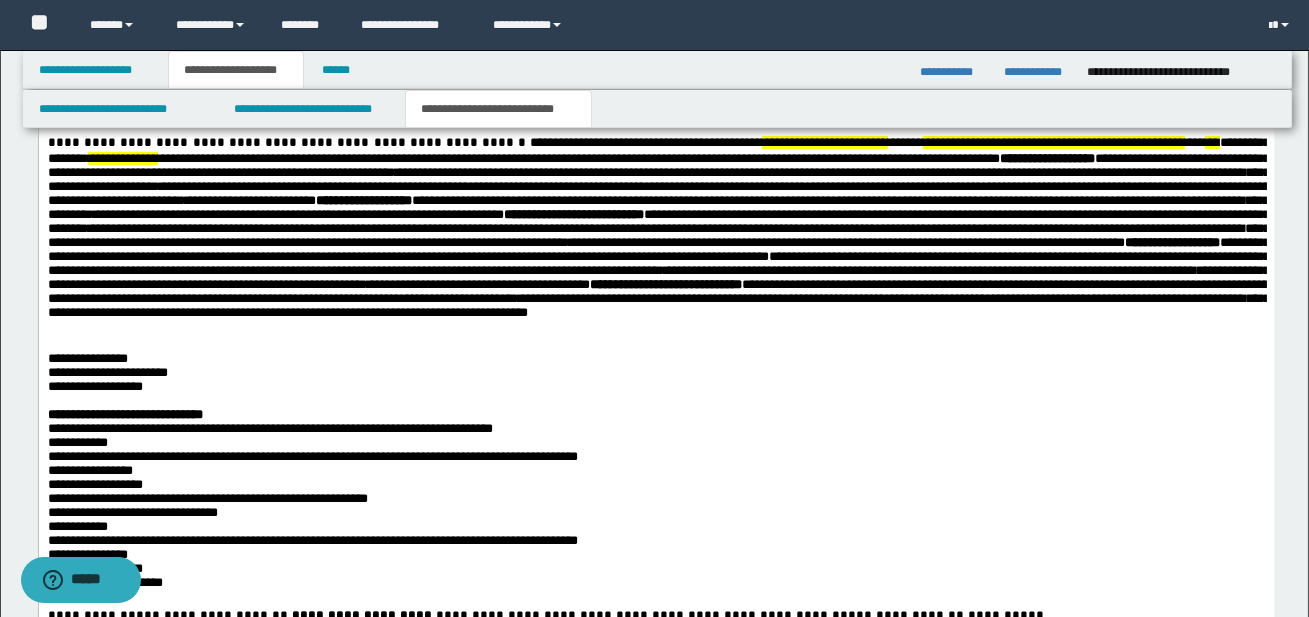 click on "**********" at bounding box center (656, 391) 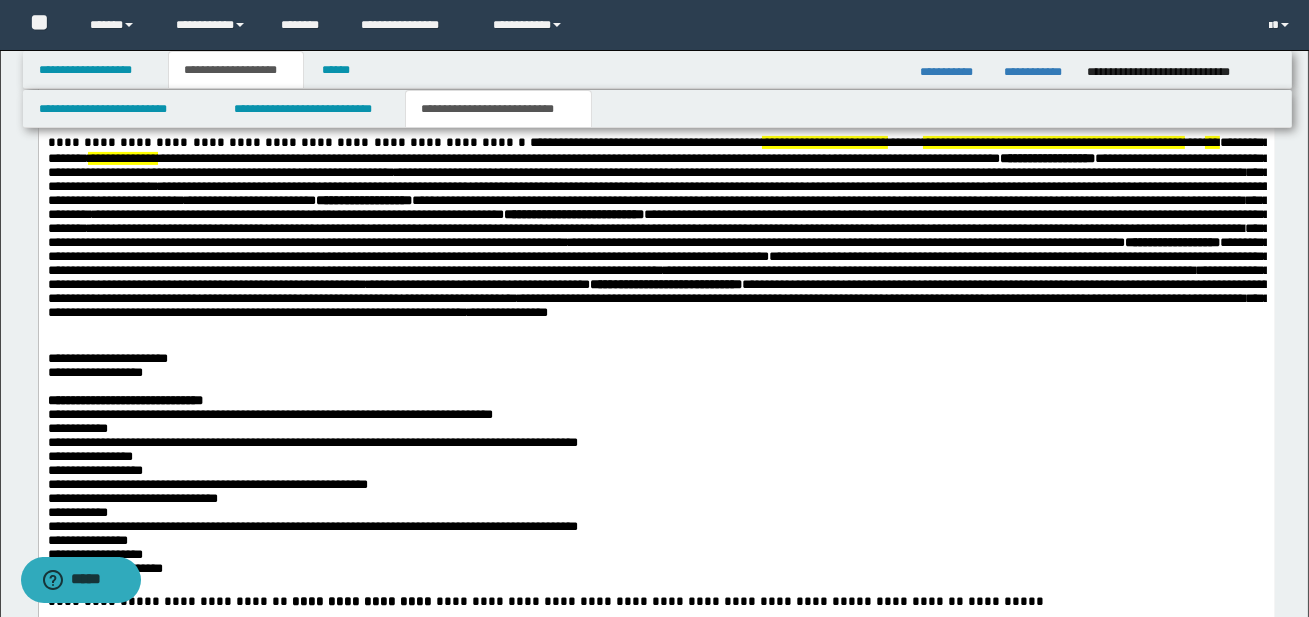 click on "**********" at bounding box center [656, 384] 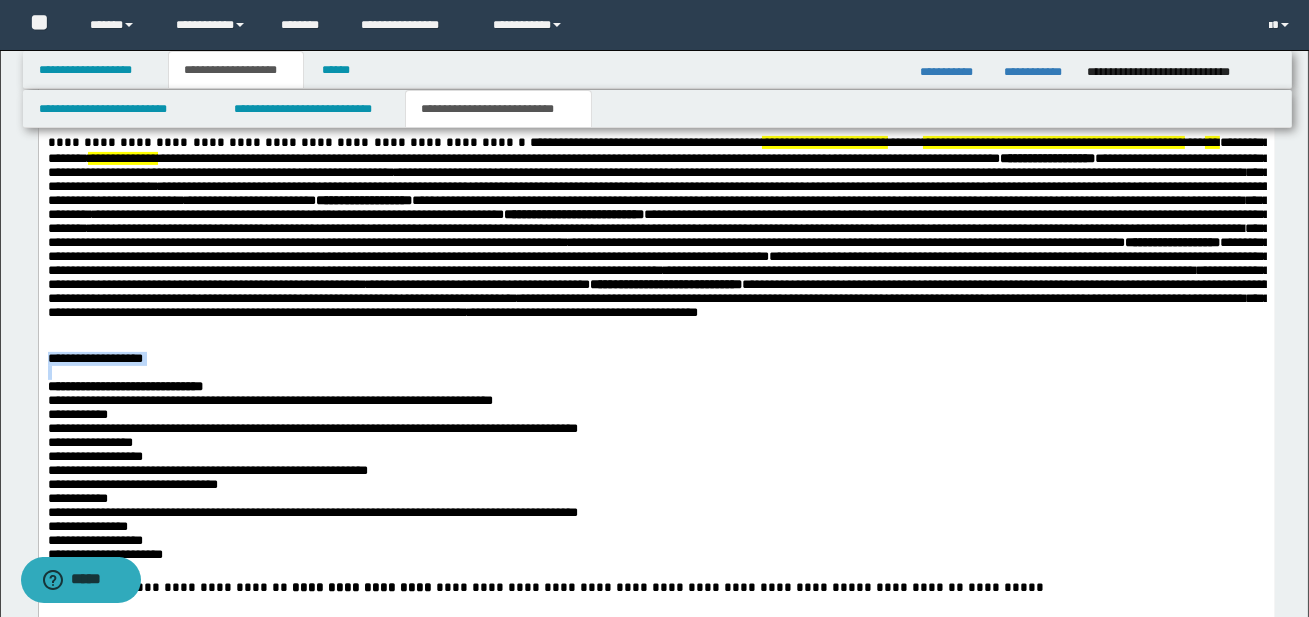 drag, startPoint x: 48, startPoint y: 367, endPoint x: 55, endPoint y: 385, distance: 19.313208 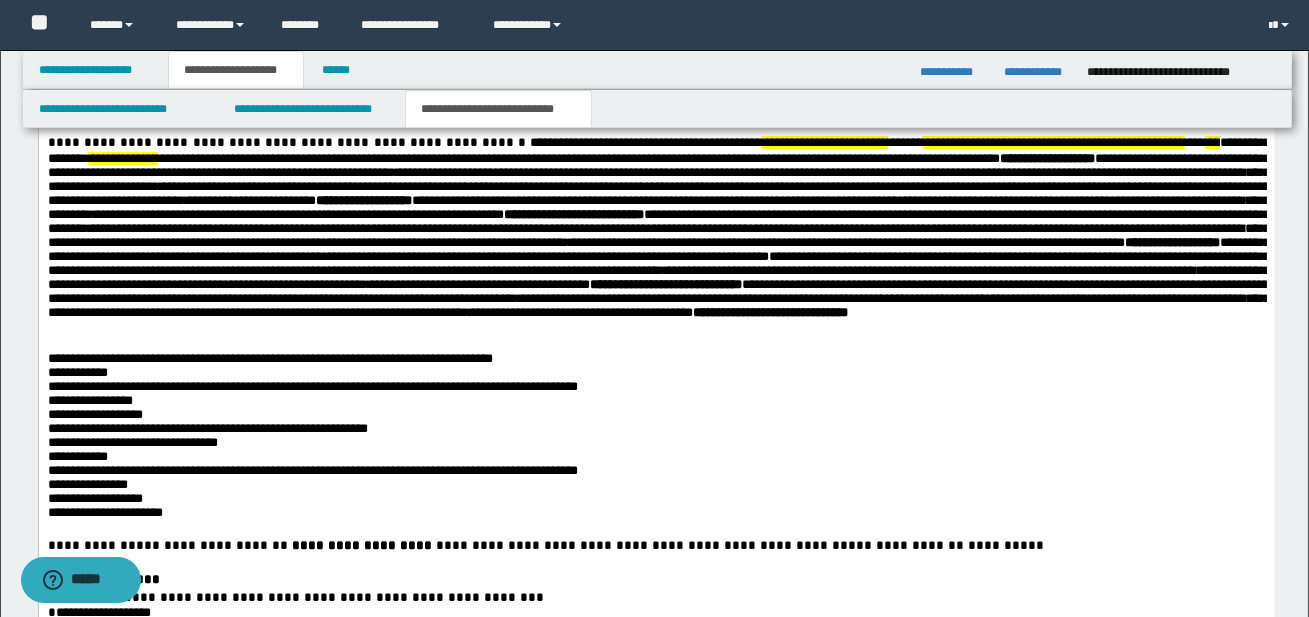 click on "**********" at bounding box center [656, 356] 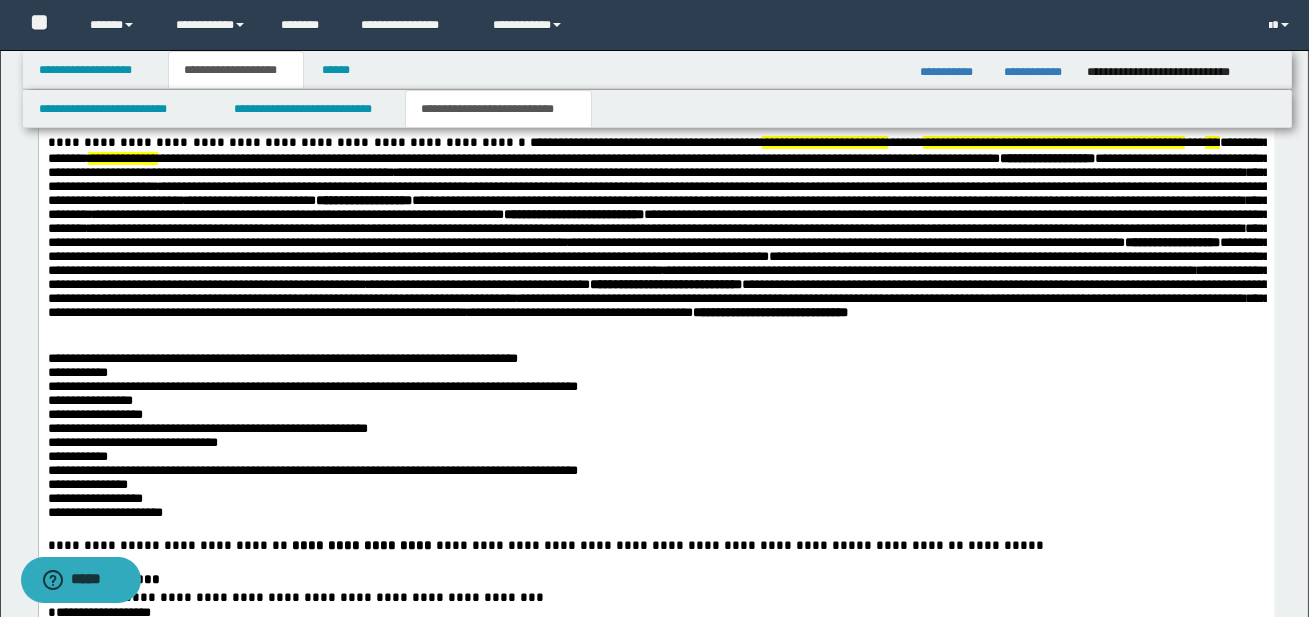click on "**********" at bounding box center (656, 356) 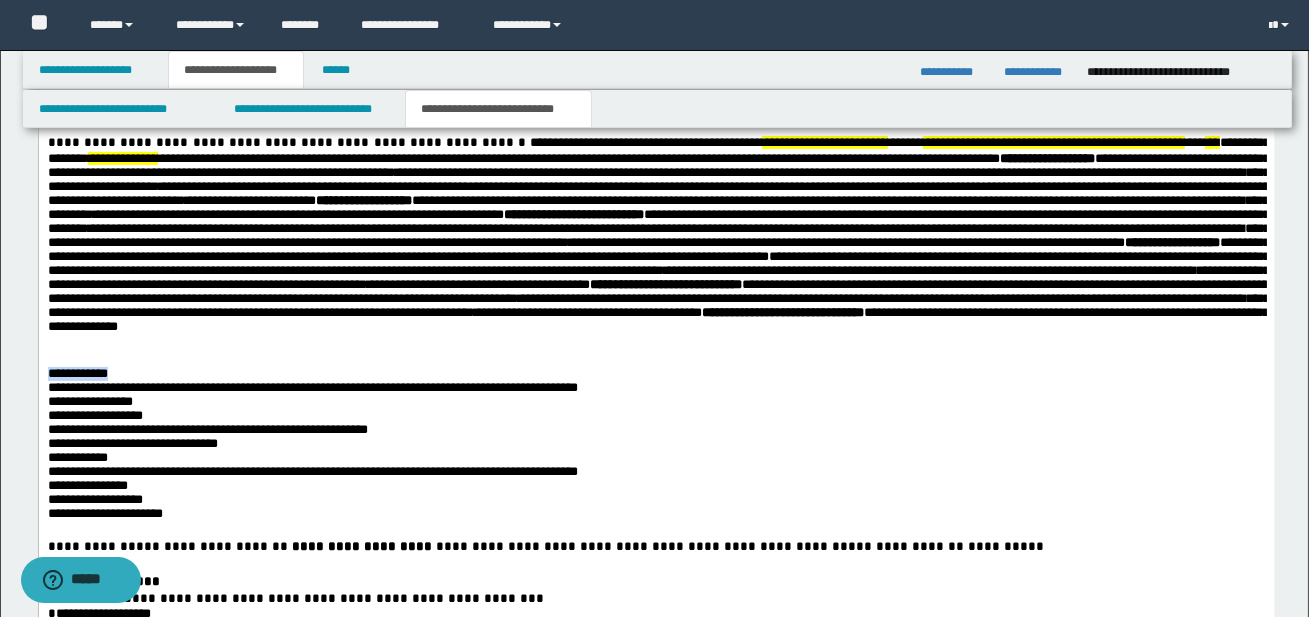 drag, startPoint x: 47, startPoint y: 380, endPoint x: 126, endPoint y: 382, distance: 79.025314 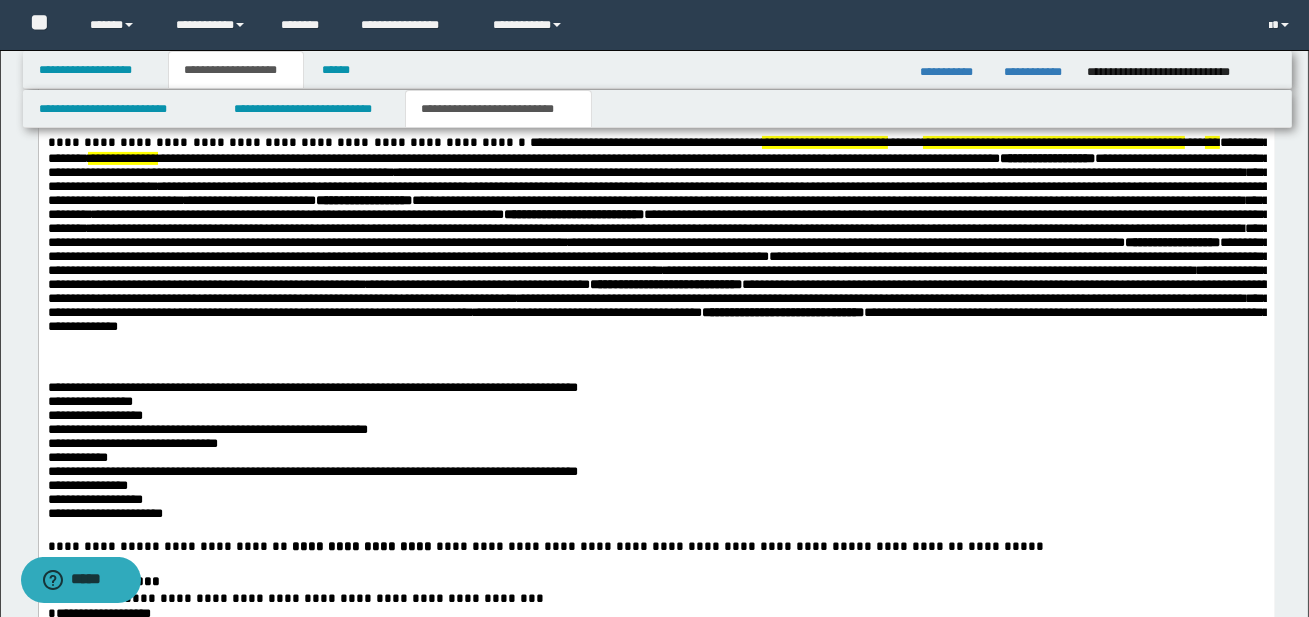 click on "**********" at bounding box center (656, 357) 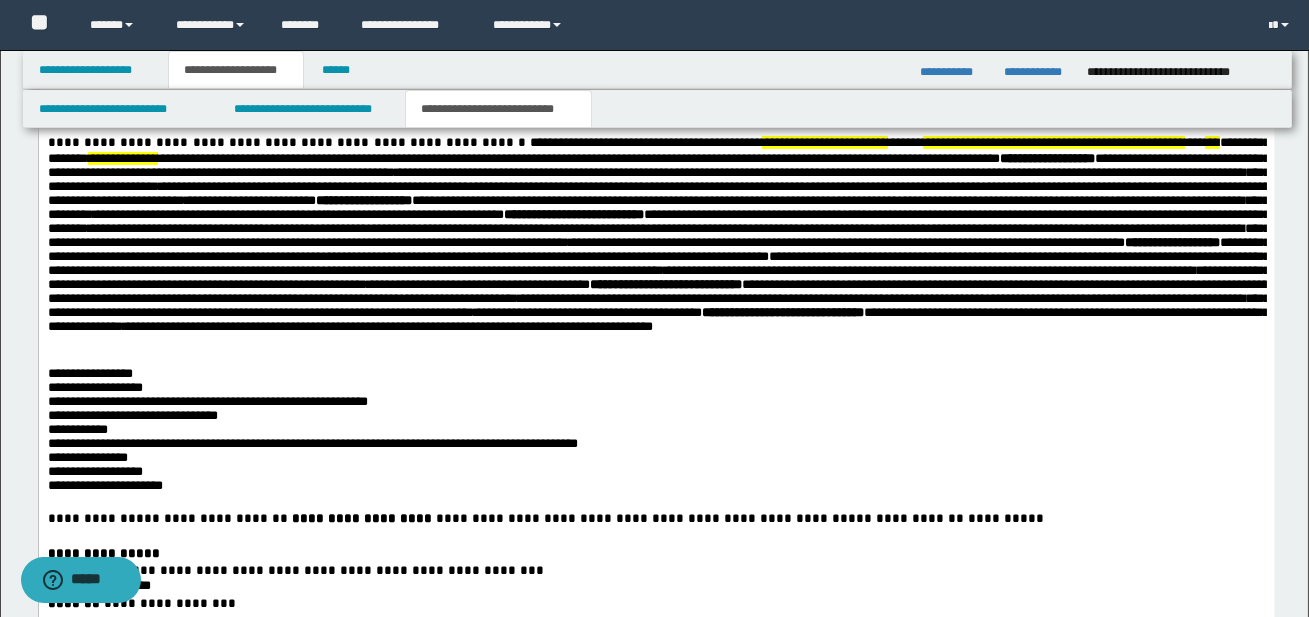 click on "**********" at bounding box center [656, 343] 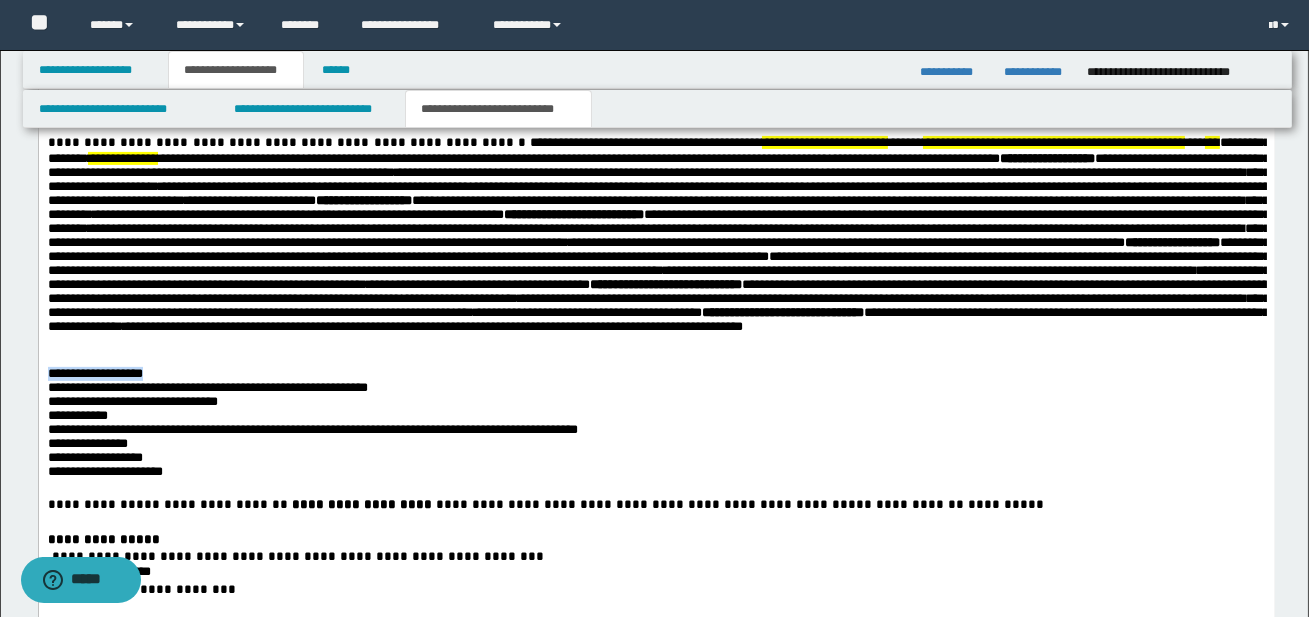 drag, startPoint x: 45, startPoint y: 381, endPoint x: 161, endPoint y: 381, distance: 116 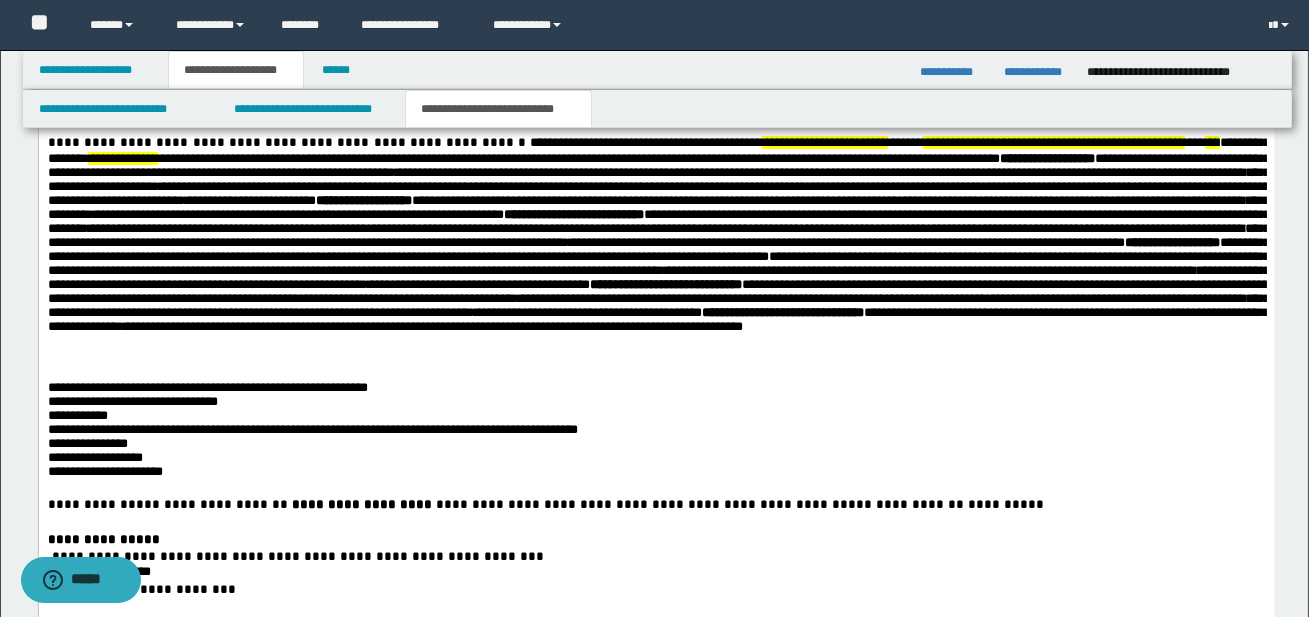 click on "**********" at bounding box center [656, 336] 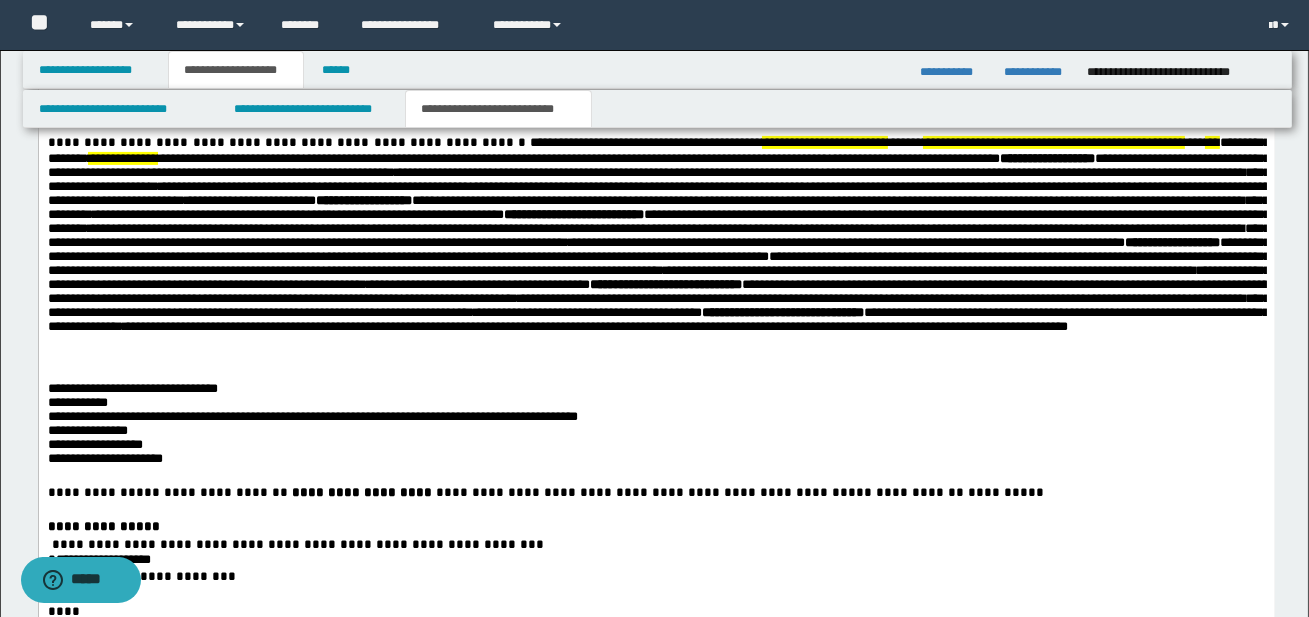 click on "**********" at bounding box center (655, 259) 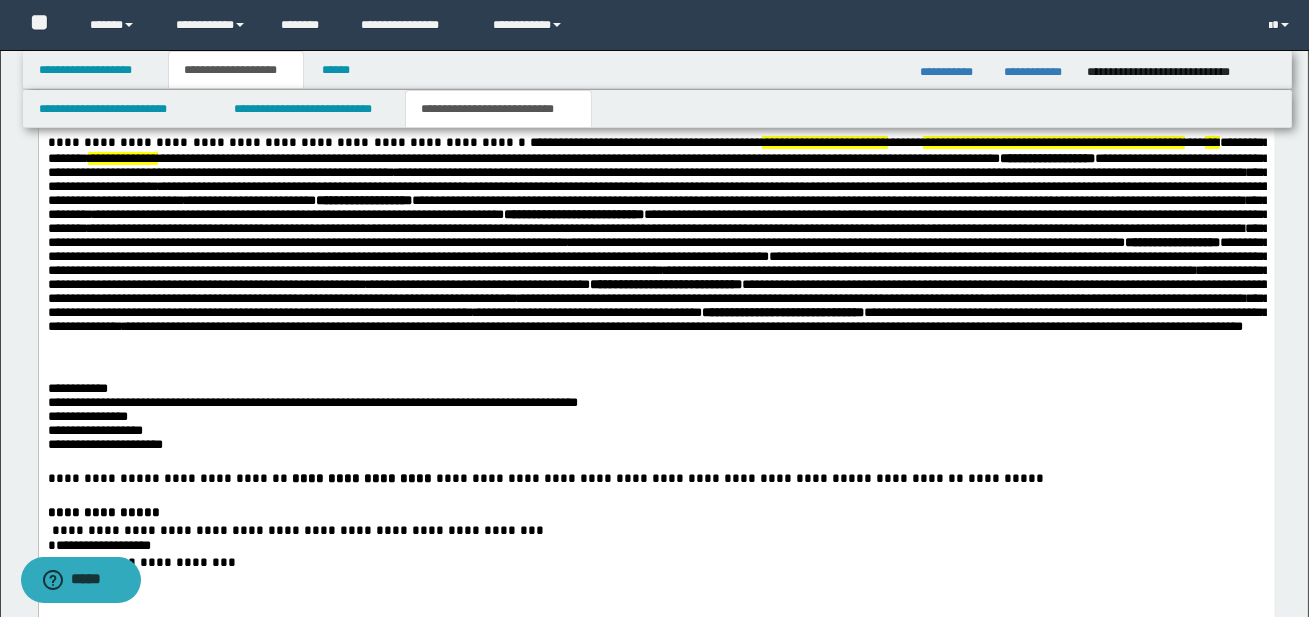 click on "**********" at bounding box center [1157, 327] 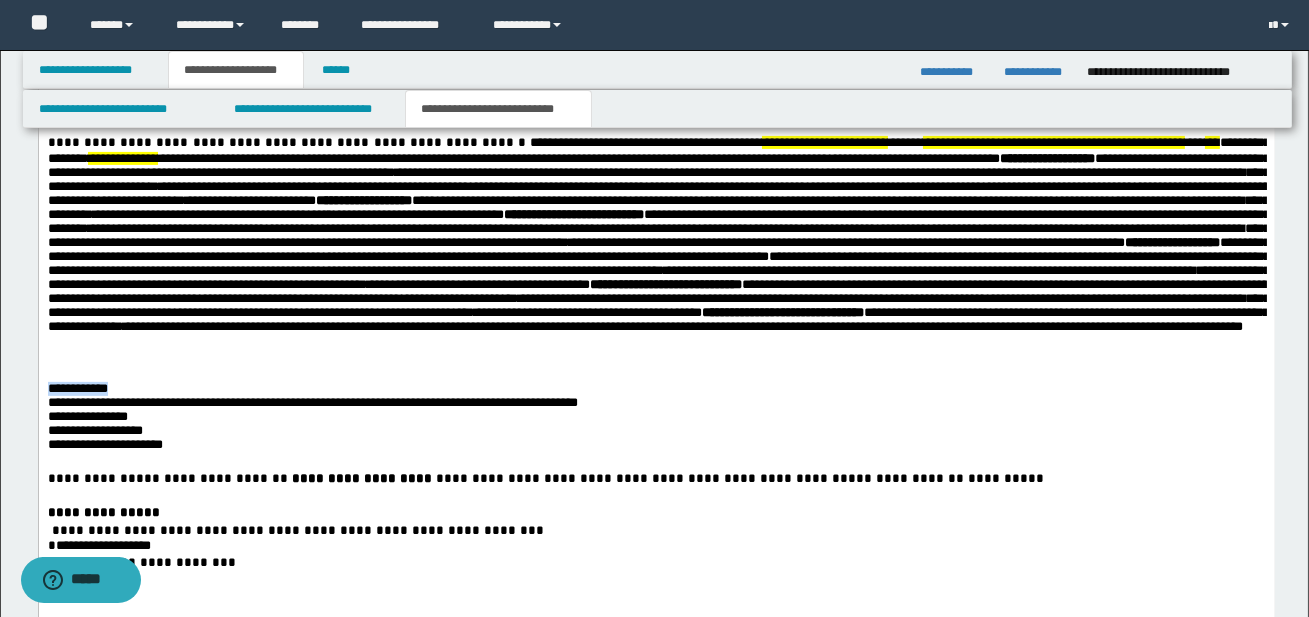 drag, startPoint x: 45, startPoint y: 398, endPoint x: 144, endPoint y: 398, distance: 99 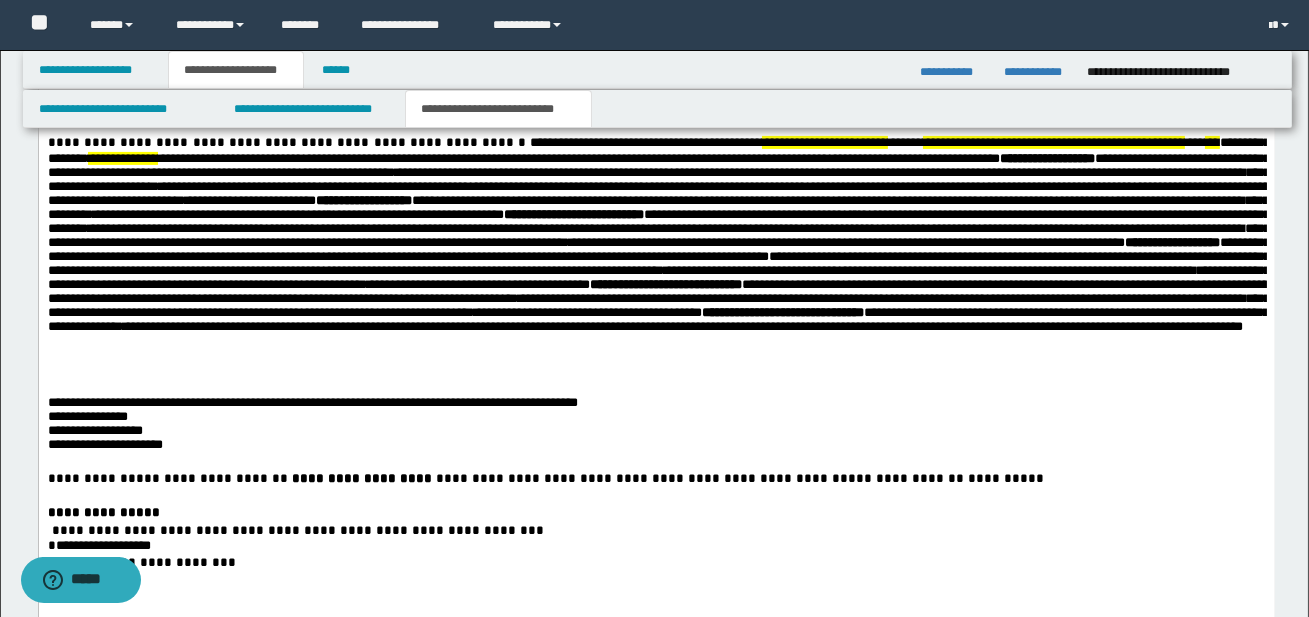 click on "**********" at bounding box center (656, 322) 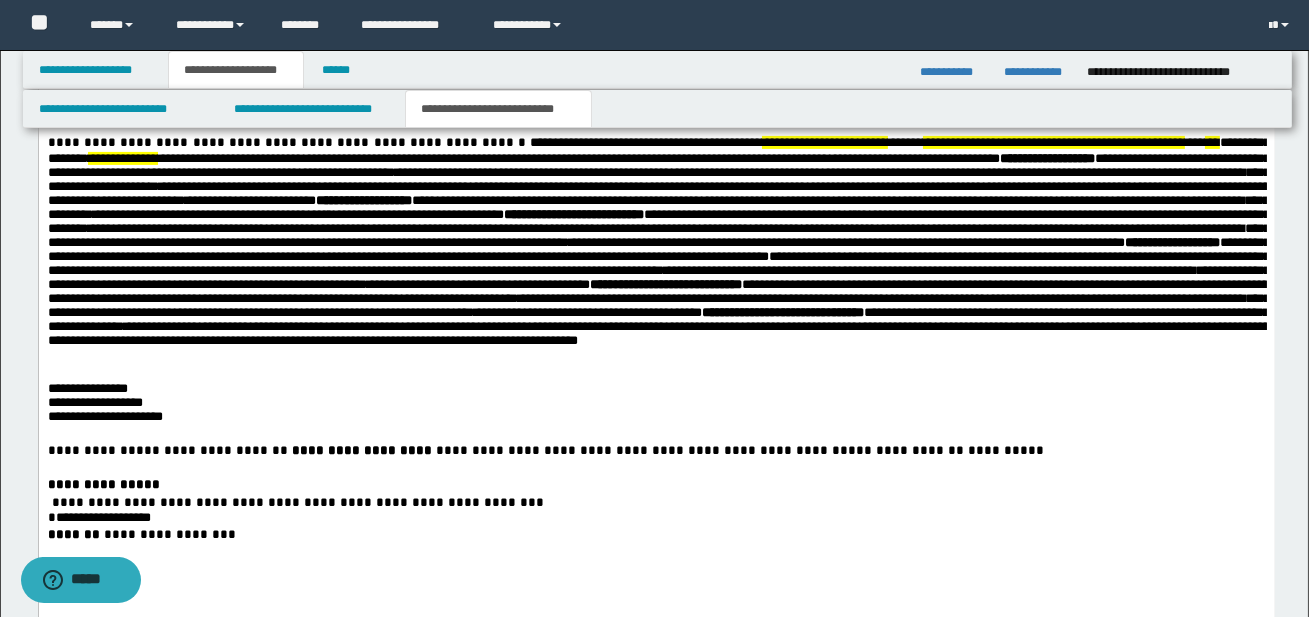 click on "**********" at bounding box center (656, 308) 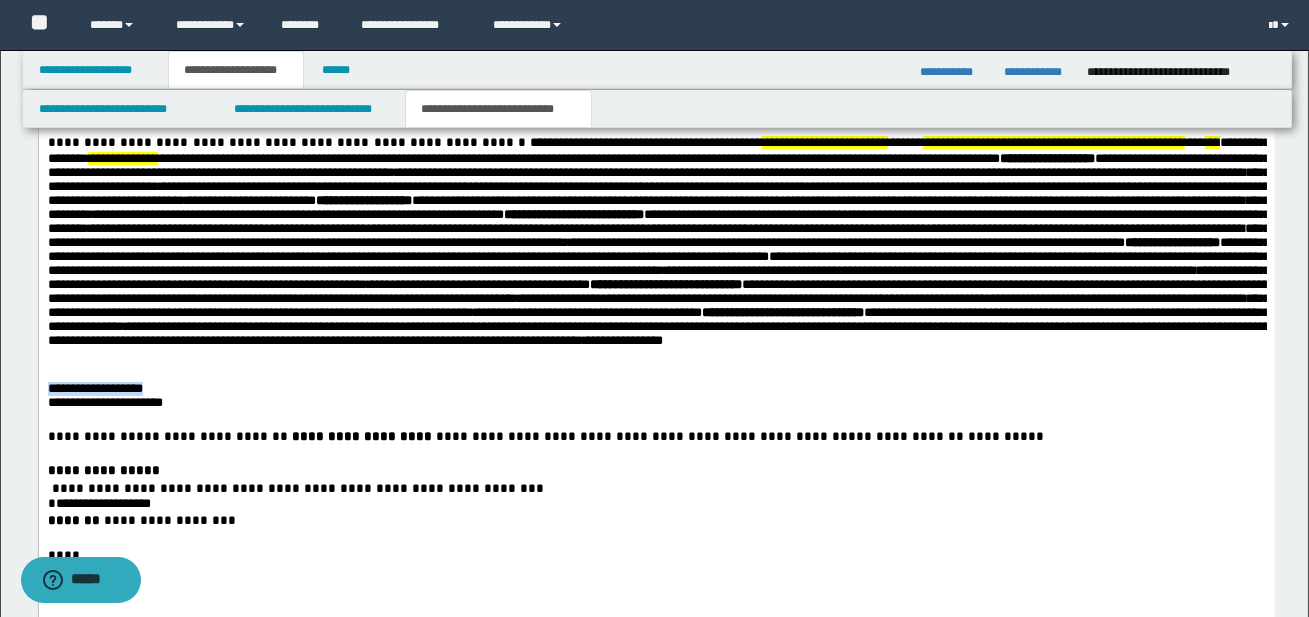 drag, startPoint x: 46, startPoint y: 393, endPoint x: 172, endPoint y: 391, distance: 126.01587 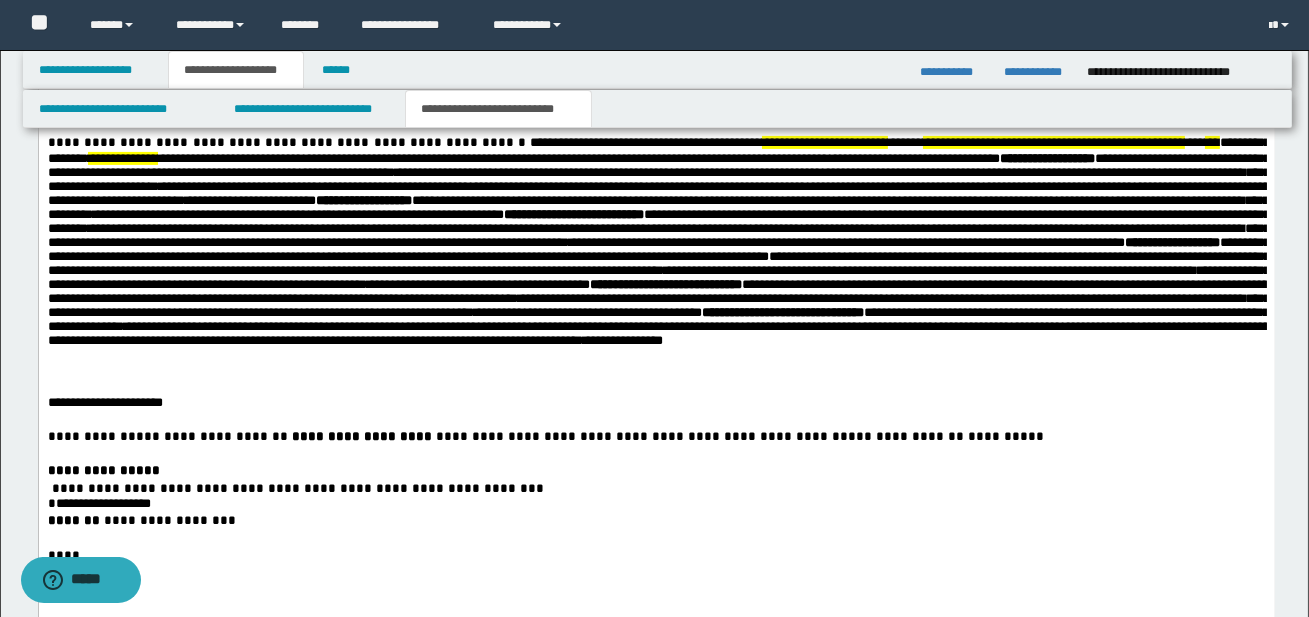 click on "**********" at bounding box center (656, 301) 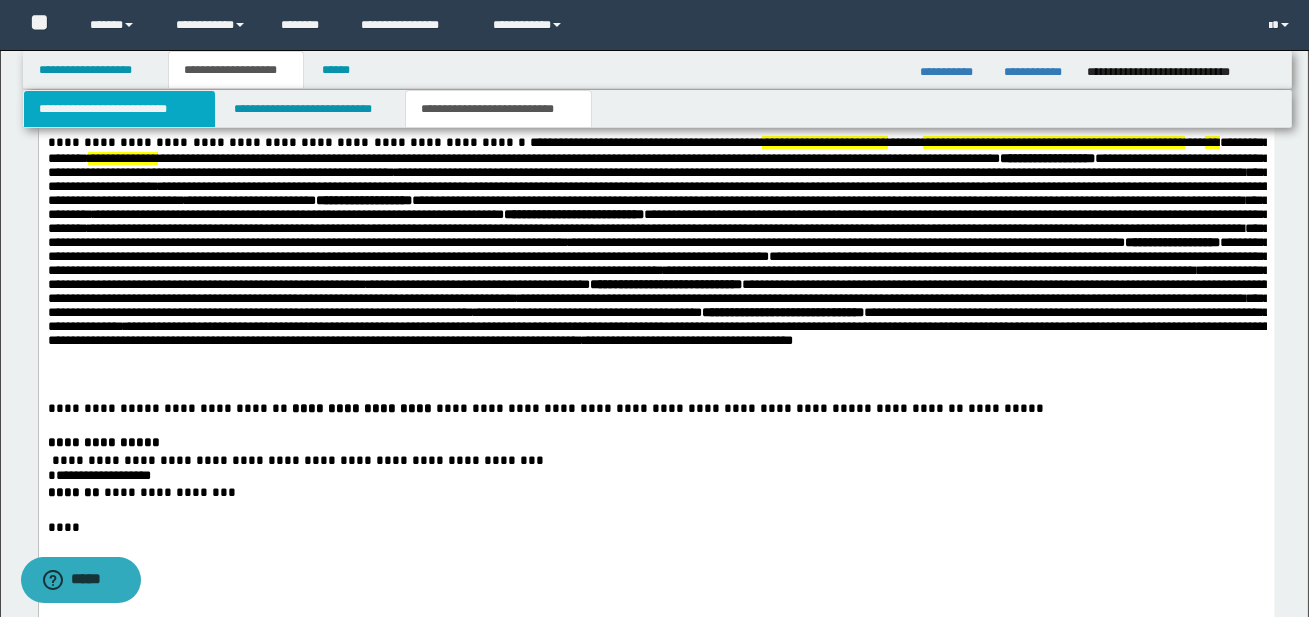 click on "**********" at bounding box center (119, 109) 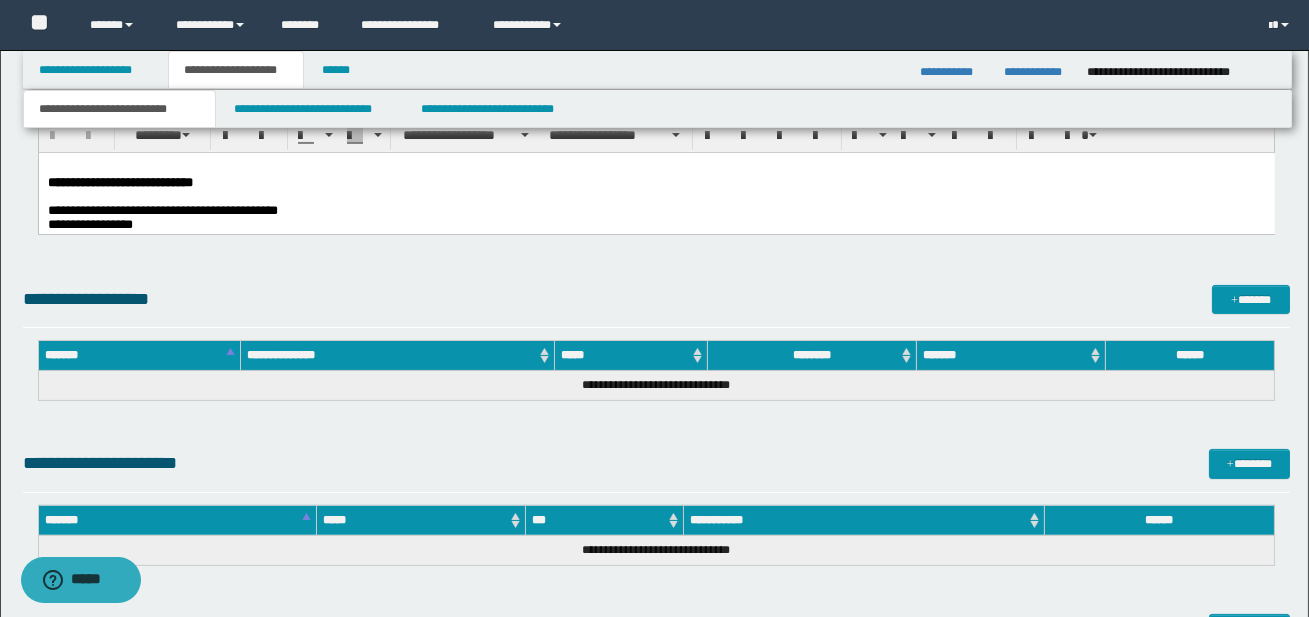 scroll, scrollTop: 860, scrollLeft: 0, axis: vertical 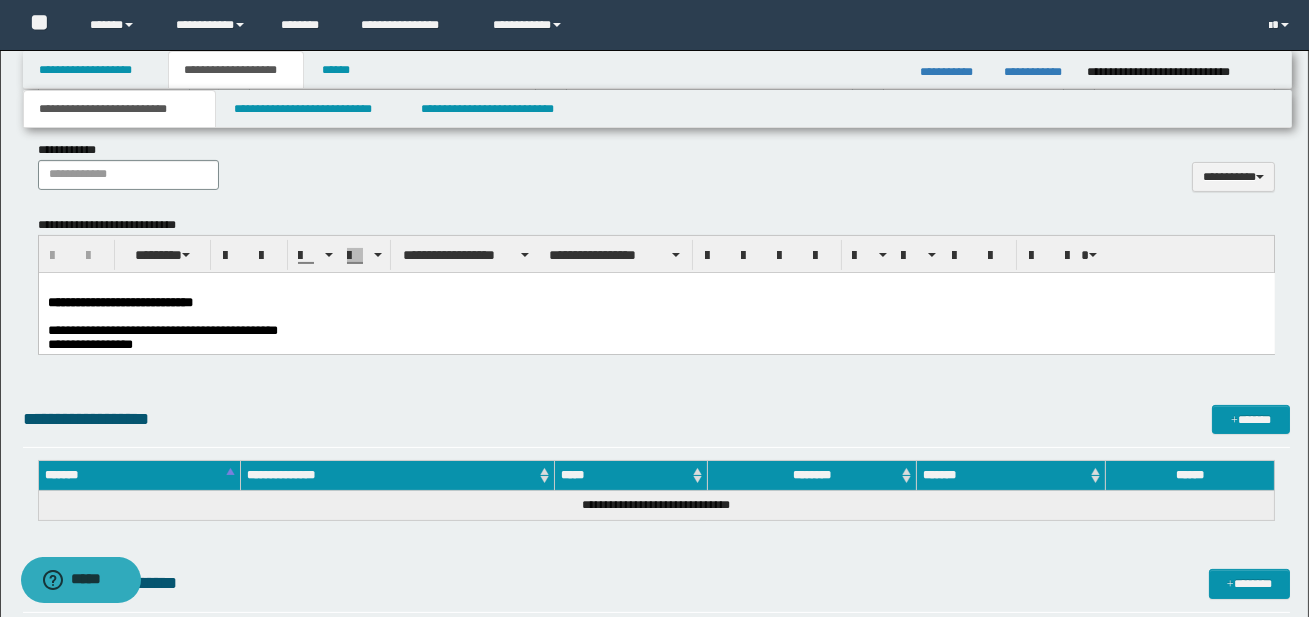 click on "**********" at bounding box center (162, 329) 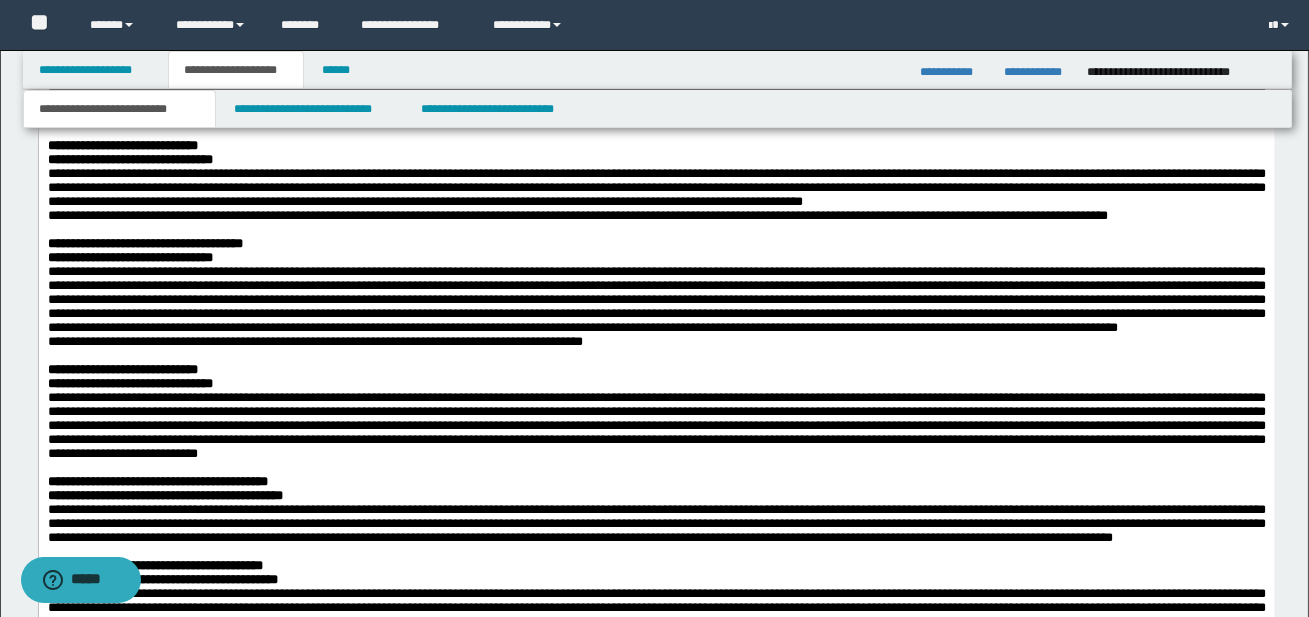scroll, scrollTop: 1774, scrollLeft: 0, axis: vertical 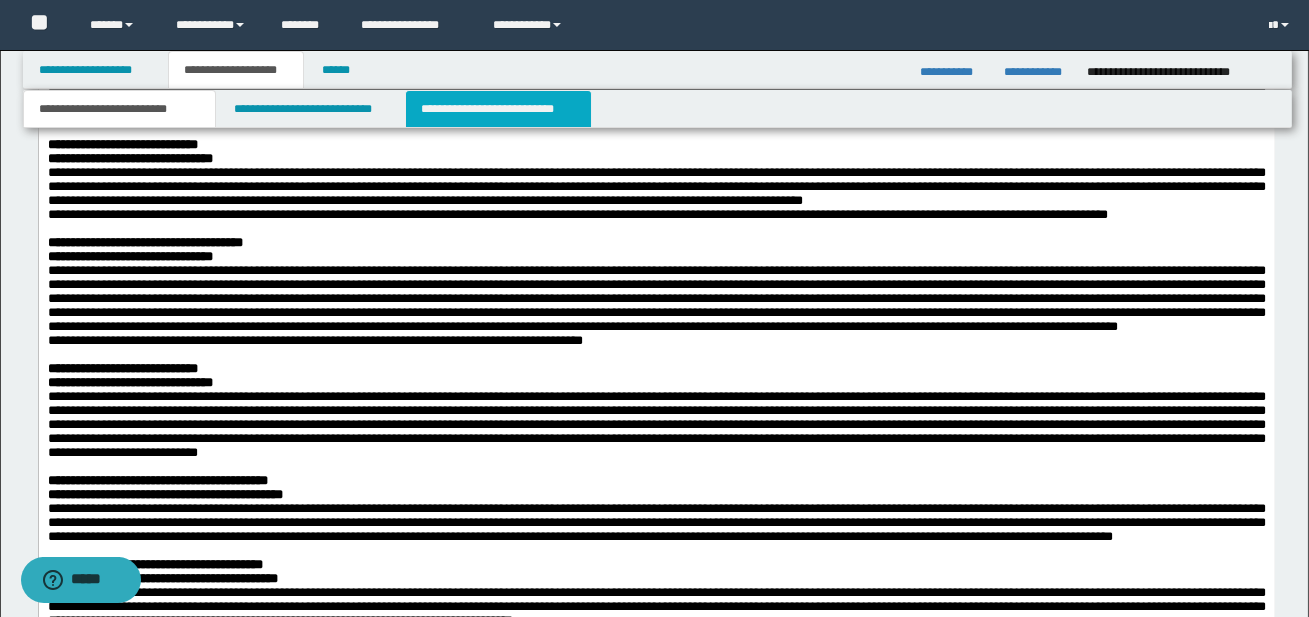 click on "**********" at bounding box center (498, 109) 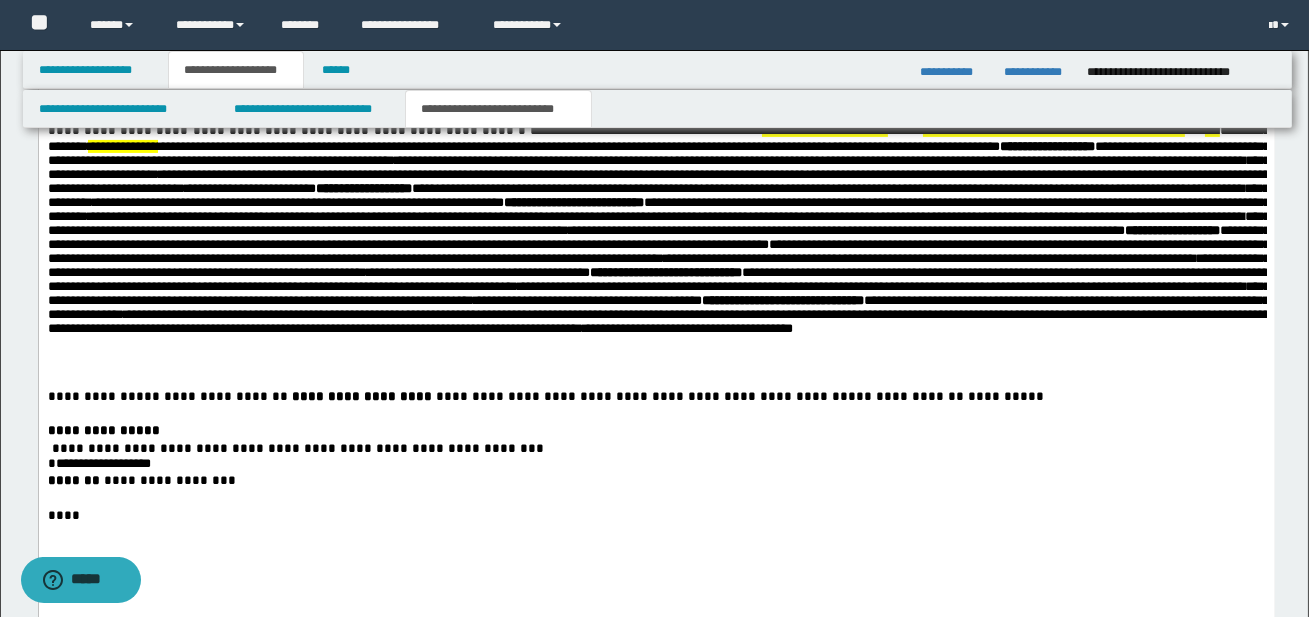 scroll, scrollTop: 1198, scrollLeft: 0, axis: vertical 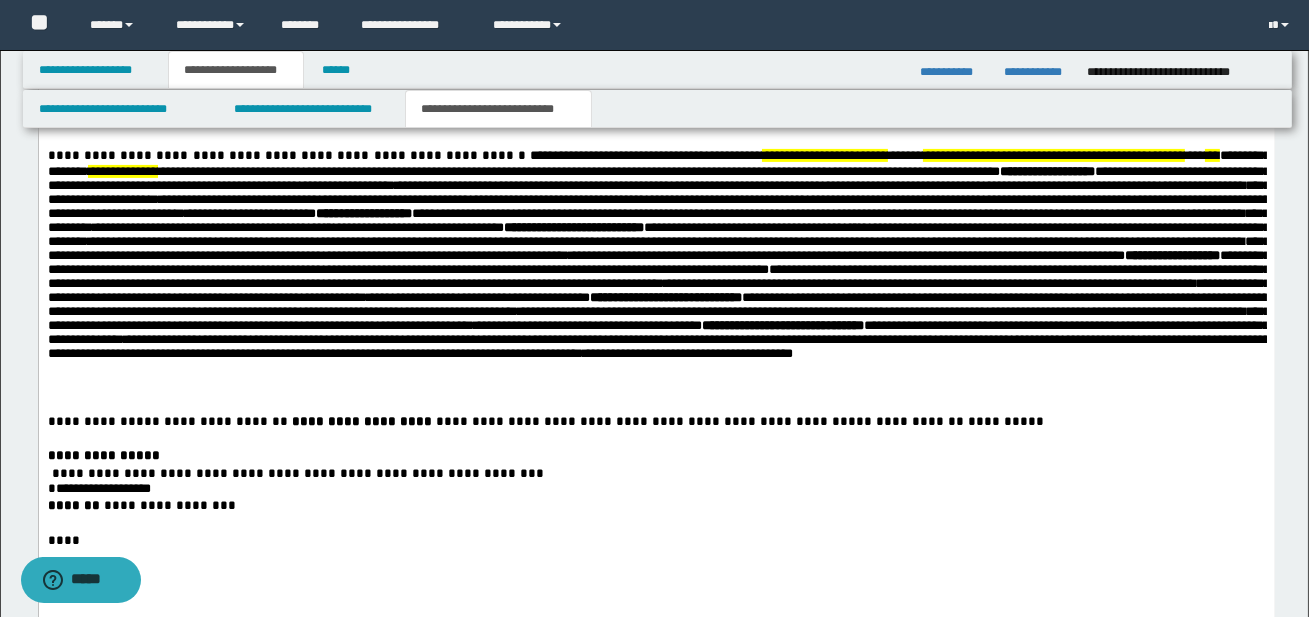 click on "**********" at bounding box center [363, 214] 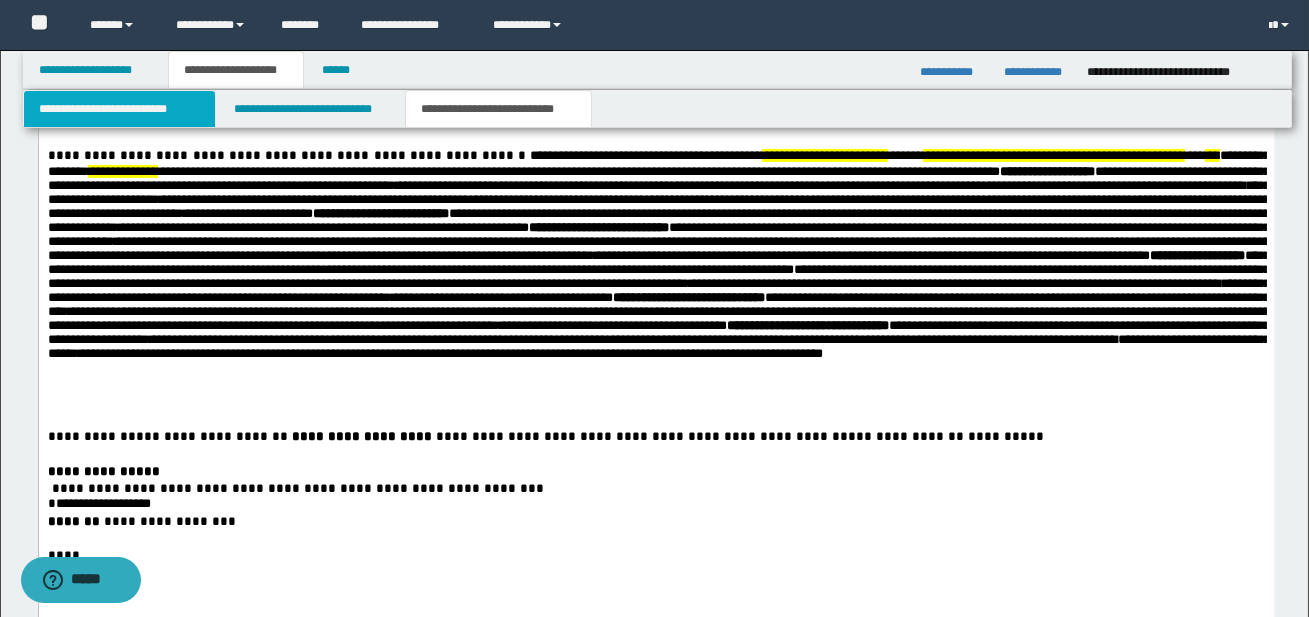 click on "**********" at bounding box center (119, 109) 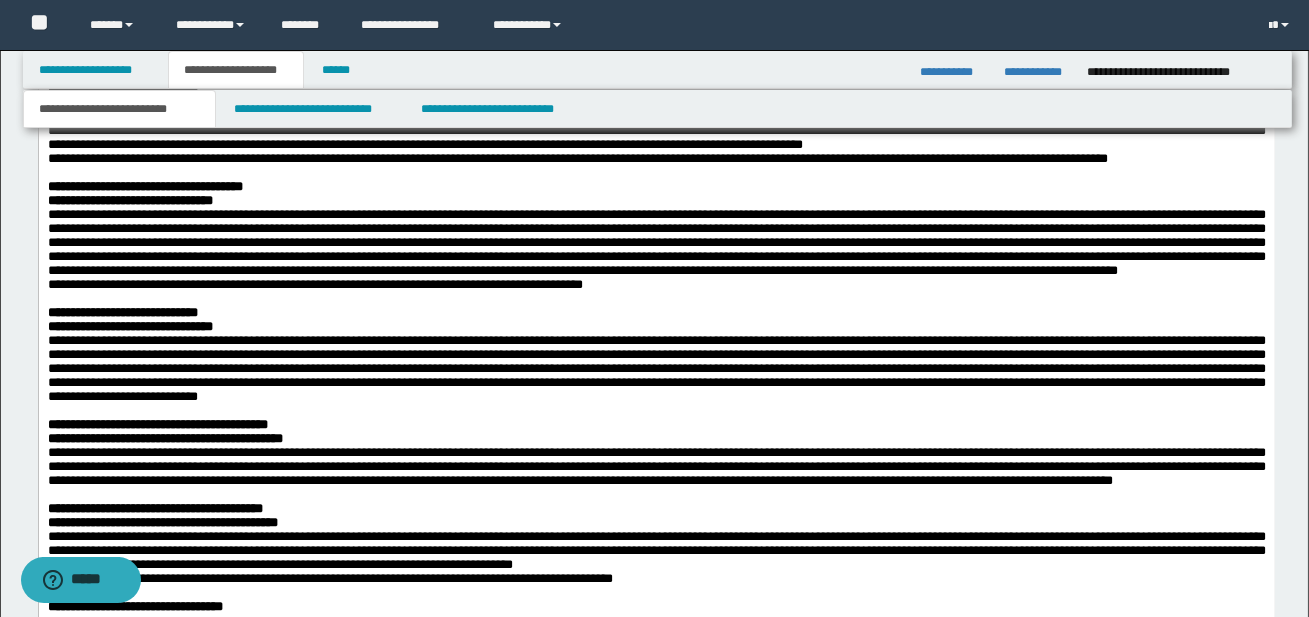 scroll, scrollTop: 1825, scrollLeft: 0, axis: vertical 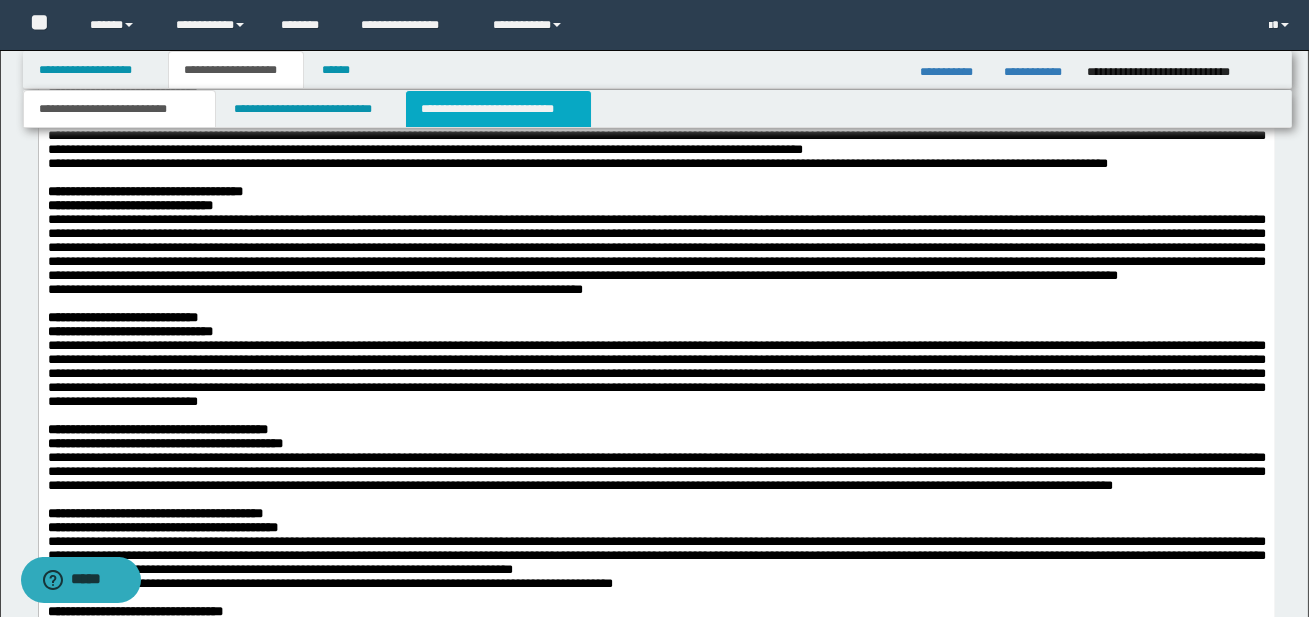 click on "**********" at bounding box center [498, 109] 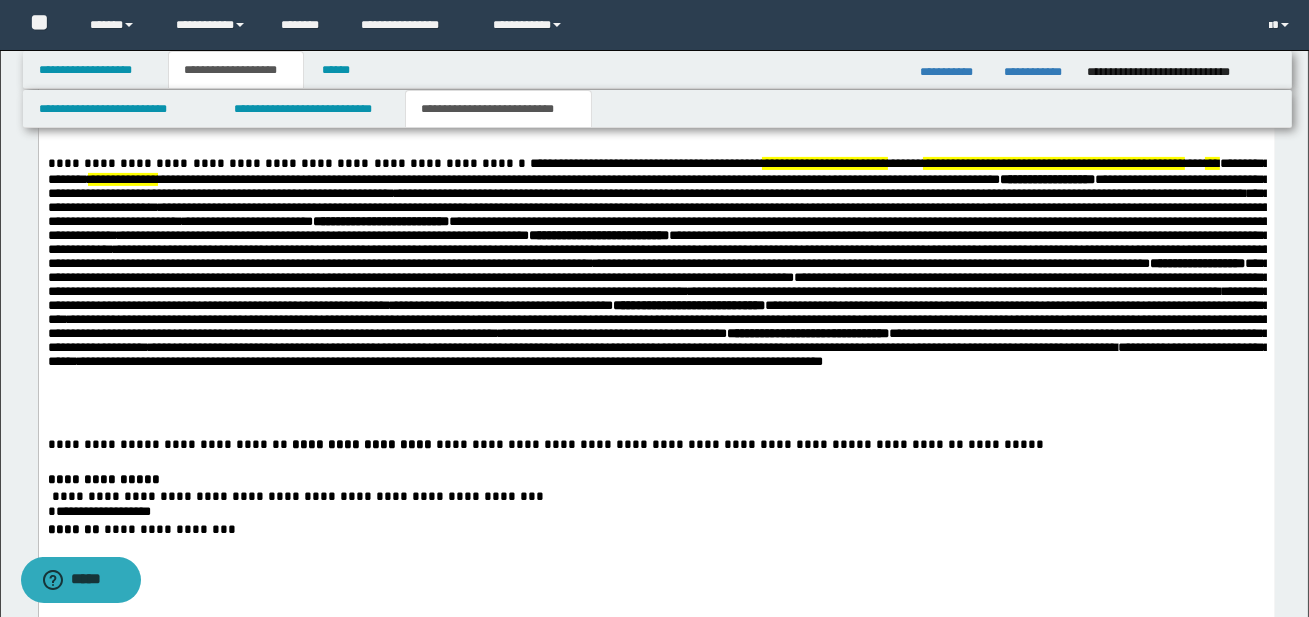 scroll, scrollTop: 1186, scrollLeft: 0, axis: vertical 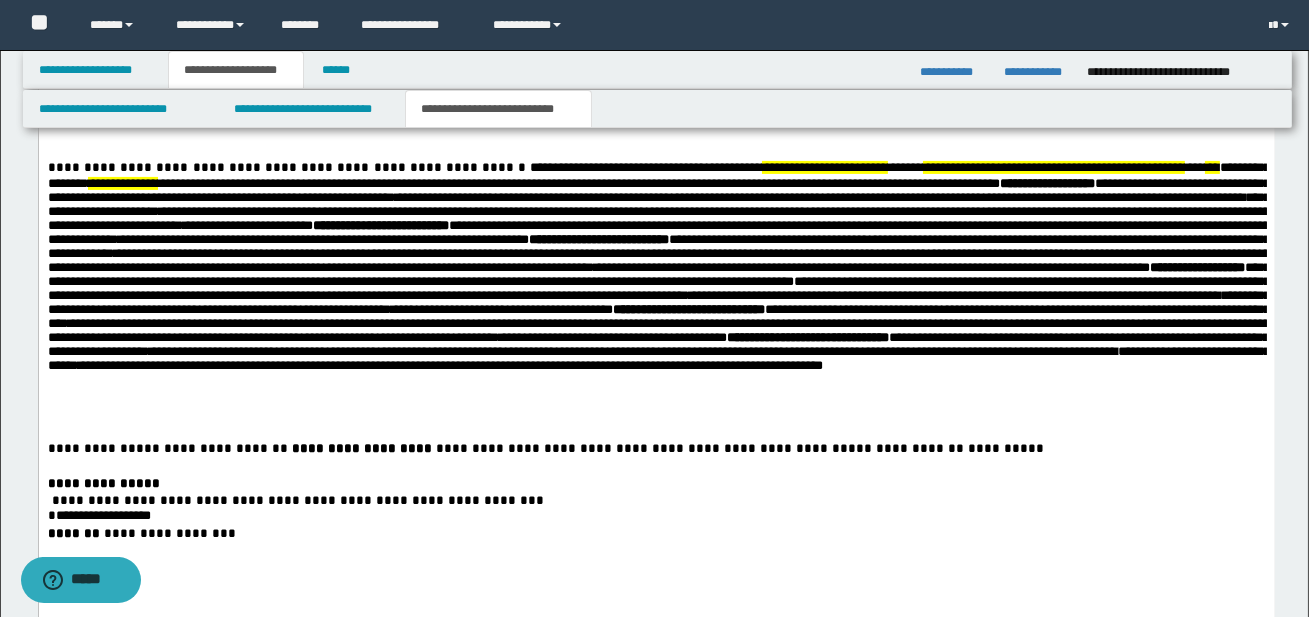 click on "**********" at bounding box center [1046, 183] 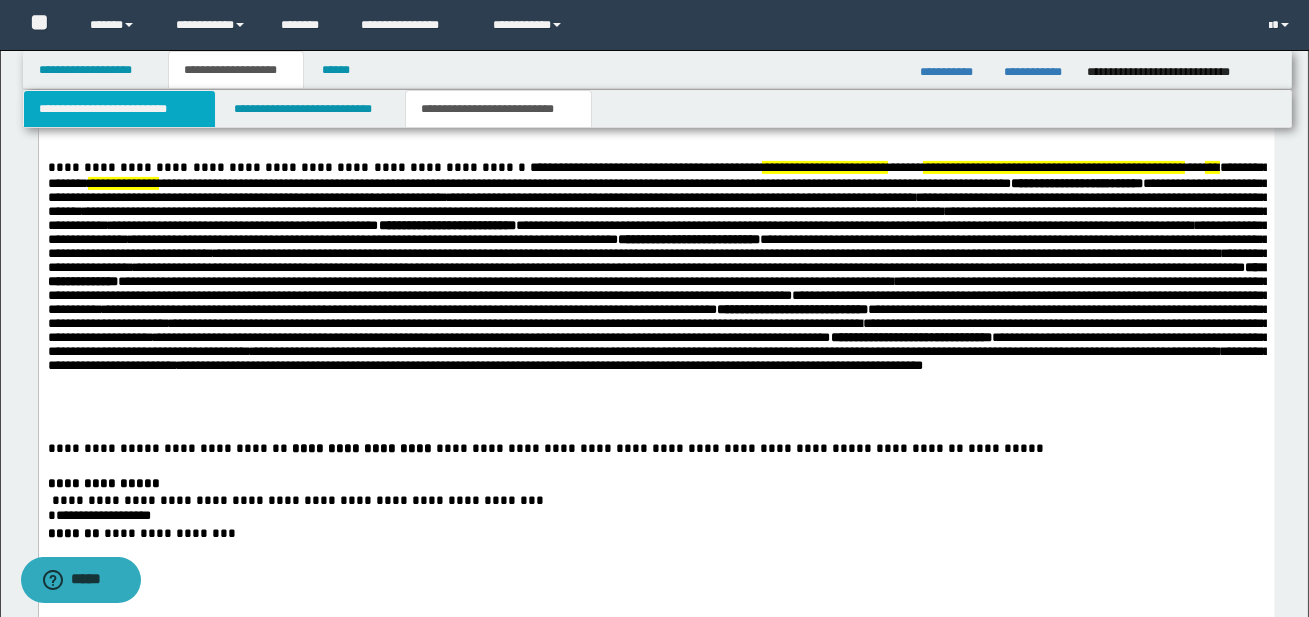 click on "**********" at bounding box center (119, 109) 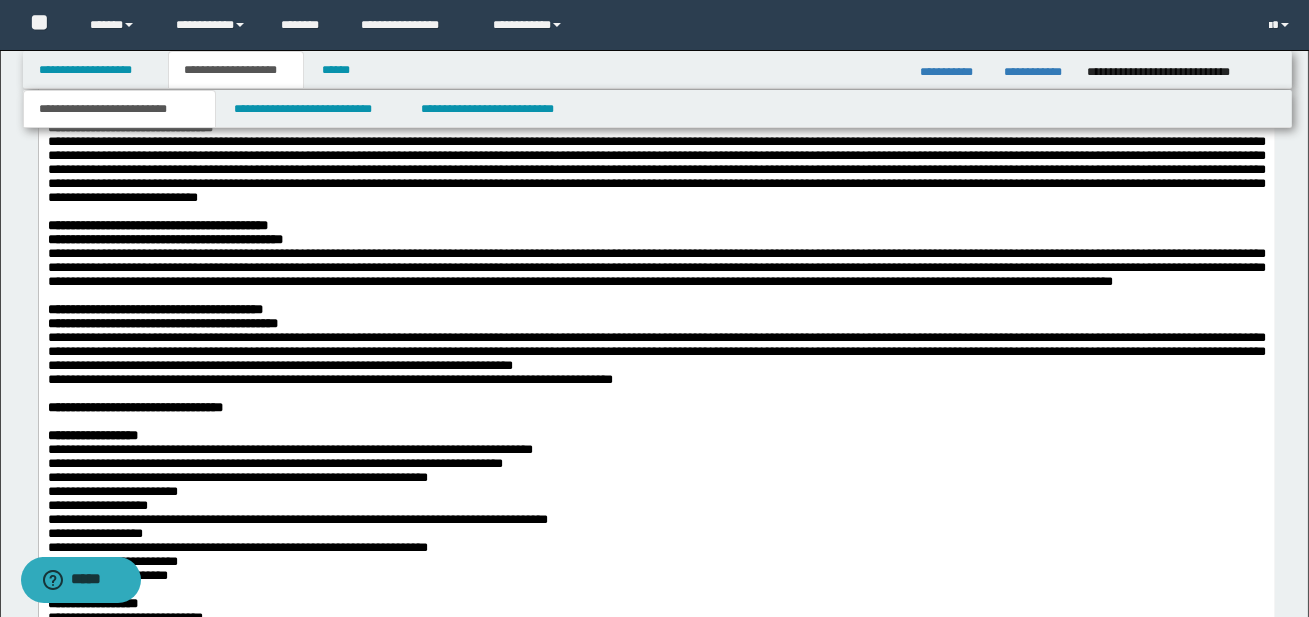 scroll, scrollTop: 2030, scrollLeft: 0, axis: vertical 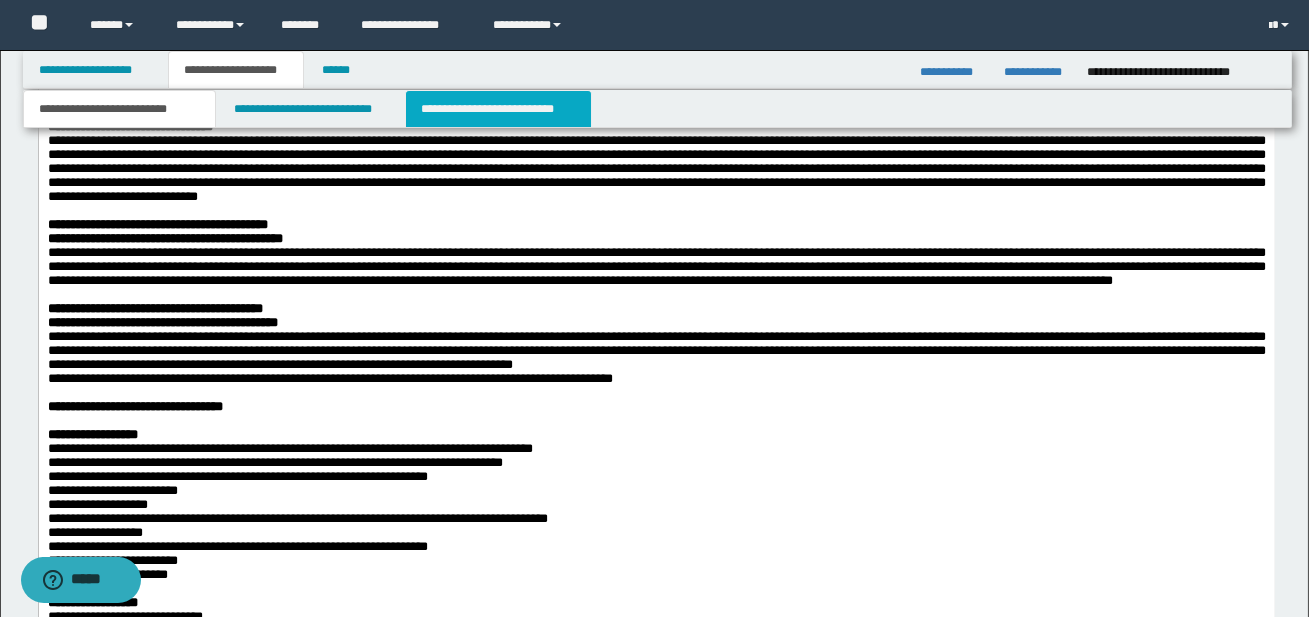 click on "**********" at bounding box center (498, 109) 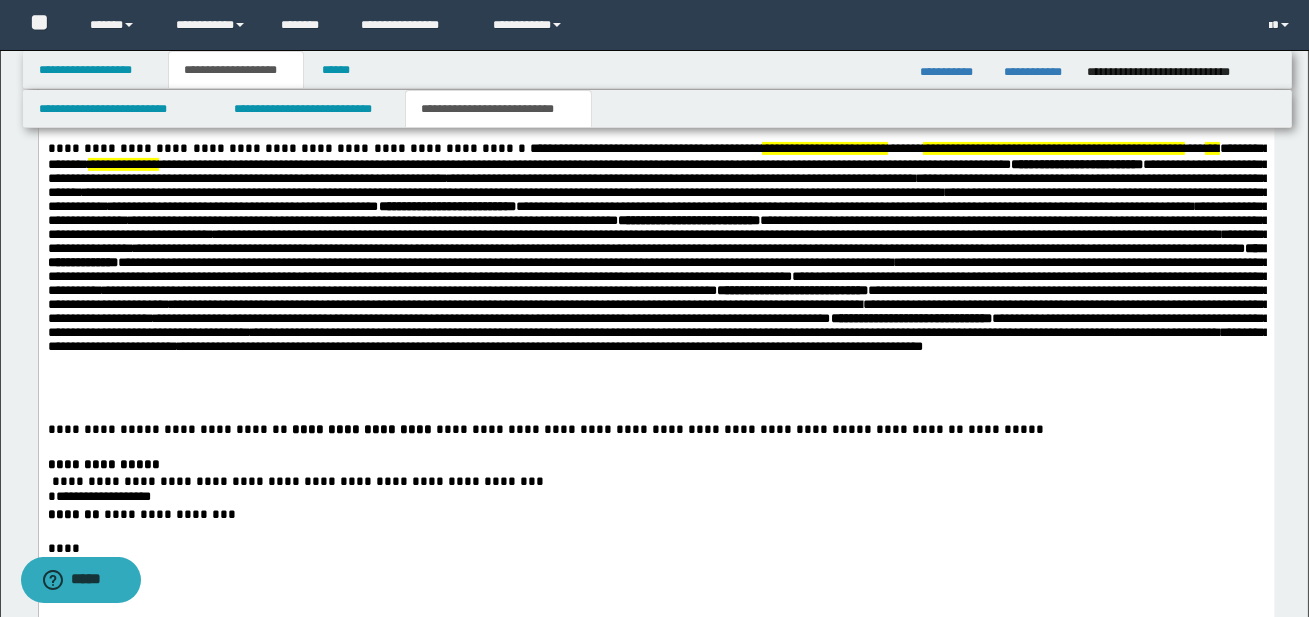 scroll, scrollTop: 1207, scrollLeft: 0, axis: vertical 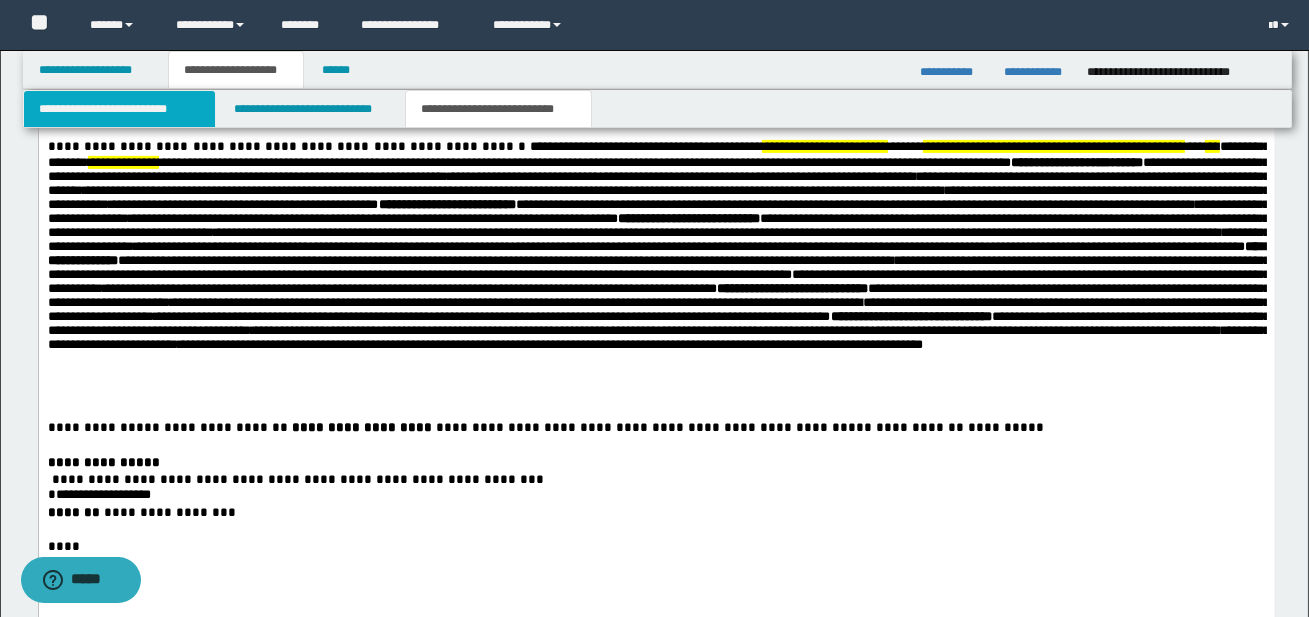 click on "**********" at bounding box center [119, 109] 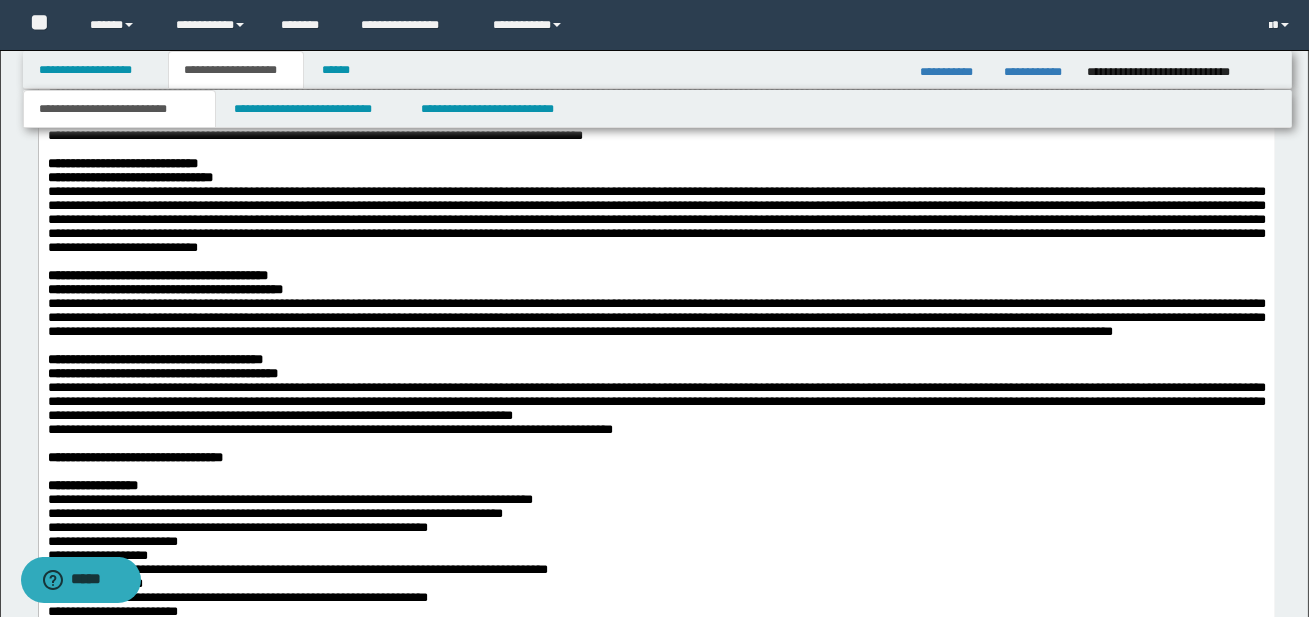 scroll, scrollTop: 1981, scrollLeft: 0, axis: vertical 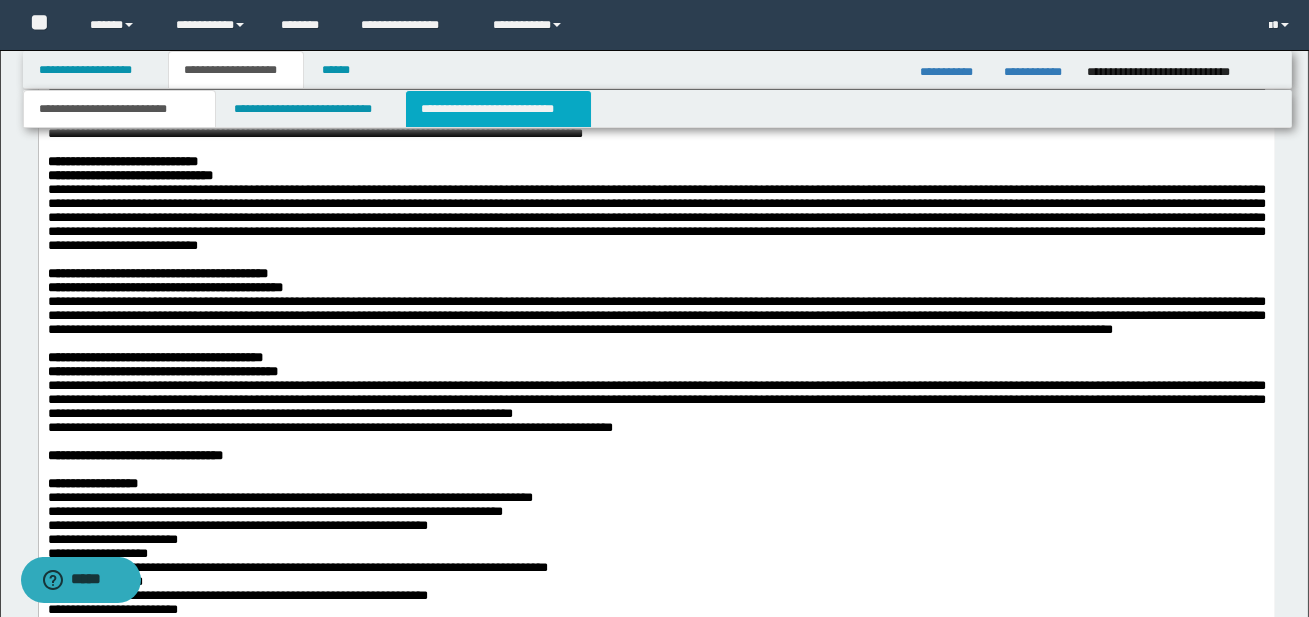 click on "**********" at bounding box center (498, 109) 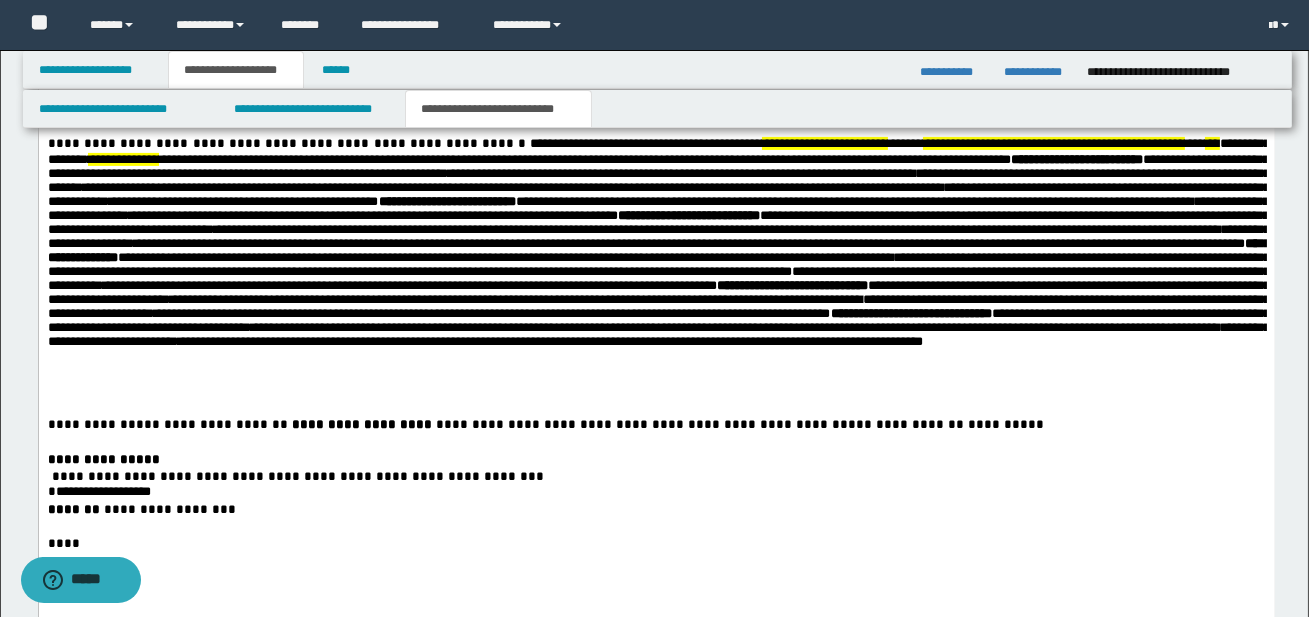 scroll, scrollTop: 1212, scrollLeft: 0, axis: vertical 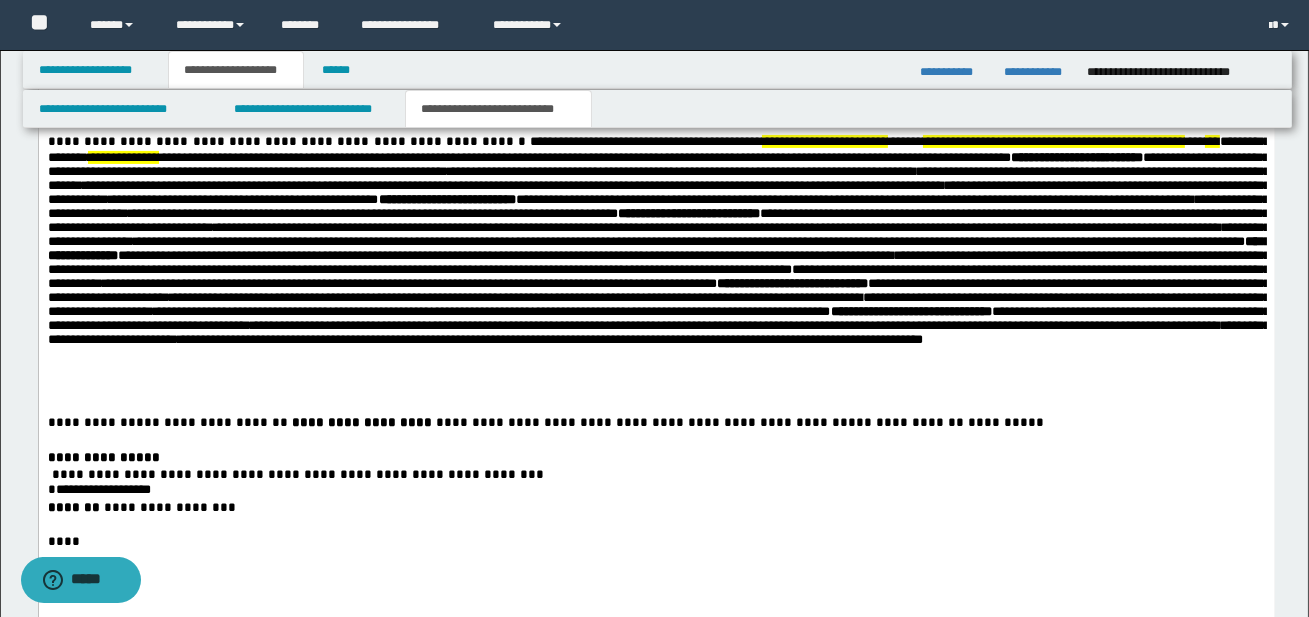 click on "**********" at bounding box center (688, 214) 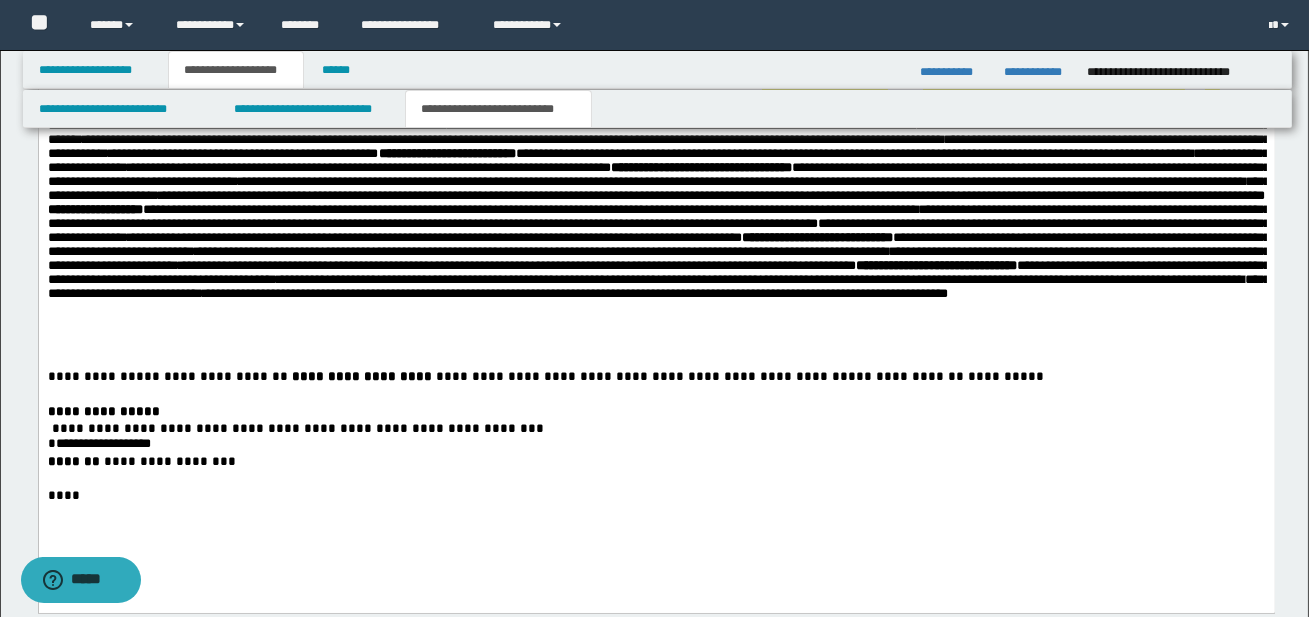 scroll, scrollTop: 1266, scrollLeft: 0, axis: vertical 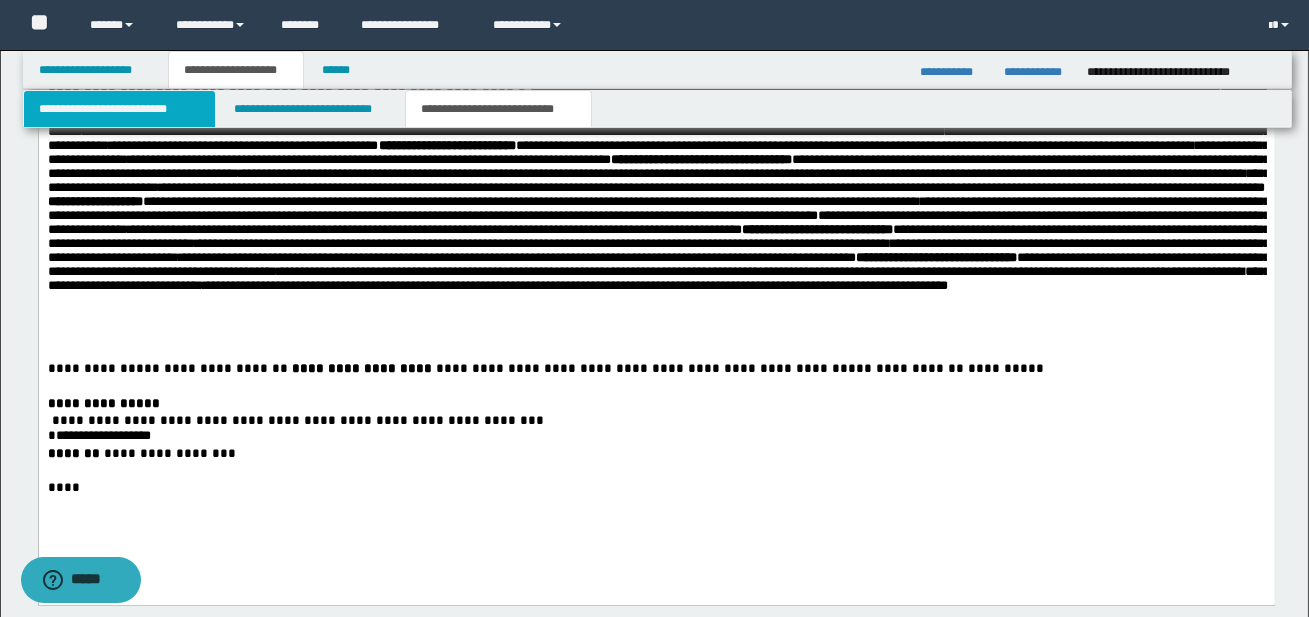 click on "**********" at bounding box center [119, 109] 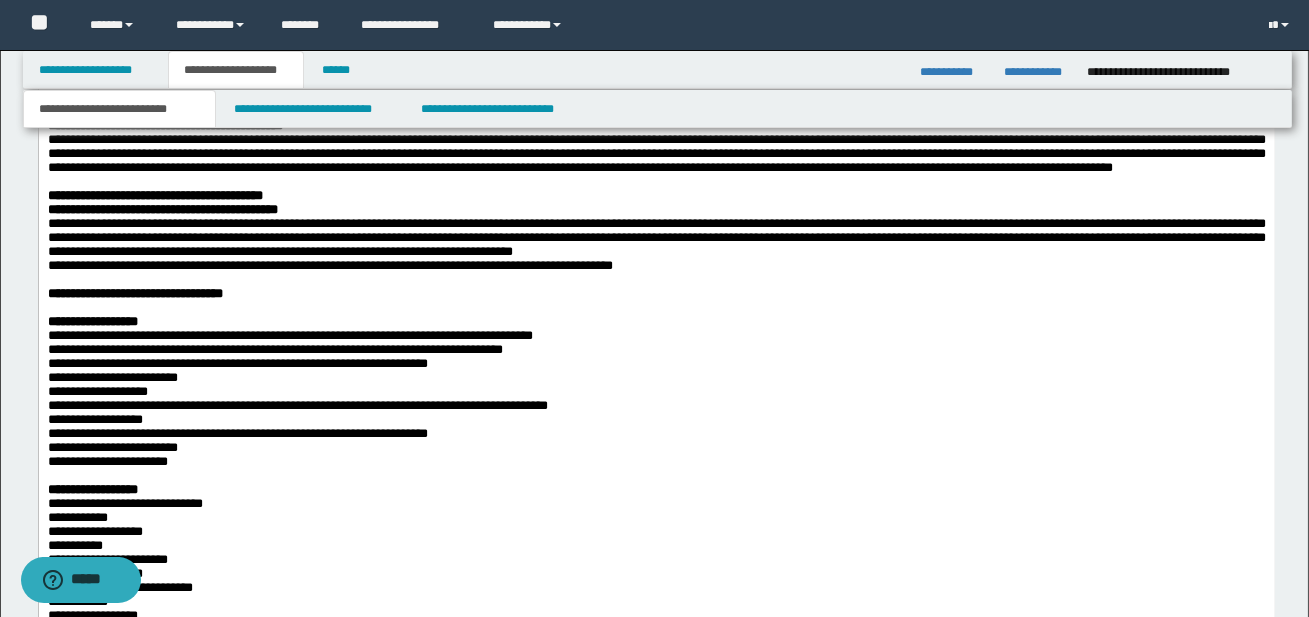 scroll, scrollTop: 2146, scrollLeft: 0, axis: vertical 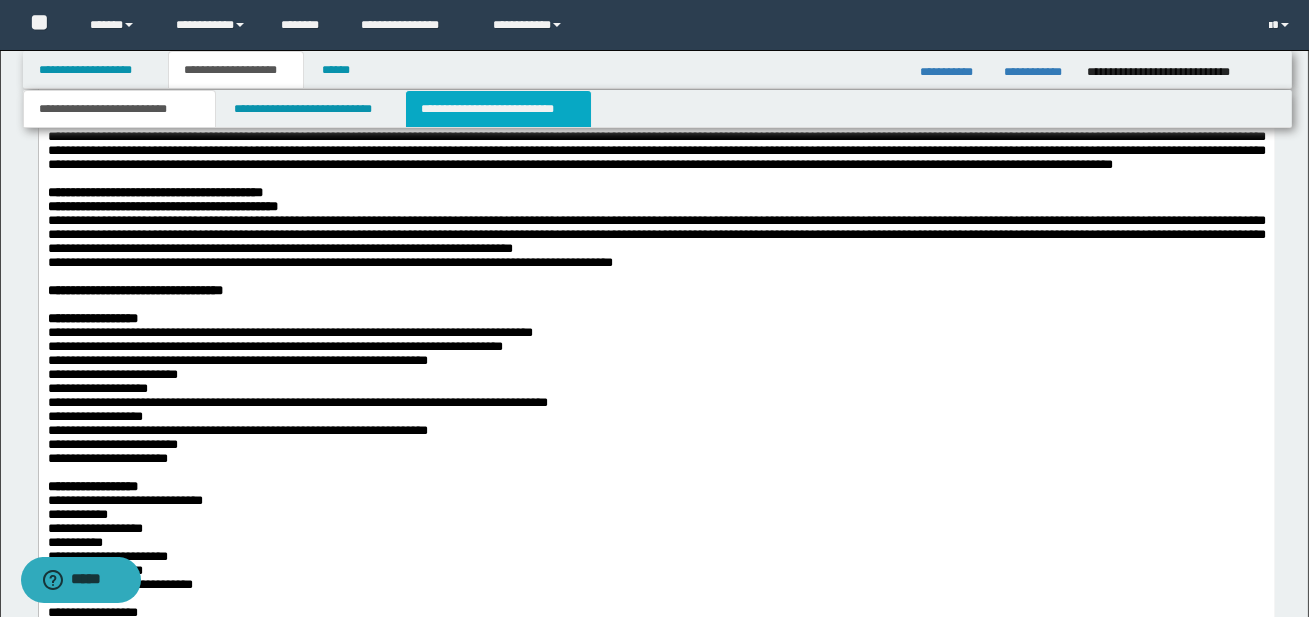 click on "**********" at bounding box center [498, 109] 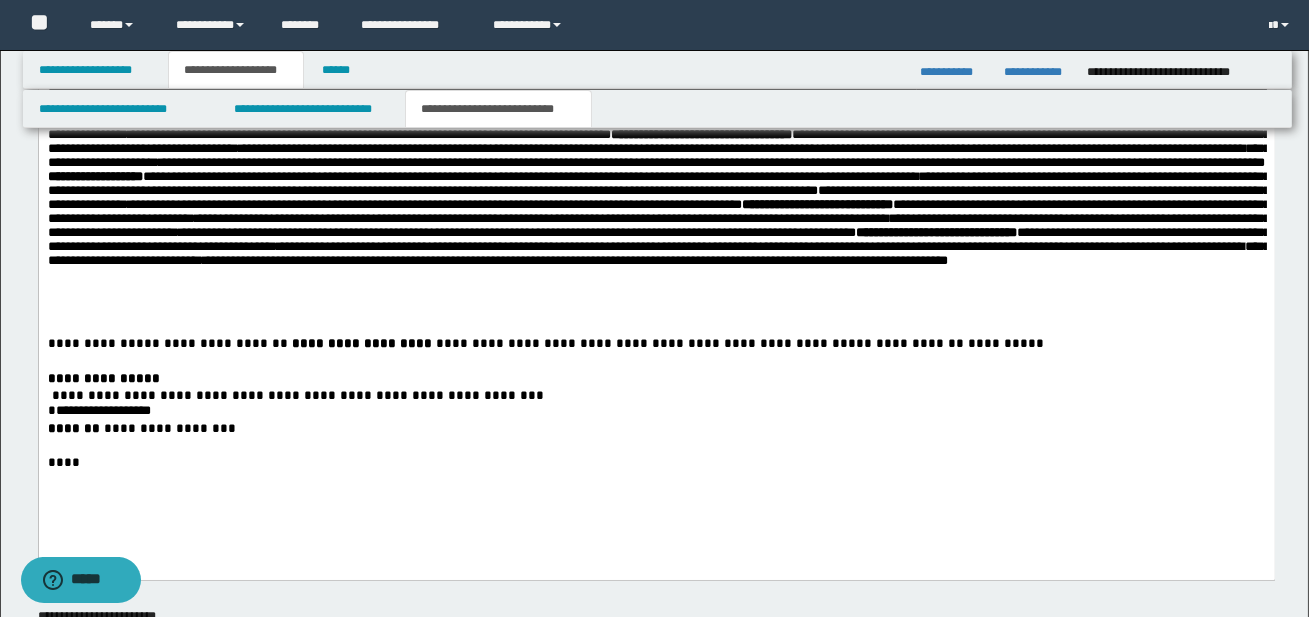 scroll, scrollTop: 1284, scrollLeft: 0, axis: vertical 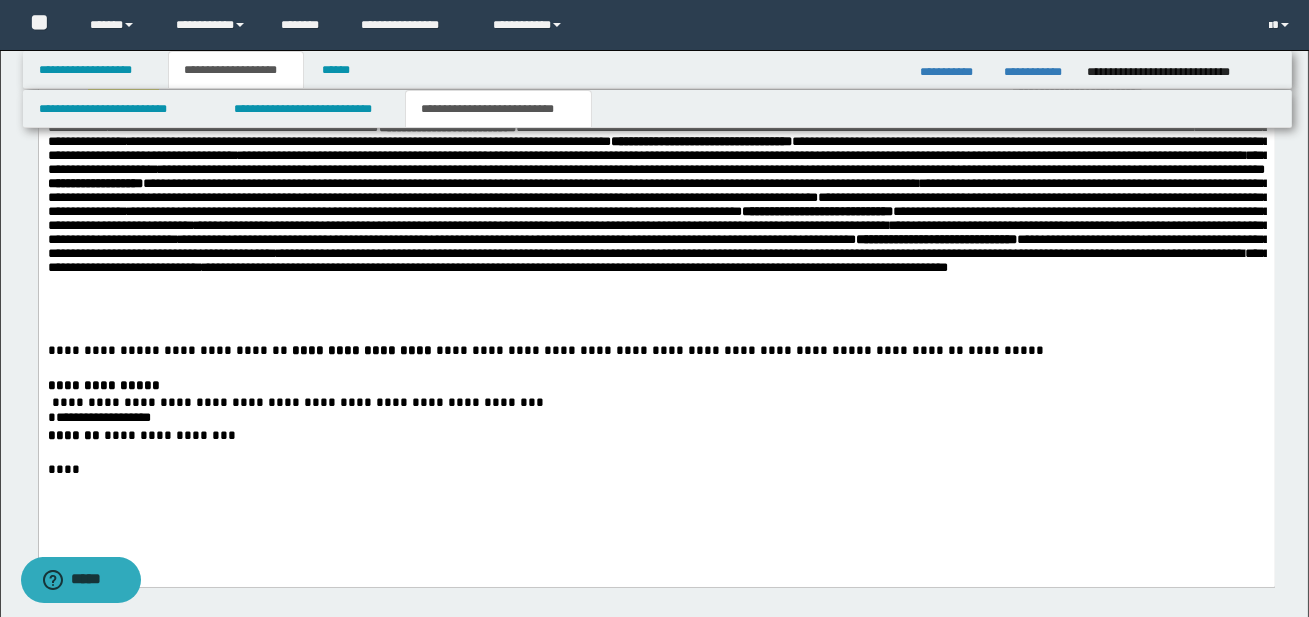 click on "**********" at bounding box center [94, 184] 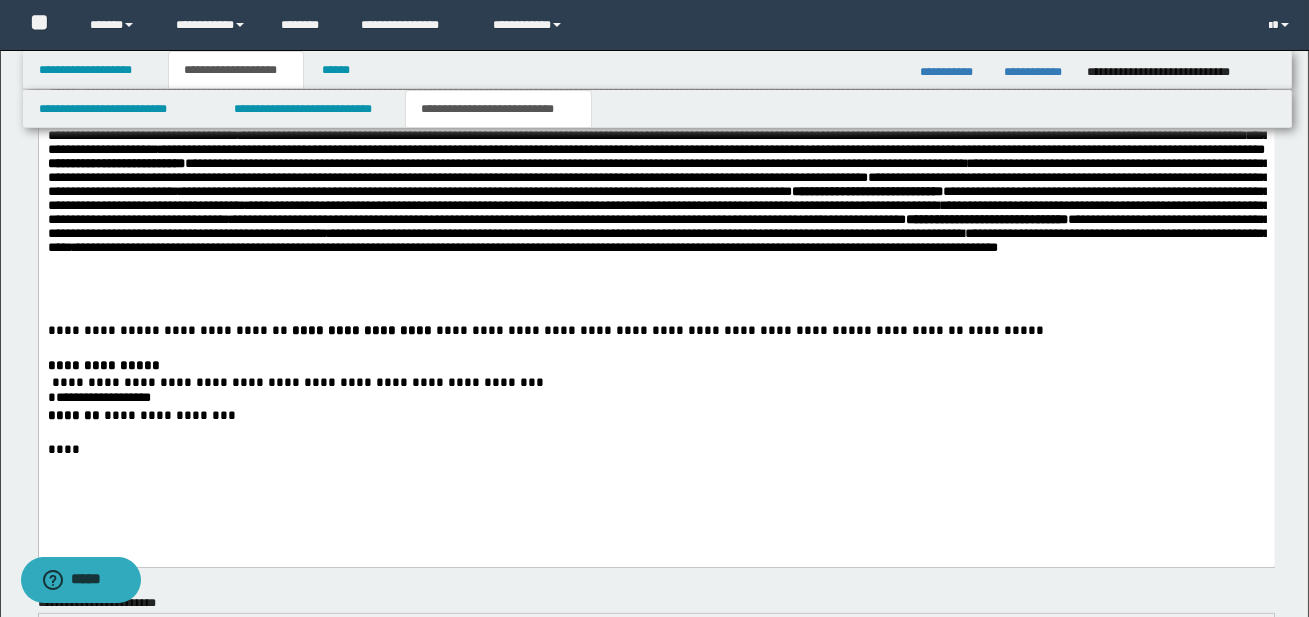 scroll, scrollTop: 1309, scrollLeft: 0, axis: vertical 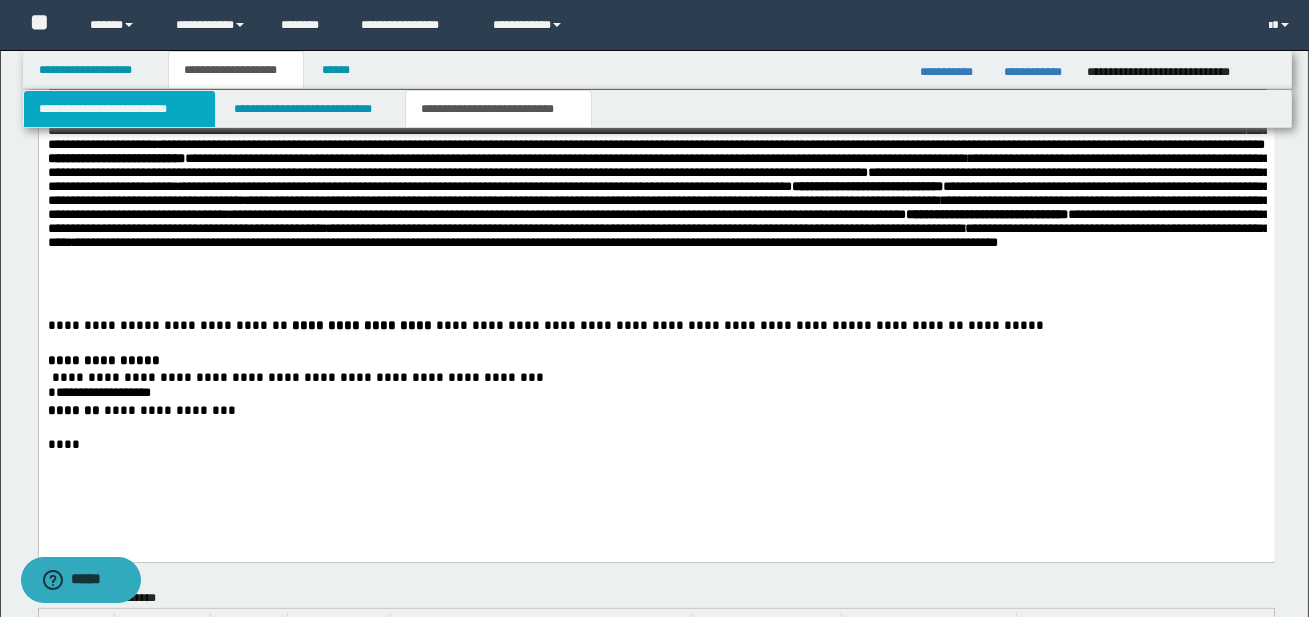 click on "**********" at bounding box center [119, 109] 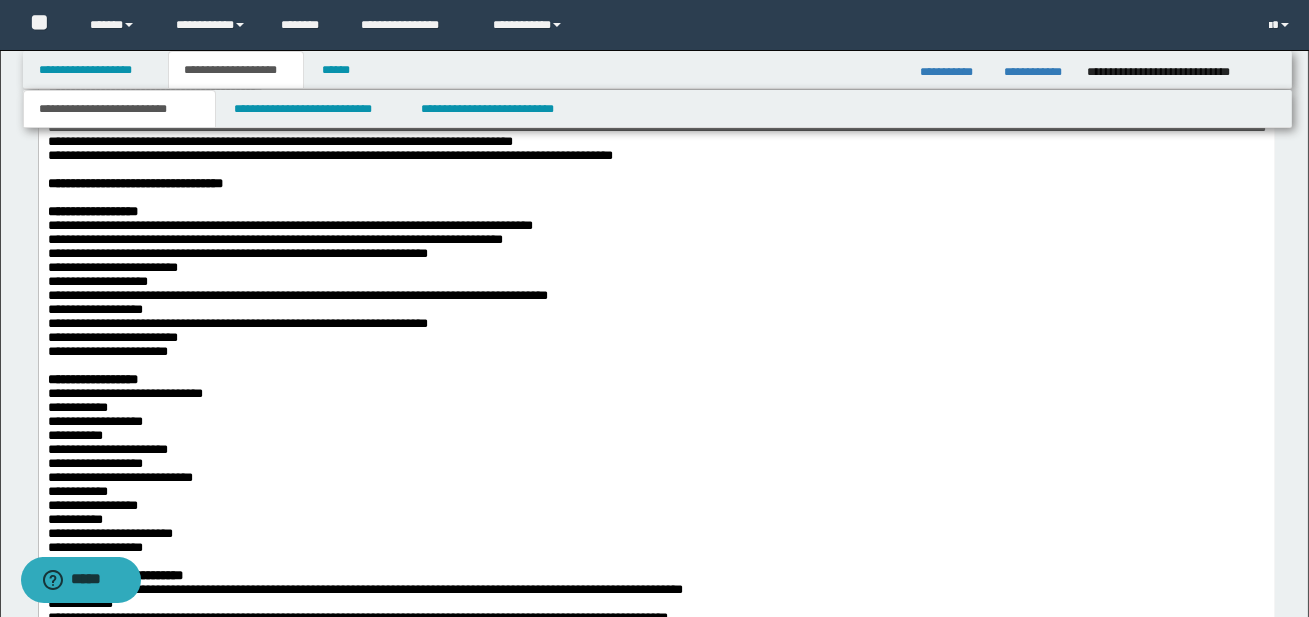 scroll, scrollTop: 2255, scrollLeft: 0, axis: vertical 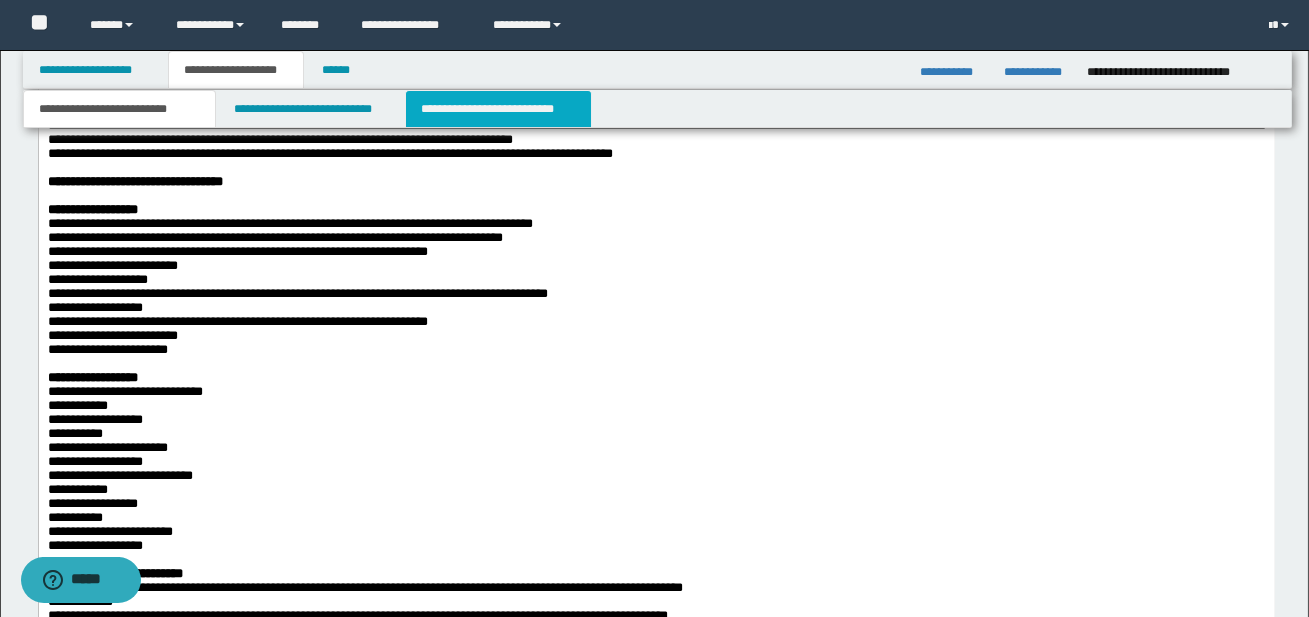 click on "**********" at bounding box center [498, 109] 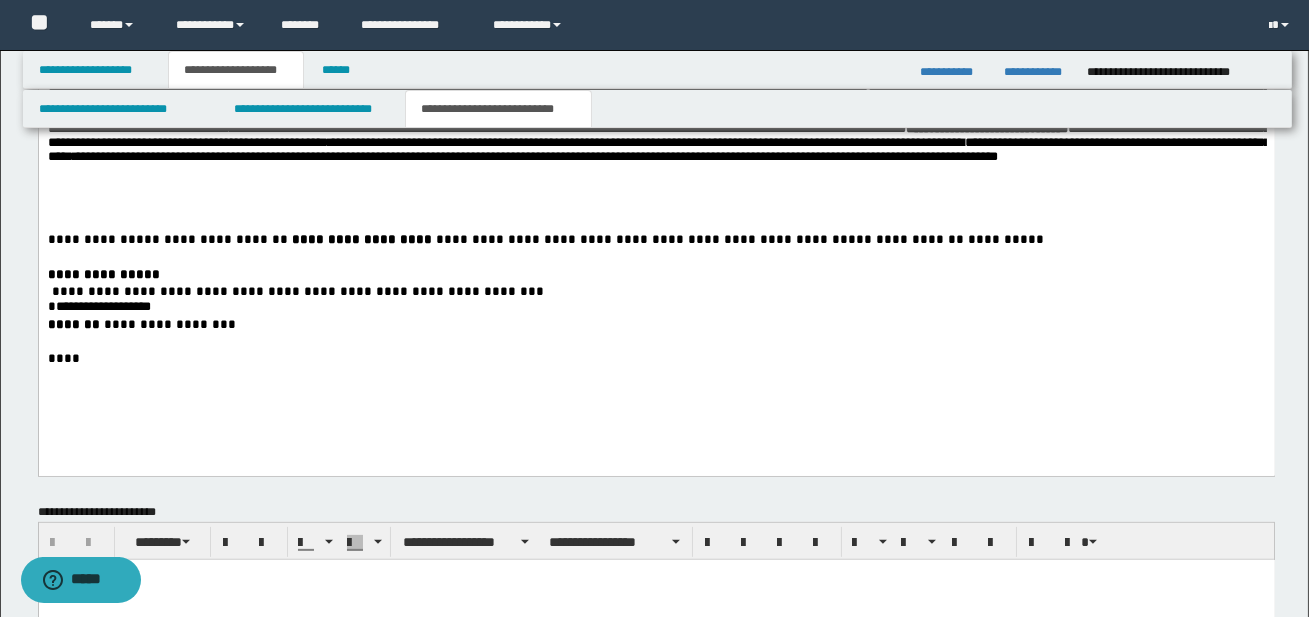 scroll, scrollTop: 1330, scrollLeft: 0, axis: vertical 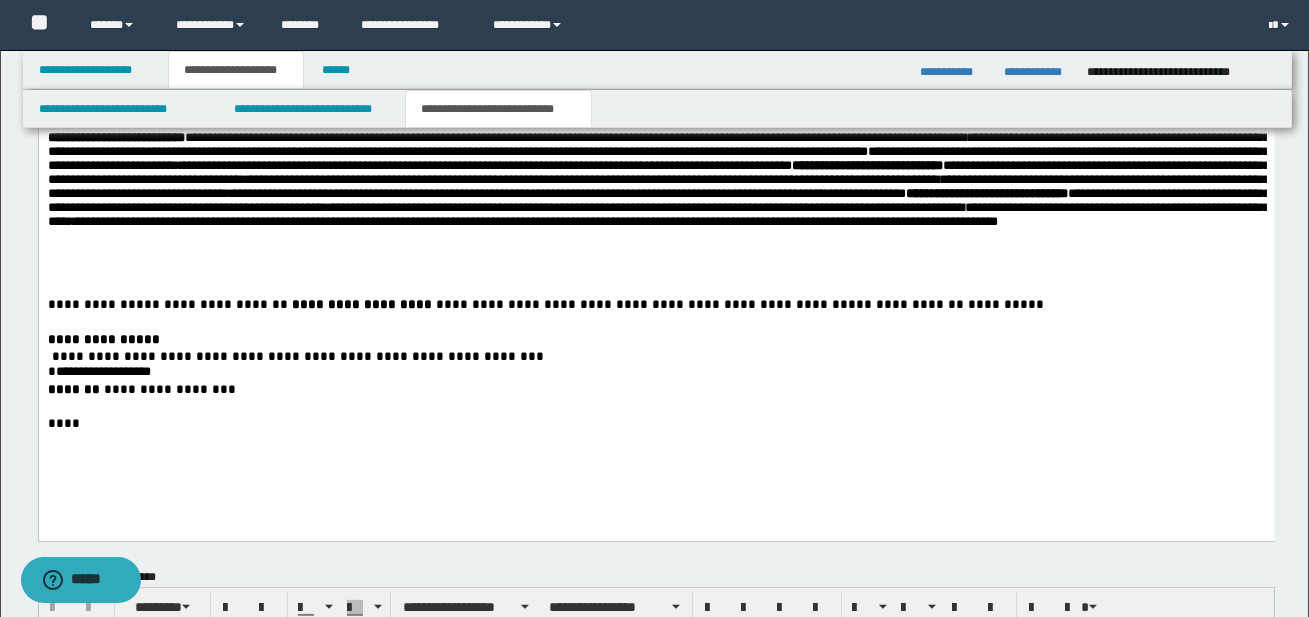 click on "**********" at bounding box center [986, 194] 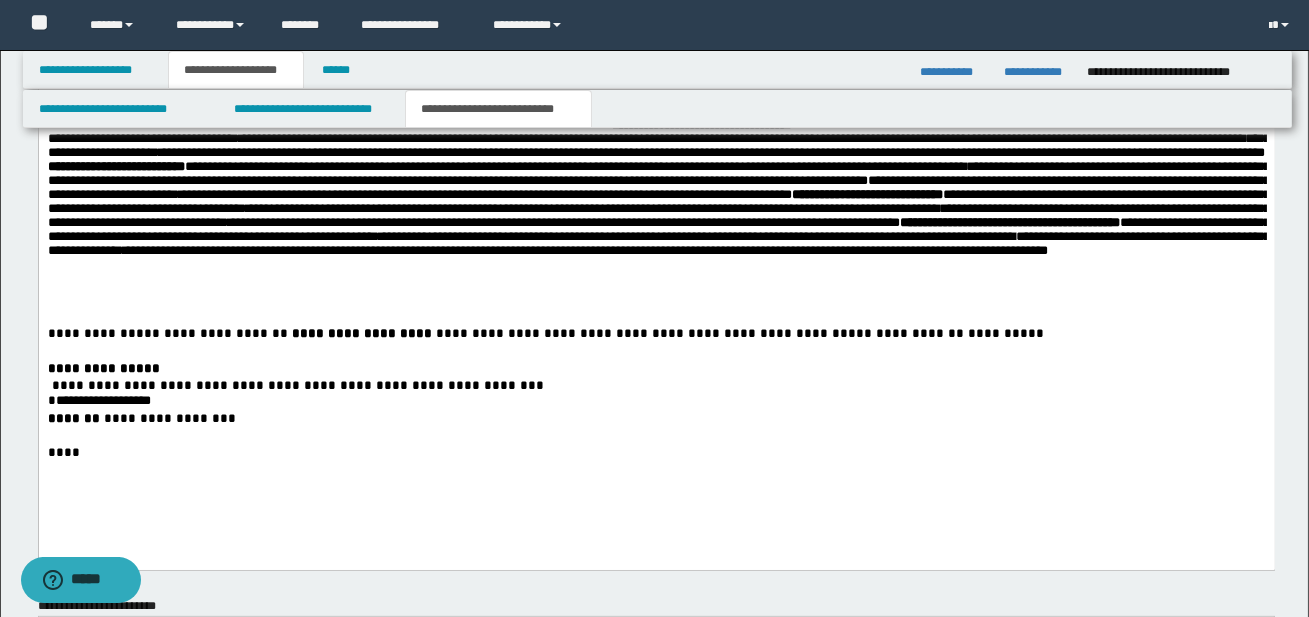 scroll, scrollTop: 1305, scrollLeft: 0, axis: vertical 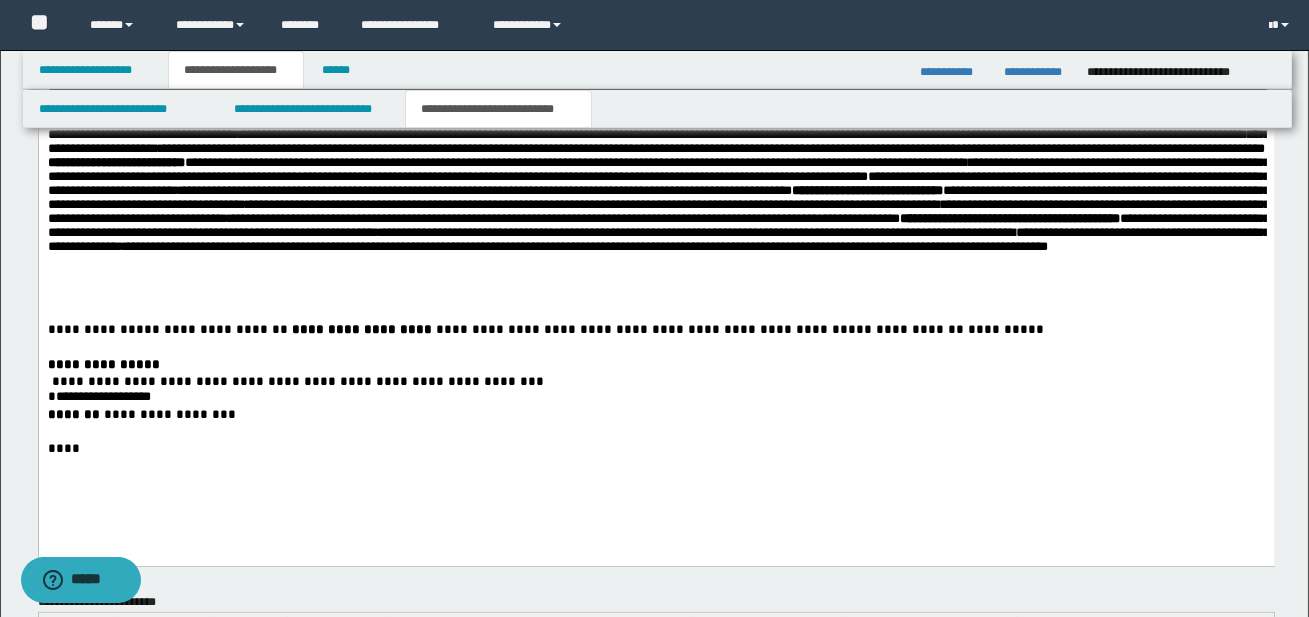 click on "**********" at bounding box center [655, 173] 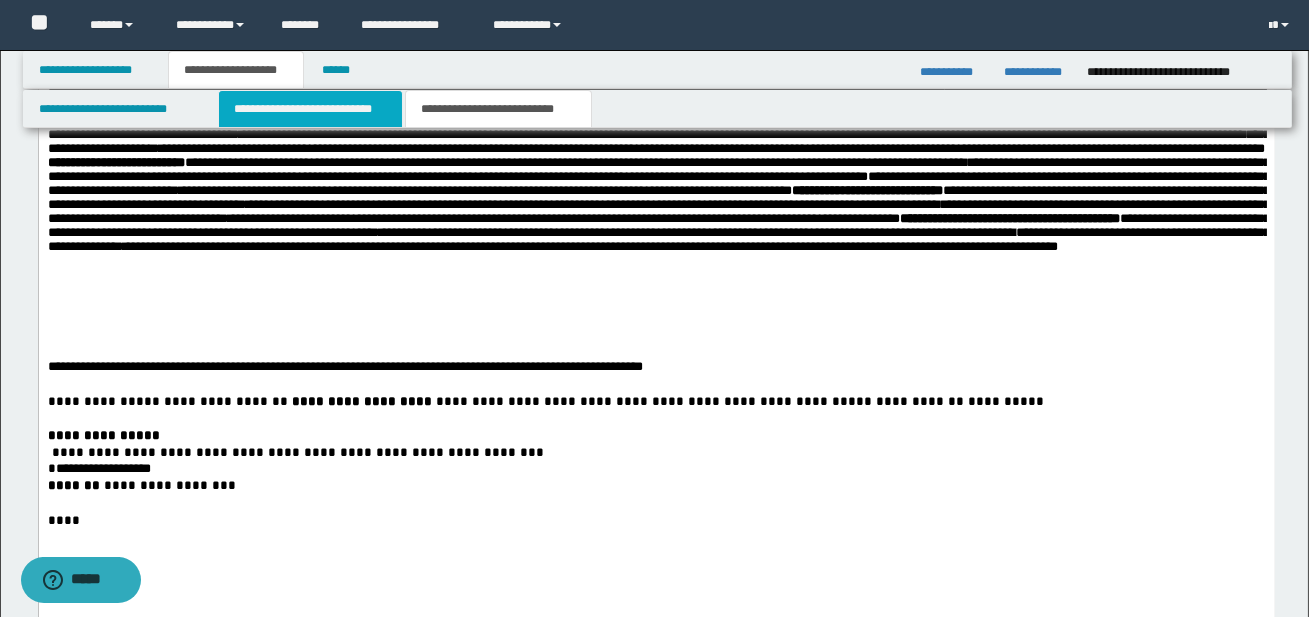click on "**********" at bounding box center [310, 109] 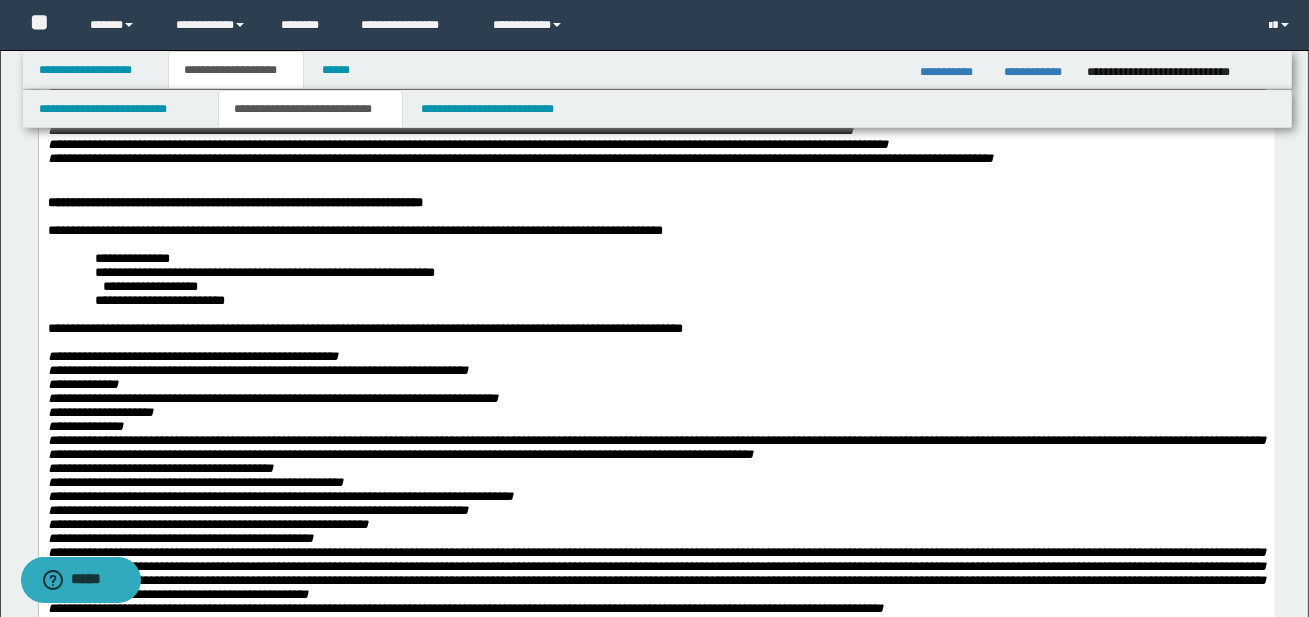 scroll, scrollTop: 357, scrollLeft: 0, axis: vertical 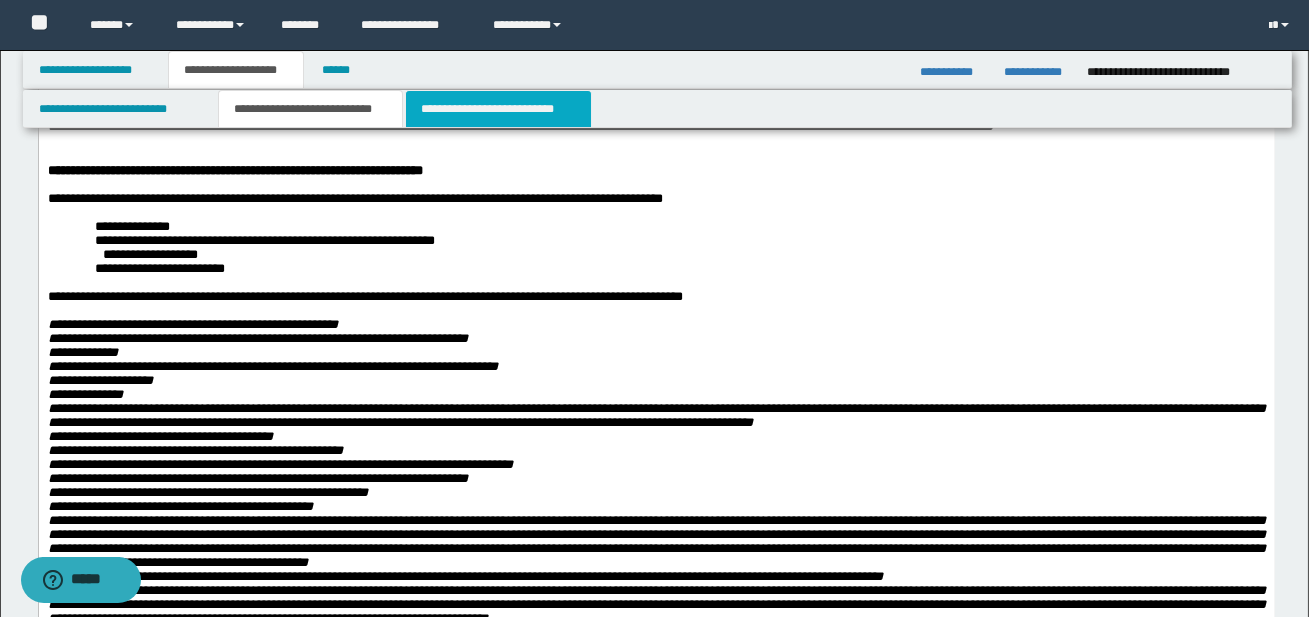 click on "**********" at bounding box center [498, 109] 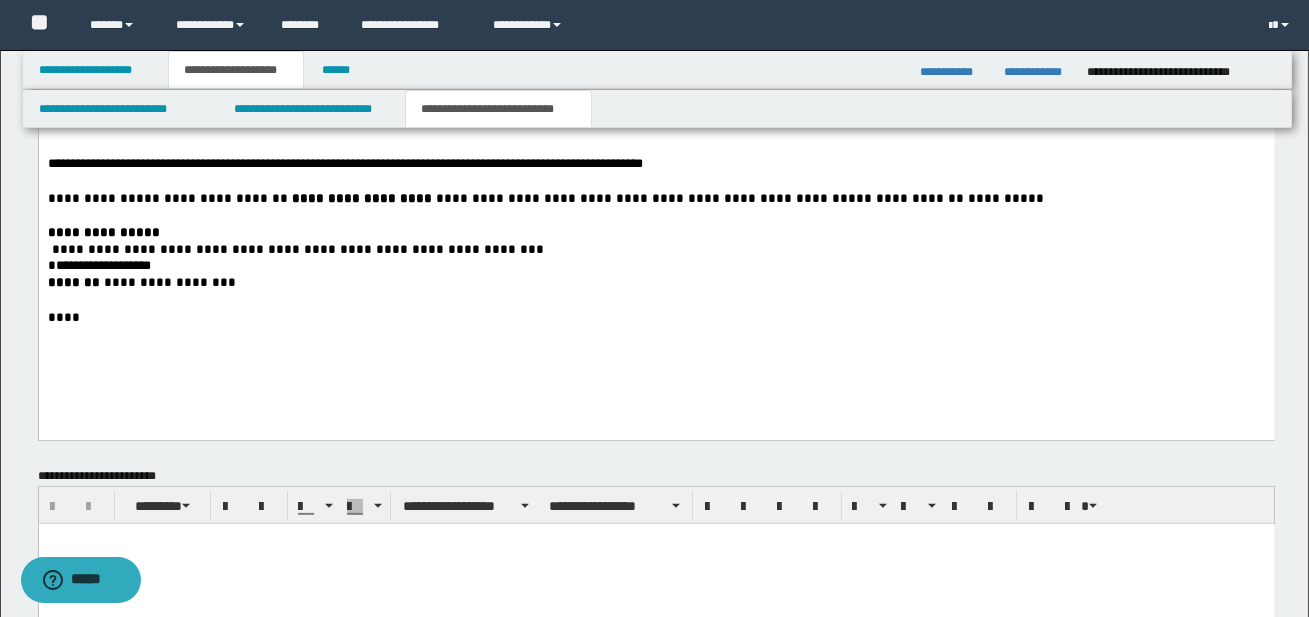scroll, scrollTop: 1503, scrollLeft: 0, axis: vertical 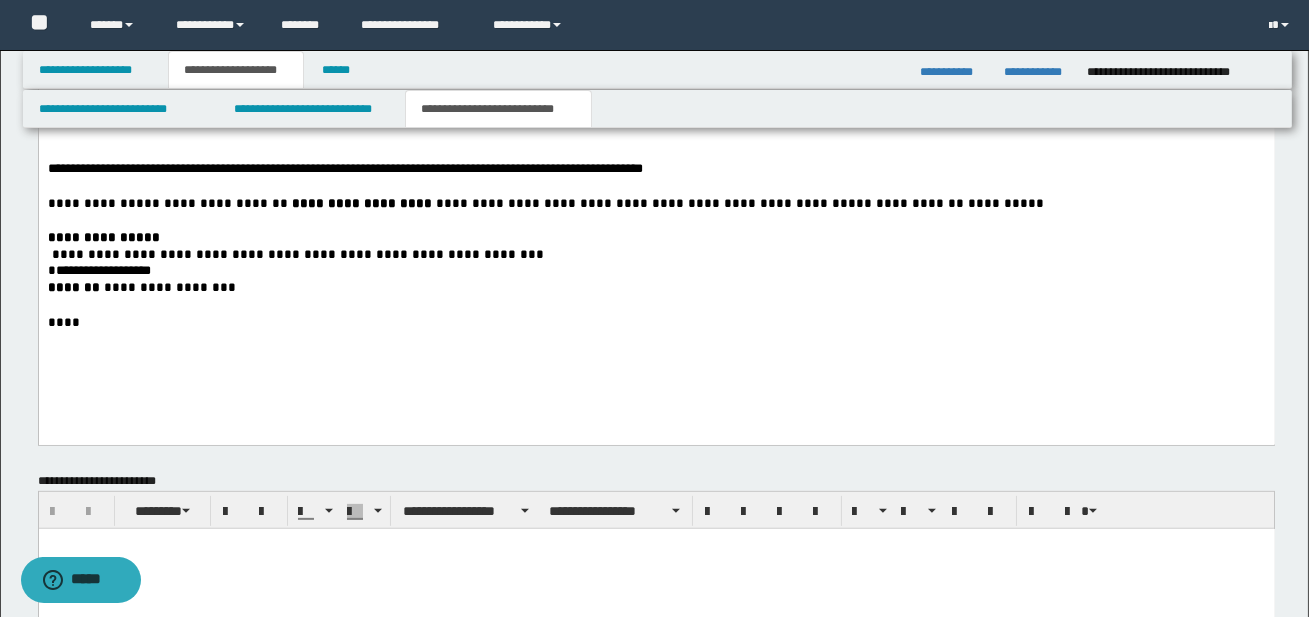 click on "**********" at bounding box center (655, 170) 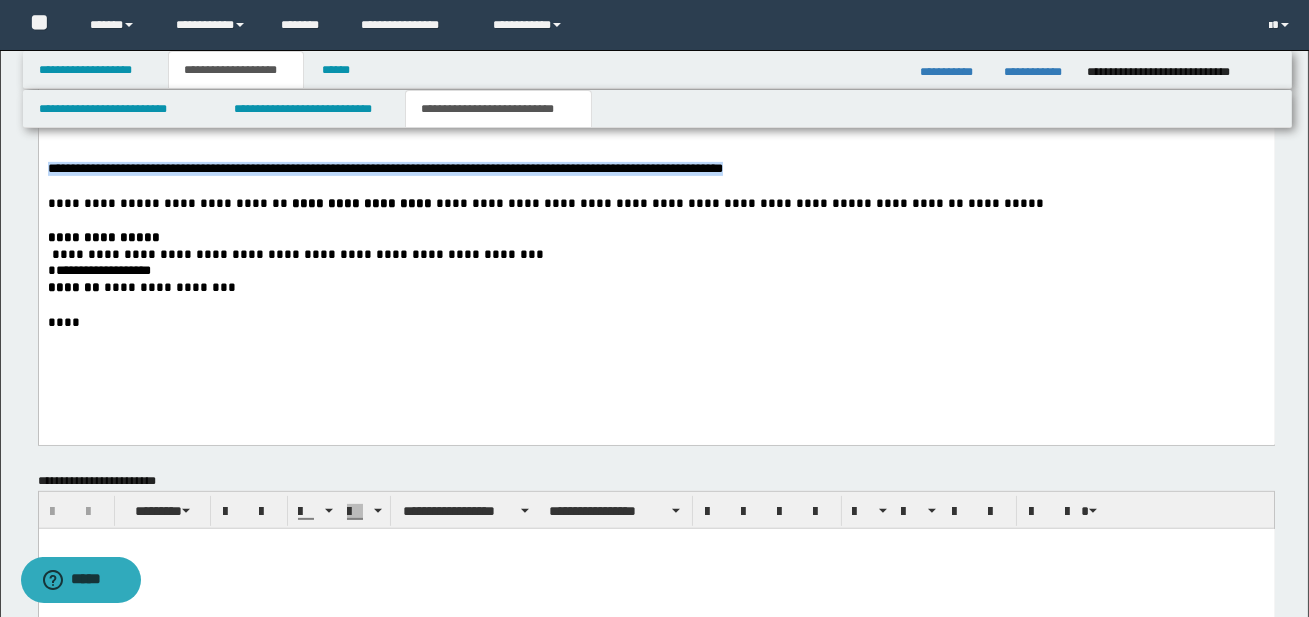 drag, startPoint x: 48, startPoint y: 183, endPoint x: 1083, endPoint y: 182, distance: 1035.0005 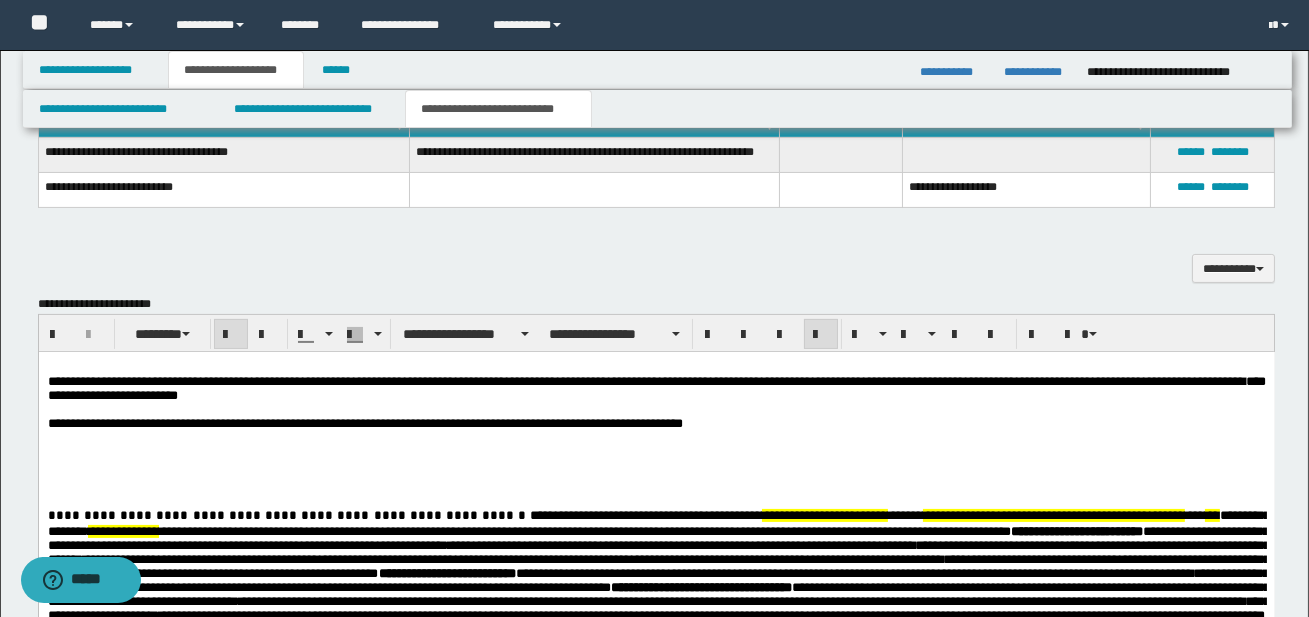 scroll, scrollTop: 857, scrollLeft: 0, axis: vertical 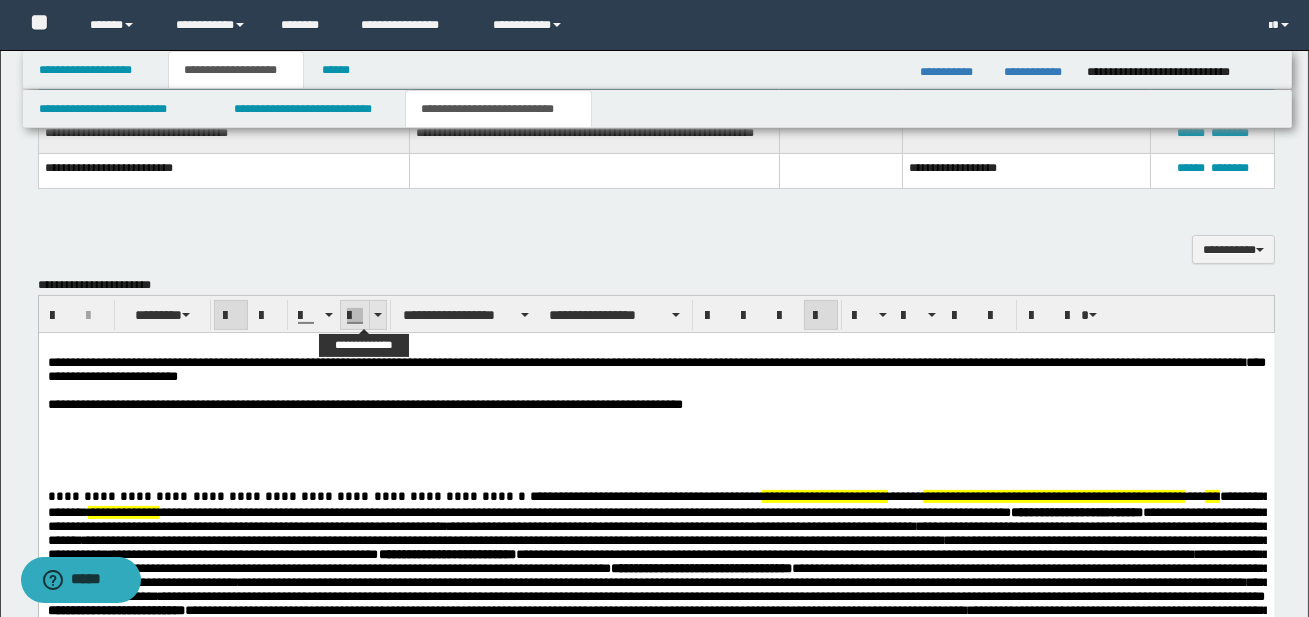 click at bounding box center (378, 315) 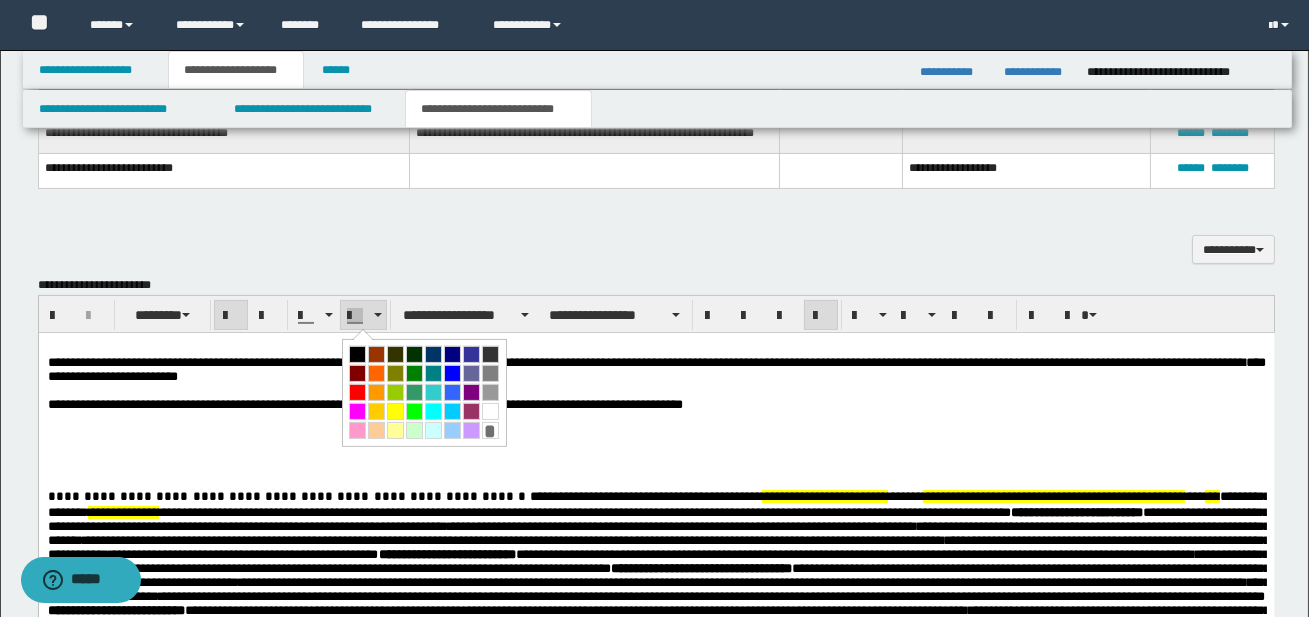 click at bounding box center (433, 430) 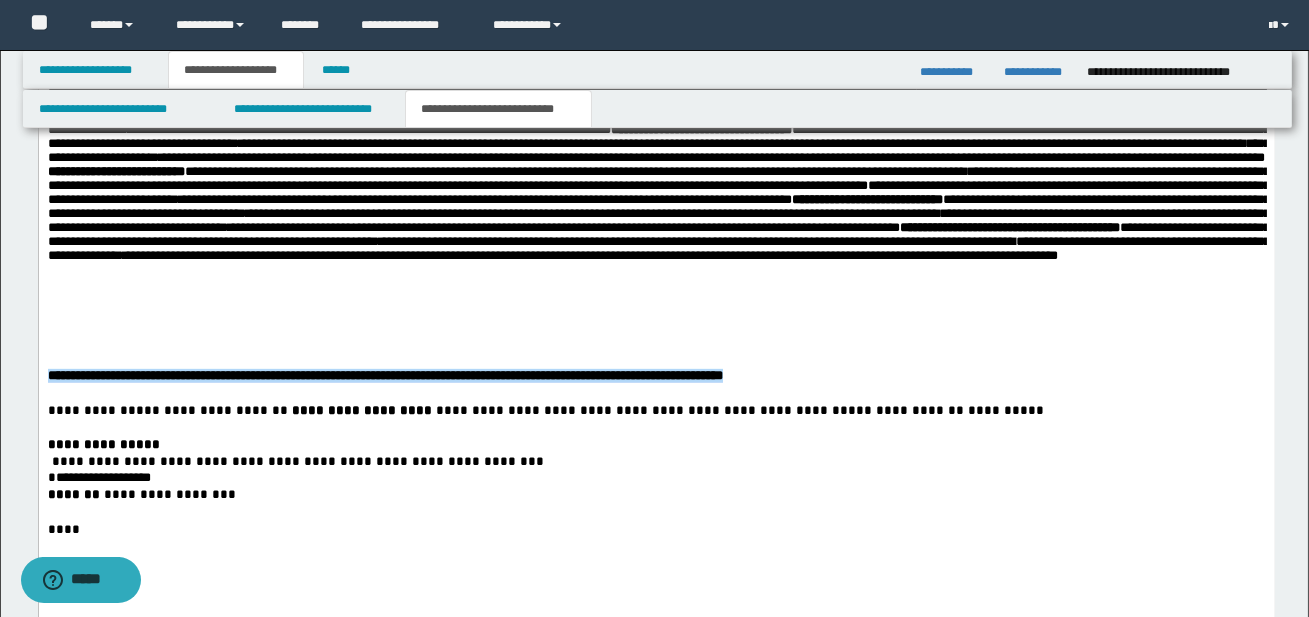 scroll, scrollTop: 1299, scrollLeft: 0, axis: vertical 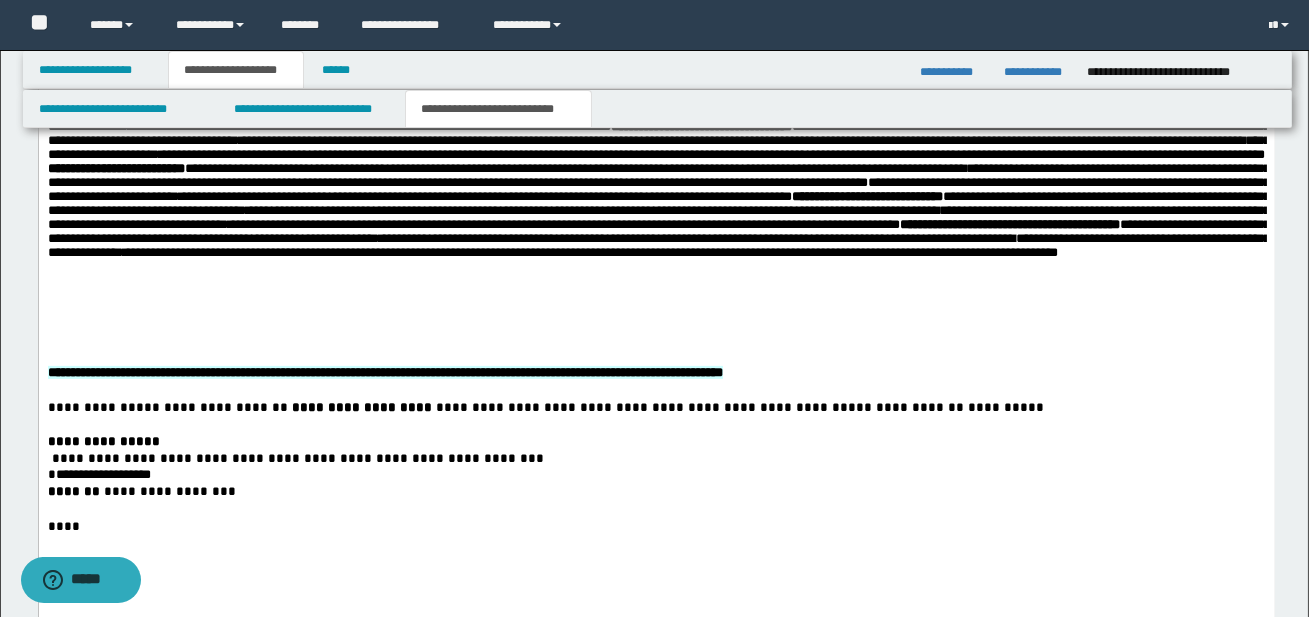 click at bounding box center (656, 425) 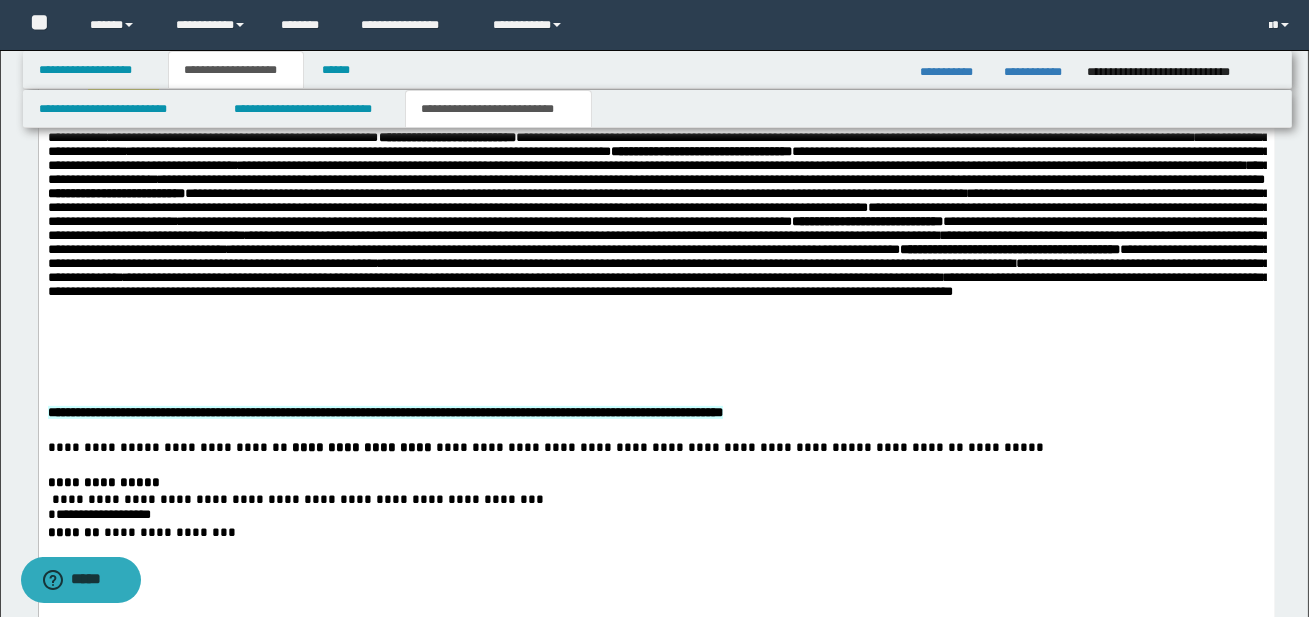 scroll, scrollTop: 1279, scrollLeft: 0, axis: vertical 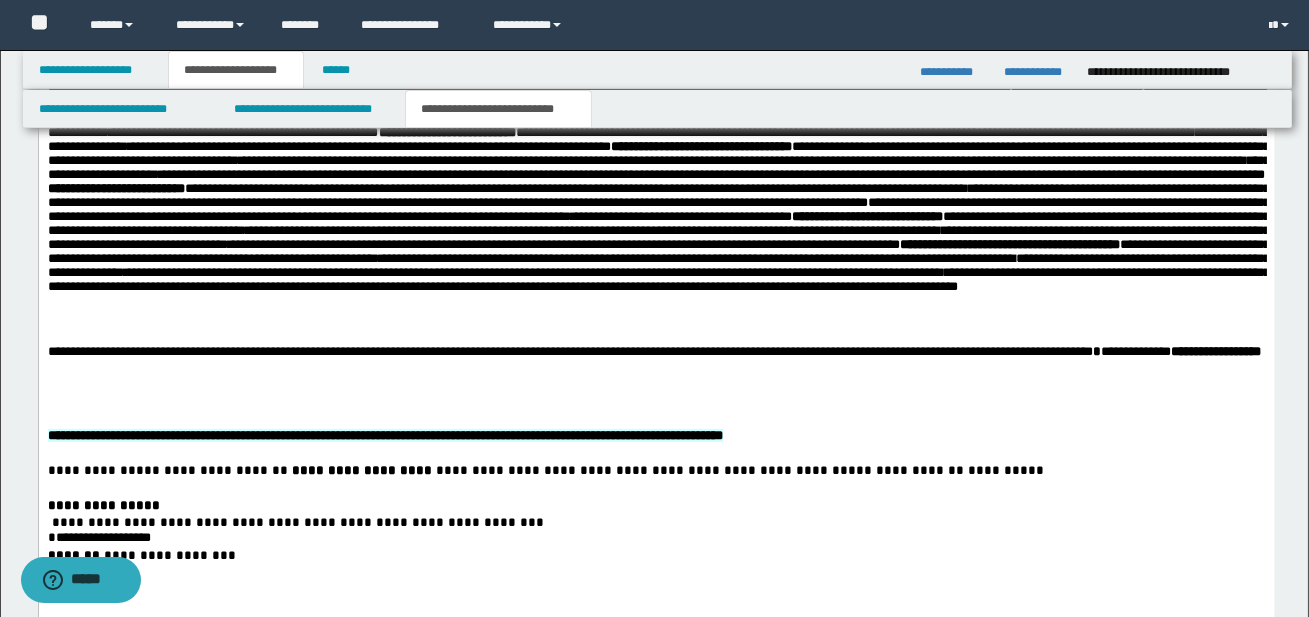 click on "**********" at bounding box center [656, 284] 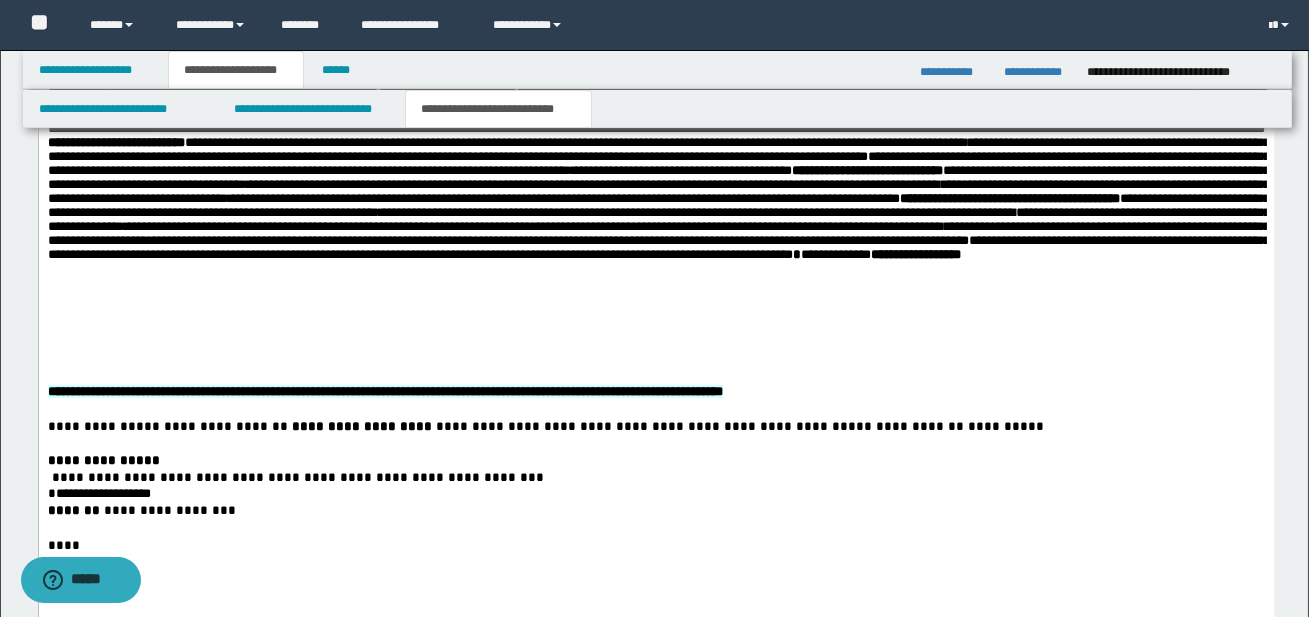 scroll, scrollTop: 1326, scrollLeft: 0, axis: vertical 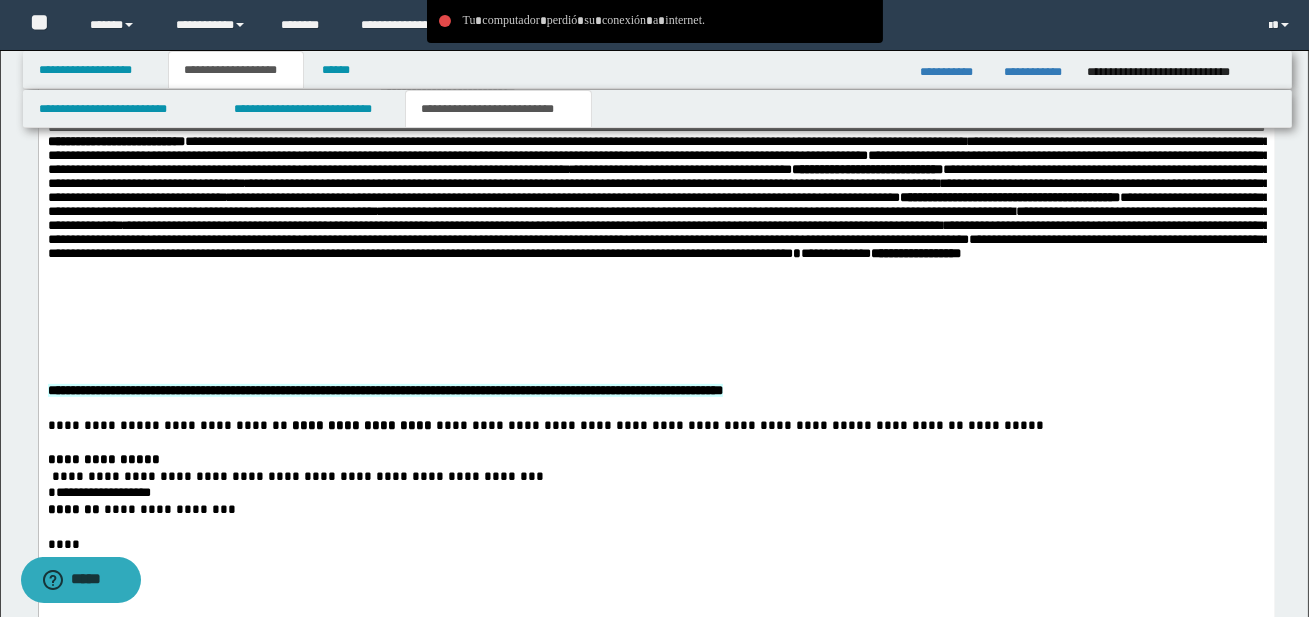click on "**********" at bounding box center [384, 391] 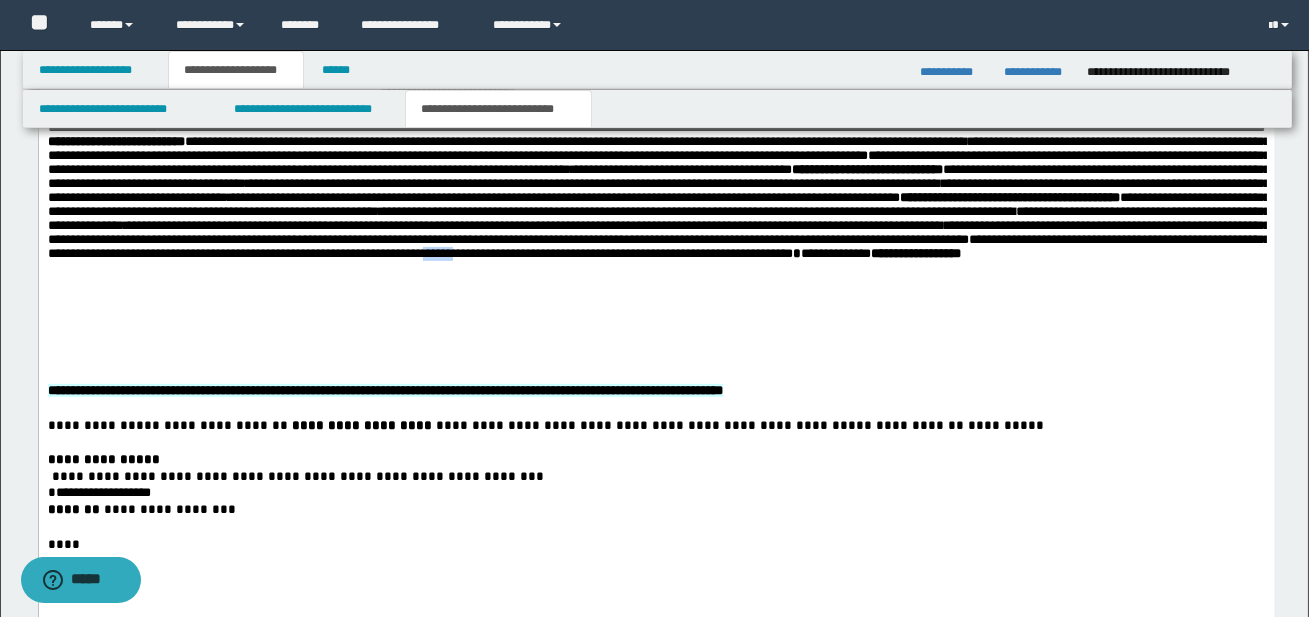 drag, startPoint x: 1162, startPoint y: 301, endPoint x: 1202, endPoint y: 297, distance: 40.1995 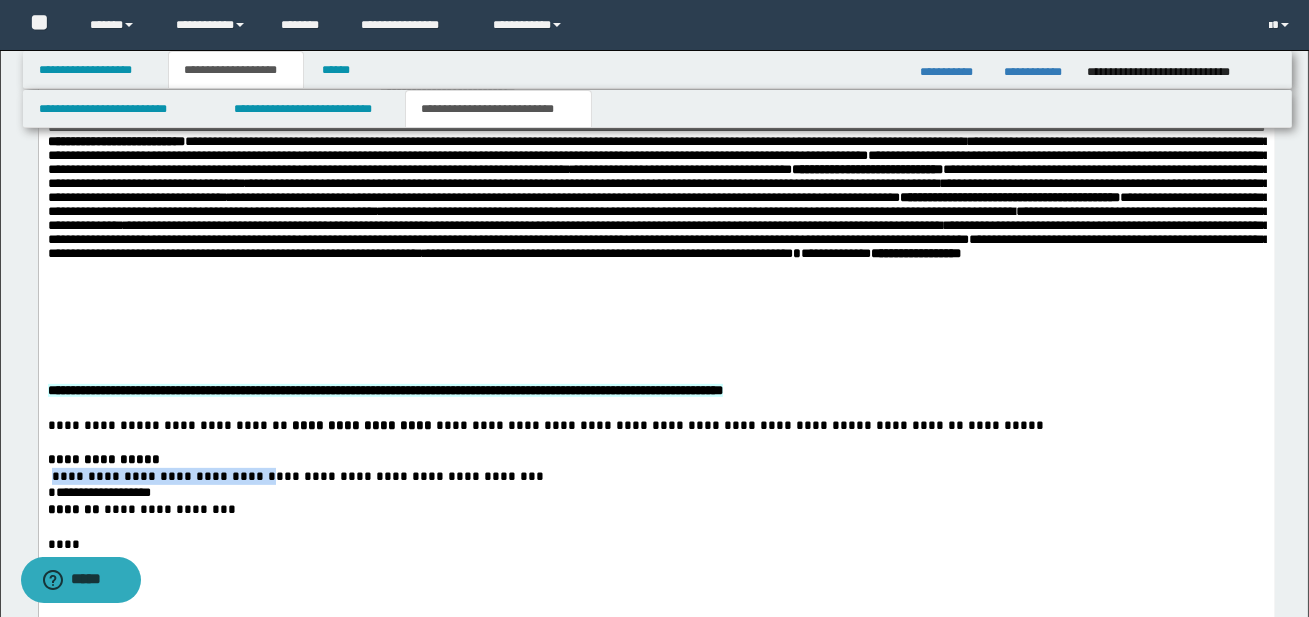 drag, startPoint x: 52, startPoint y: 489, endPoint x: 221, endPoint y: 489, distance: 169 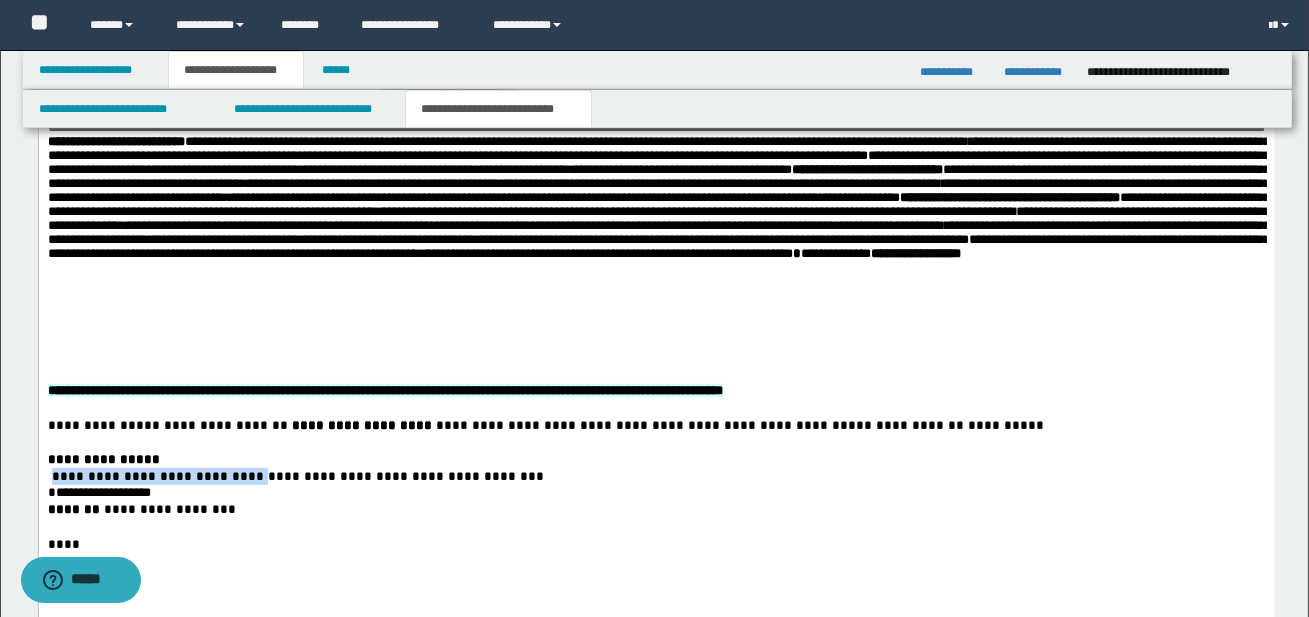copy on "**********" 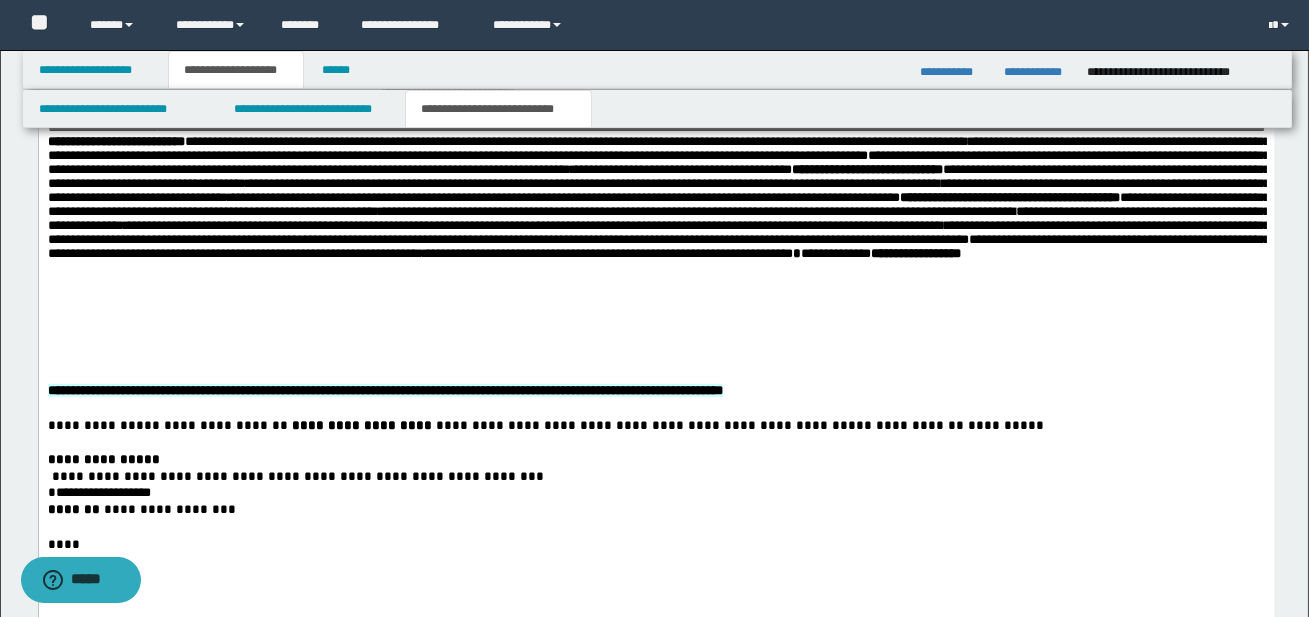 click at bounding box center (656, 350) 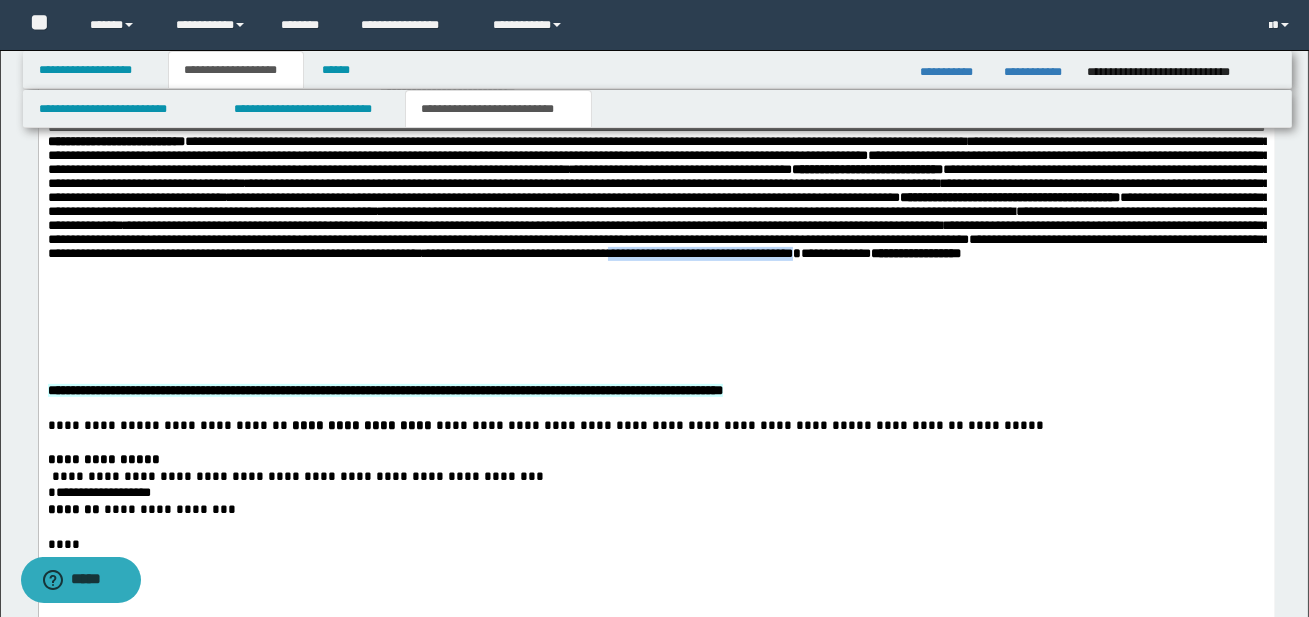 drag, startPoint x: 140, startPoint y: 316, endPoint x: 333, endPoint y: 314, distance: 193.01036 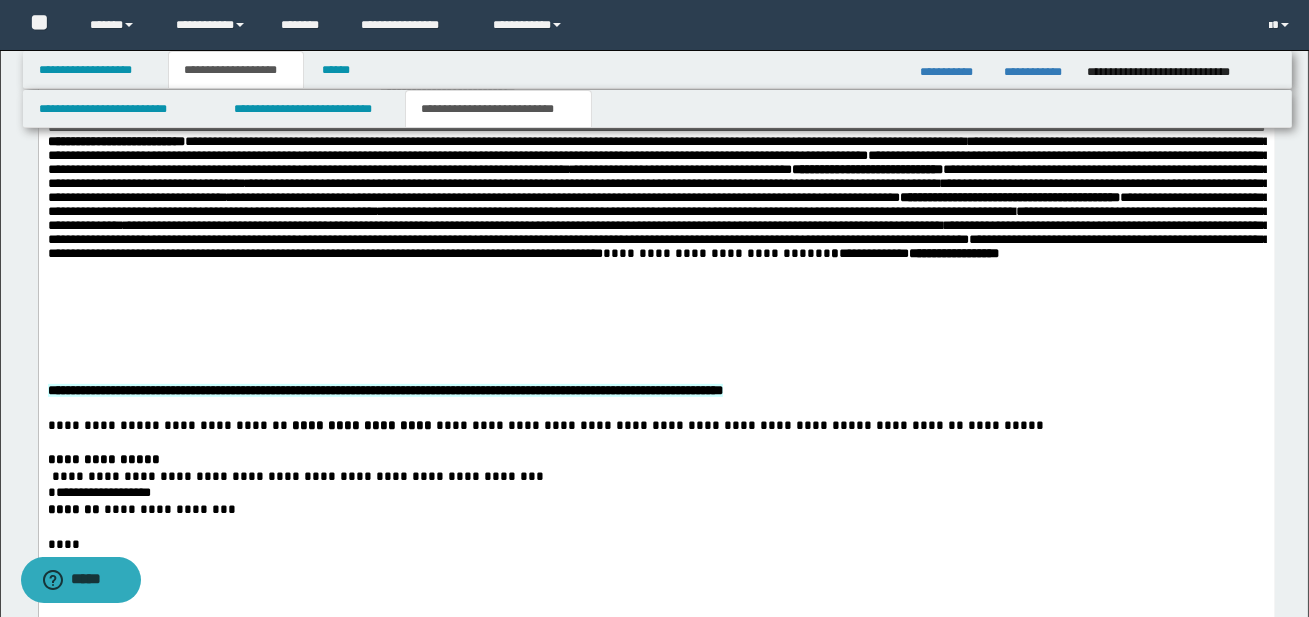 click on "**********" at bounding box center [712, 254] 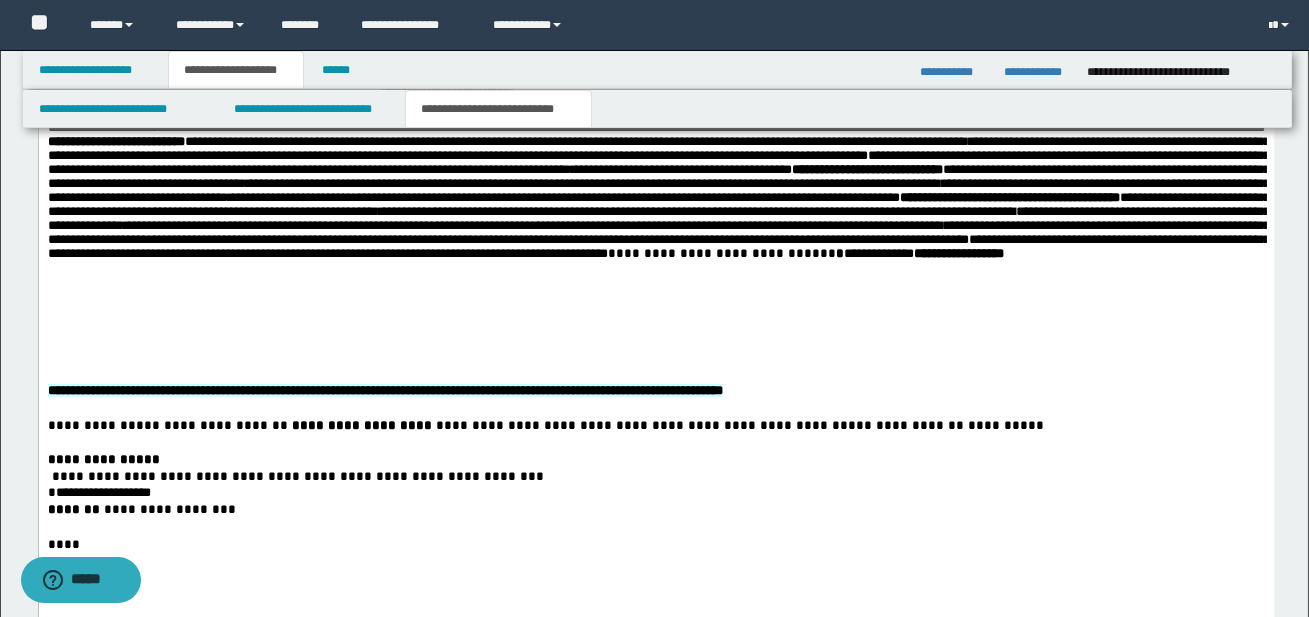 click on "*" at bounding box center (839, 254) 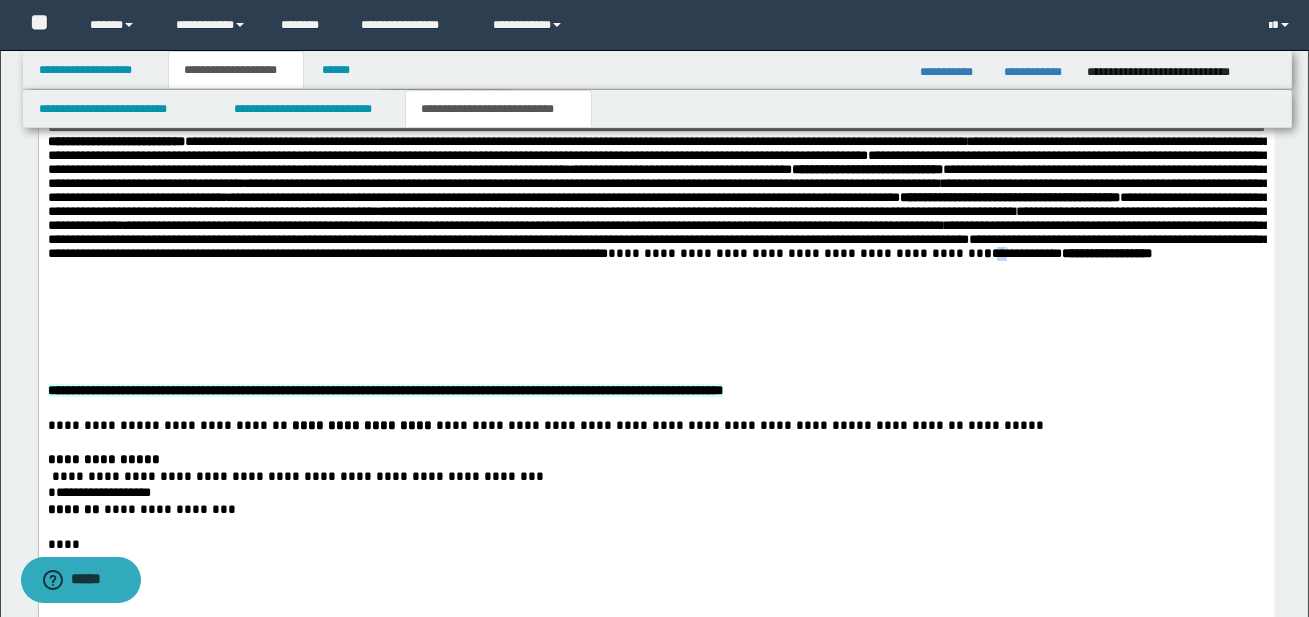 drag, startPoint x: 436, startPoint y: 315, endPoint x: 447, endPoint y: 316, distance: 11.045361 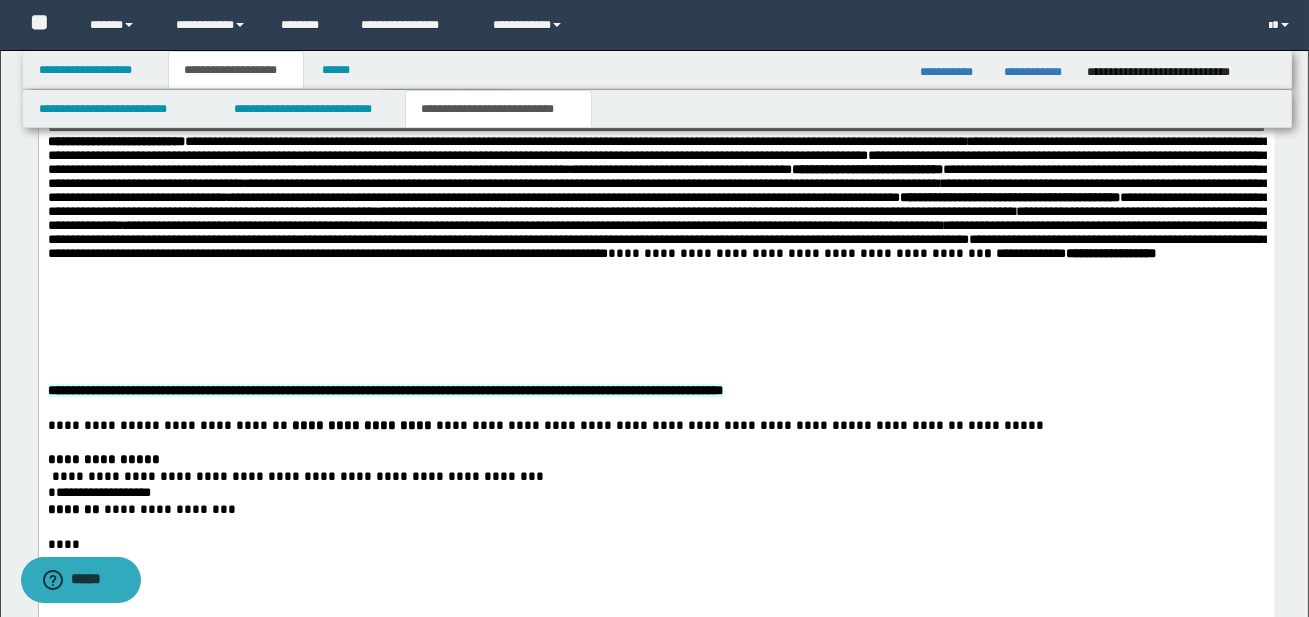 click at bounding box center [656, 364] 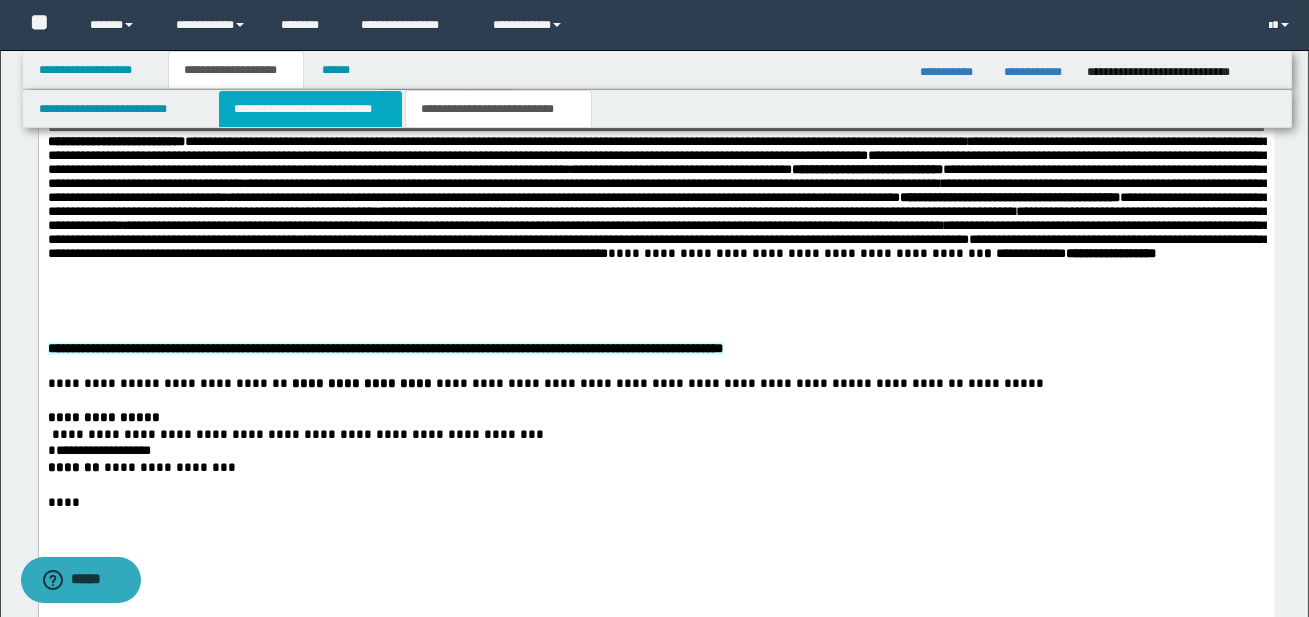 click on "**********" at bounding box center [310, 109] 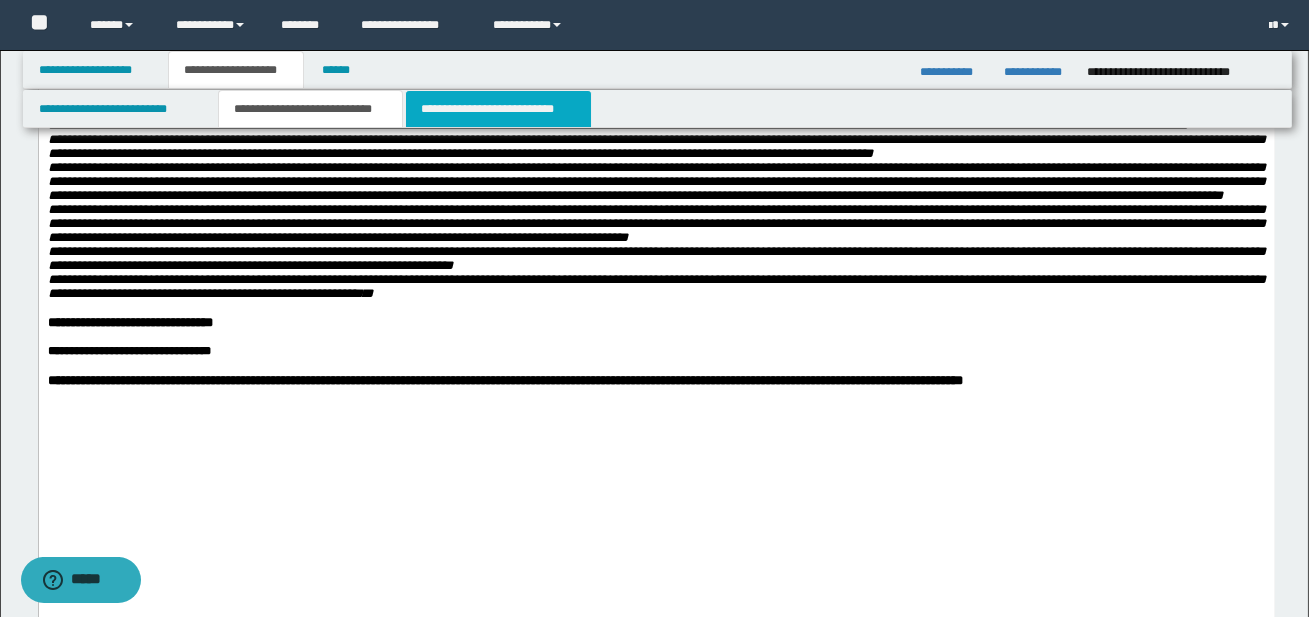click on "**********" at bounding box center [498, 109] 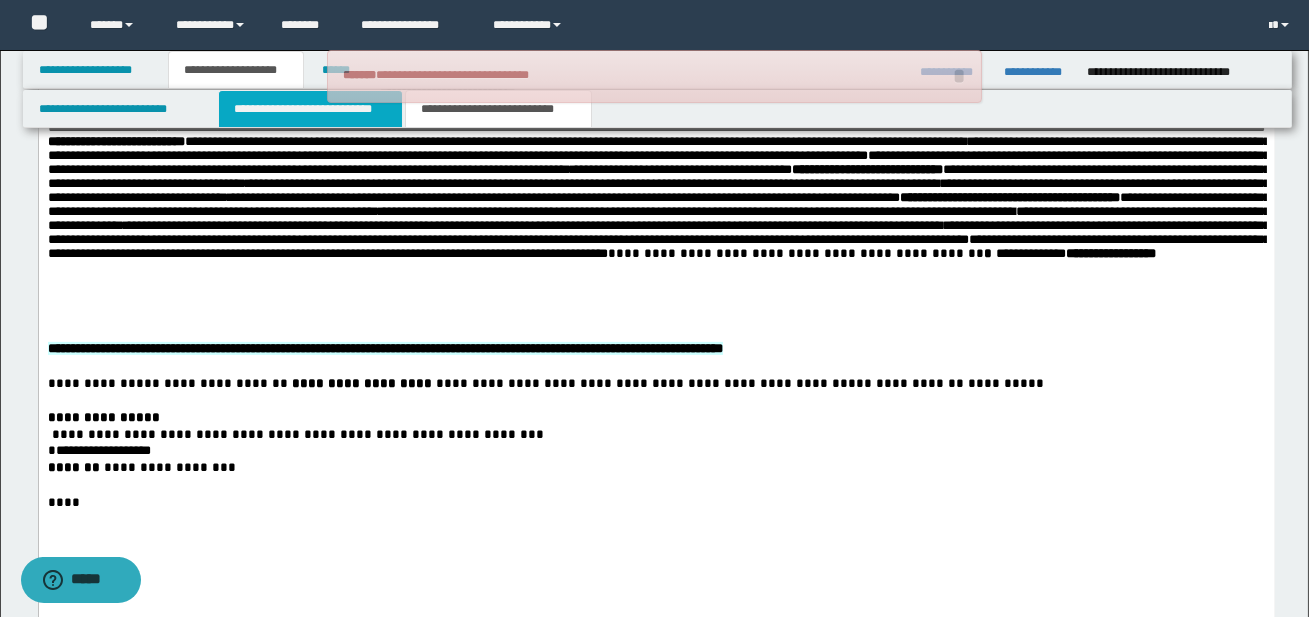 click on "**********" at bounding box center (310, 109) 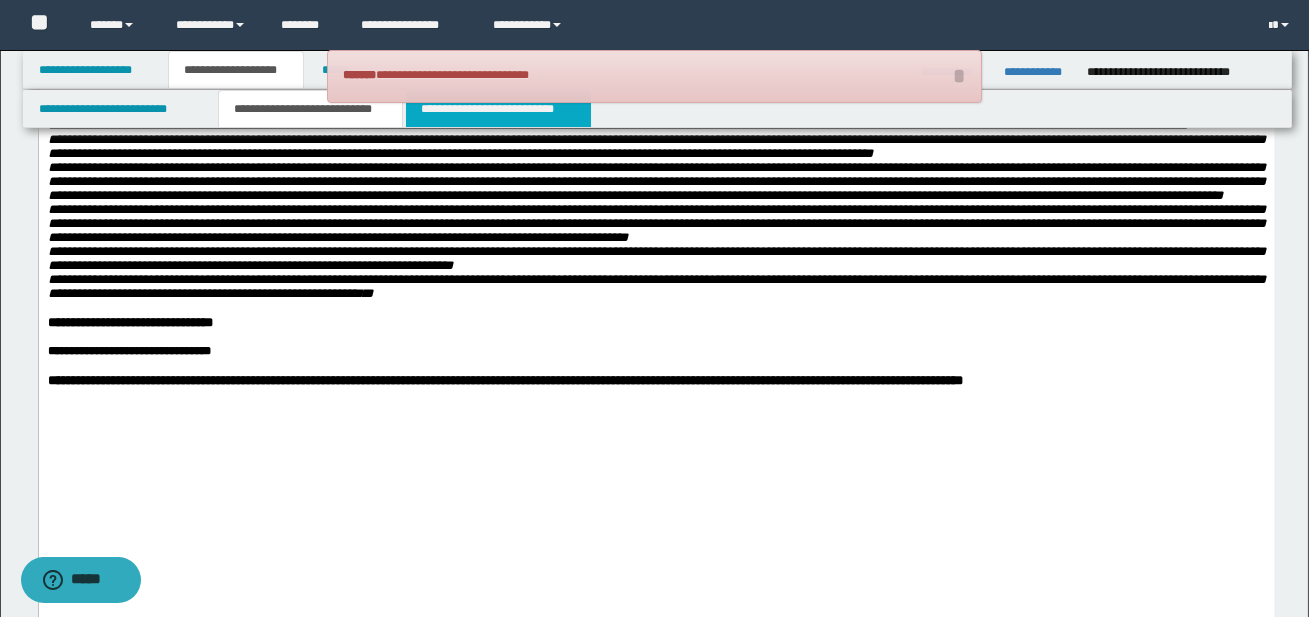click on "**********" at bounding box center [498, 109] 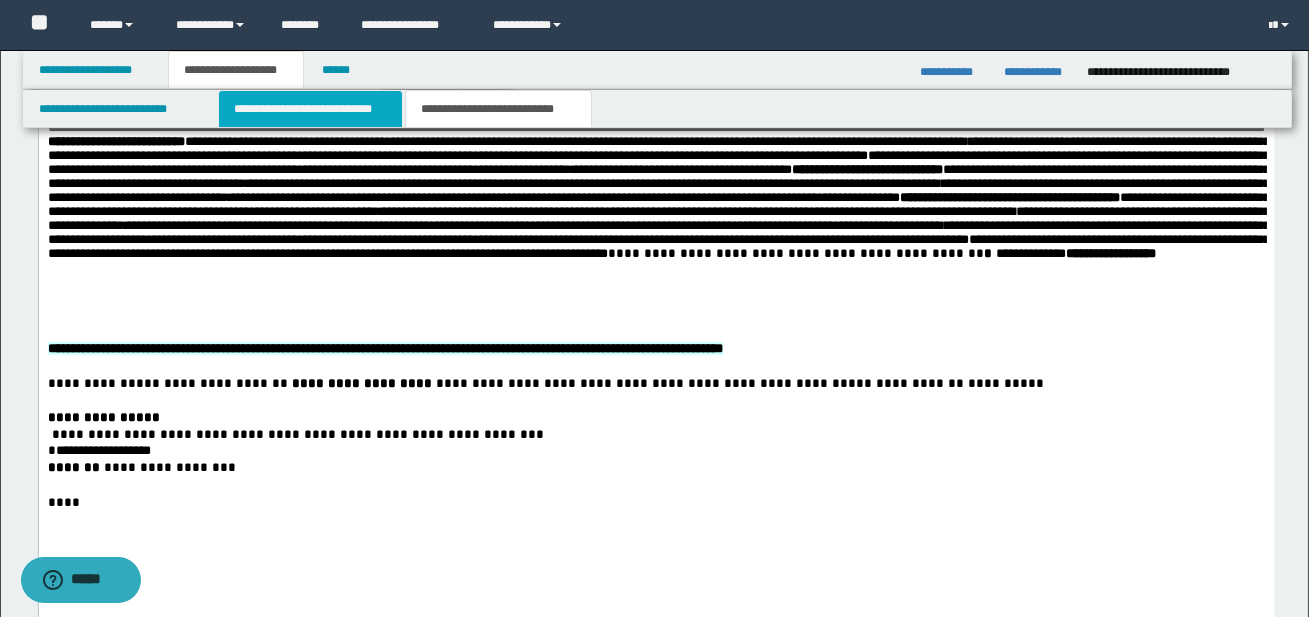 click on "**********" at bounding box center (310, 109) 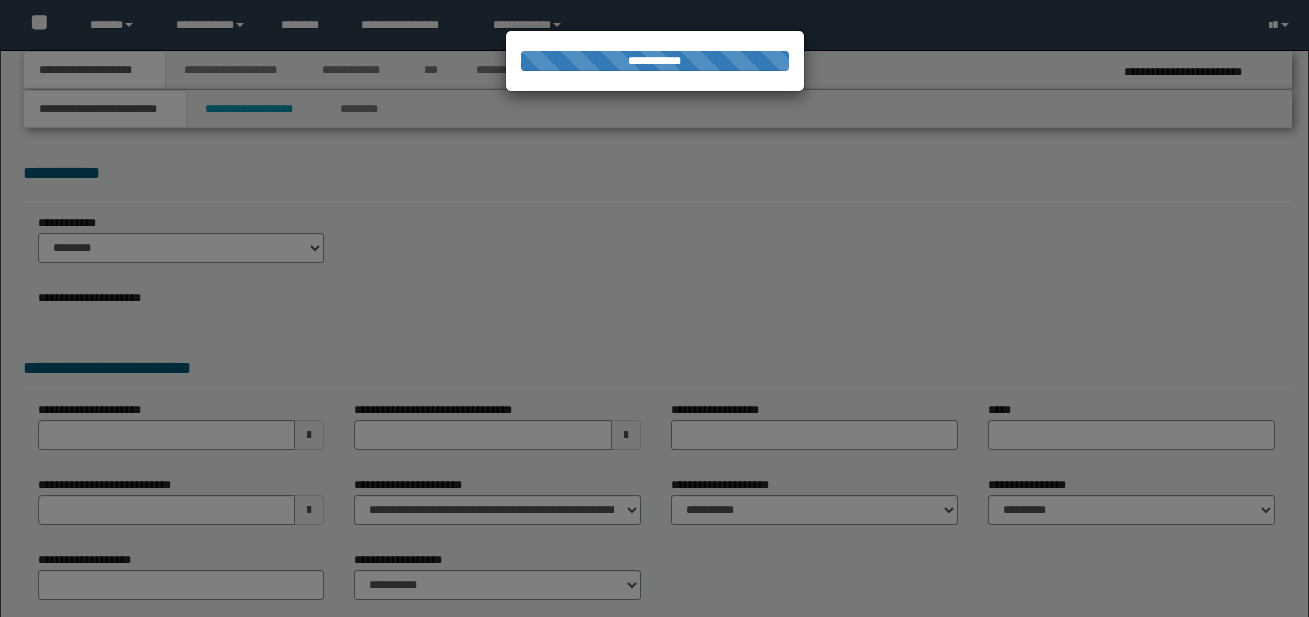 scroll, scrollTop: 0, scrollLeft: 0, axis: both 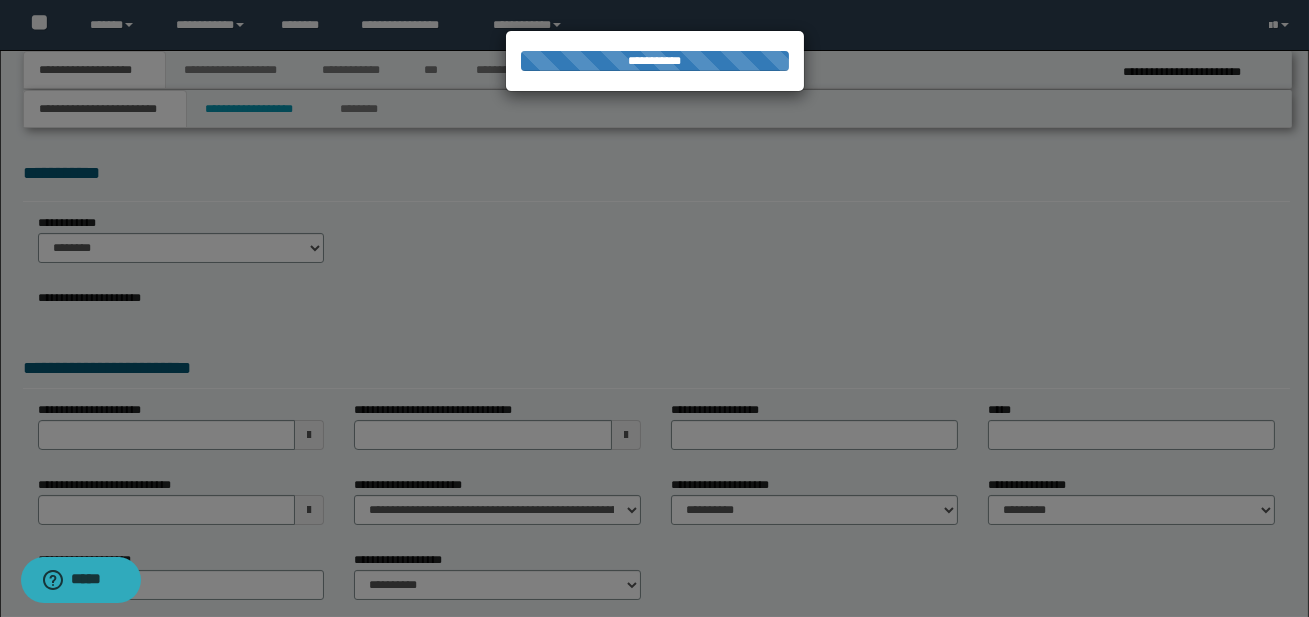 select on "*" 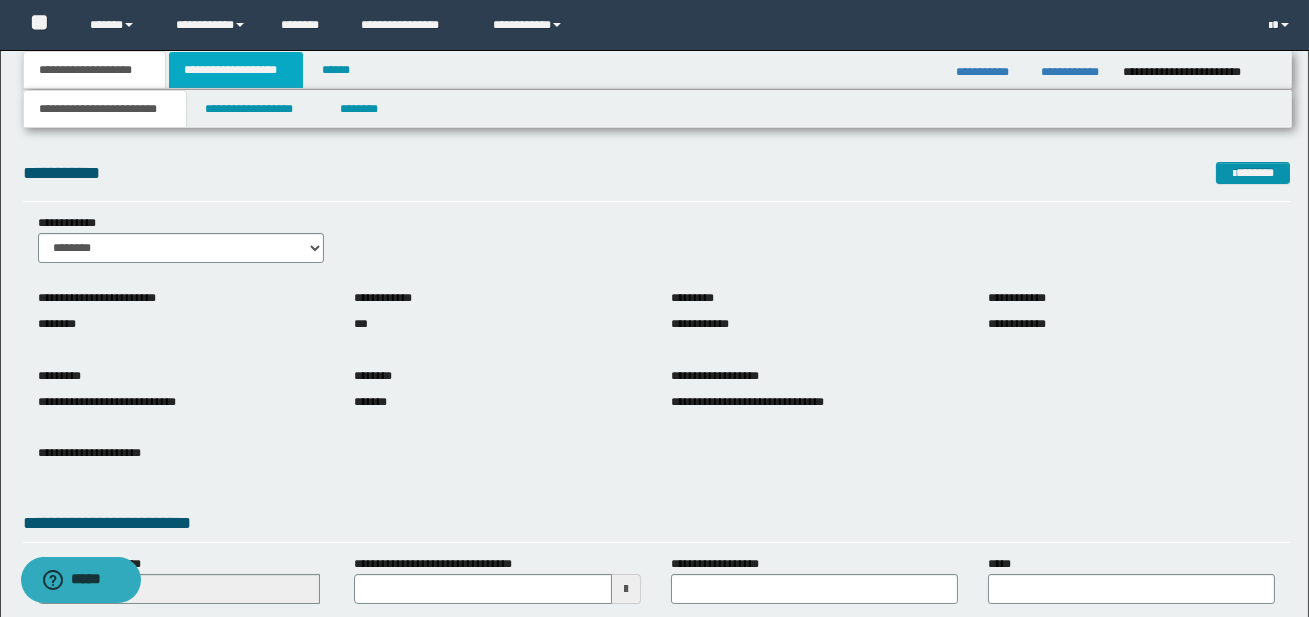 click on "**********" at bounding box center [236, 70] 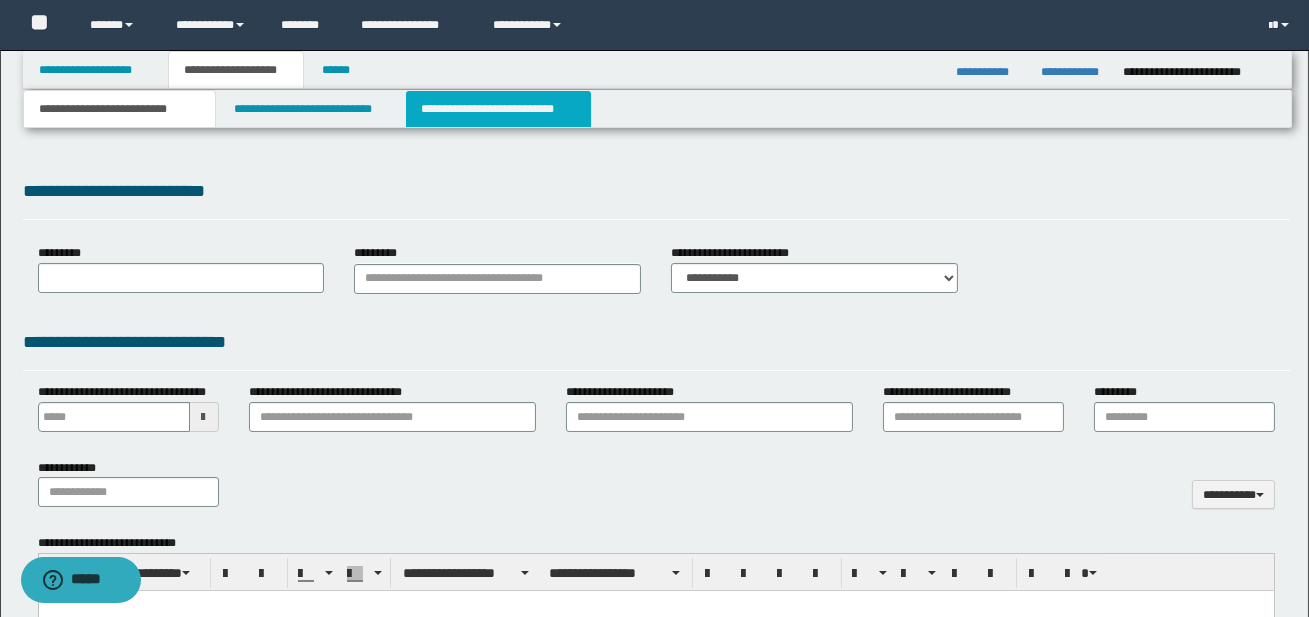 click on "**********" at bounding box center (498, 109) 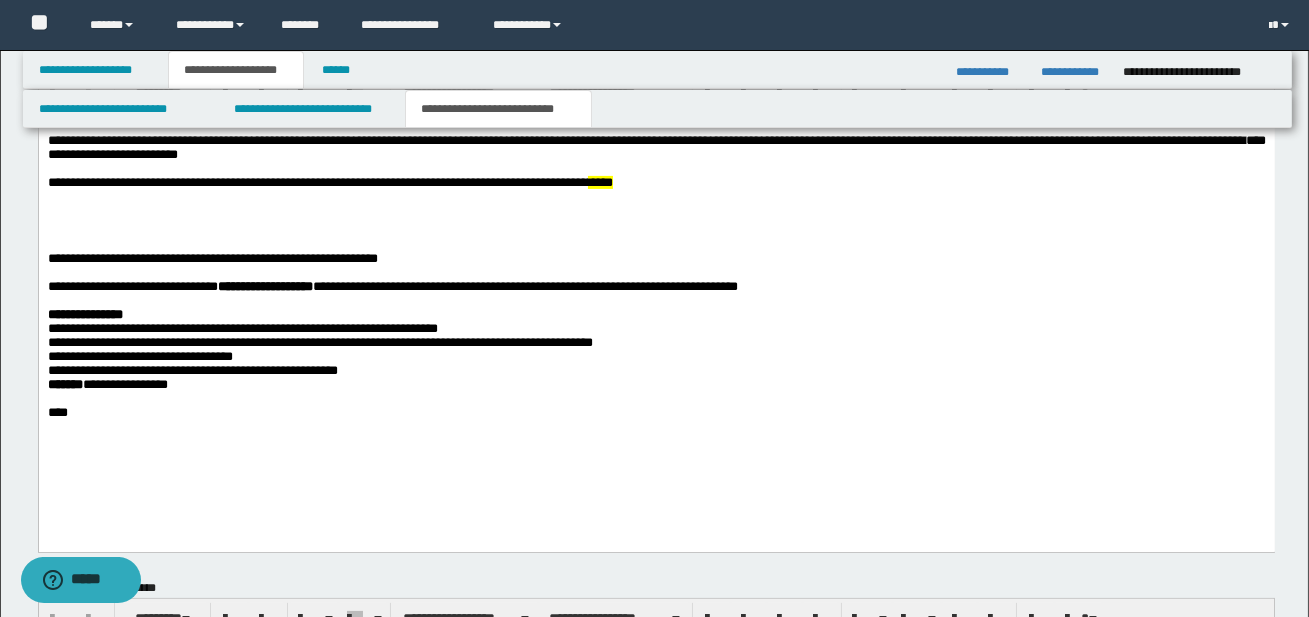 scroll, scrollTop: 1176, scrollLeft: 0, axis: vertical 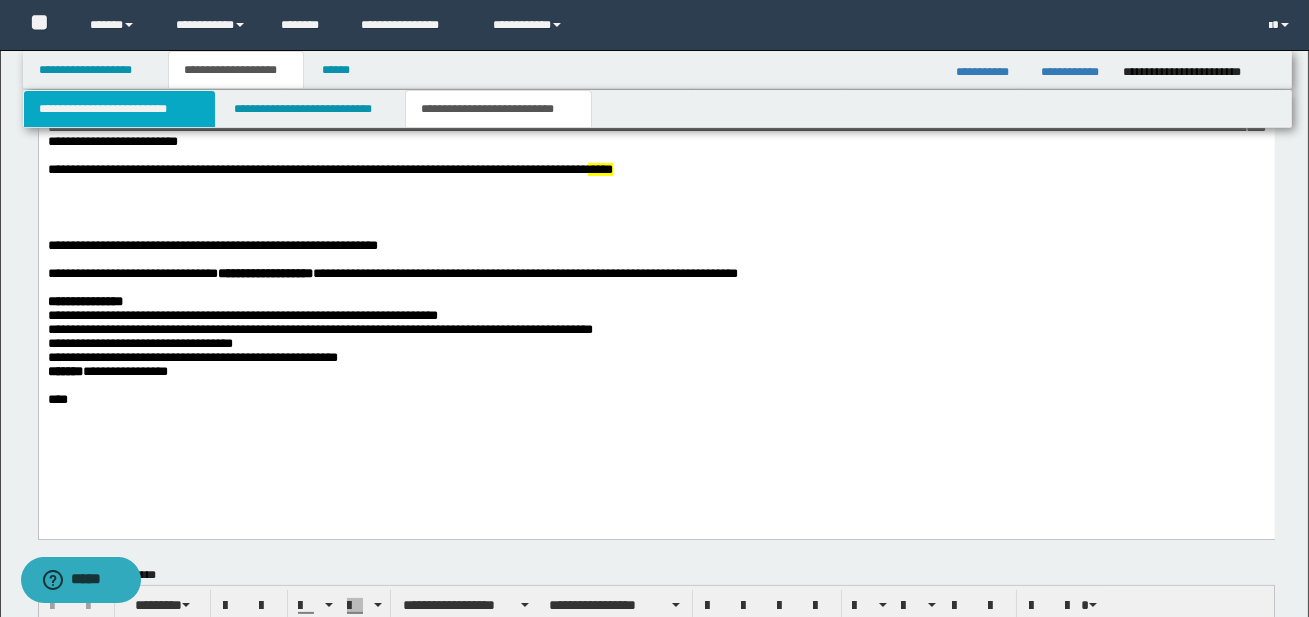 click on "**********" at bounding box center (119, 109) 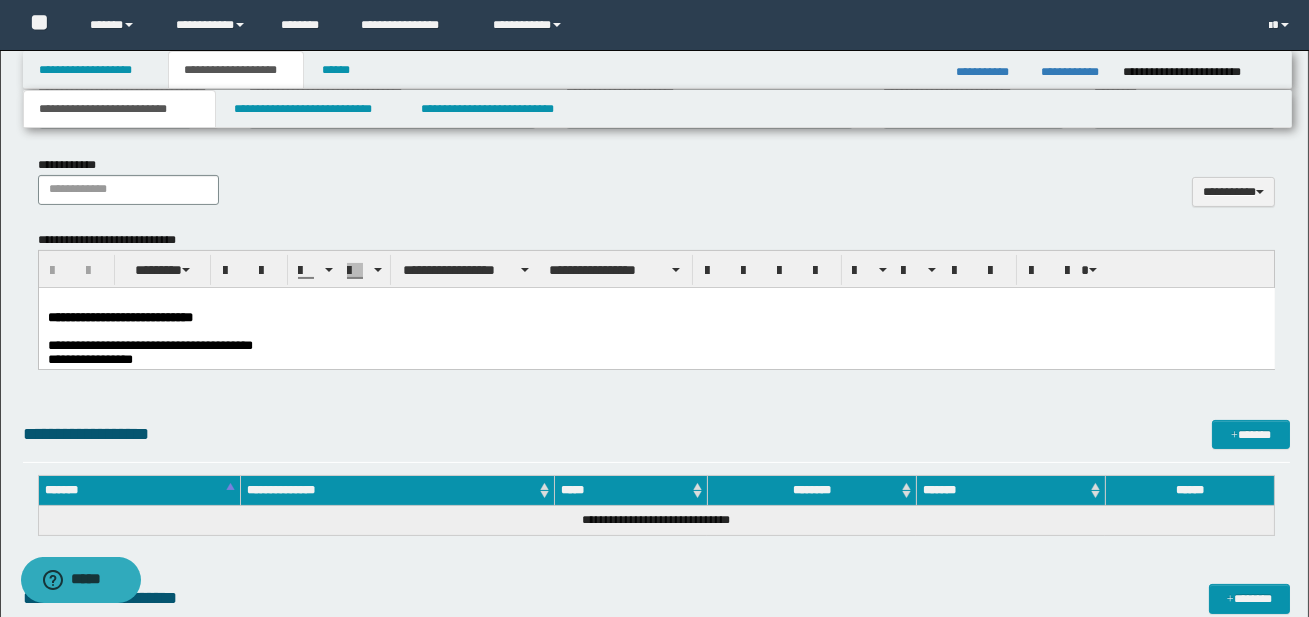 scroll, scrollTop: 872, scrollLeft: 0, axis: vertical 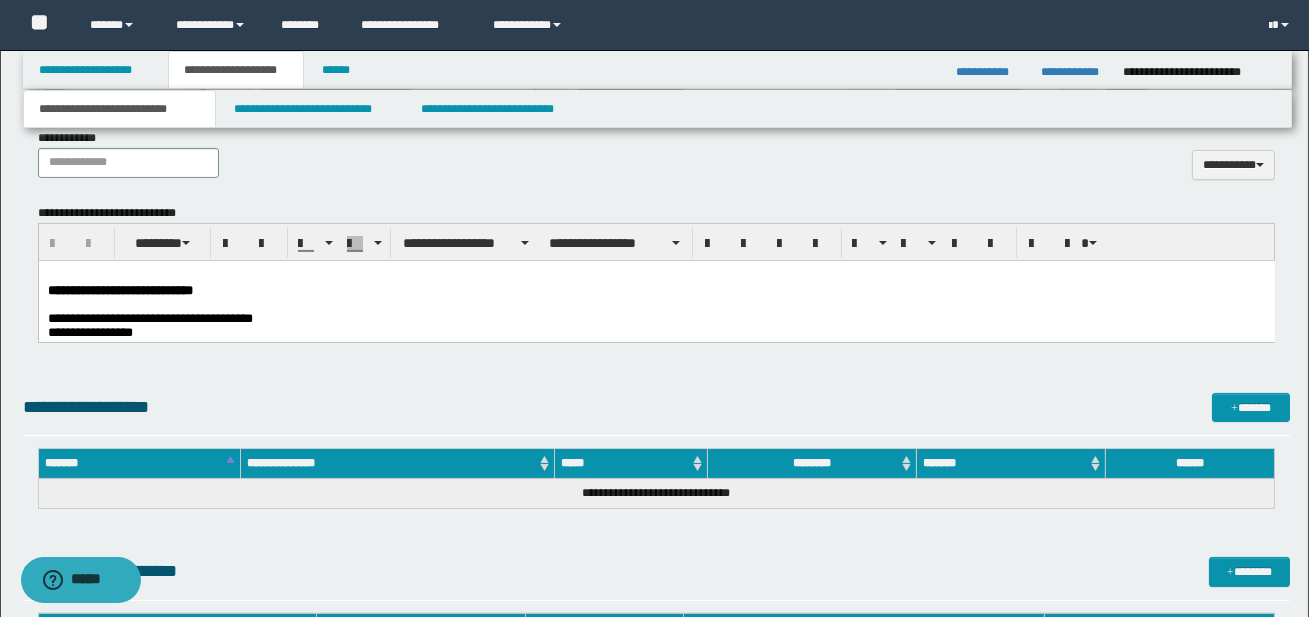 click on "**********" at bounding box center [149, 317] 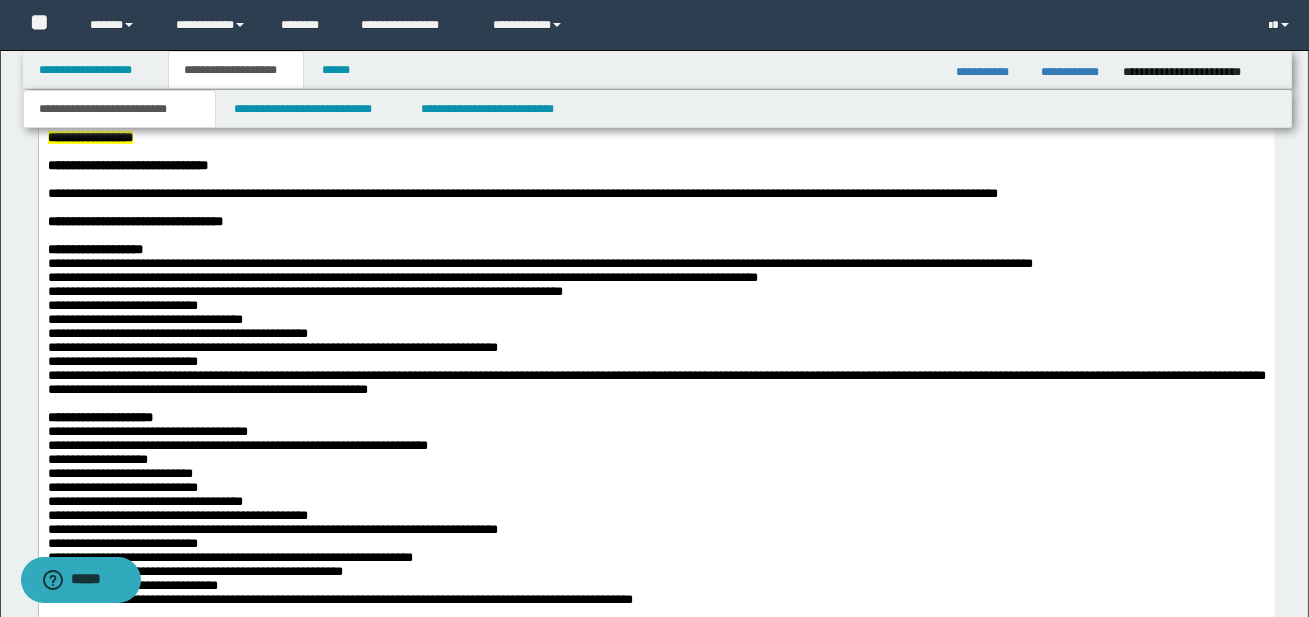 scroll, scrollTop: 1238, scrollLeft: 0, axis: vertical 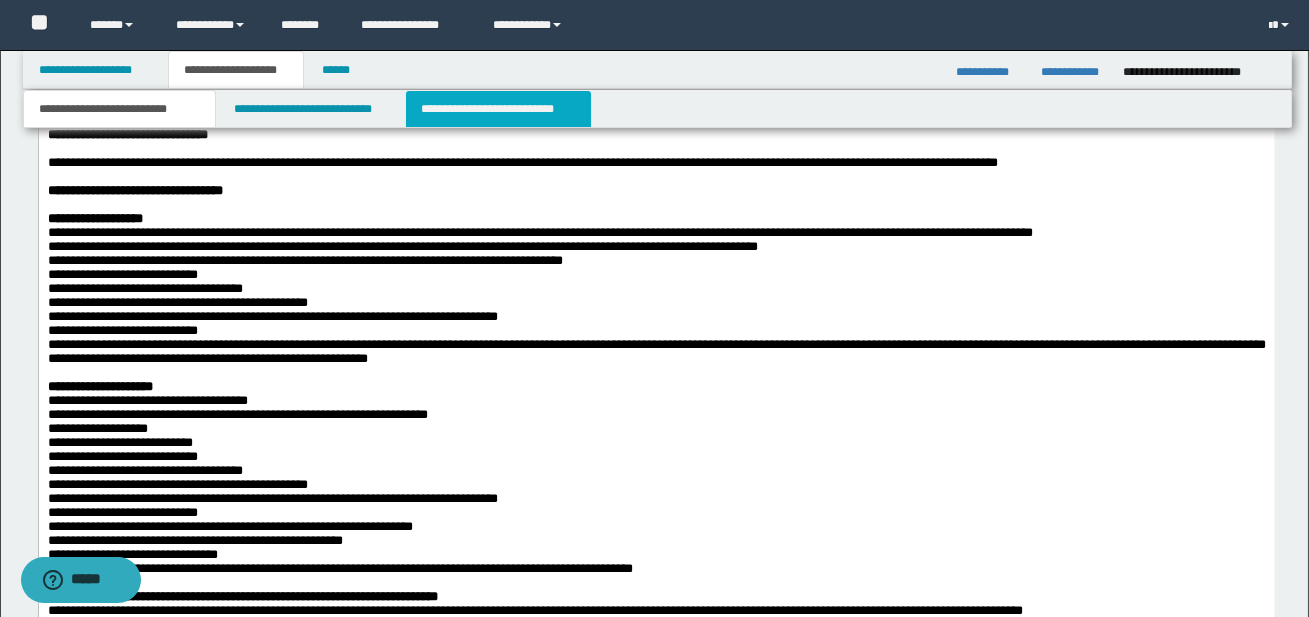 click on "**********" at bounding box center [498, 109] 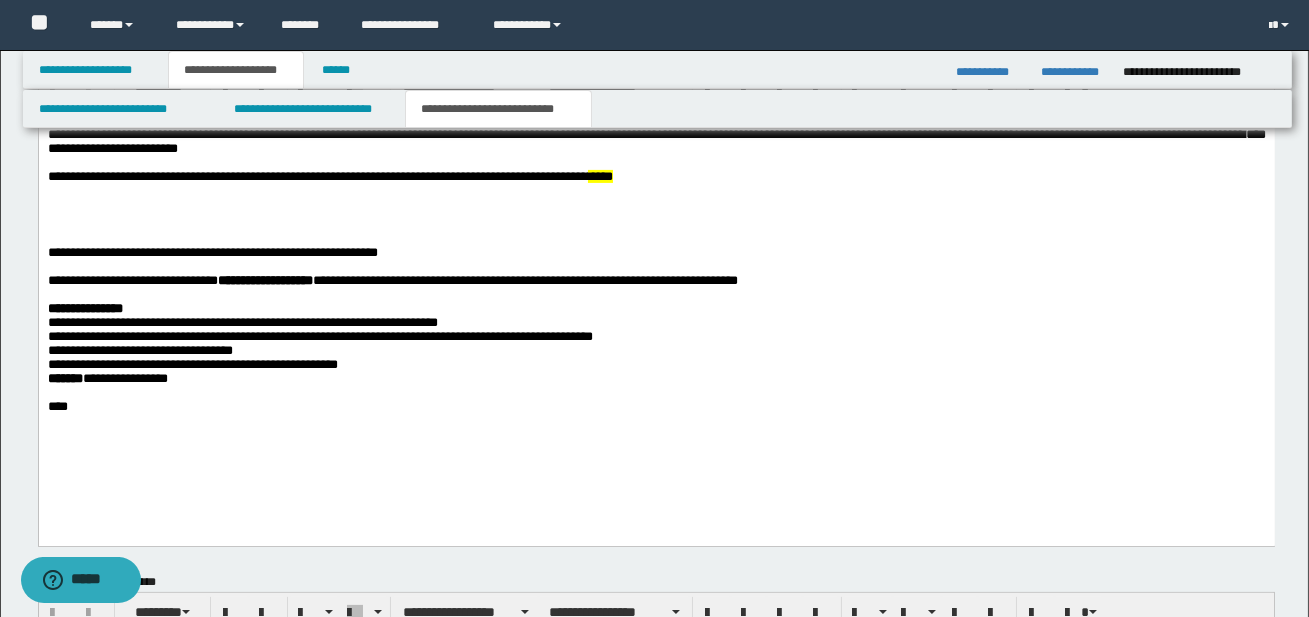 scroll, scrollTop: 1168, scrollLeft: 0, axis: vertical 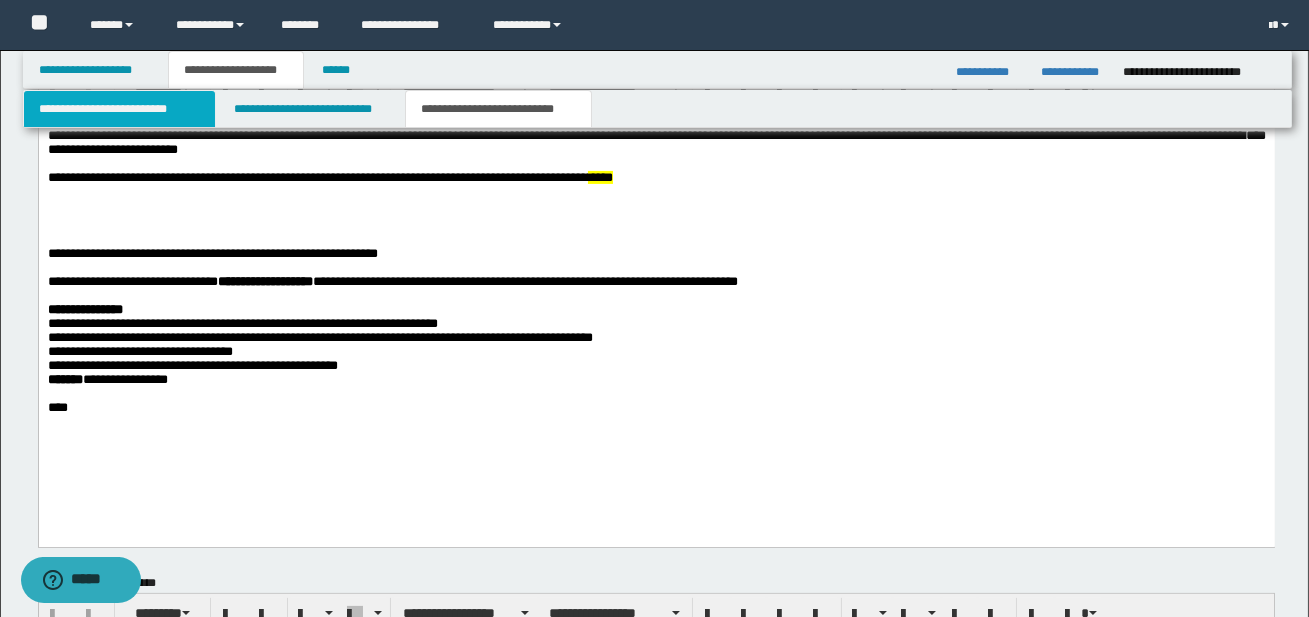 click on "**********" at bounding box center (119, 109) 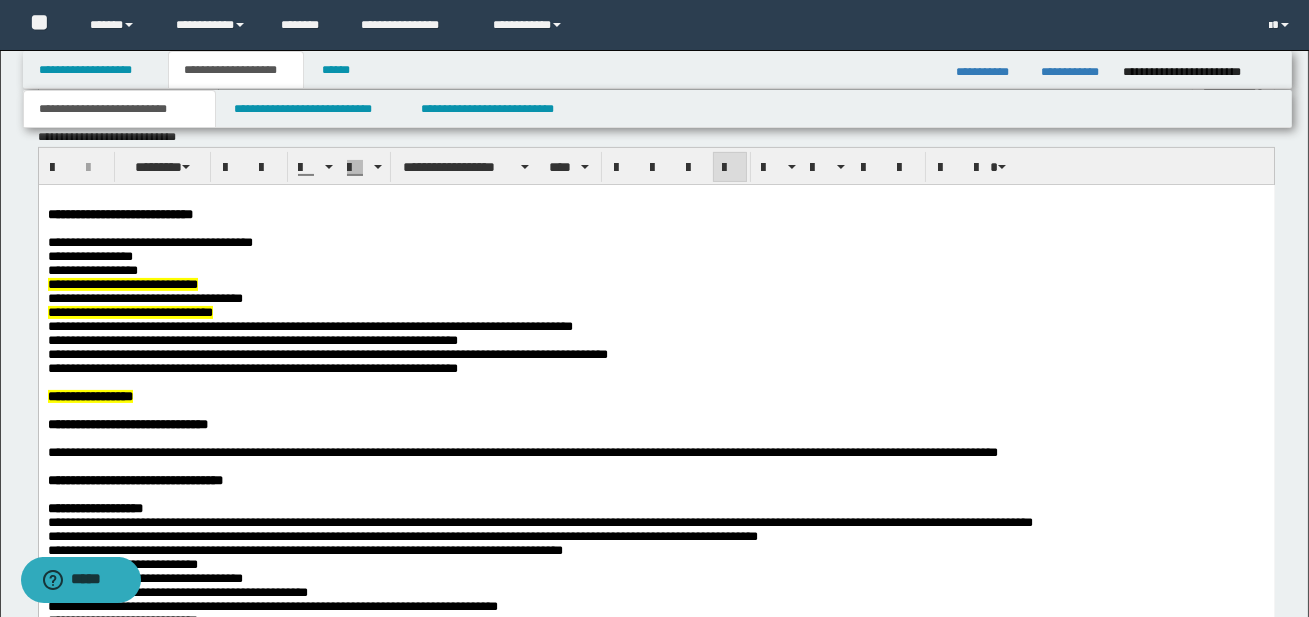 scroll, scrollTop: 1030, scrollLeft: 0, axis: vertical 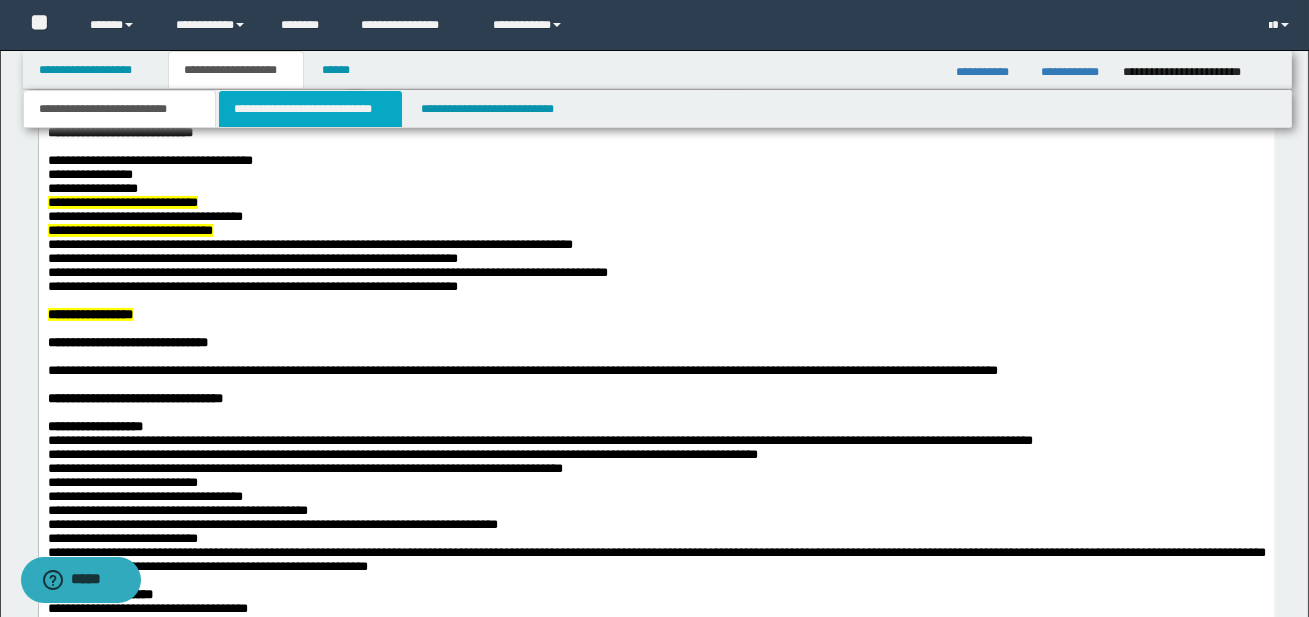 click on "**********" at bounding box center [310, 109] 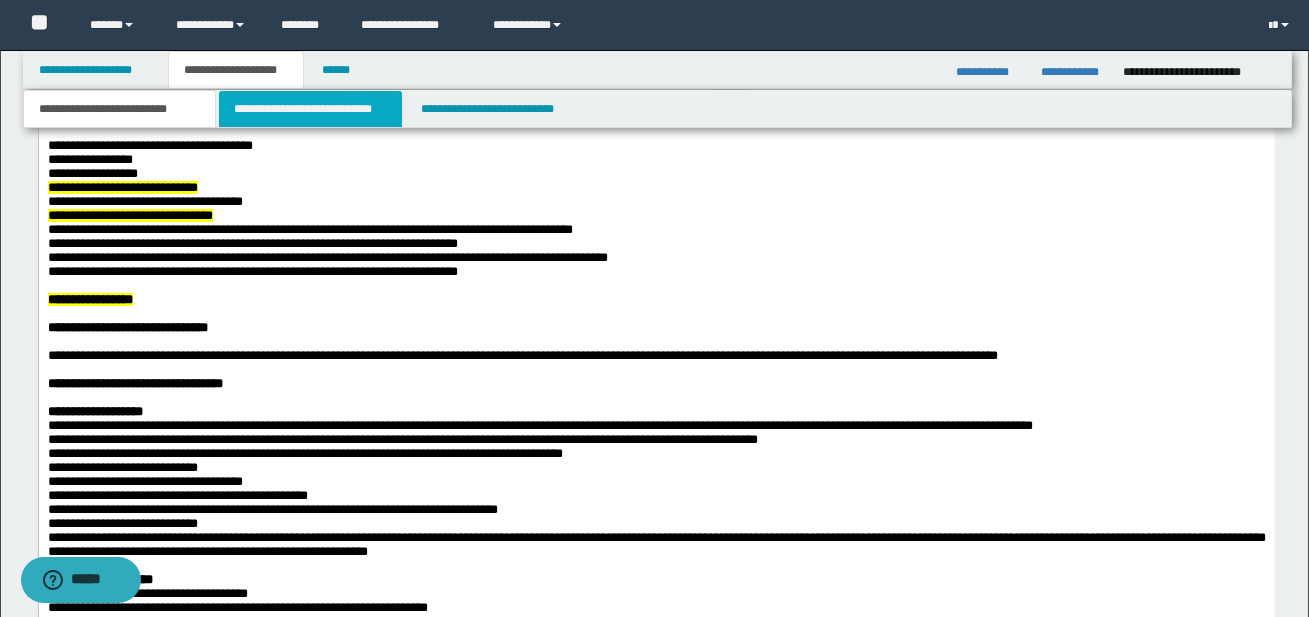 scroll, scrollTop: 0, scrollLeft: 0, axis: both 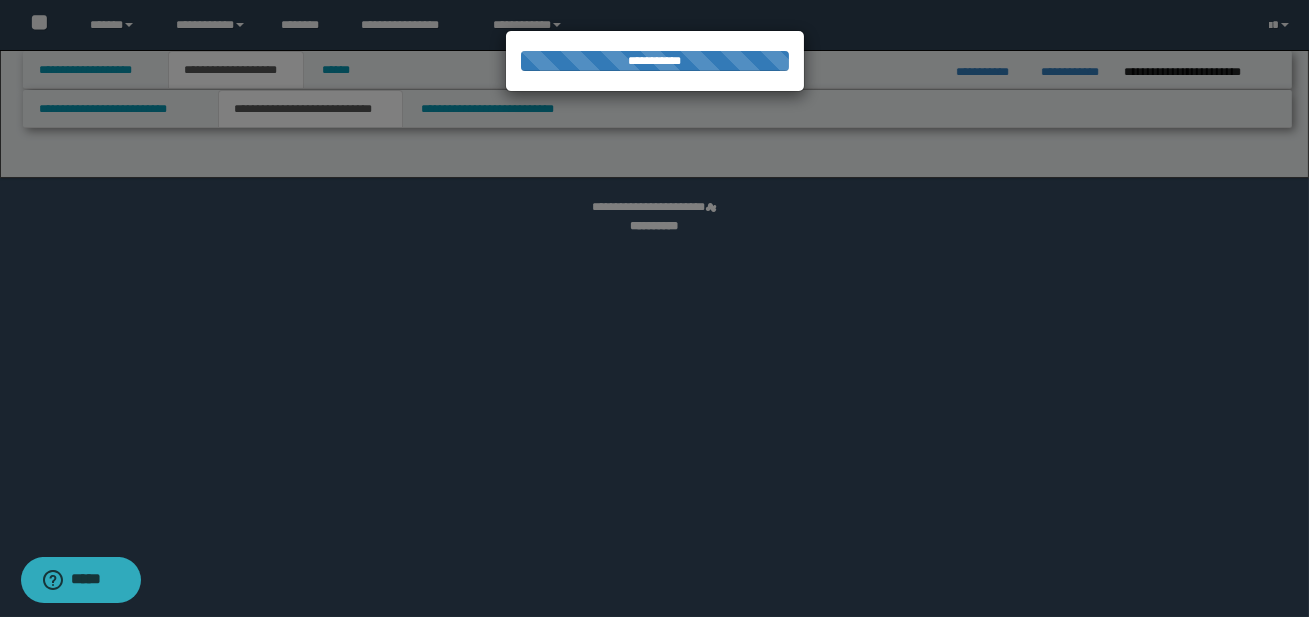 select on "*" 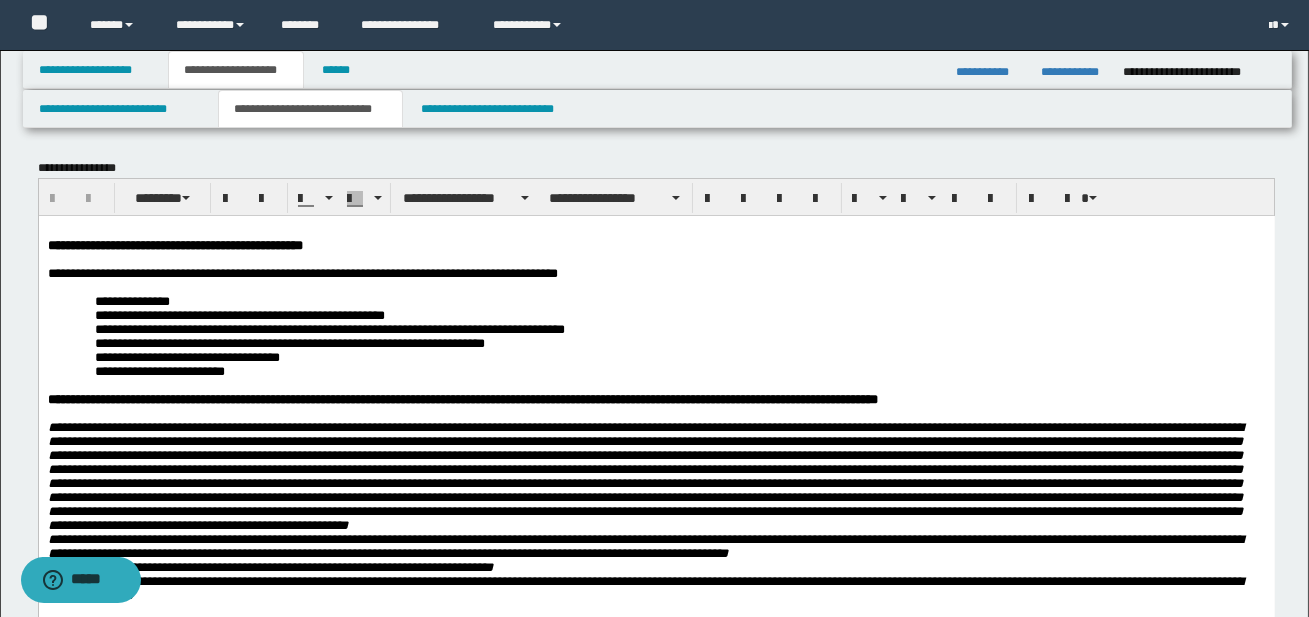 scroll, scrollTop: 0, scrollLeft: 0, axis: both 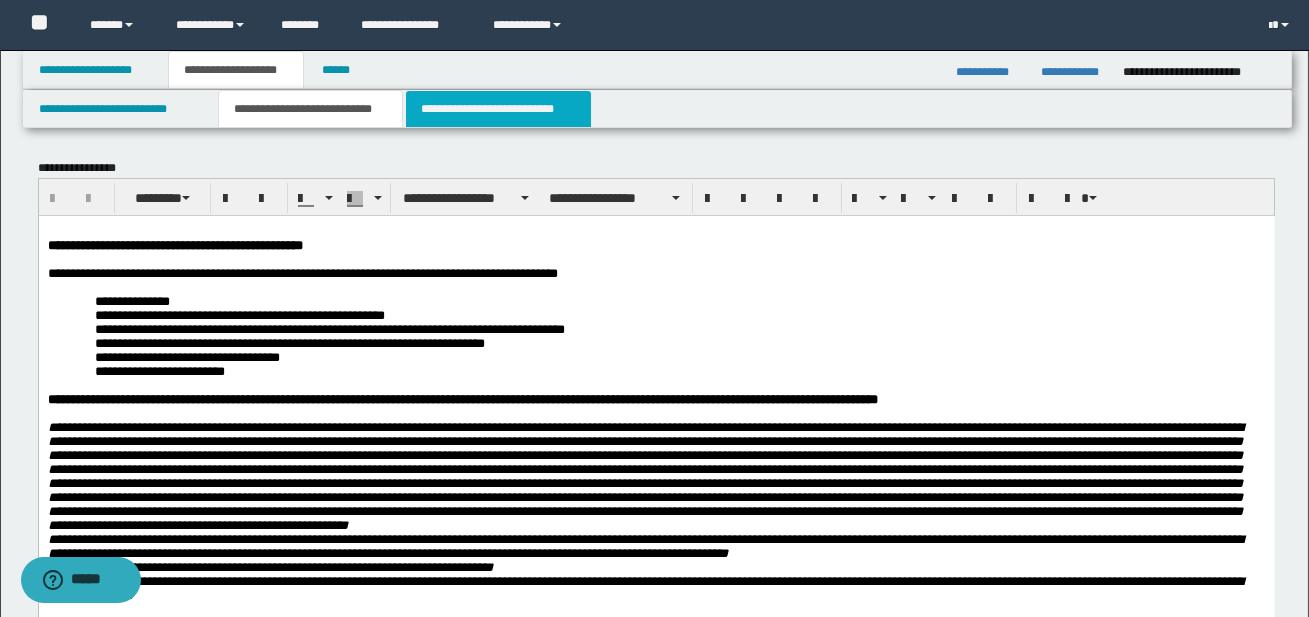 click on "**********" at bounding box center [498, 109] 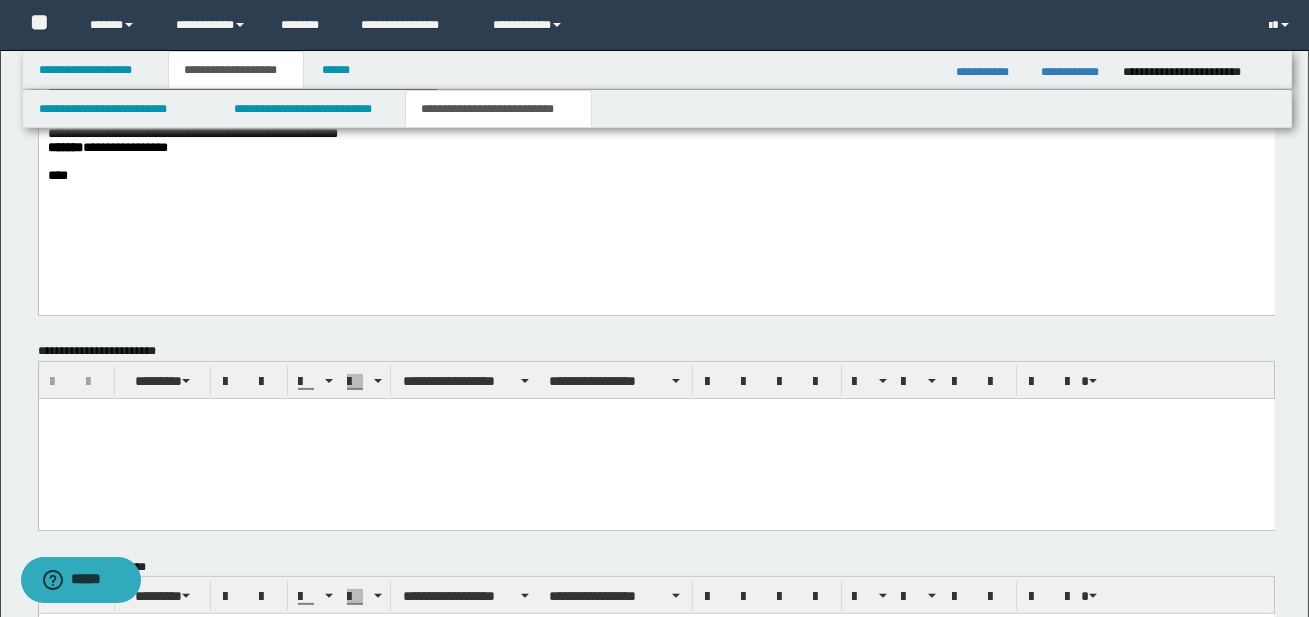 scroll, scrollTop: 1153, scrollLeft: 0, axis: vertical 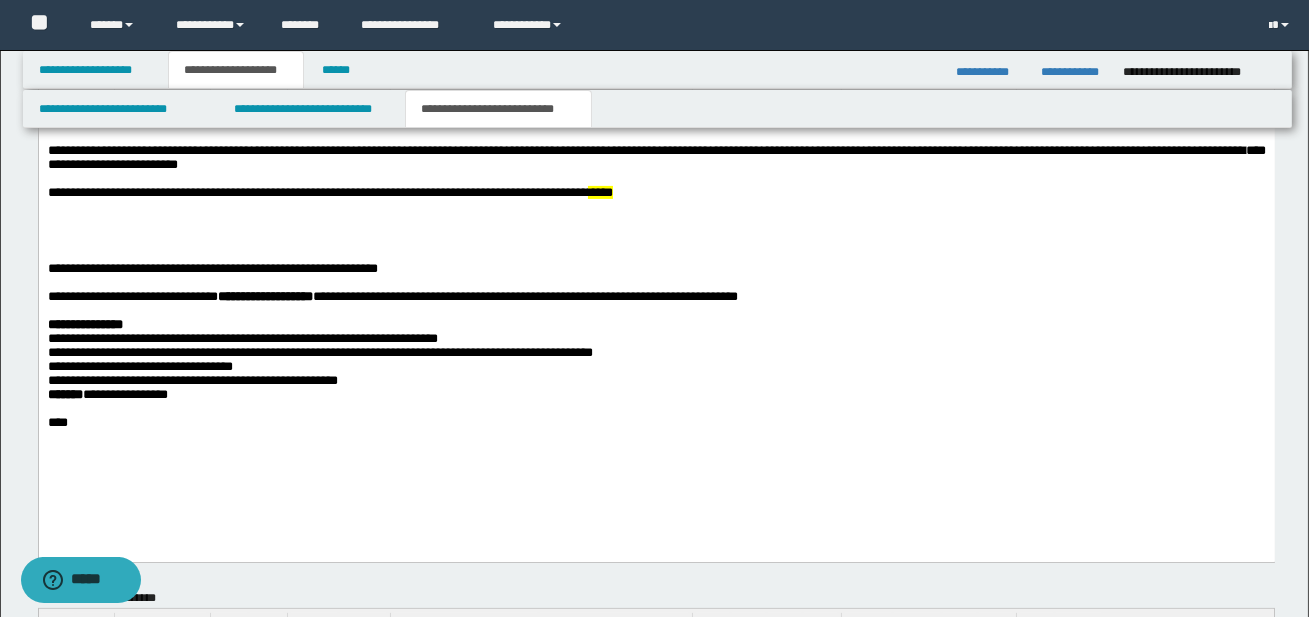 click on "**********" at bounding box center (656, 269) 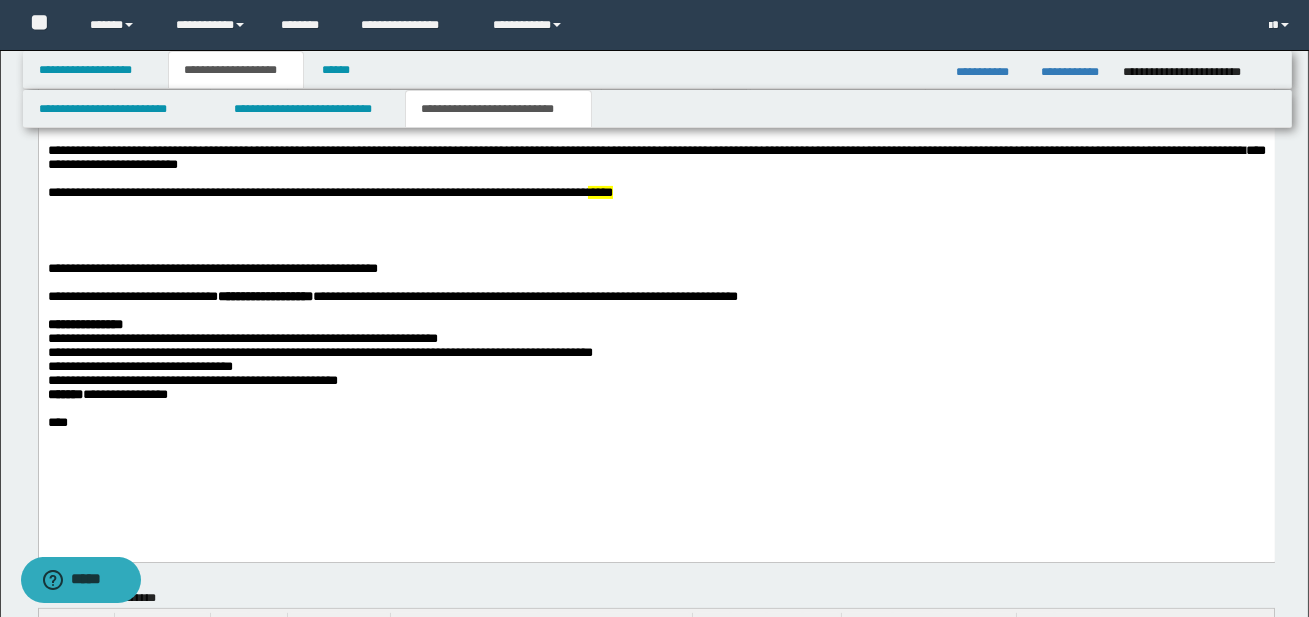 type 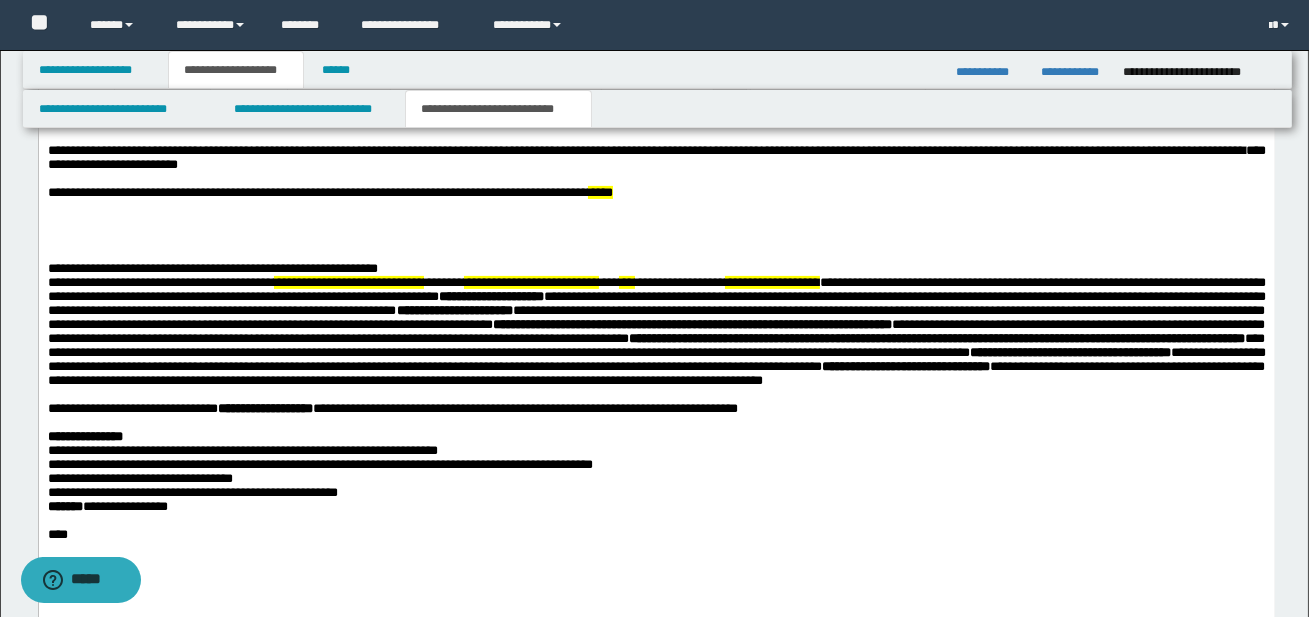 click on "**********" at bounding box center [656, 360] 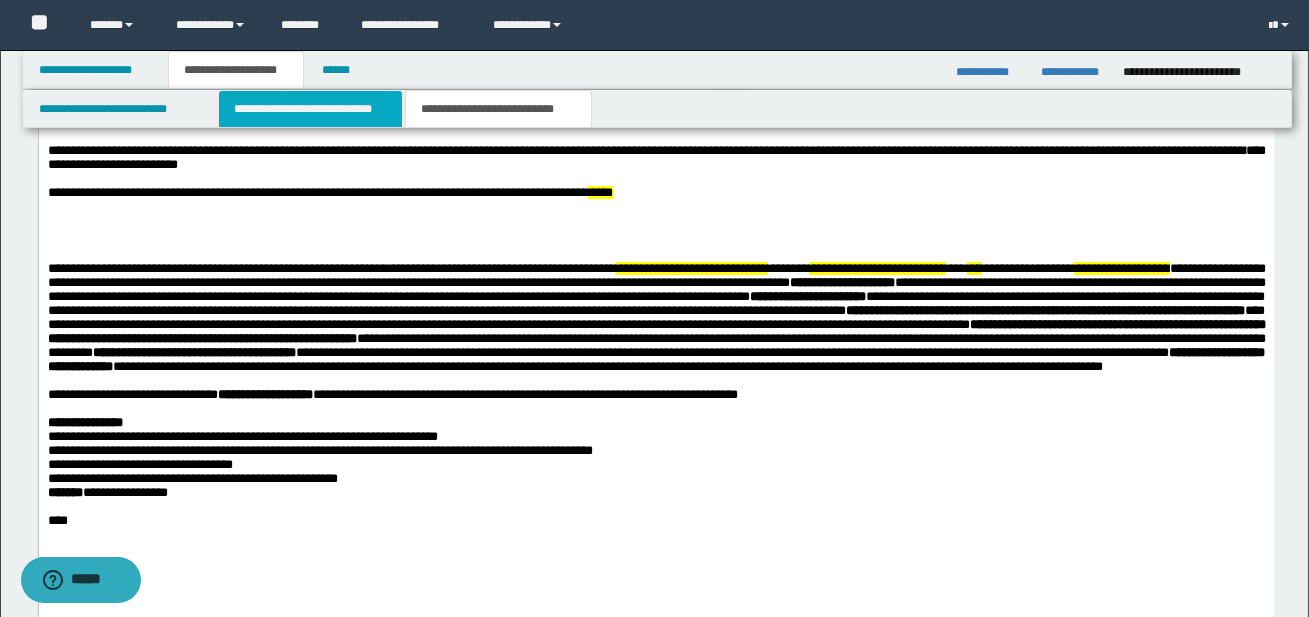 click on "**********" at bounding box center (310, 109) 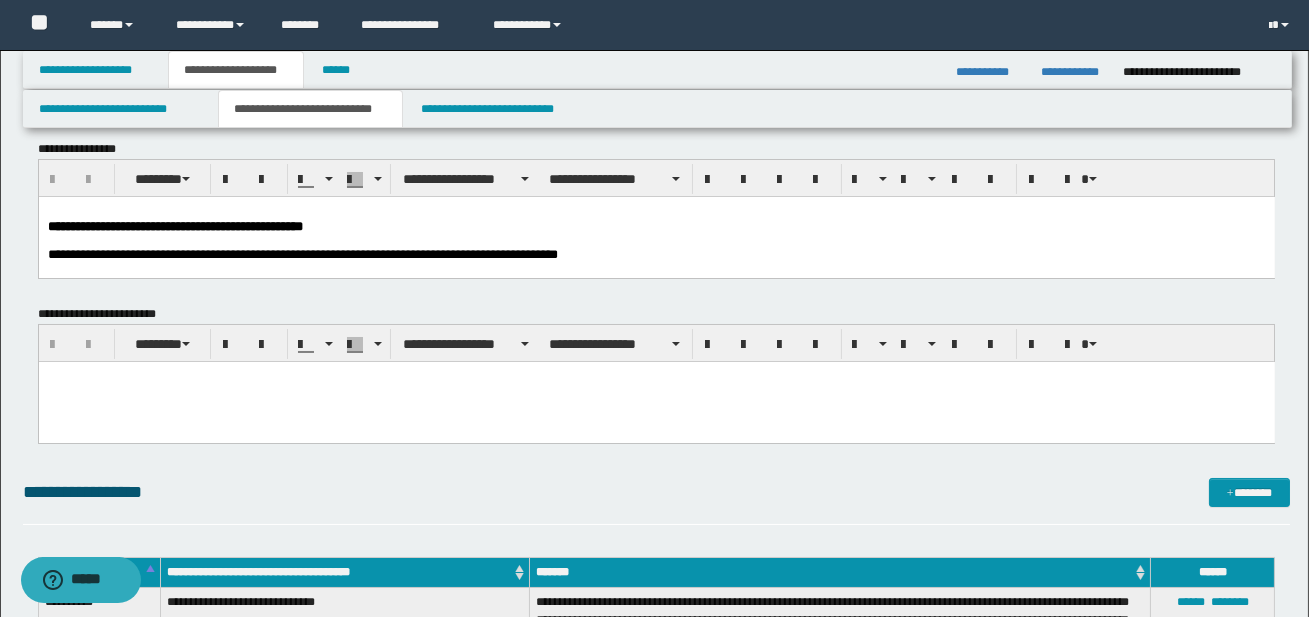 scroll, scrollTop: 0, scrollLeft: 0, axis: both 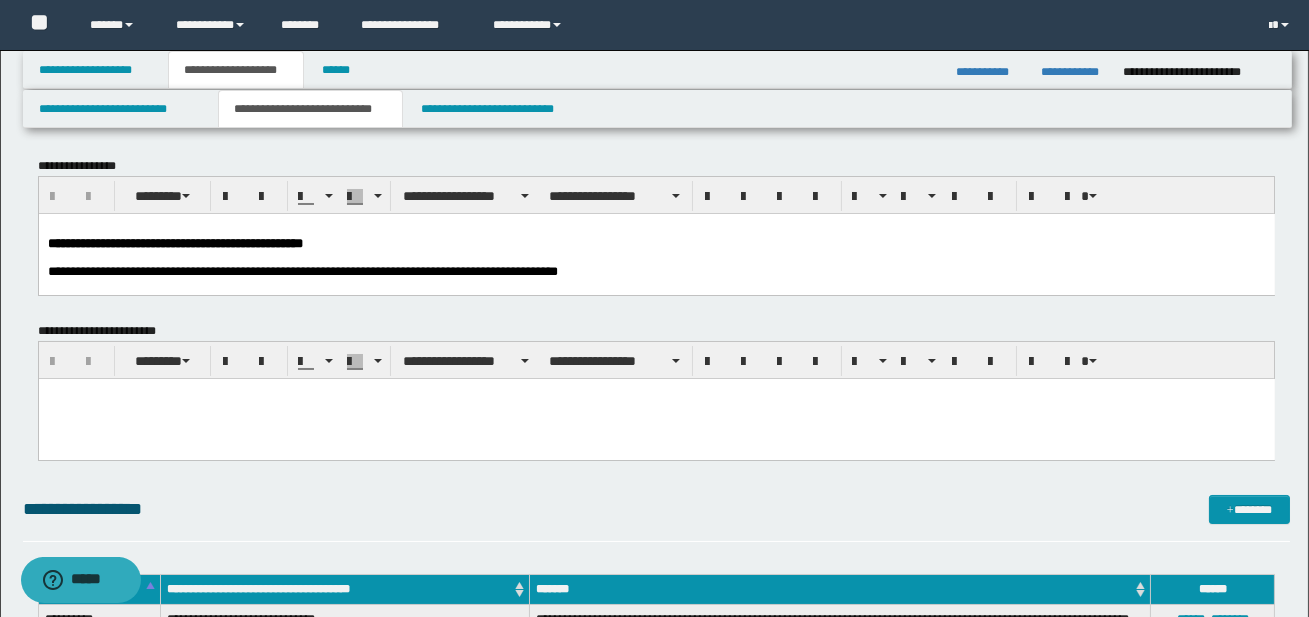 click on "**********" at bounding box center (302, 270) 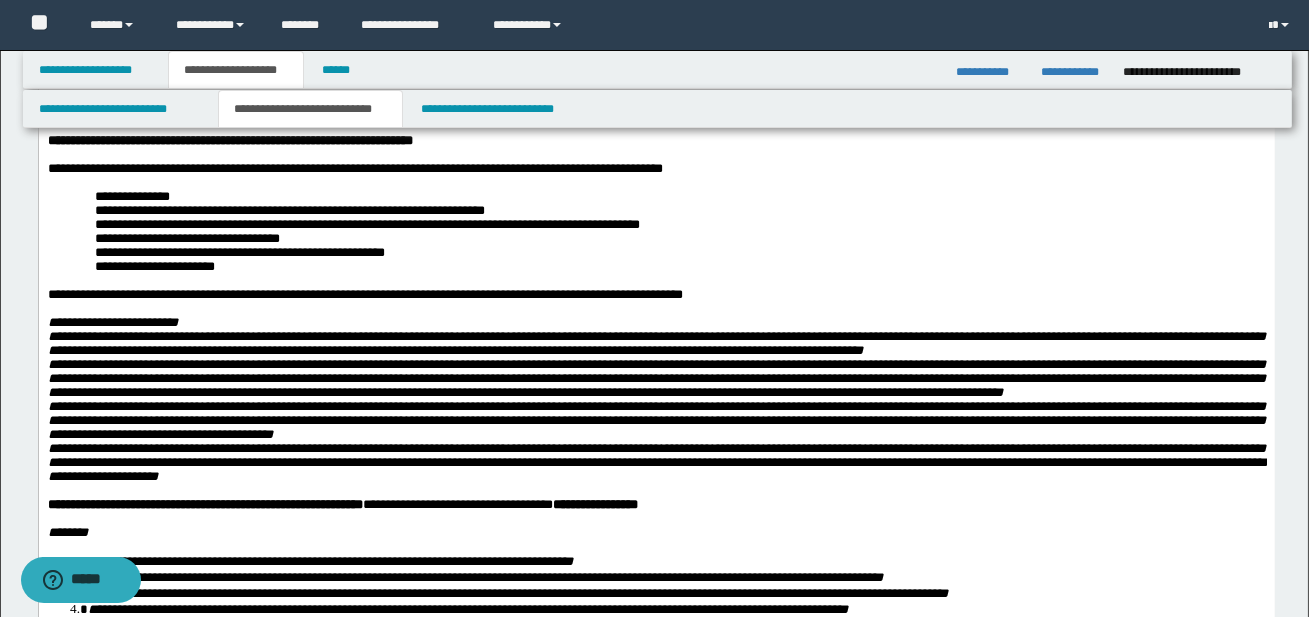 scroll, scrollTop: 500, scrollLeft: 0, axis: vertical 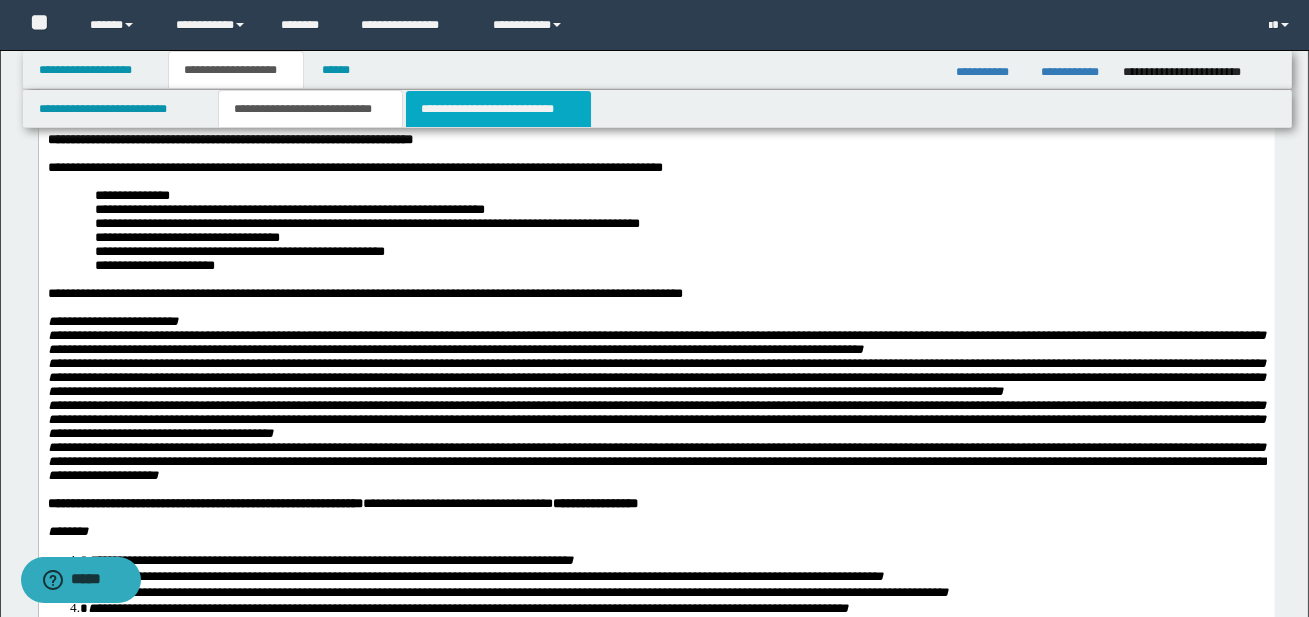 click on "**********" at bounding box center [498, 109] 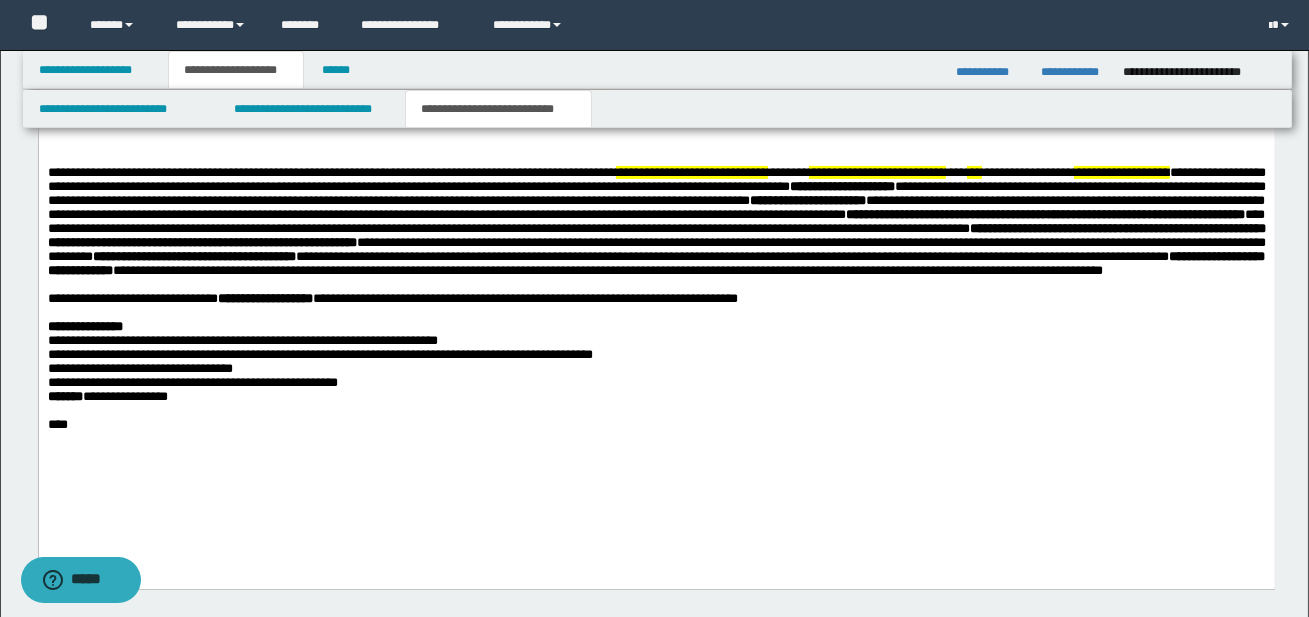 scroll, scrollTop: 1250, scrollLeft: 0, axis: vertical 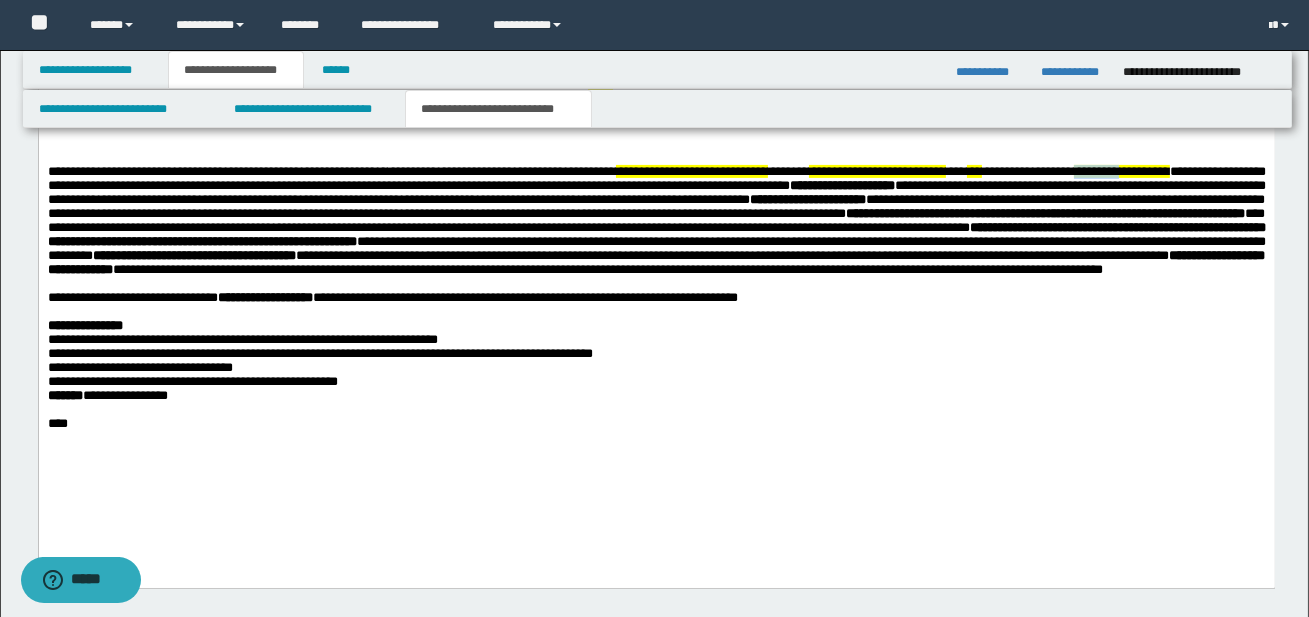 drag, startPoint x: 1132, startPoint y: 176, endPoint x: 1214, endPoint y: 176, distance: 82 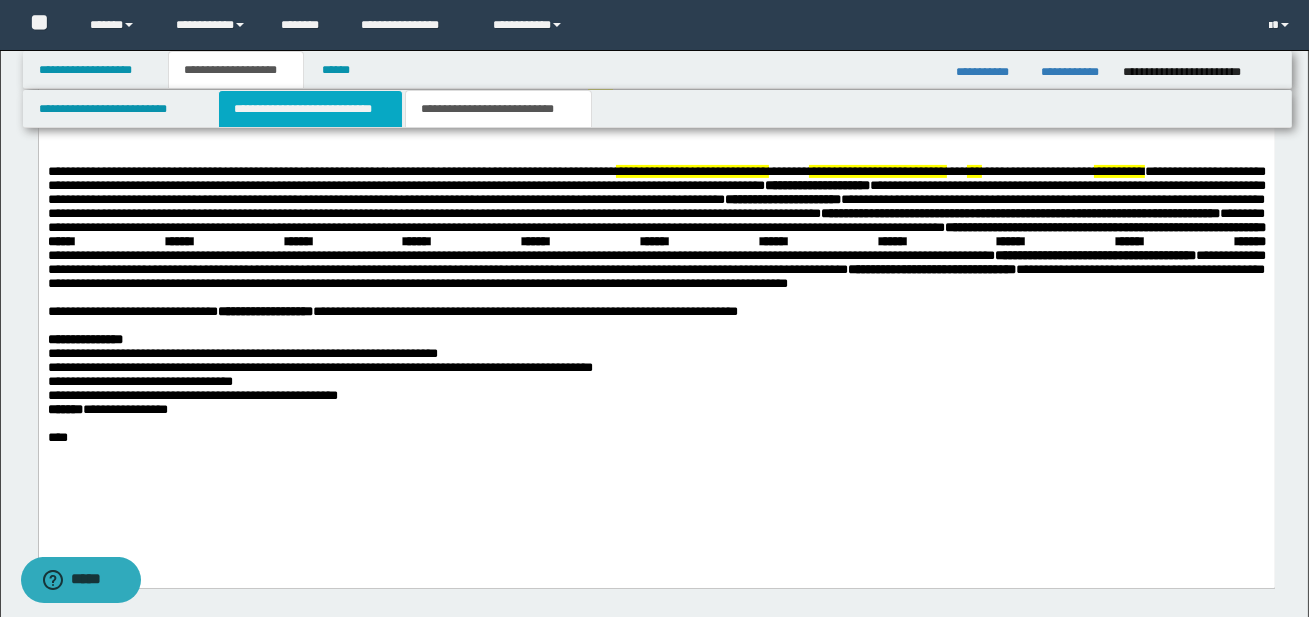 click on "**********" at bounding box center [310, 109] 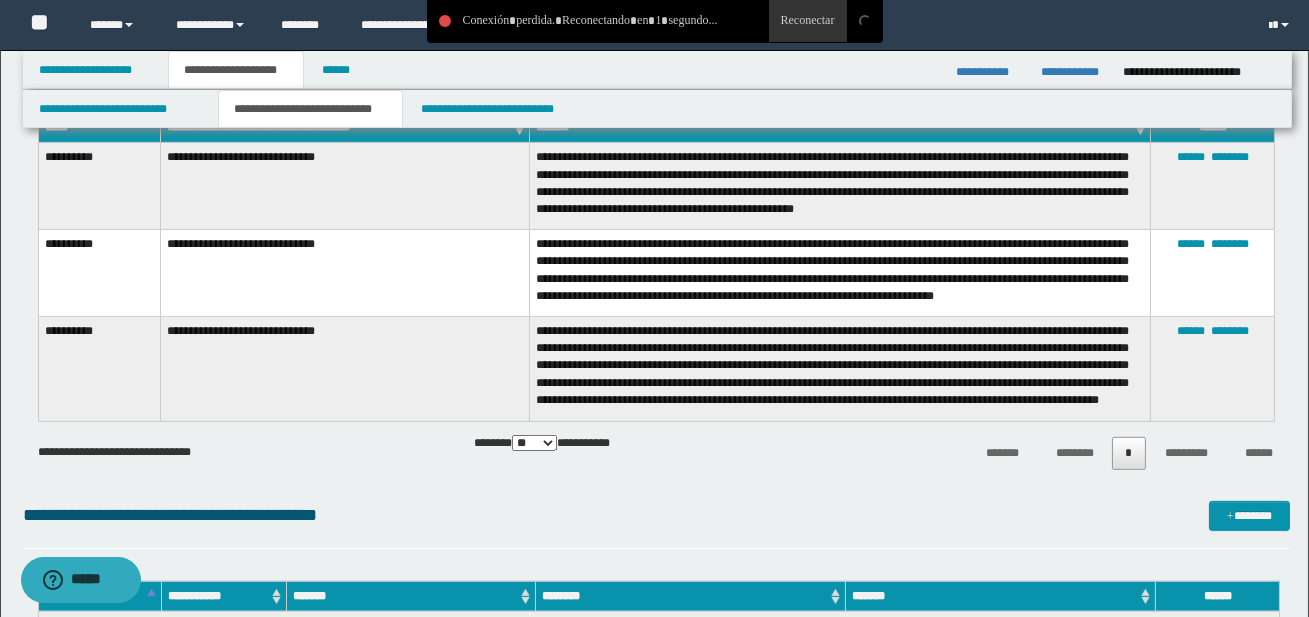 scroll, scrollTop: 1748, scrollLeft: 0, axis: vertical 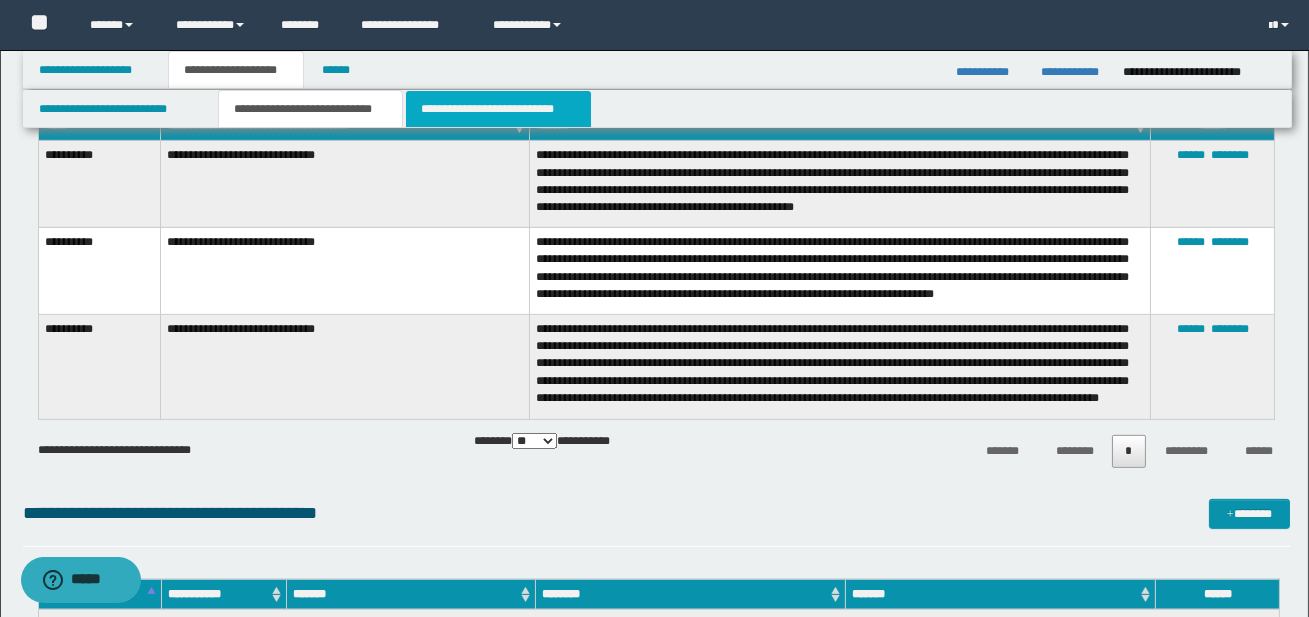 click on "**********" at bounding box center (498, 109) 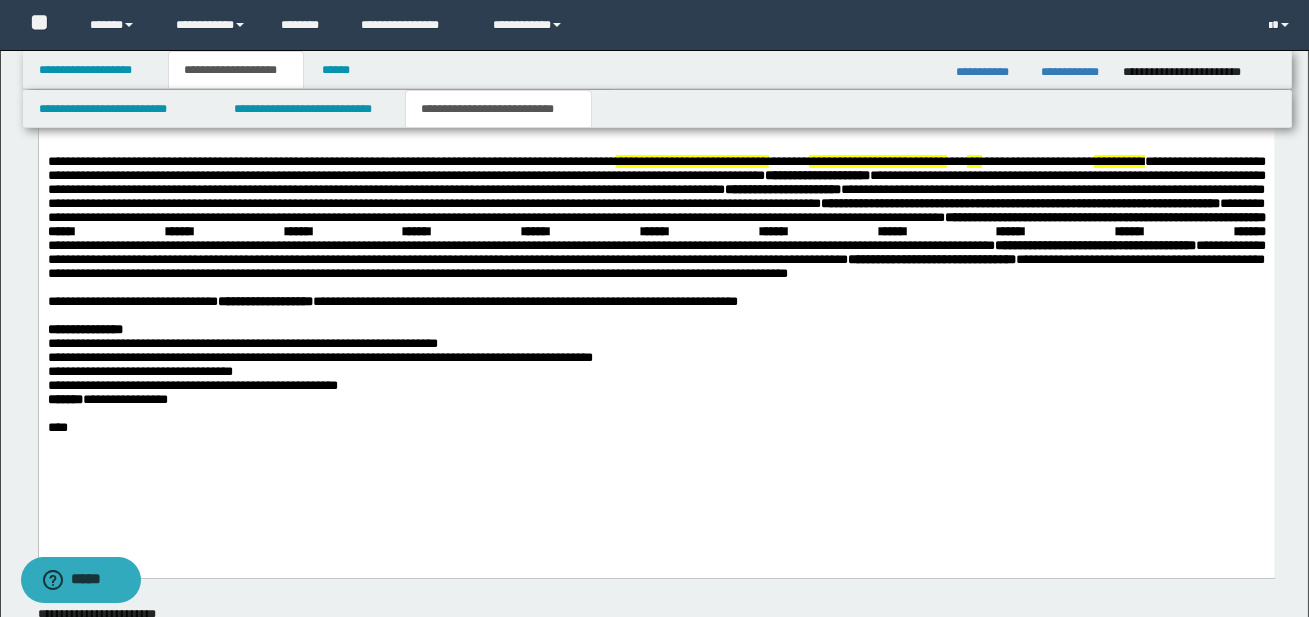 scroll, scrollTop: 1258, scrollLeft: 0, axis: vertical 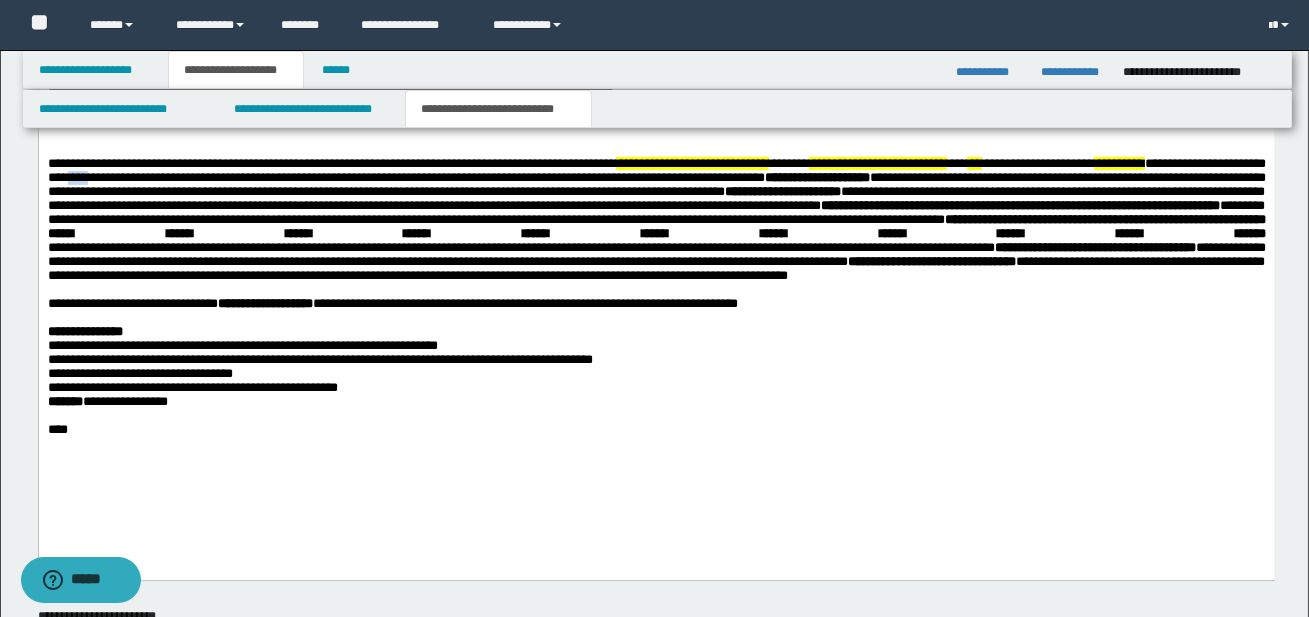 drag, startPoint x: 153, startPoint y: 185, endPoint x: 188, endPoint y: 184, distance: 35.014282 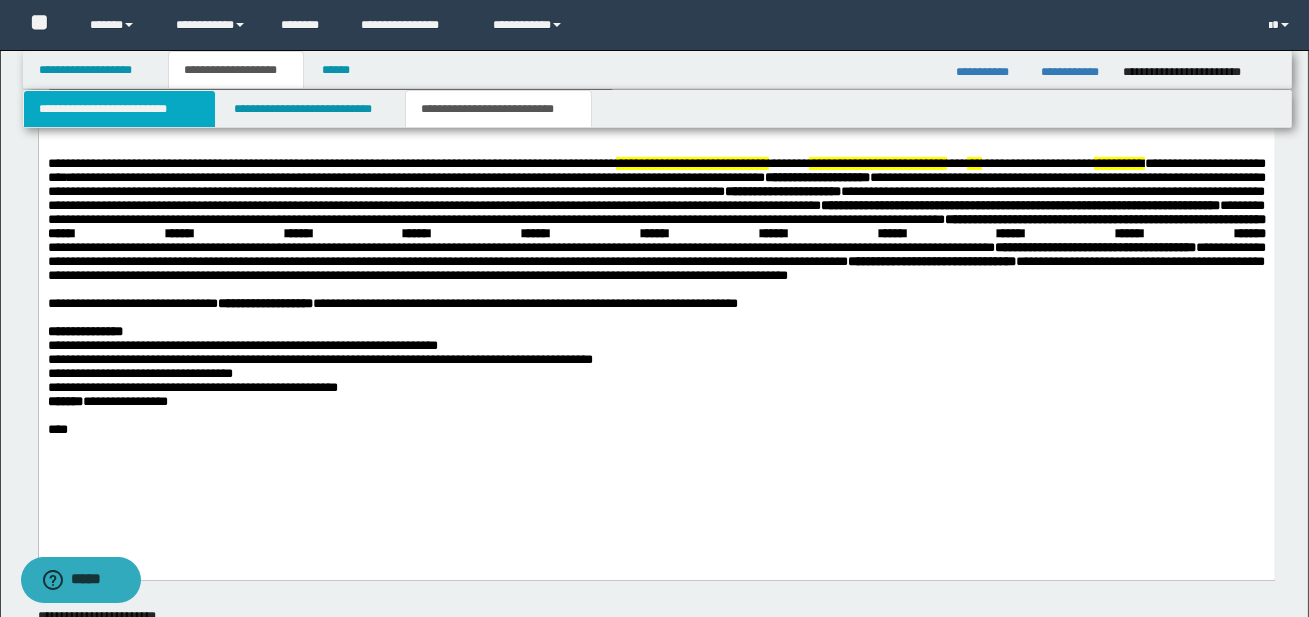 click on "**********" at bounding box center [119, 109] 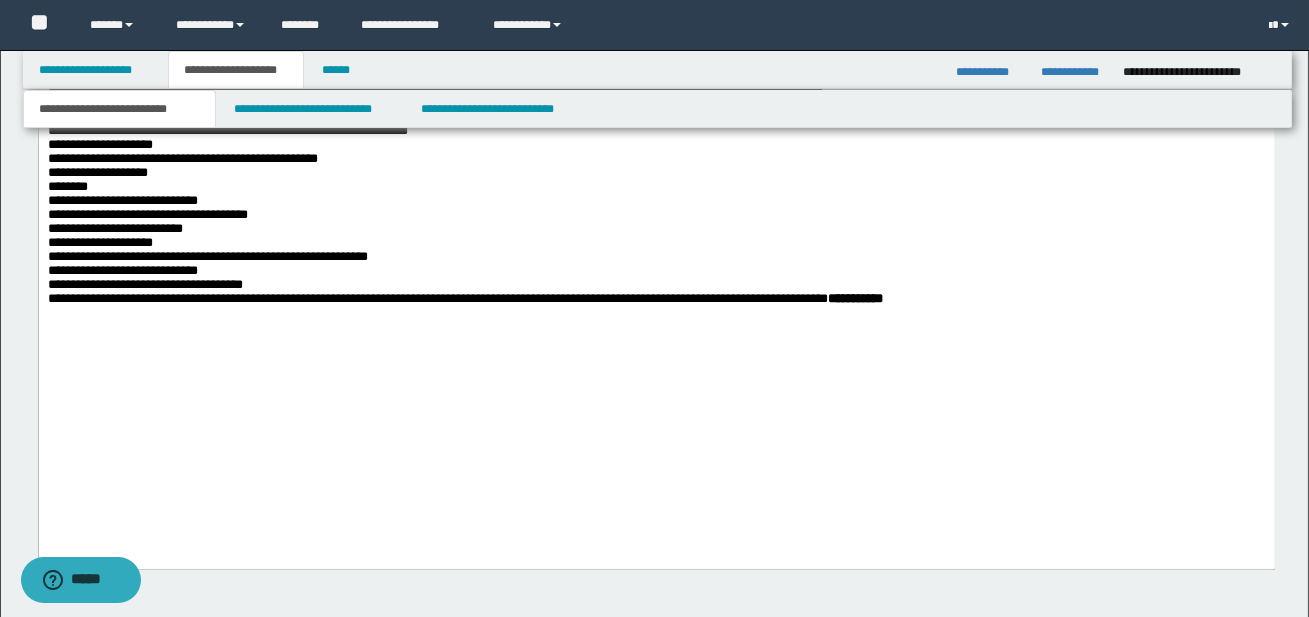 scroll, scrollTop: 2420, scrollLeft: 0, axis: vertical 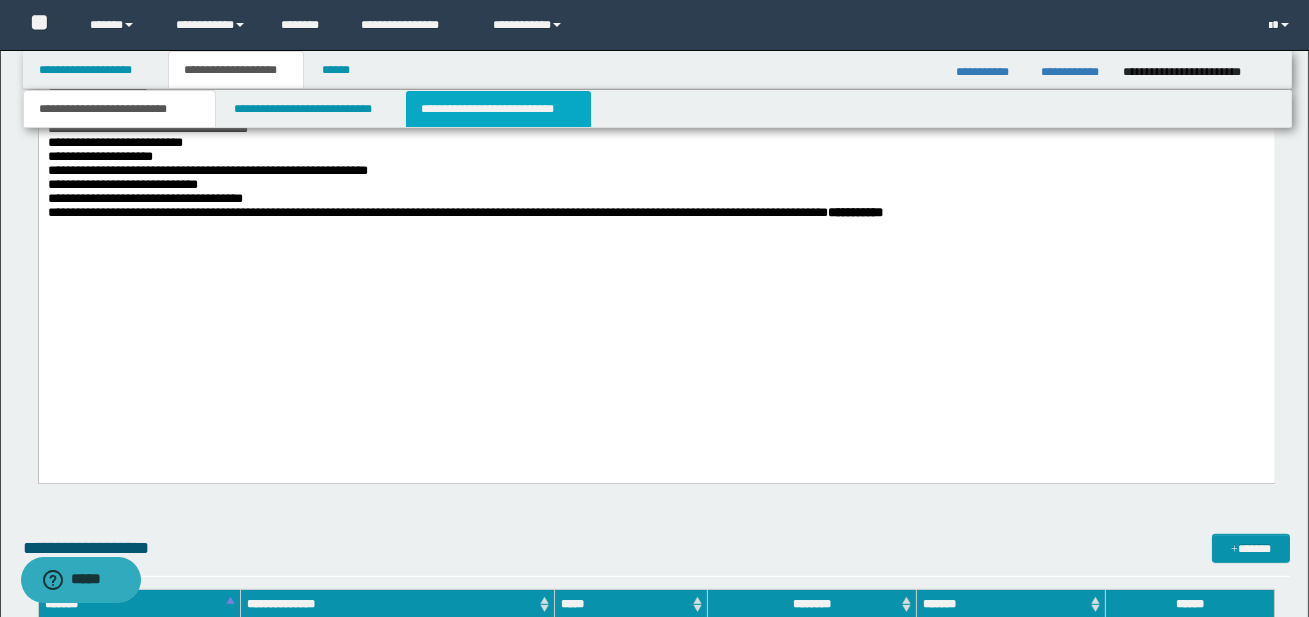 click on "**********" at bounding box center [498, 109] 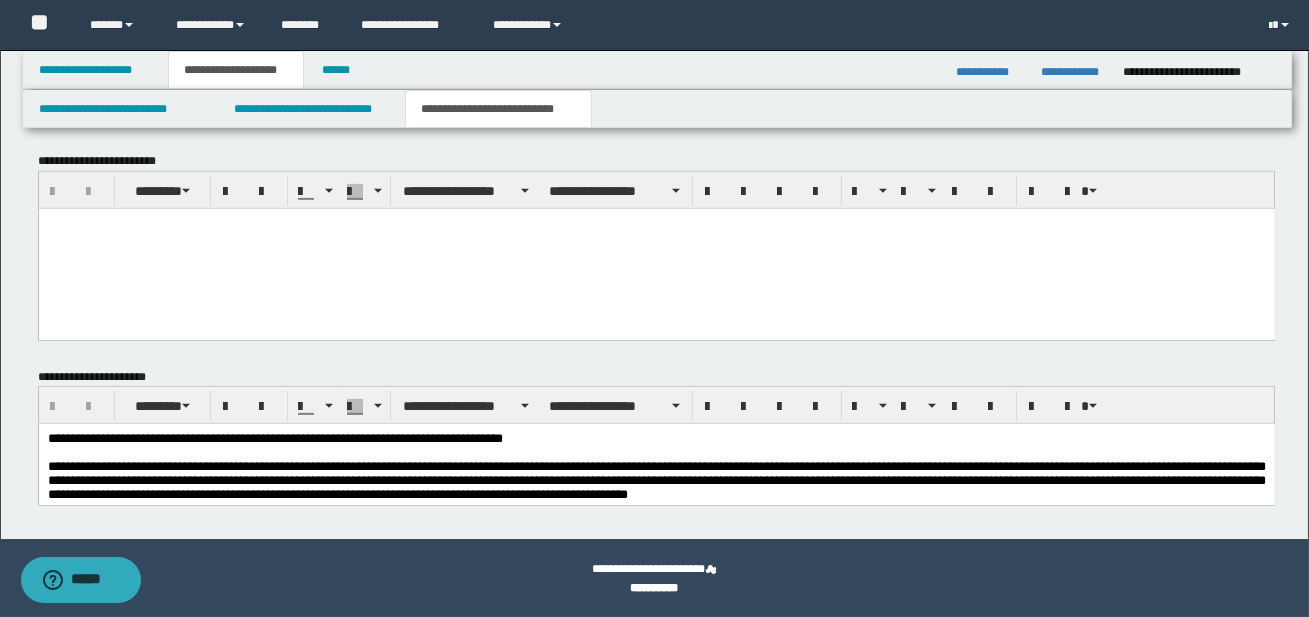 scroll, scrollTop: 1711, scrollLeft: 0, axis: vertical 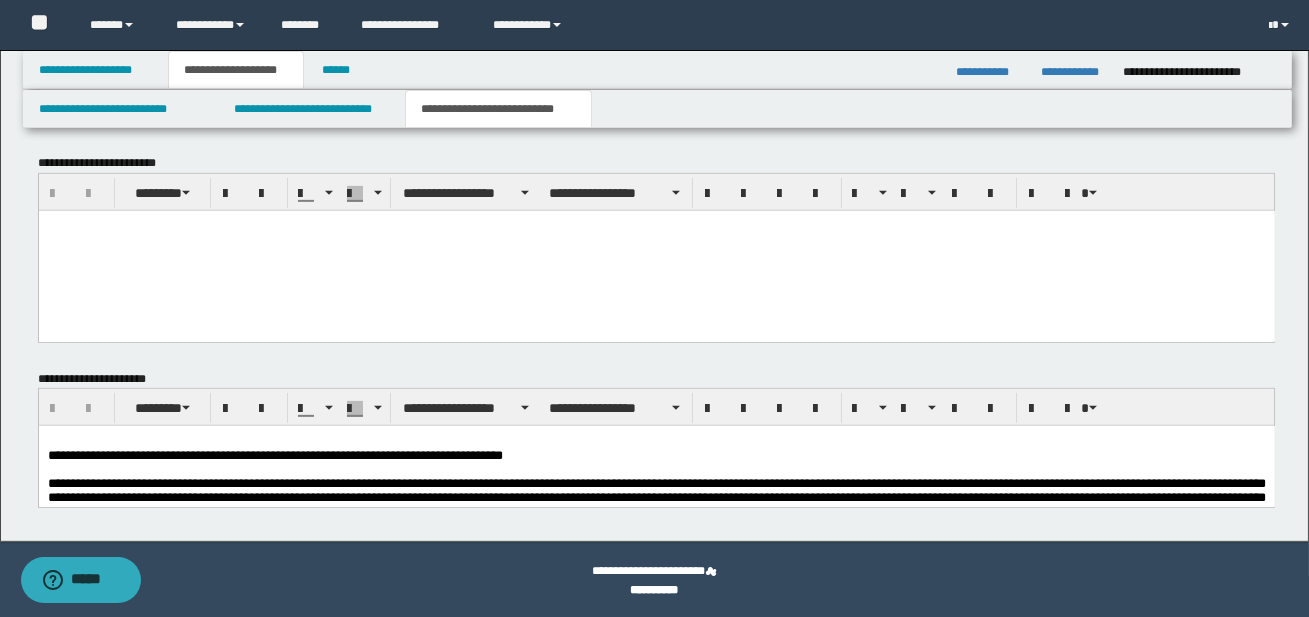 click at bounding box center [656, 251] 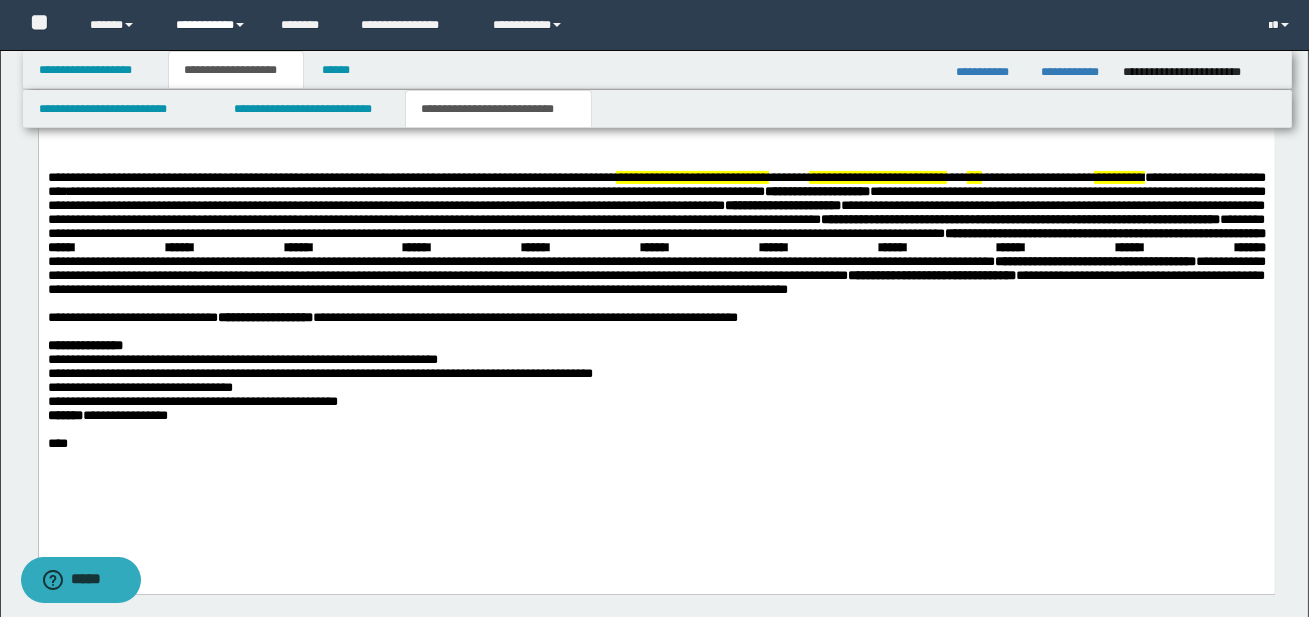 scroll, scrollTop: 1232, scrollLeft: 0, axis: vertical 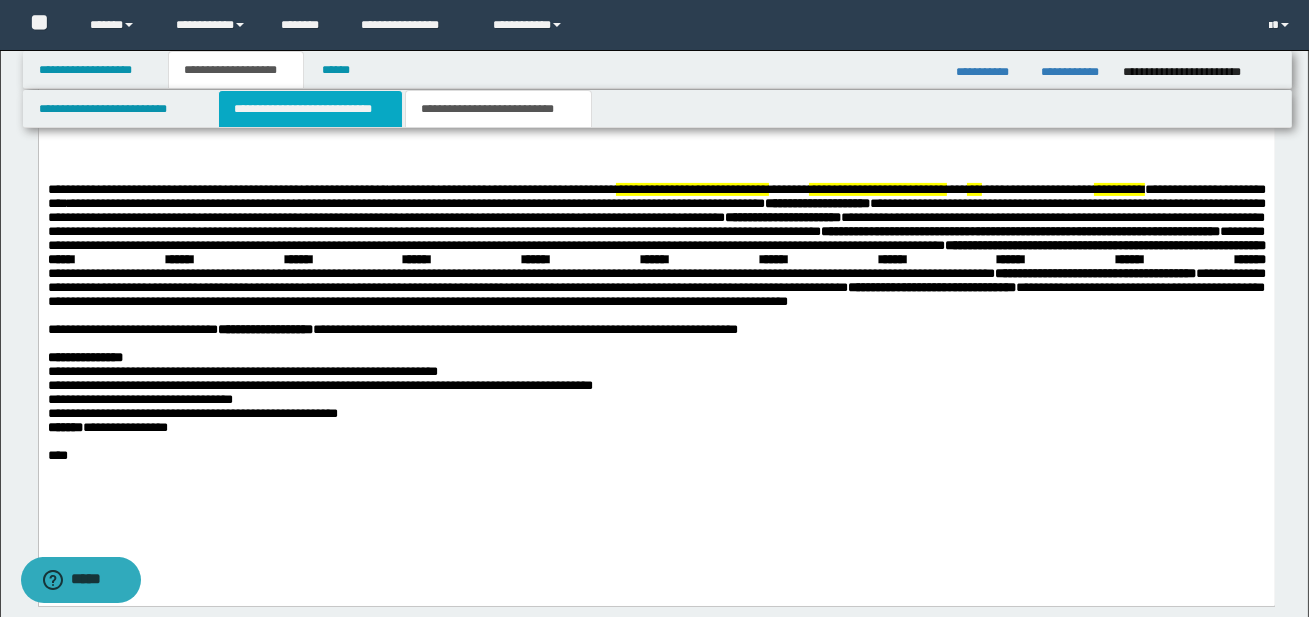 click on "**********" at bounding box center [310, 109] 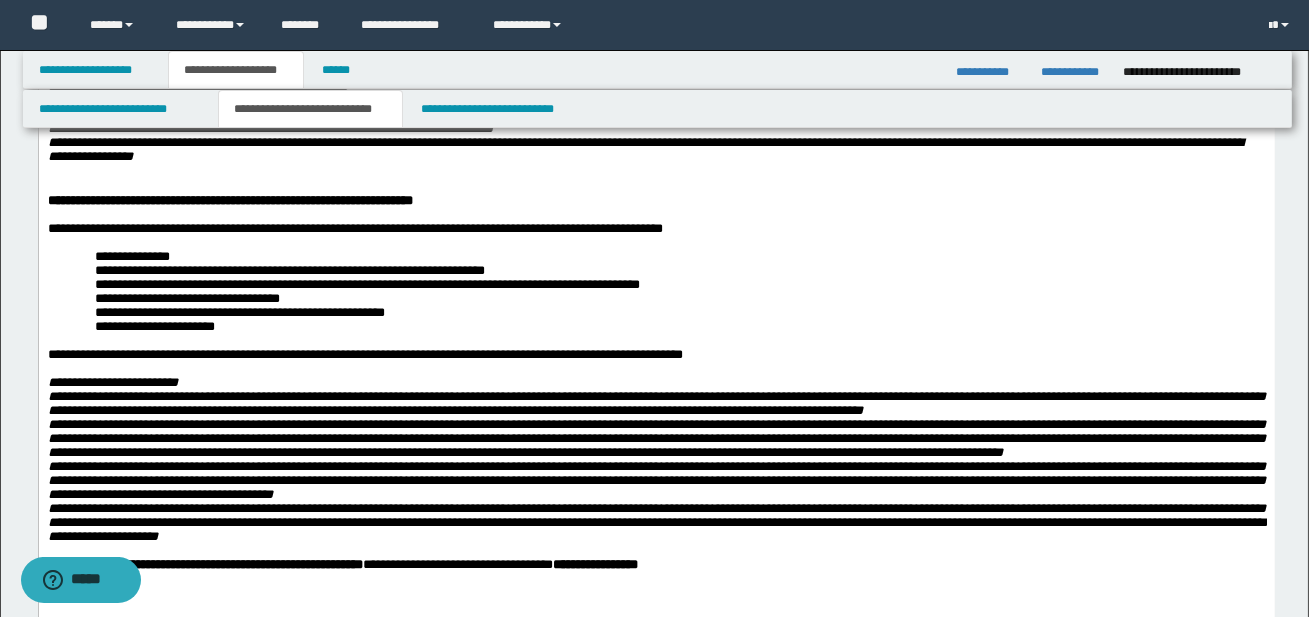 scroll, scrollTop: 440, scrollLeft: 0, axis: vertical 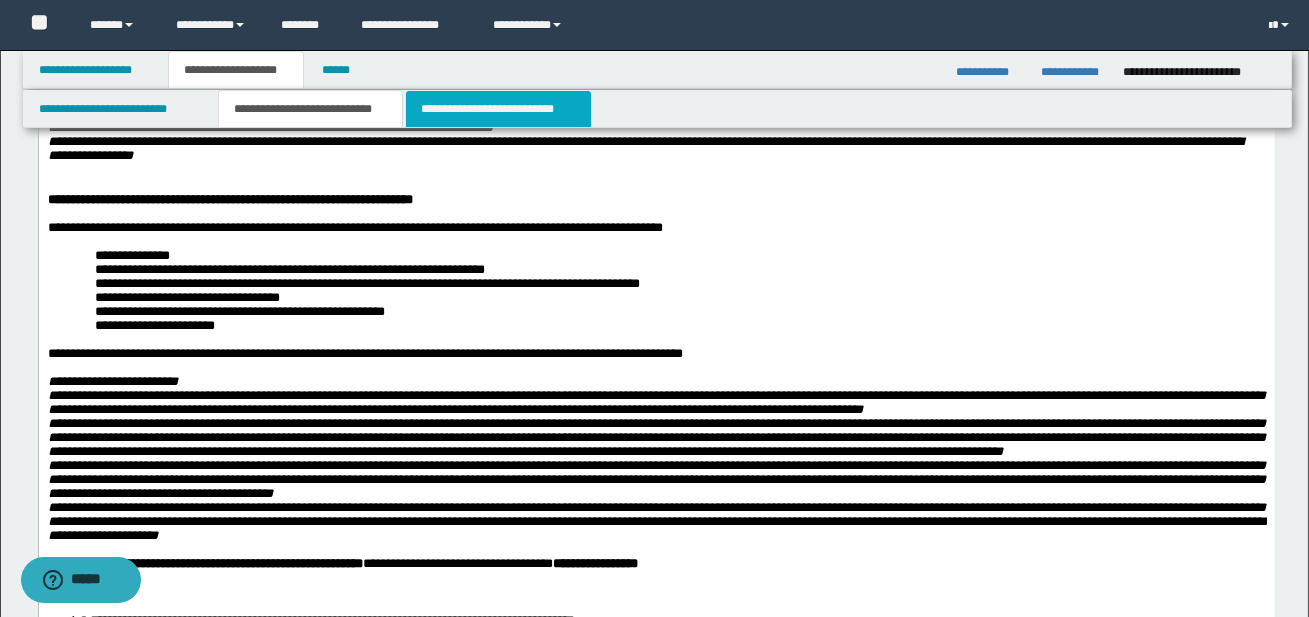 click on "**********" at bounding box center (498, 109) 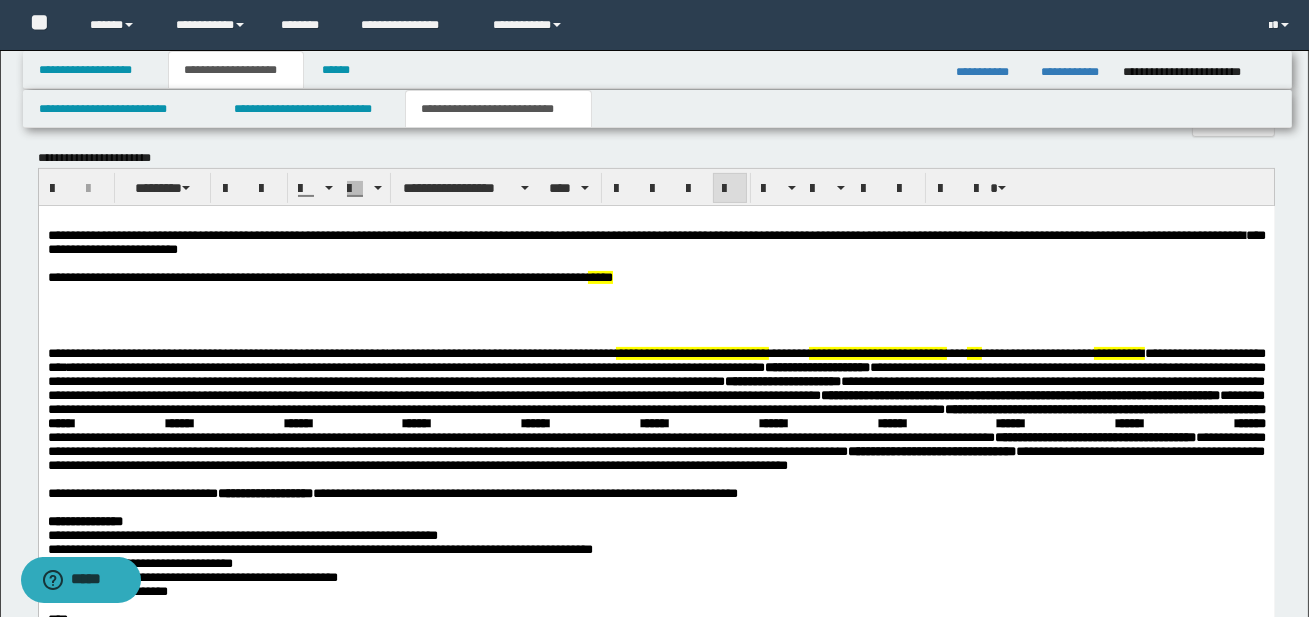 scroll, scrollTop: 1069, scrollLeft: 0, axis: vertical 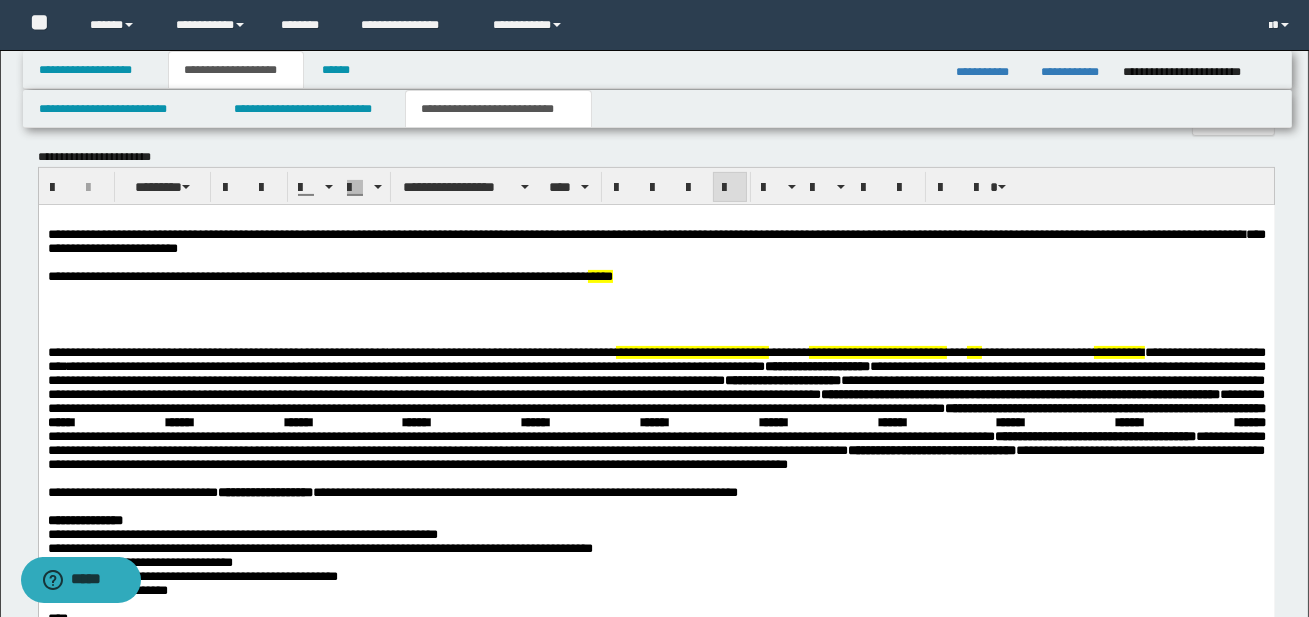 click on "**********" at bounding box center [656, 409] 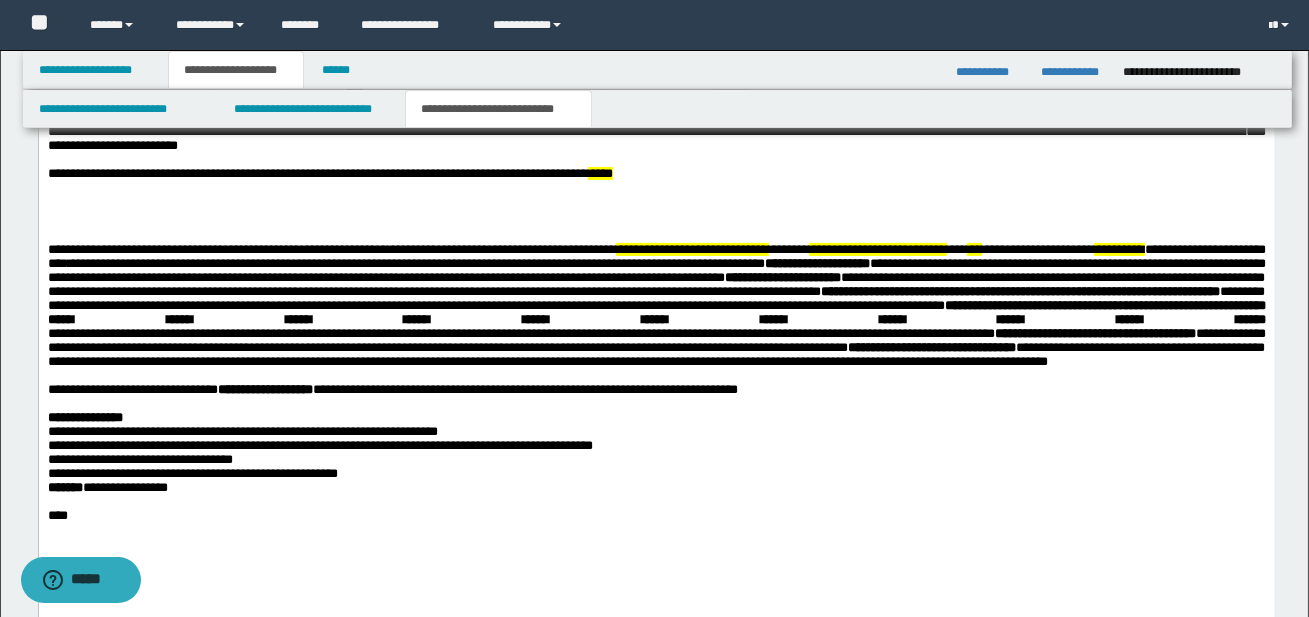 scroll, scrollTop: 1174, scrollLeft: 0, axis: vertical 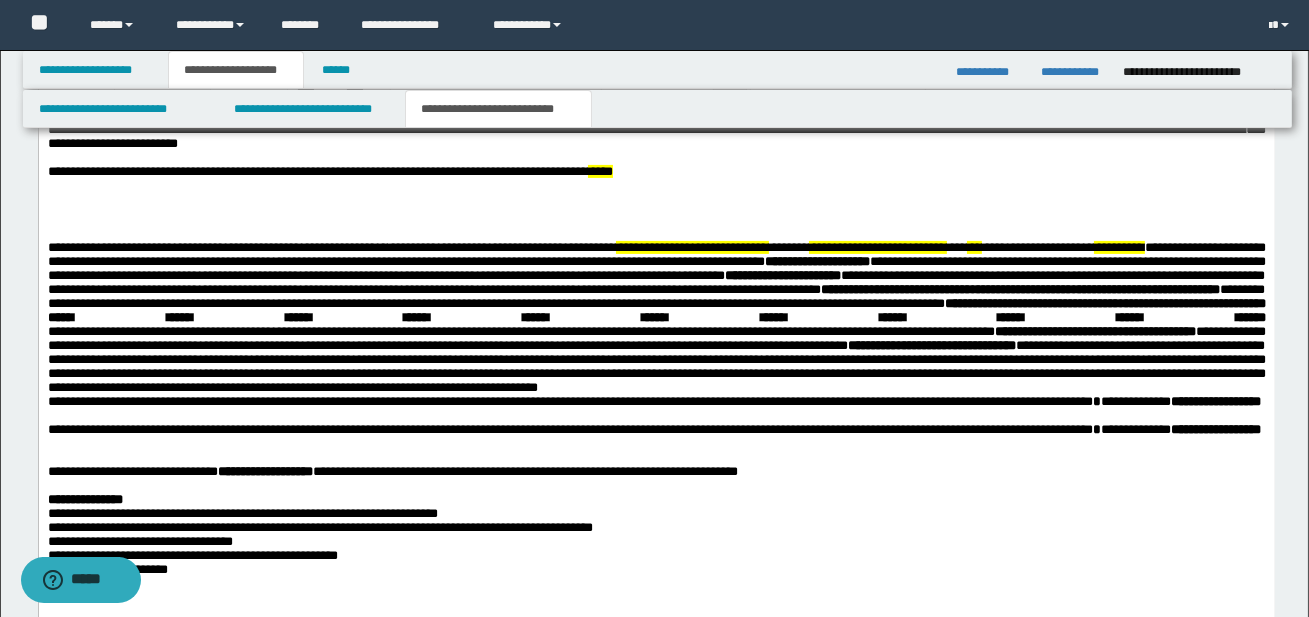 click on "**********" at bounding box center [656, 381] 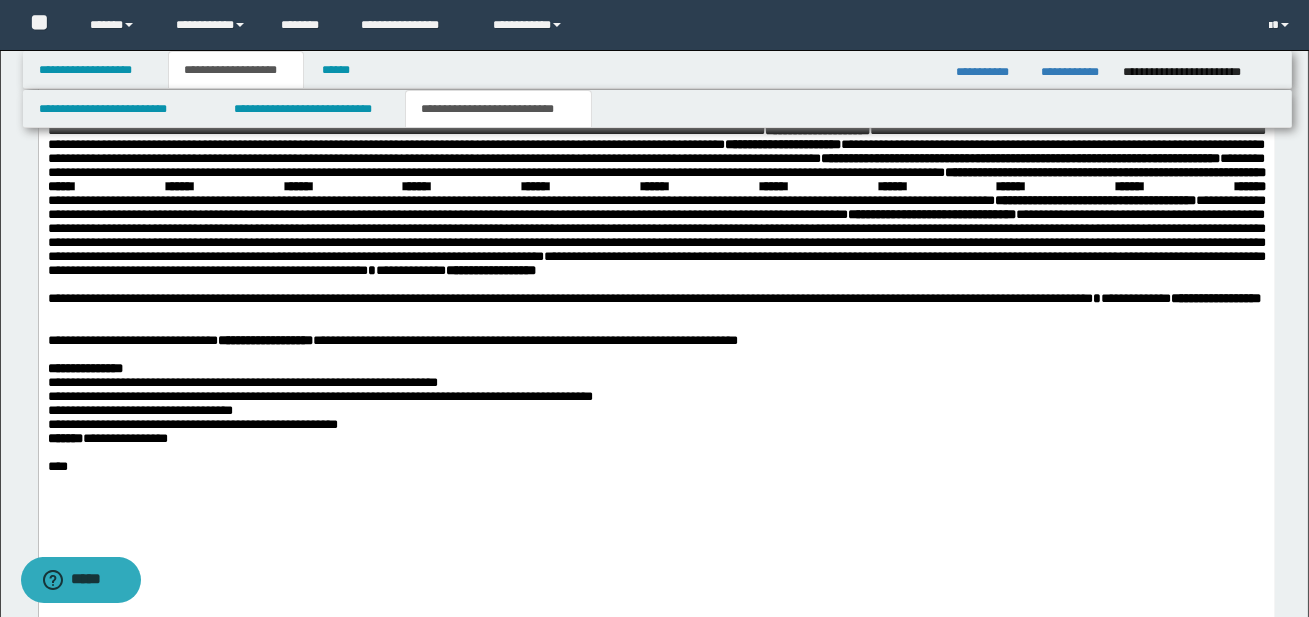 scroll, scrollTop: 1307, scrollLeft: 0, axis: vertical 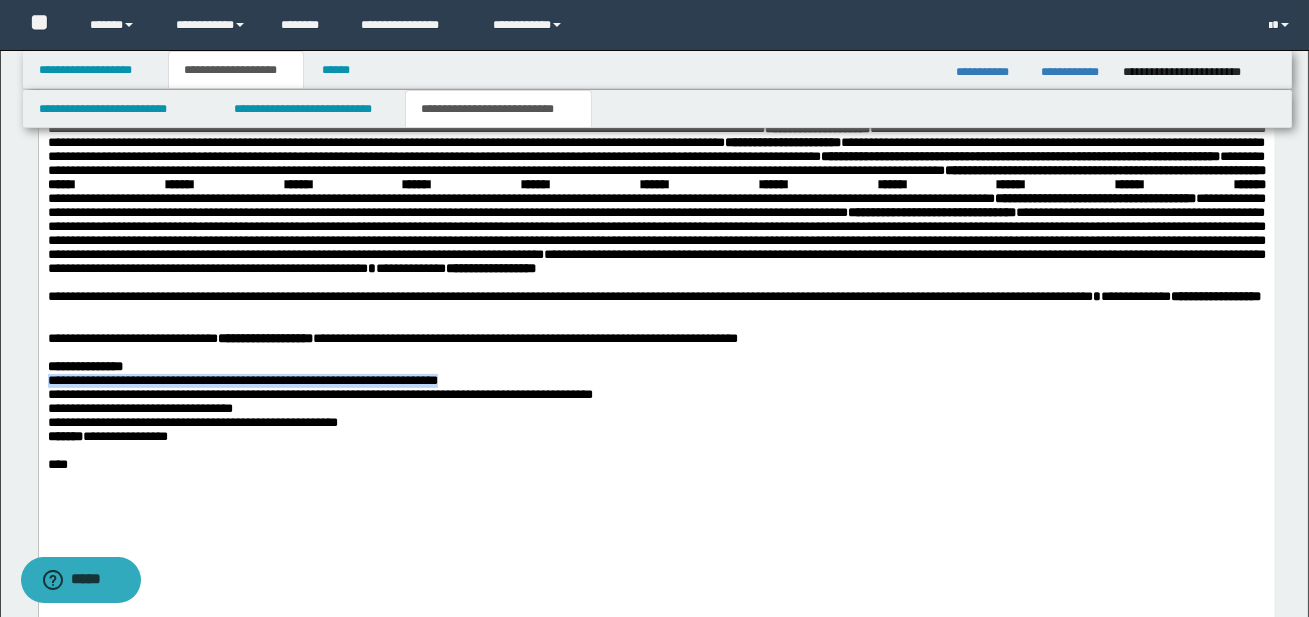 drag, startPoint x: 46, startPoint y: 431, endPoint x: 468, endPoint y: 428, distance: 422.01065 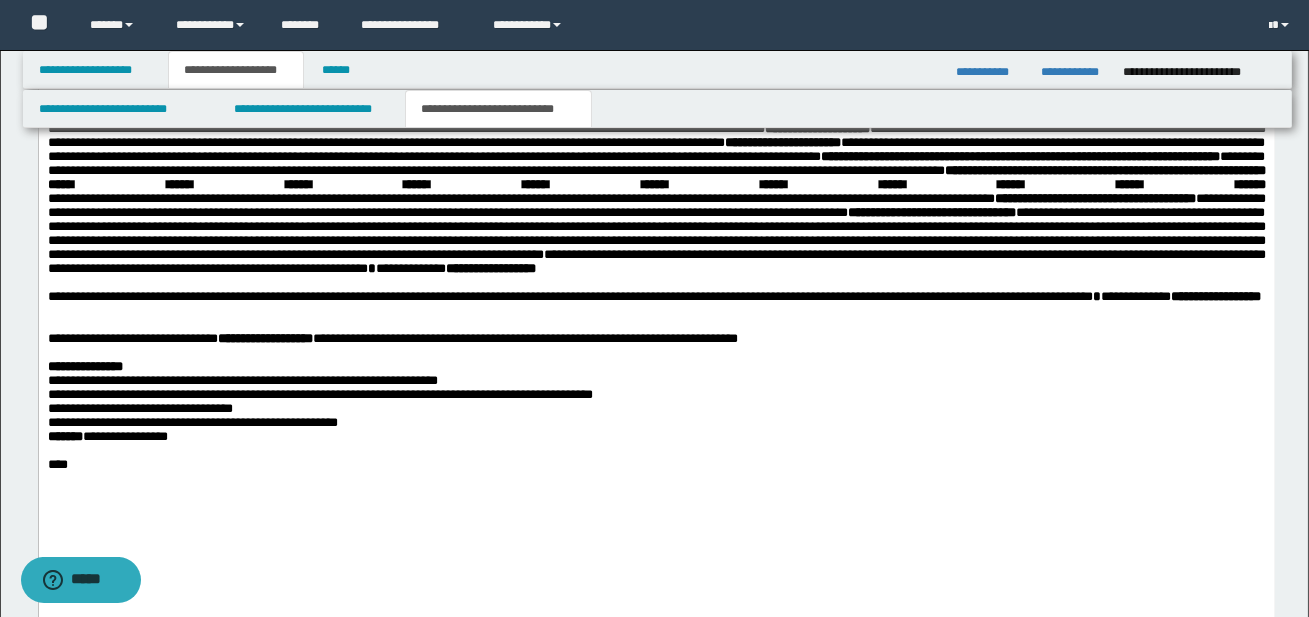 click on "**********" at bounding box center (656, 262) 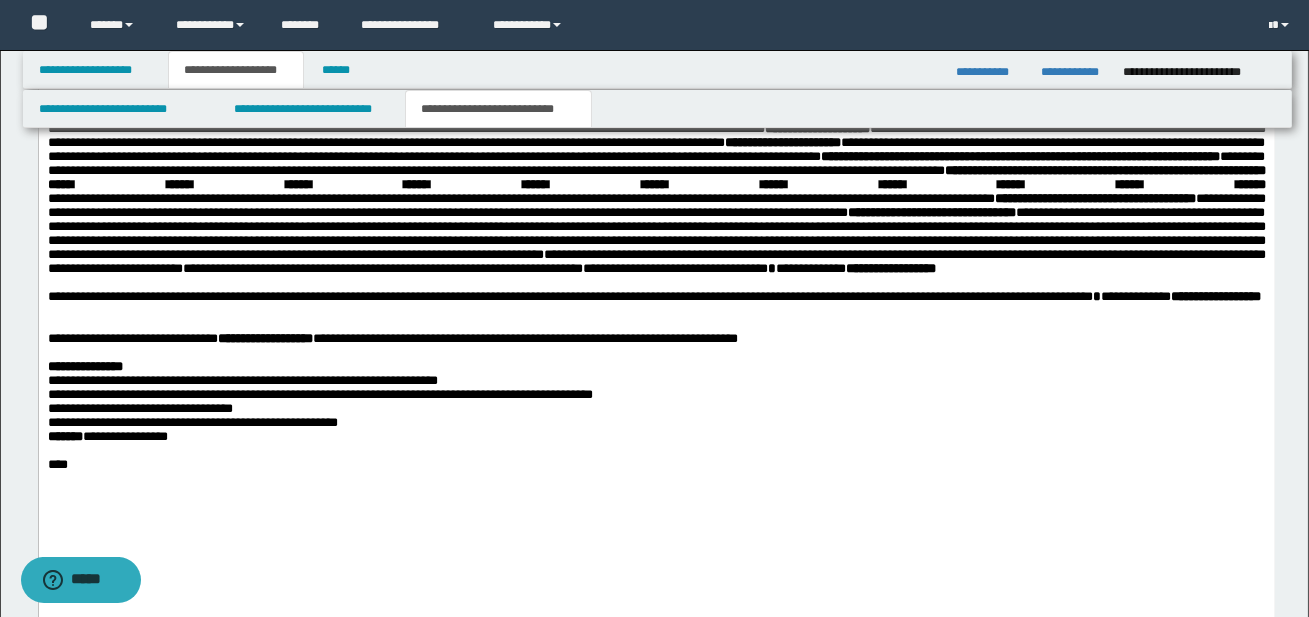 click on "**********" at bounding box center [382, 269] 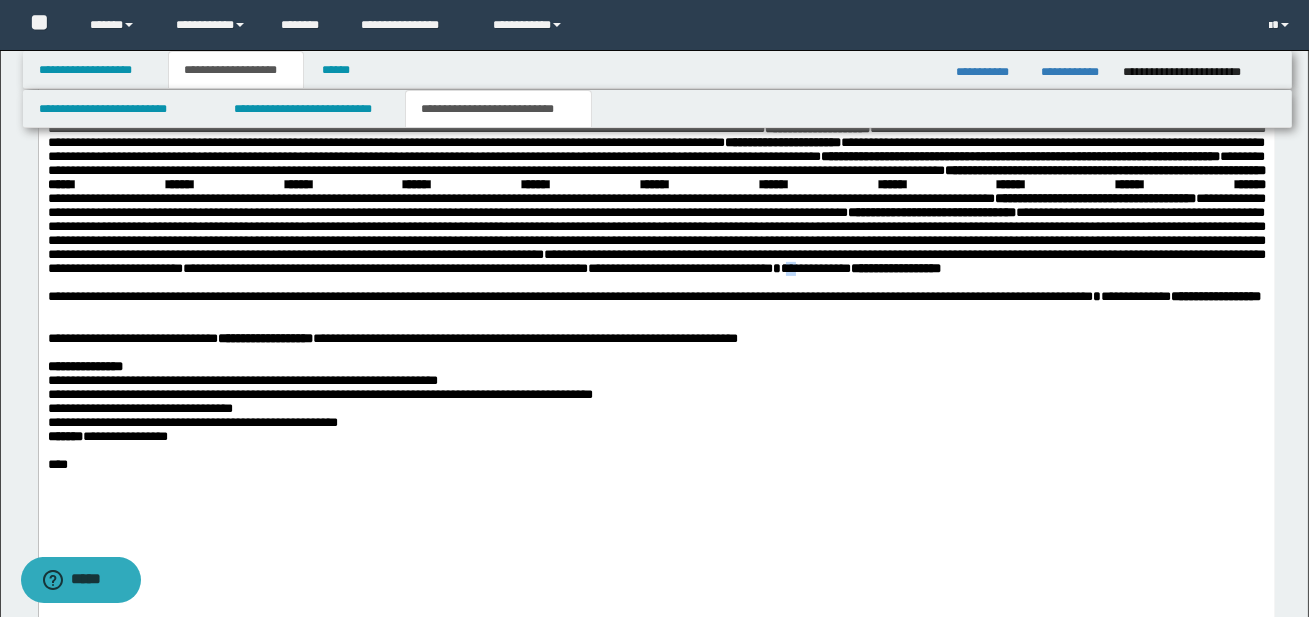 drag, startPoint x: 196, startPoint y: 309, endPoint x: 206, endPoint y: 310, distance: 10.049875 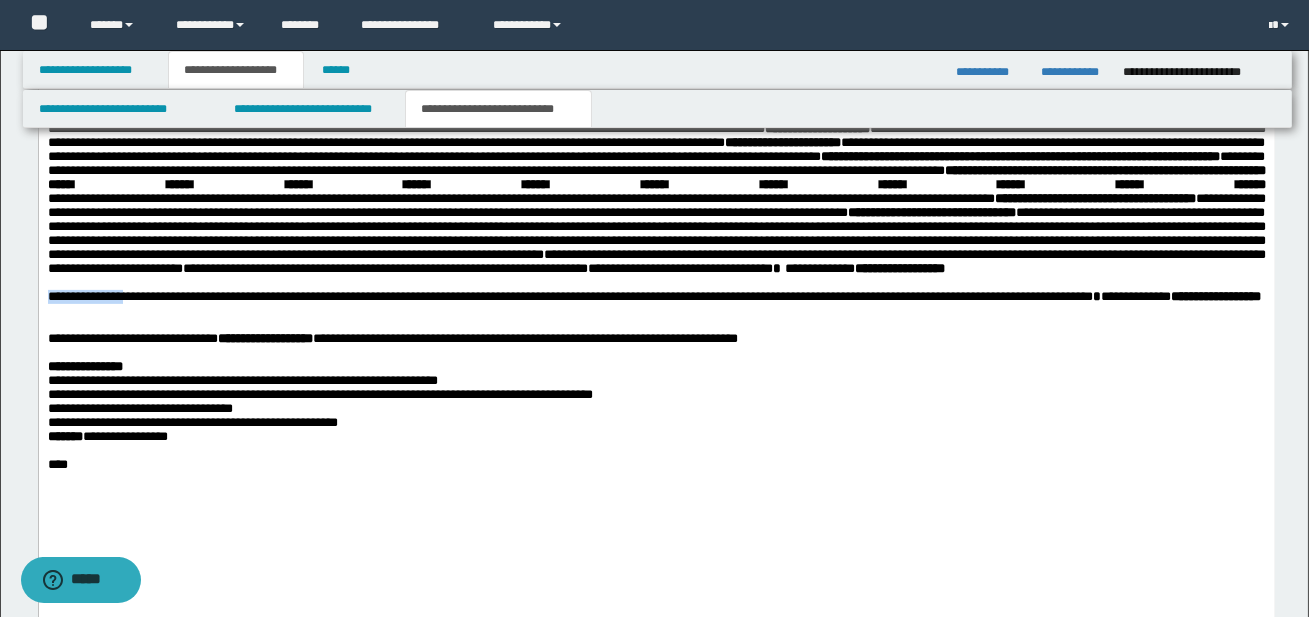 drag, startPoint x: 47, startPoint y: 338, endPoint x: 131, endPoint y: 338, distance: 84 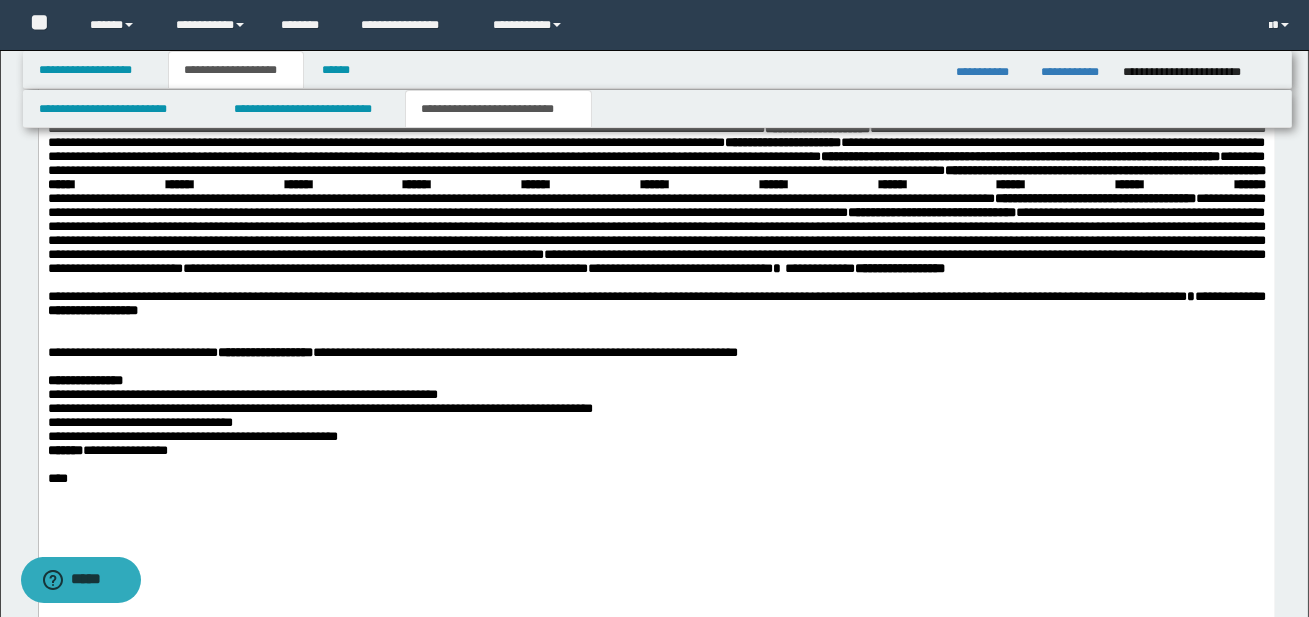 click on "**********" at bounding box center [656, 256] 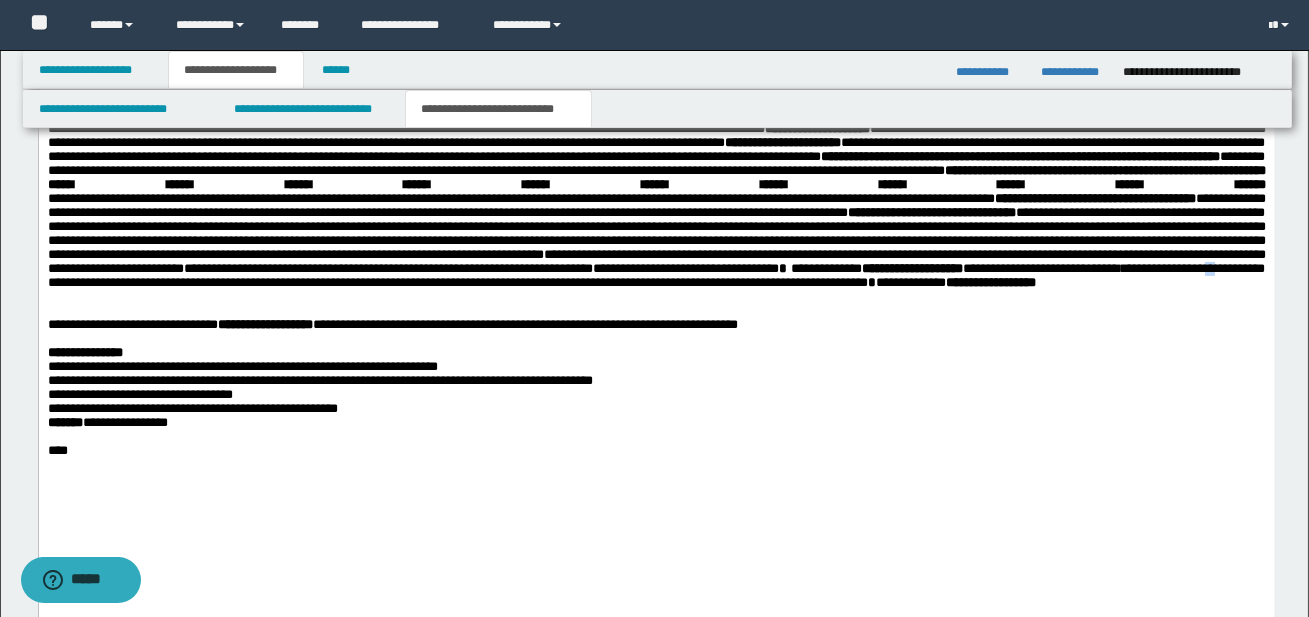 click on "**********" at bounding box center (655, 276) 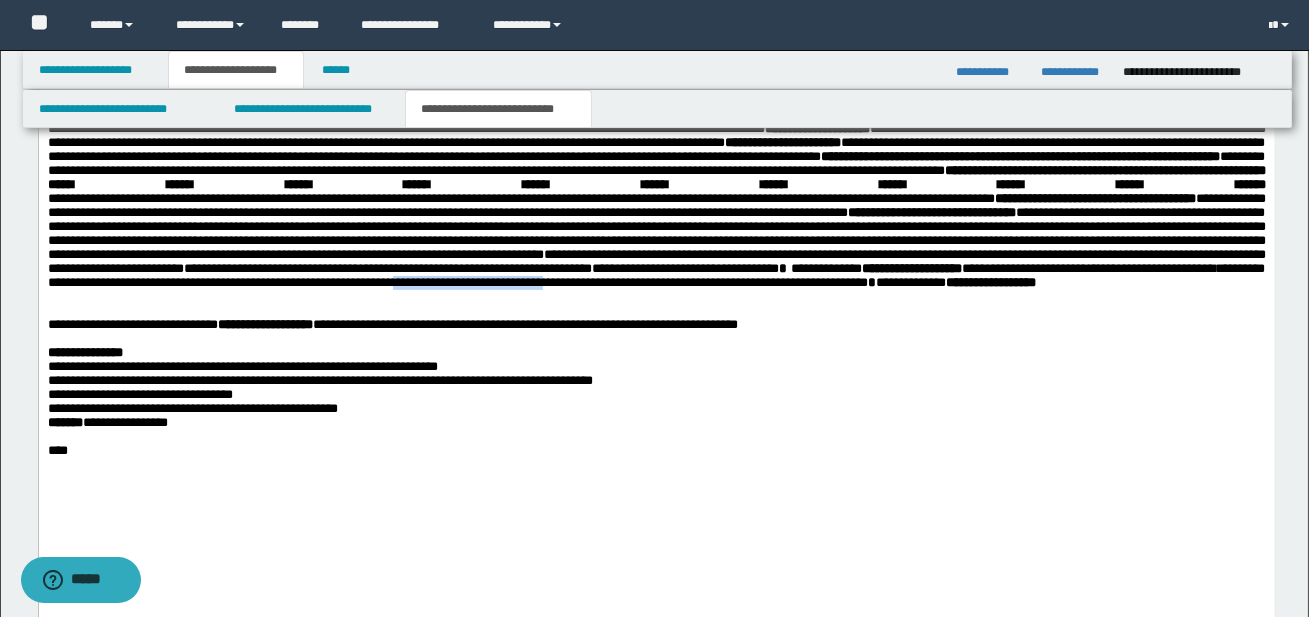 drag, startPoint x: 1144, startPoint y: 310, endPoint x: 99, endPoint y: 317, distance: 1045.0234 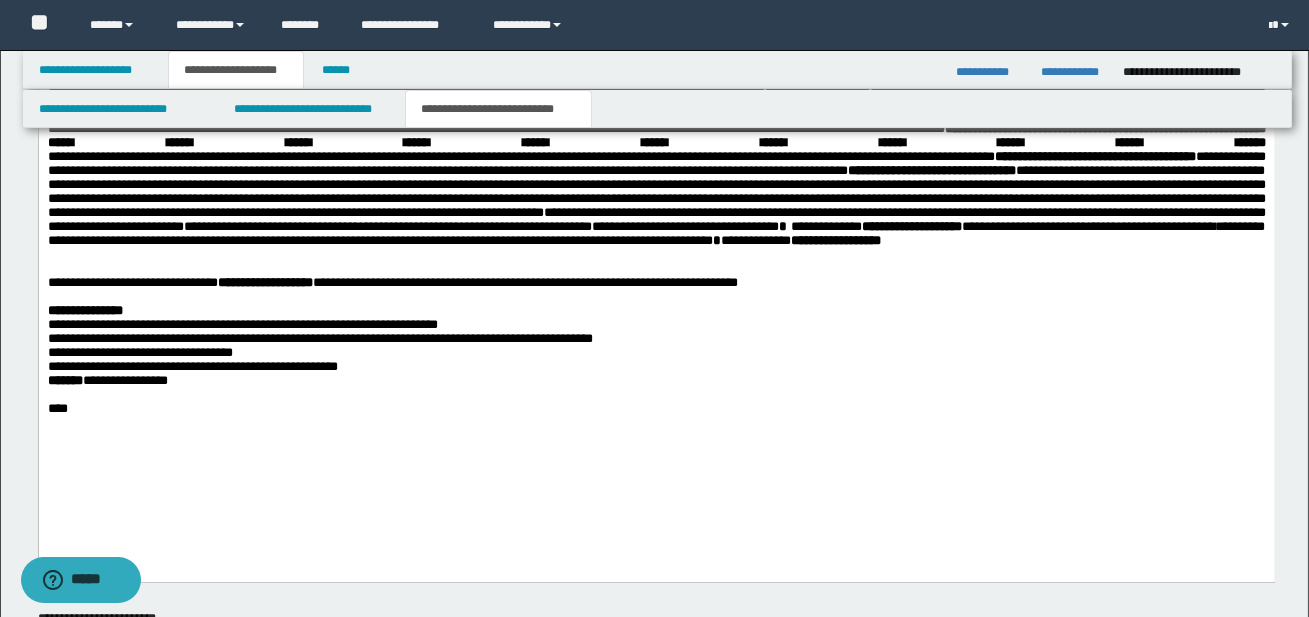 scroll, scrollTop: 1350, scrollLeft: 0, axis: vertical 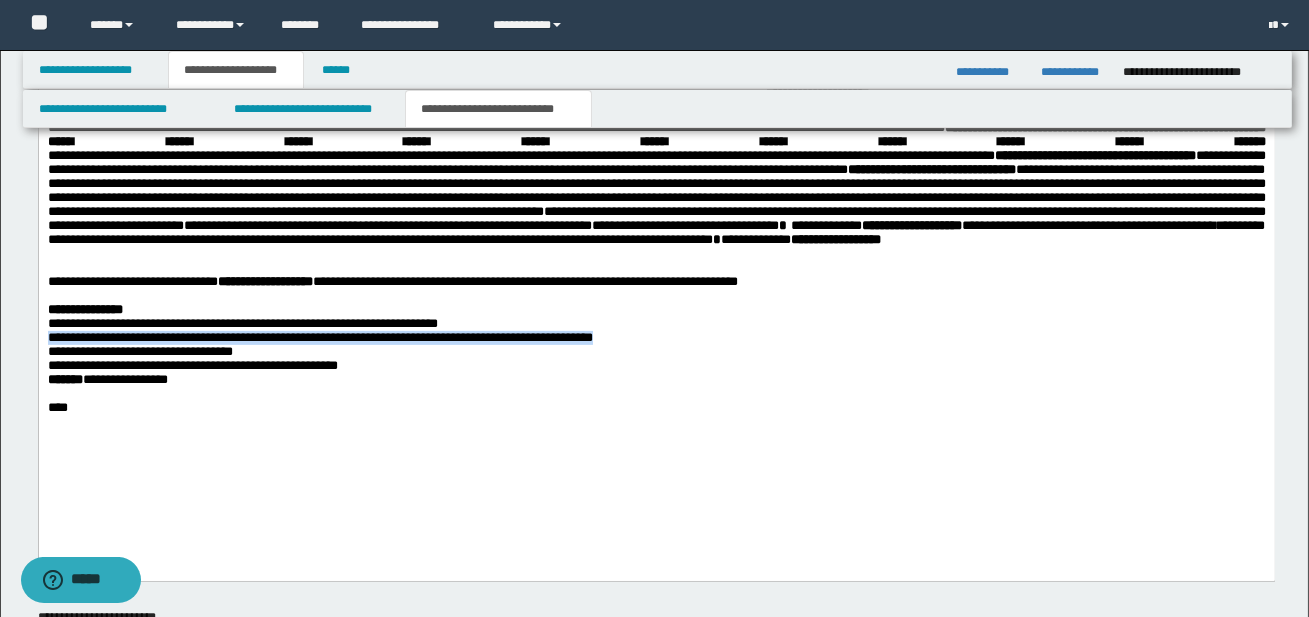 drag, startPoint x: 49, startPoint y: 388, endPoint x: 620, endPoint y: 392, distance: 571.01404 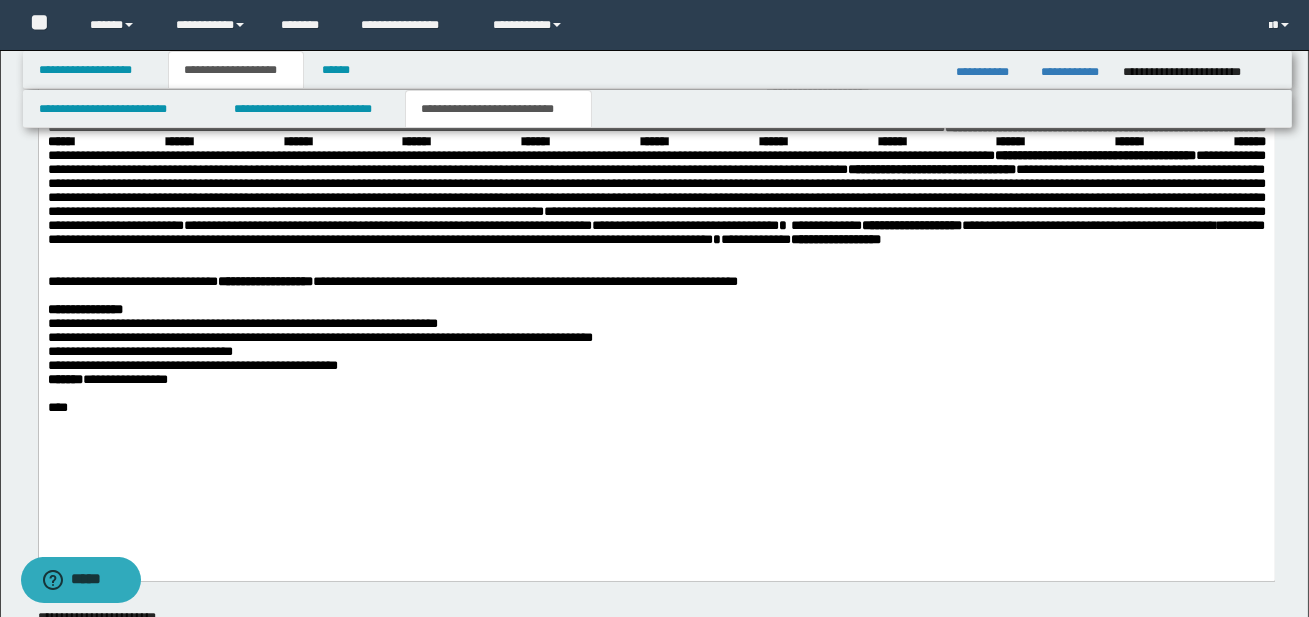 click on "**********" at bounding box center (656, 353) 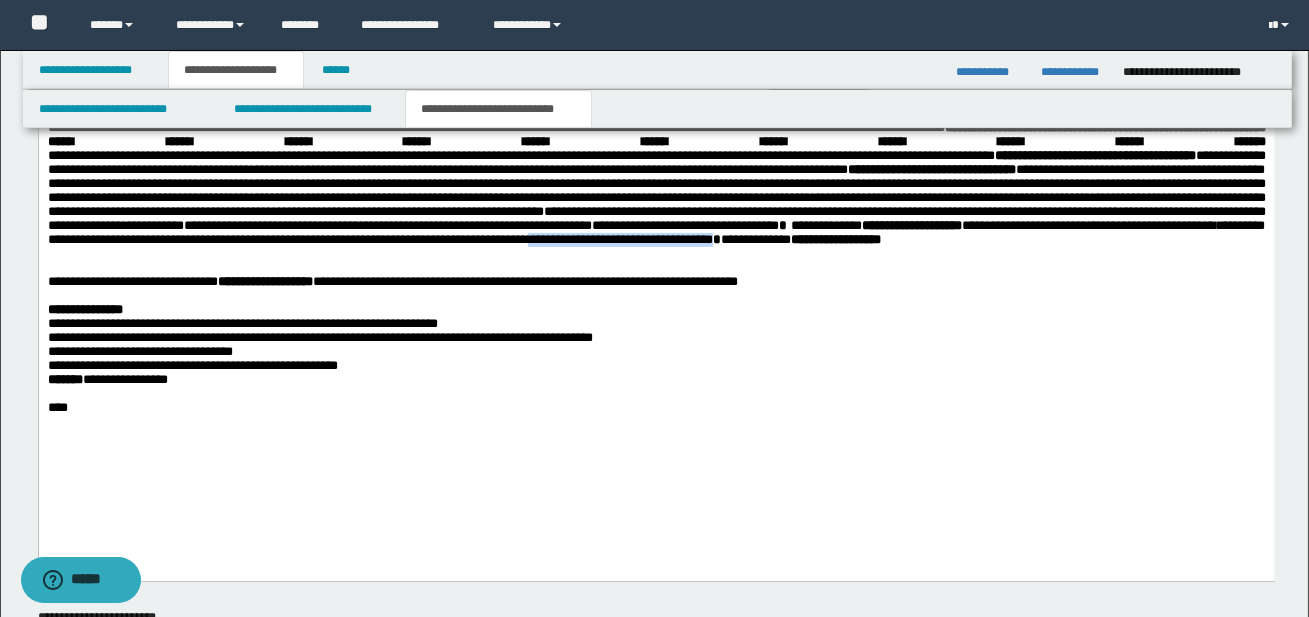 drag, startPoint x: 70, startPoint y: 278, endPoint x: 267, endPoint y: 277, distance: 197.00253 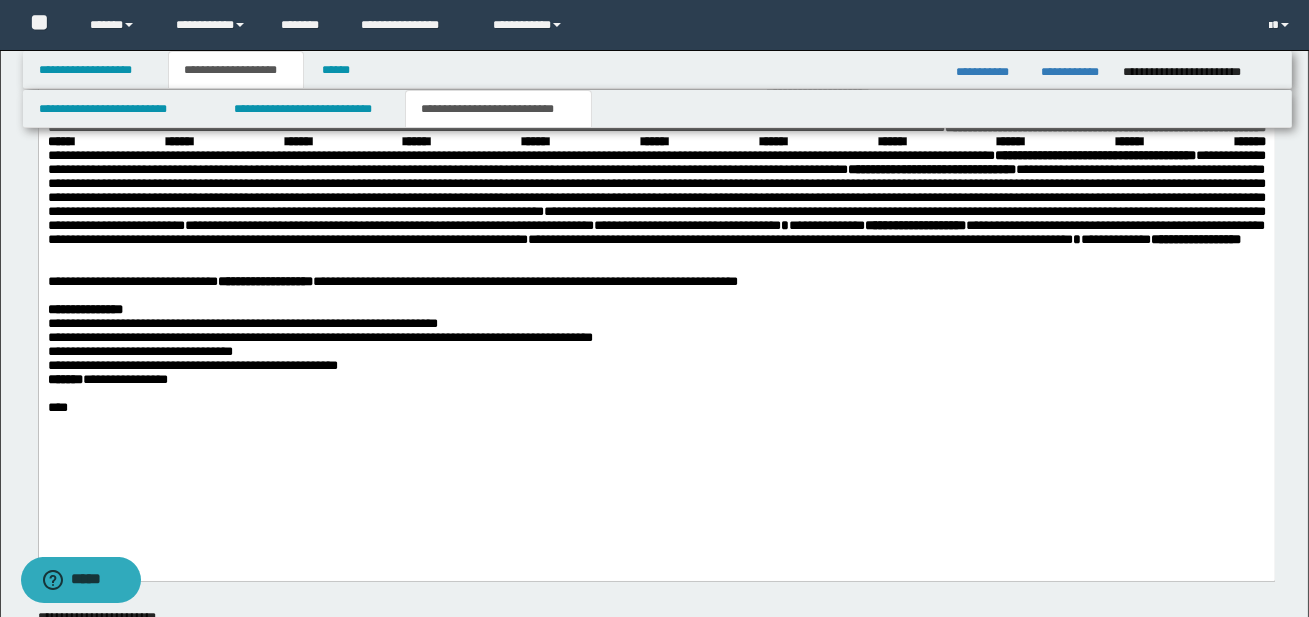 click on "**********" at bounding box center [655, 233] 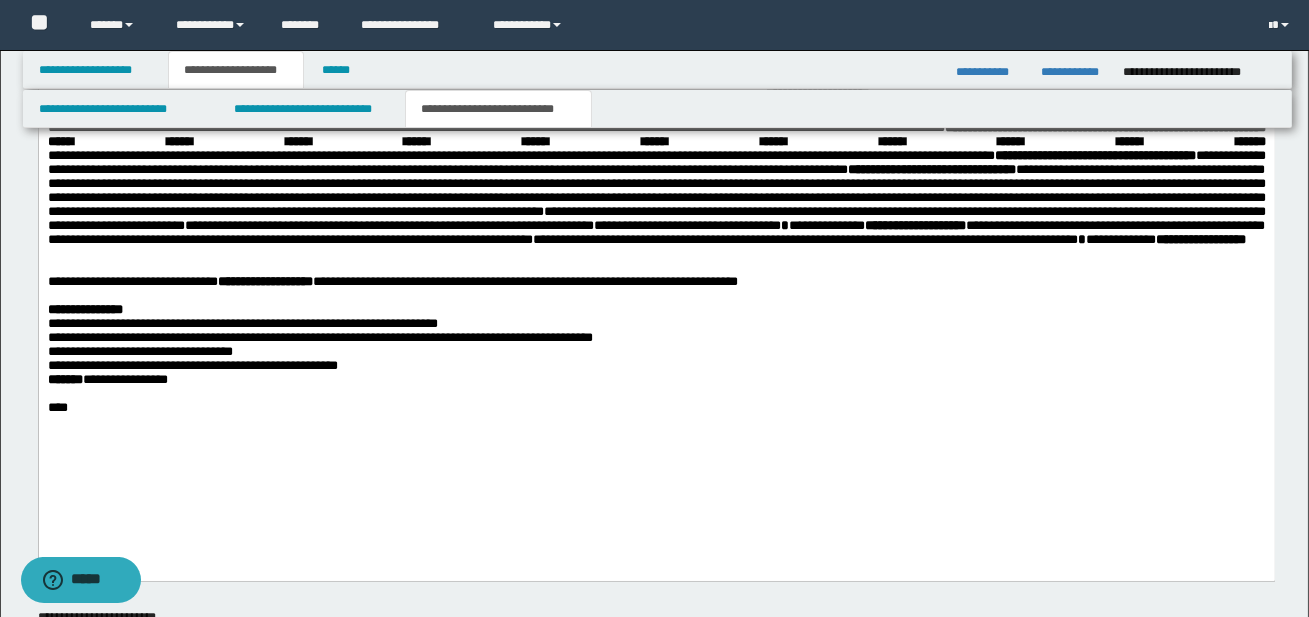 click on "*" at bounding box center [1081, 240] 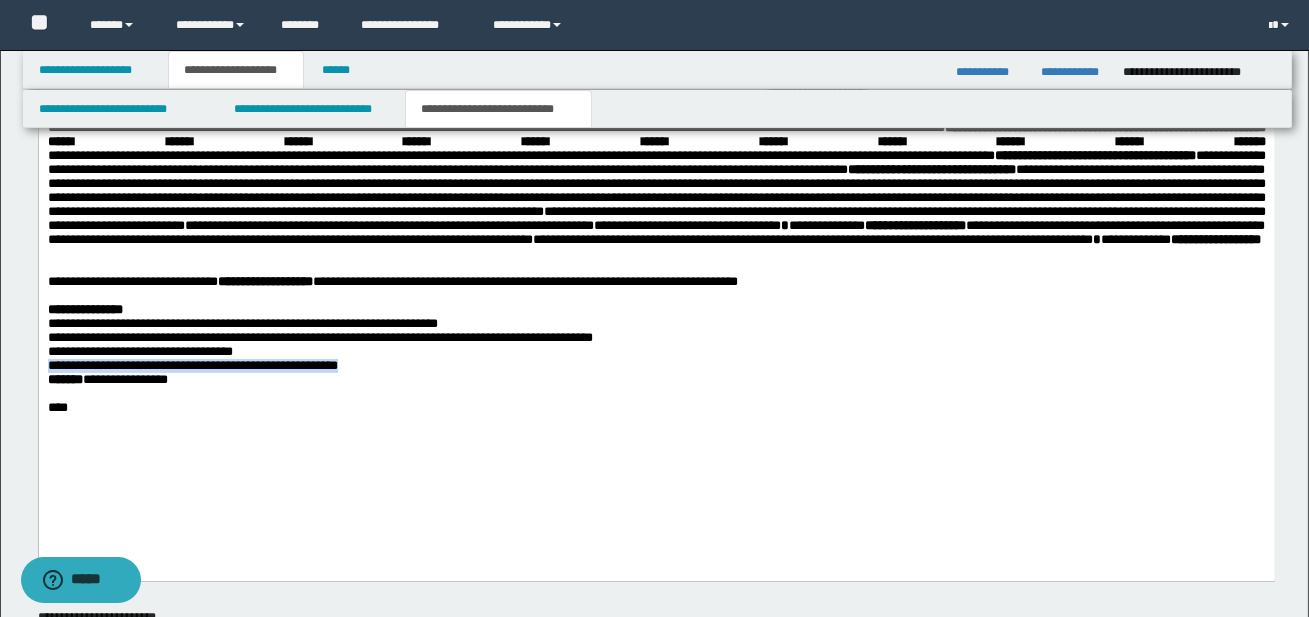 drag, startPoint x: 48, startPoint y: 417, endPoint x: 388, endPoint y: 422, distance: 340.03677 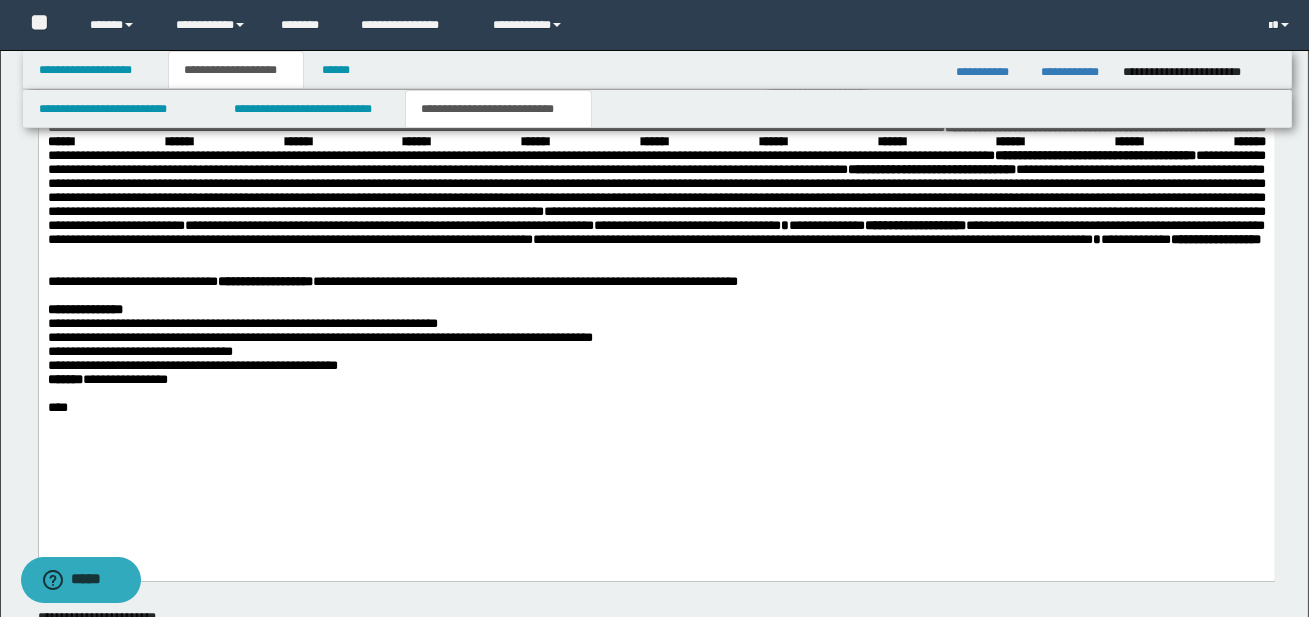click on "**********" at bounding box center [656, 381] 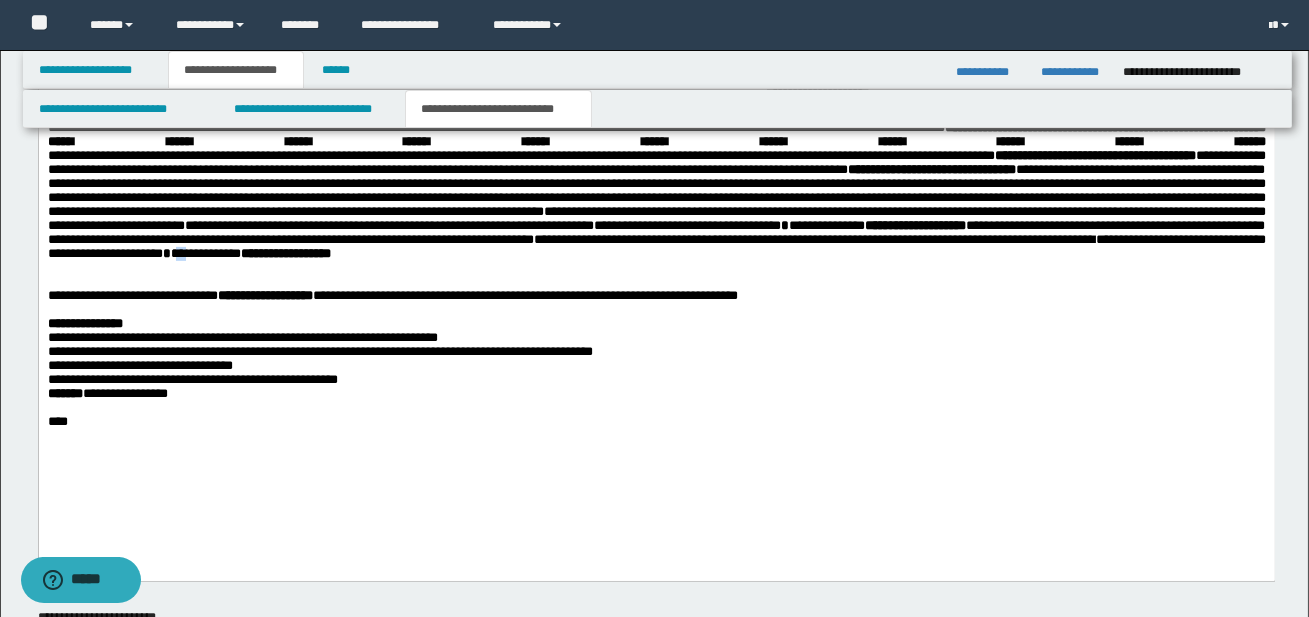 drag, startPoint x: 962, startPoint y: 281, endPoint x: 973, endPoint y: 281, distance: 11 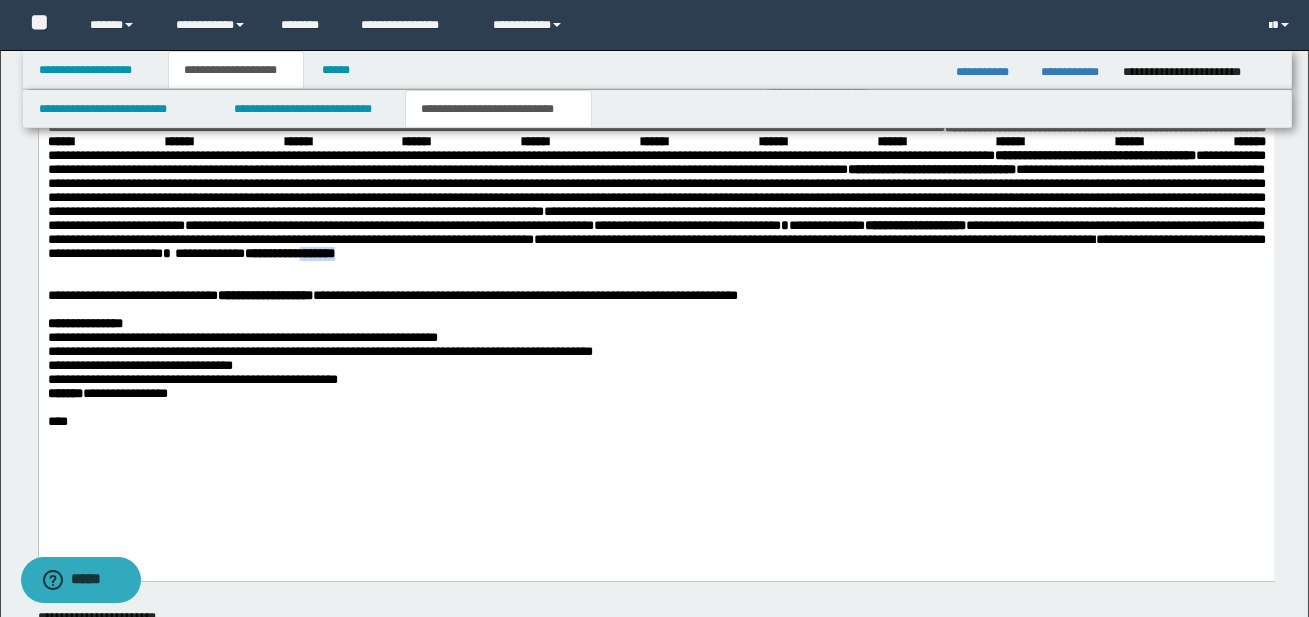 drag, startPoint x: 1112, startPoint y: 278, endPoint x: 1173, endPoint y: 279, distance: 61.008198 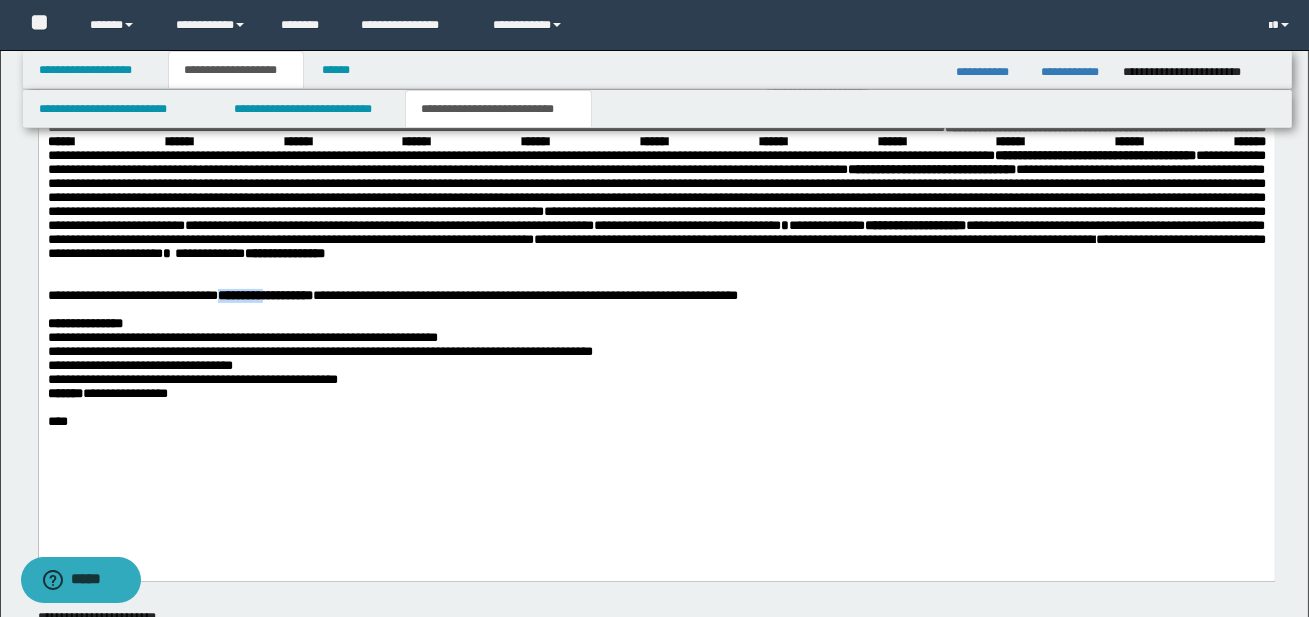 drag, startPoint x: 219, startPoint y: 319, endPoint x: 303, endPoint y: 330, distance: 84.71718 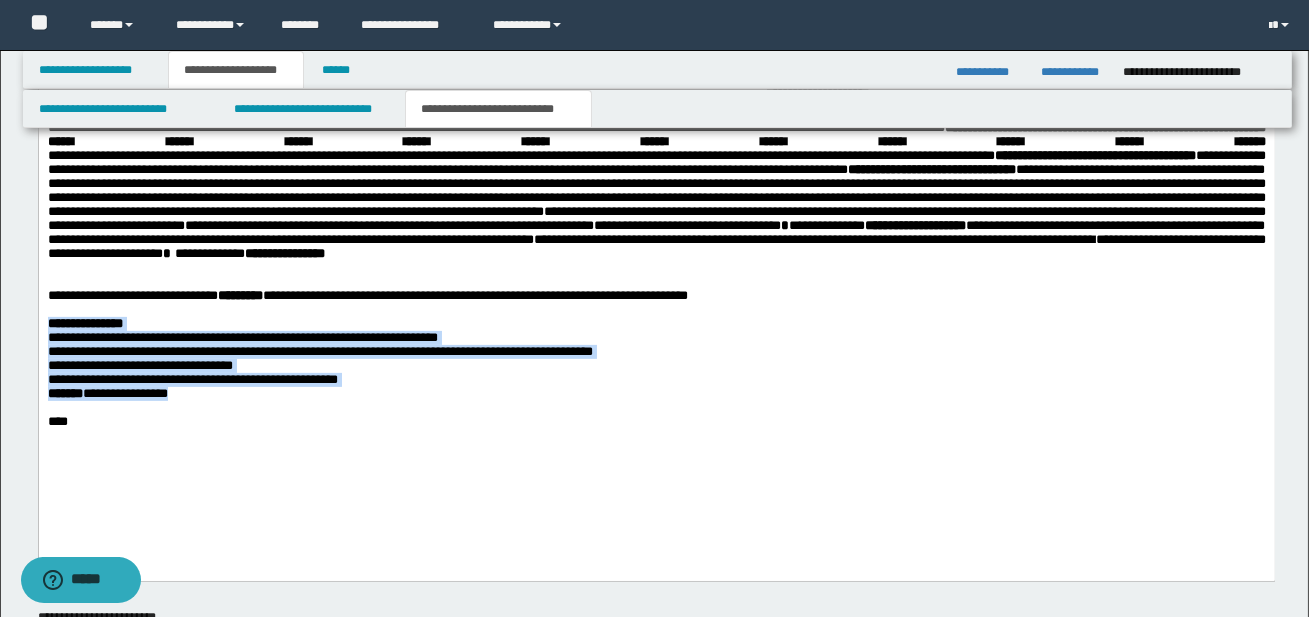 drag, startPoint x: 48, startPoint y: 356, endPoint x: 218, endPoint y: 438, distance: 188.74321 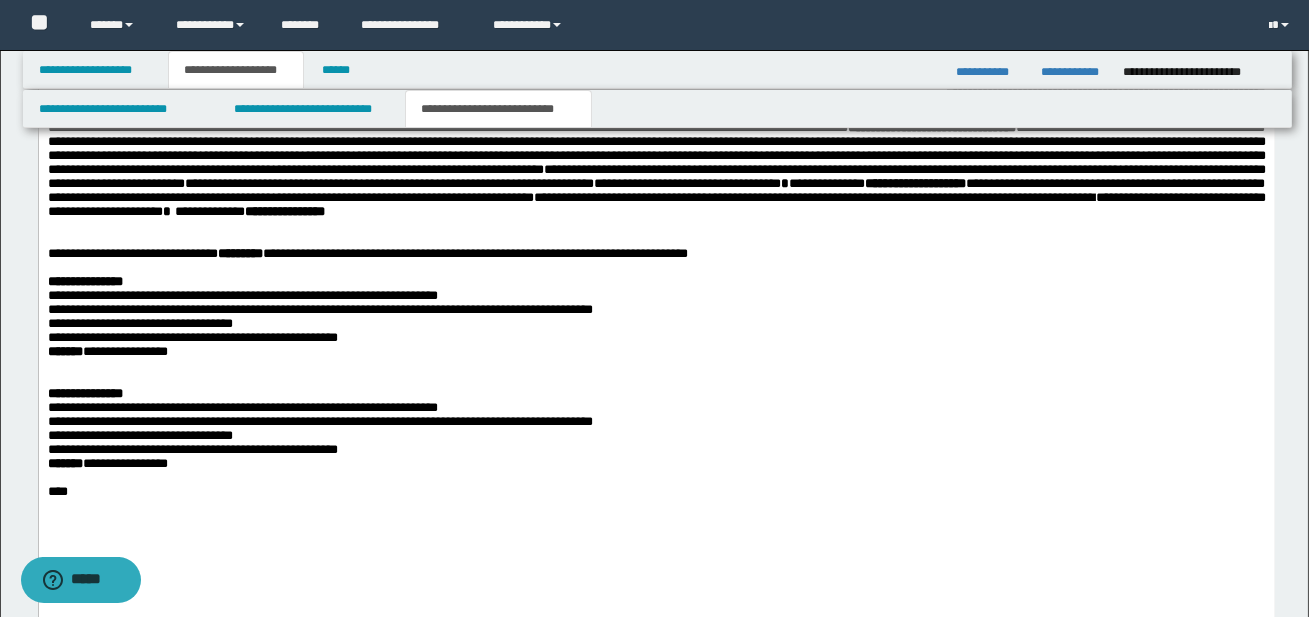 scroll, scrollTop: 1395, scrollLeft: 0, axis: vertical 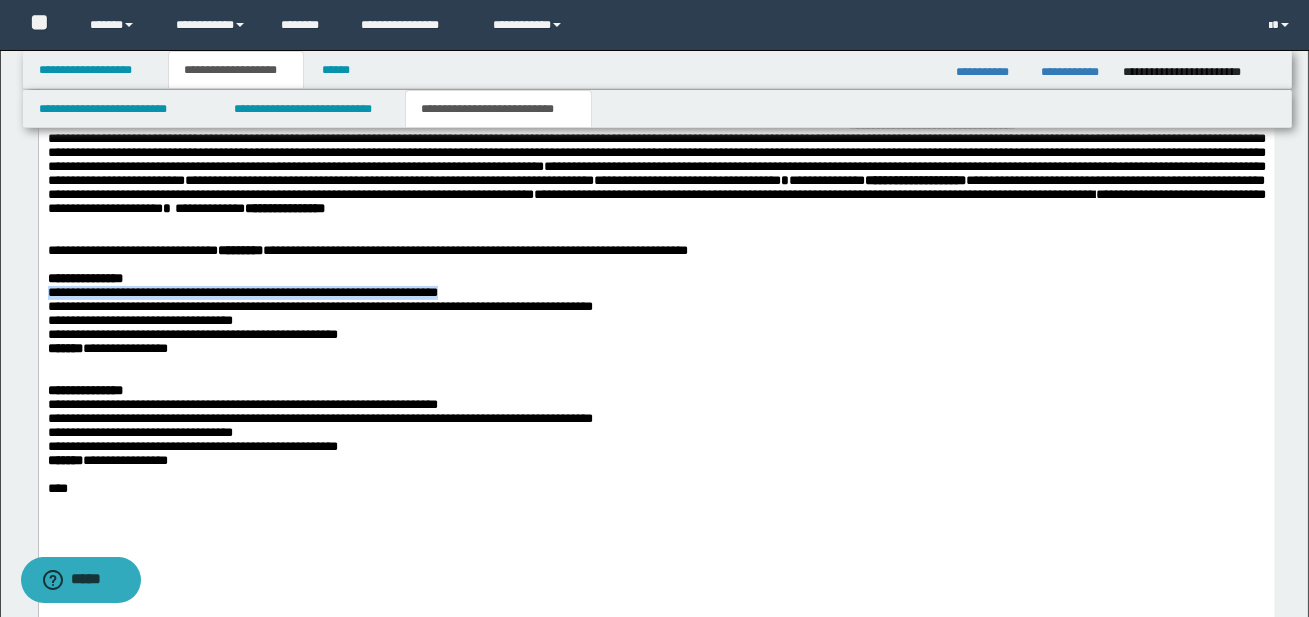 drag, startPoint x: 48, startPoint y: 324, endPoint x: 460, endPoint y: 324, distance: 412 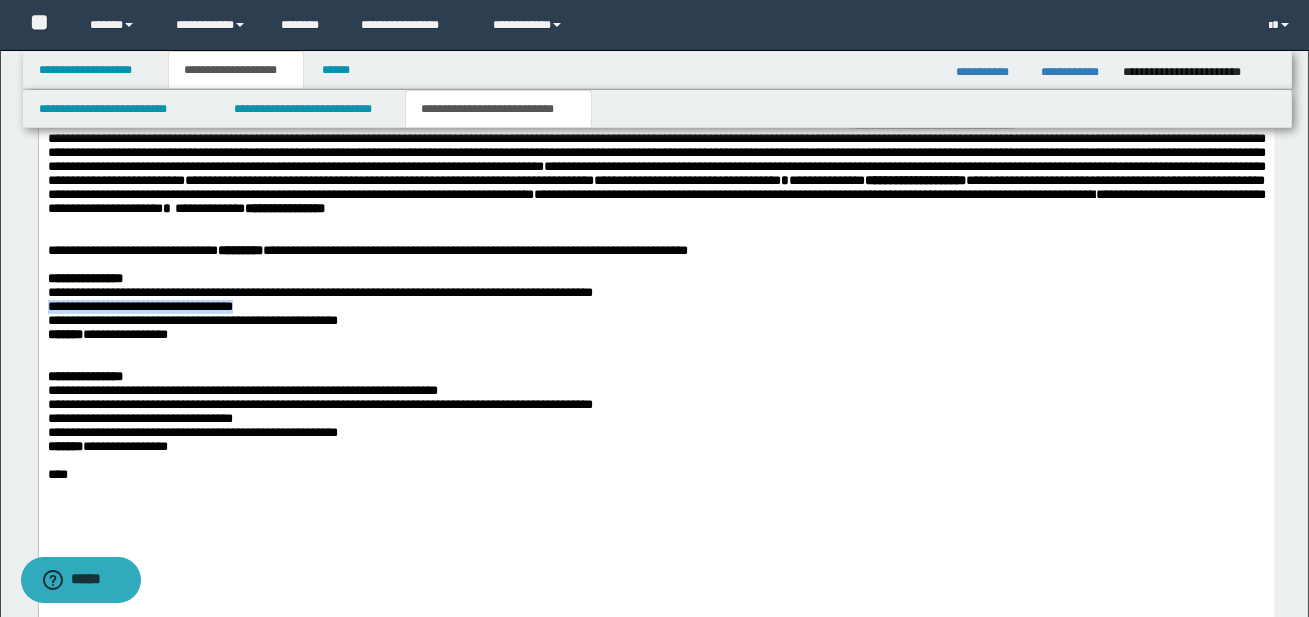 drag, startPoint x: 47, startPoint y: 342, endPoint x: 265, endPoint y: 343, distance: 218.00229 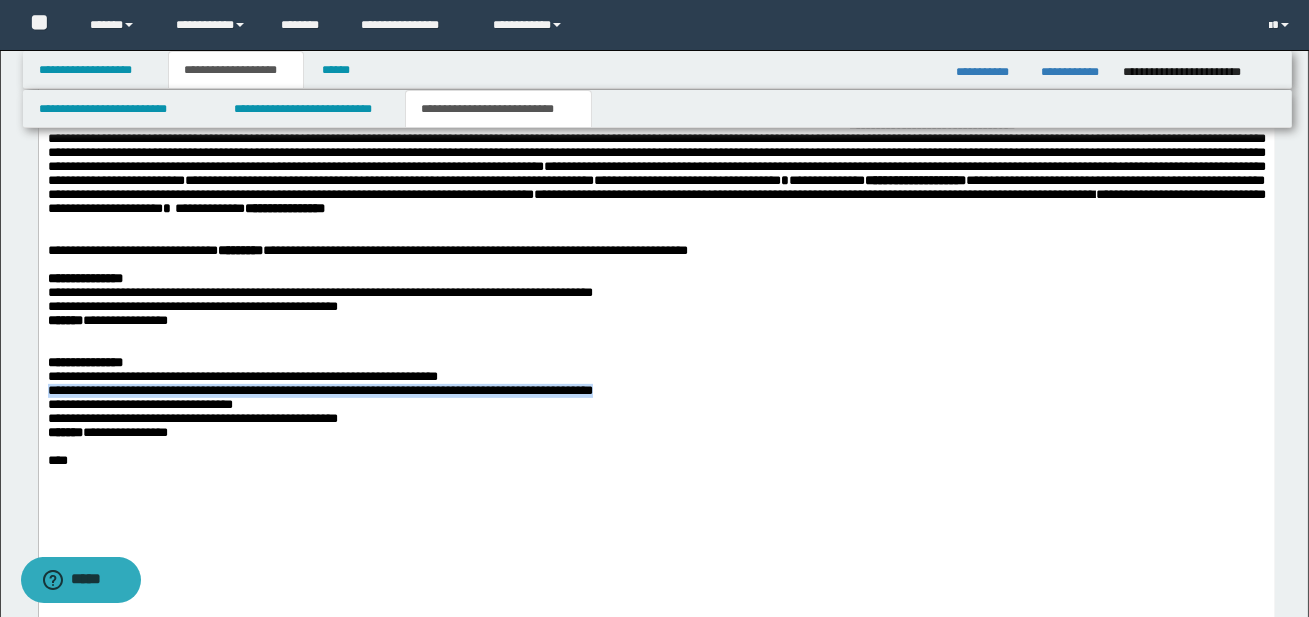 drag, startPoint x: 47, startPoint y: 433, endPoint x: 620, endPoint y: 438, distance: 573.0218 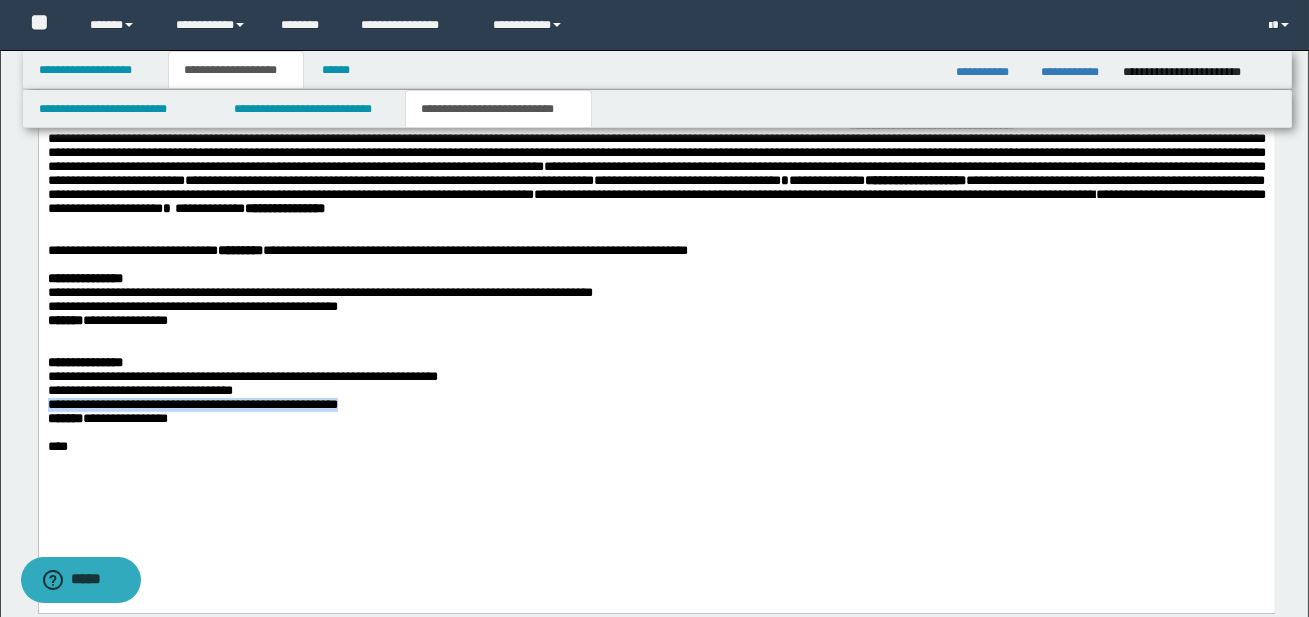 drag, startPoint x: 47, startPoint y: 451, endPoint x: 367, endPoint y: 445, distance: 320.05624 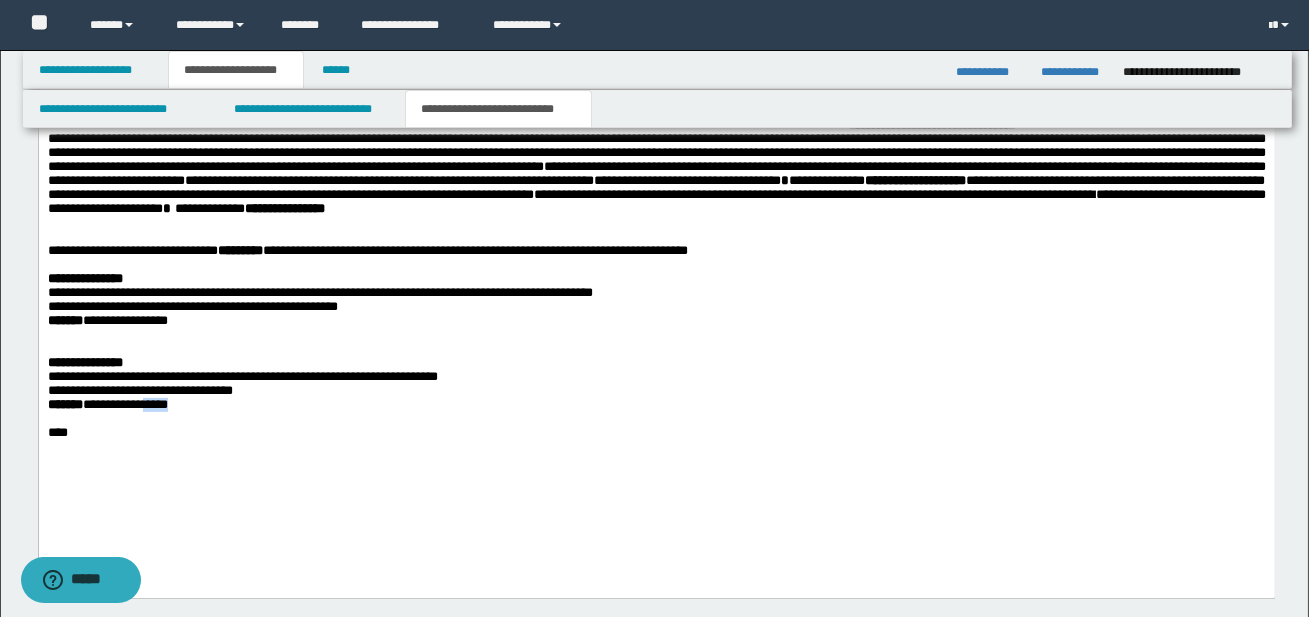 drag, startPoint x: 164, startPoint y: 454, endPoint x: 212, endPoint y: 453, distance: 48.010414 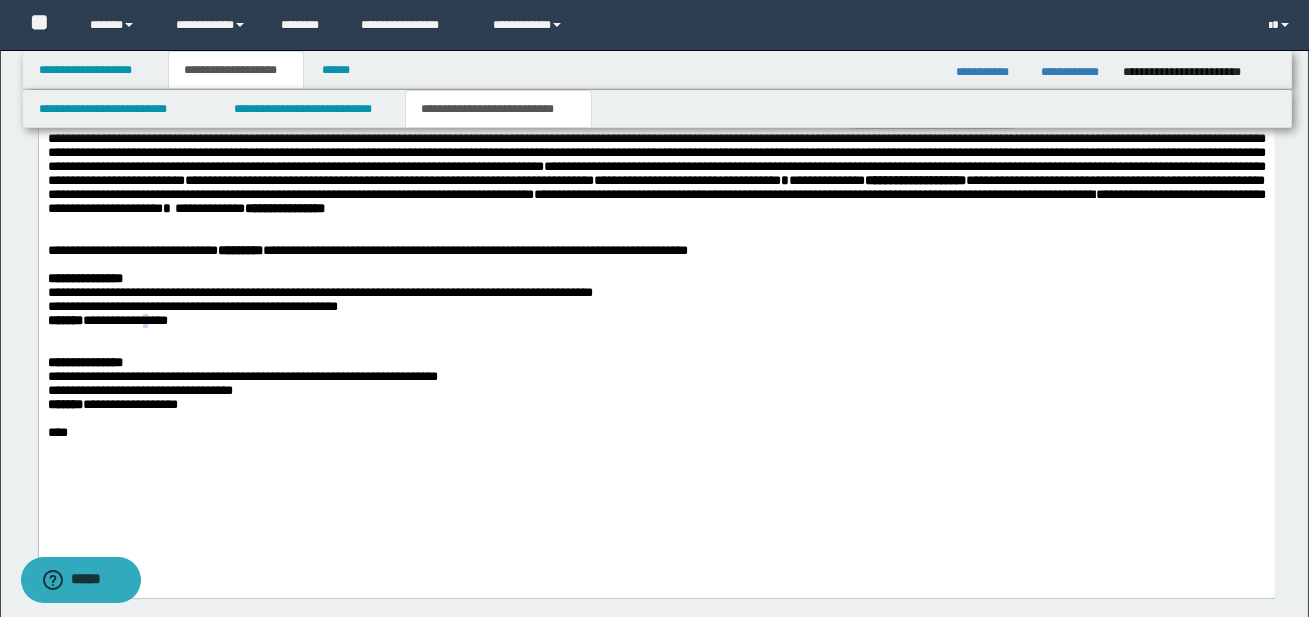 click on "**********" at bounding box center (124, 321) 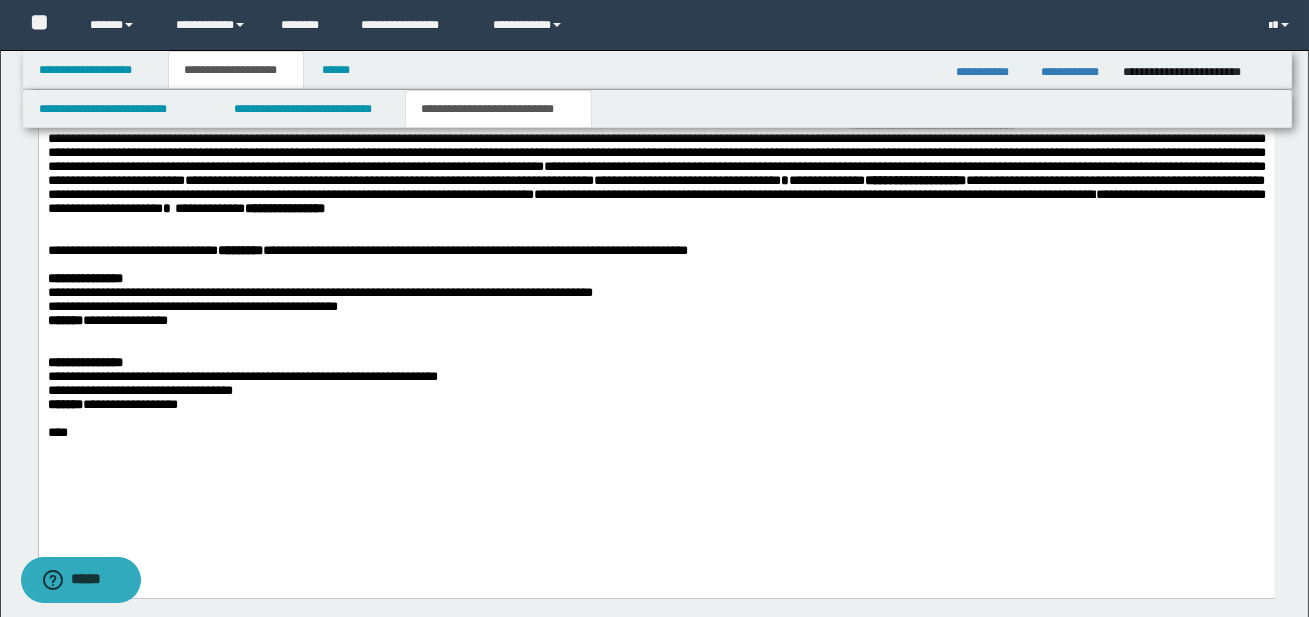 click at bounding box center [656, 336] 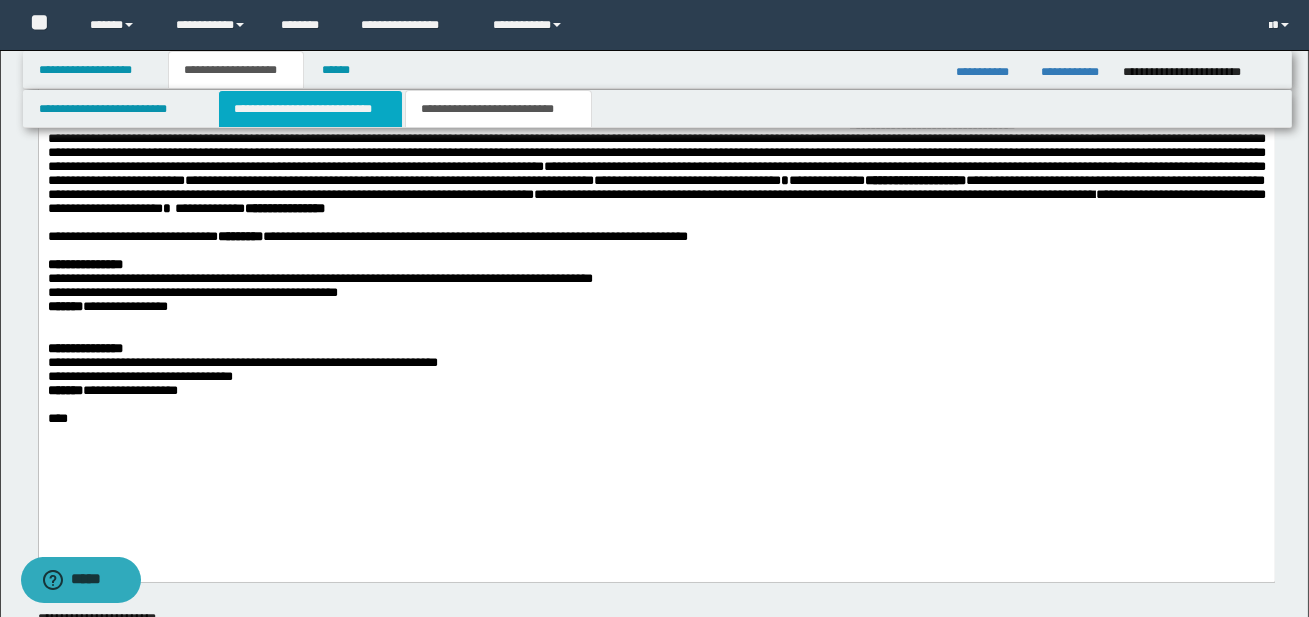 click on "**********" at bounding box center (310, 109) 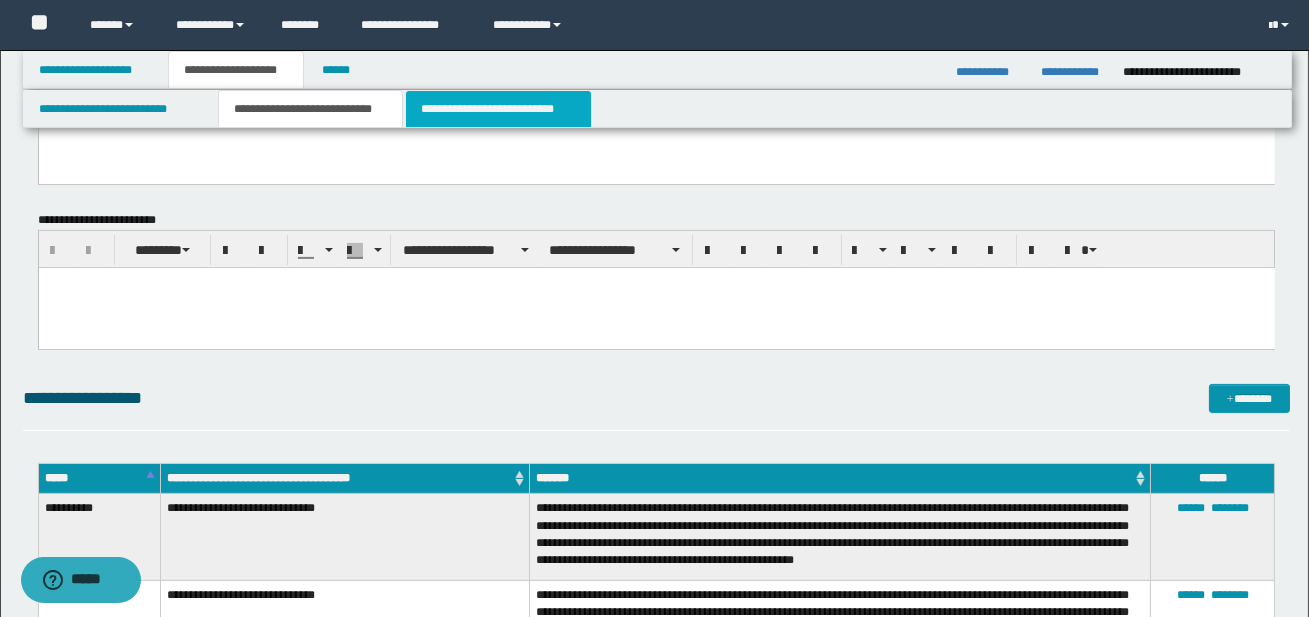 click on "**********" at bounding box center [498, 109] 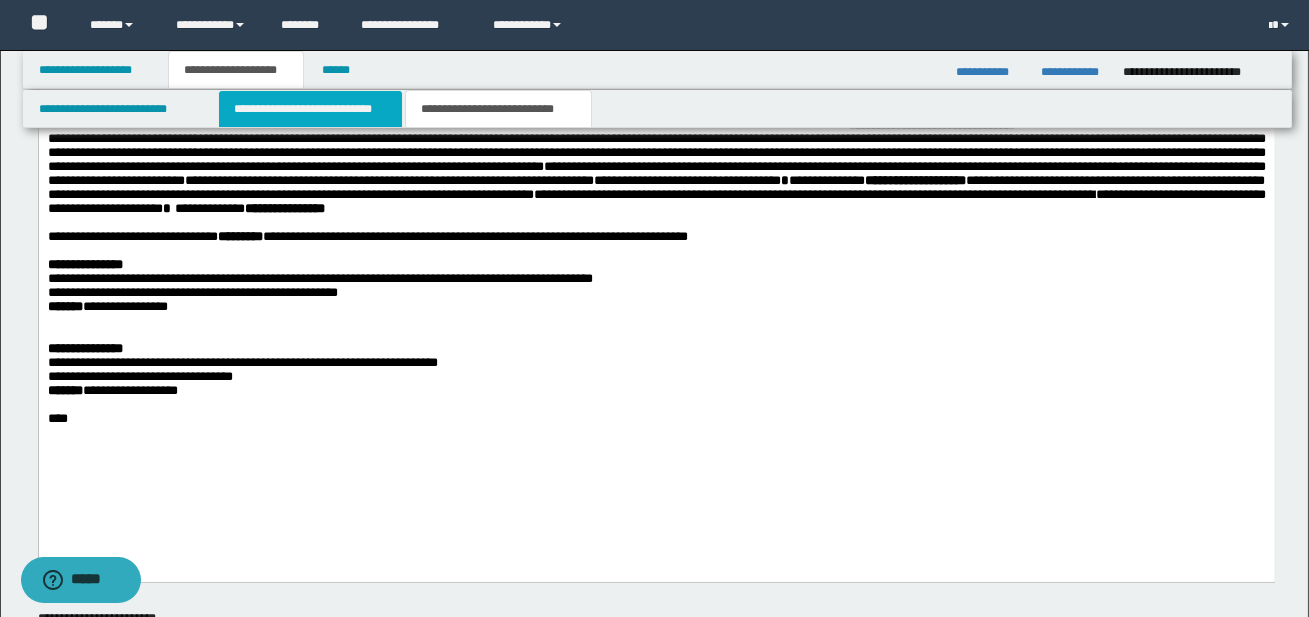 click on "**********" at bounding box center [310, 109] 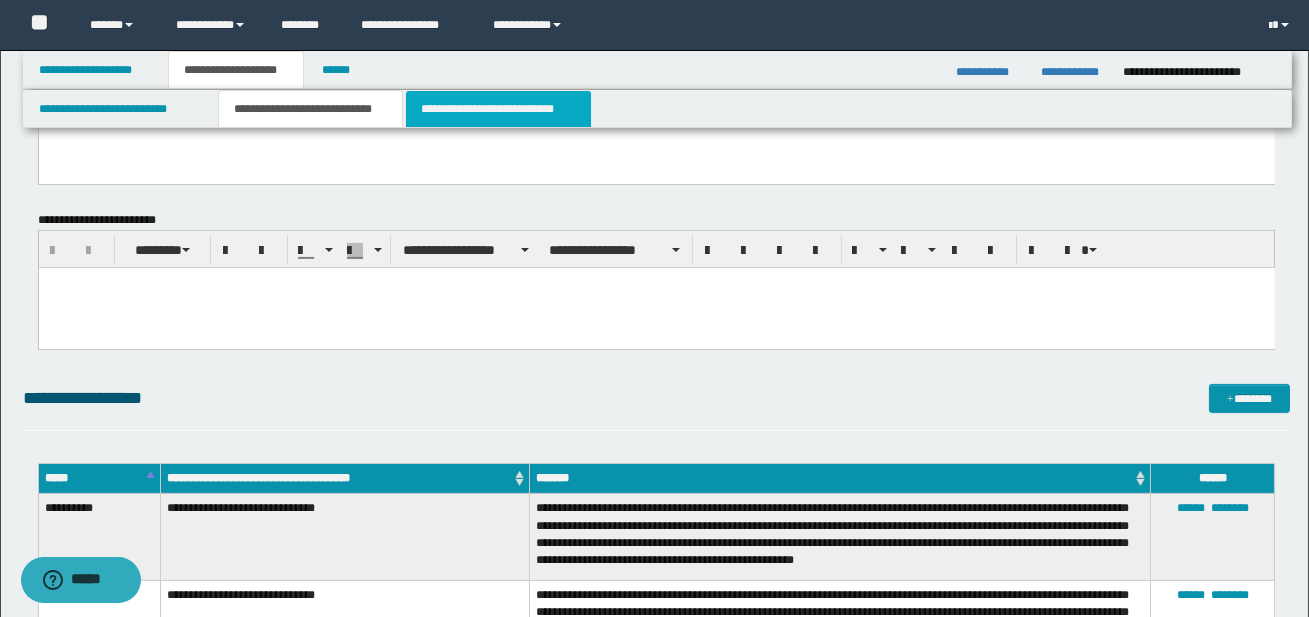 click on "**********" at bounding box center (498, 109) 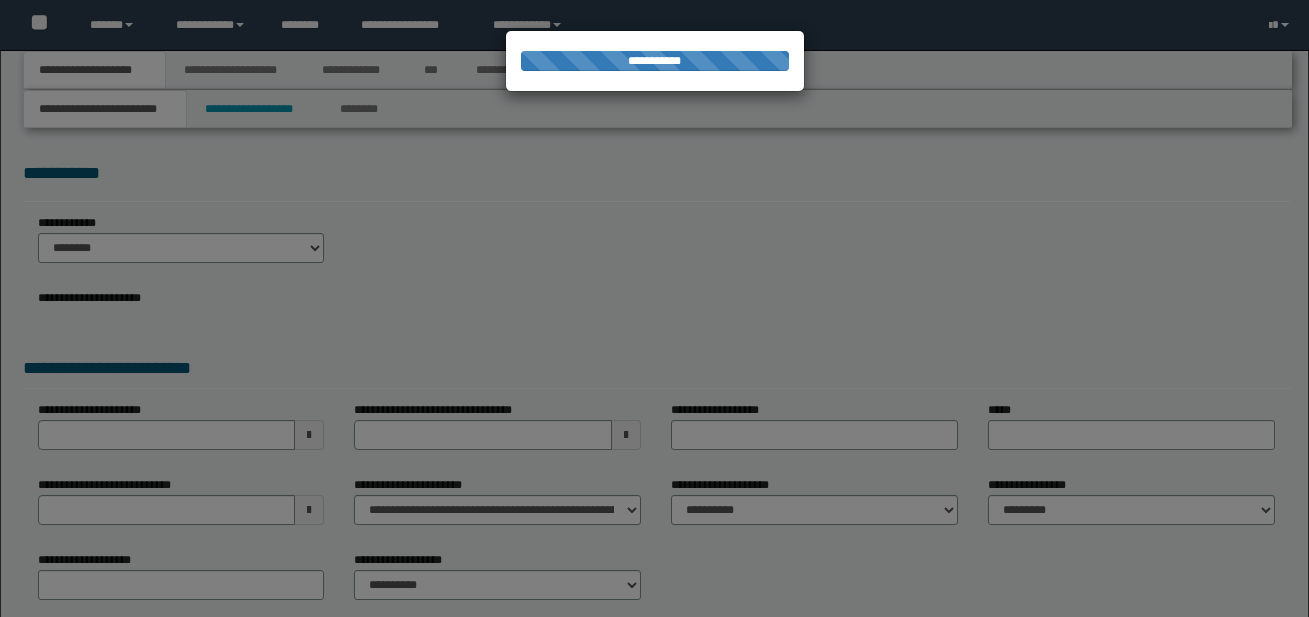 scroll, scrollTop: 0, scrollLeft: 0, axis: both 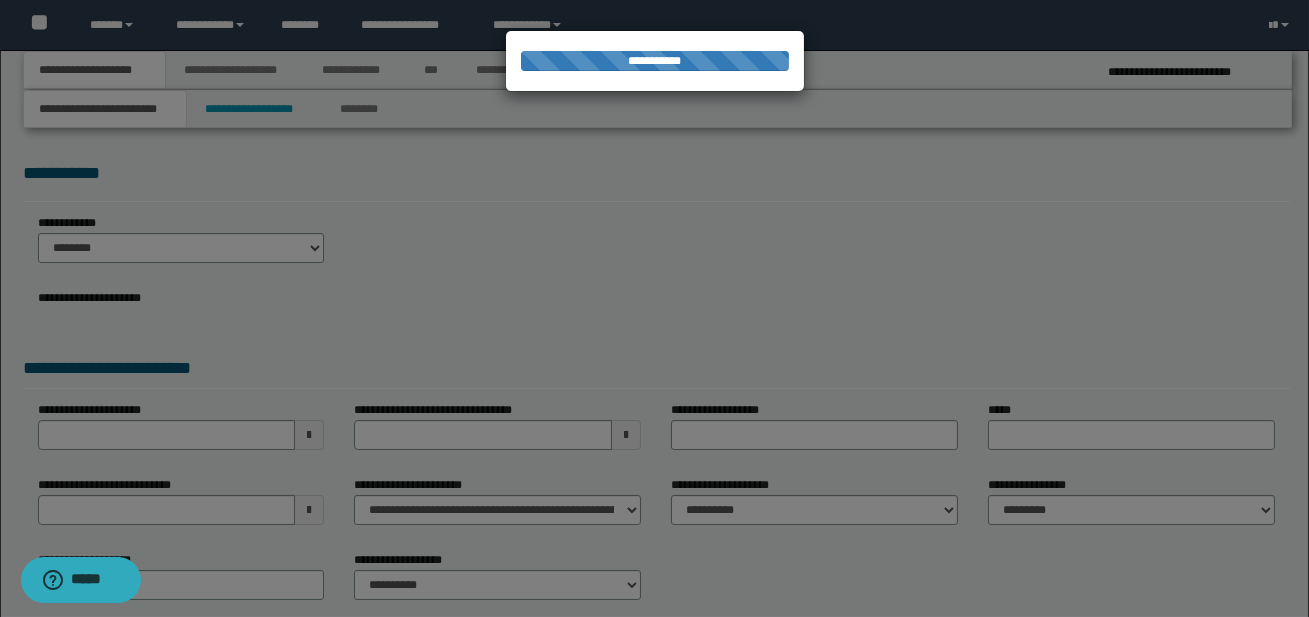 select on "*" 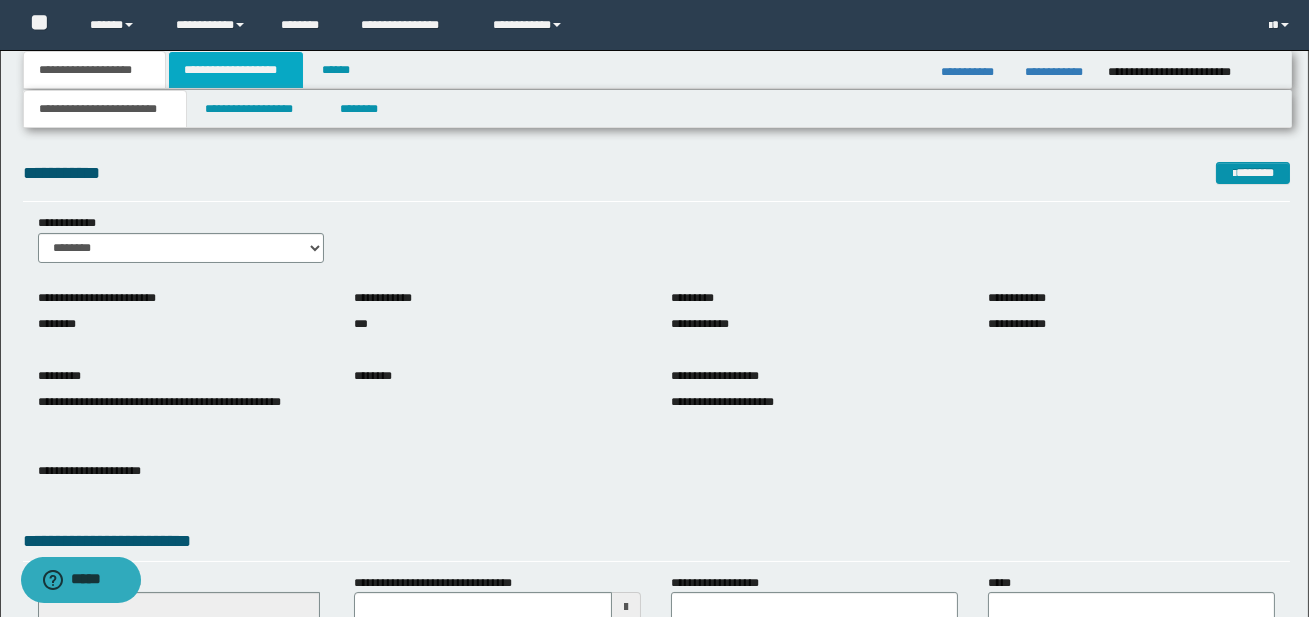 click on "**********" at bounding box center [236, 70] 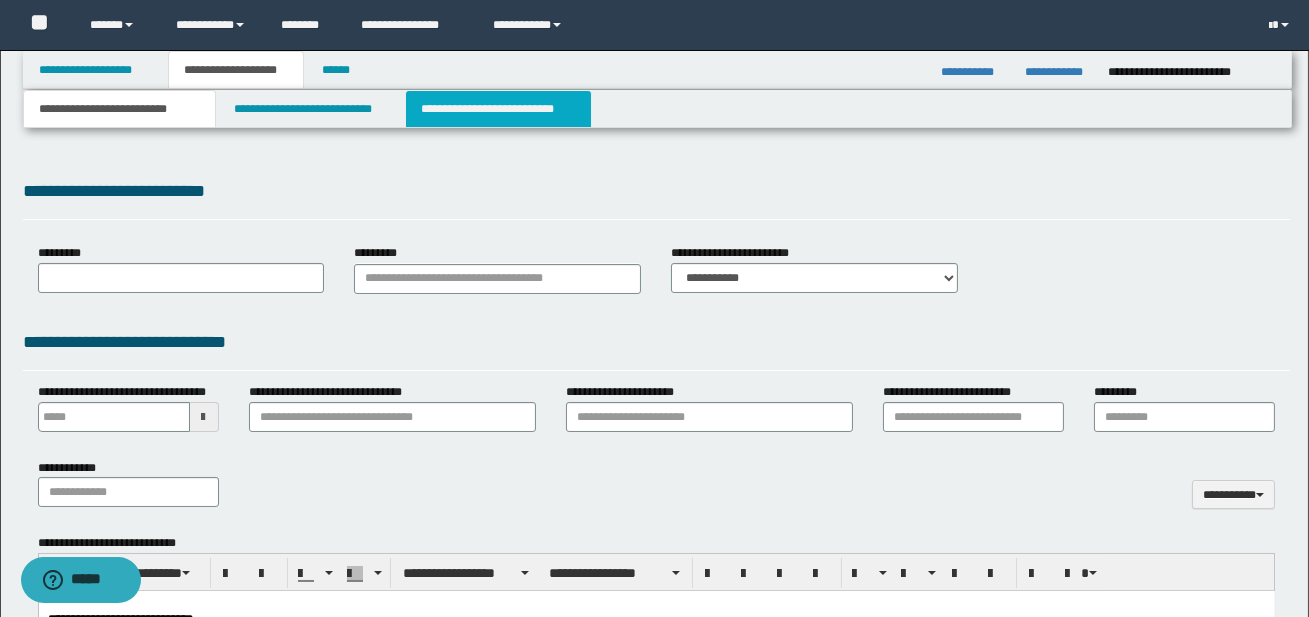 click on "**********" at bounding box center (498, 109) 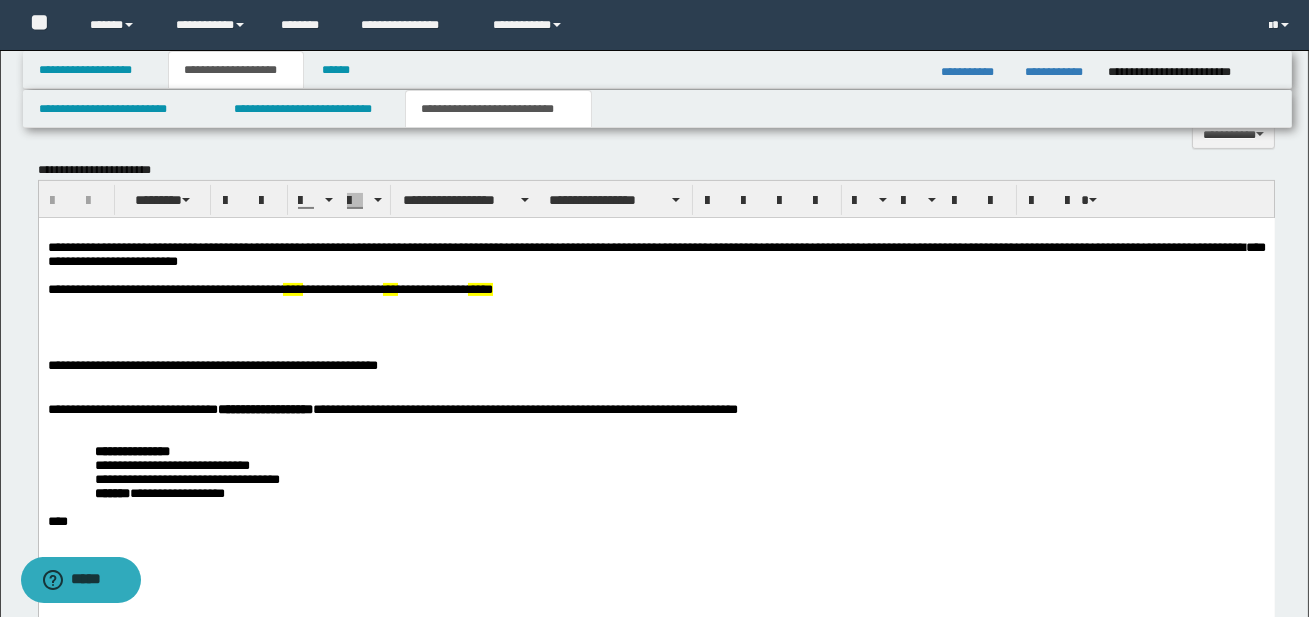 scroll, scrollTop: 980, scrollLeft: 0, axis: vertical 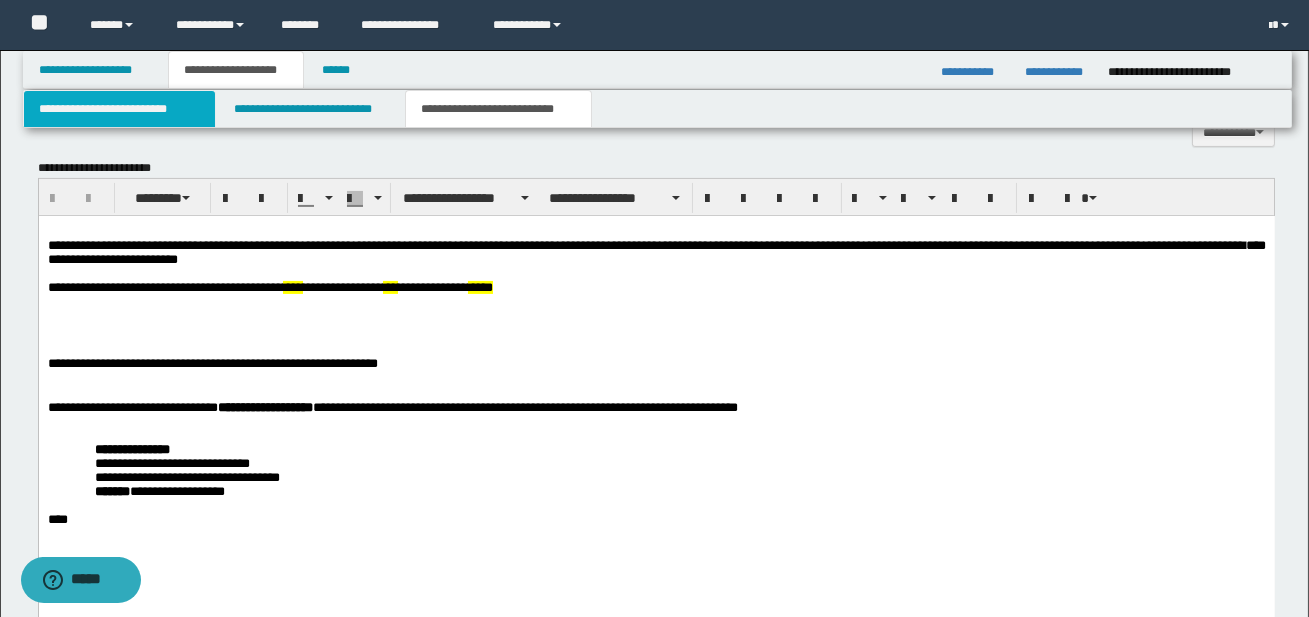 click on "**********" at bounding box center [119, 109] 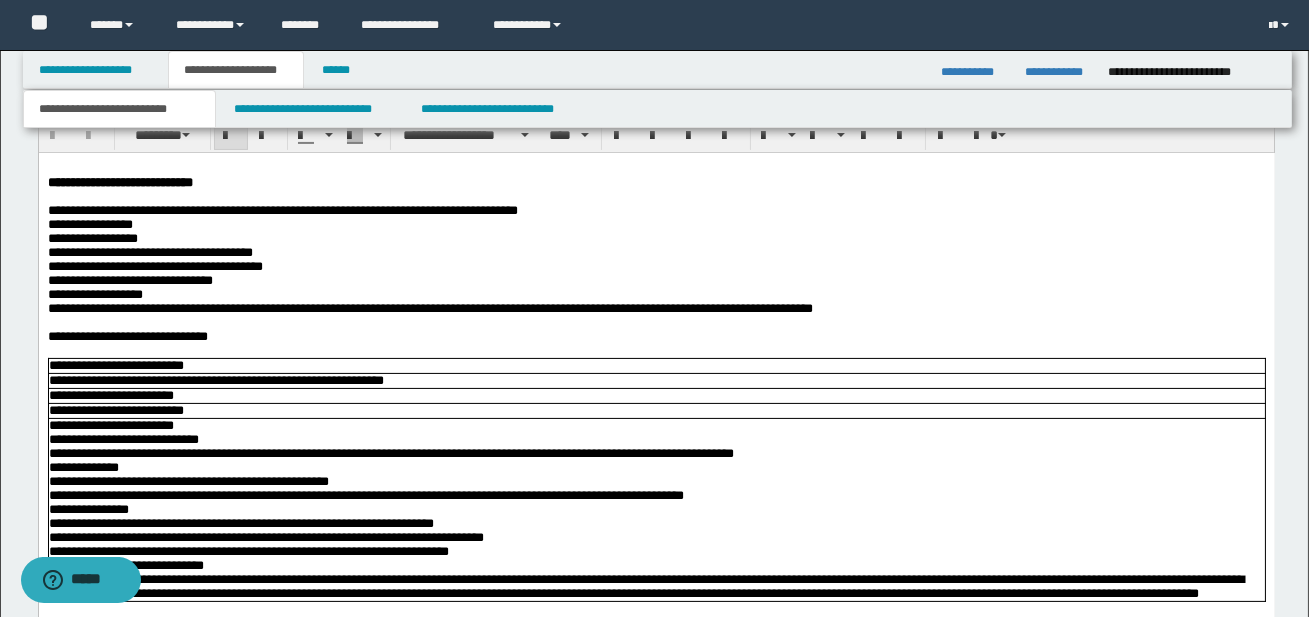 click at bounding box center (656, 196) 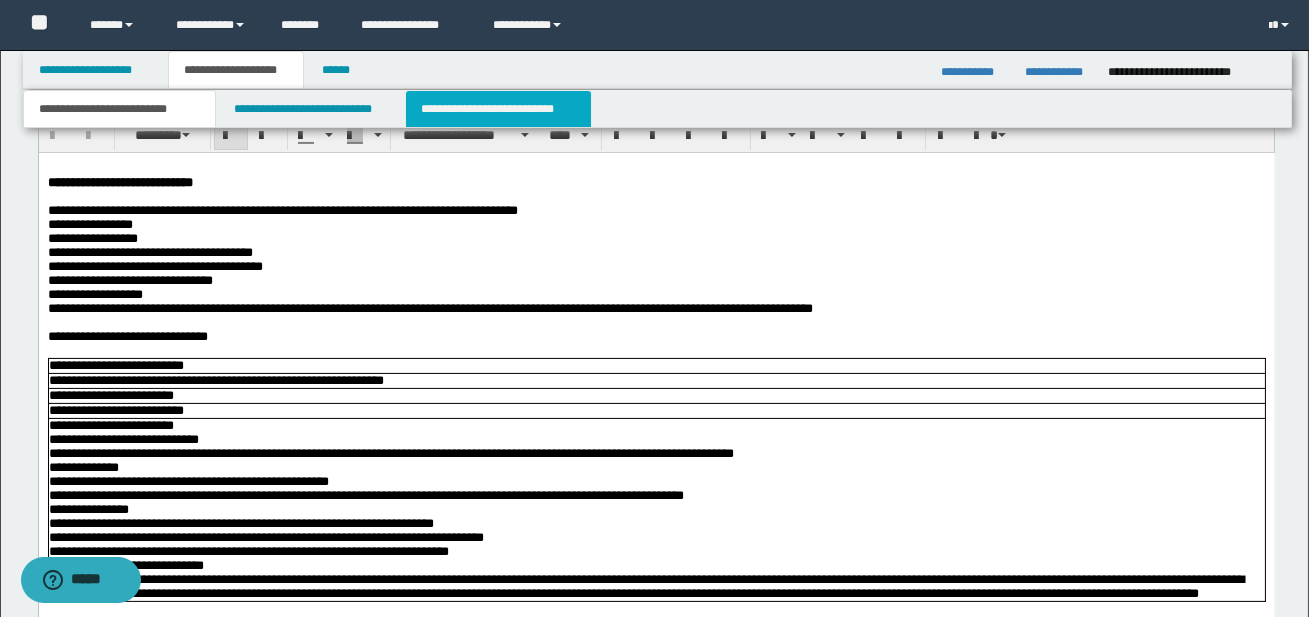 click on "**********" at bounding box center [498, 109] 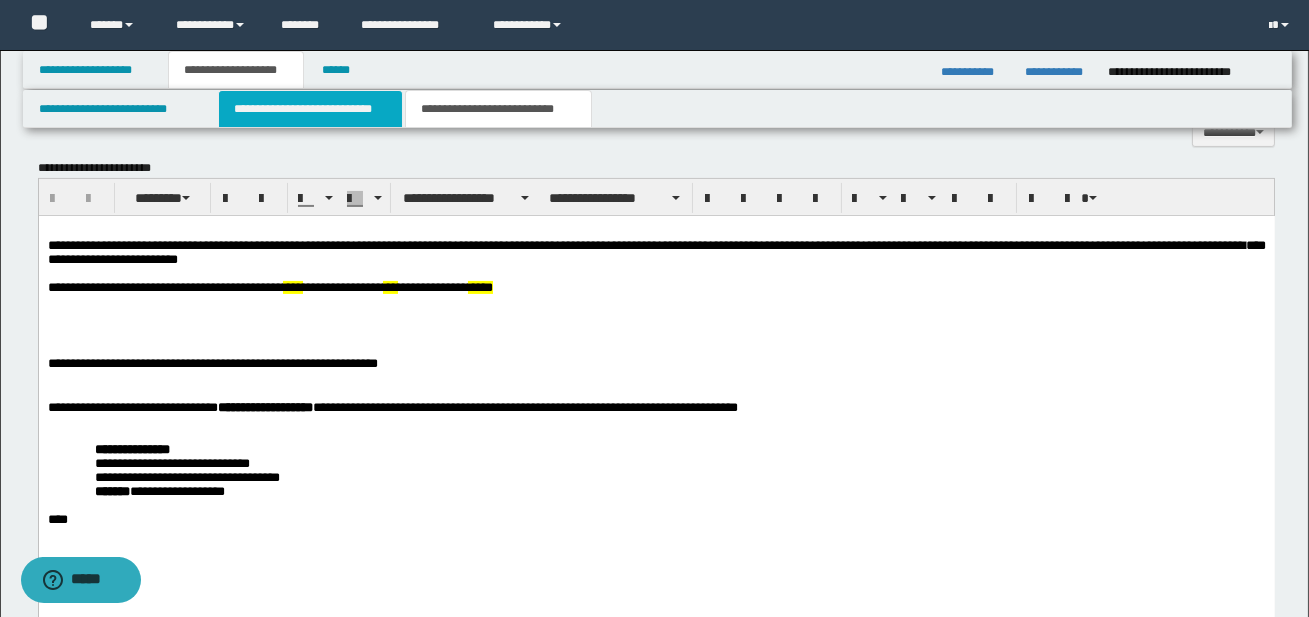 click on "**********" at bounding box center (310, 109) 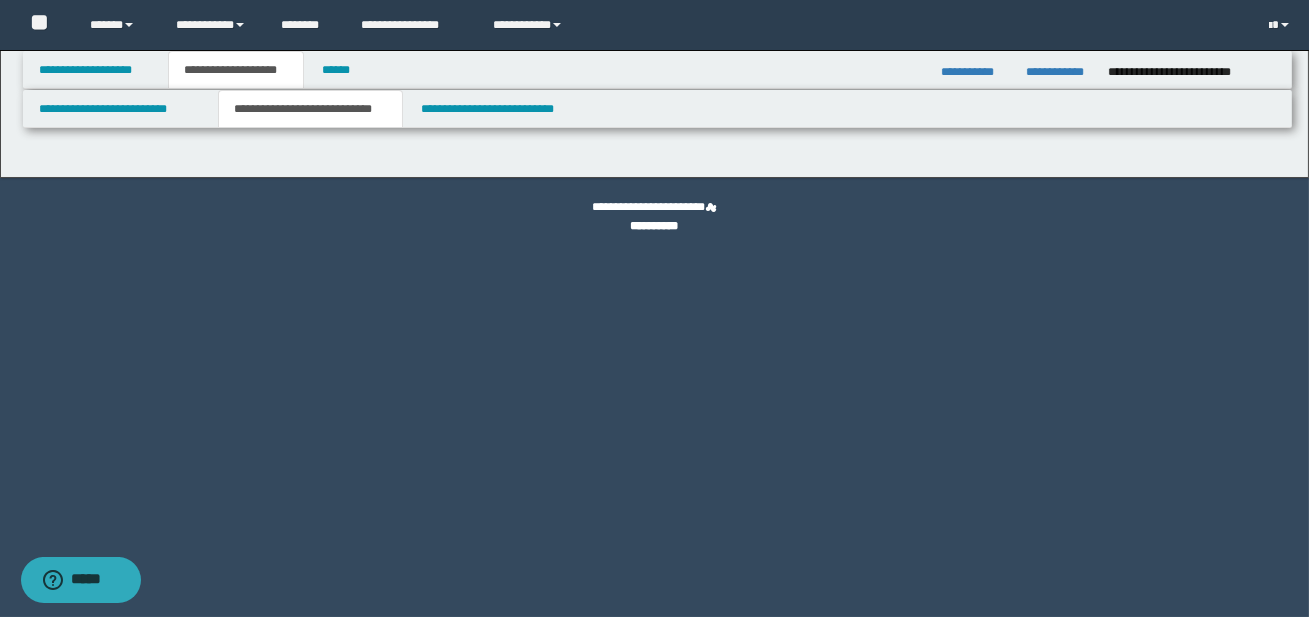 scroll, scrollTop: 0, scrollLeft: 0, axis: both 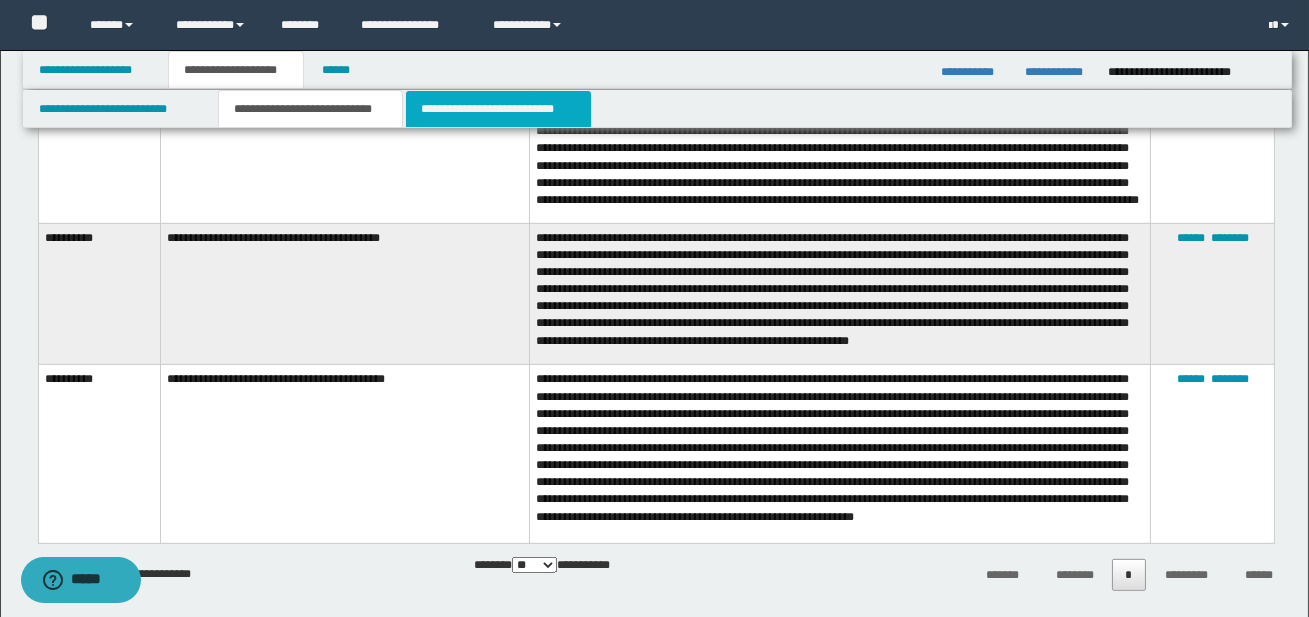 click on "**********" at bounding box center (498, 109) 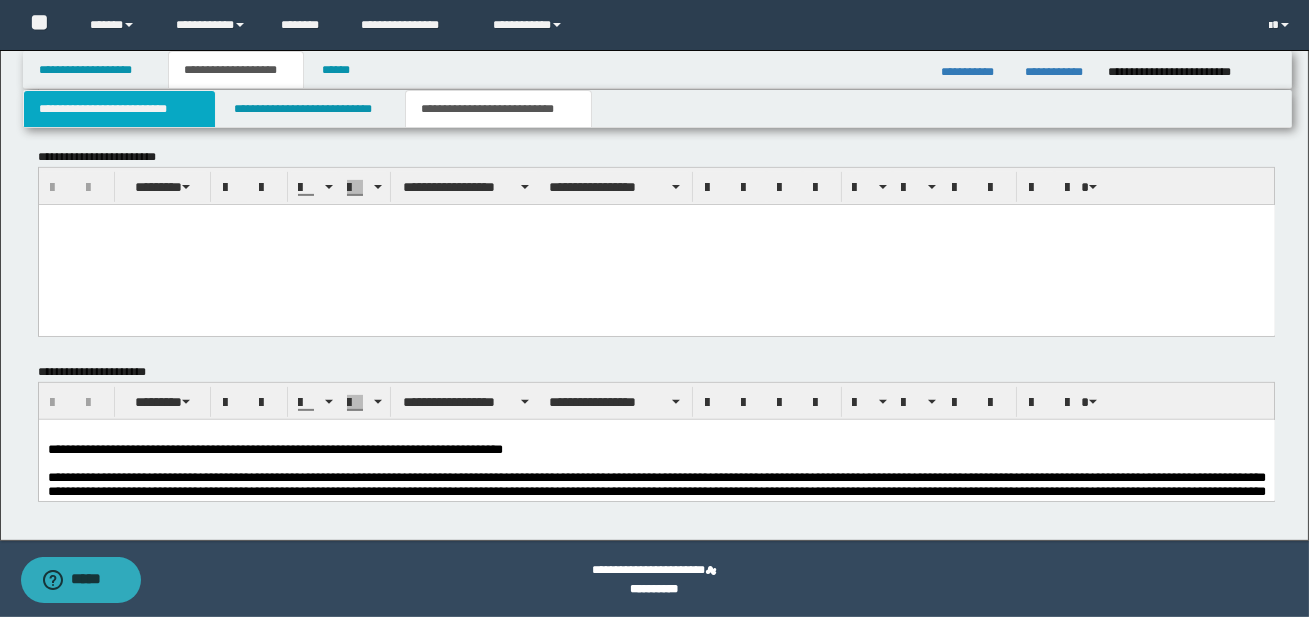click on "**********" at bounding box center [119, 109] 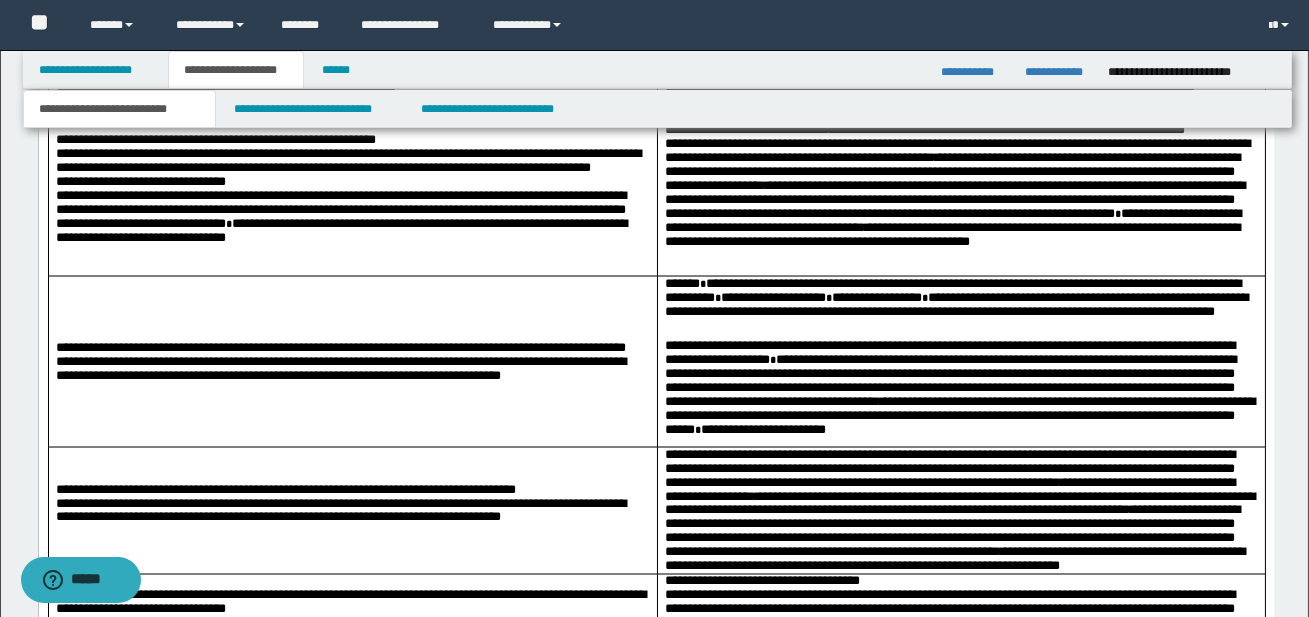 scroll, scrollTop: 6705, scrollLeft: 0, axis: vertical 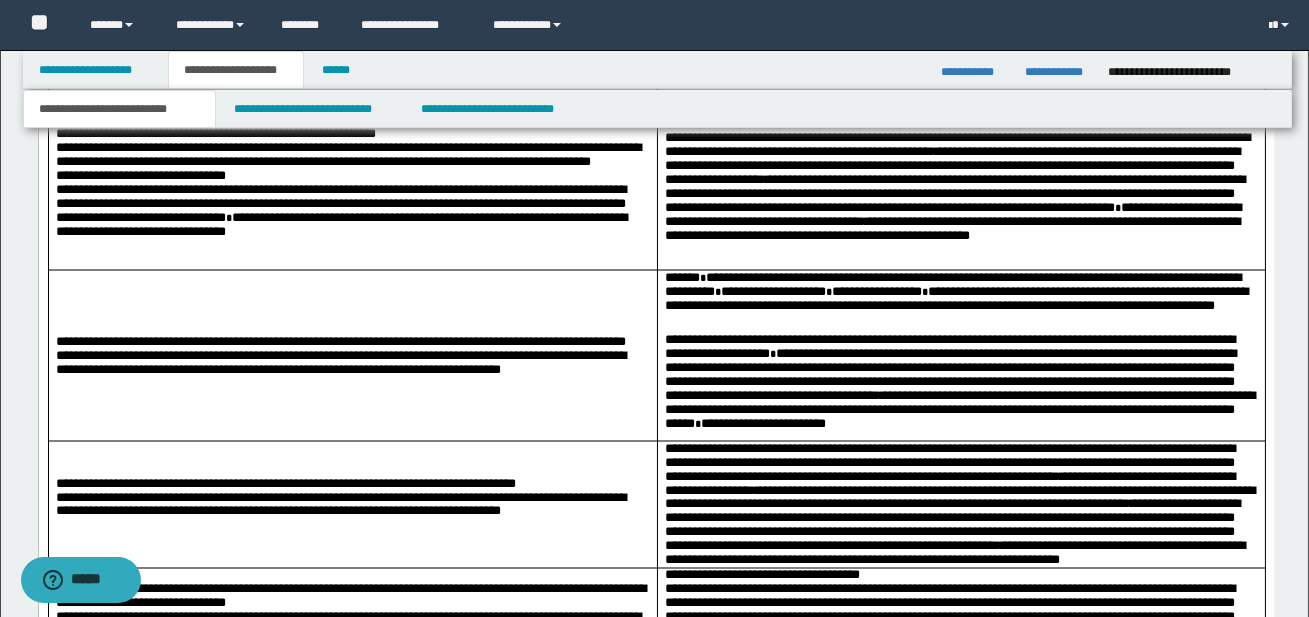 drag, startPoint x: 817, startPoint y: 341, endPoint x: 944, endPoint y: 404, distance: 141.76741 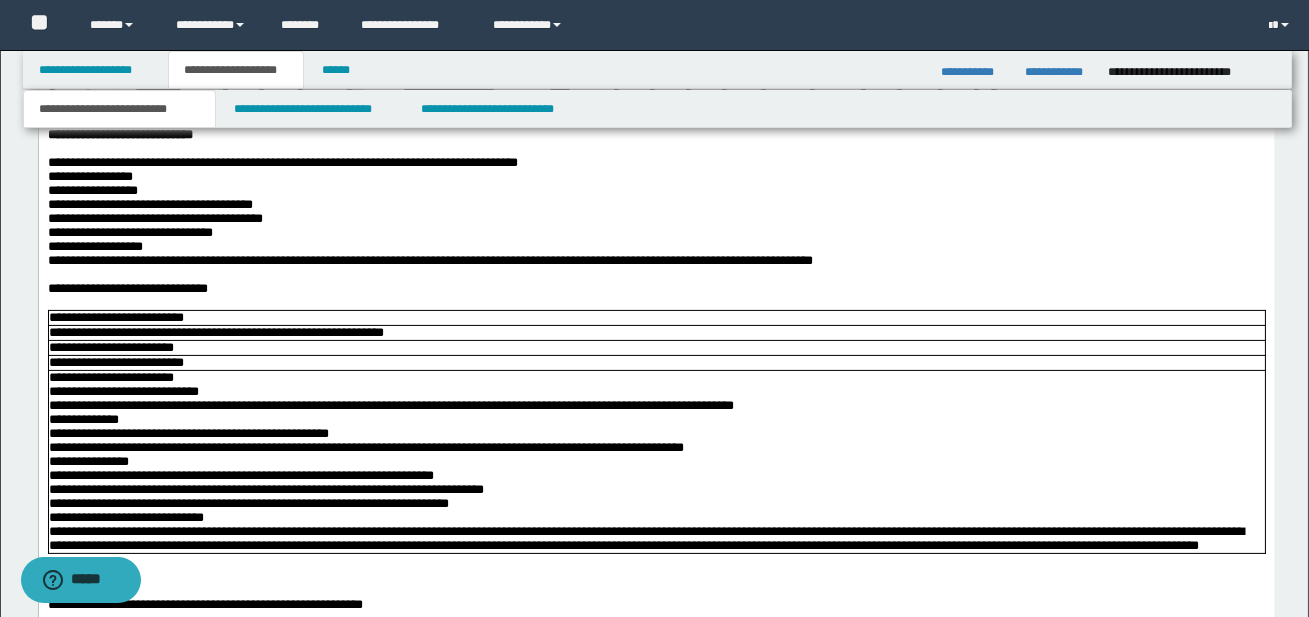 scroll, scrollTop: 1031, scrollLeft: 0, axis: vertical 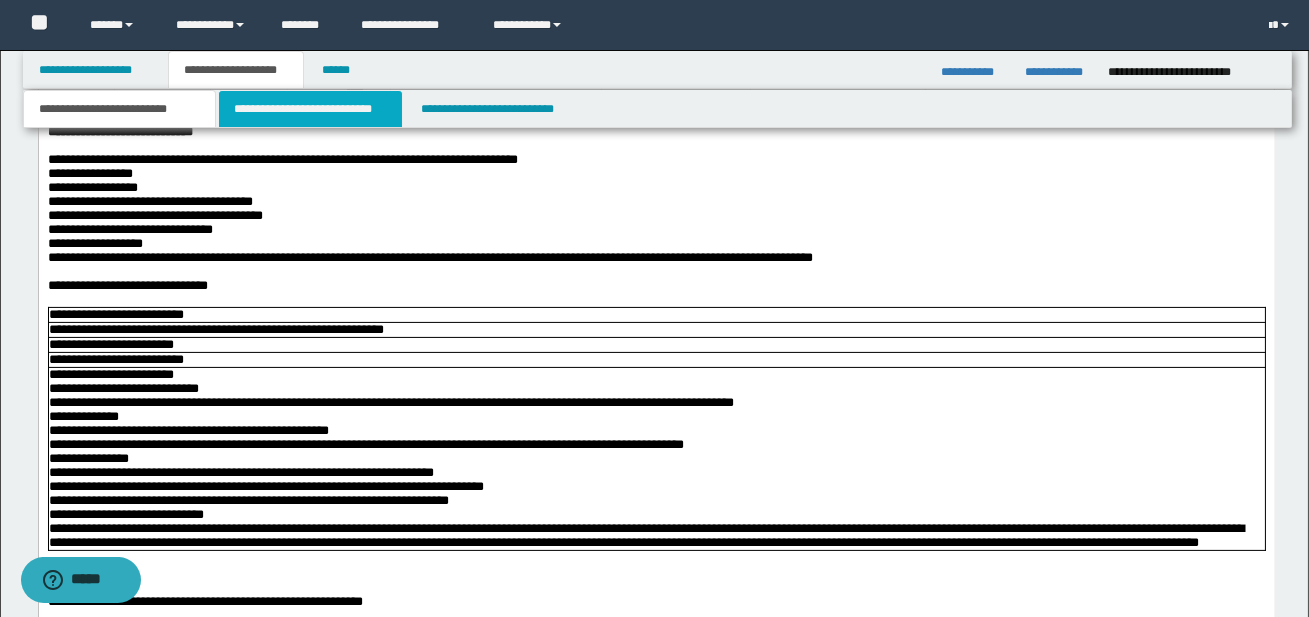 click on "**********" at bounding box center (310, 109) 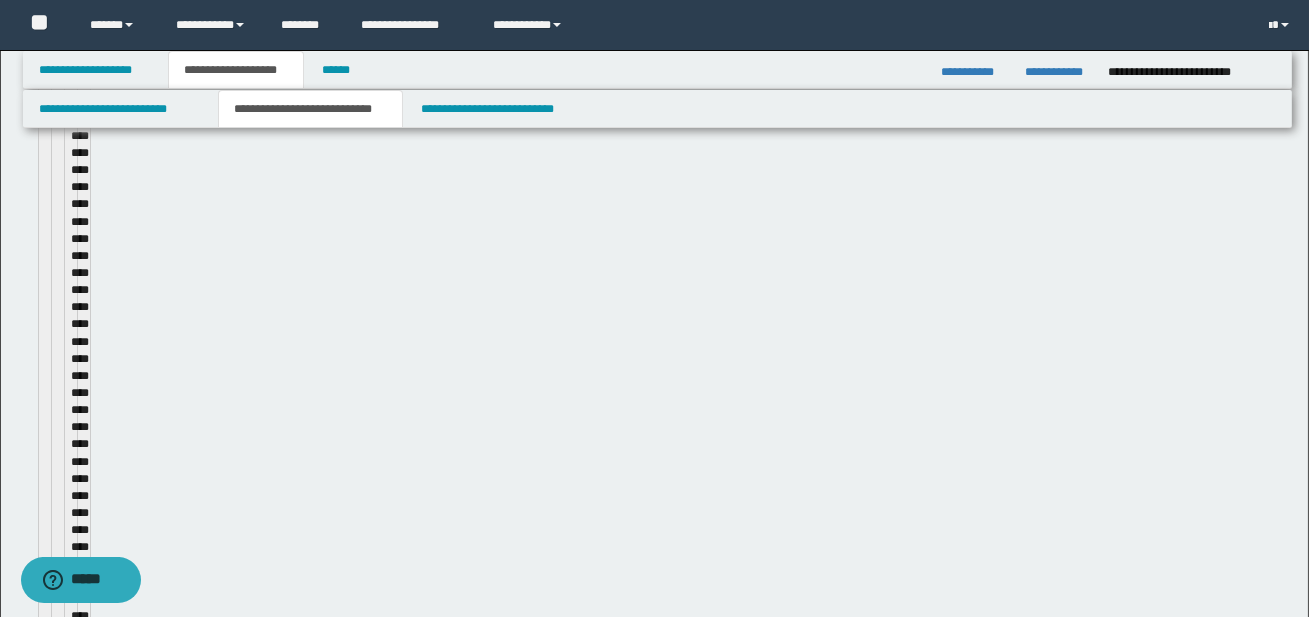 type 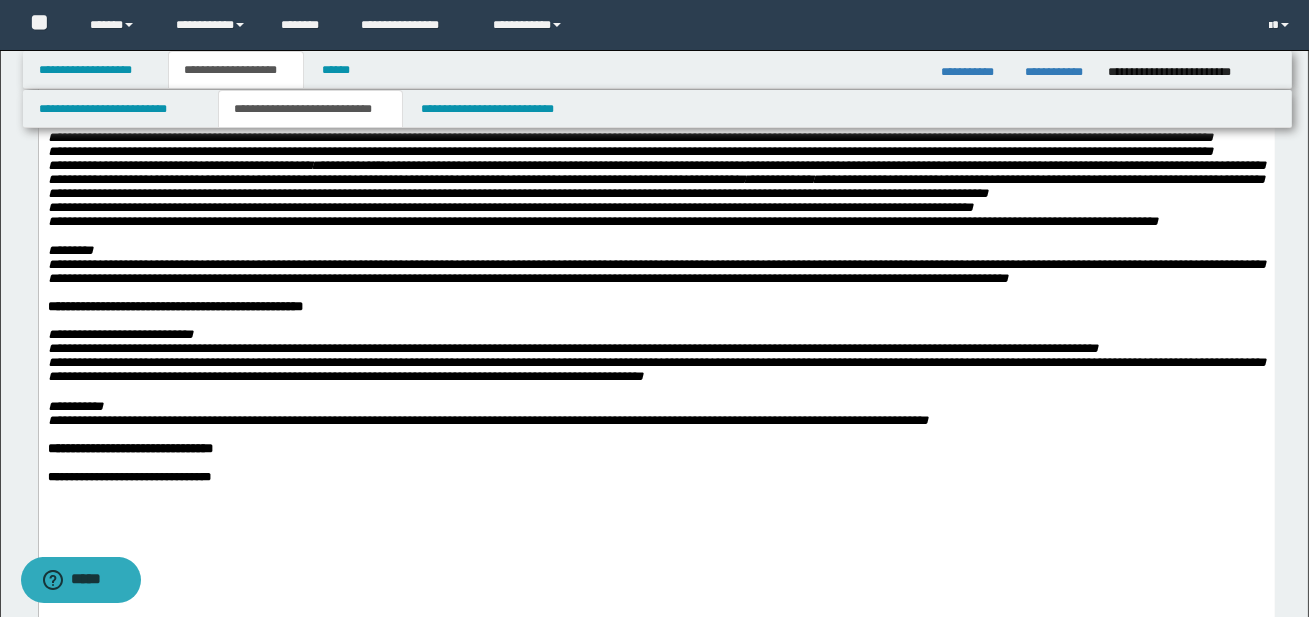 scroll, scrollTop: 676, scrollLeft: 0, axis: vertical 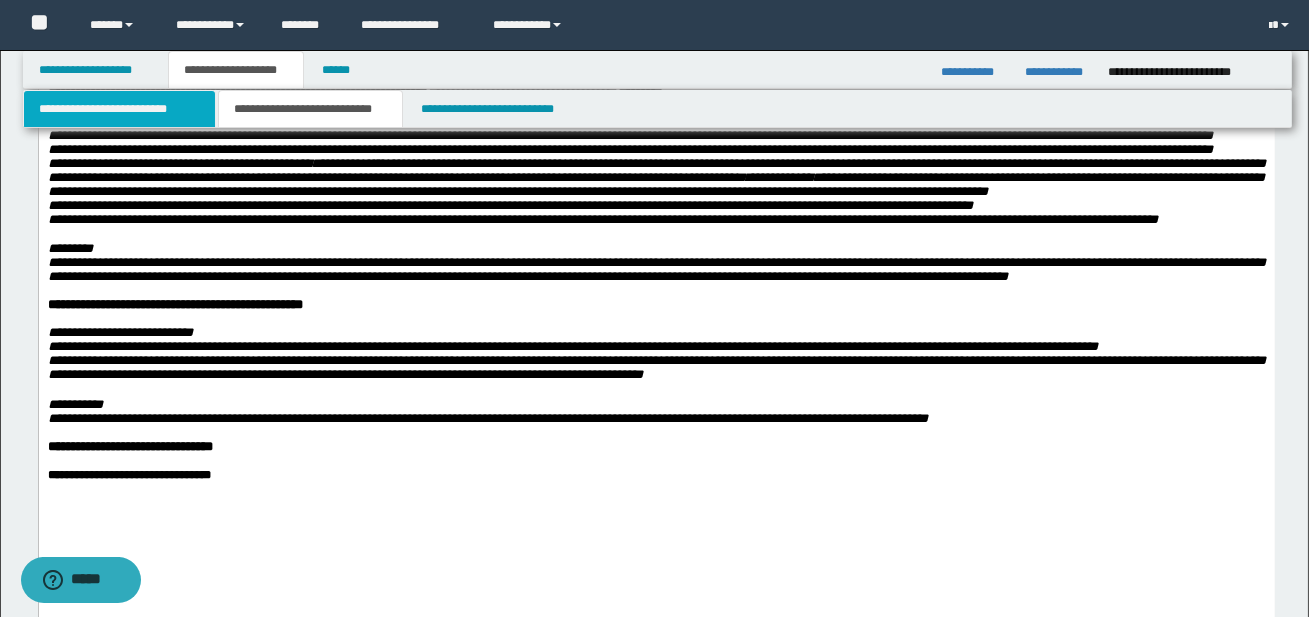 click on "**********" at bounding box center (119, 109) 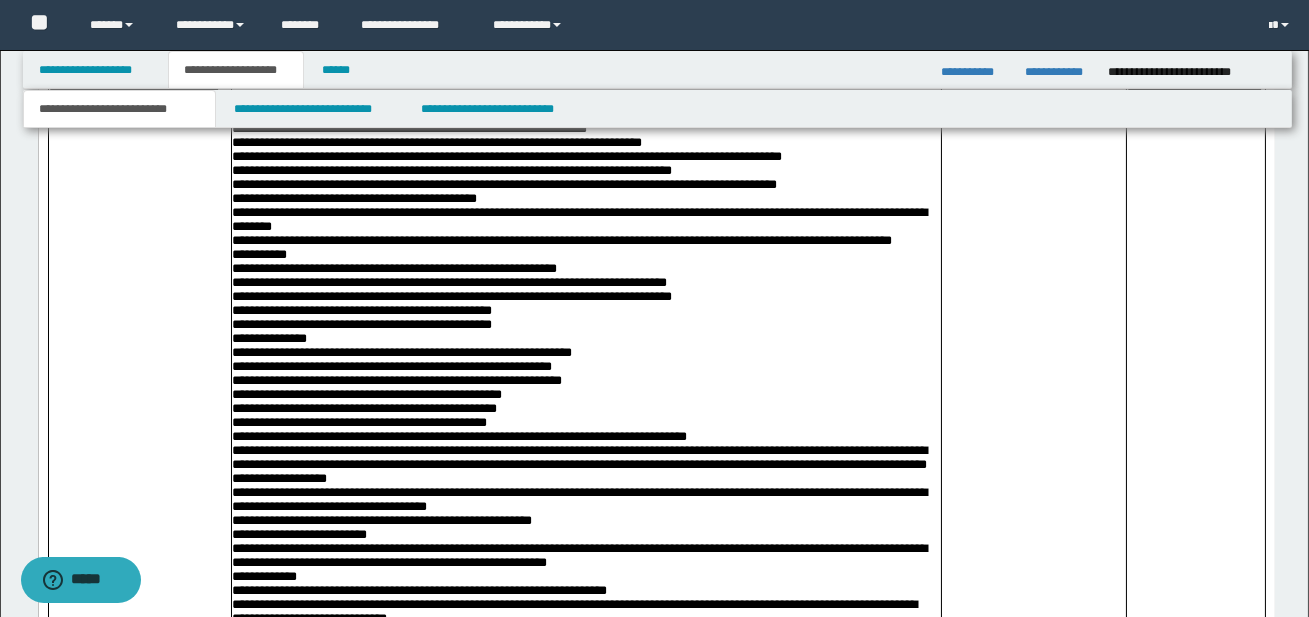 scroll, scrollTop: 4180, scrollLeft: 0, axis: vertical 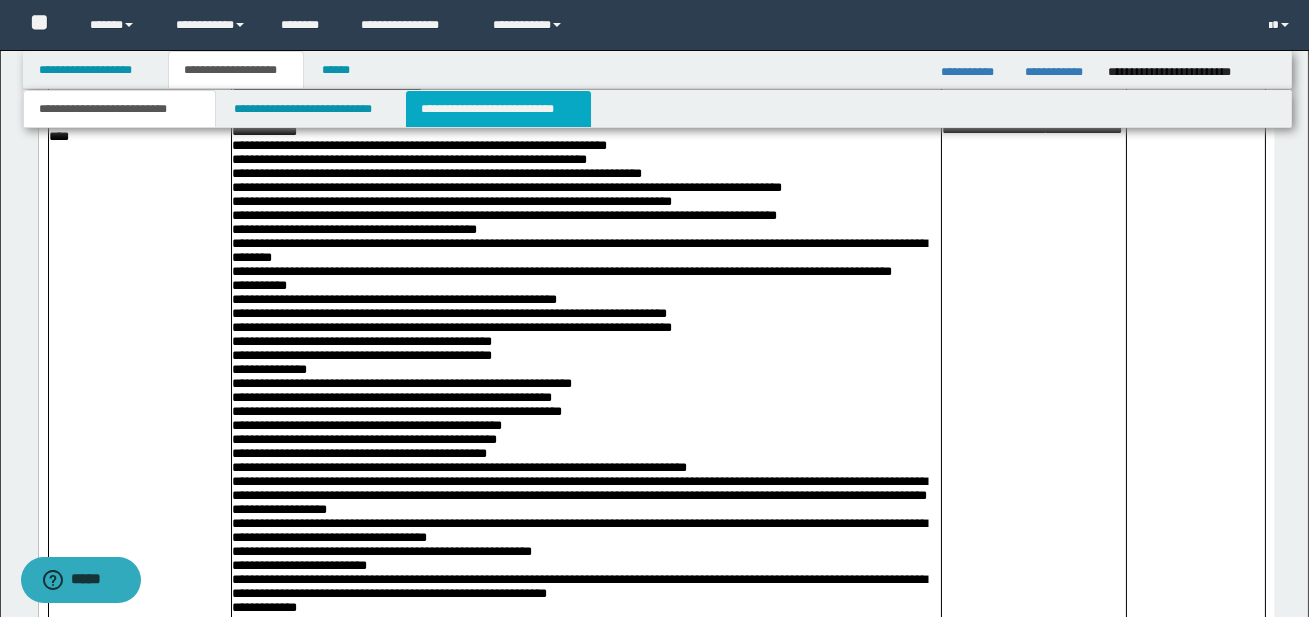 click on "**********" at bounding box center (498, 109) 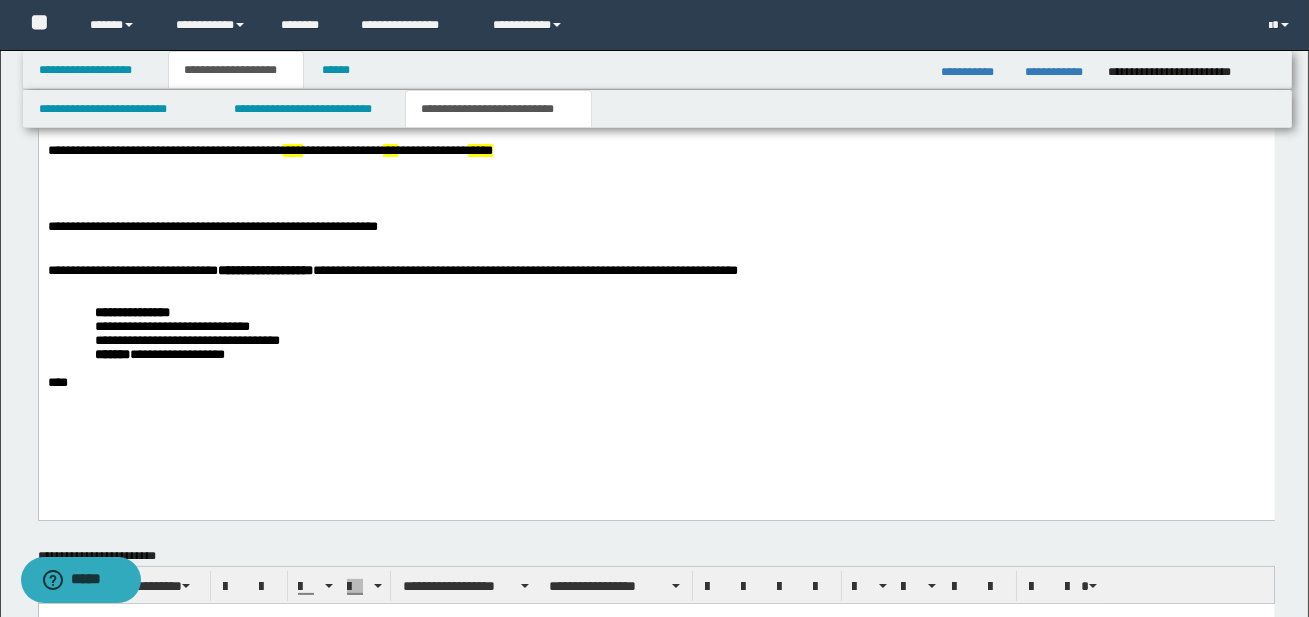scroll, scrollTop: 1121, scrollLeft: 0, axis: vertical 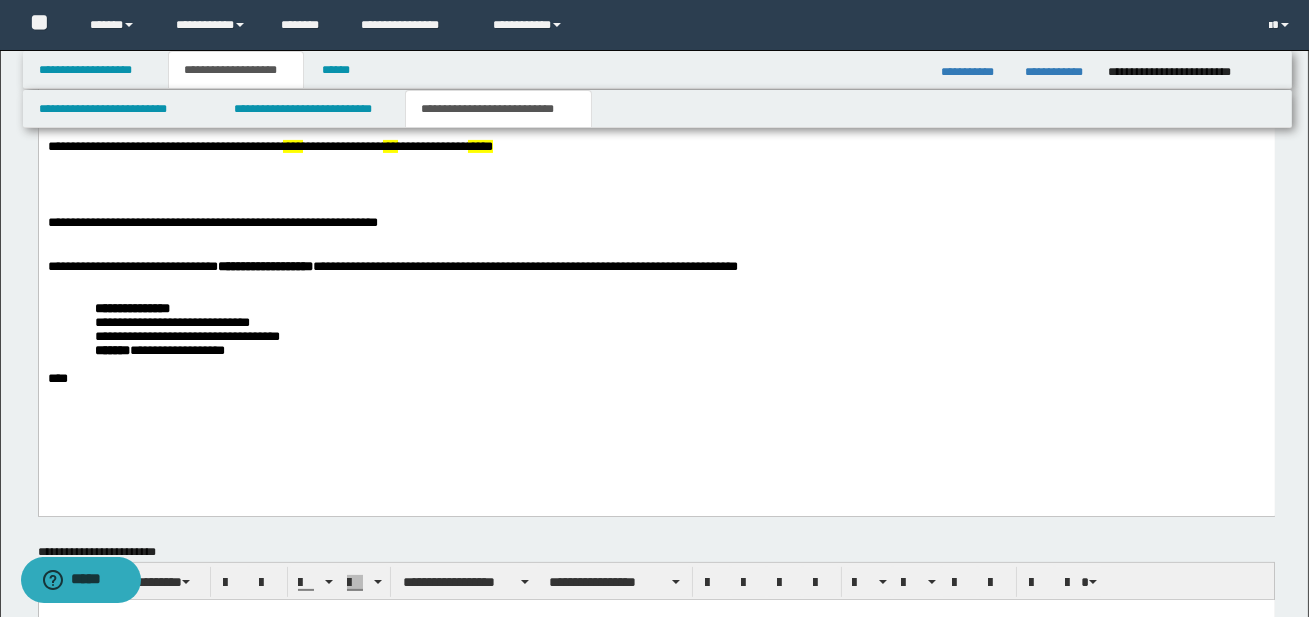 click on "**********" at bounding box center (656, 222) 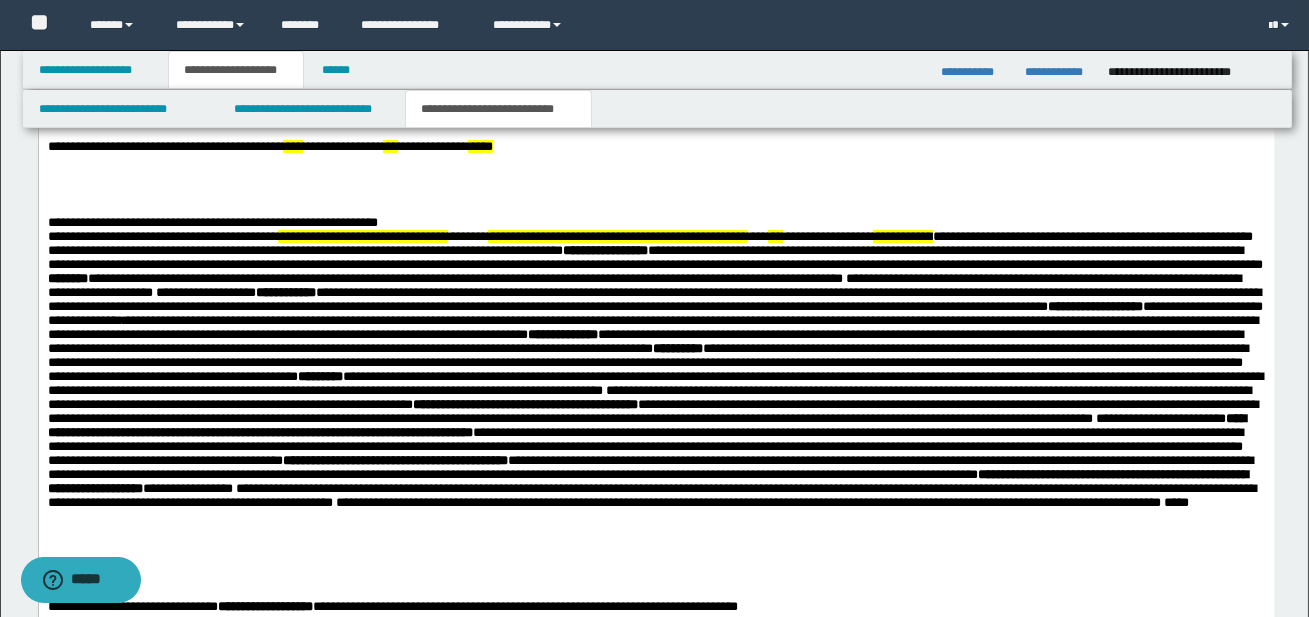 click on "**********" at bounding box center (656, 428) 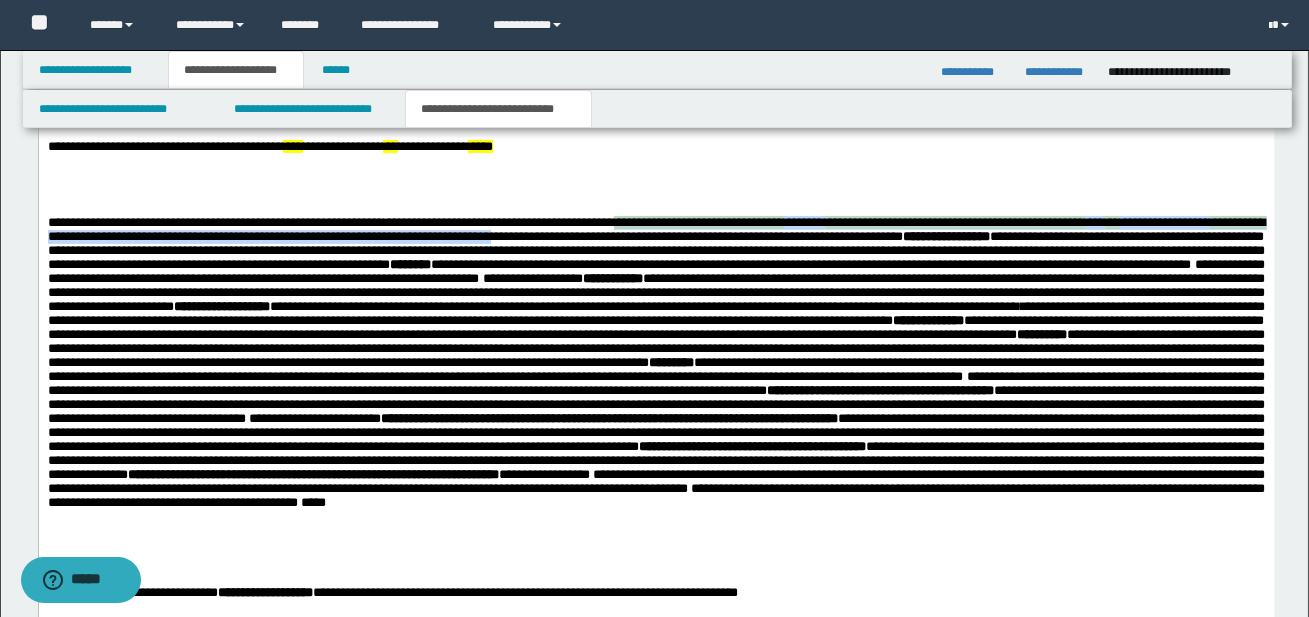 drag, startPoint x: 640, startPoint y: 229, endPoint x: 645, endPoint y: 249, distance: 20.615528 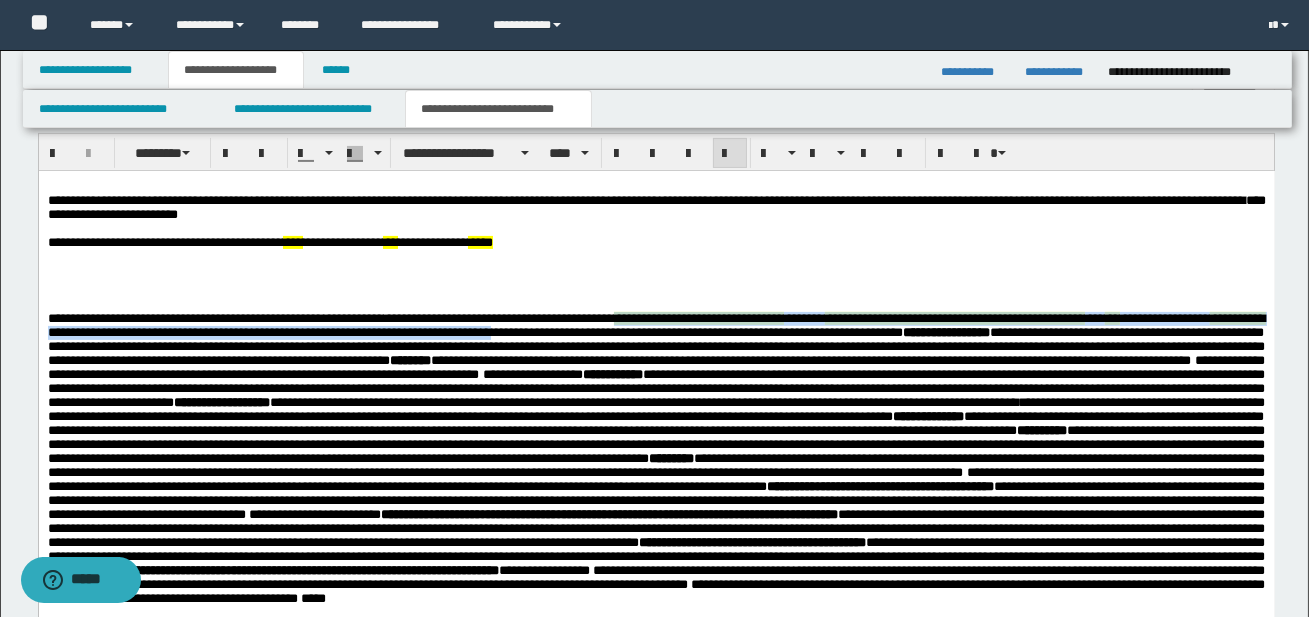 scroll, scrollTop: 1024, scrollLeft: 0, axis: vertical 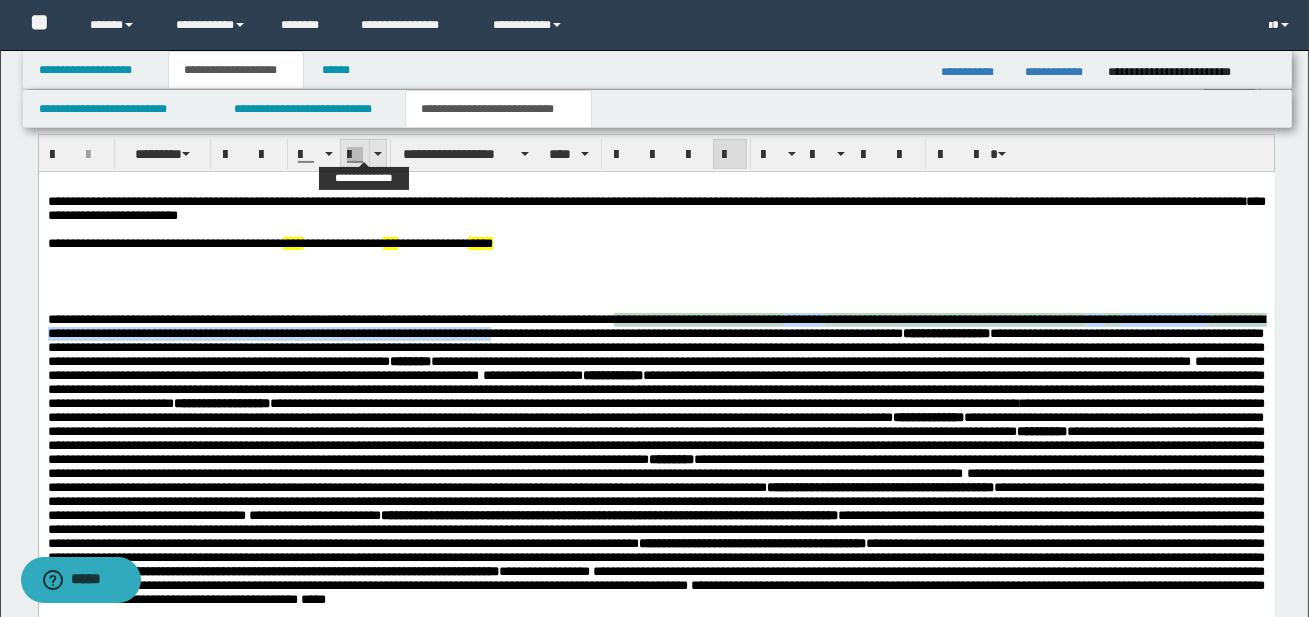 click at bounding box center [378, 154] 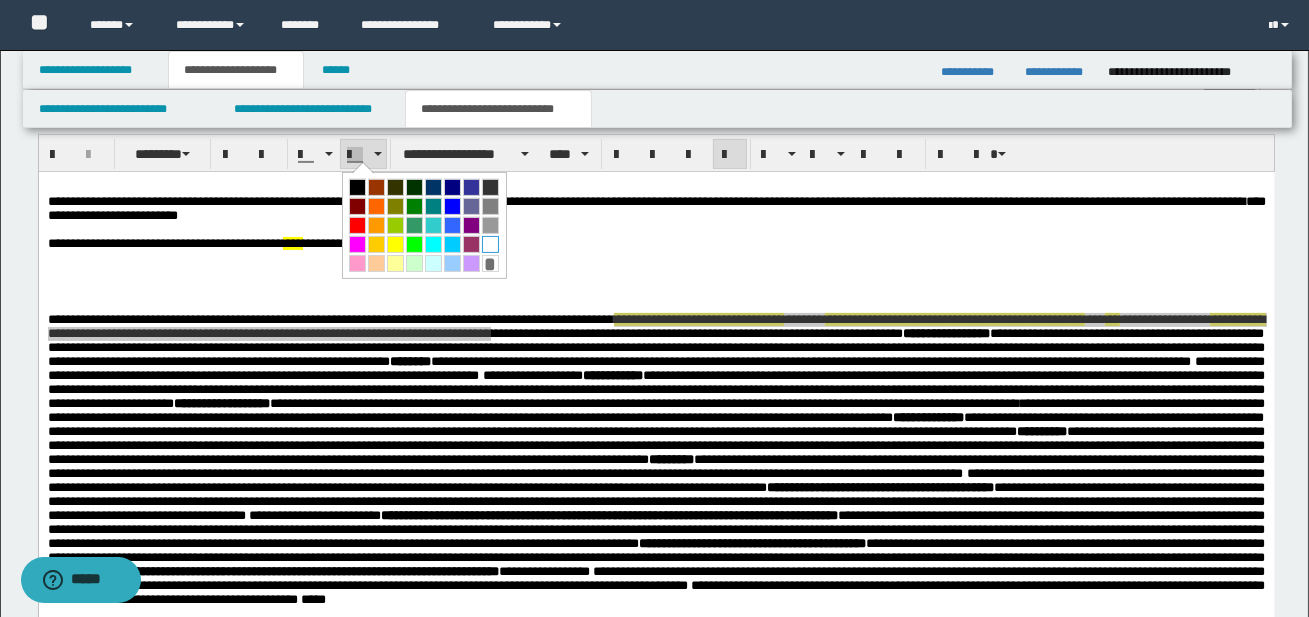 click at bounding box center [490, 244] 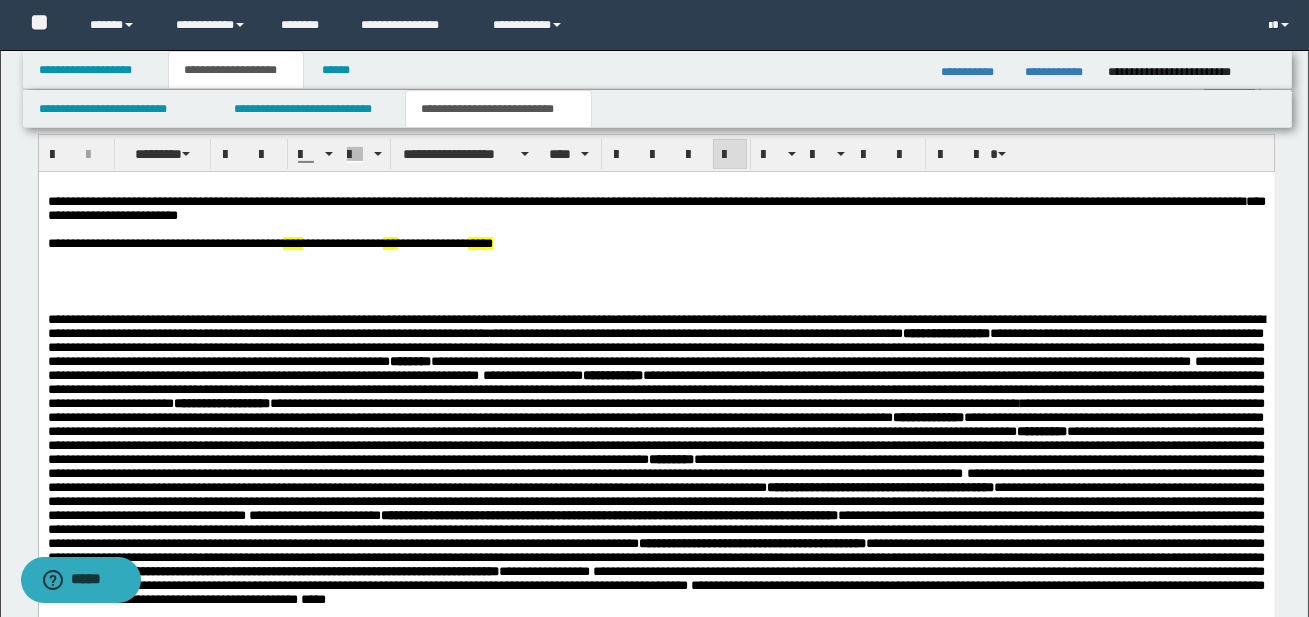click on "**********" at bounding box center [655, 388] 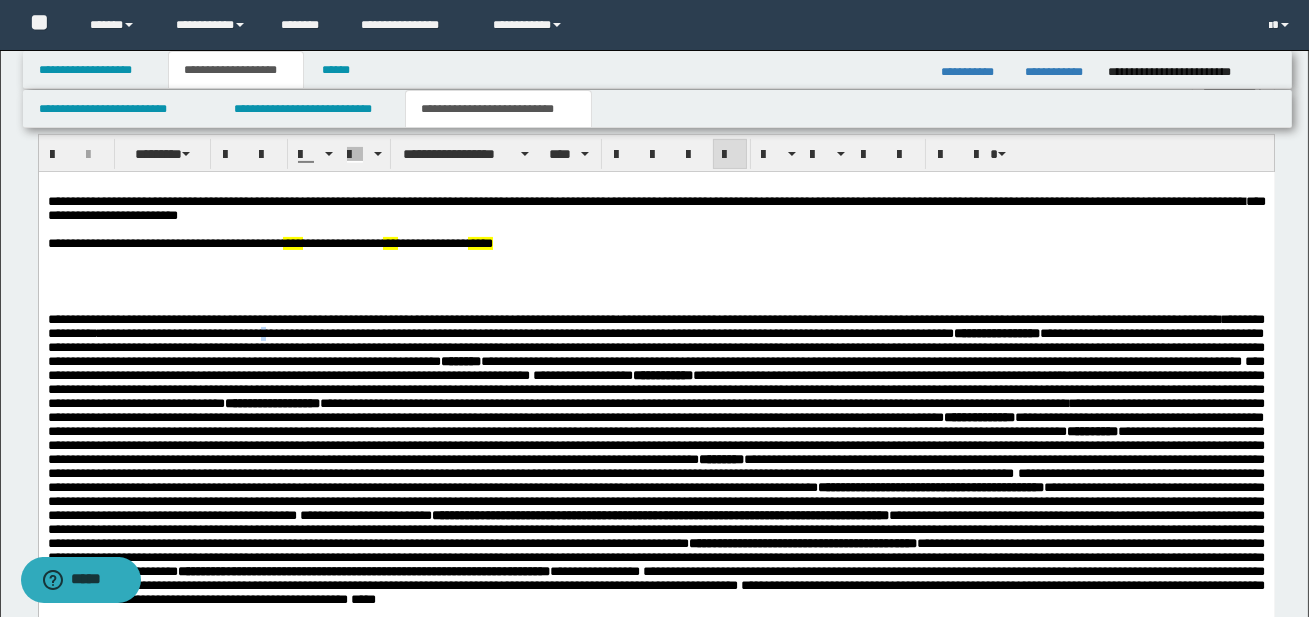 click on "**********" at bounding box center (318, 332) 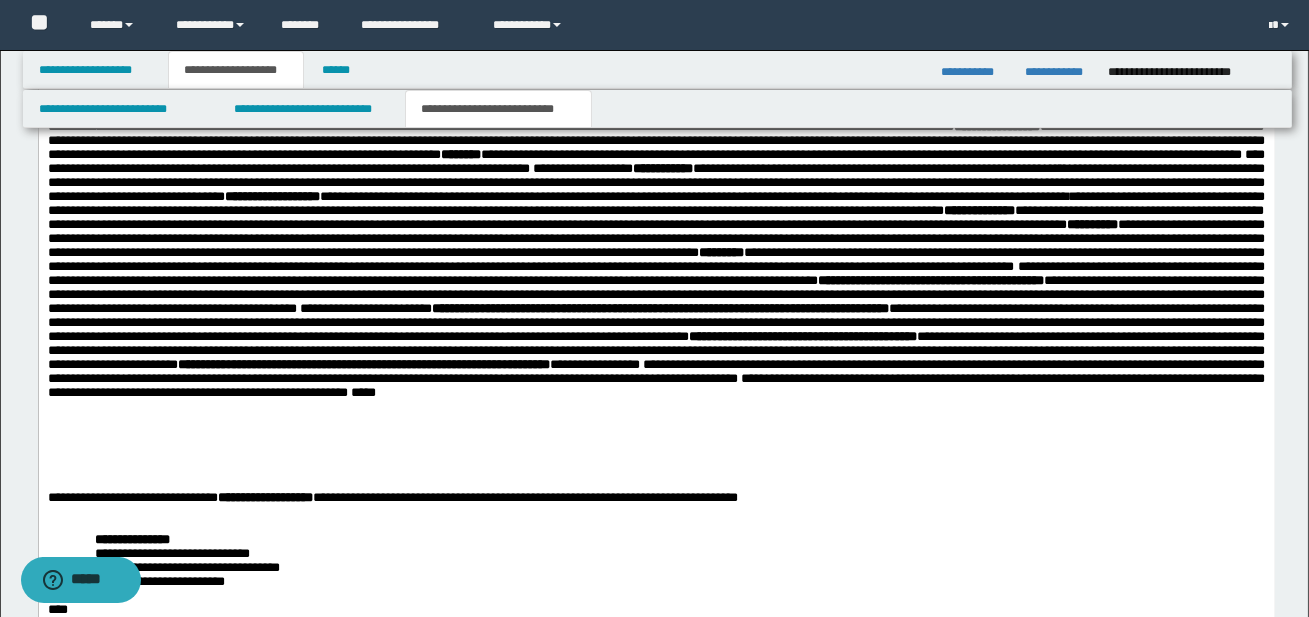 scroll, scrollTop: 1225, scrollLeft: 0, axis: vertical 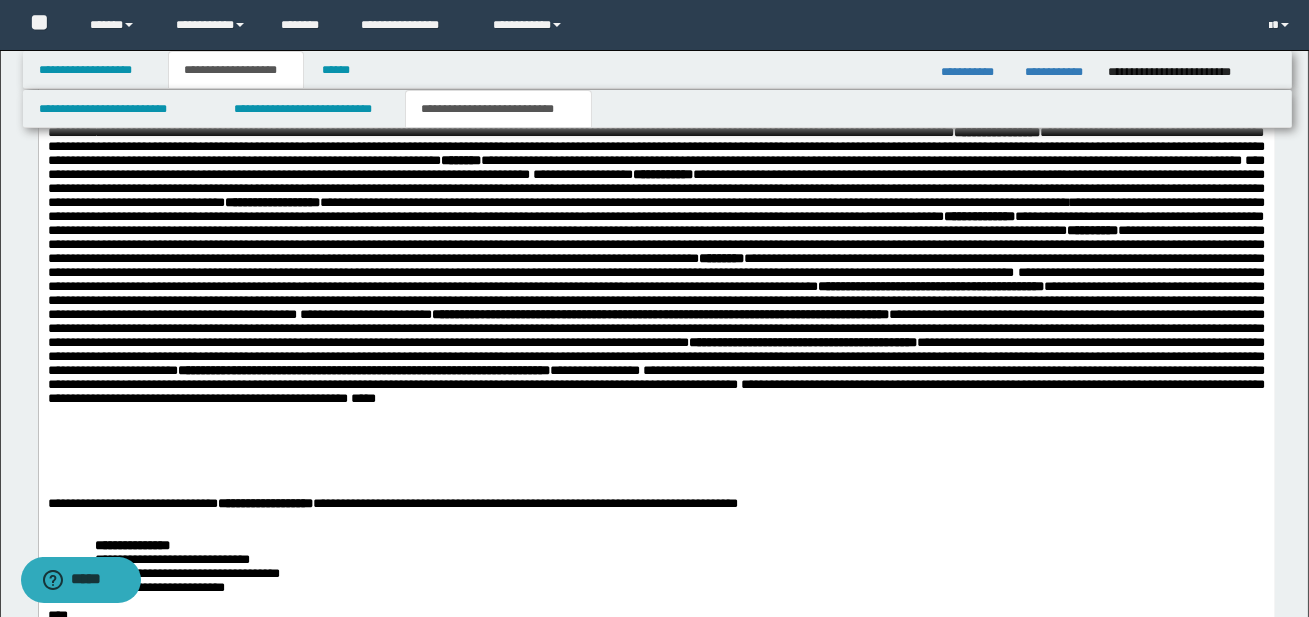 click on "**********" at bounding box center (655, 289) 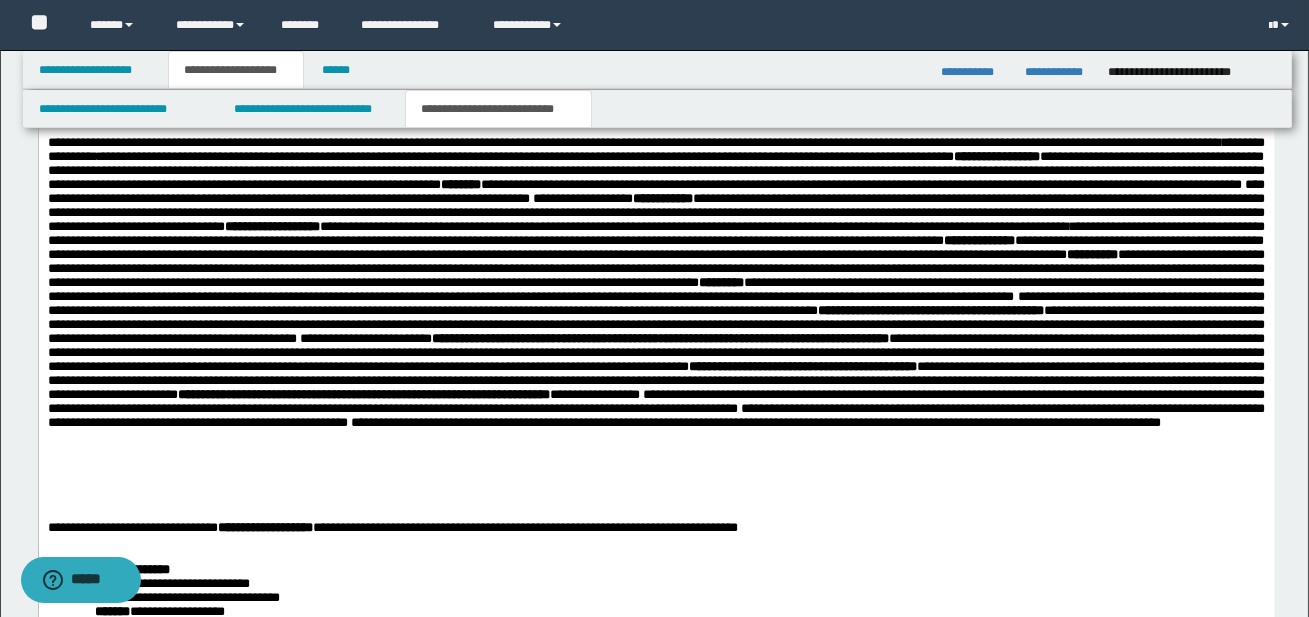 scroll, scrollTop: 1210, scrollLeft: 0, axis: vertical 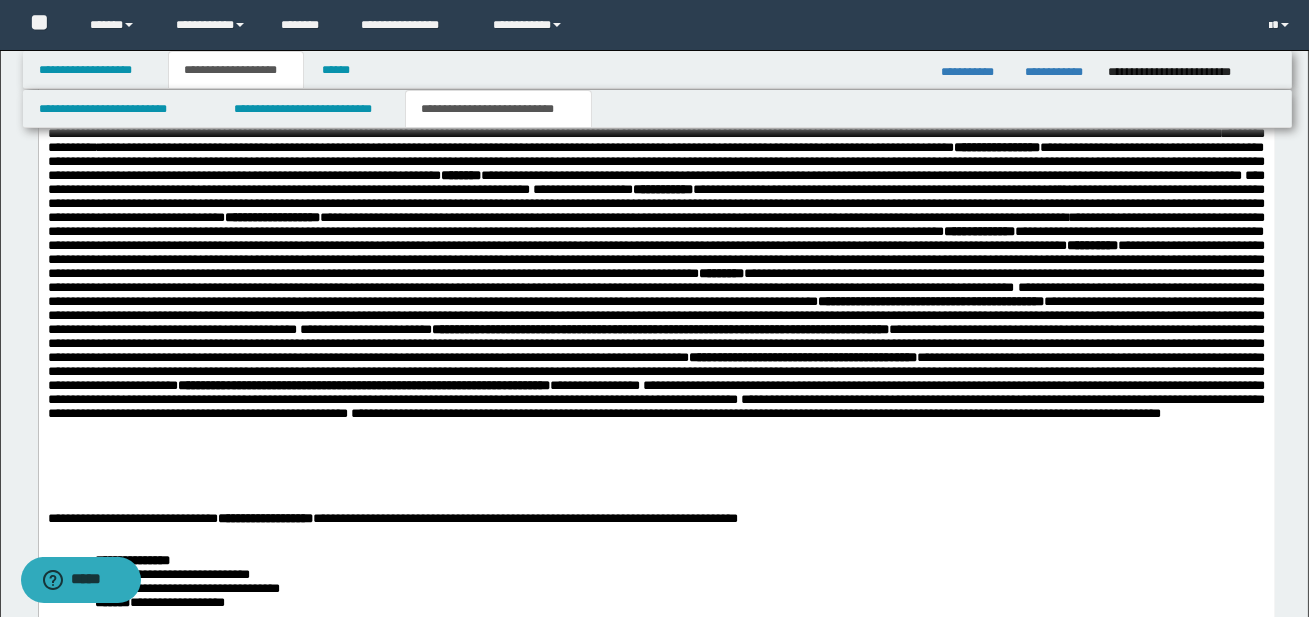 click on "**********" at bounding box center [755, 413] 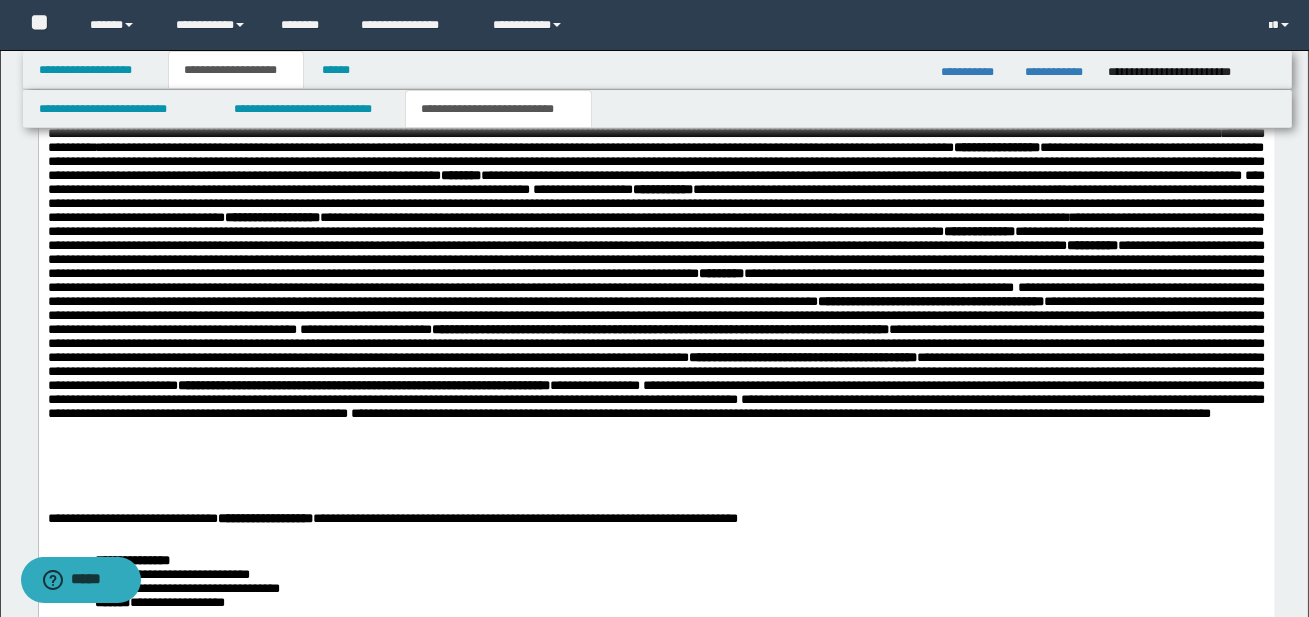 scroll, scrollTop: 1225, scrollLeft: 0, axis: vertical 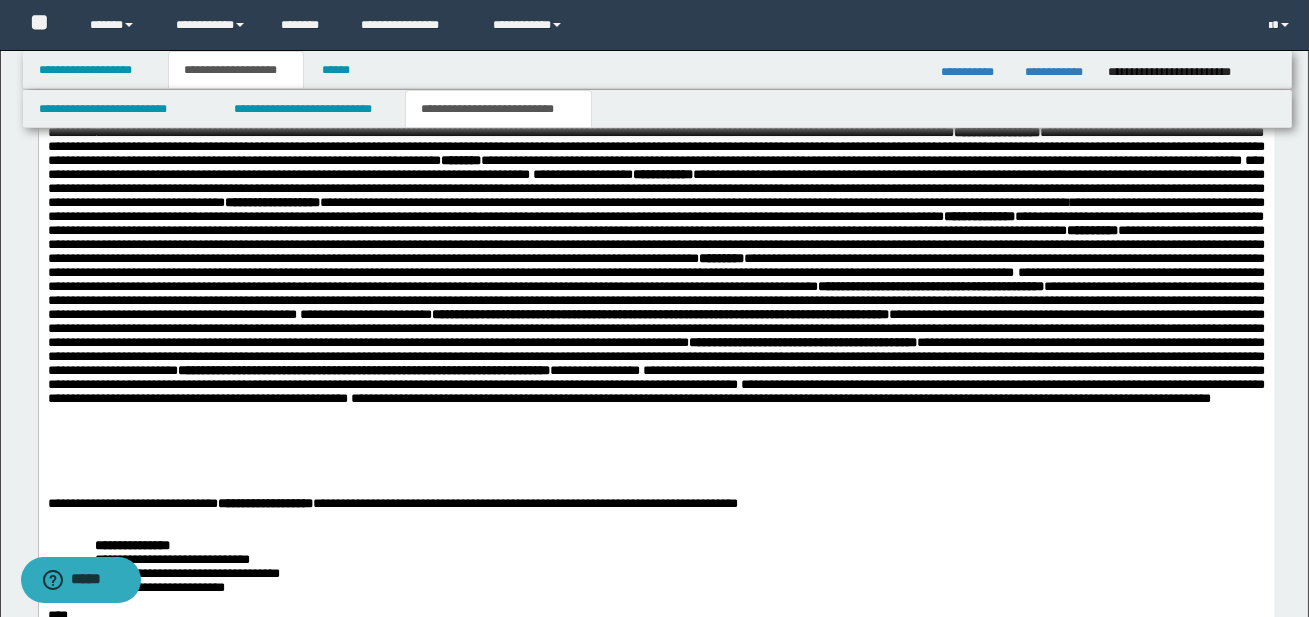 click on "**********" at bounding box center (780, 398) 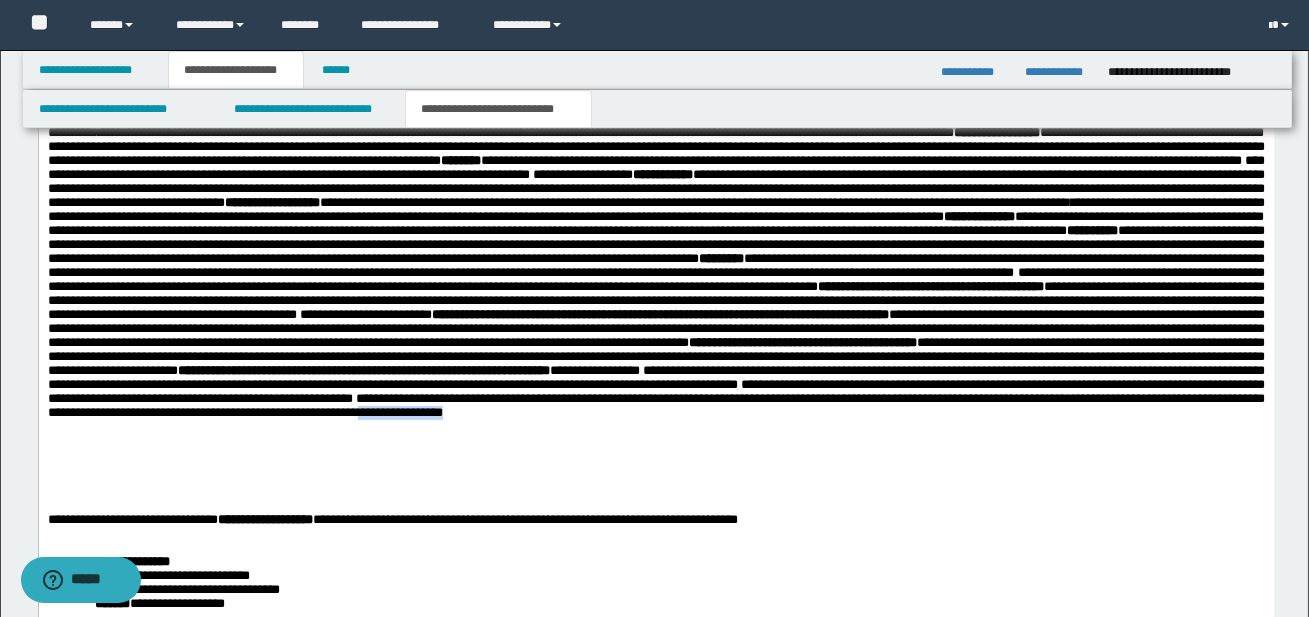 drag, startPoint x: 191, startPoint y: 480, endPoint x: 327, endPoint y: 483, distance: 136.03308 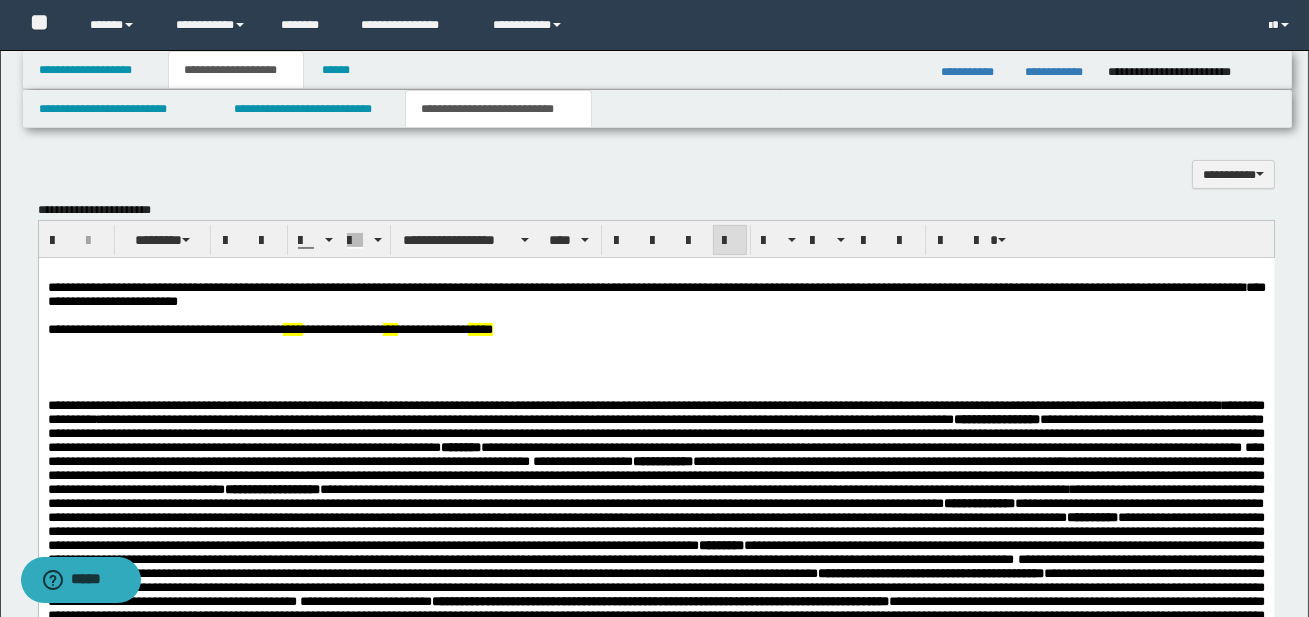 scroll, scrollTop: 936, scrollLeft: 0, axis: vertical 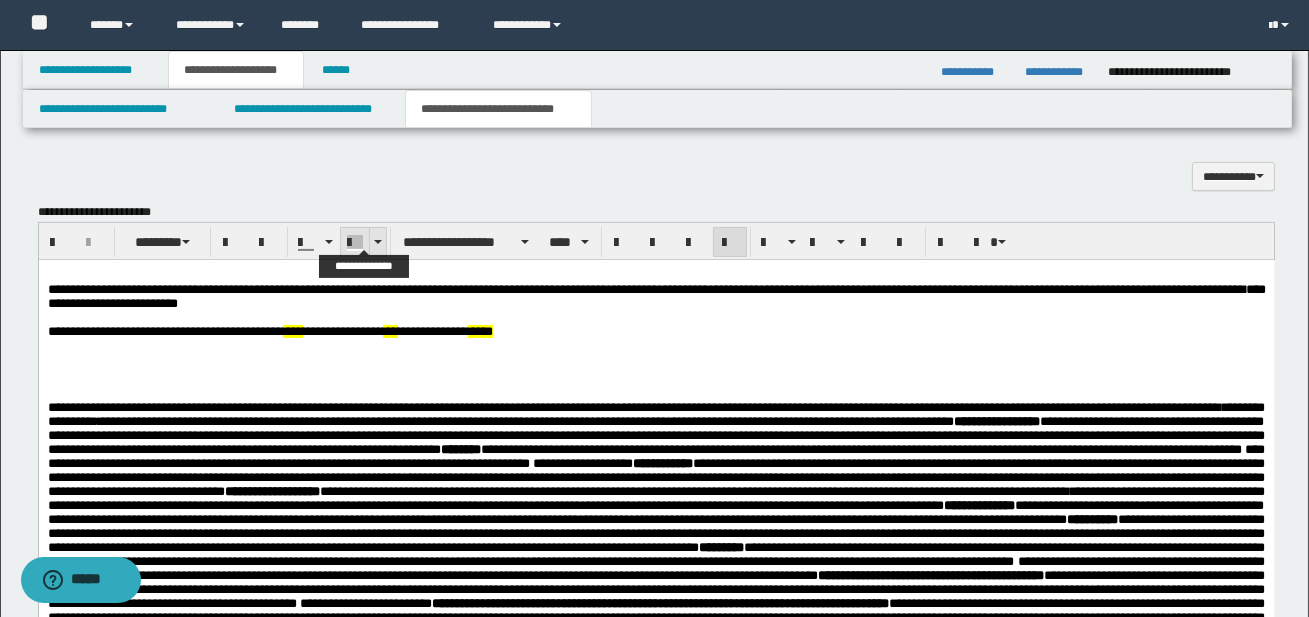 click at bounding box center (377, 242) 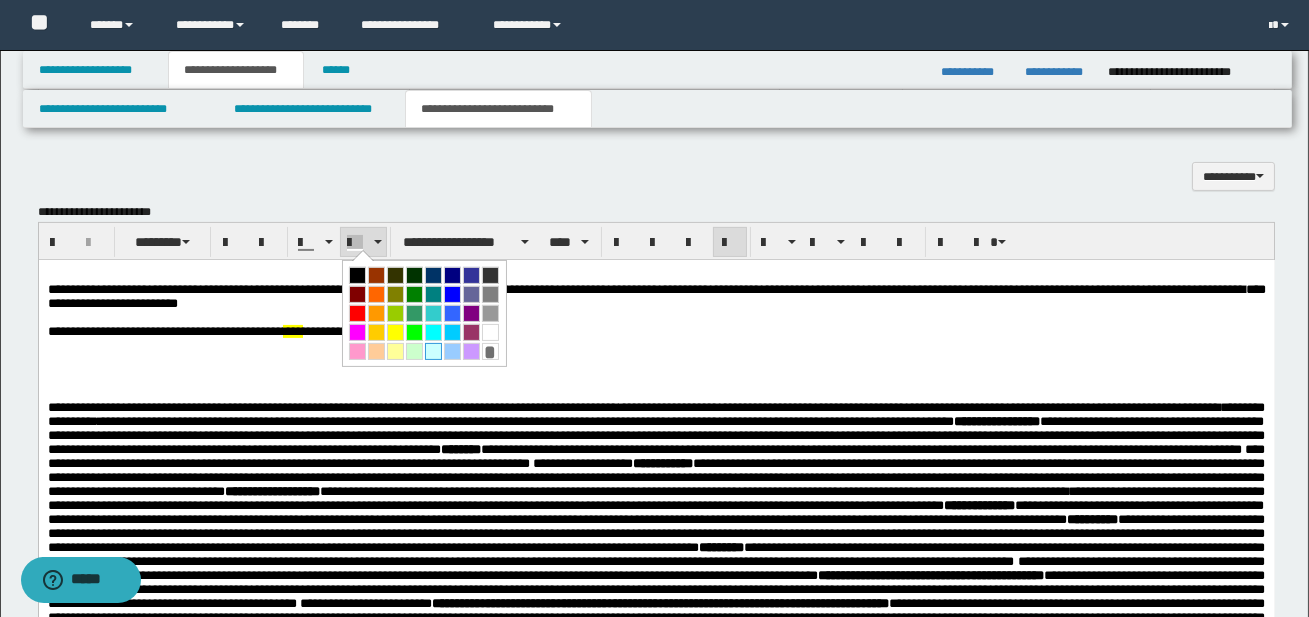 click at bounding box center (433, 351) 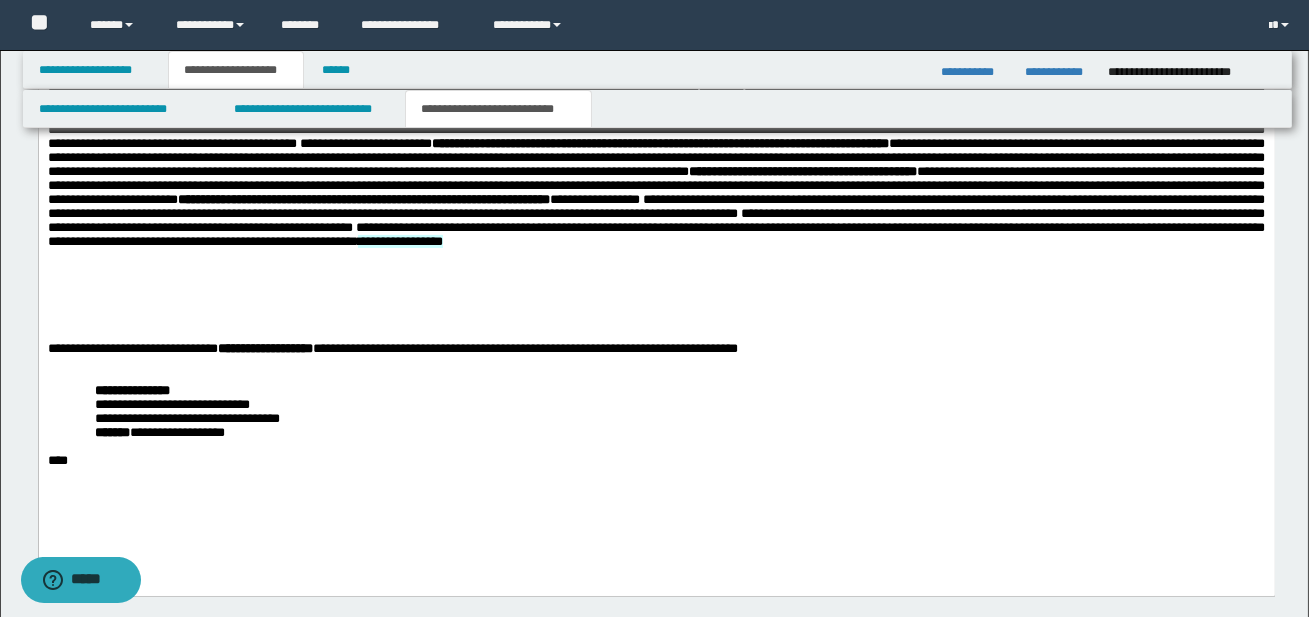 scroll, scrollTop: 1401, scrollLeft: 0, axis: vertical 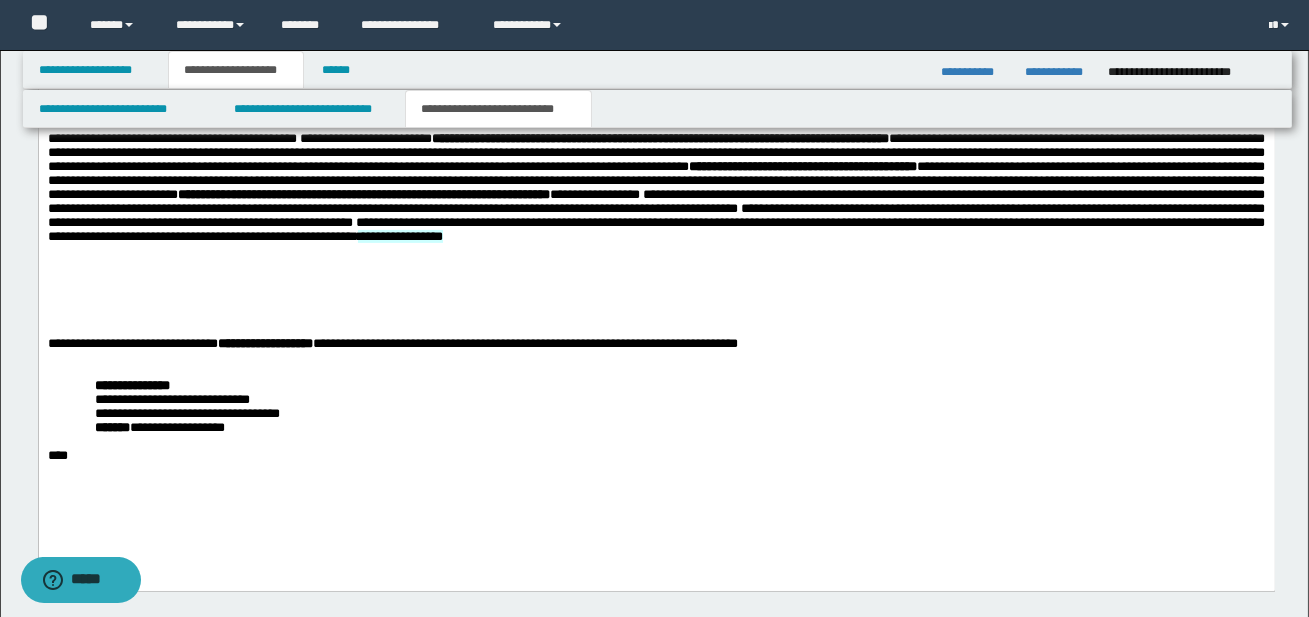 click on "**********" at bounding box center [679, 428] 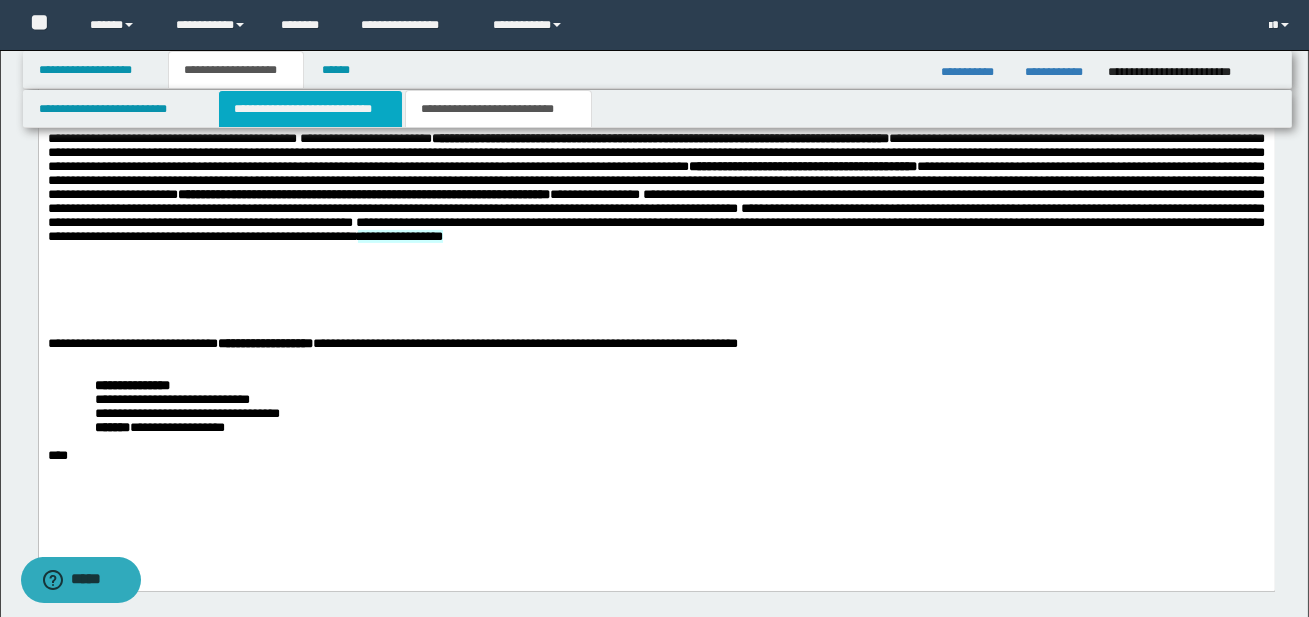 click on "**********" at bounding box center [310, 109] 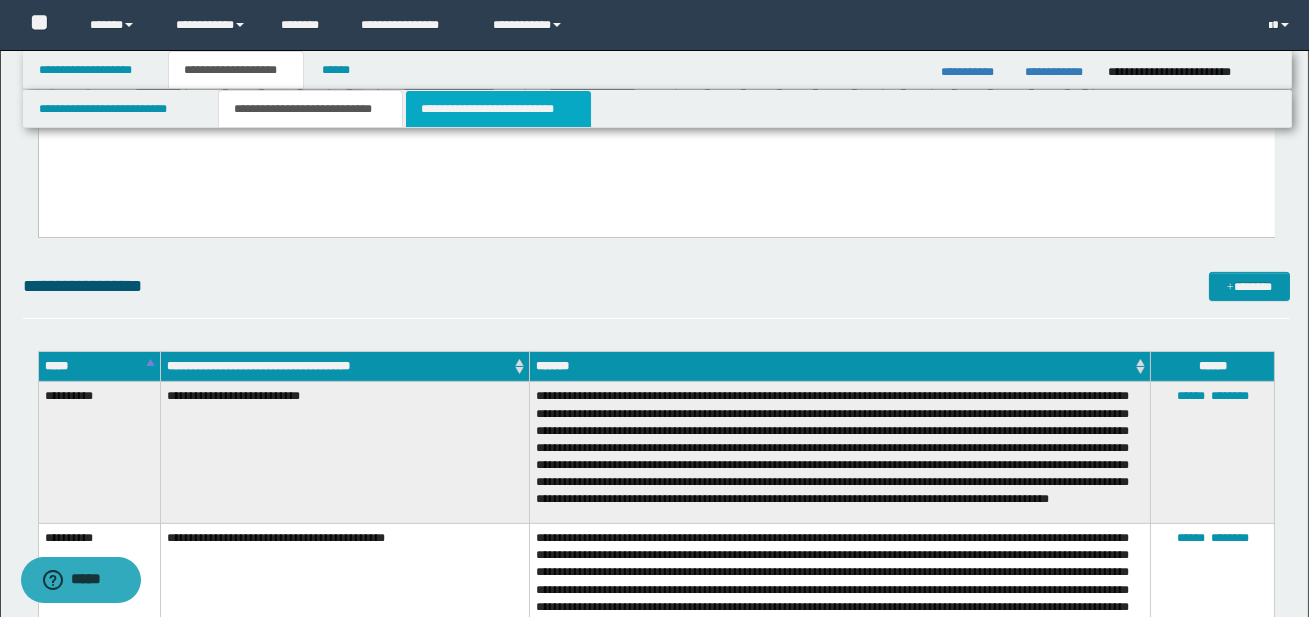 click on "**********" at bounding box center [498, 109] 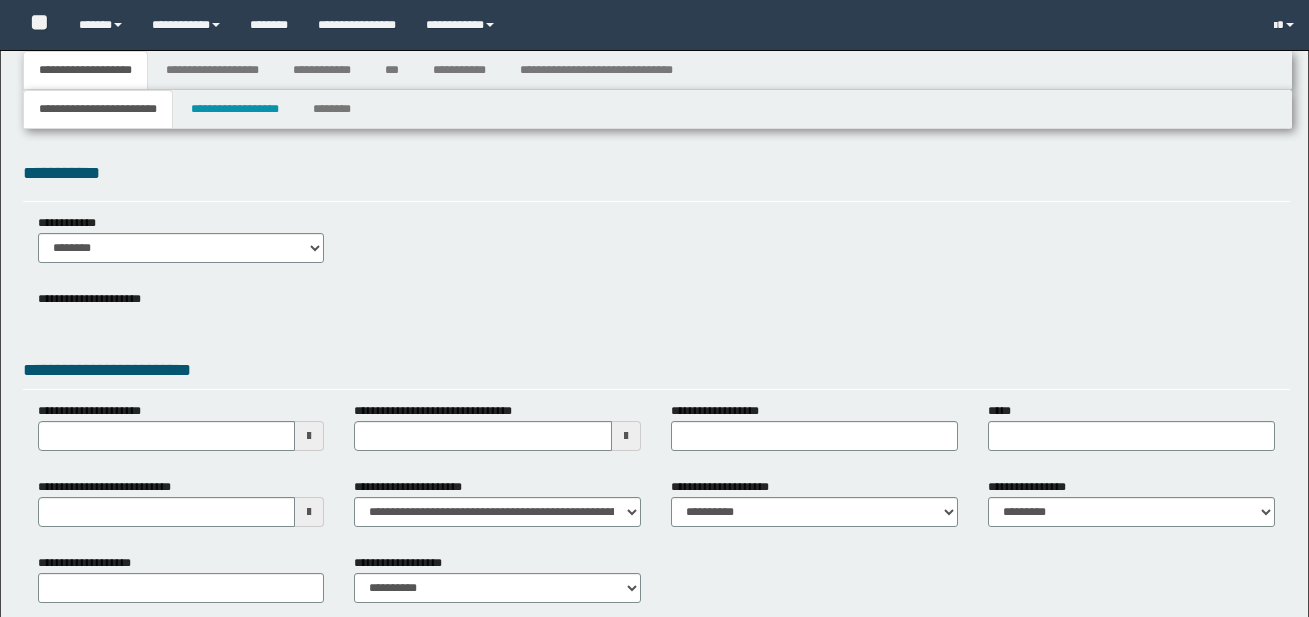 scroll, scrollTop: 0, scrollLeft: 0, axis: both 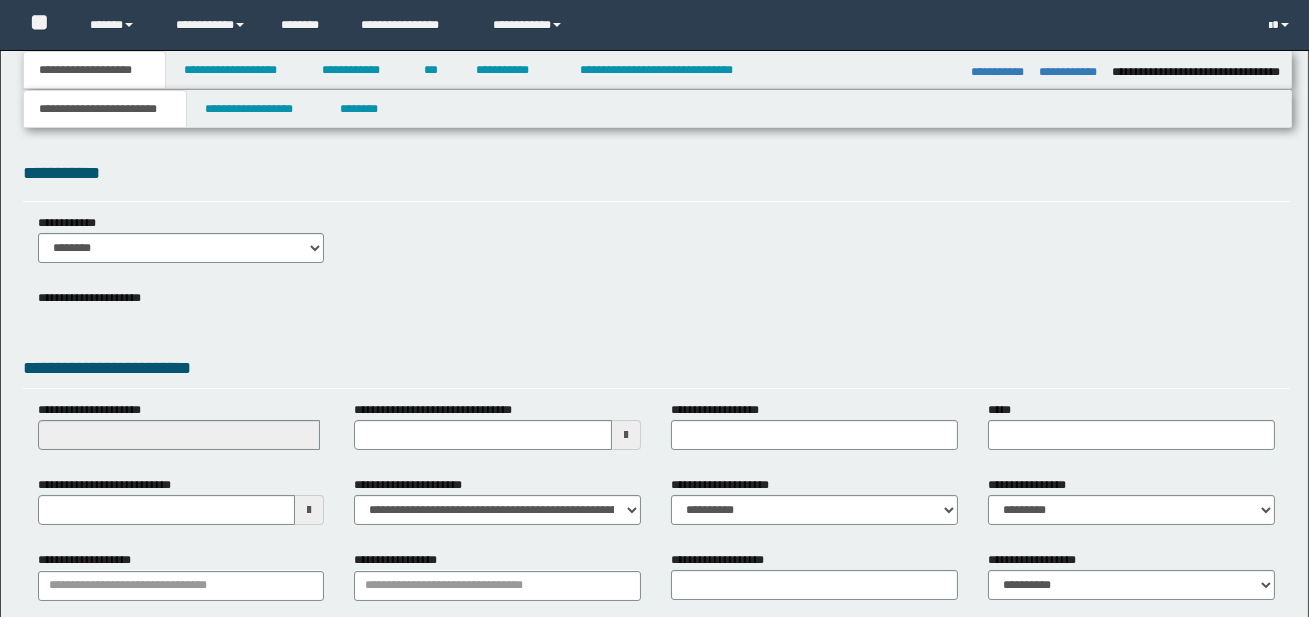 select on "*" 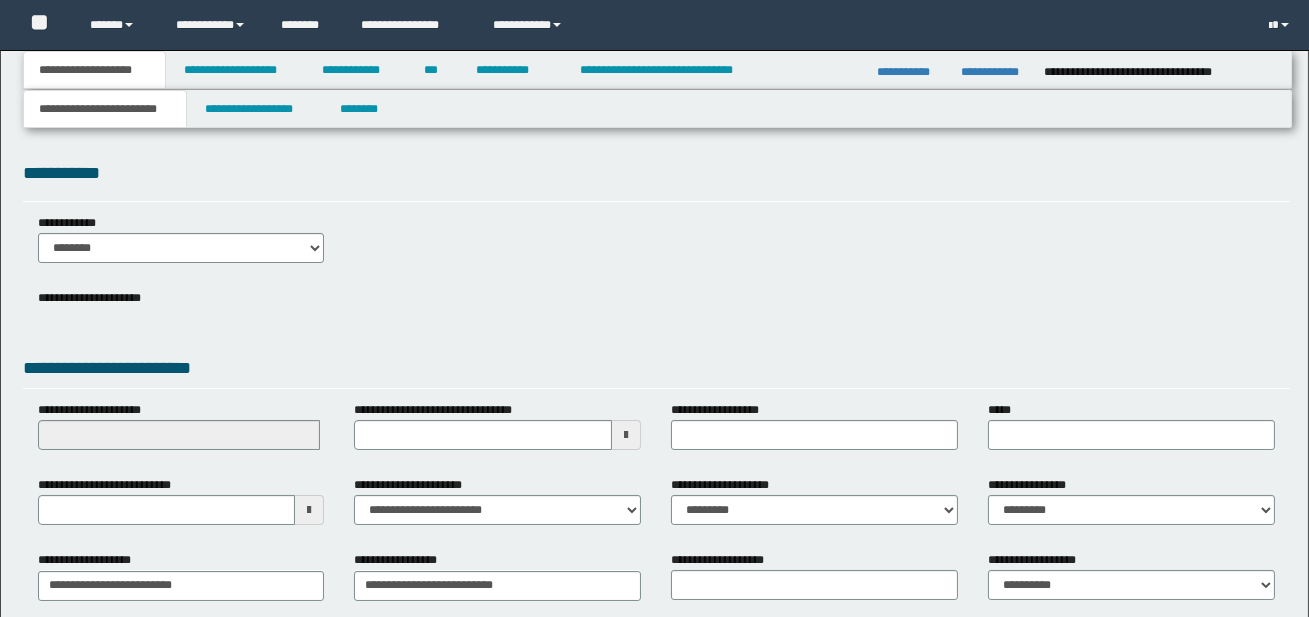 scroll, scrollTop: 0, scrollLeft: 0, axis: both 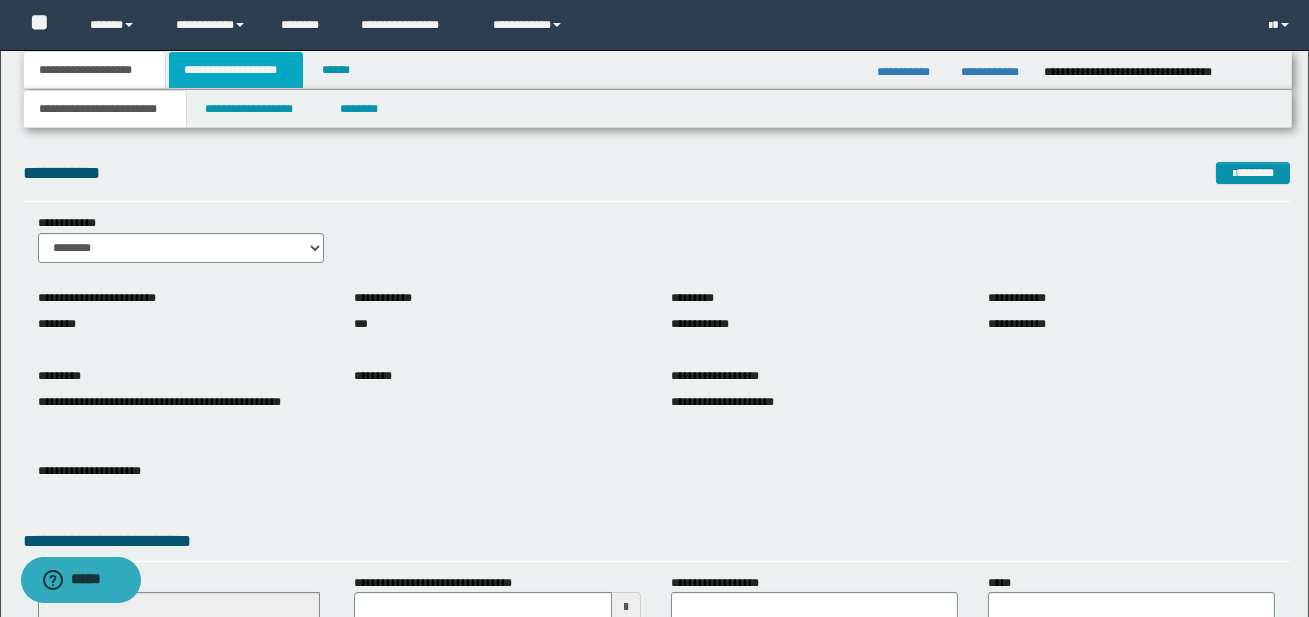 click on "**********" at bounding box center [236, 70] 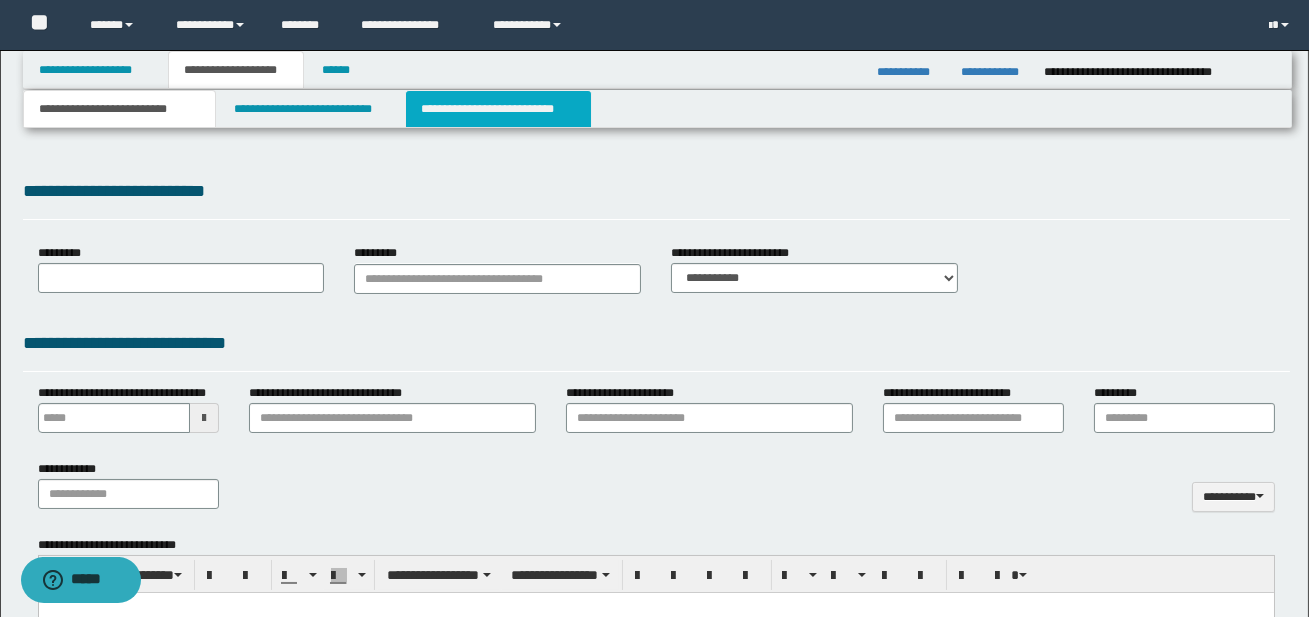 type 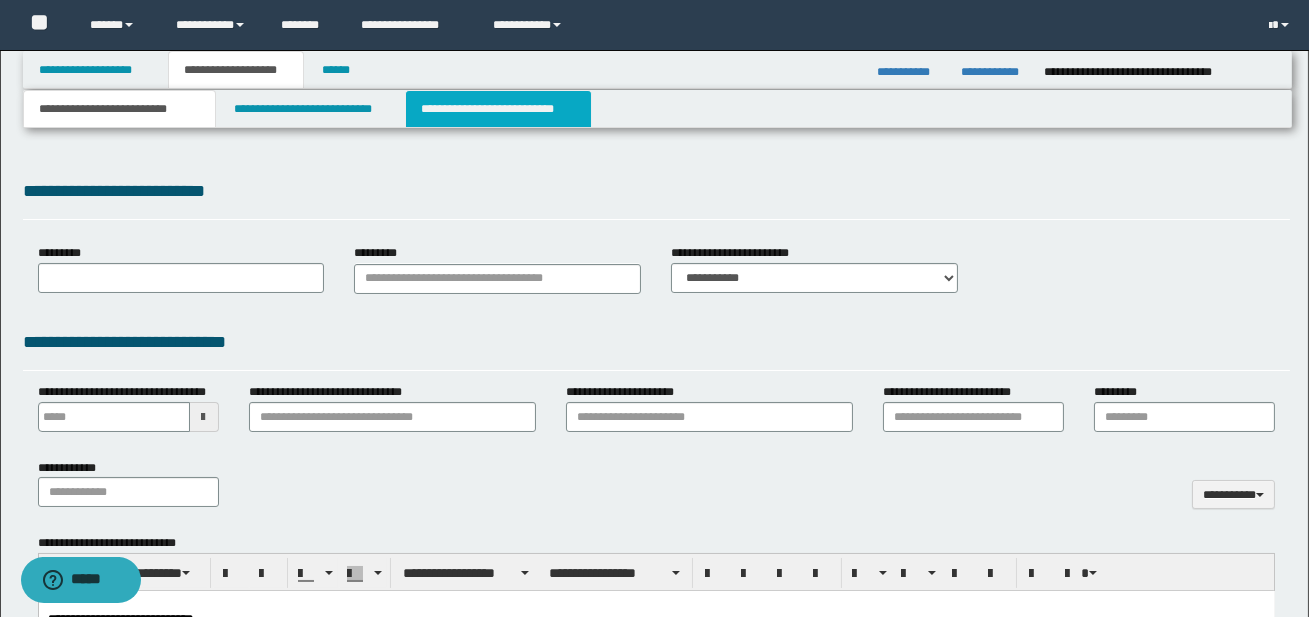 scroll, scrollTop: 0, scrollLeft: 0, axis: both 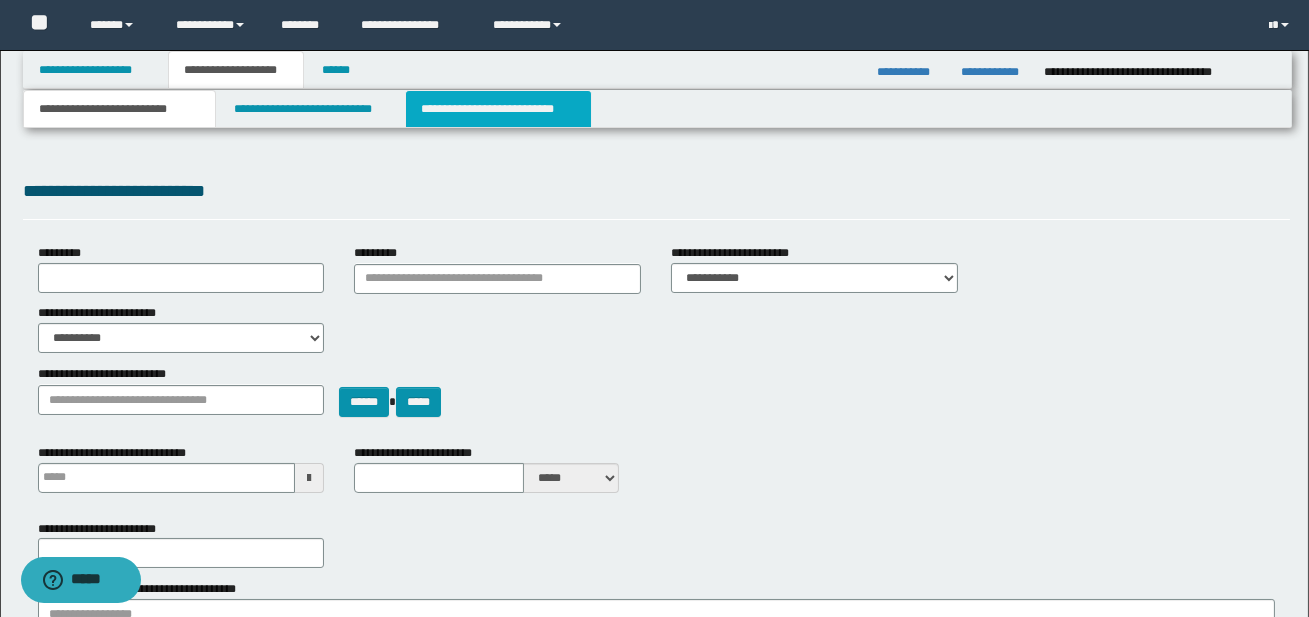 select on "*" 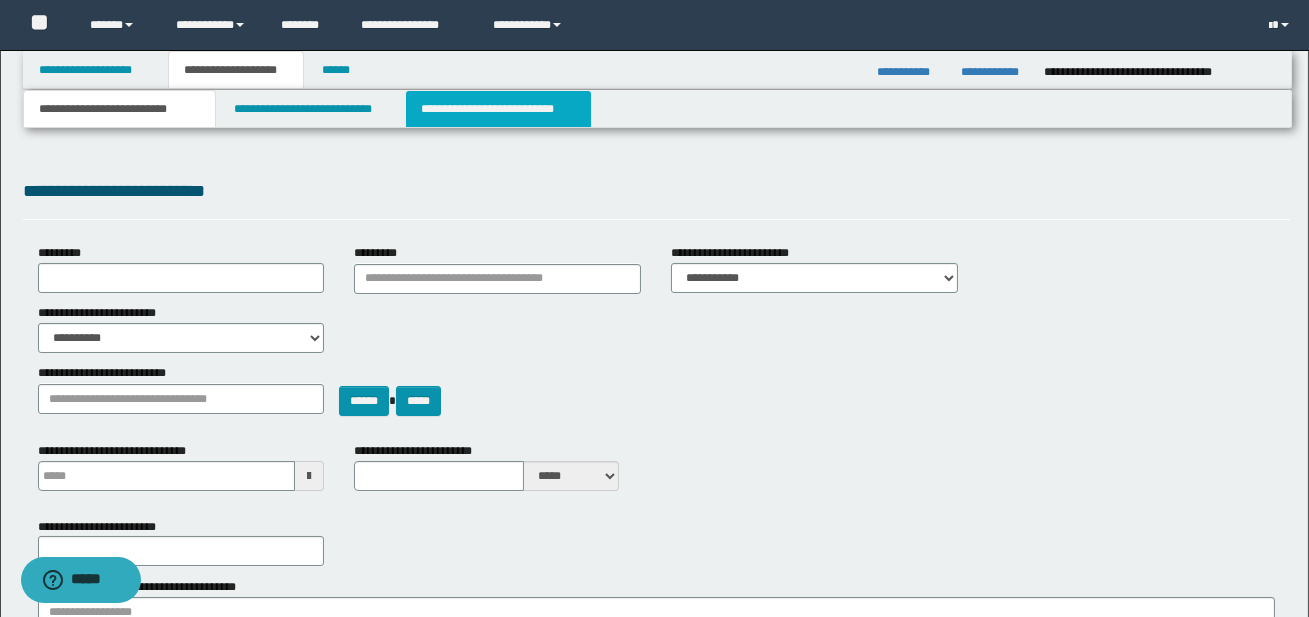 click on "**********" at bounding box center [498, 109] 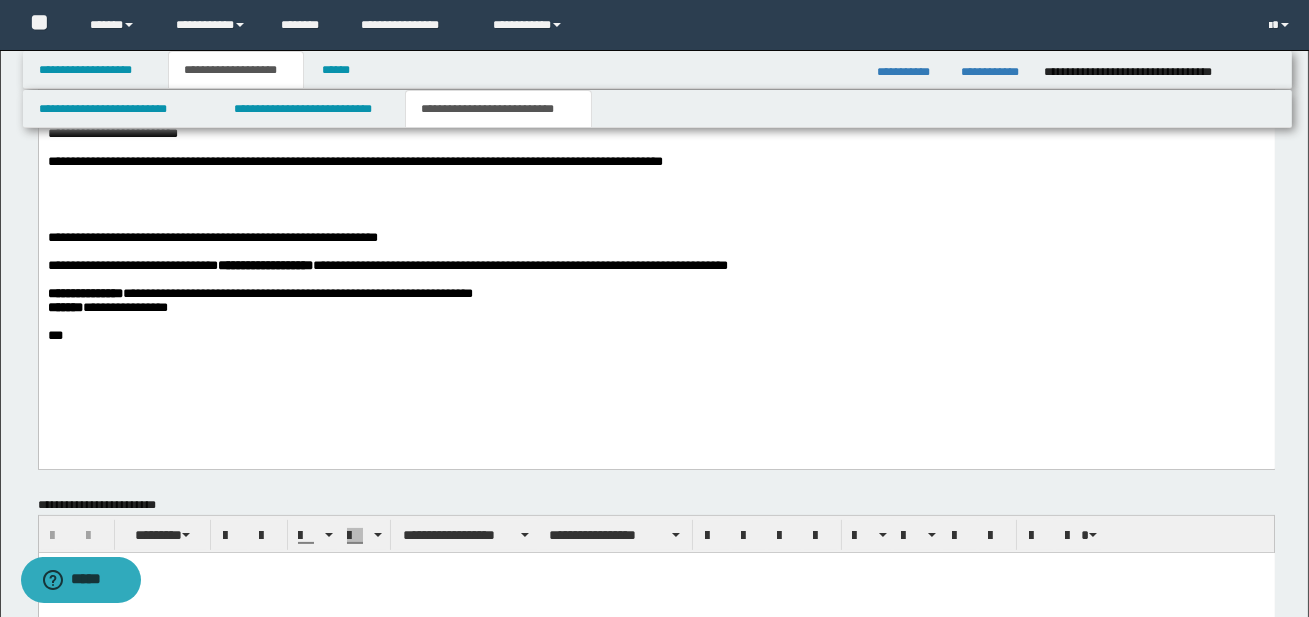 scroll, scrollTop: 1105, scrollLeft: 0, axis: vertical 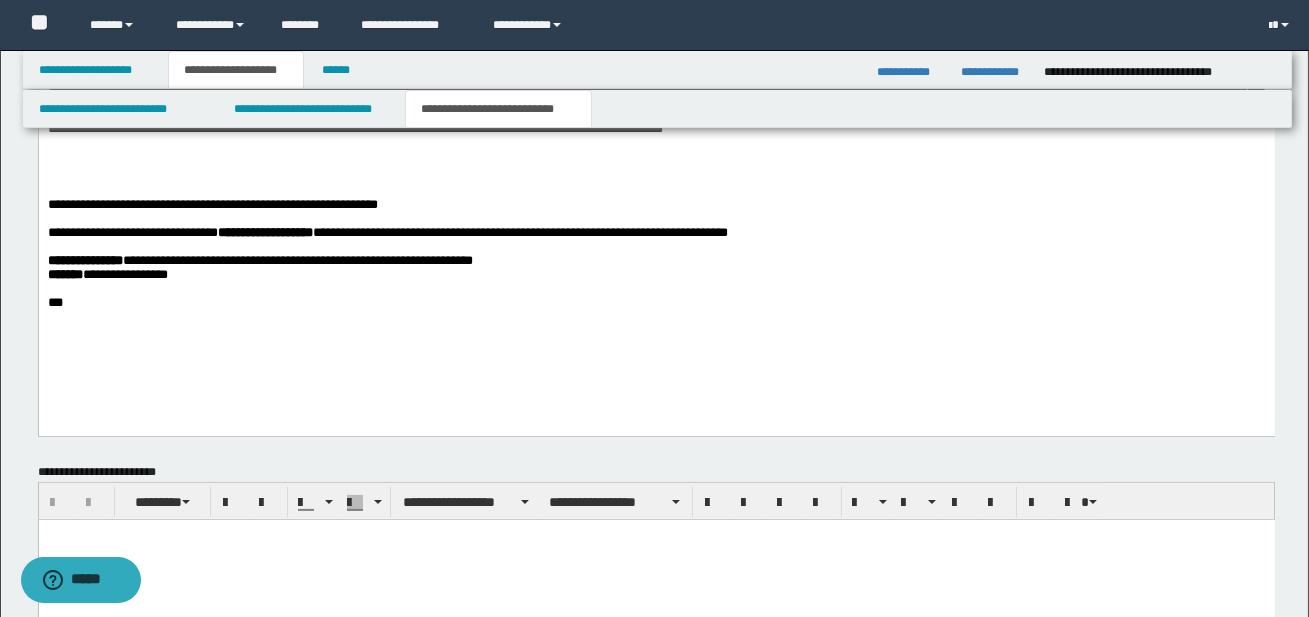 click on "**********" at bounding box center (656, 204) 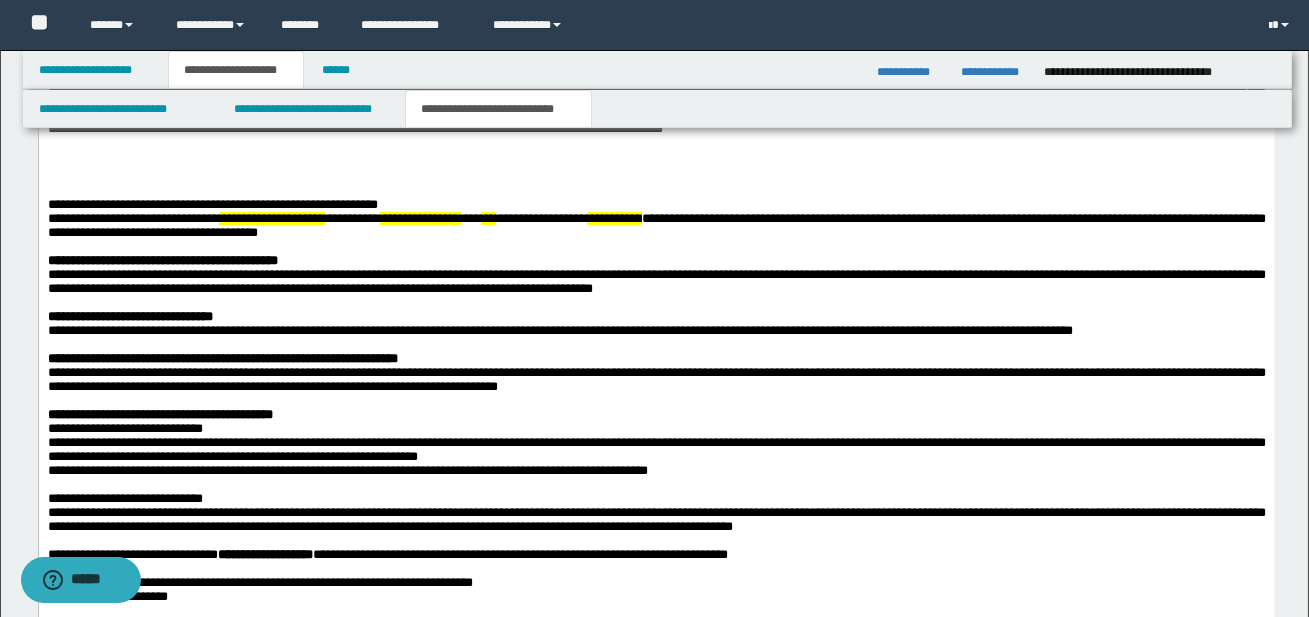 click on "**********" at bounding box center [656, 372] 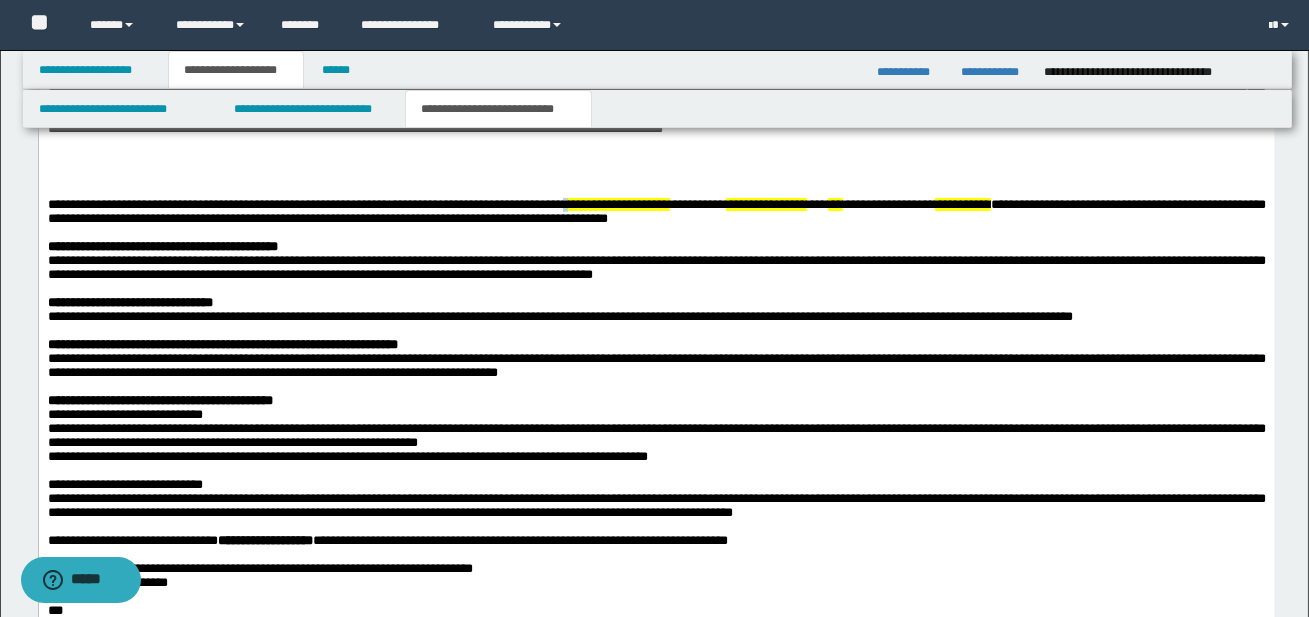 click on "**********" at bounding box center (615, 203) 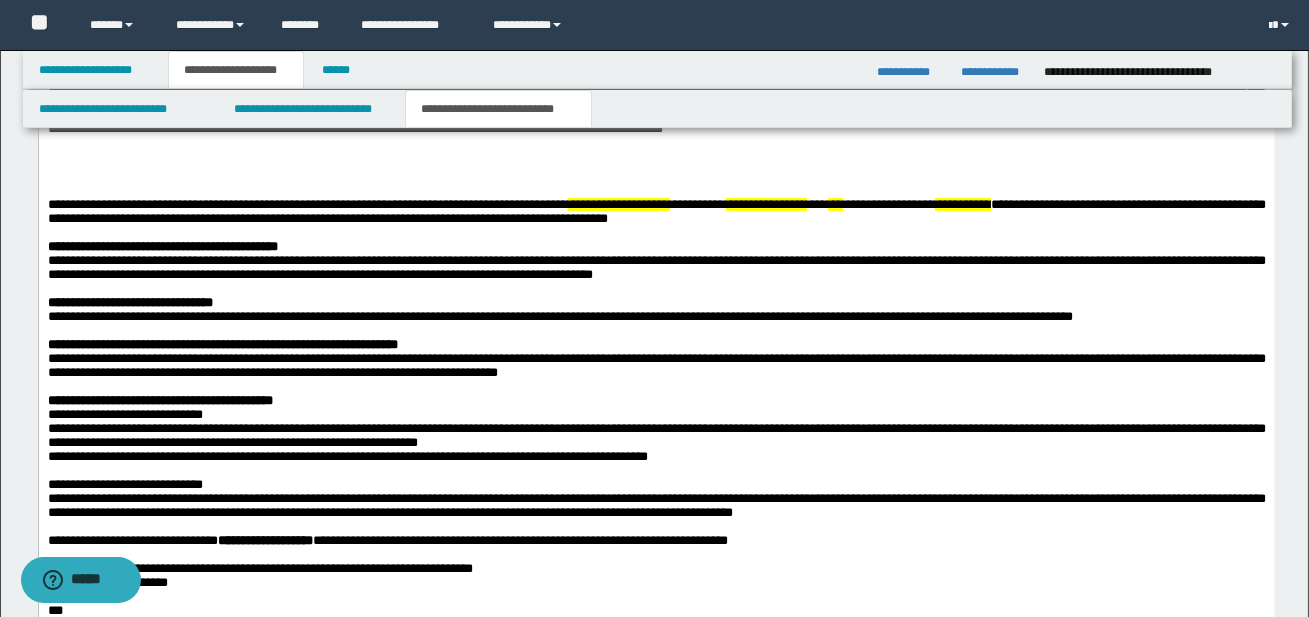 click on "**********" at bounding box center [618, 203] 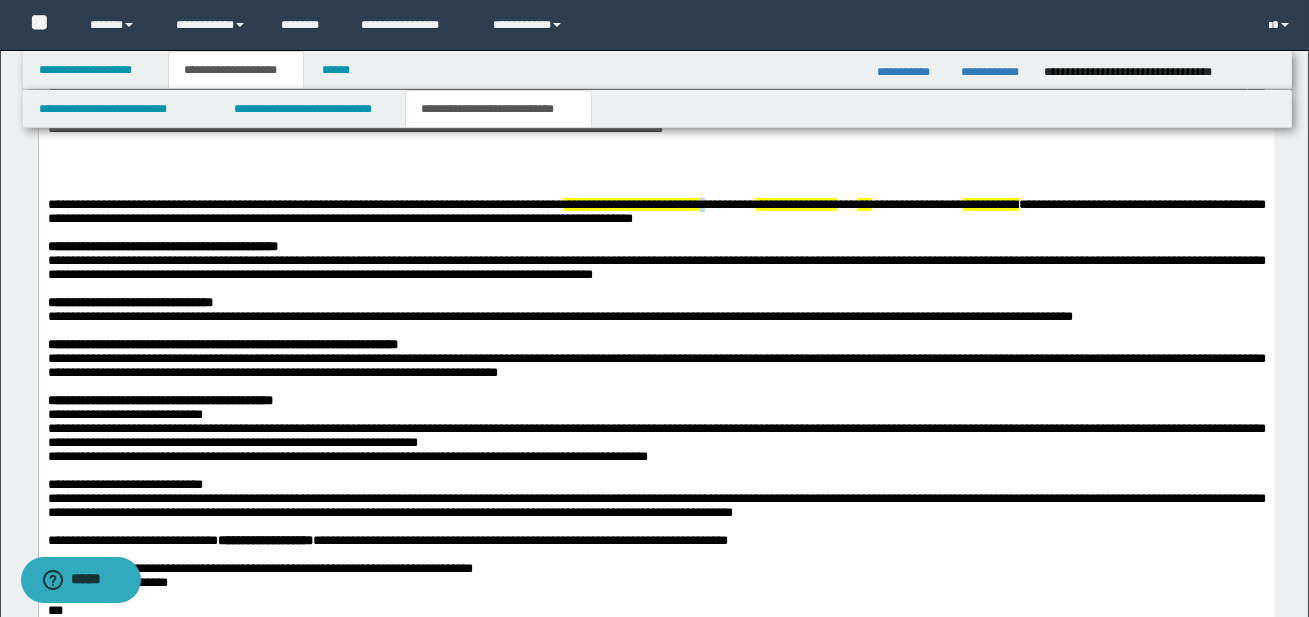 click on "**********" at bounding box center (727, 203) 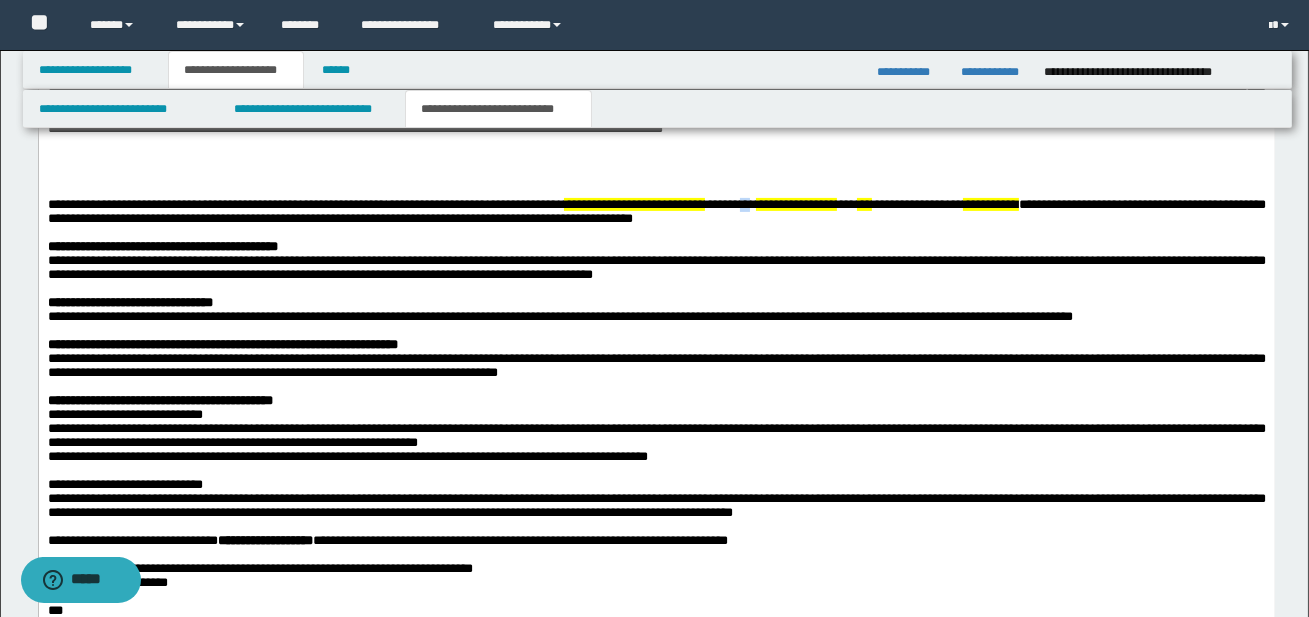 drag, startPoint x: 794, startPoint y: 211, endPoint x: 809, endPoint y: 211, distance: 15 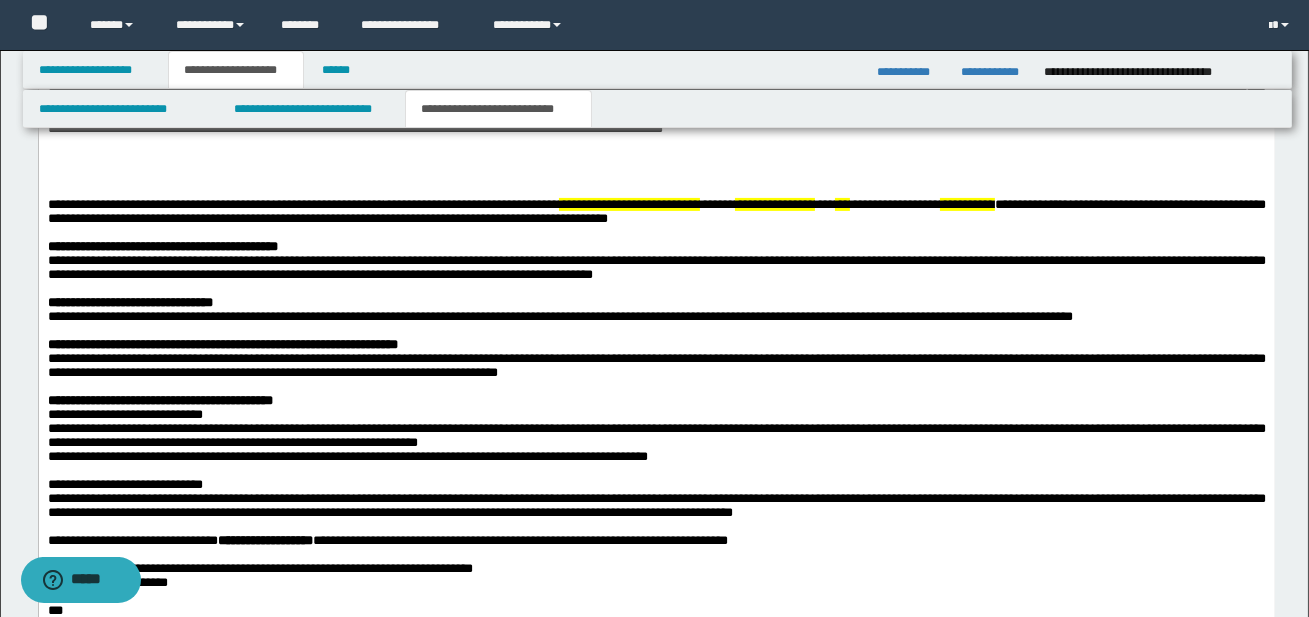click on "**********" at bounding box center (774, 203) 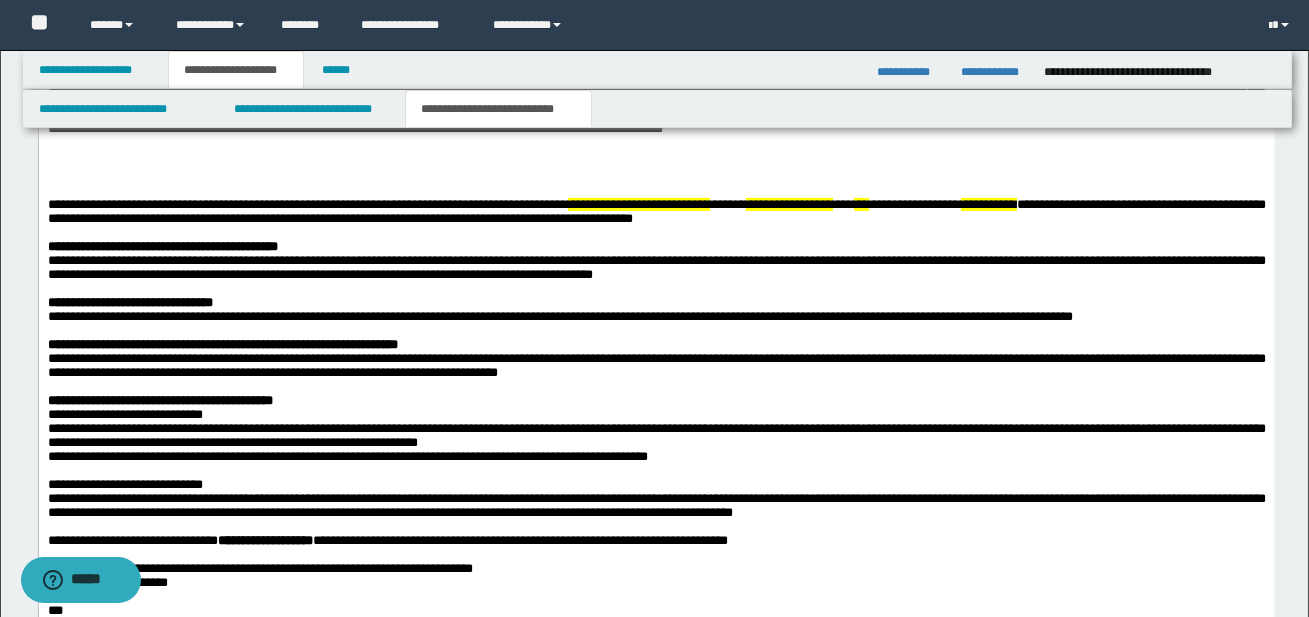 click on "**********" at bounding box center (788, 203) 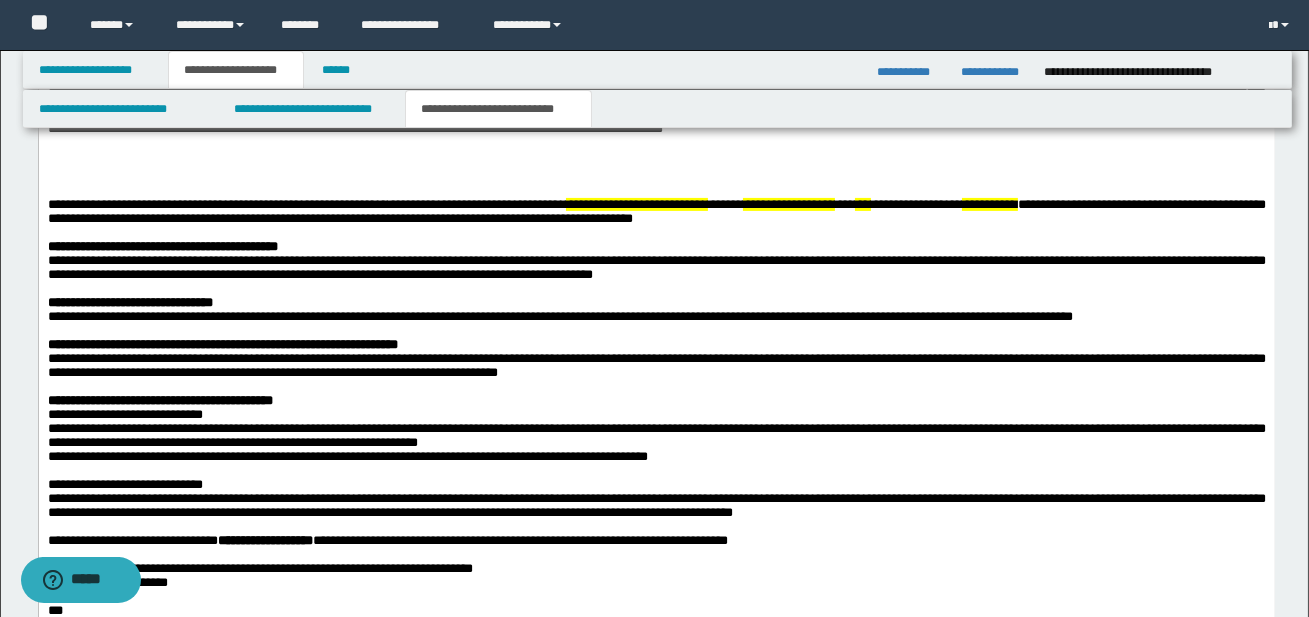 click on "**********" at bounding box center (787, 203) 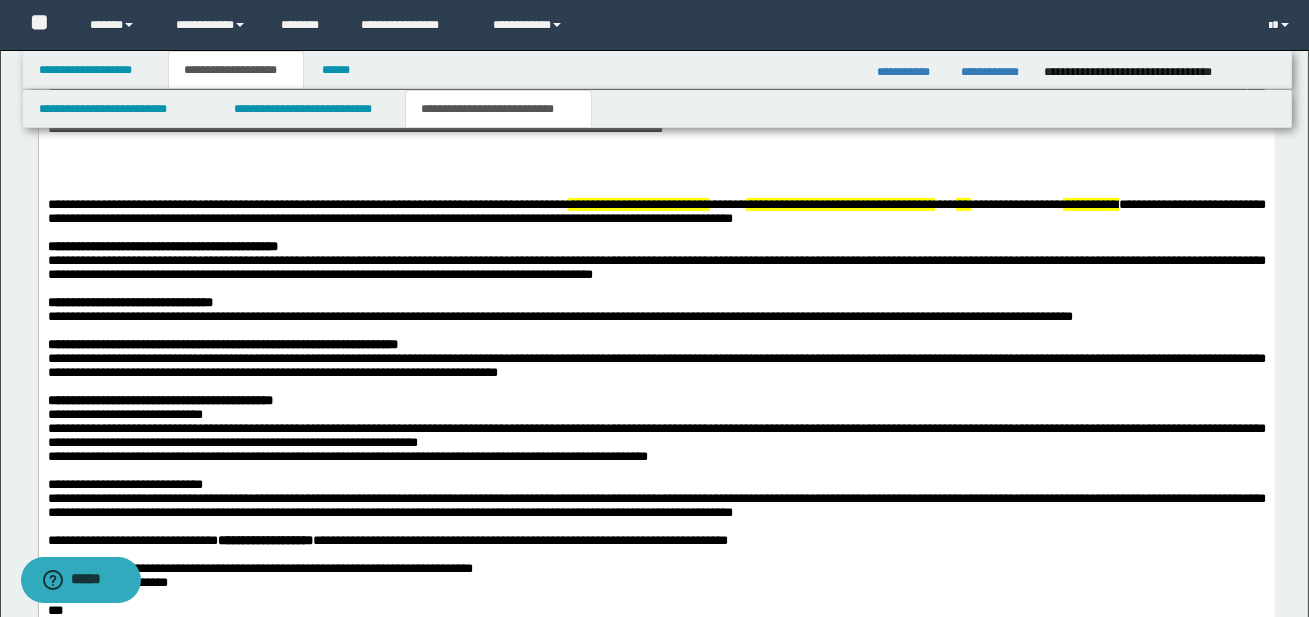 click on "**********" at bounding box center [1090, 203] 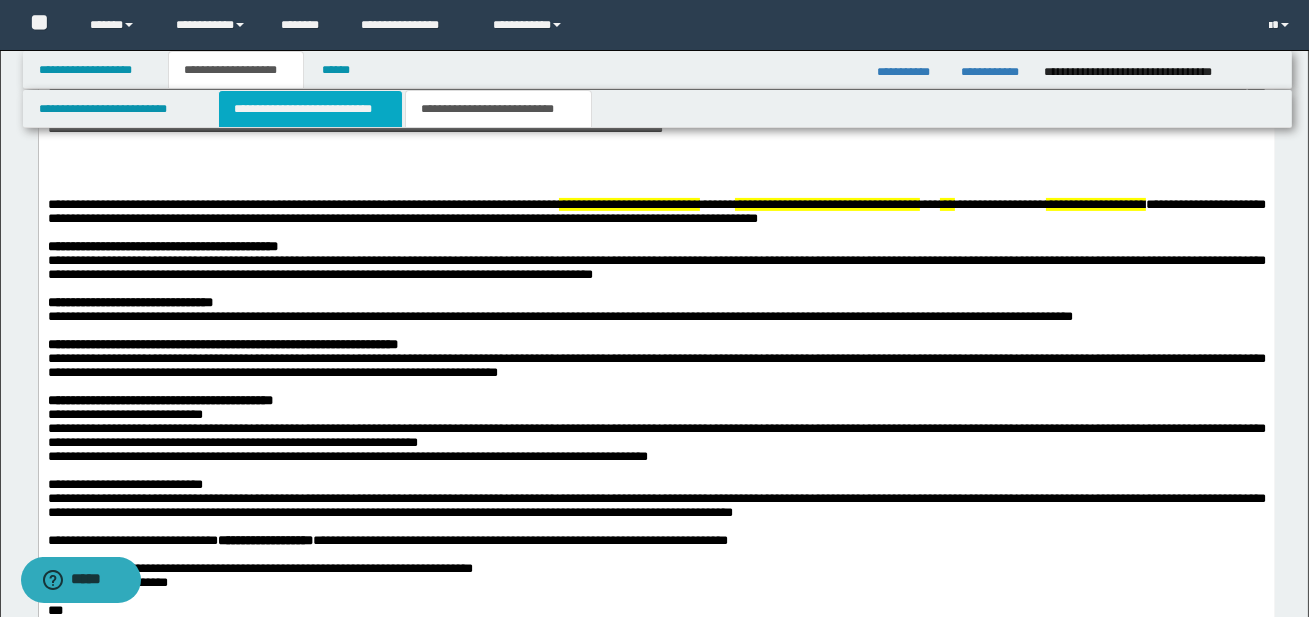 click on "**********" at bounding box center (310, 109) 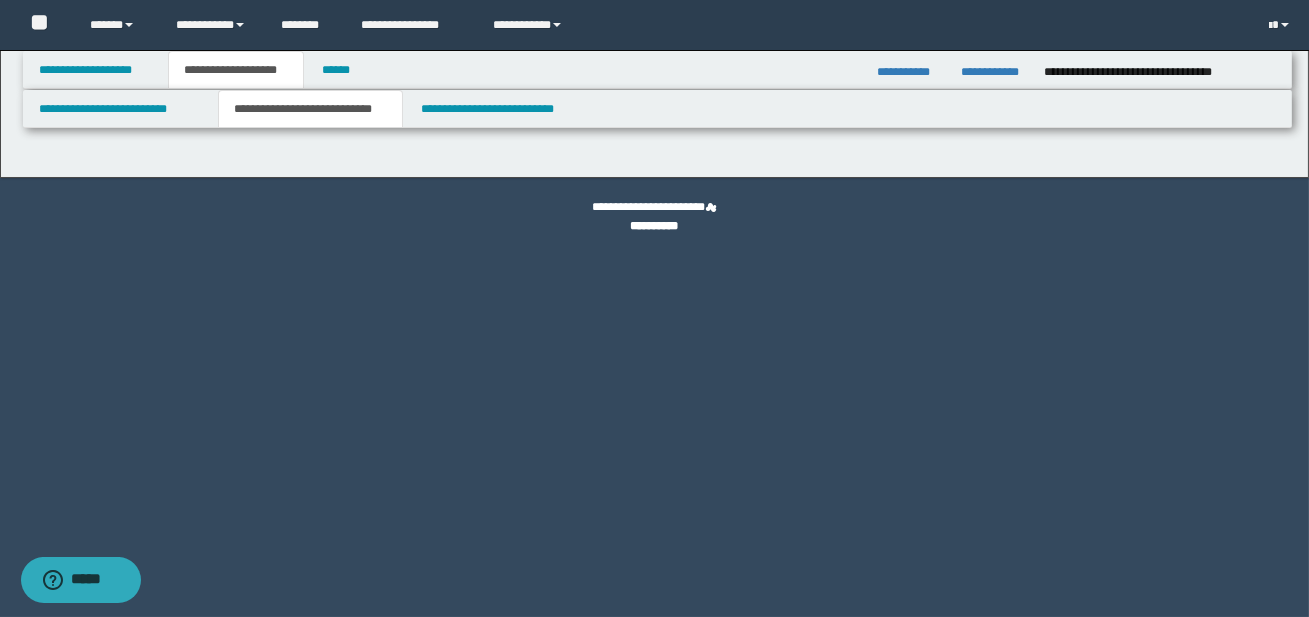 scroll, scrollTop: 0, scrollLeft: 0, axis: both 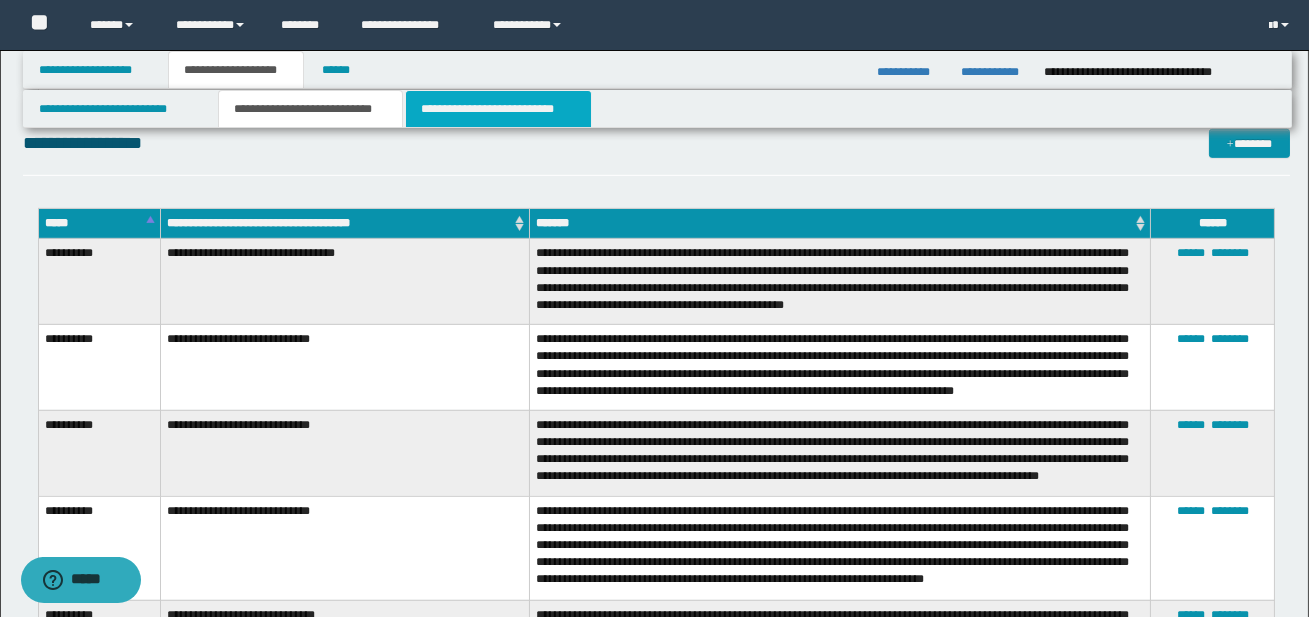 click on "**********" at bounding box center (498, 109) 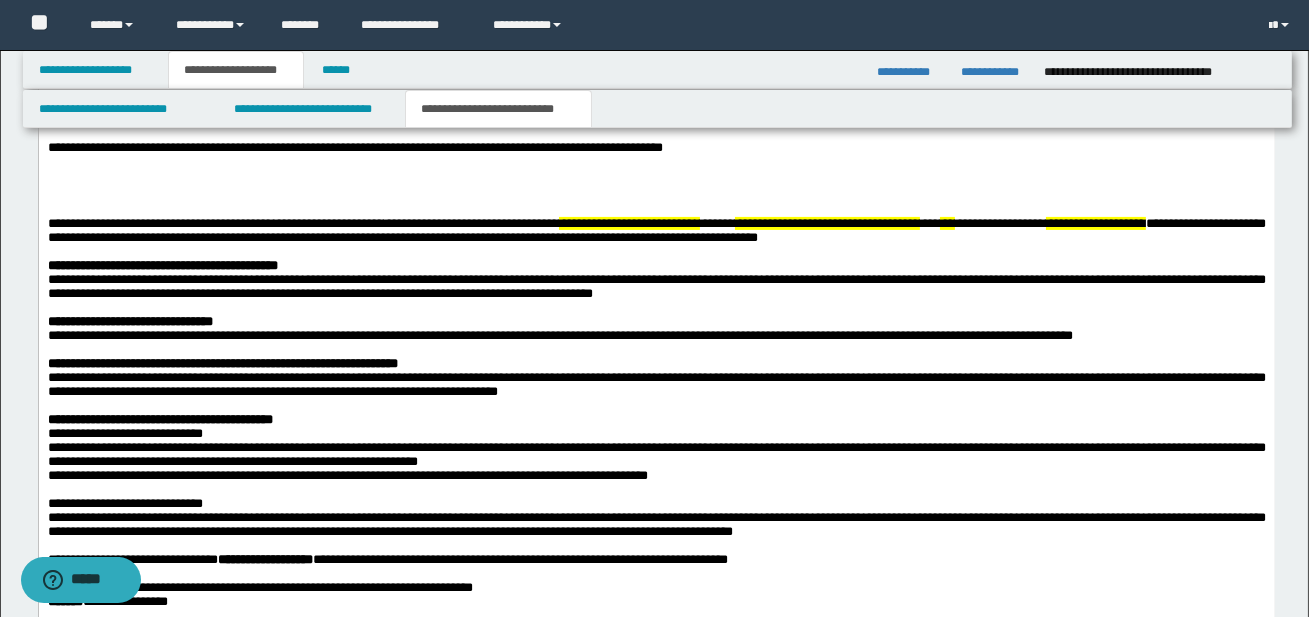 scroll, scrollTop: 1070, scrollLeft: 0, axis: vertical 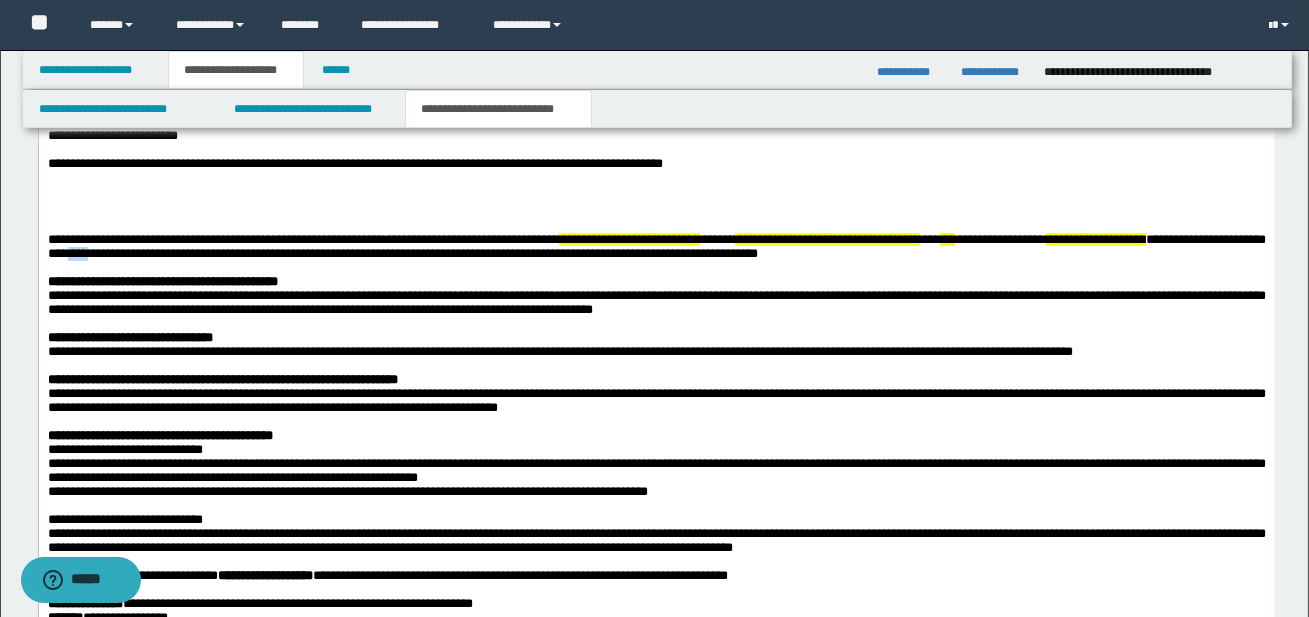 drag, startPoint x: 164, startPoint y: 261, endPoint x: 202, endPoint y: 261, distance: 38 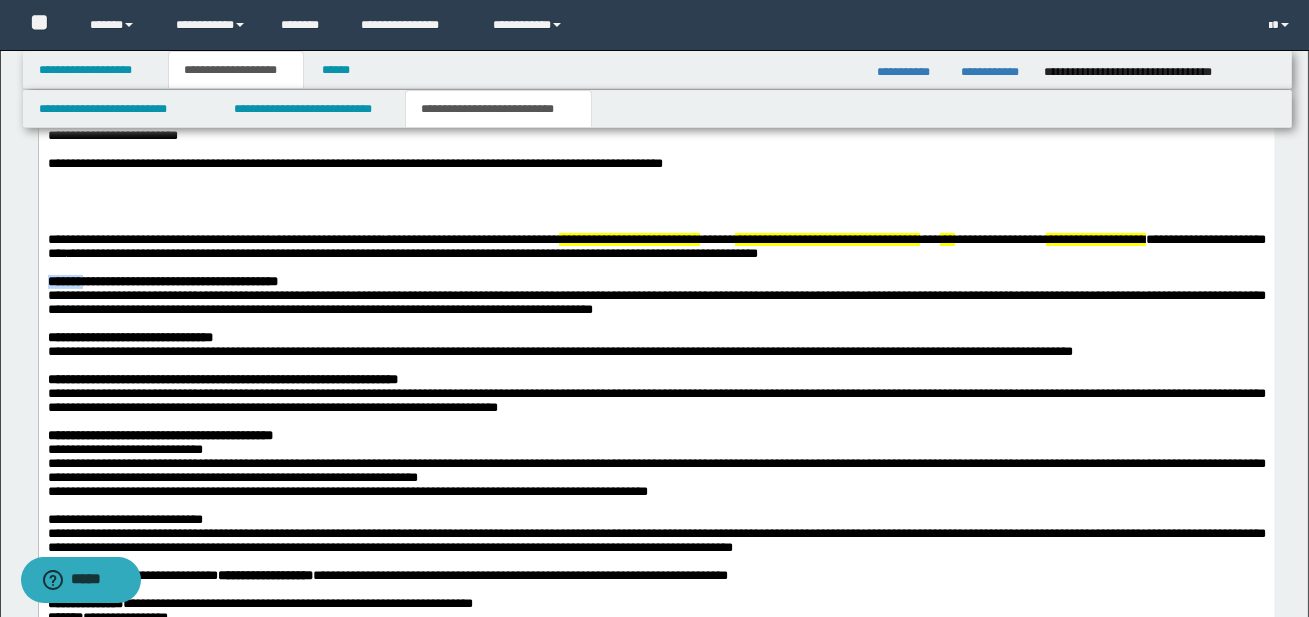 drag, startPoint x: 45, startPoint y: 288, endPoint x: 87, endPoint y: 290, distance: 42.047592 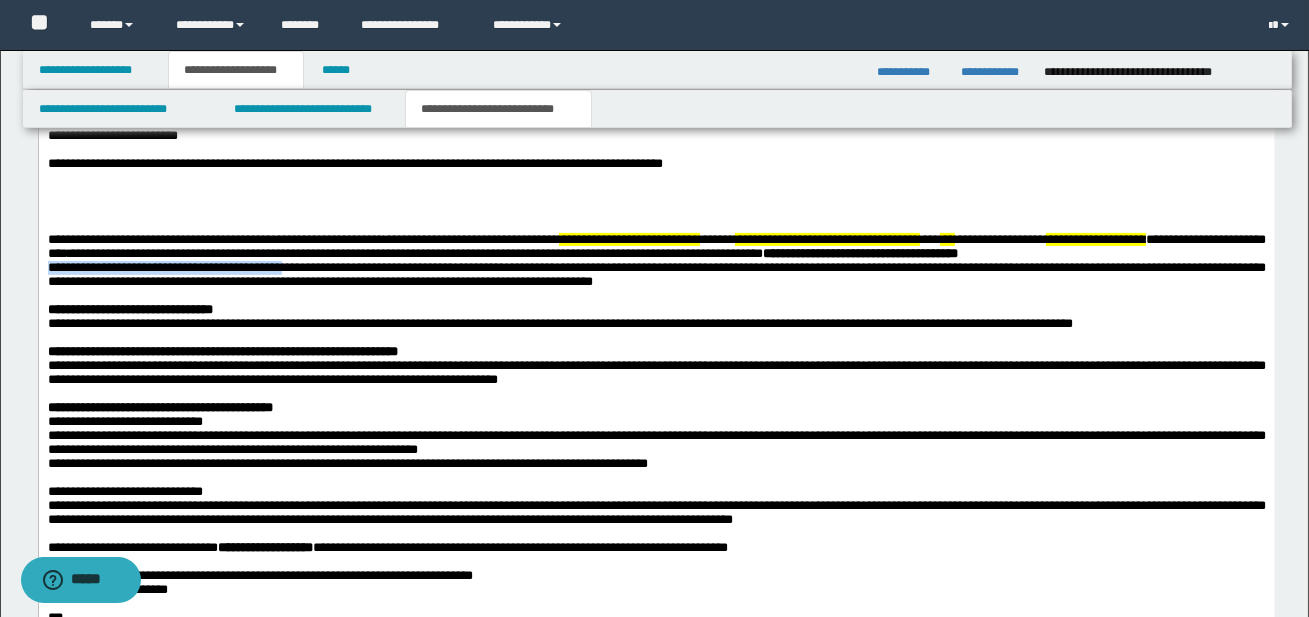 drag, startPoint x: 49, startPoint y: 276, endPoint x: 304, endPoint y: 280, distance: 255.03137 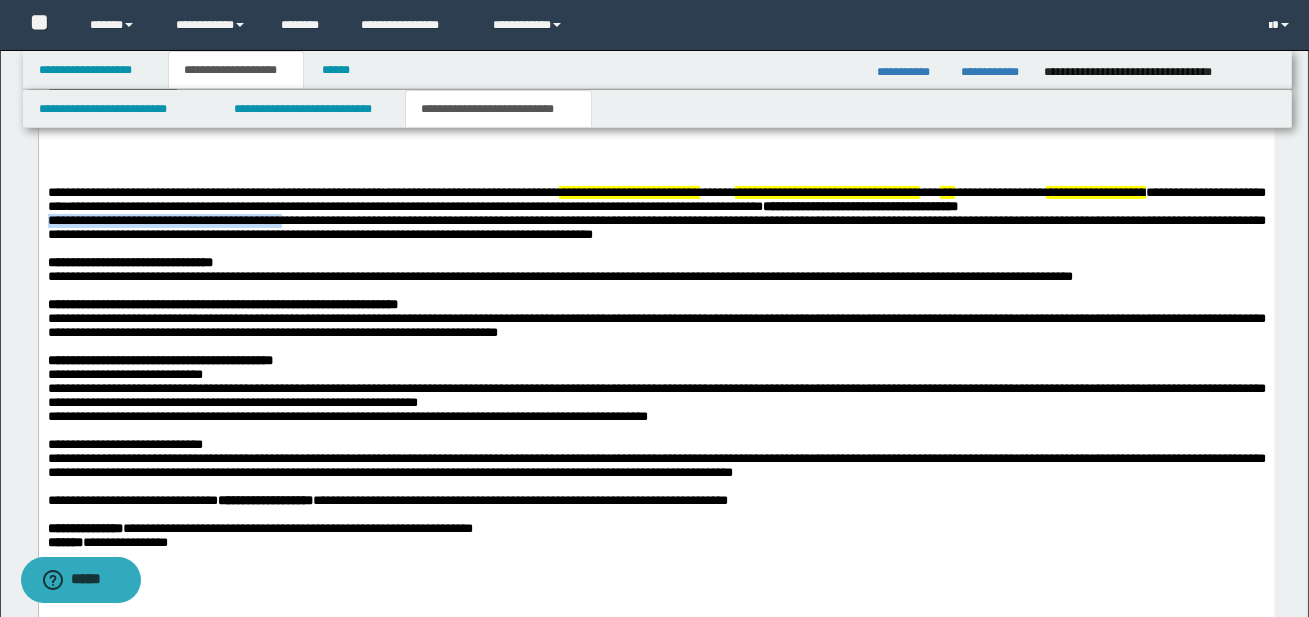 scroll, scrollTop: 1112, scrollLeft: 0, axis: vertical 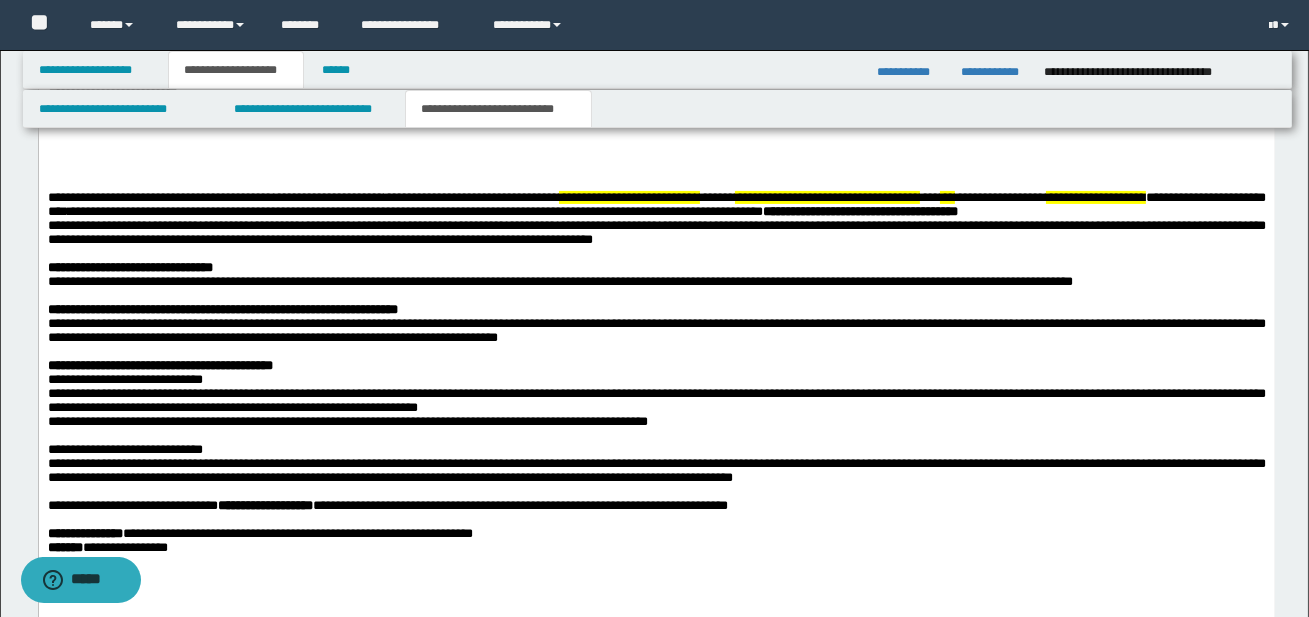 click on "**********" at bounding box center [656, 267] 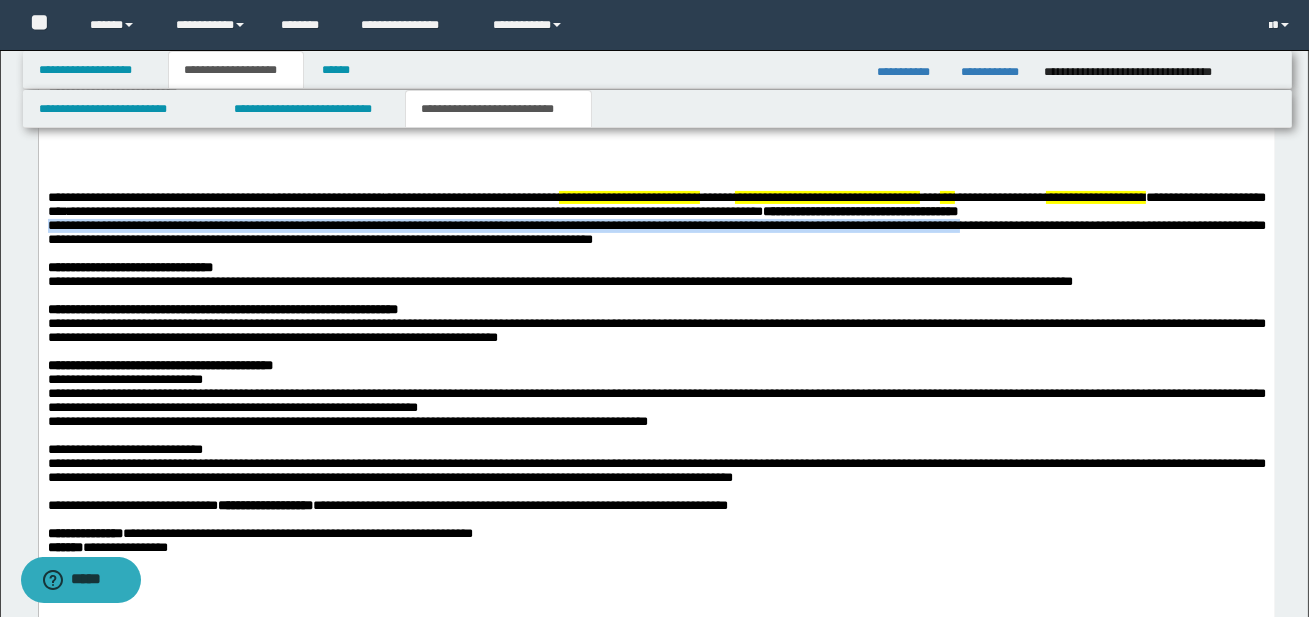 drag, startPoint x: 46, startPoint y: 234, endPoint x: 1006, endPoint y: 235, distance: 960.00055 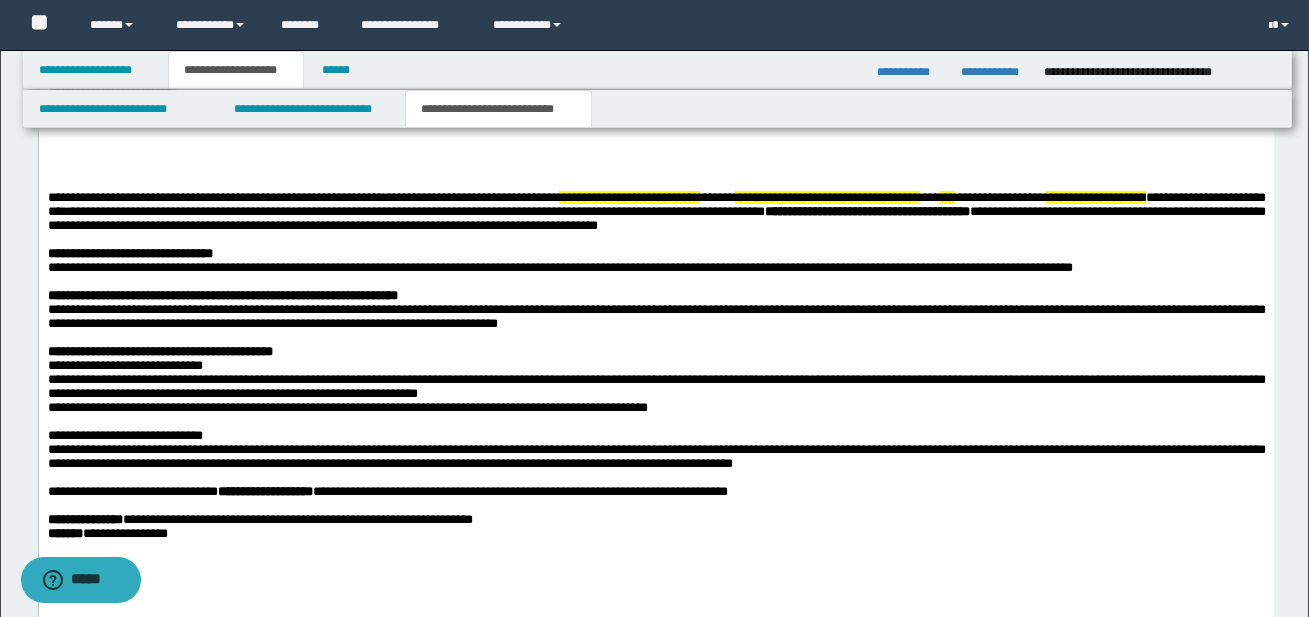 drag, startPoint x: 44, startPoint y: 262, endPoint x: 85, endPoint y: 264, distance: 41.04875 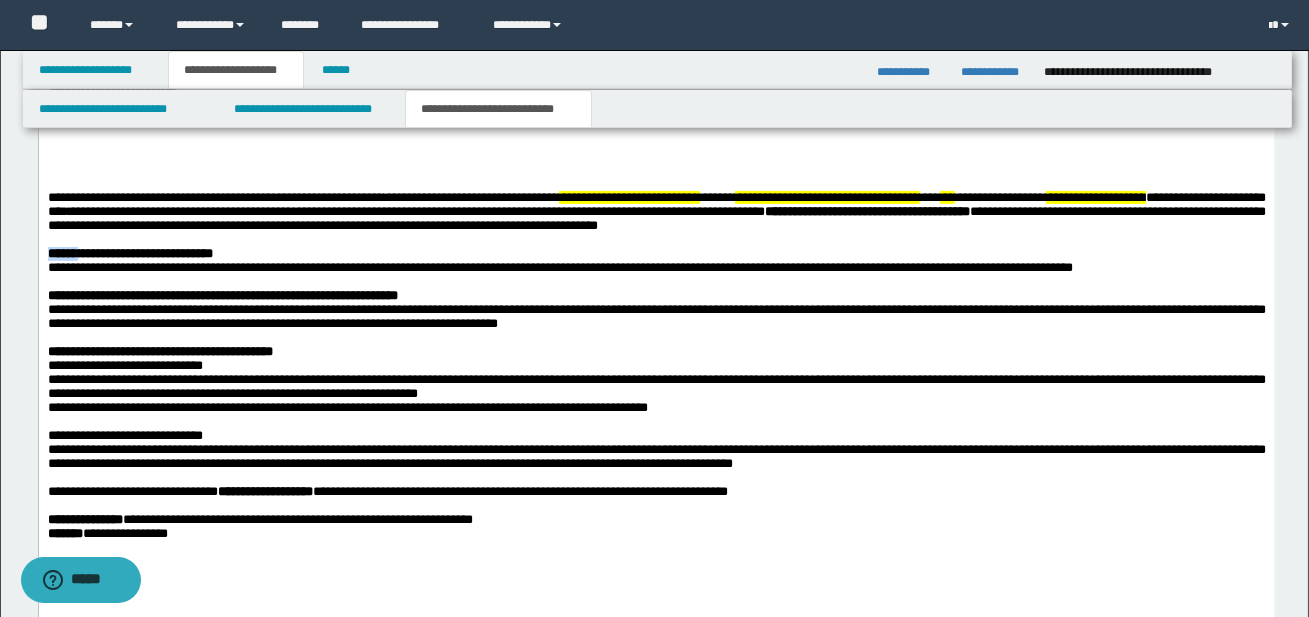drag, startPoint x: 86, startPoint y: 264, endPoint x: 32, endPoint y: 263, distance: 54.00926 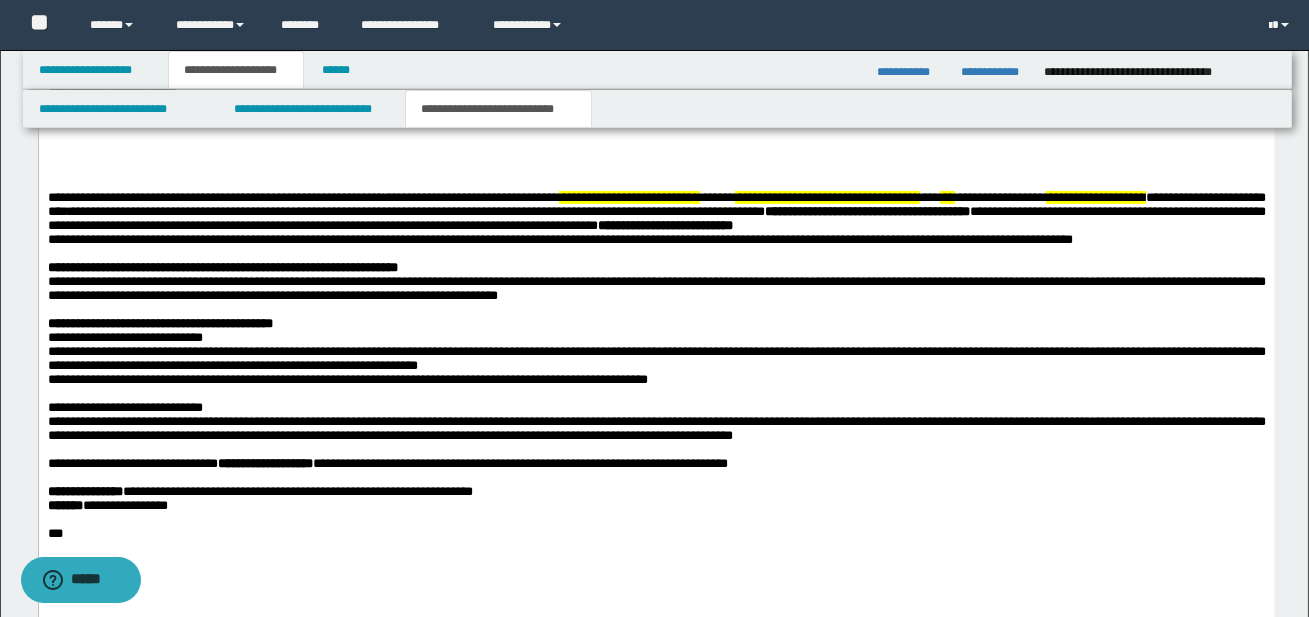 click on "**********" at bounding box center (656, 323) 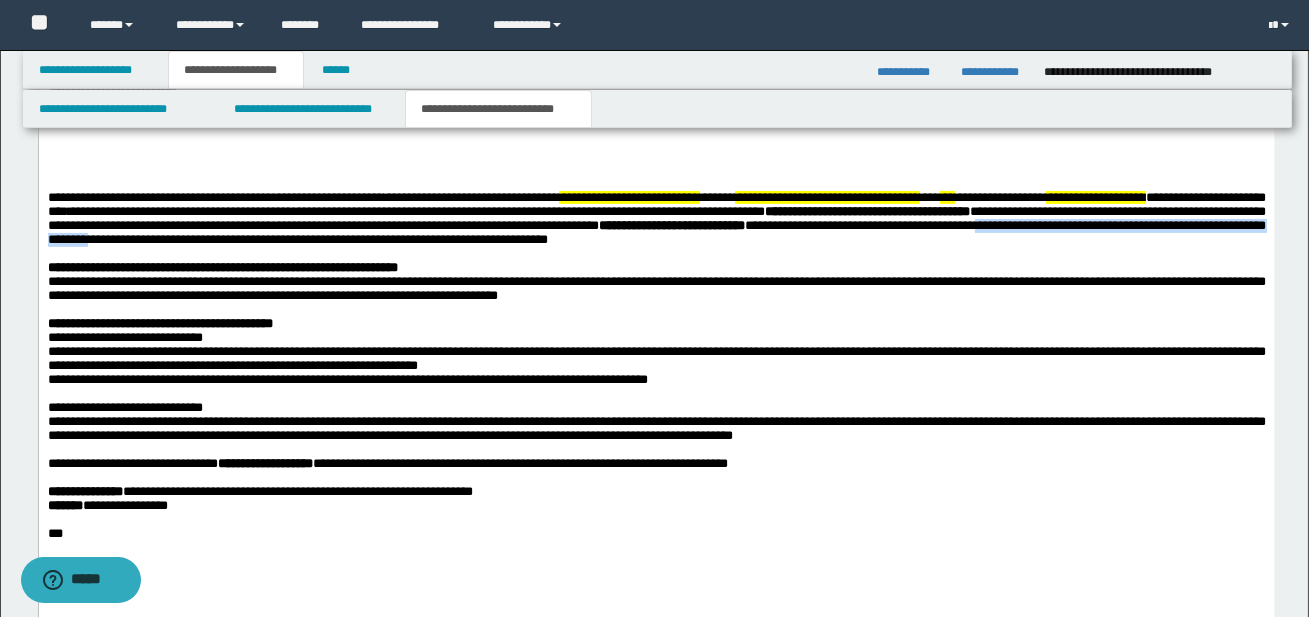 drag, startPoint x: 101, startPoint y: 247, endPoint x: 454, endPoint y: 250, distance: 353.01276 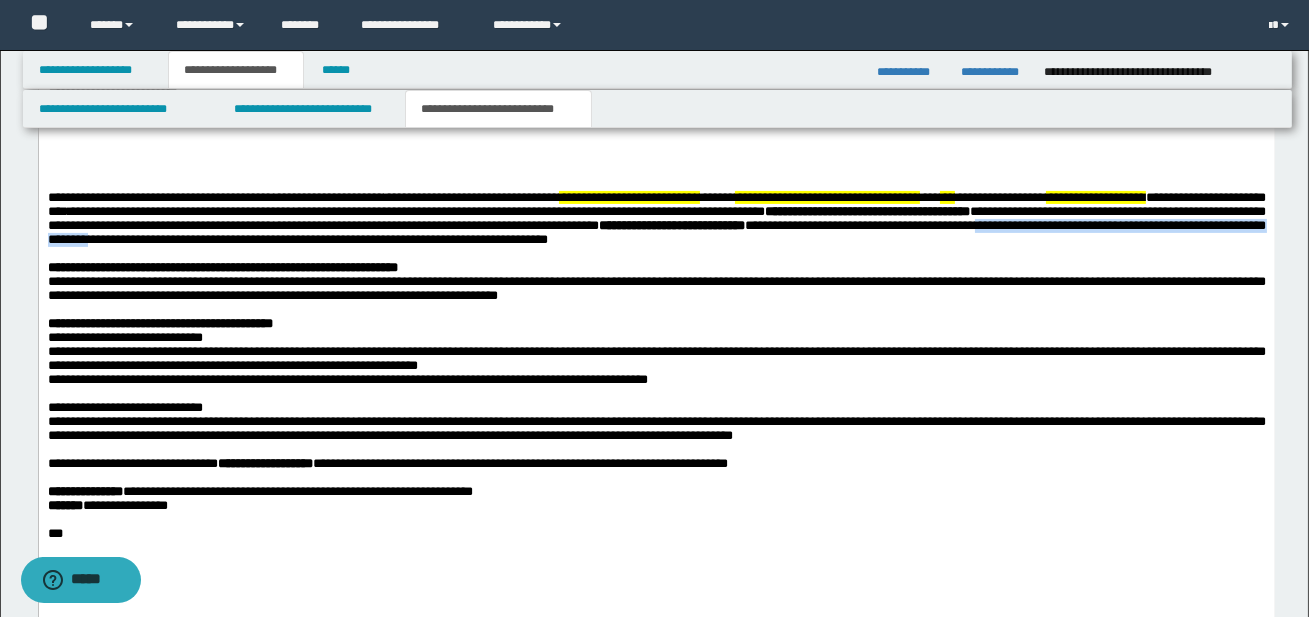 click on "**********" at bounding box center [656, 231] 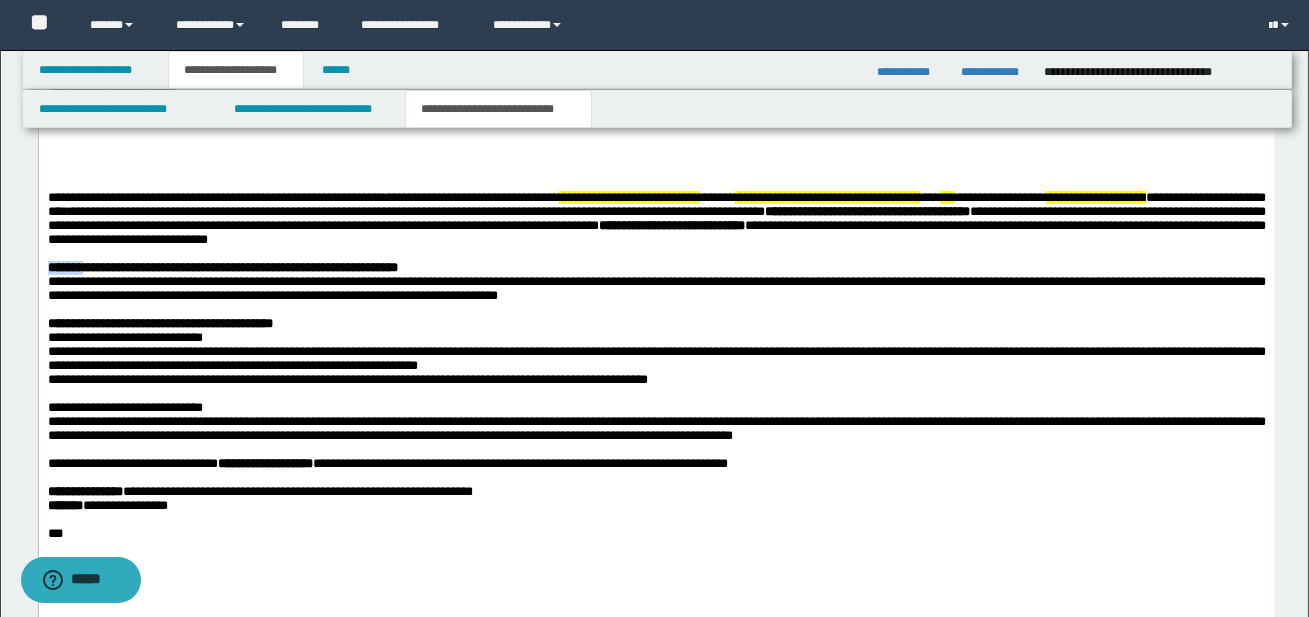 drag, startPoint x: 48, startPoint y: 277, endPoint x: 91, endPoint y: 280, distance: 43.104523 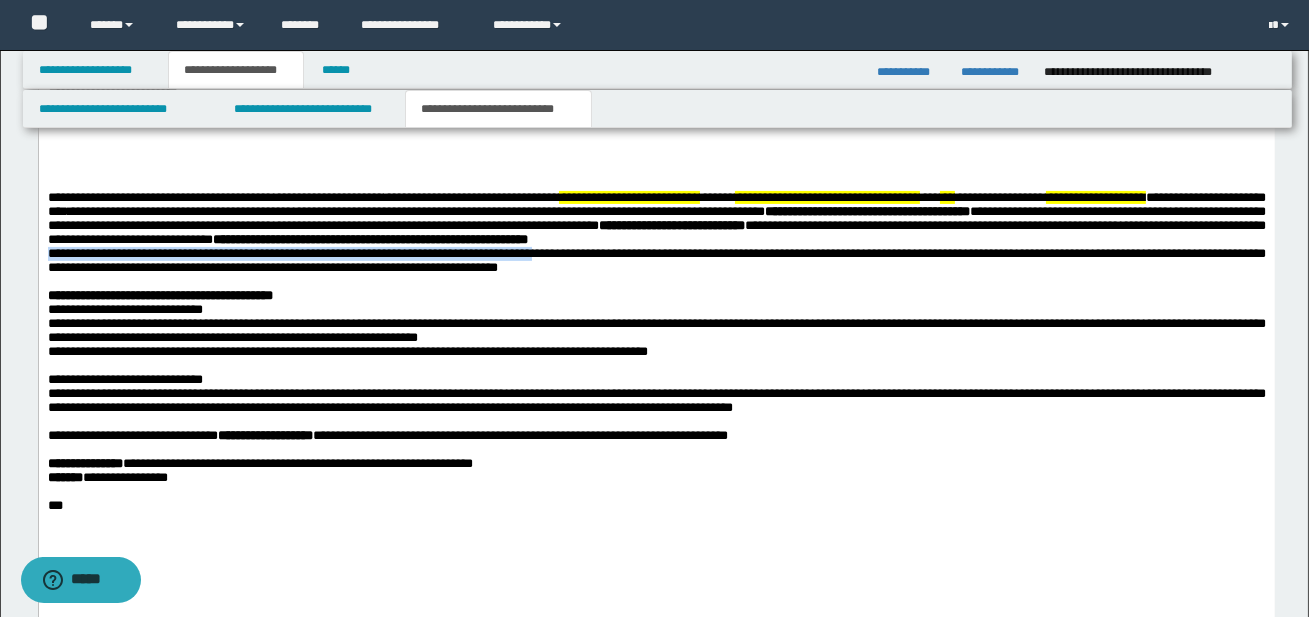 drag, startPoint x: 47, startPoint y: 263, endPoint x: 544, endPoint y: 261, distance: 497.00403 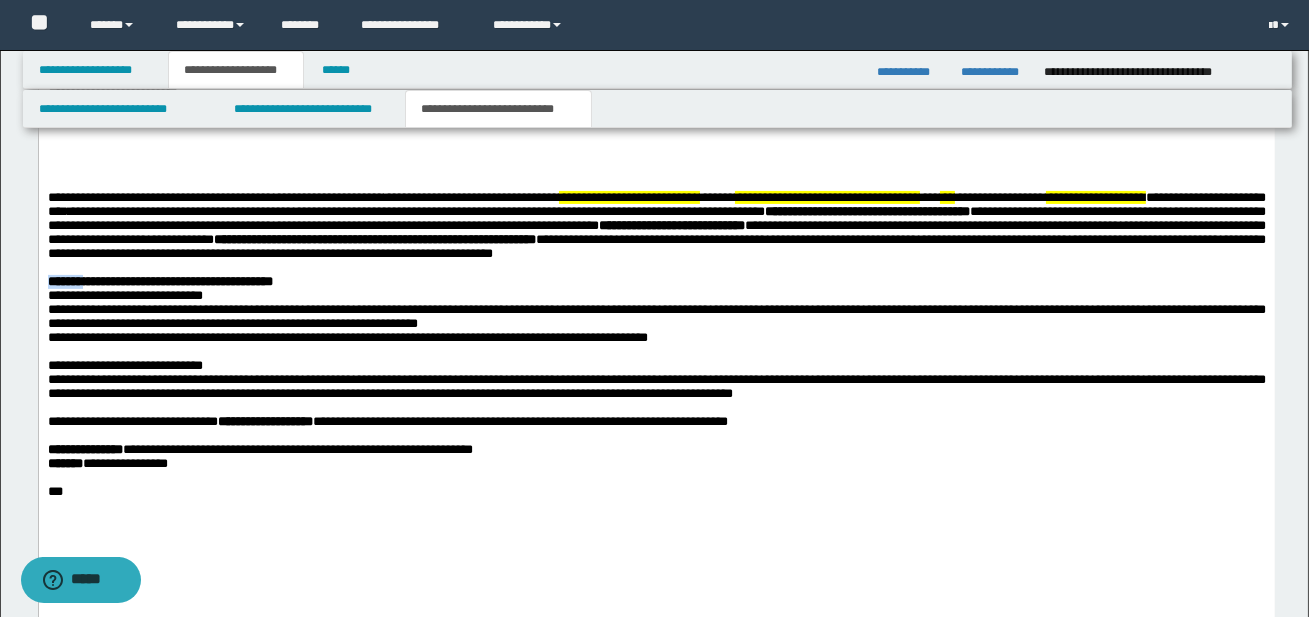 drag, startPoint x: 48, startPoint y: 294, endPoint x: 89, endPoint y: 295, distance: 41.01219 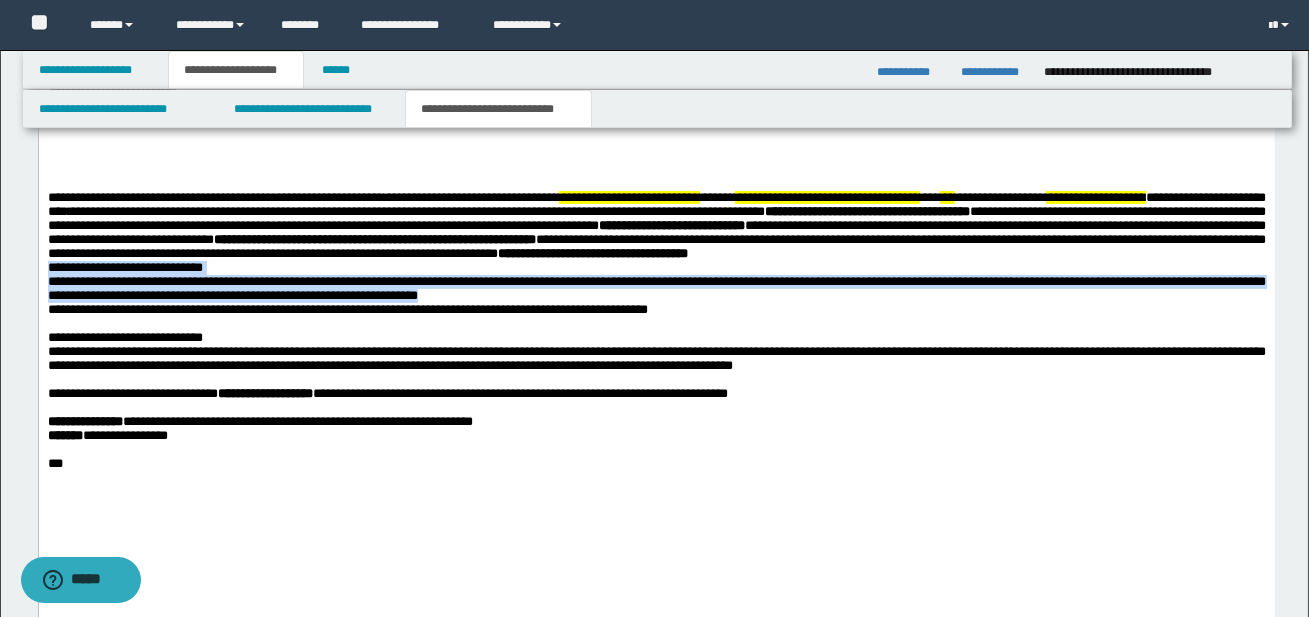 drag, startPoint x: 46, startPoint y: 295, endPoint x: 556, endPoint y: 324, distance: 510.82385 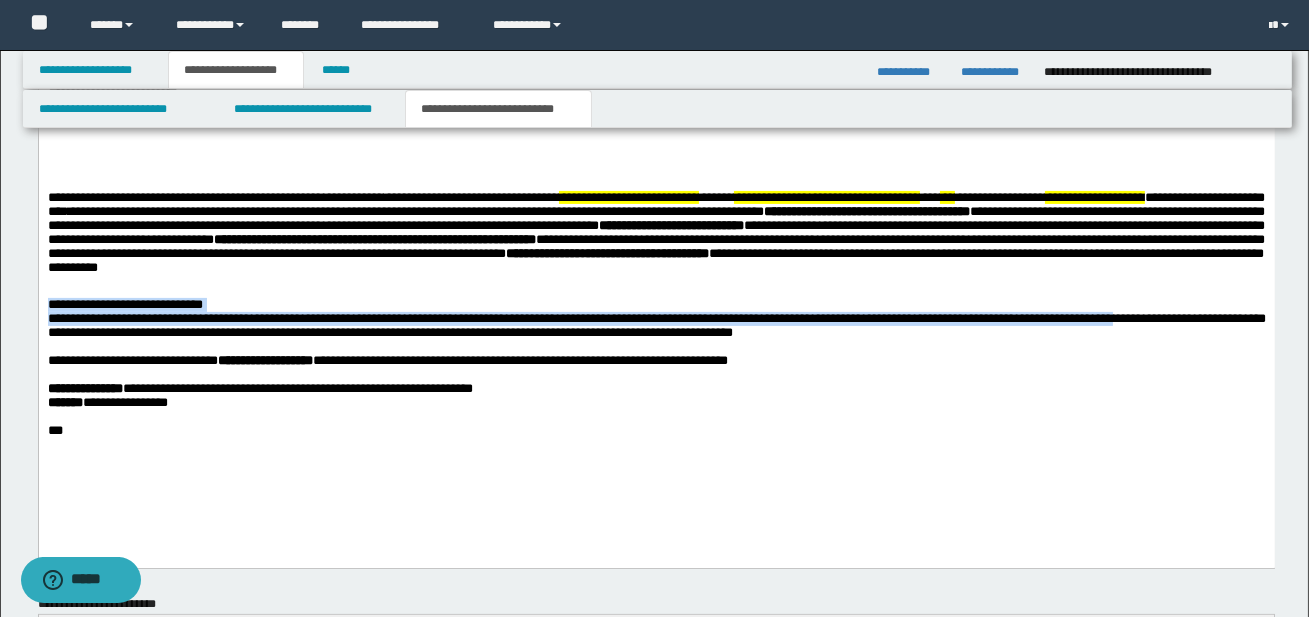 drag, startPoint x: 46, startPoint y: 309, endPoint x: 1179, endPoint y: 327, distance: 1133.143 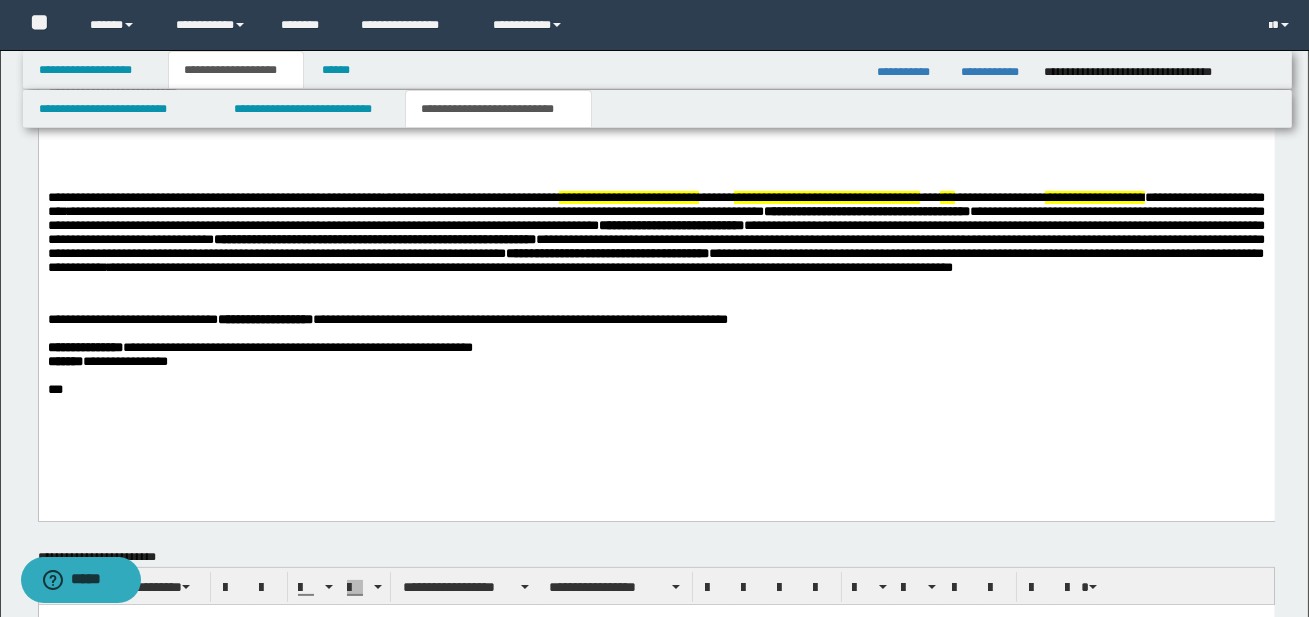 click on "**********" at bounding box center (655, 244) 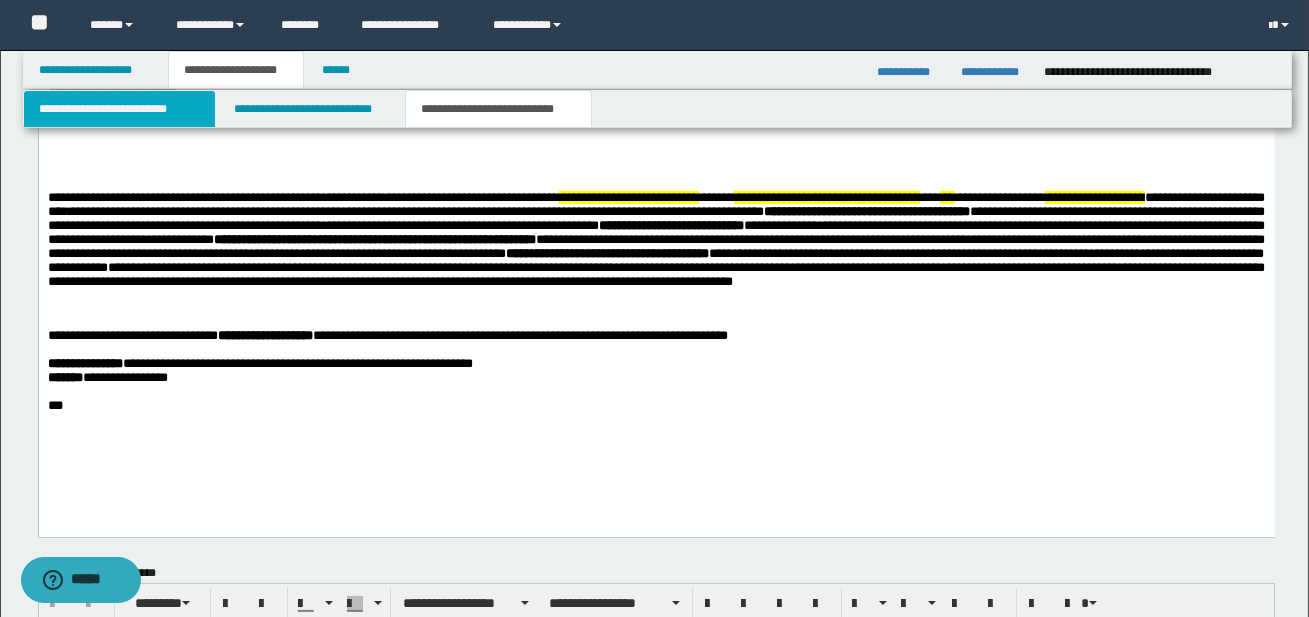 click on "**********" at bounding box center [119, 109] 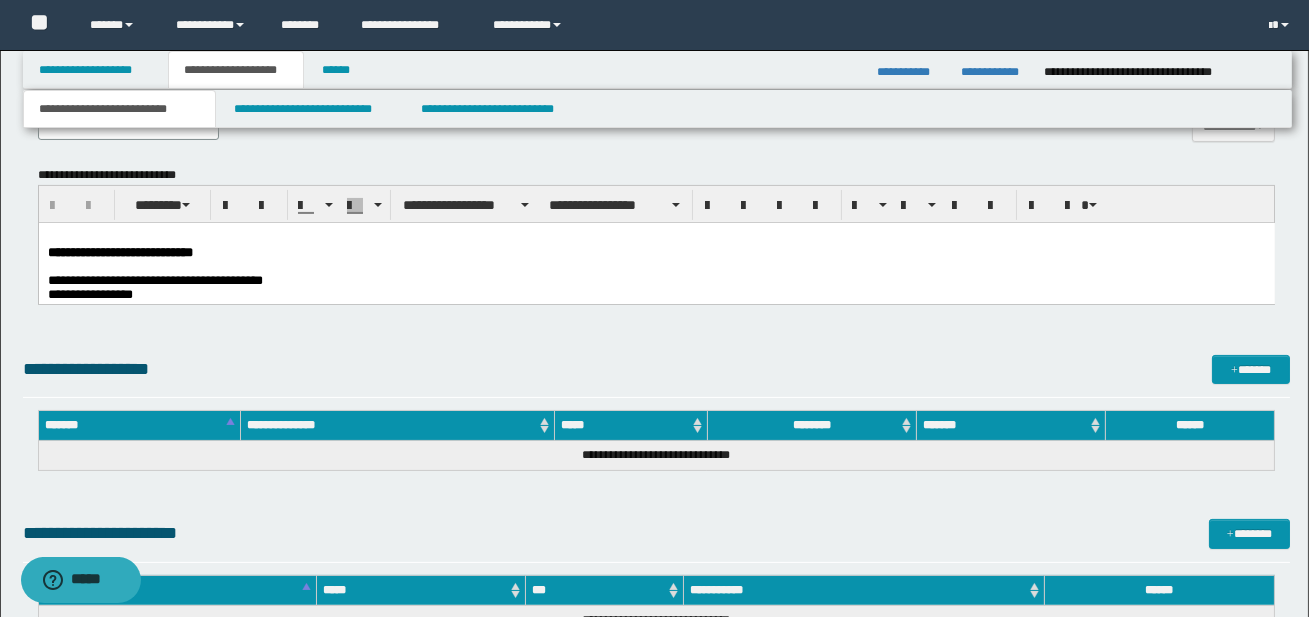 scroll, scrollTop: 911, scrollLeft: 0, axis: vertical 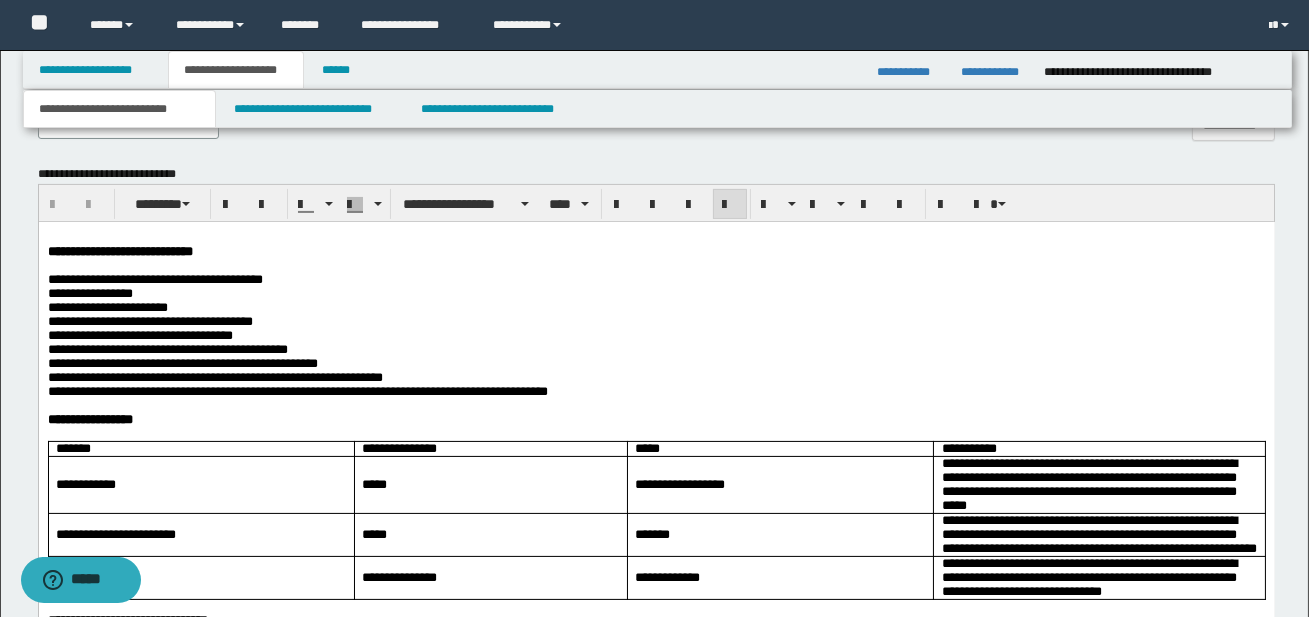 click on "**********" at bounding box center [89, 292] 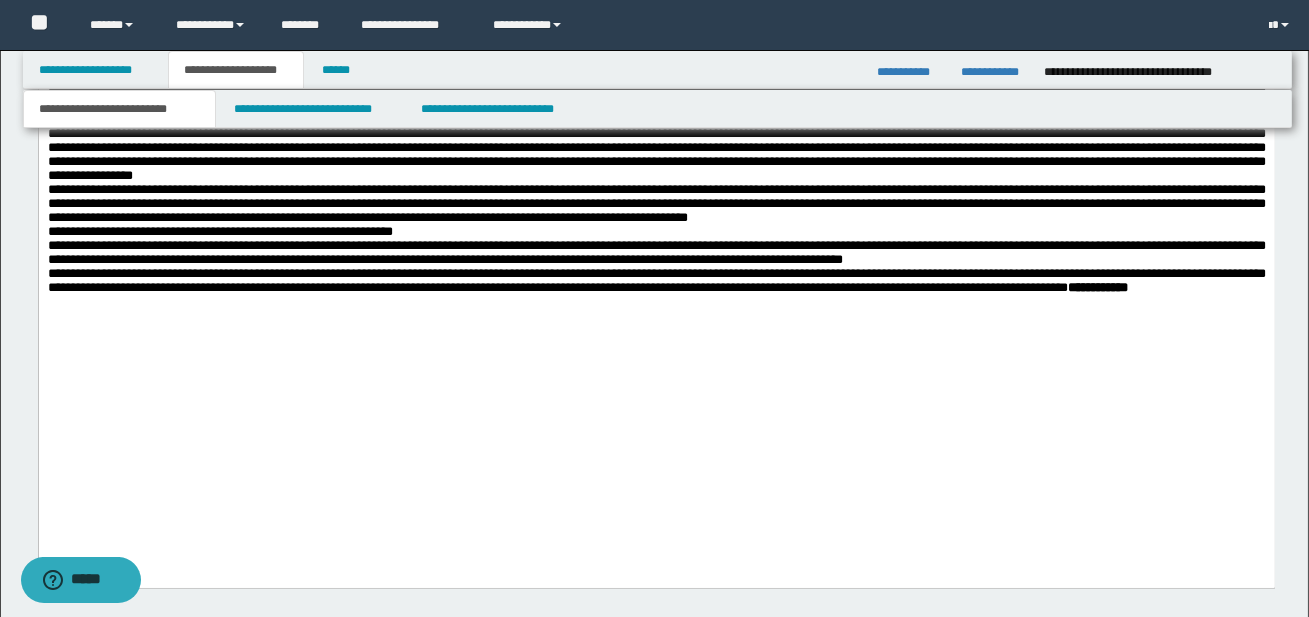 scroll, scrollTop: 2194, scrollLeft: 0, axis: vertical 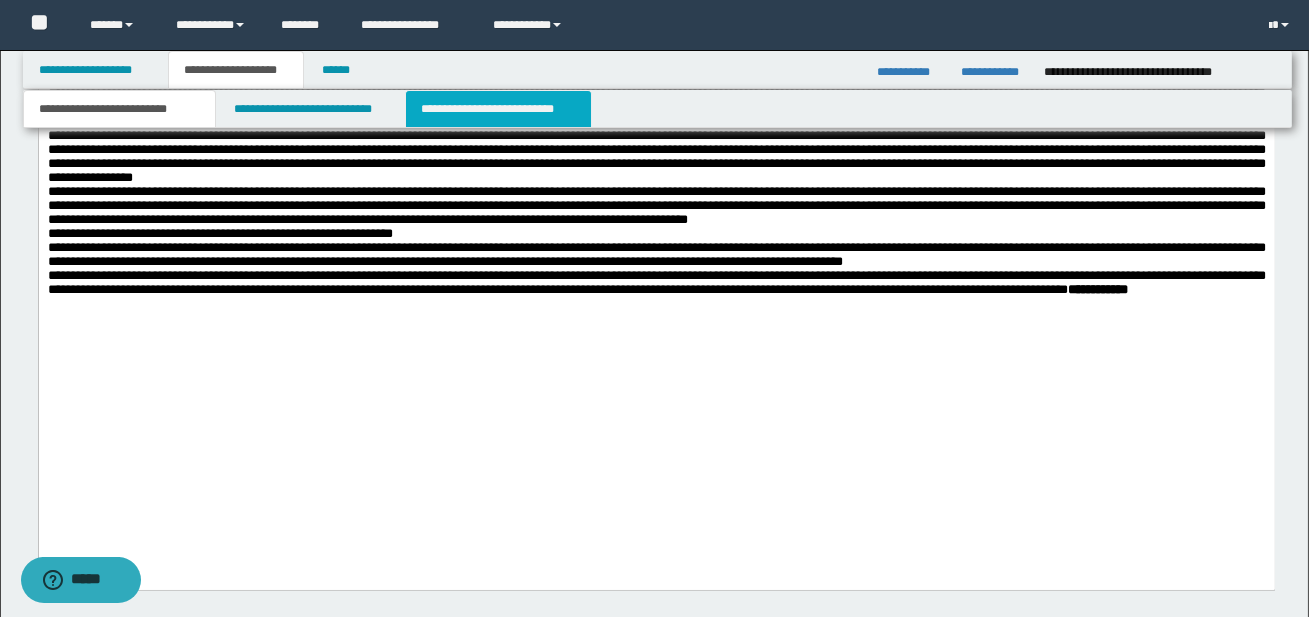 click on "**********" at bounding box center [498, 109] 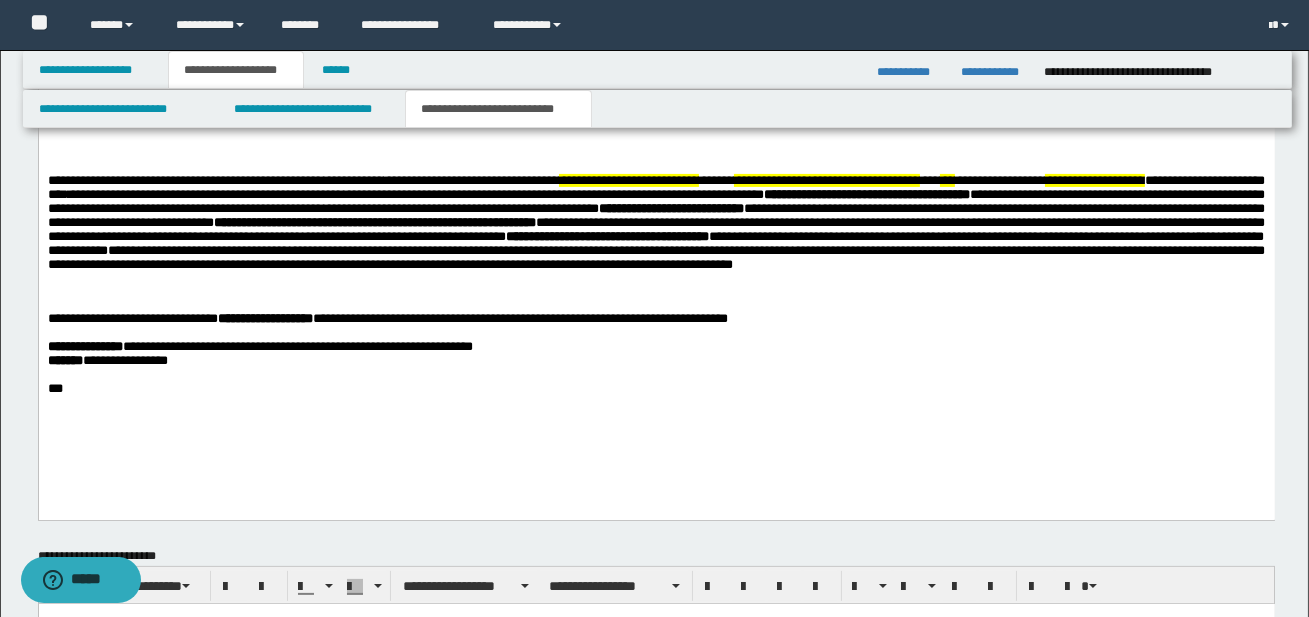 scroll, scrollTop: 1125, scrollLeft: 0, axis: vertical 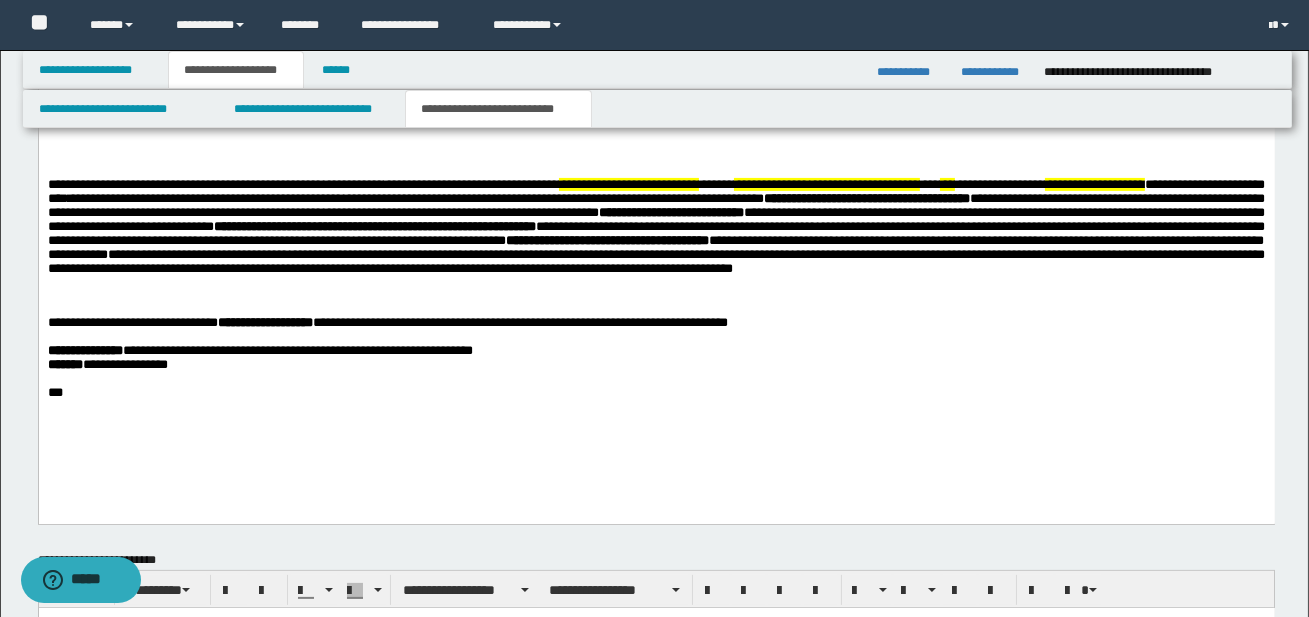 click on "**********" at bounding box center [655, 239] 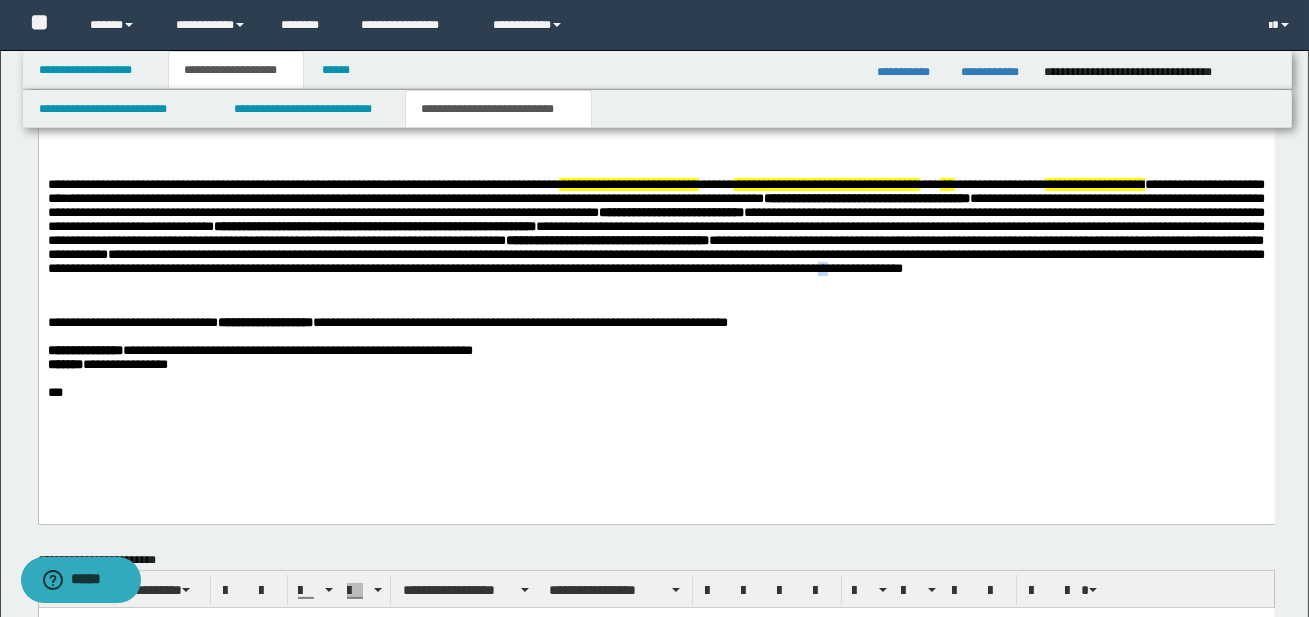 drag, startPoint x: 467, startPoint y: 298, endPoint x: 480, endPoint y: 298, distance: 13 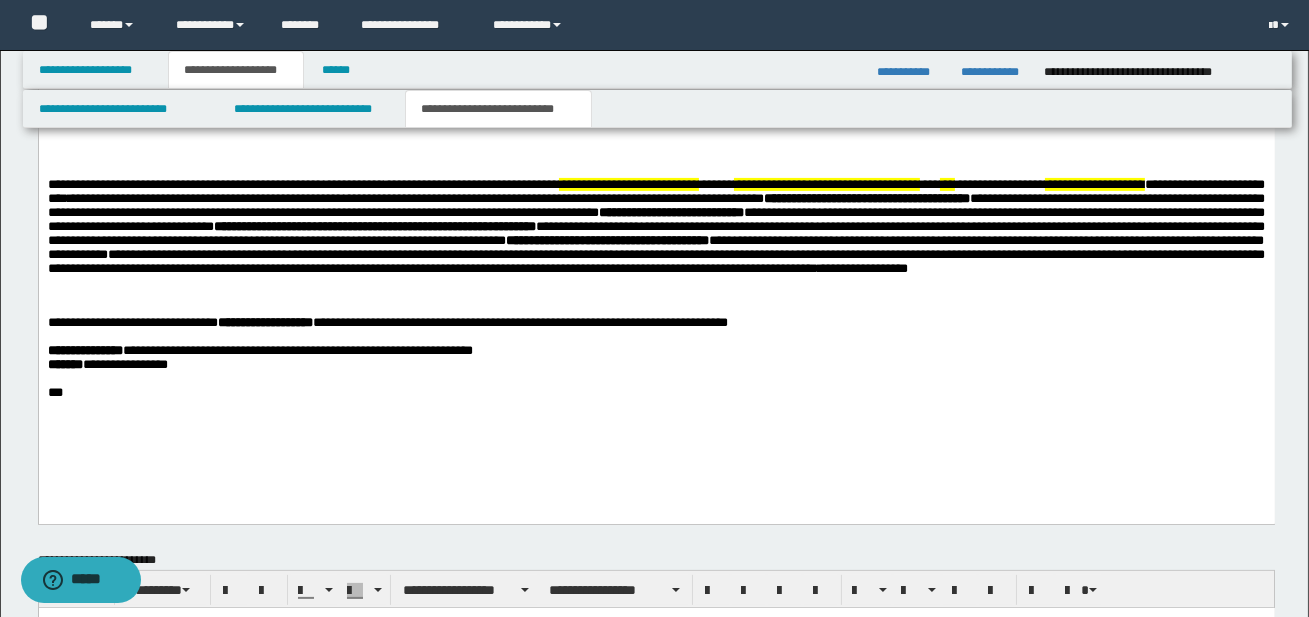 click on "**********" at bounding box center [655, 239] 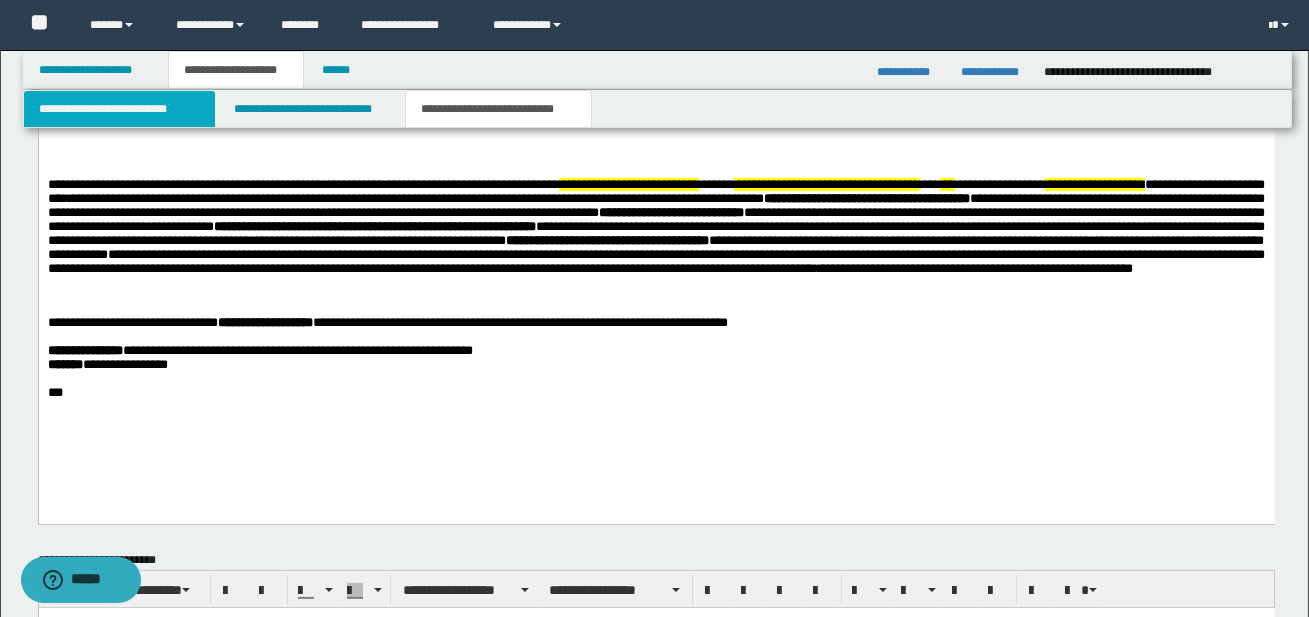 click on "**********" at bounding box center (119, 109) 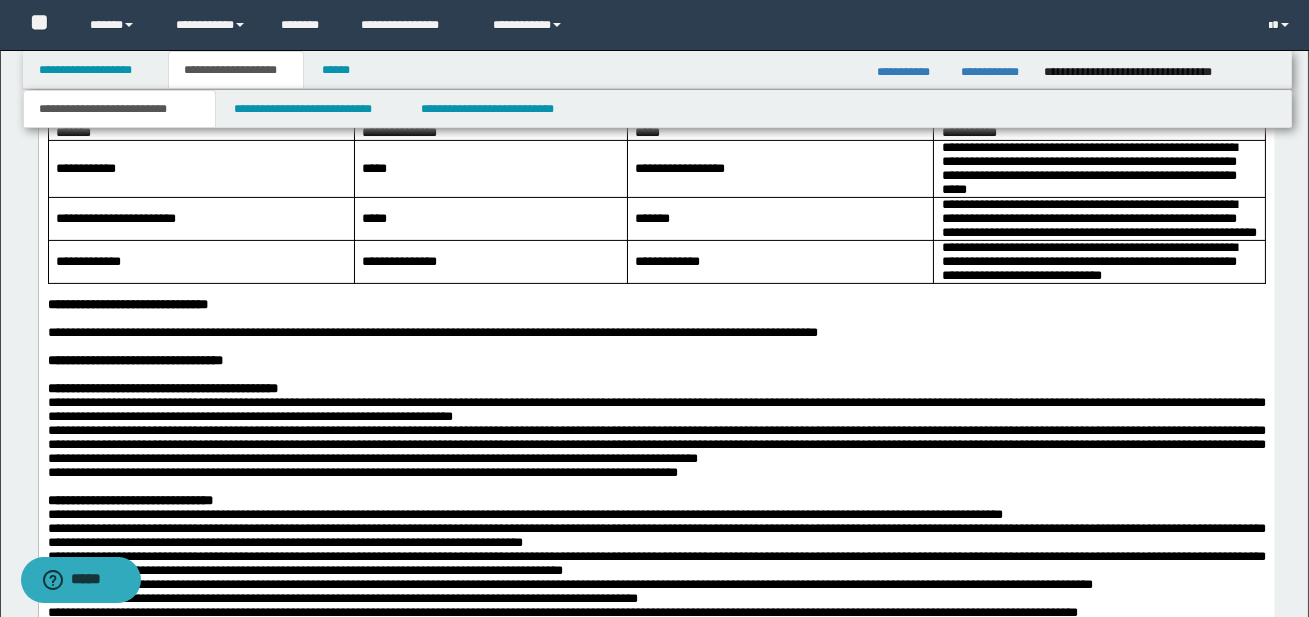 scroll, scrollTop: 1222, scrollLeft: 0, axis: vertical 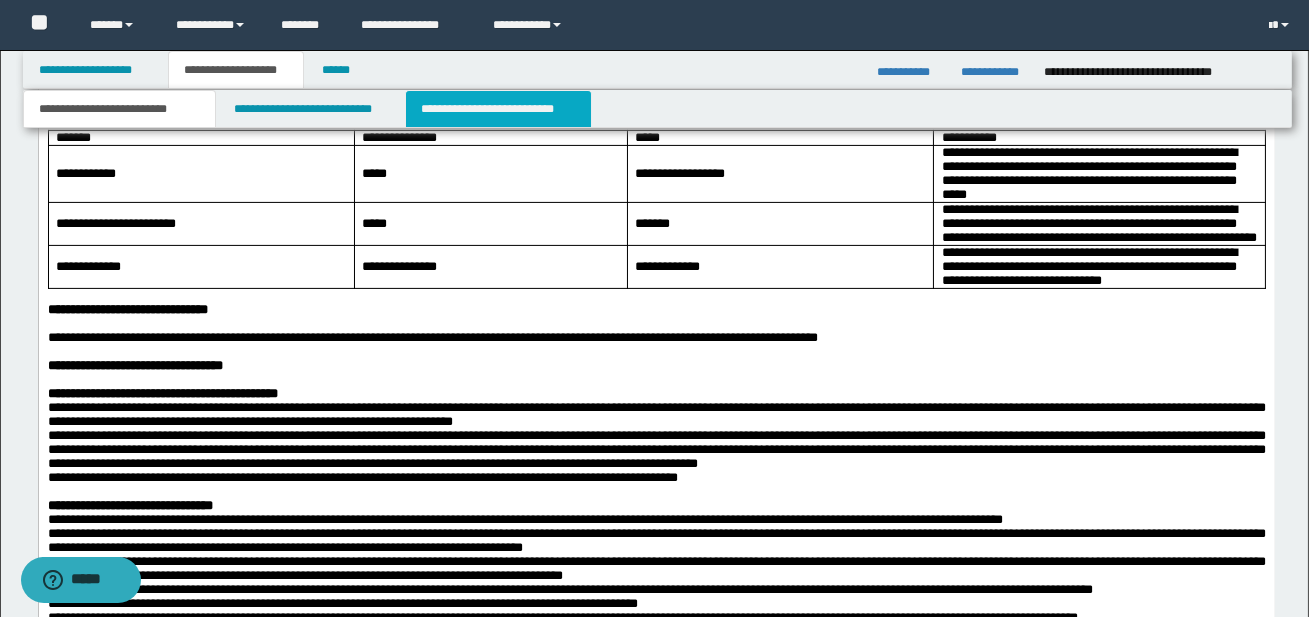 click on "**********" at bounding box center (498, 109) 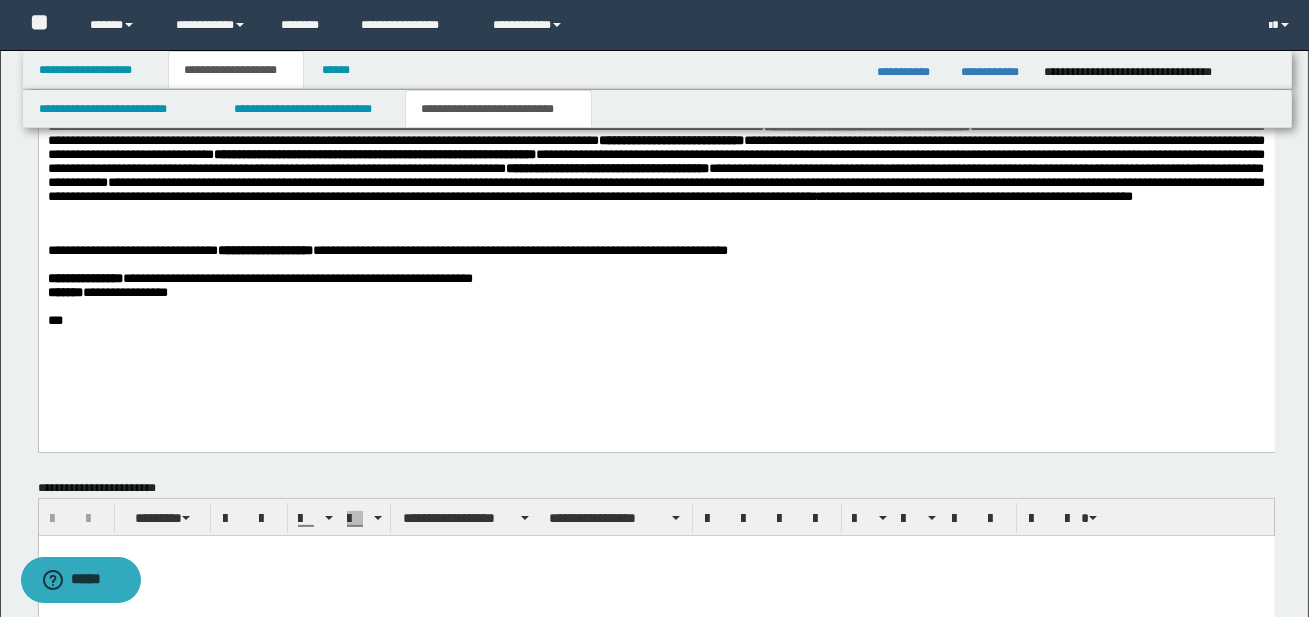scroll, scrollTop: 1194, scrollLeft: 0, axis: vertical 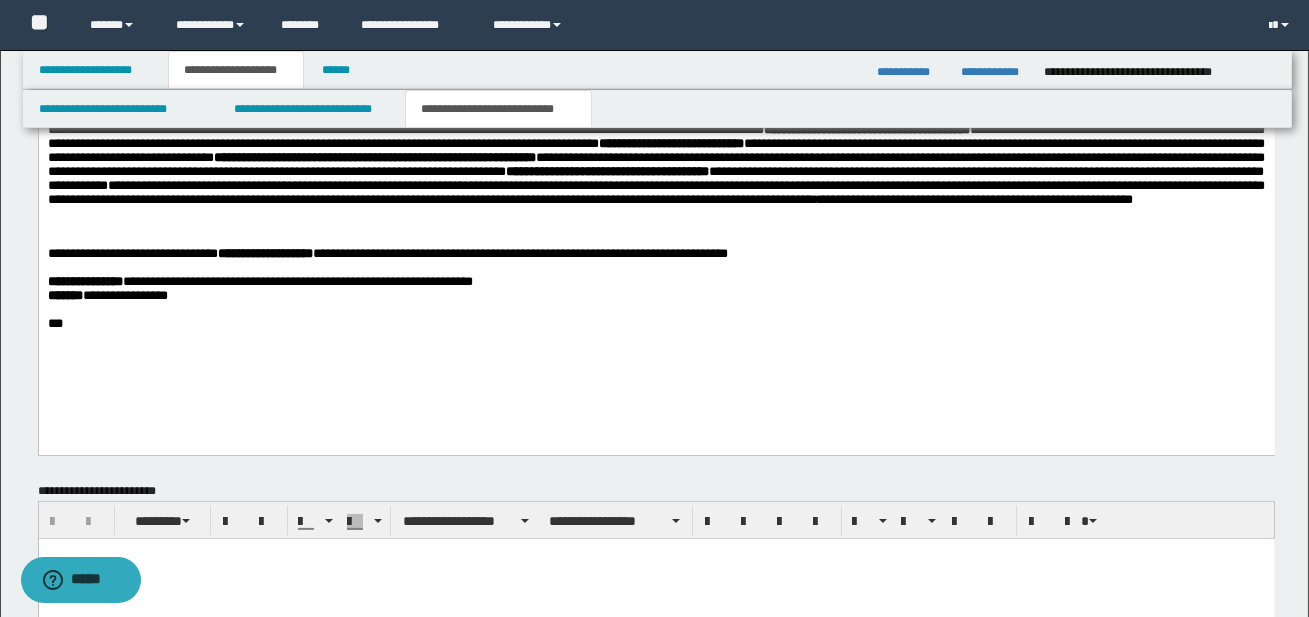 click on "**********" at bounding box center (655, 171) 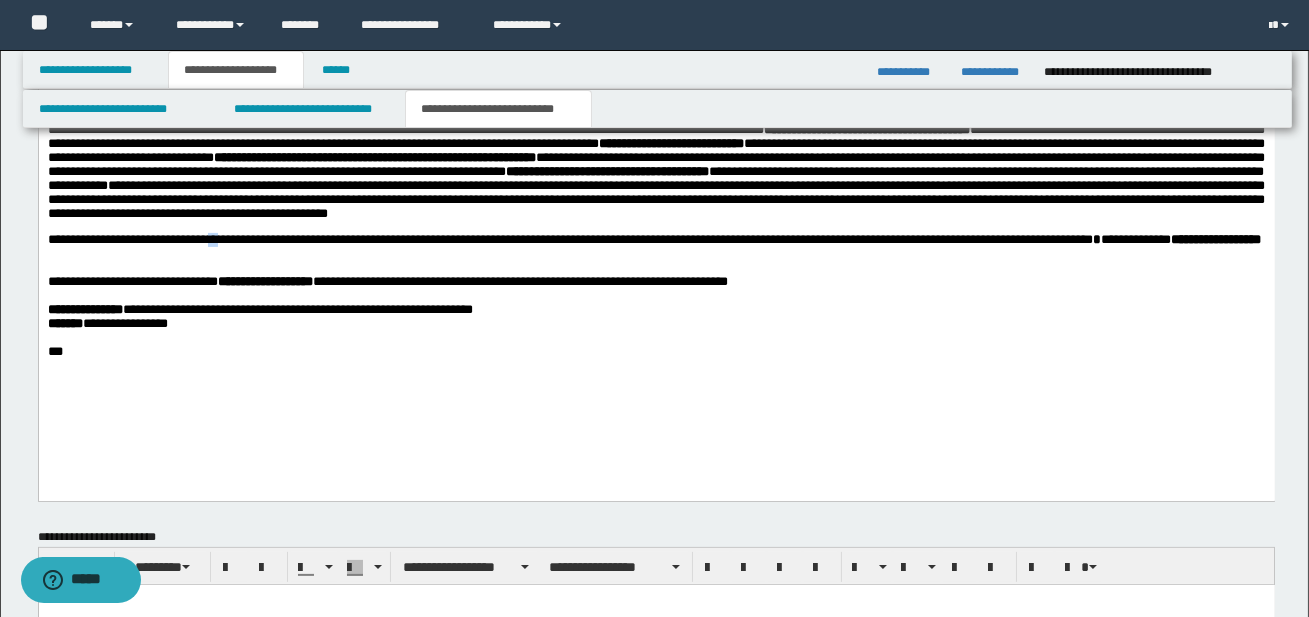 drag, startPoint x: 231, startPoint y: 243, endPoint x: 242, endPoint y: 244, distance: 11.045361 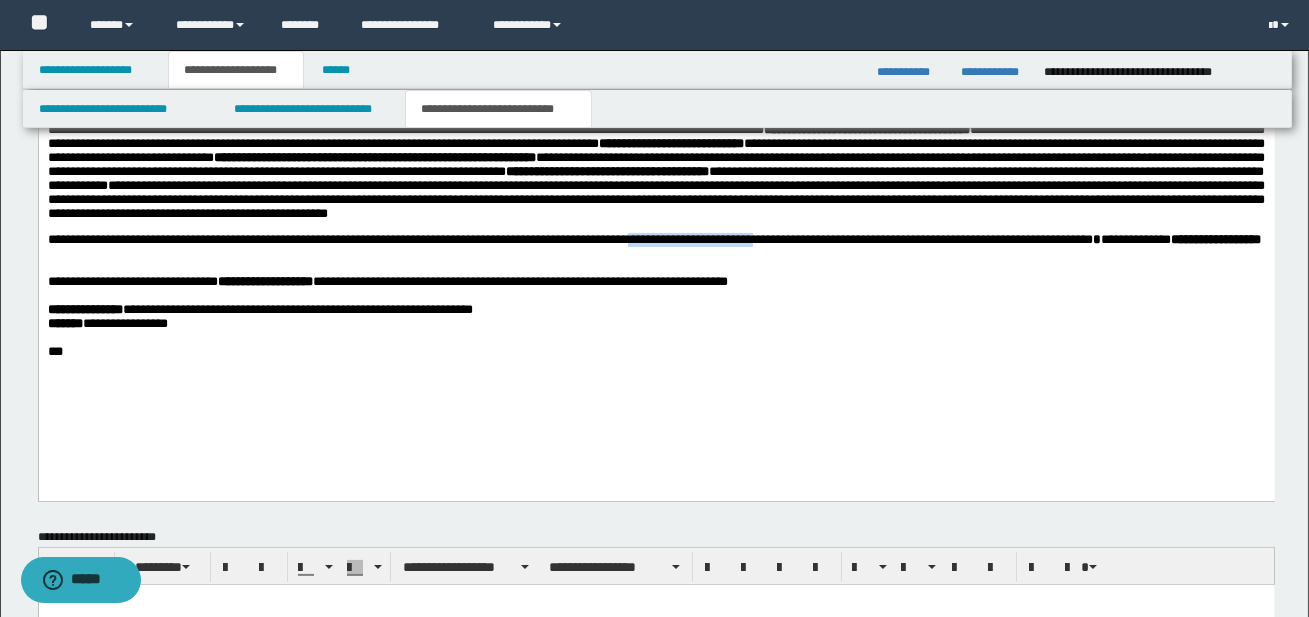 drag, startPoint x: 705, startPoint y: 247, endPoint x: 856, endPoint y: 249, distance: 151.01324 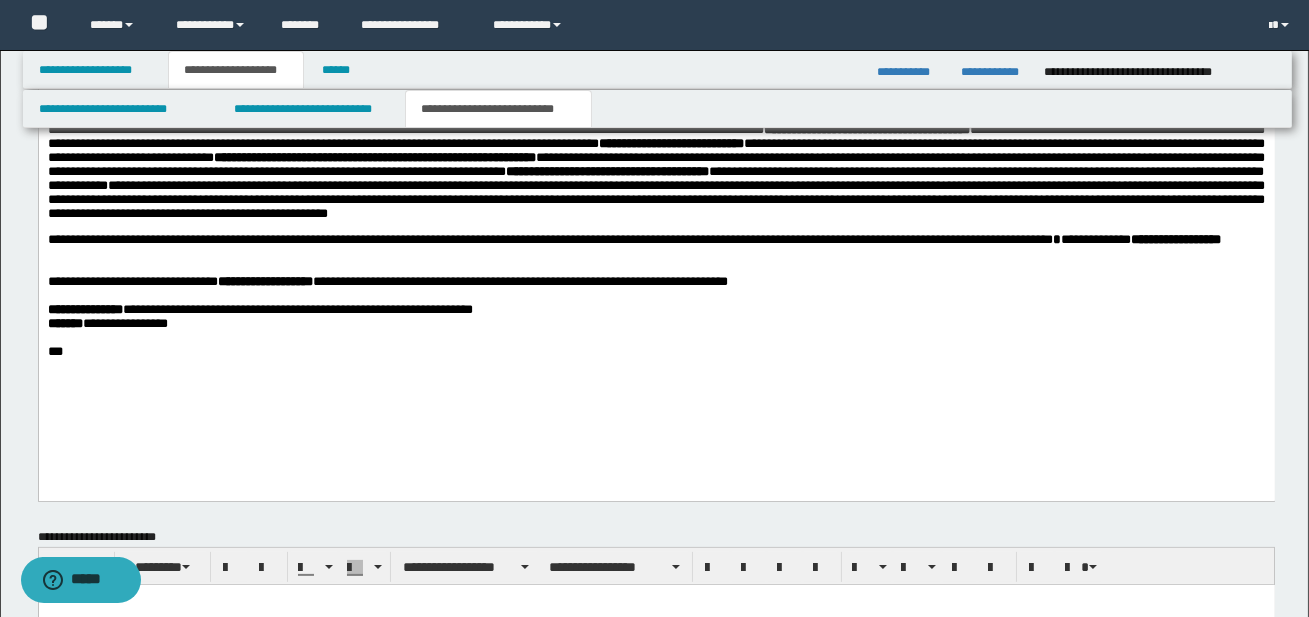 click on "**********" at bounding box center [656, 192] 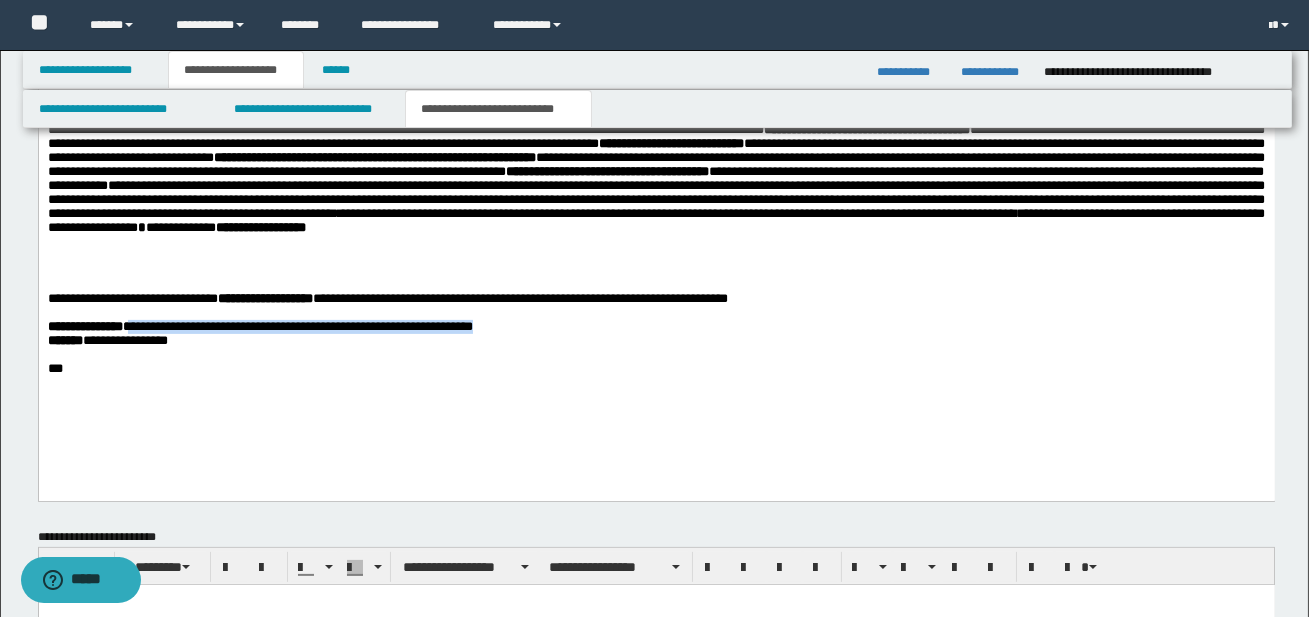 drag, startPoint x: 136, startPoint y: 339, endPoint x: 519, endPoint y: 344, distance: 383.03262 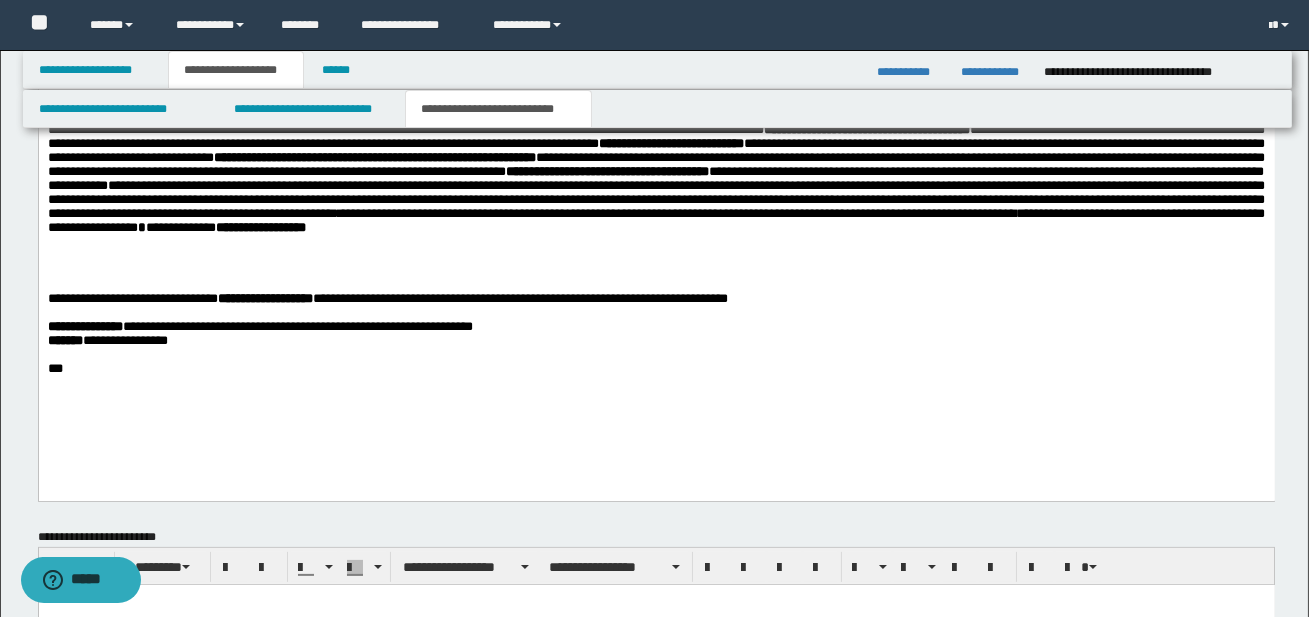 click at bounding box center [656, 355] 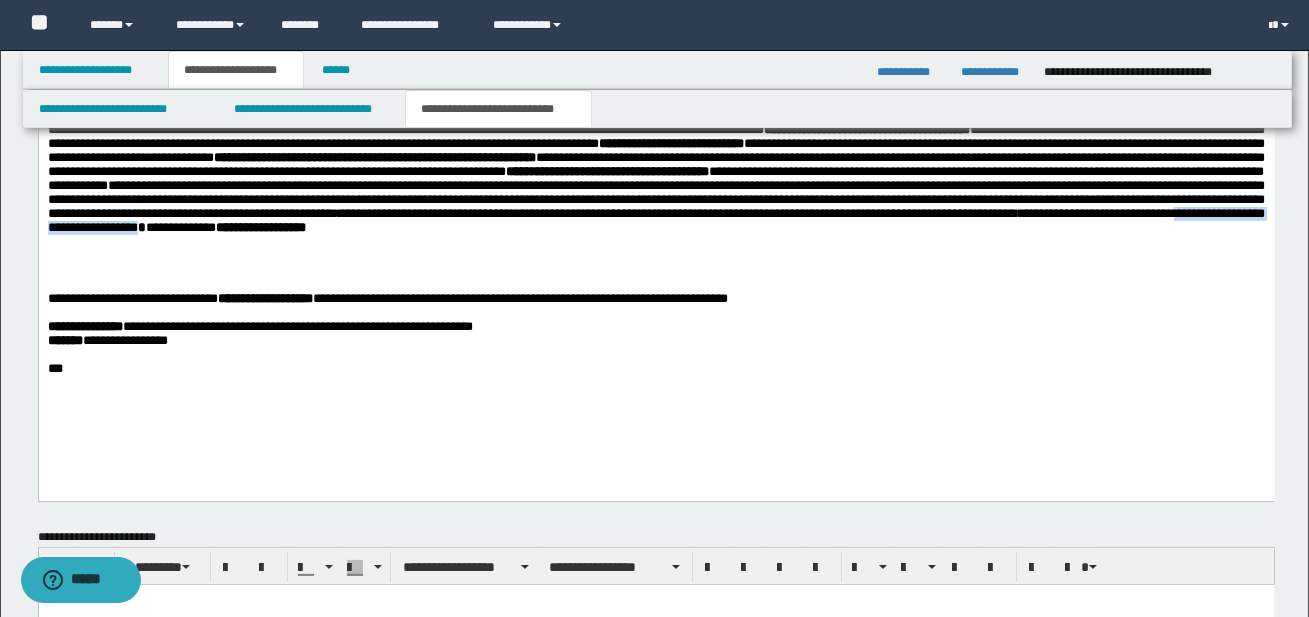 drag, startPoint x: 1007, startPoint y: 248, endPoint x: 1221, endPoint y: 245, distance: 214.02103 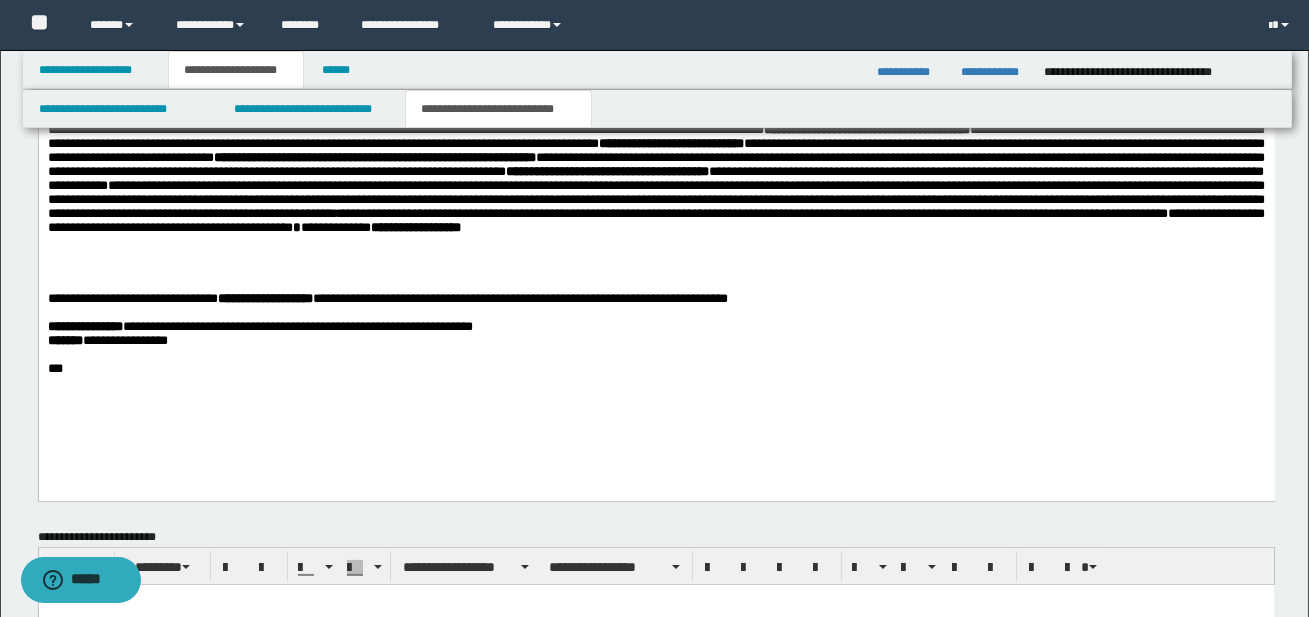 click on "**********" at bounding box center (655, 220) 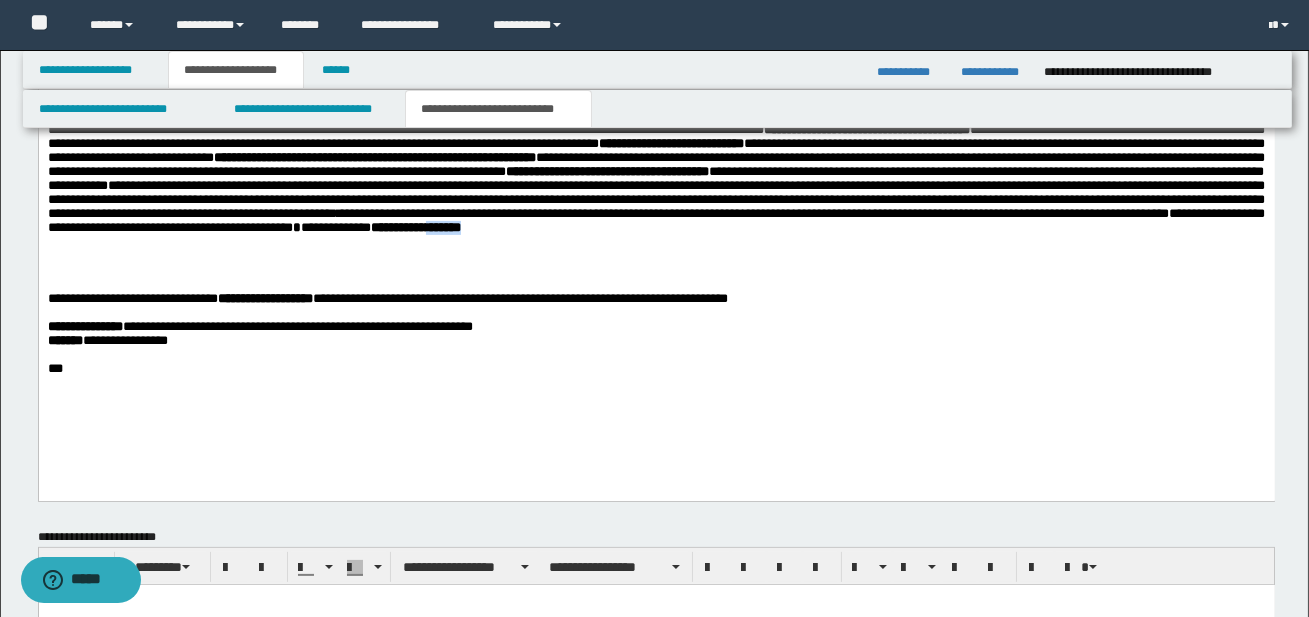 drag, startPoint x: 243, startPoint y: 263, endPoint x: 294, endPoint y: 263, distance: 51 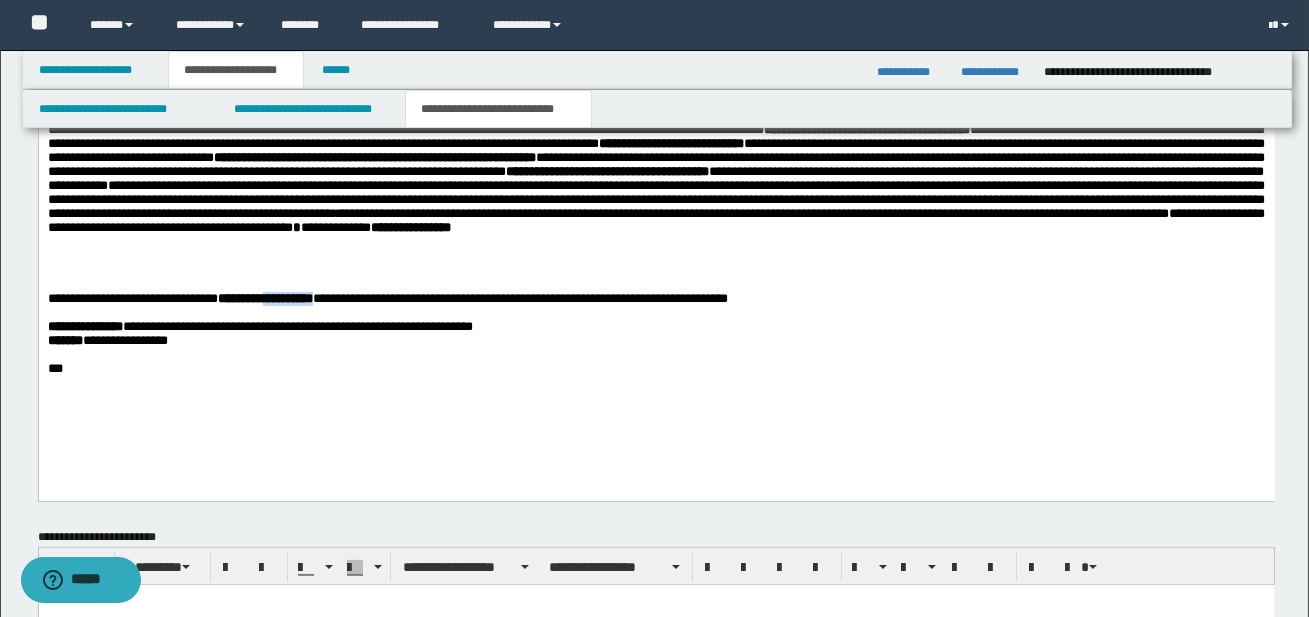 drag, startPoint x: 304, startPoint y: 306, endPoint x: 385, endPoint y: 307, distance: 81.00617 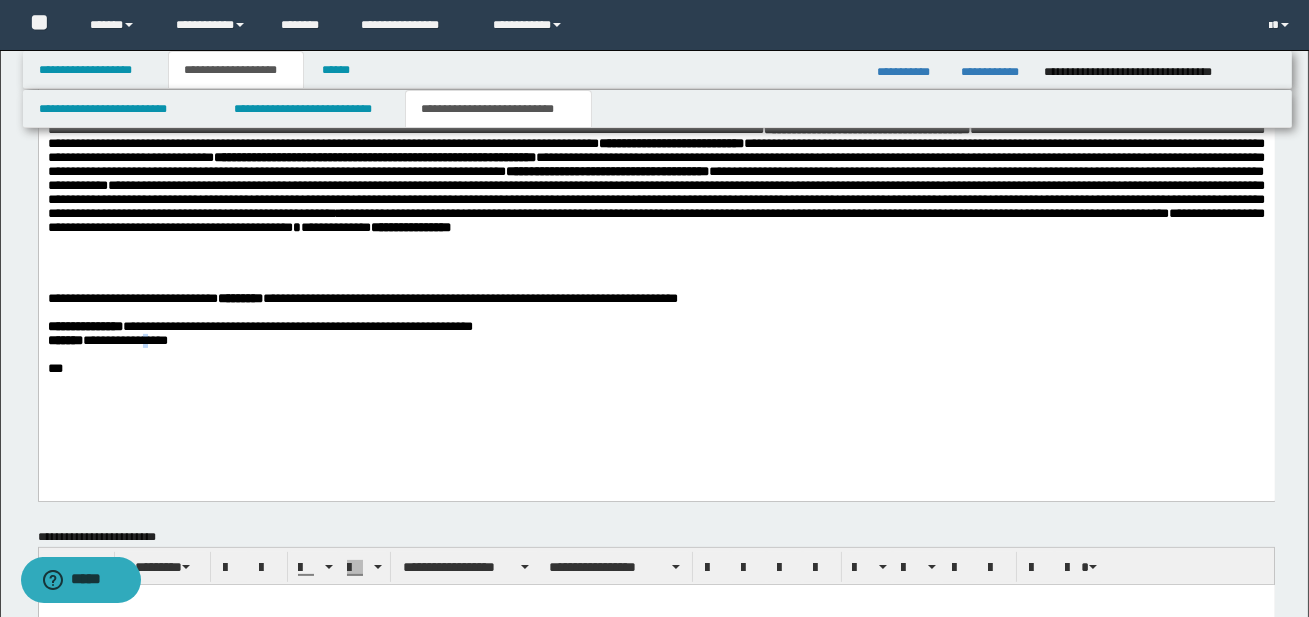 click on "**********" at bounding box center [124, 340] 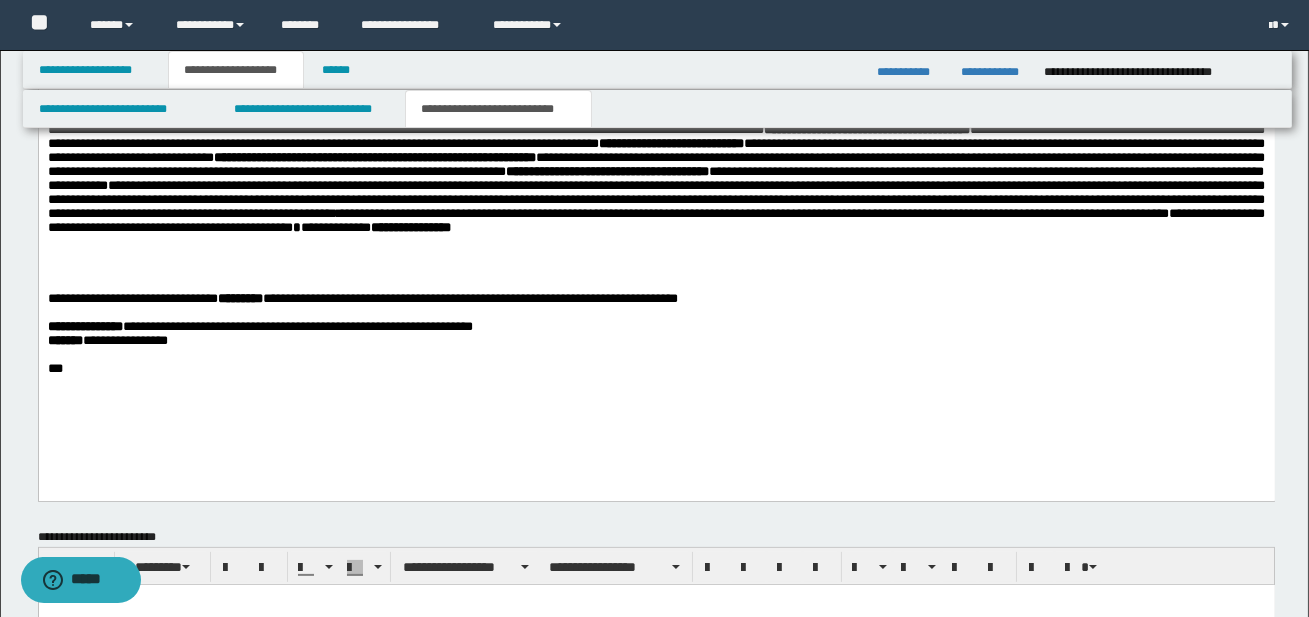 click on "**********" at bounding box center (656, 341) 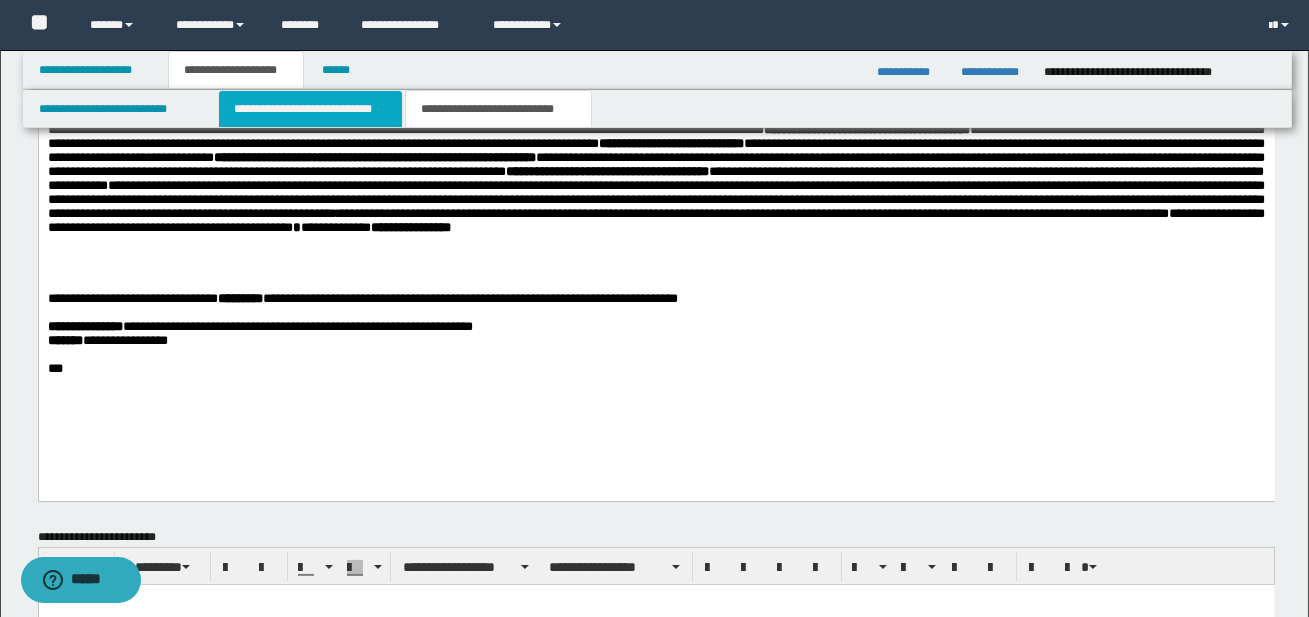 click on "**********" at bounding box center (310, 109) 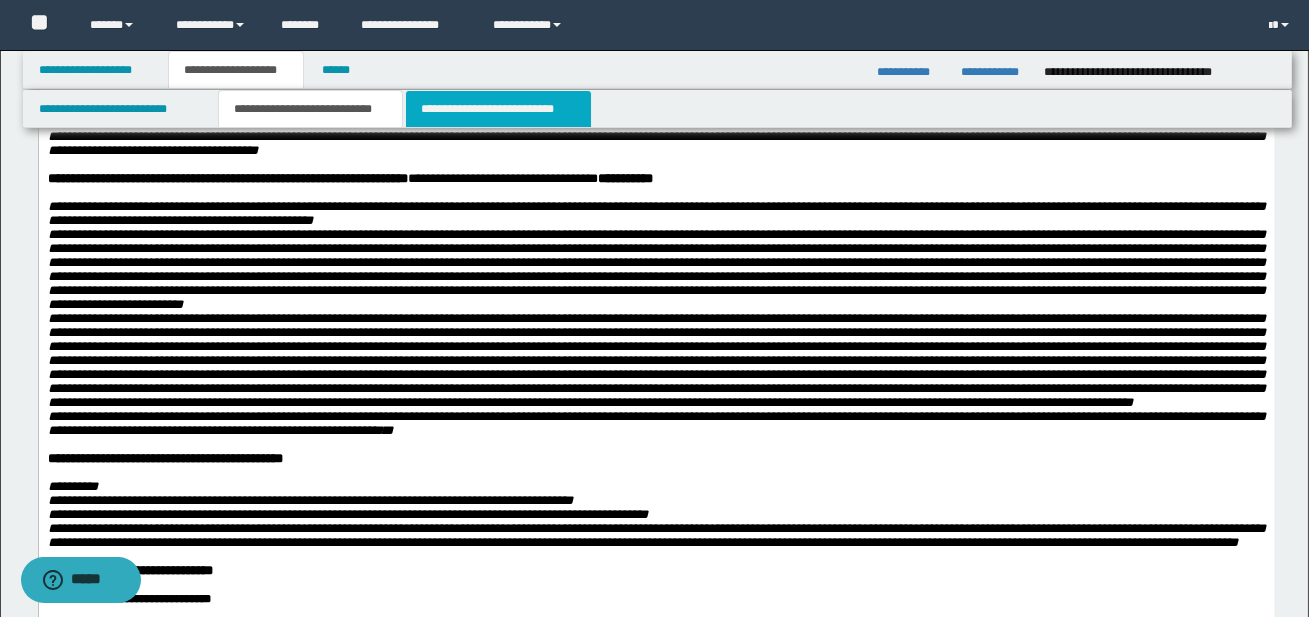 click on "**********" at bounding box center (498, 109) 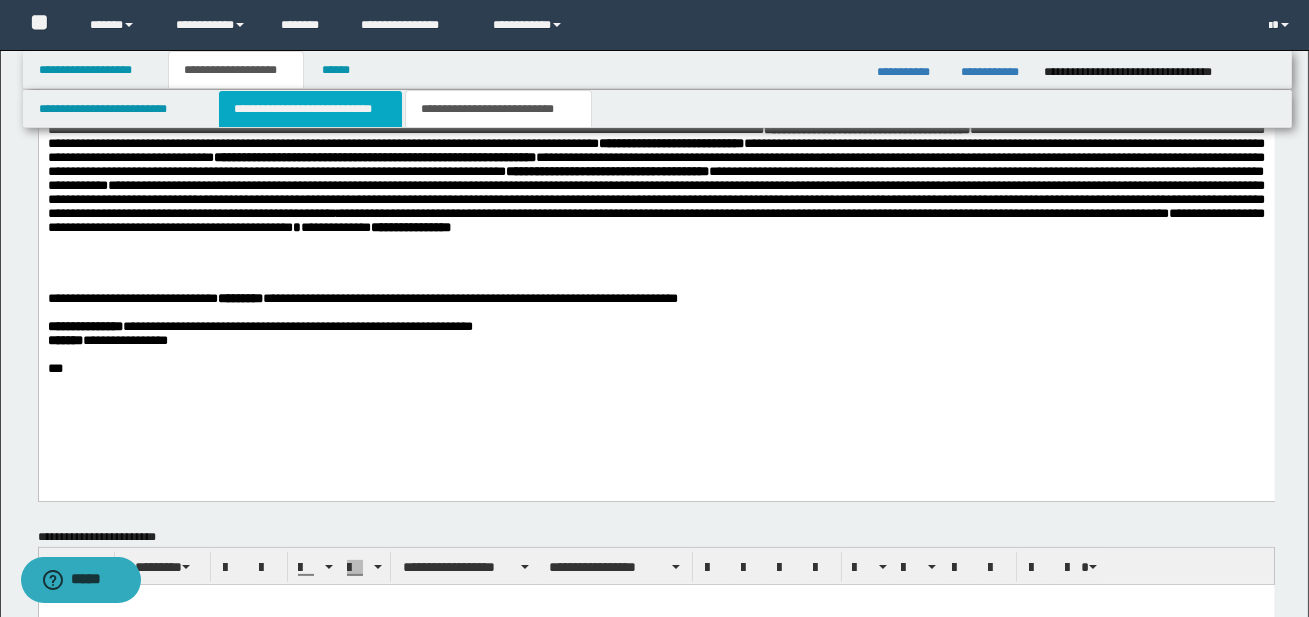 click on "**********" at bounding box center [310, 109] 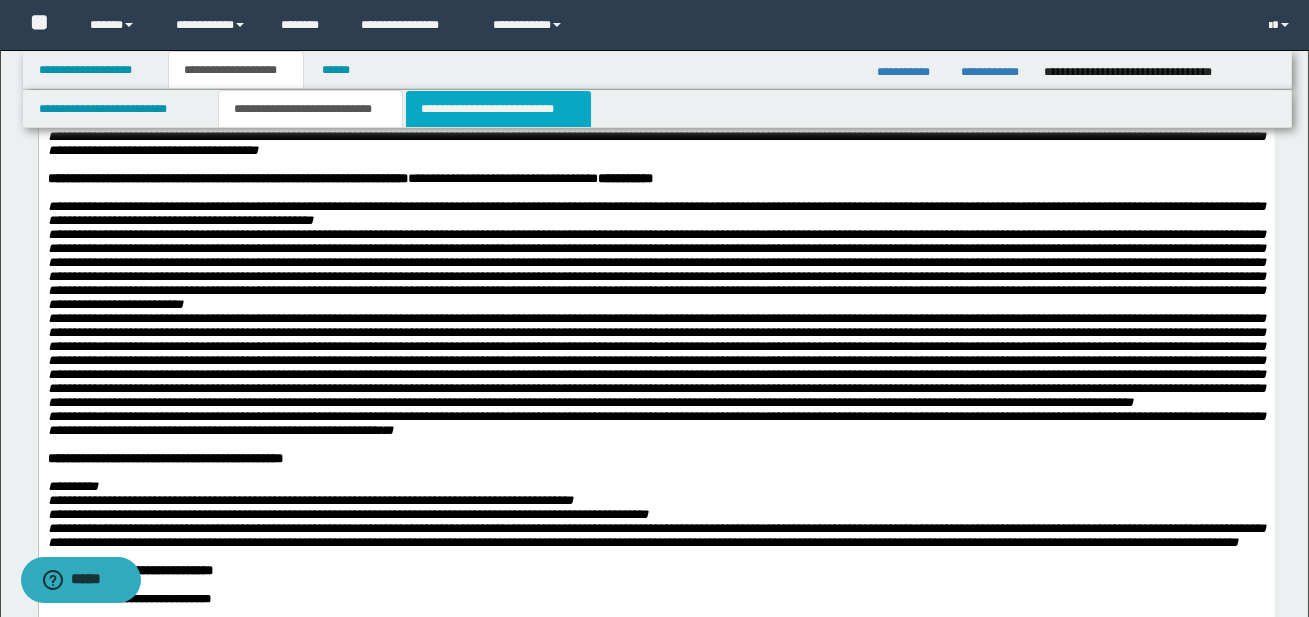 click on "**********" at bounding box center [498, 109] 